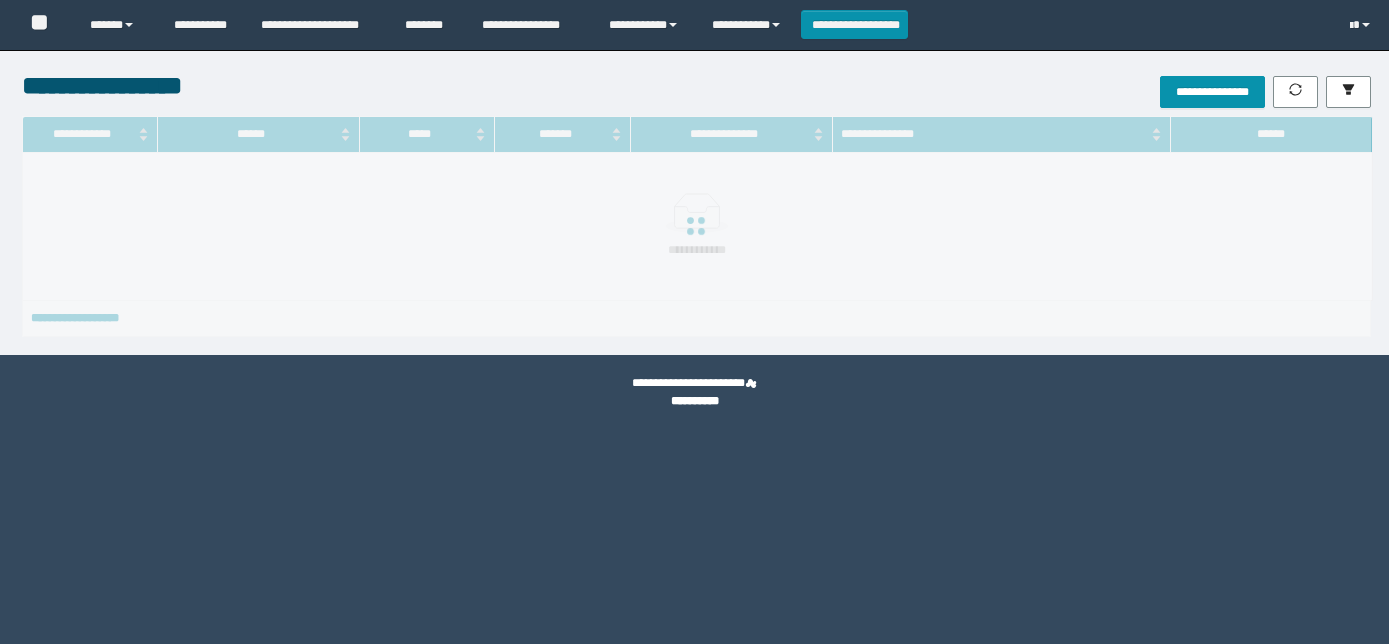 scroll, scrollTop: 0, scrollLeft: 0, axis: both 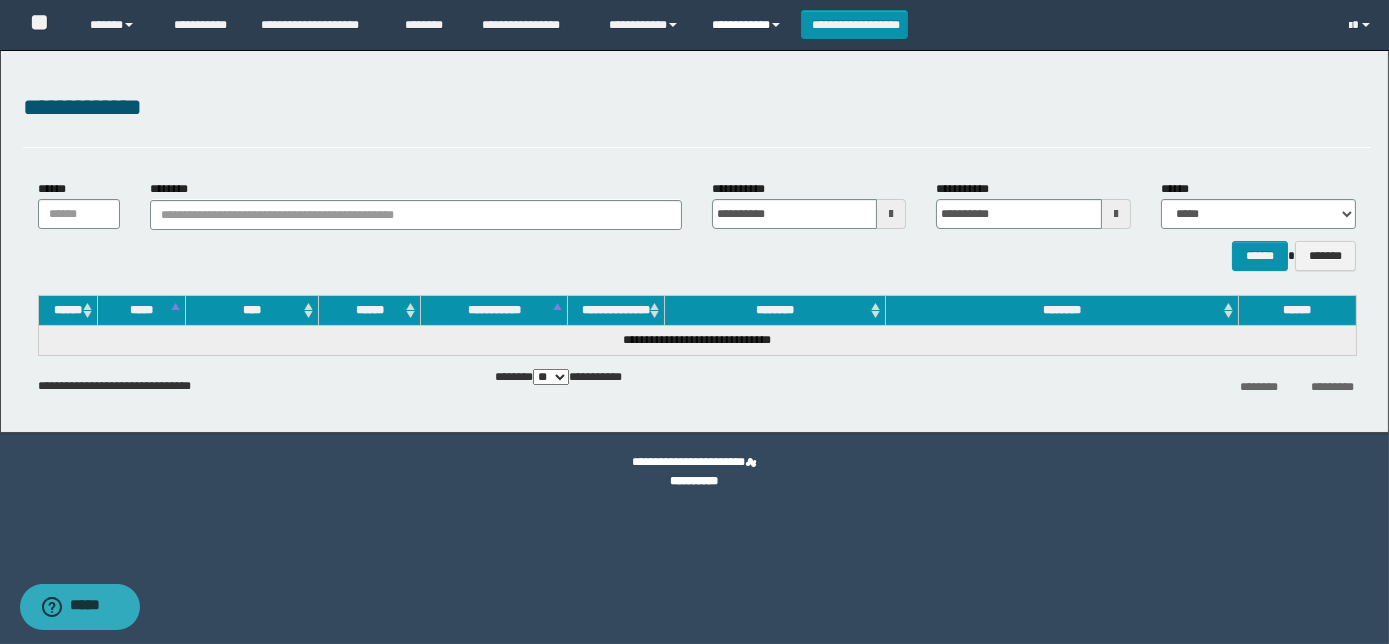 click on "**********" at bounding box center [749, 25] 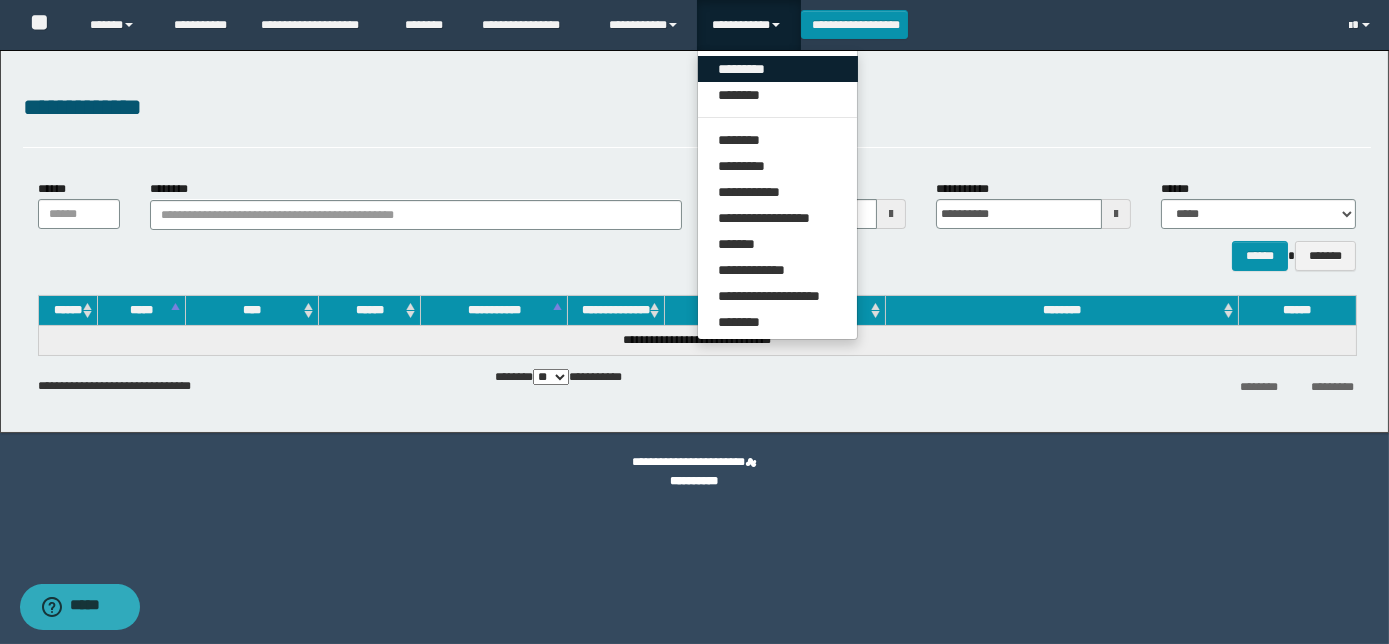 click on "*********" at bounding box center (778, 69) 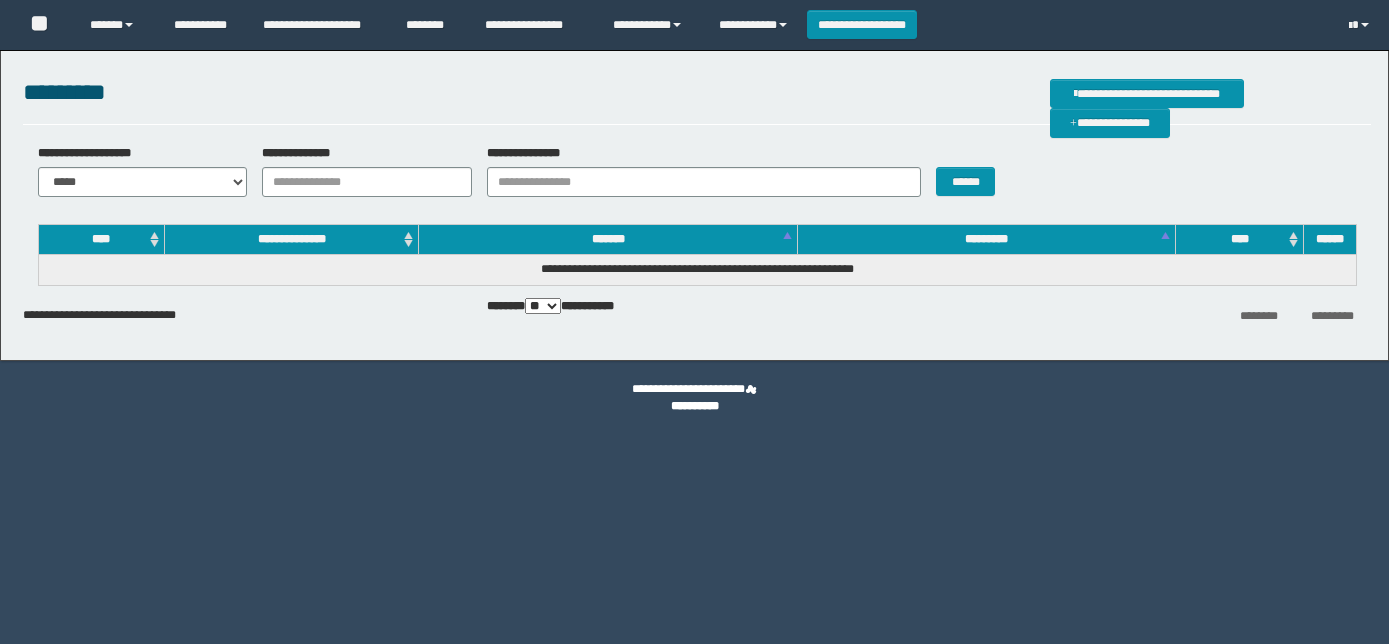 scroll, scrollTop: 0, scrollLeft: 0, axis: both 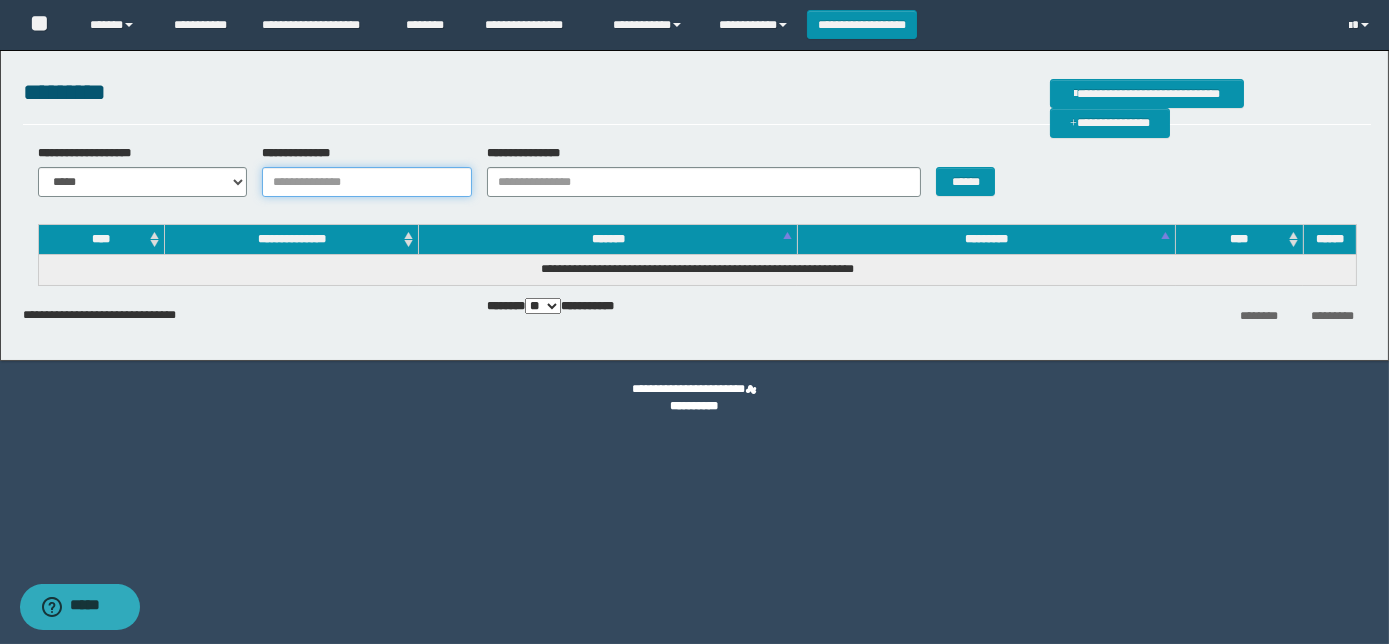 click on "**********" at bounding box center [367, 182] 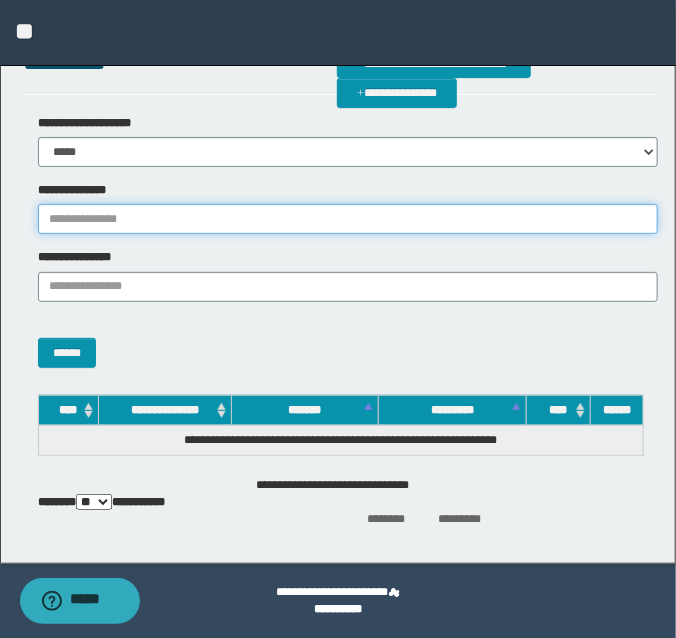 scroll, scrollTop: 0, scrollLeft: 0, axis: both 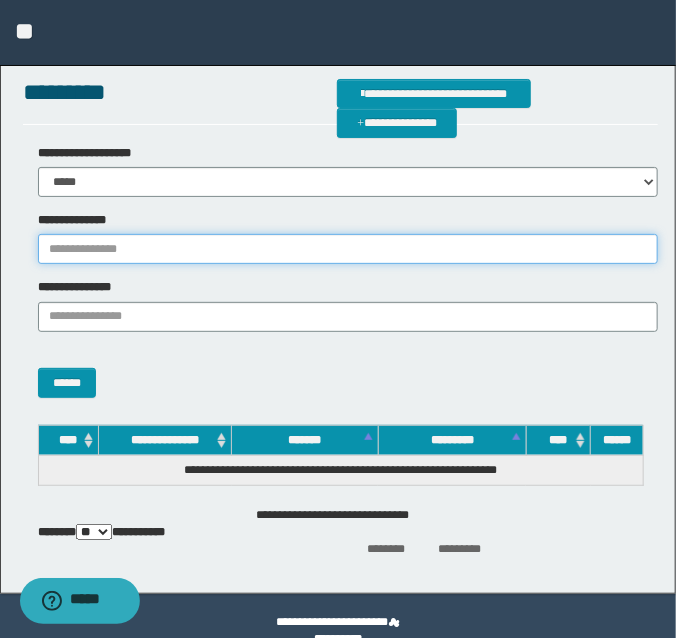 click on "**********" at bounding box center [348, 249] 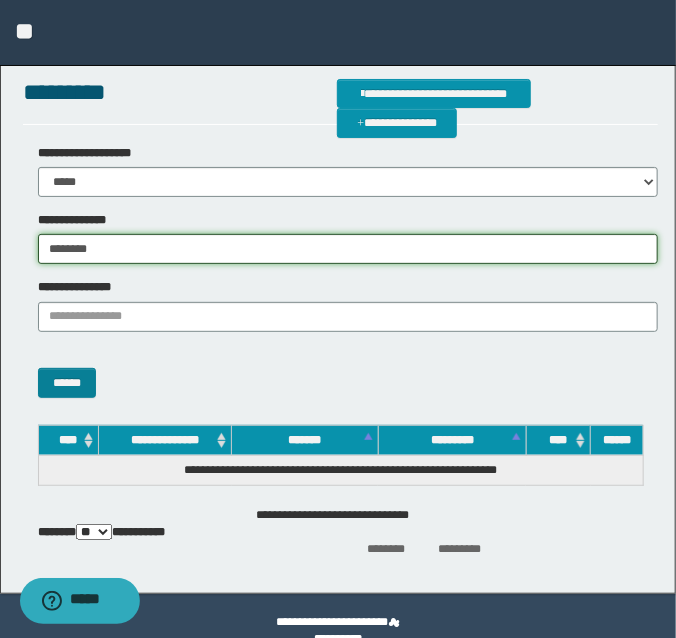 type on "********" 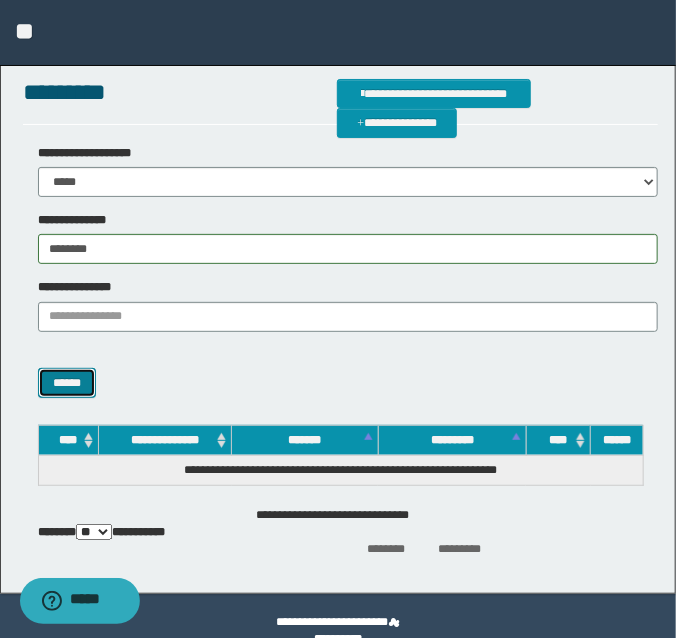click on "******" at bounding box center [67, 382] 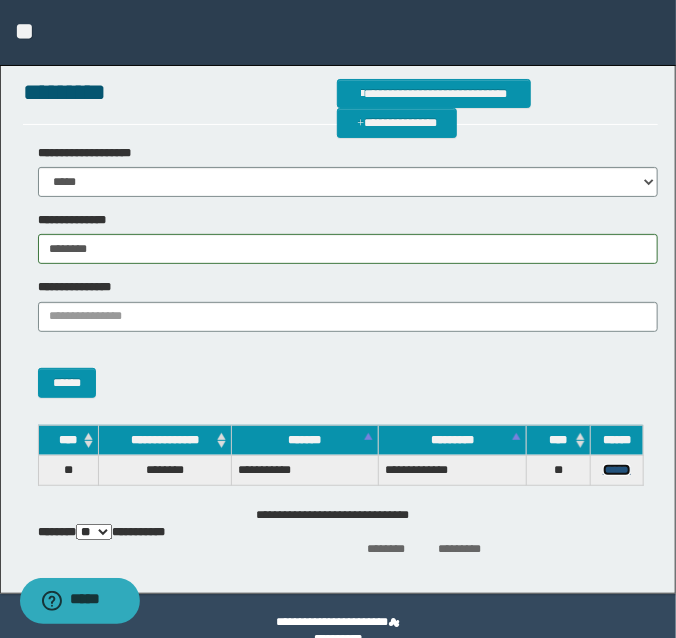 click on "******" at bounding box center [617, 470] 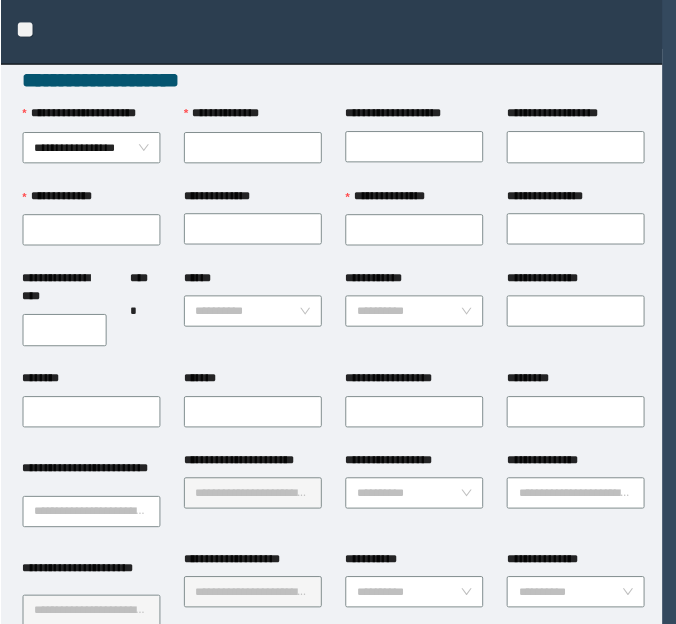 scroll, scrollTop: 0, scrollLeft: 0, axis: both 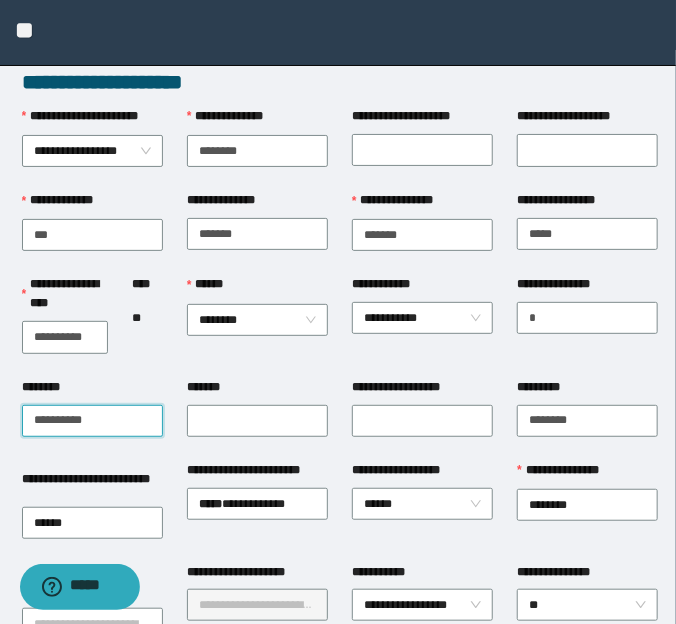 click on "********" at bounding box center [92, 421] 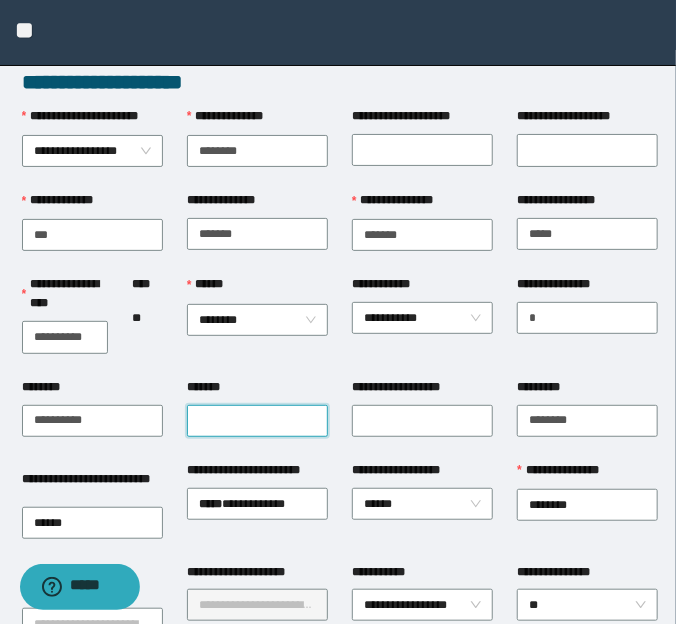 click on "*******" at bounding box center [257, 421] 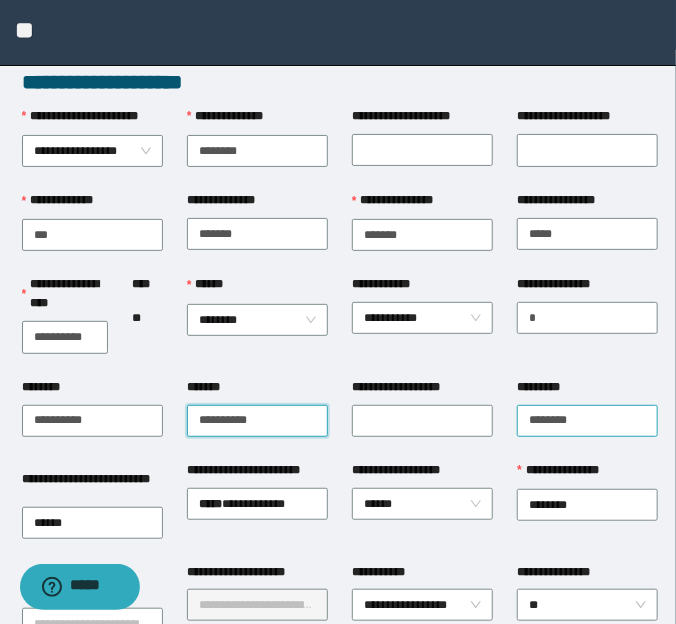 type on "**********" 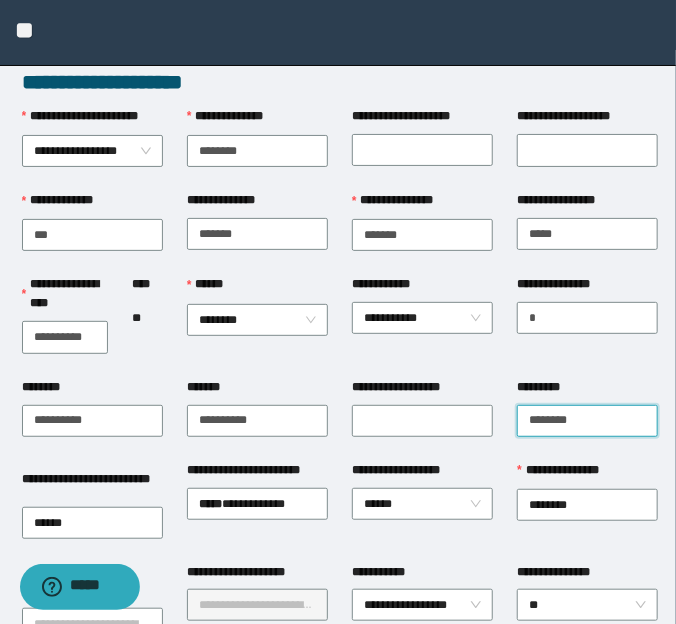 click on "*********" at bounding box center (587, 421) 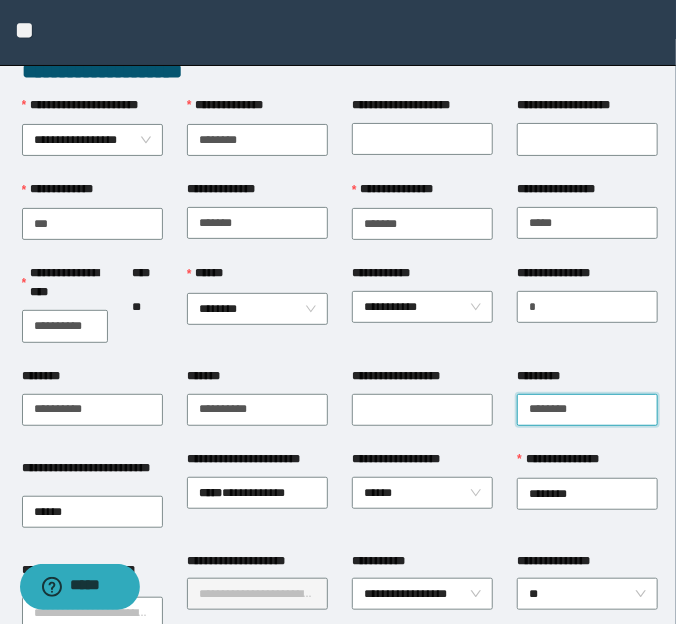 scroll, scrollTop: 90, scrollLeft: 0, axis: vertical 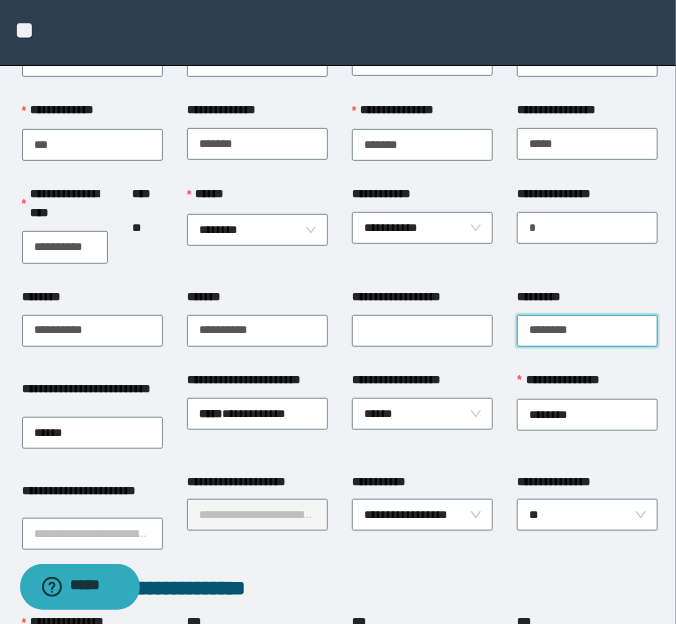click on "*********" at bounding box center [587, 331] 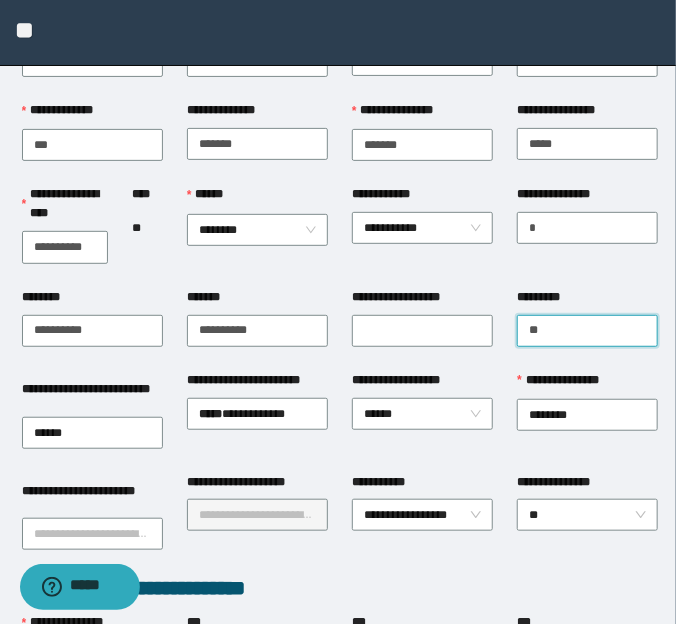 type on "*" 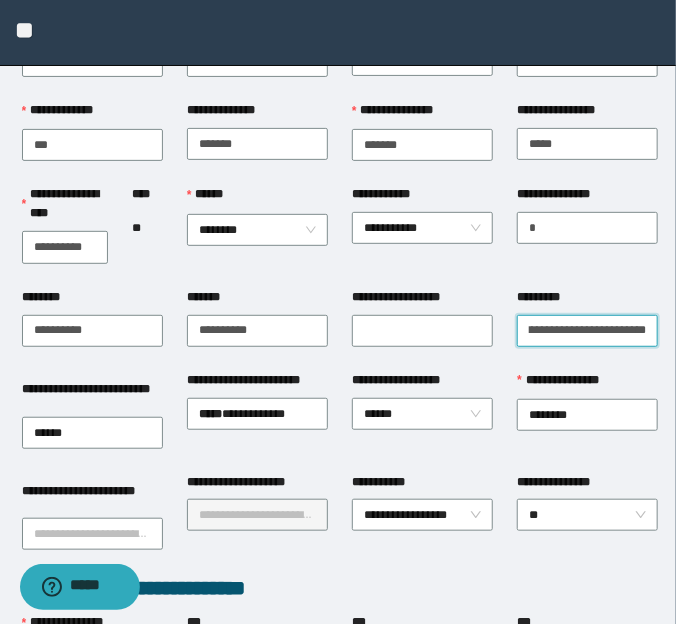scroll, scrollTop: 0, scrollLeft: 42, axis: horizontal 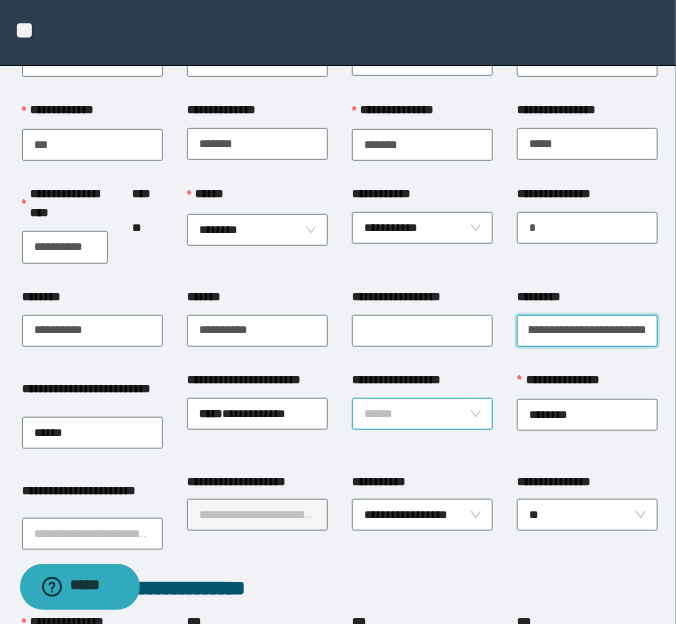 click on "******" at bounding box center [423, 414] 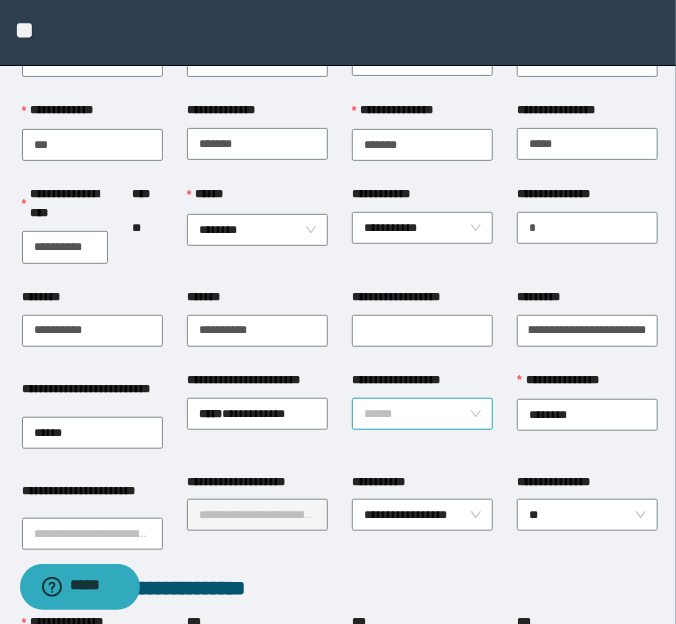 scroll, scrollTop: 0, scrollLeft: 0, axis: both 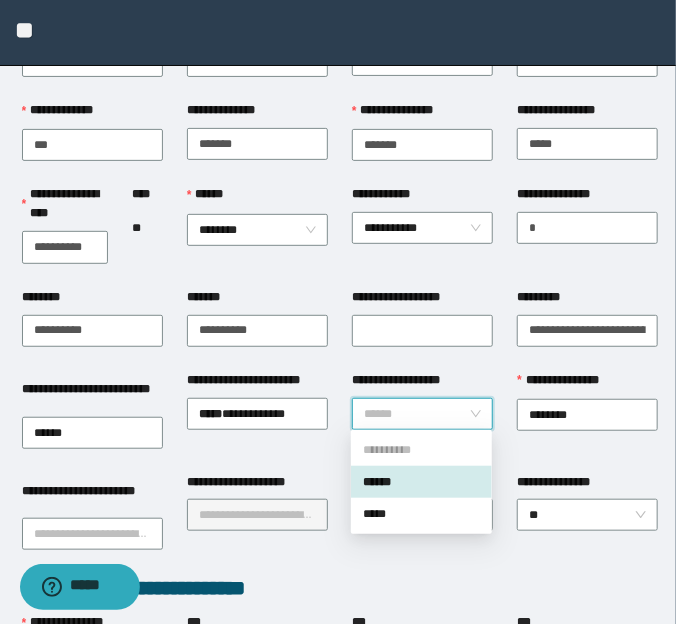 click on "******" at bounding box center [421, 482] 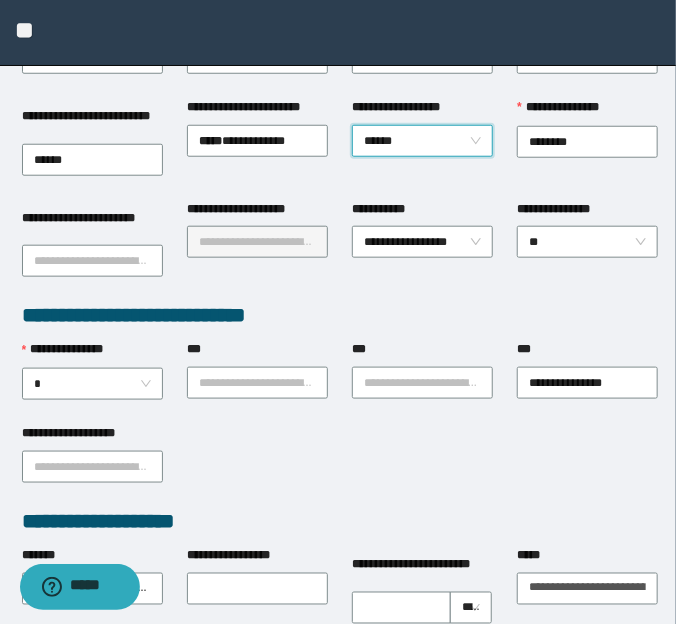 scroll, scrollTop: 454, scrollLeft: 0, axis: vertical 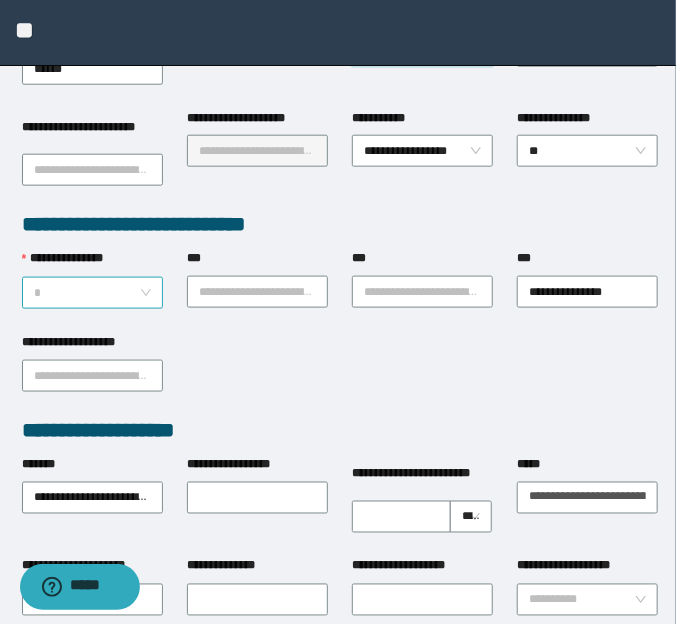 click on "*" at bounding box center (93, 293) 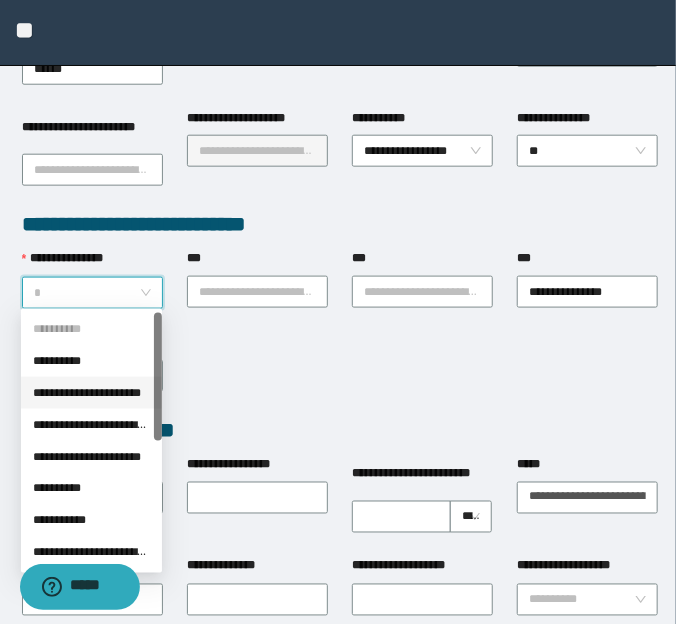 click on "**********" at bounding box center (91, 393) 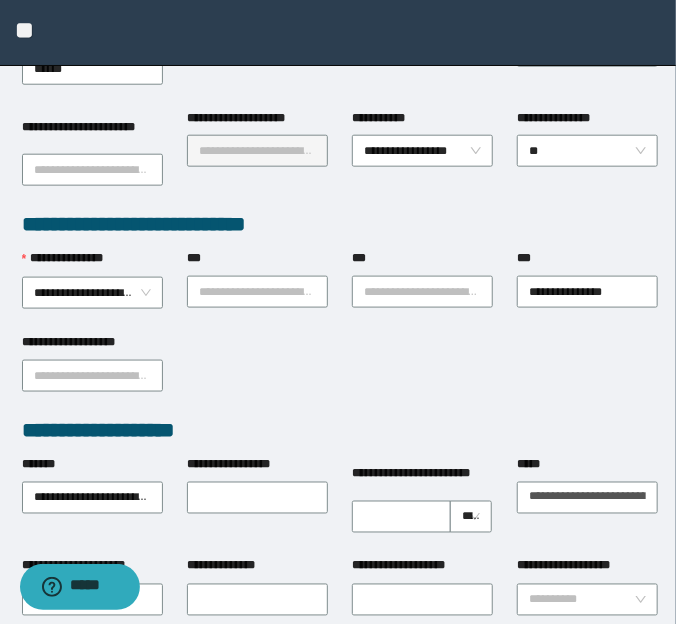 scroll, scrollTop: 545, scrollLeft: 0, axis: vertical 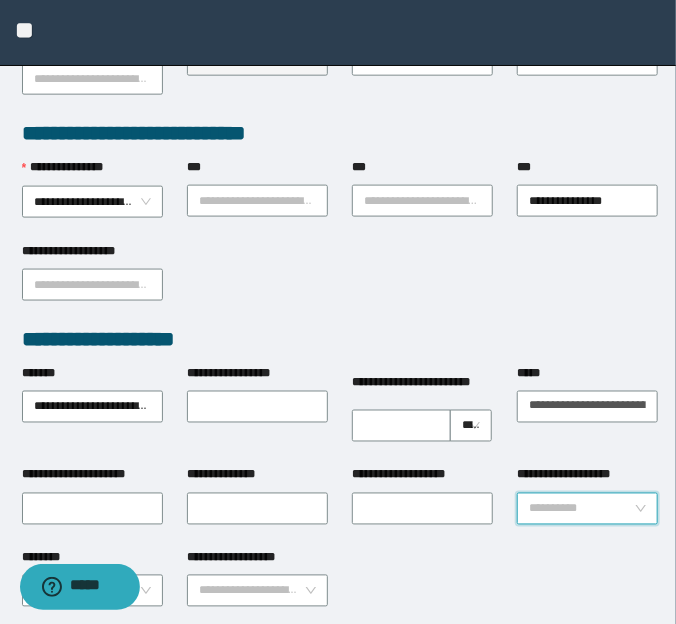 click on "**********" at bounding box center [581, 509] 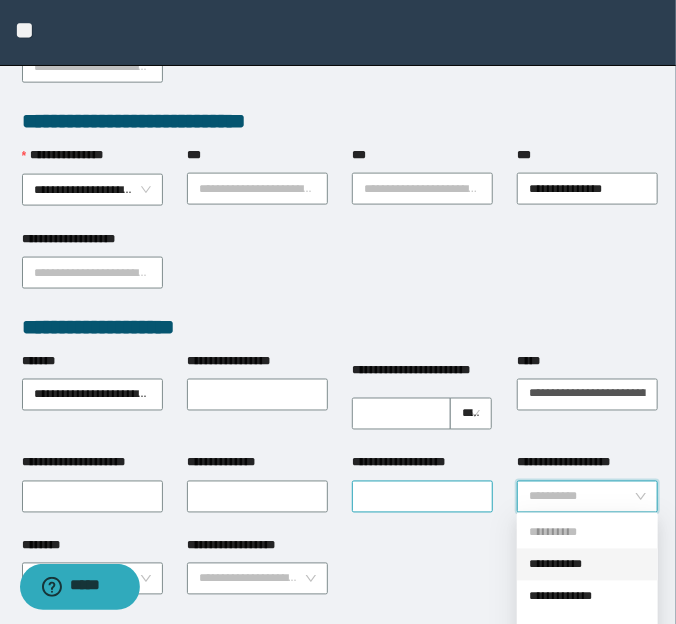 scroll, scrollTop: 636, scrollLeft: 0, axis: vertical 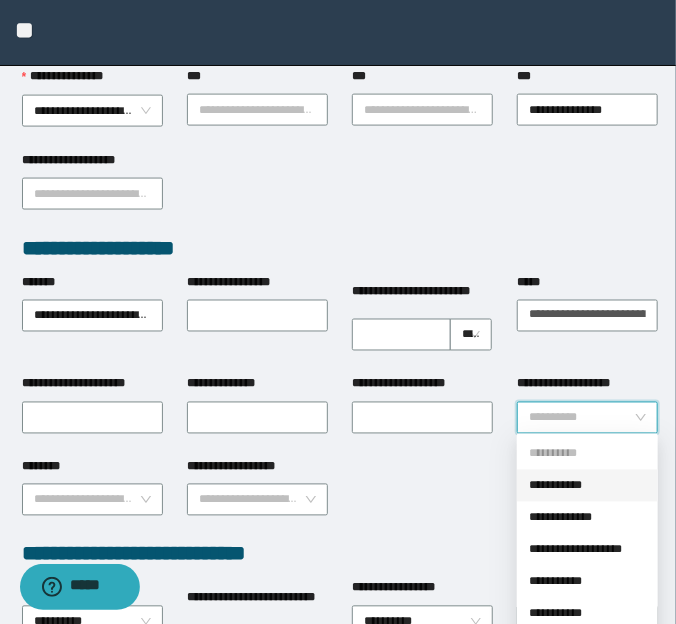 click on "**********" at bounding box center [587, 486] 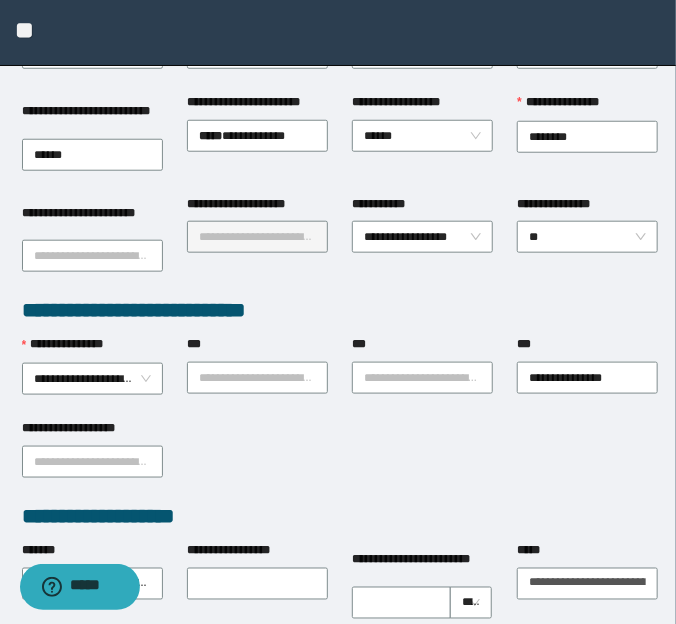 scroll, scrollTop: 363, scrollLeft: 0, axis: vertical 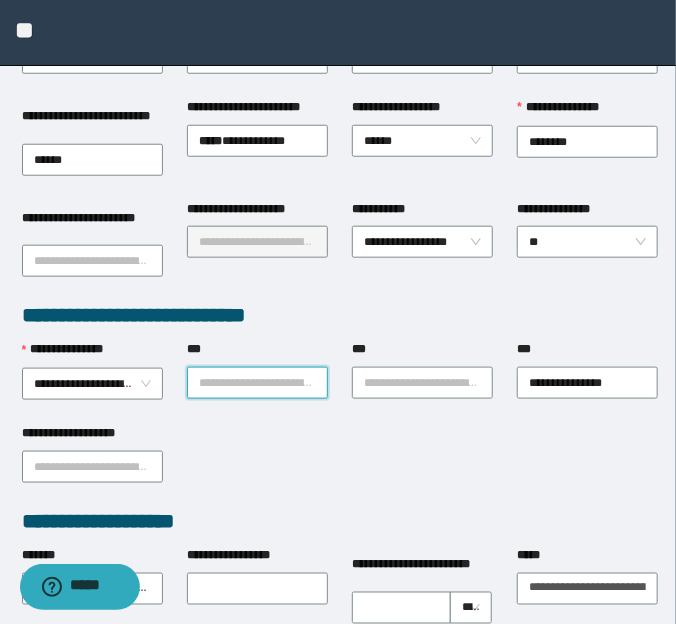 click on "***" at bounding box center [257, 383] 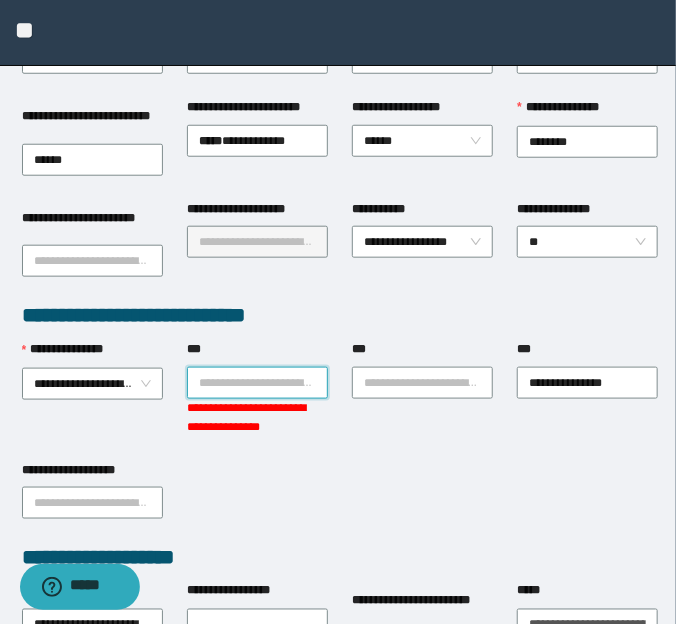 click on "***" at bounding box center (257, 383) 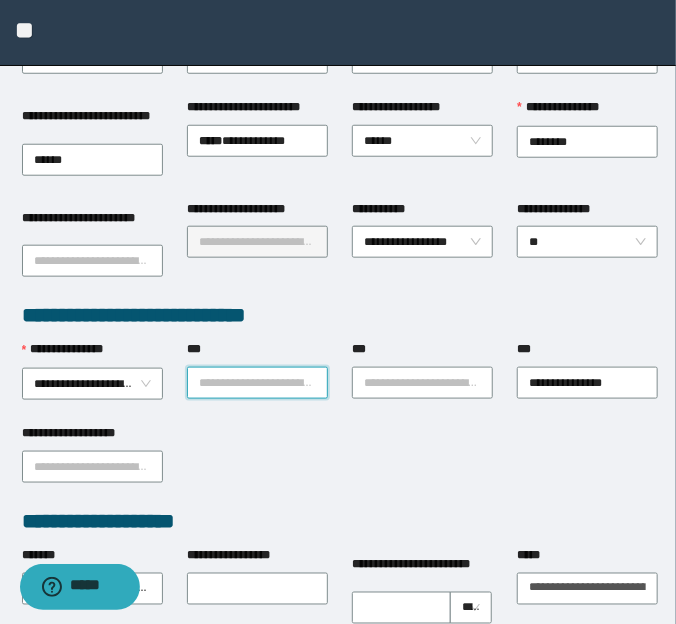 paste on "**********" 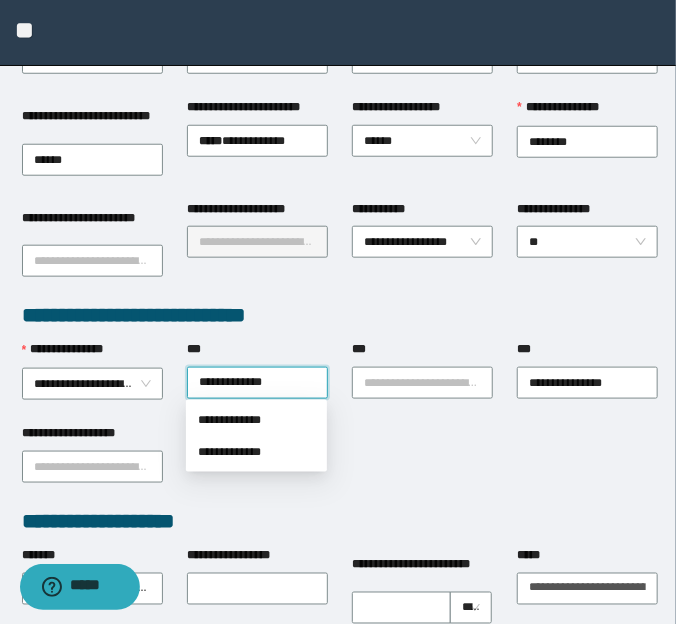 type on "**********" 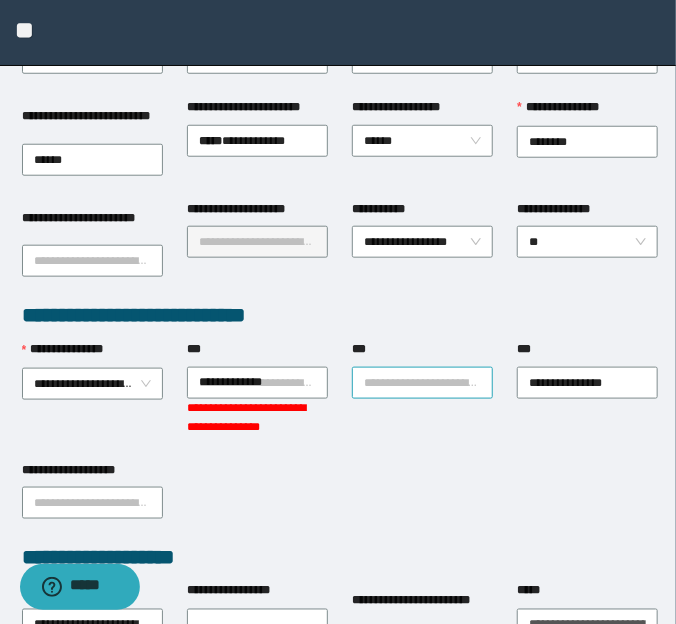 click on "***" at bounding box center [422, 383] 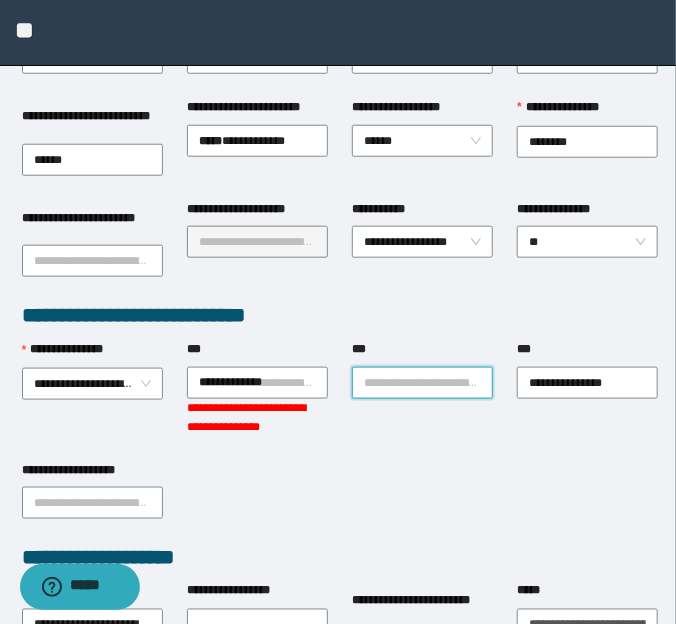 paste on "*********" 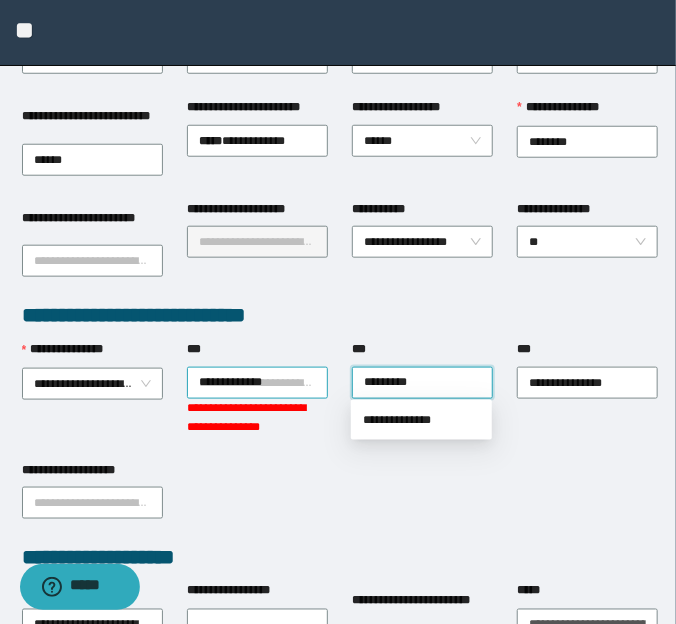 click on "**********" at bounding box center [257, 383] 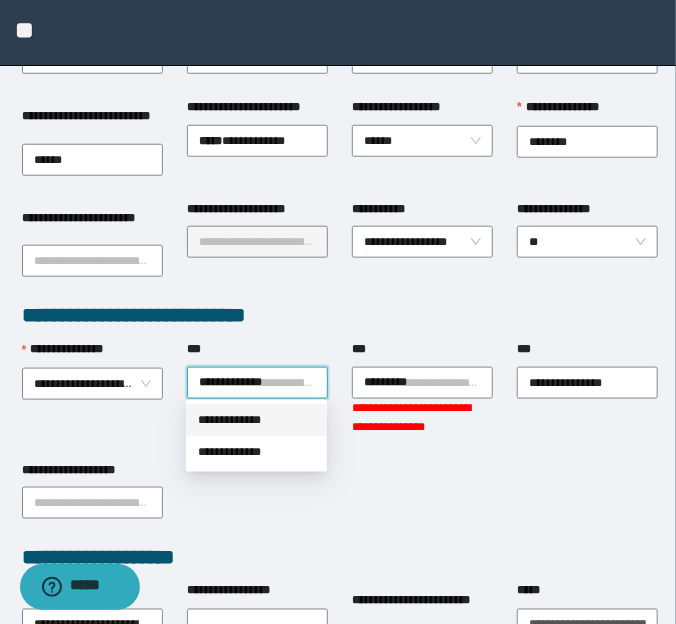 click on "**********" at bounding box center (256, 420) 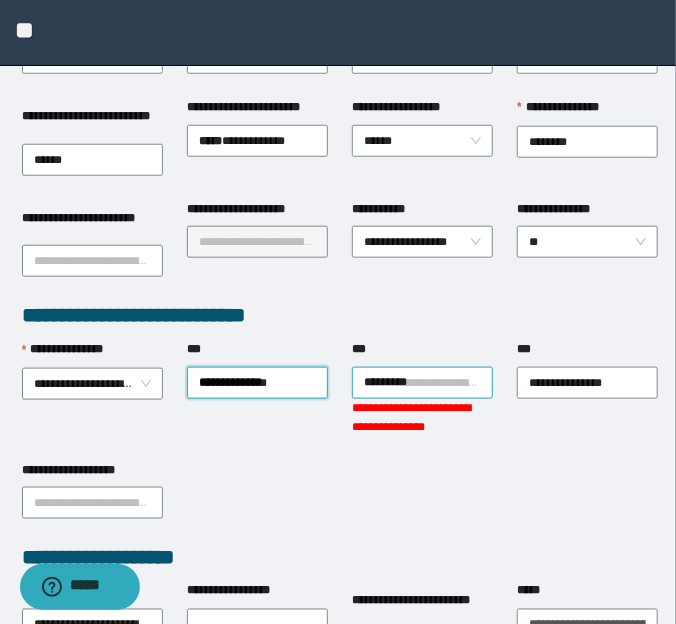 click on "*********" at bounding box center [422, 383] 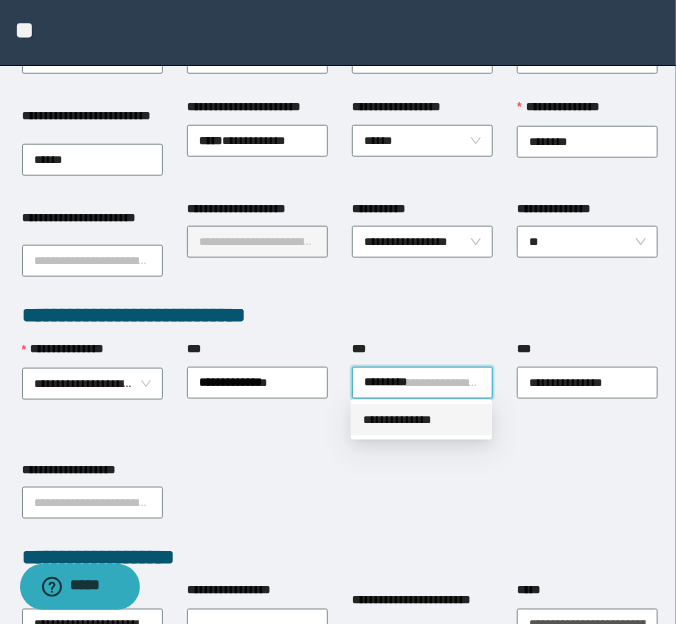 click on "**********" at bounding box center (421, 420) 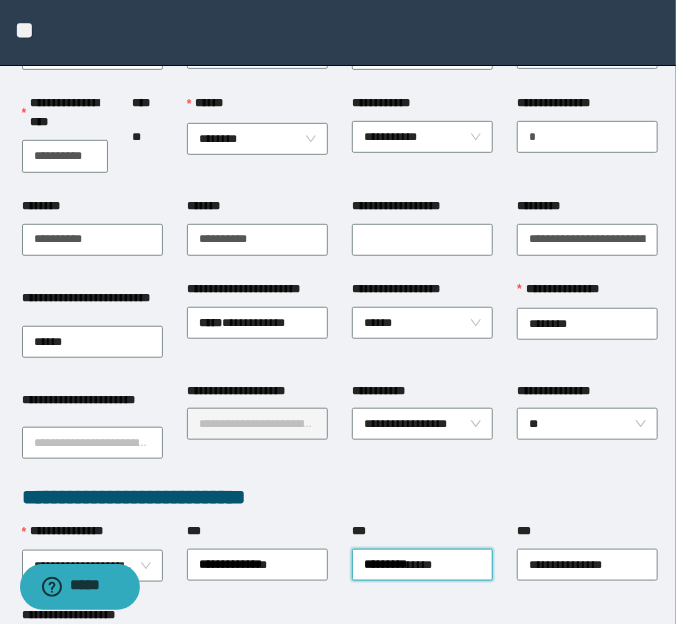 scroll, scrollTop: 0, scrollLeft: 0, axis: both 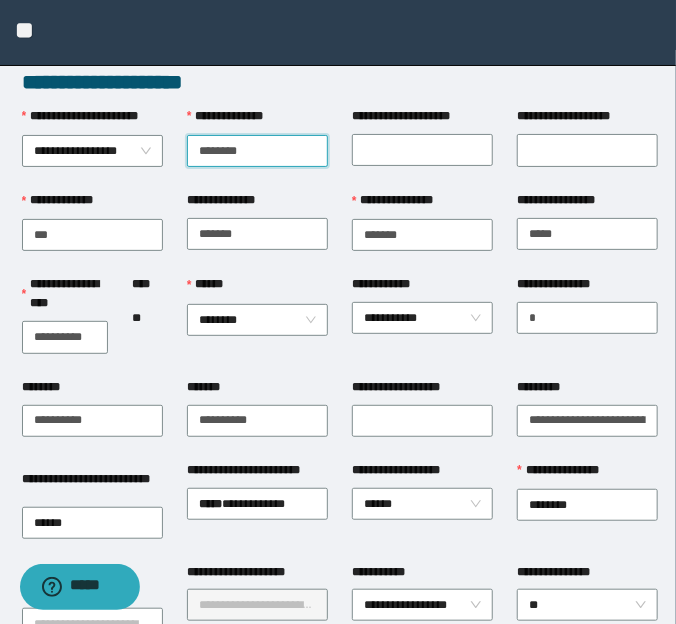 click on "**********" at bounding box center (257, 151) 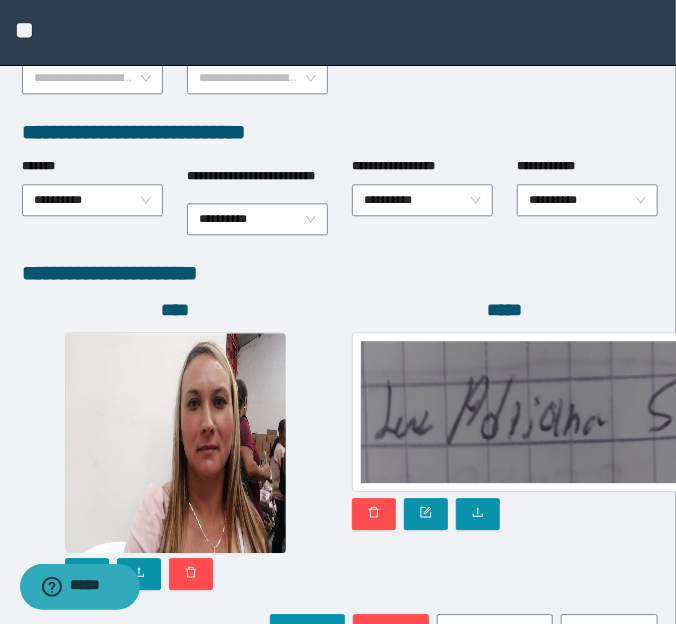 scroll, scrollTop: 1090, scrollLeft: 0, axis: vertical 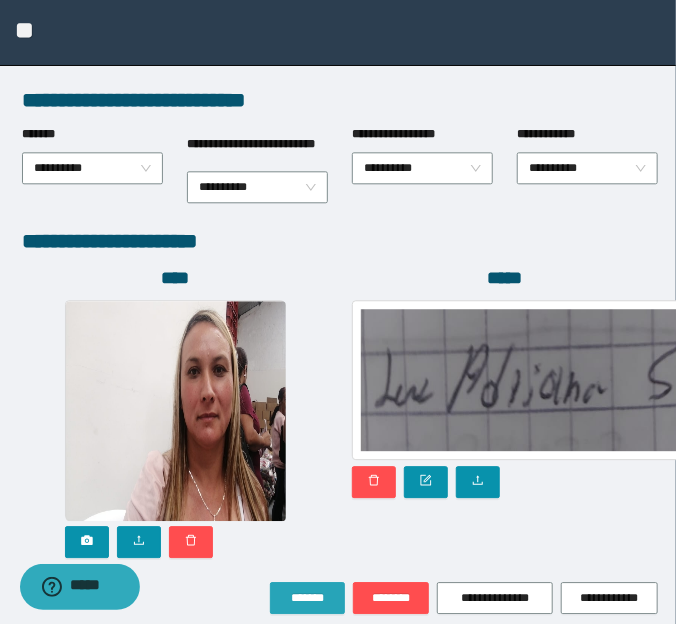 click on "*******" at bounding box center [307, 598] 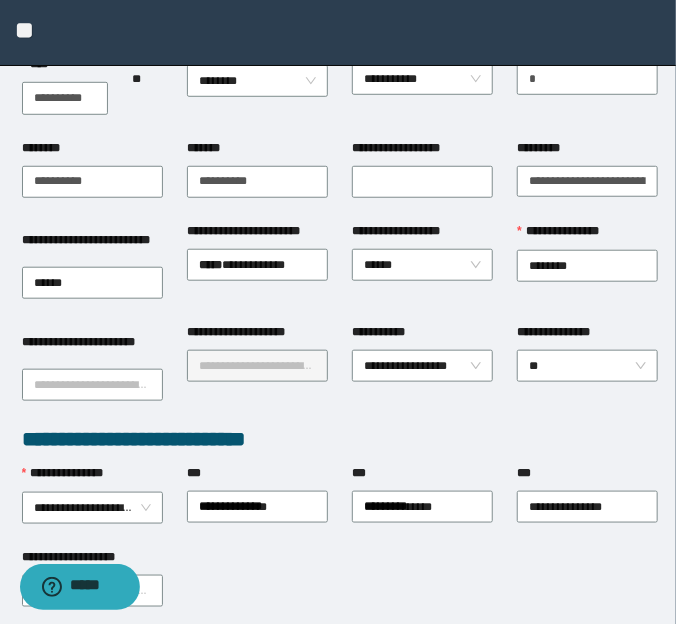 scroll, scrollTop: 272, scrollLeft: 0, axis: vertical 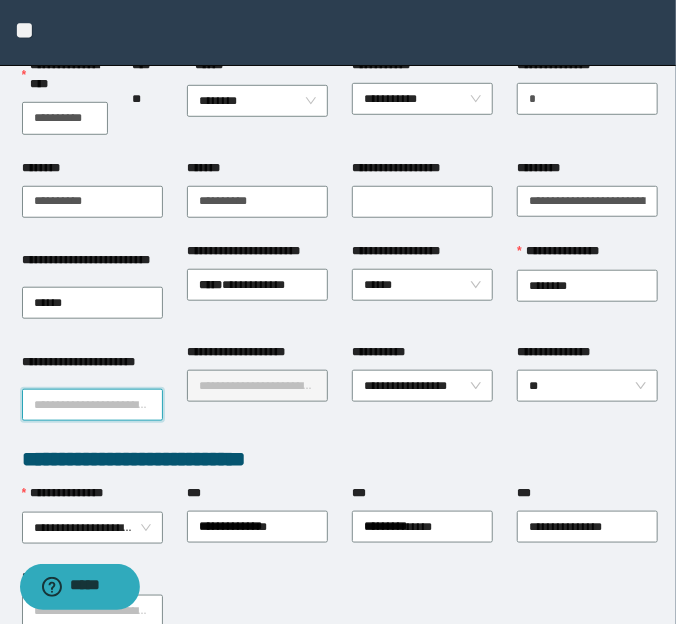 click on "**********" at bounding box center (92, 405) 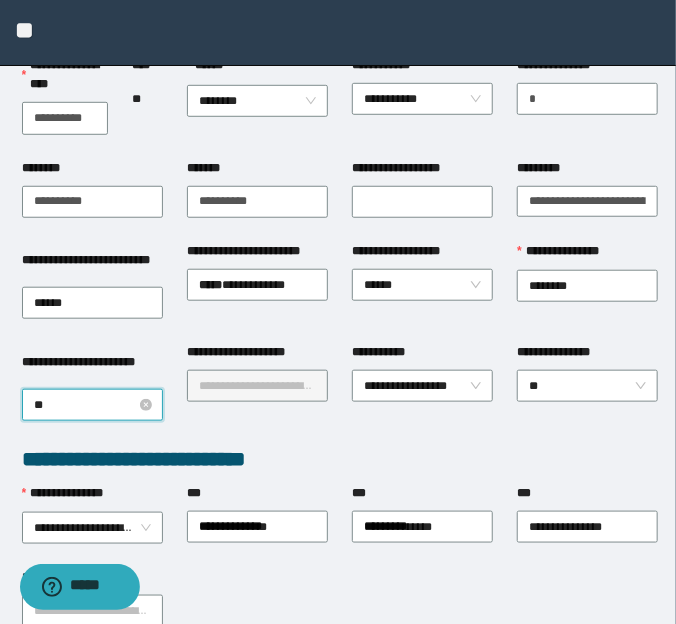 type on "***" 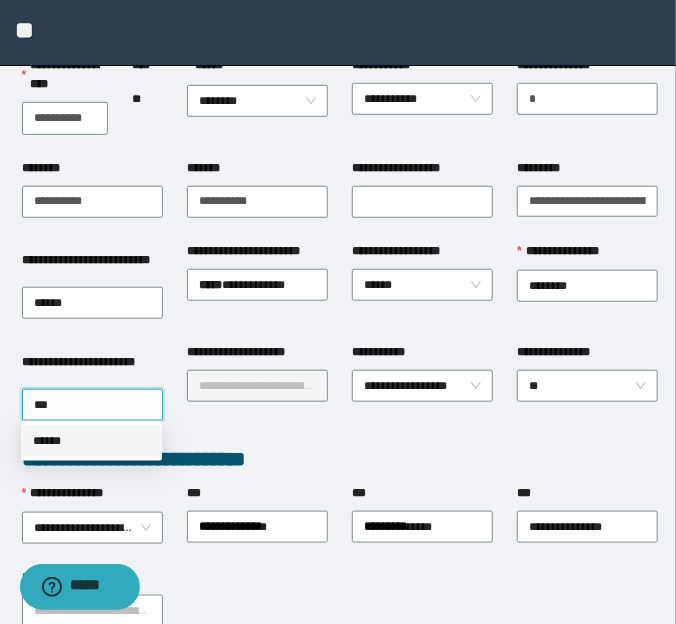click on "******" at bounding box center (91, 441) 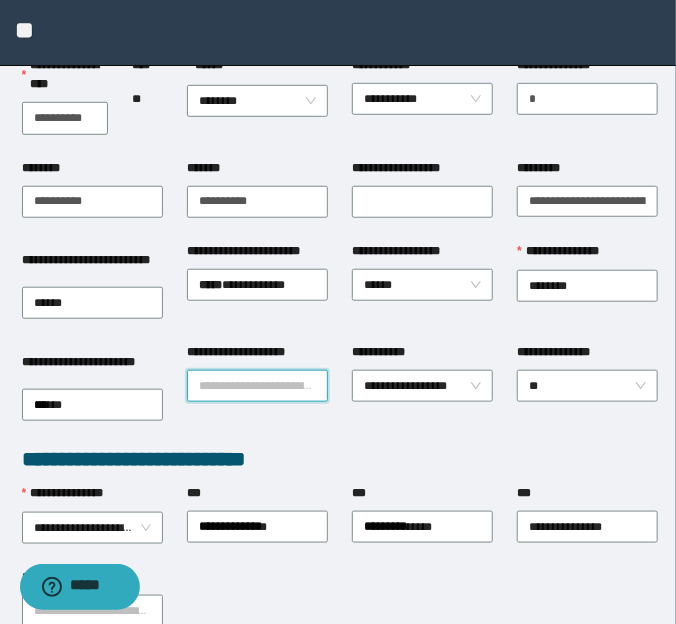 click on "**********" at bounding box center [257, 386] 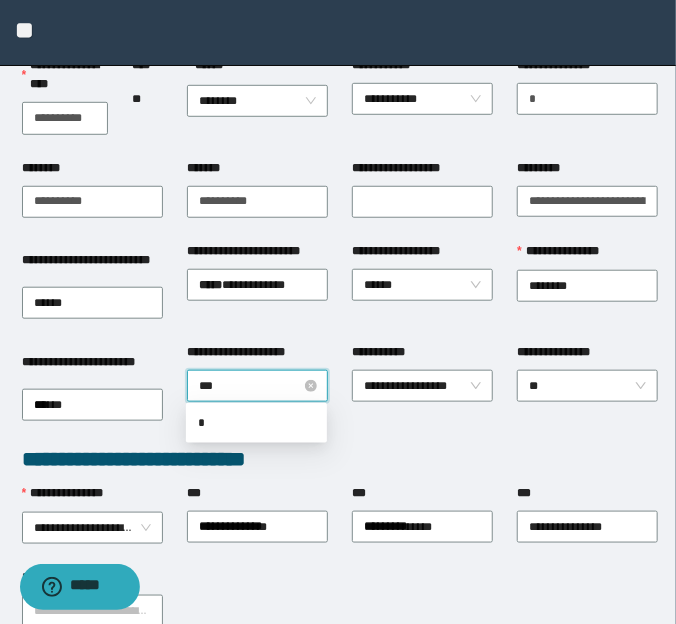 type on "****" 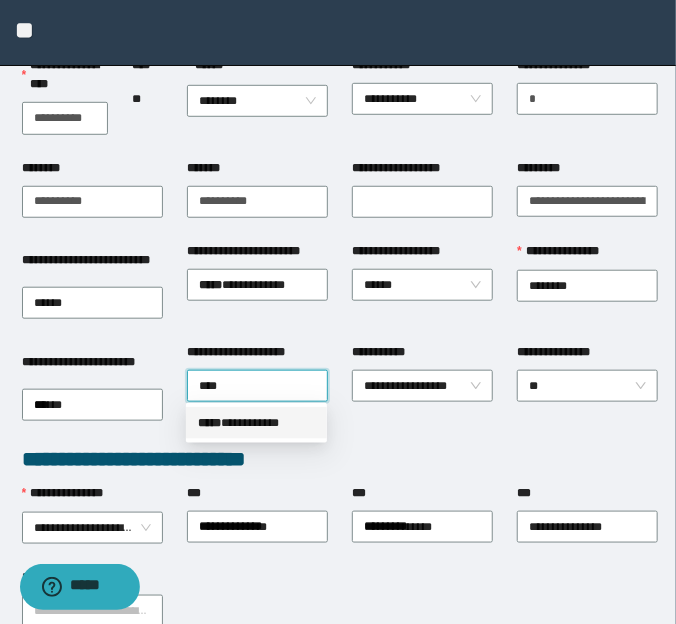 click on "***** * *********" at bounding box center (256, 423) 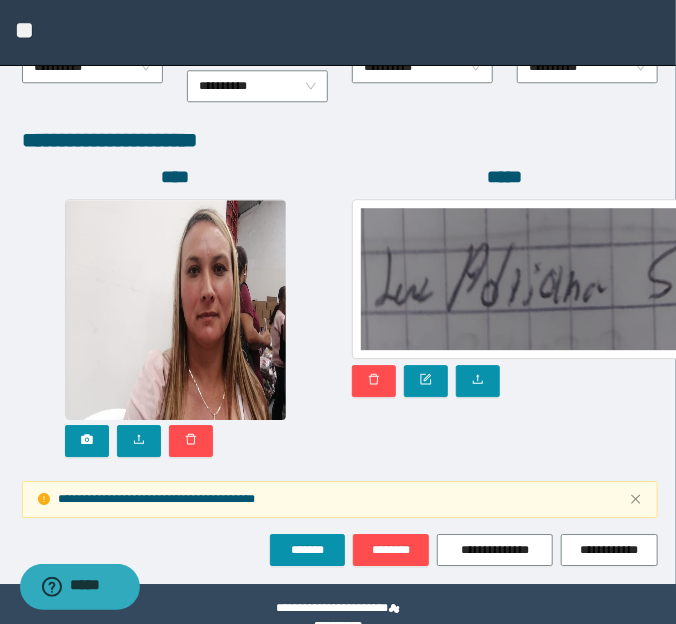 scroll, scrollTop: 1276, scrollLeft: 0, axis: vertical 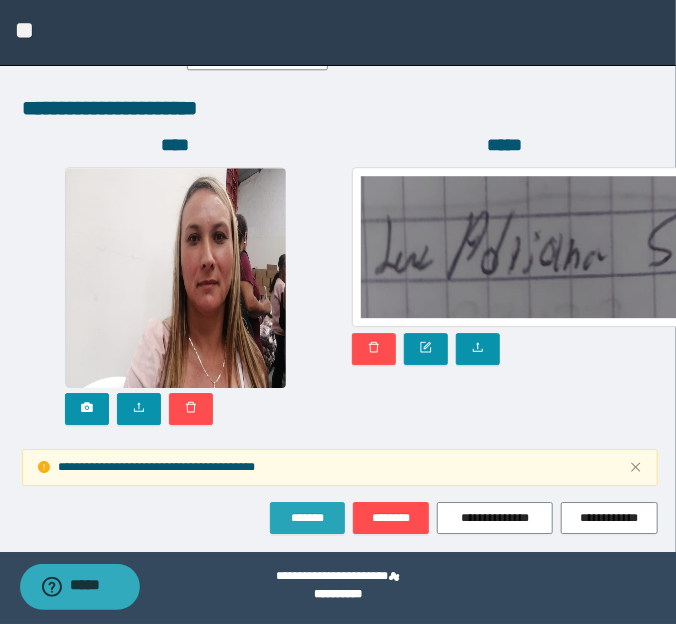 click on "*******" at bounding box center (307, 518) 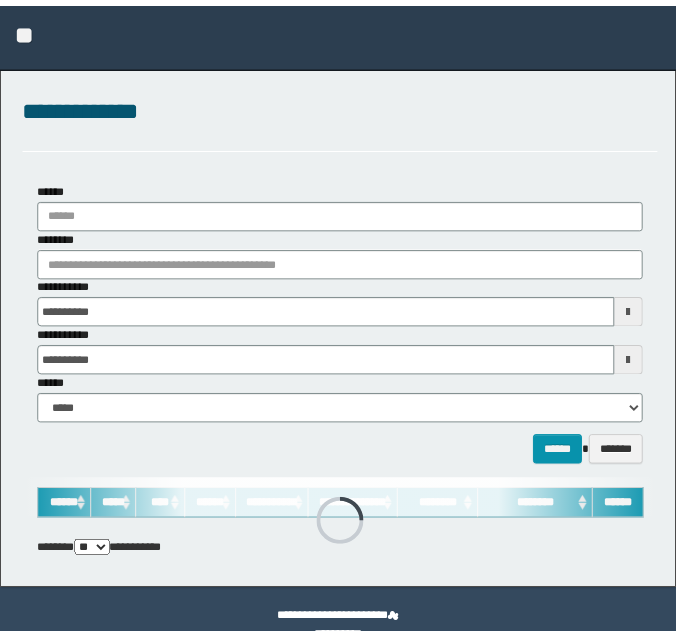scroll, scrollTop: 0, scrollLeft: 0, axis: both 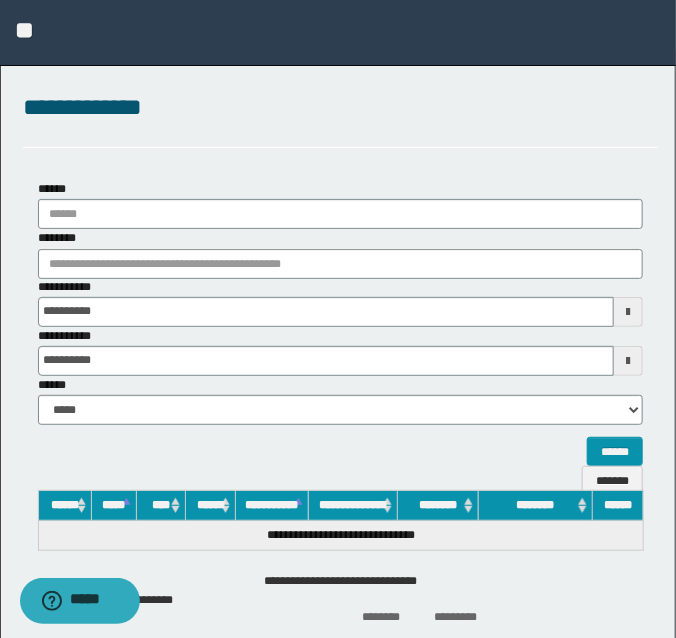 click on "**" at bounding box center [338, 33] 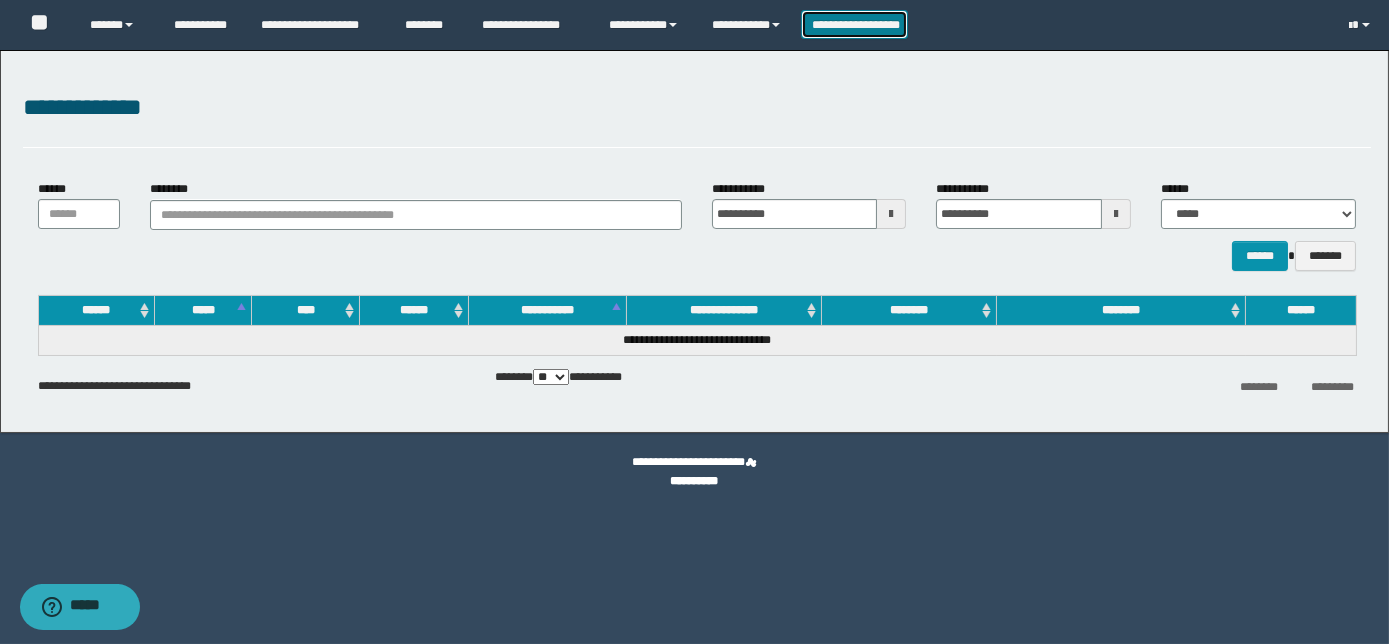 click on "**********" at bounding box center (855, 24) 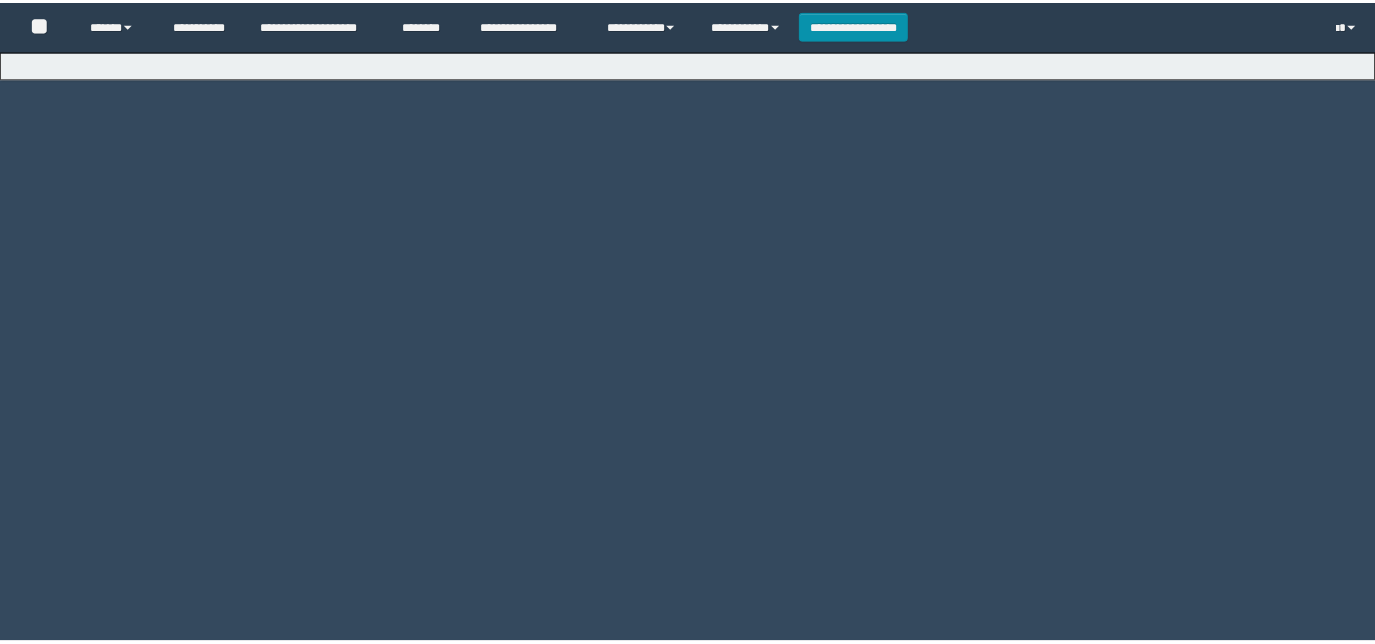 scroll, scrollTop: 0, scrollLeft: 0, axis: both 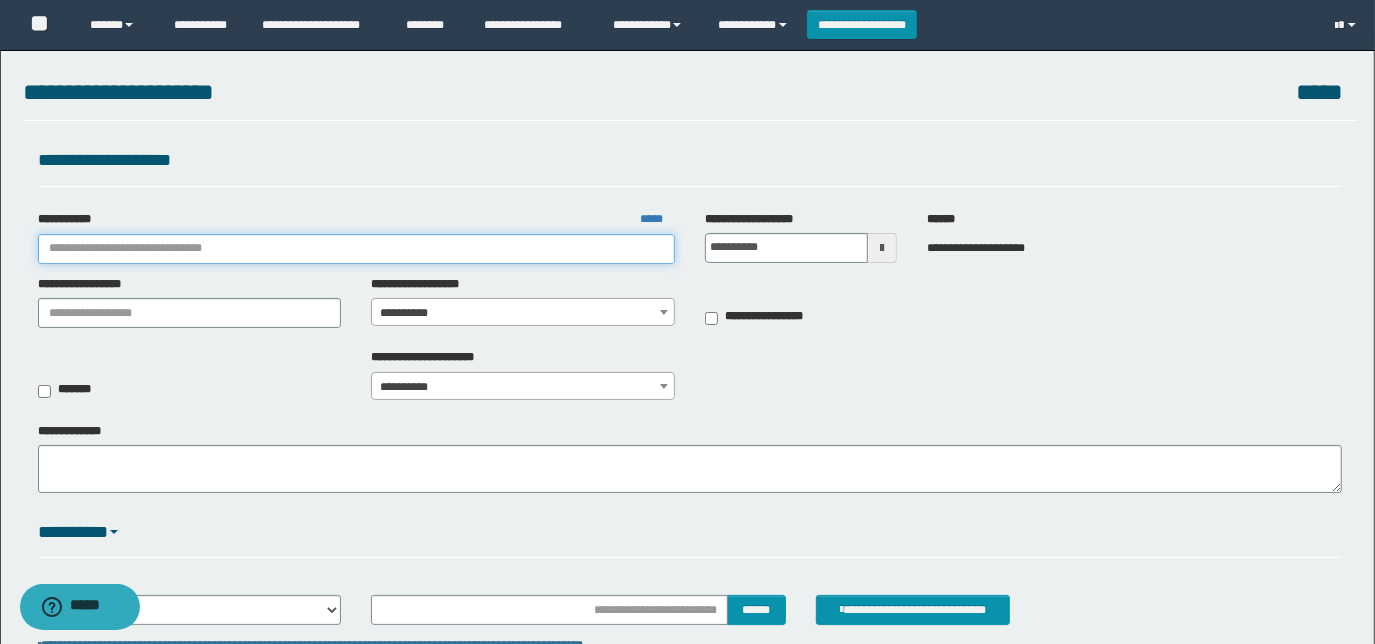 click on "**********" at bounding box center [356, 249] 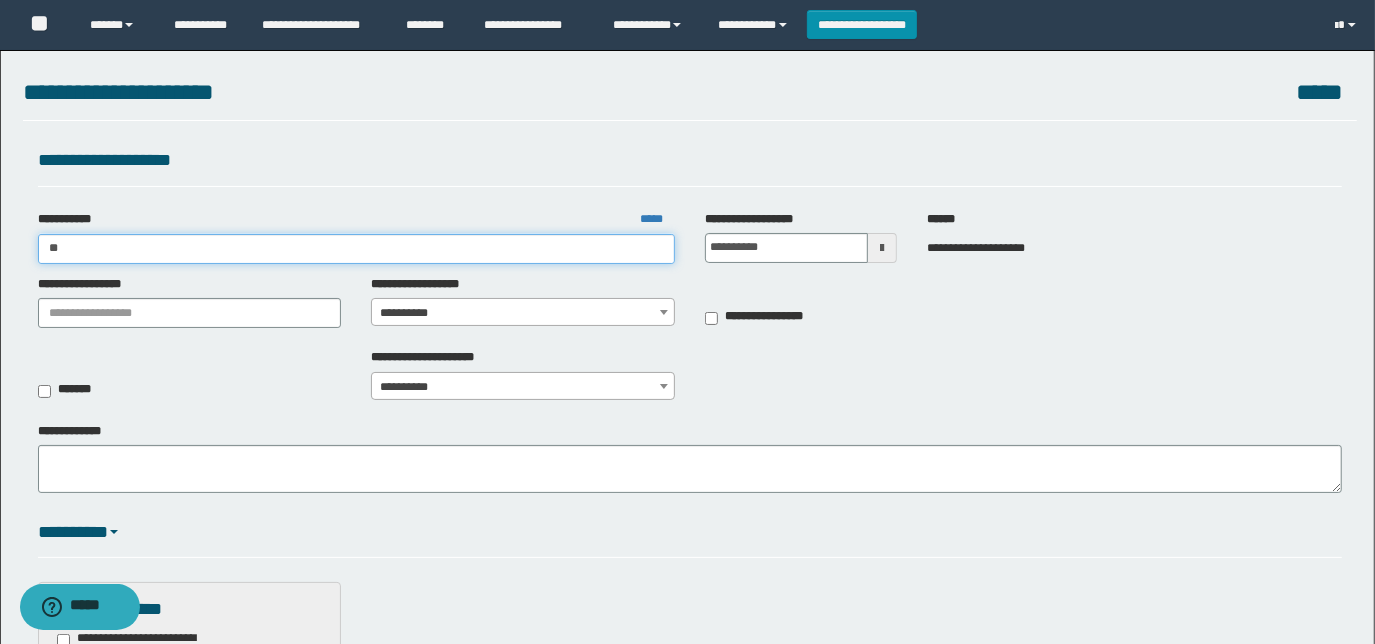 type on "**" 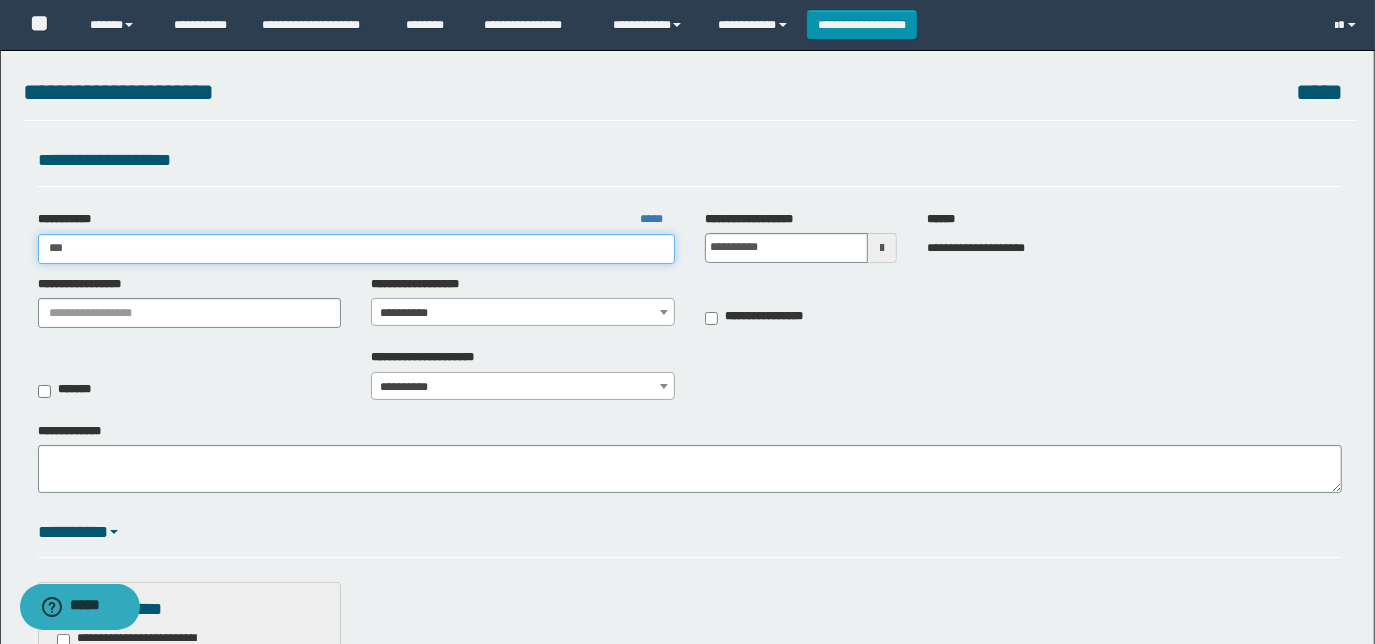 type on "**" 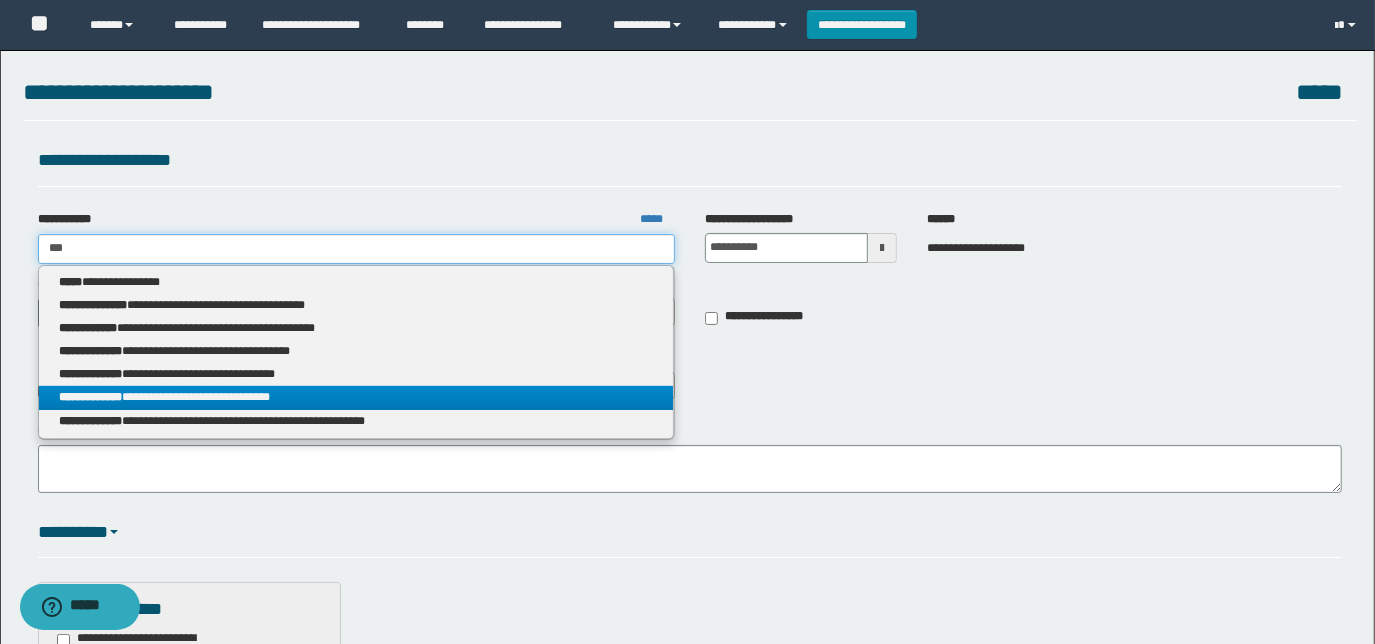 type on "**" 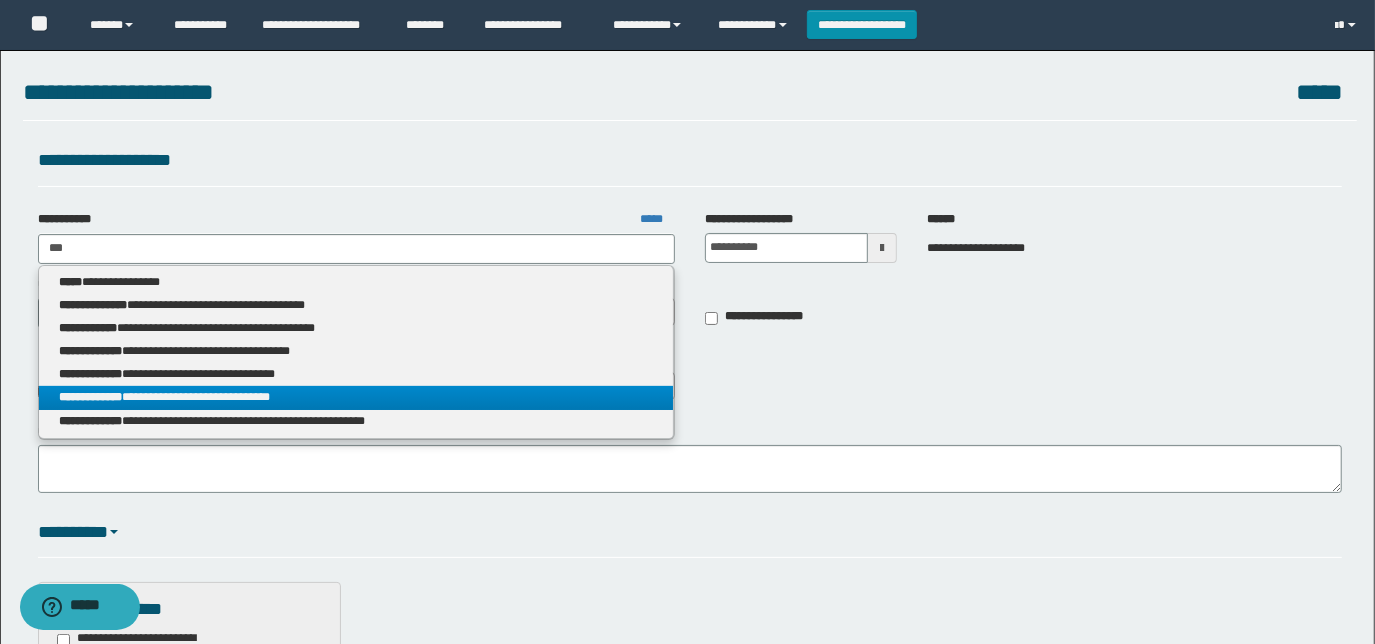 click on "**********" at bounding box center [356, 397] 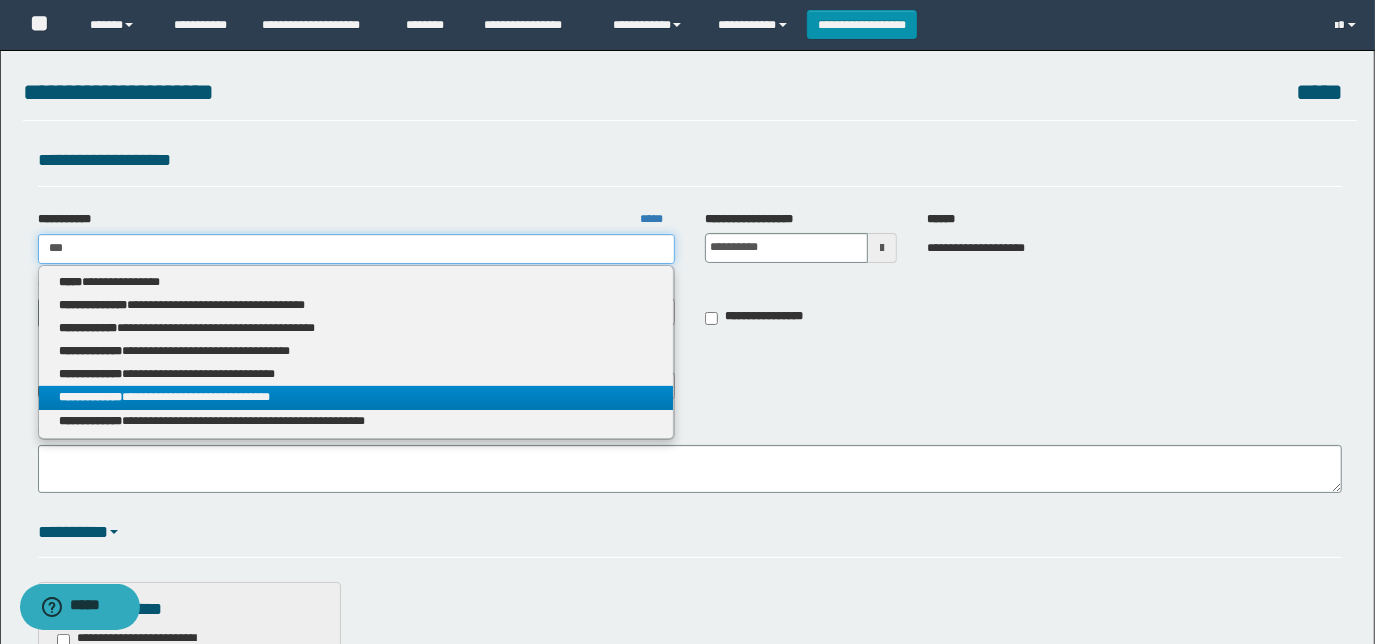 type 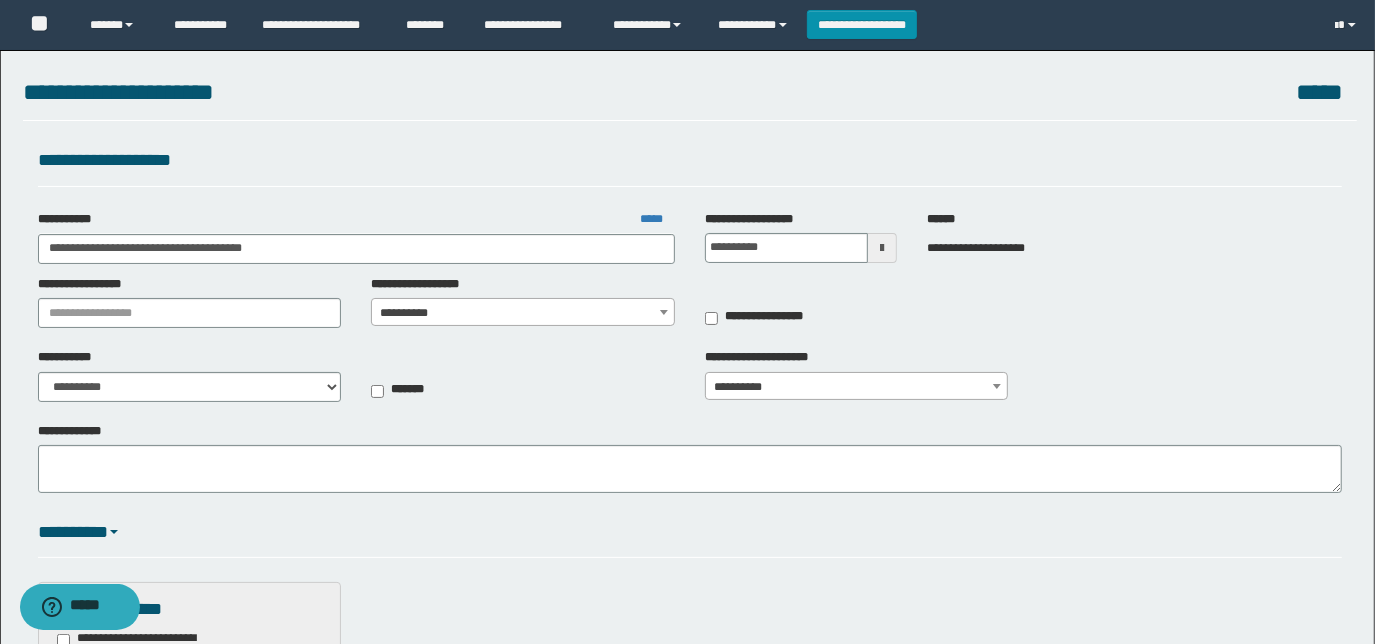 click on "**********" at bounding box center [523, 313] 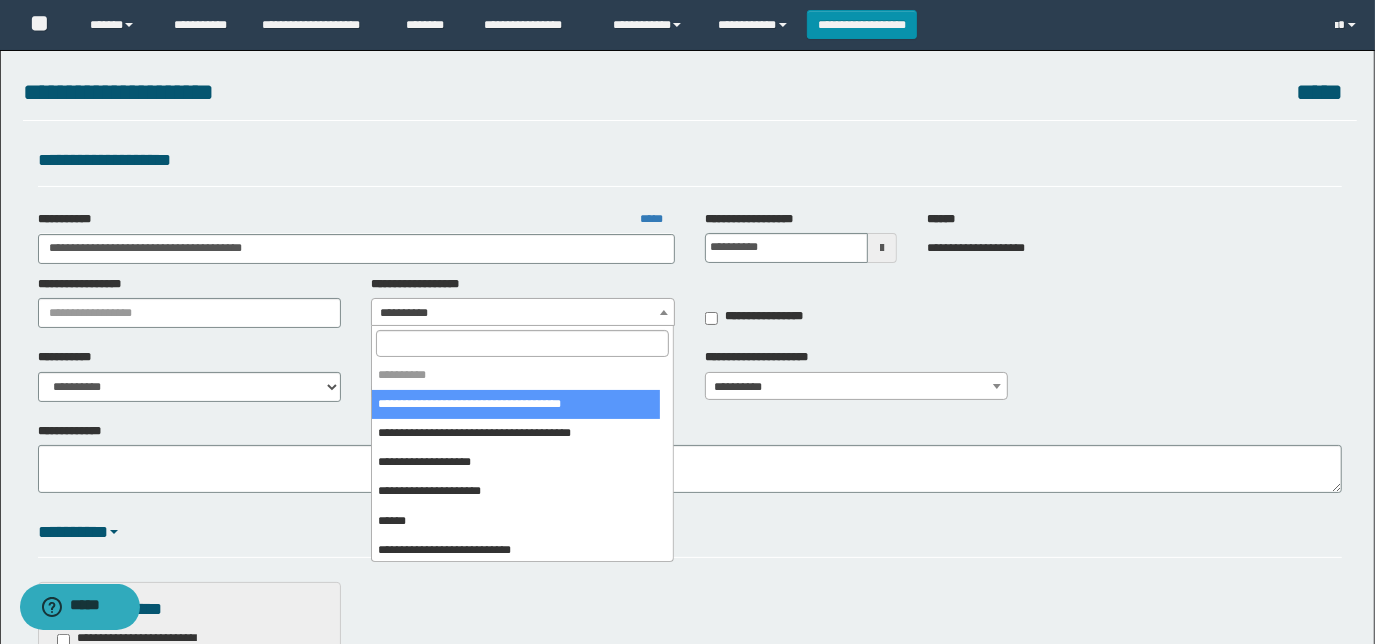 click at bounding box center (523, 343) 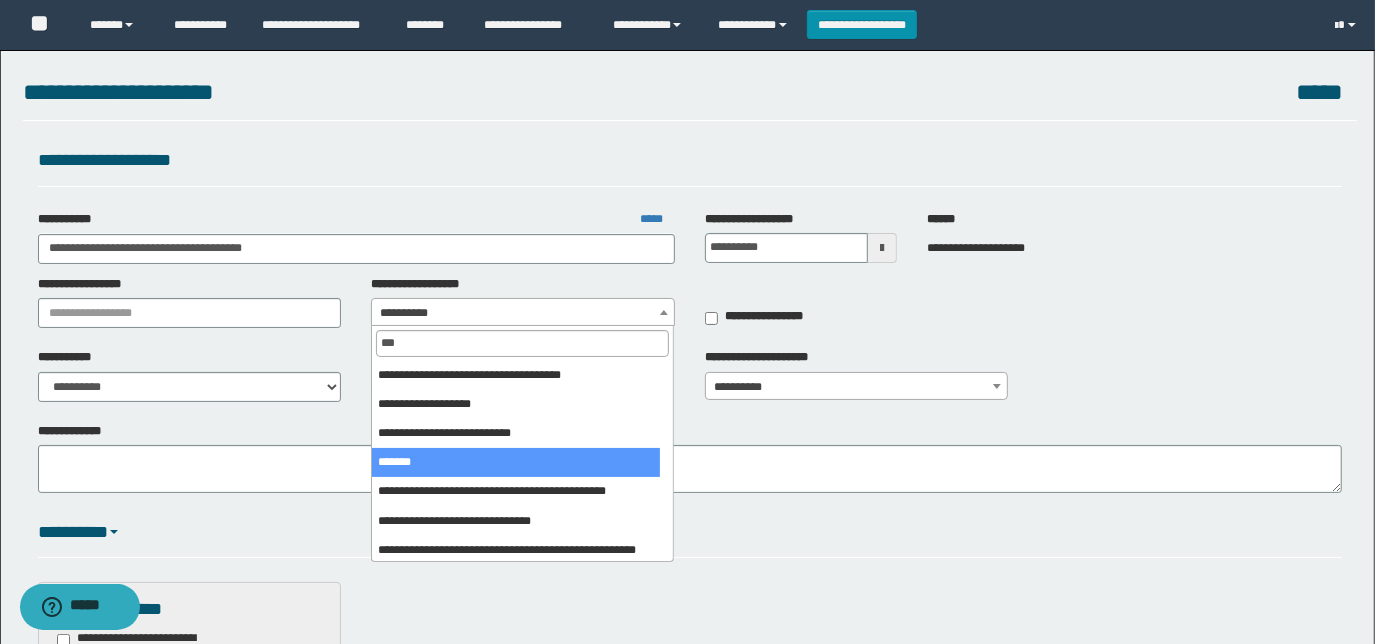 type on "***" 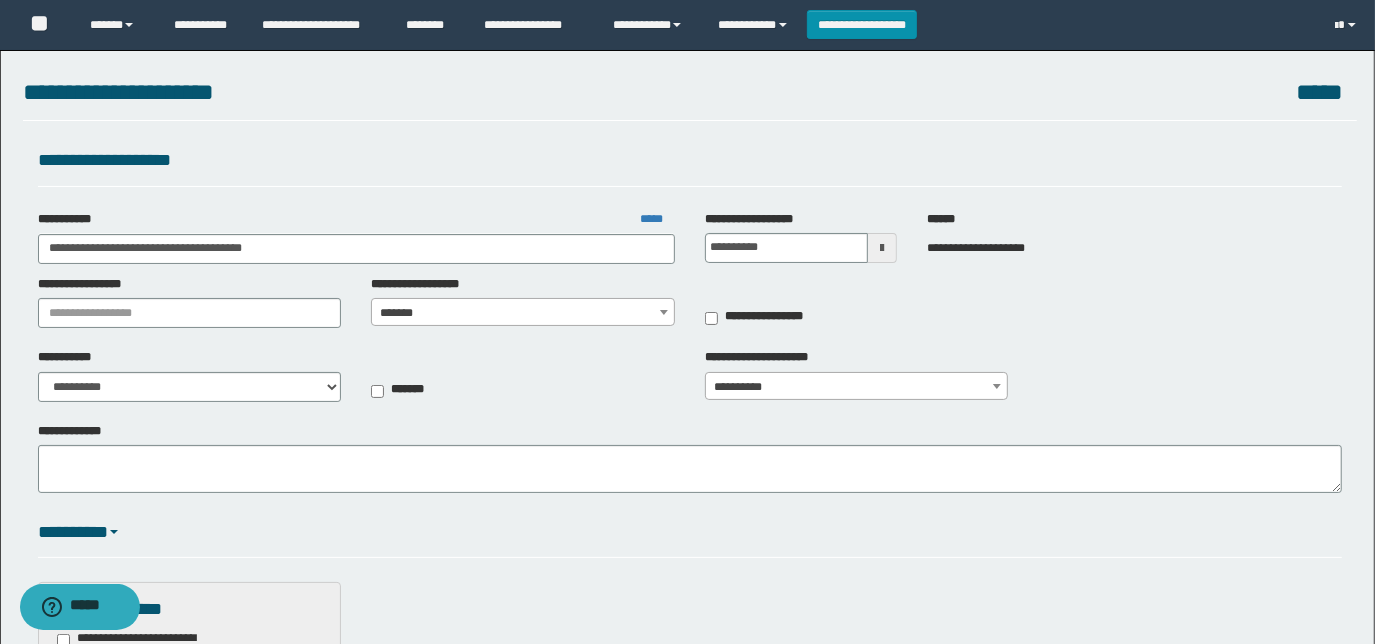 click at bounding box center (882, 248) 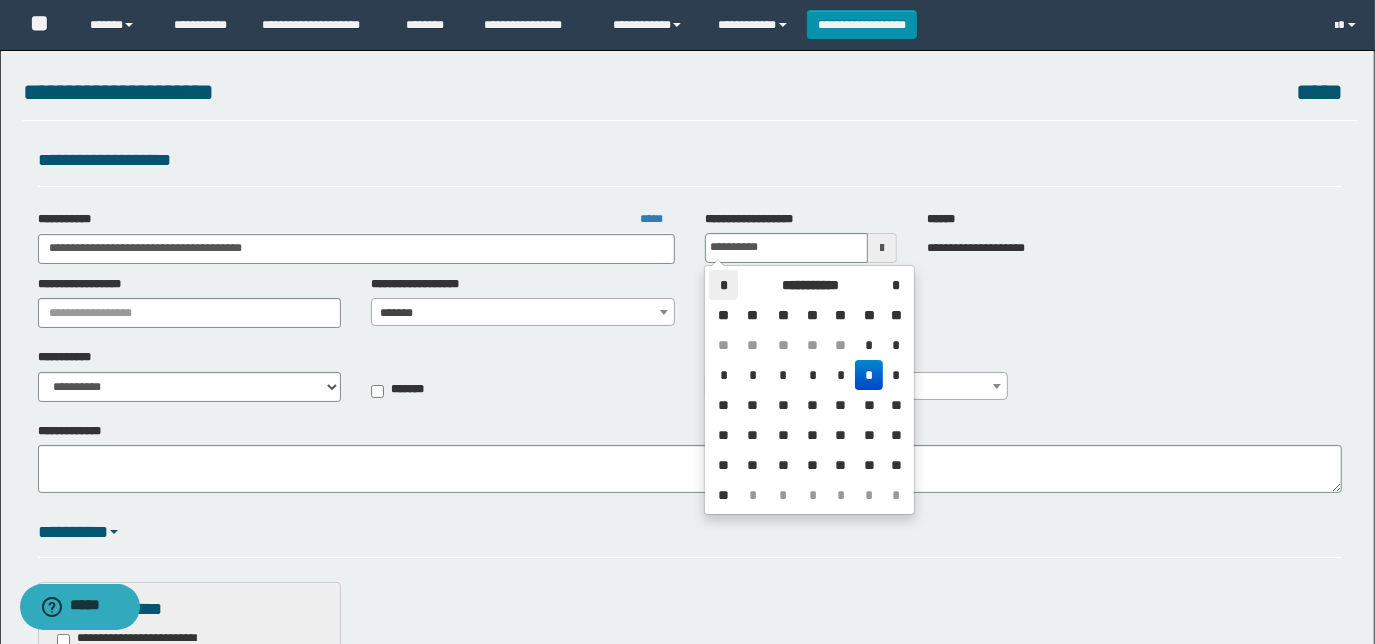 click on "*" at bounding box center [723, 285] 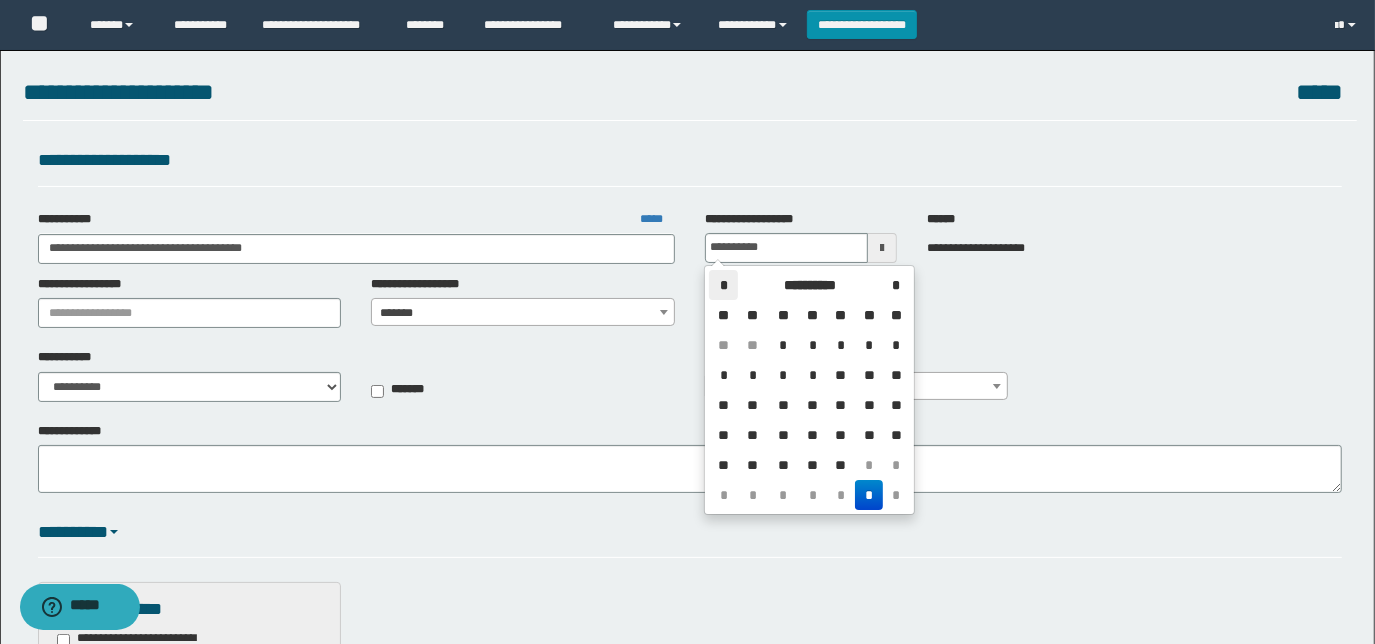 click on "*" at bounding box center [723, 285] 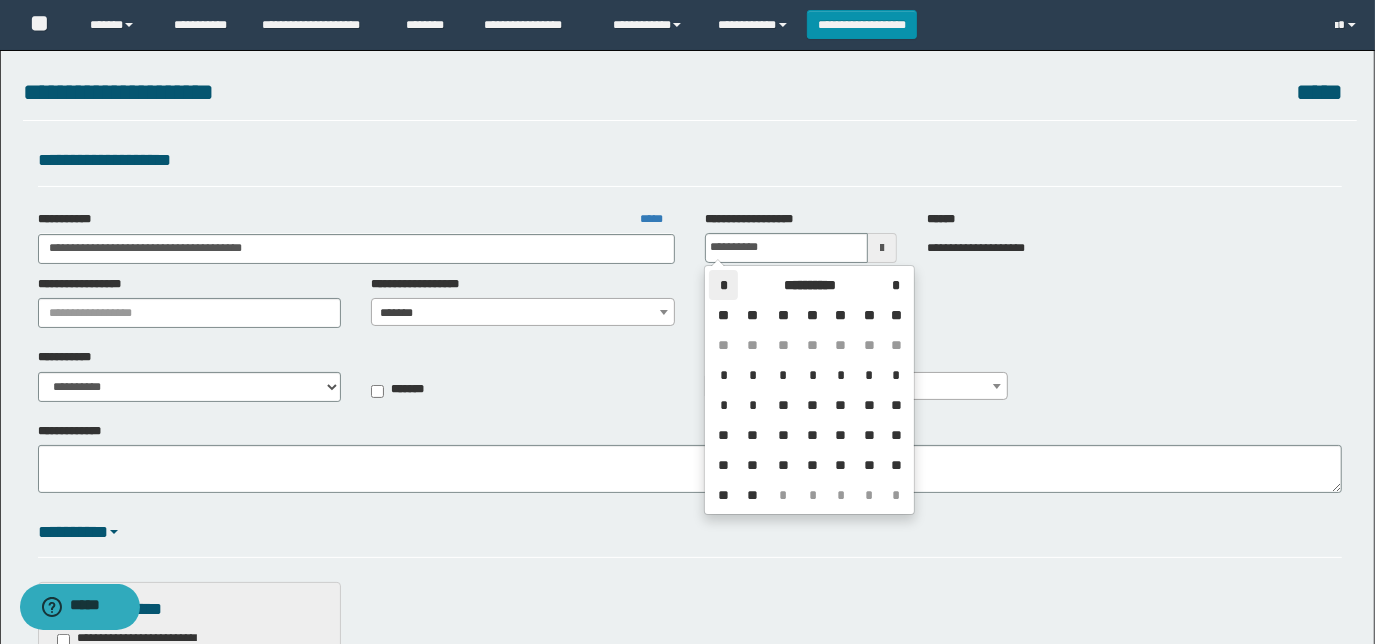 click on "*" at bounding box center [723, 285] 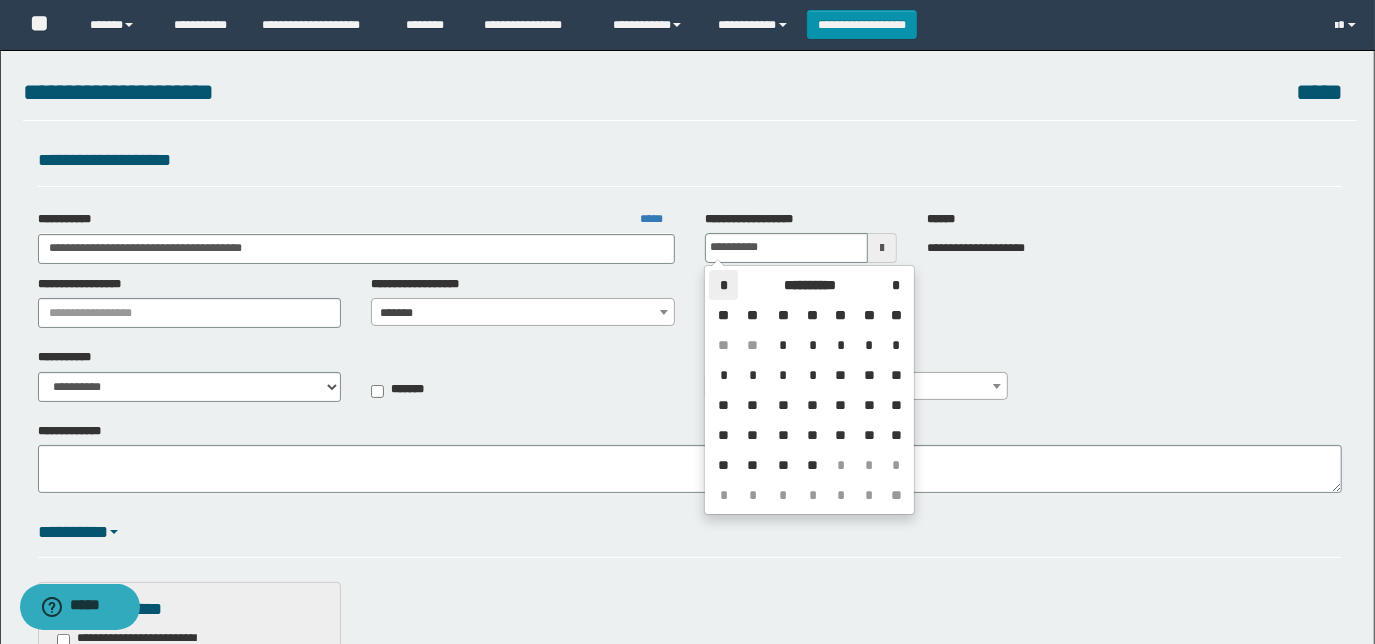 click on "*" at bounding box center [723, 285] 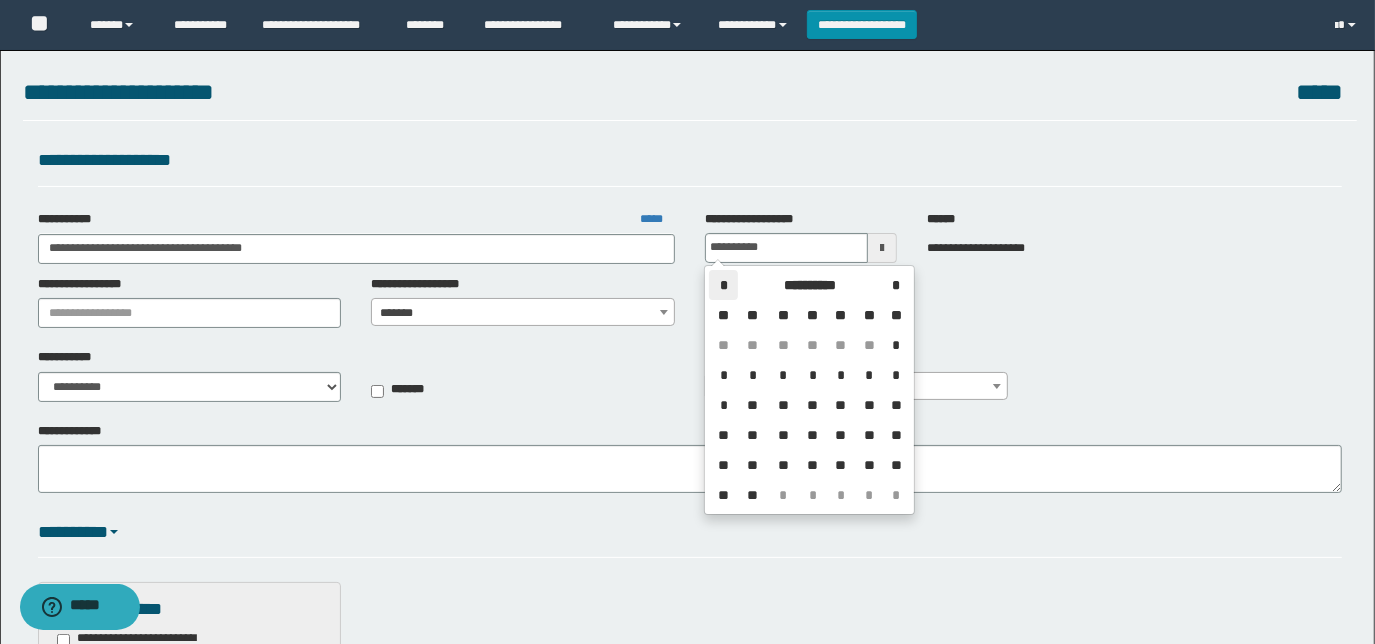 click on "*" at bounding box center [723, 285] 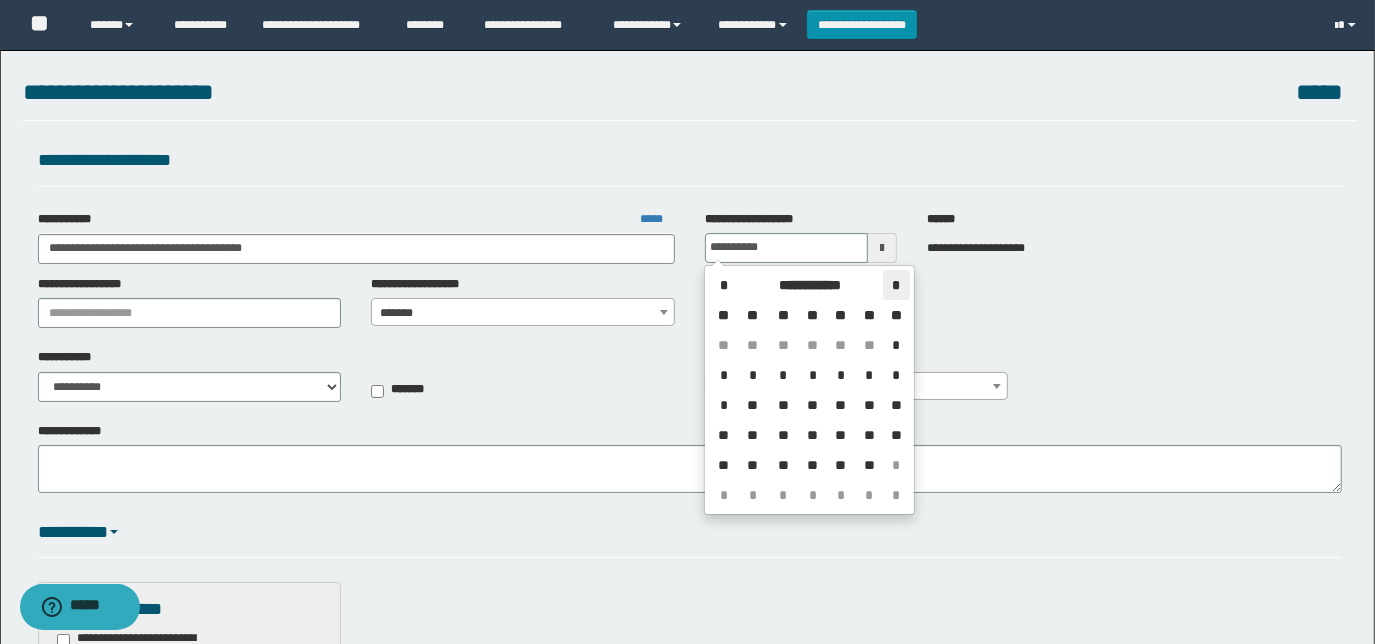 click on "*" at bounding box center (896, 285) 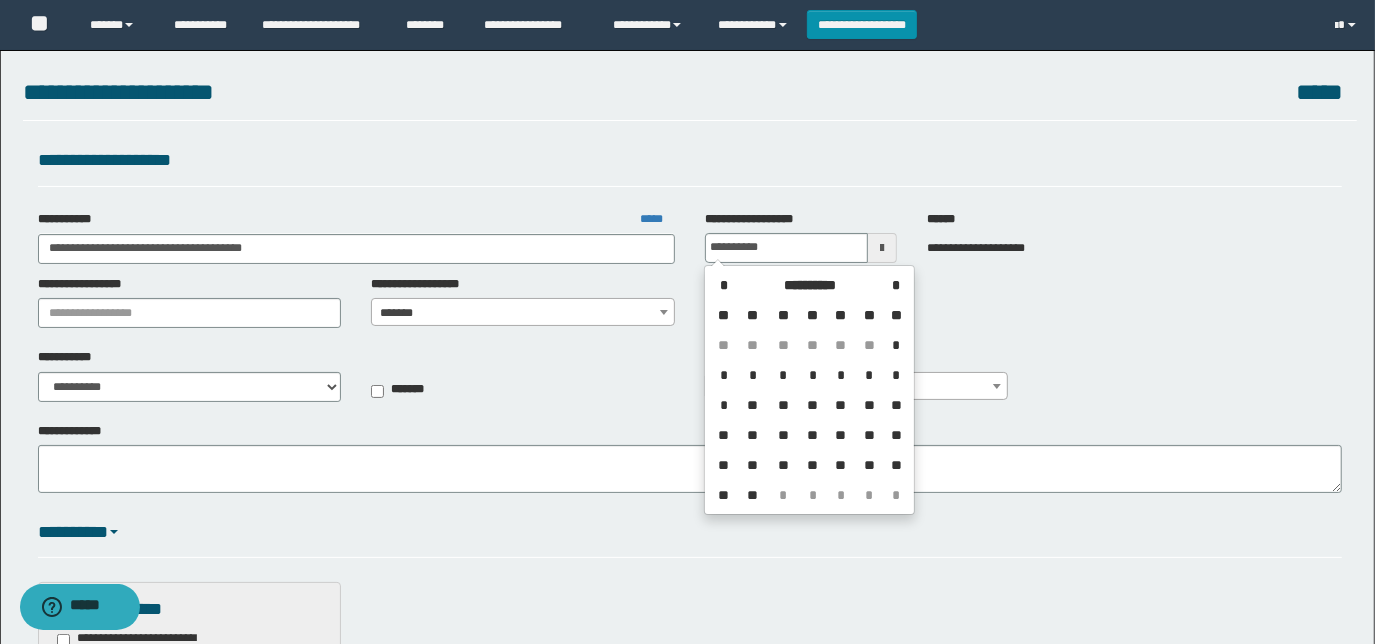 click on "*******" at bounding box center [523, 391] 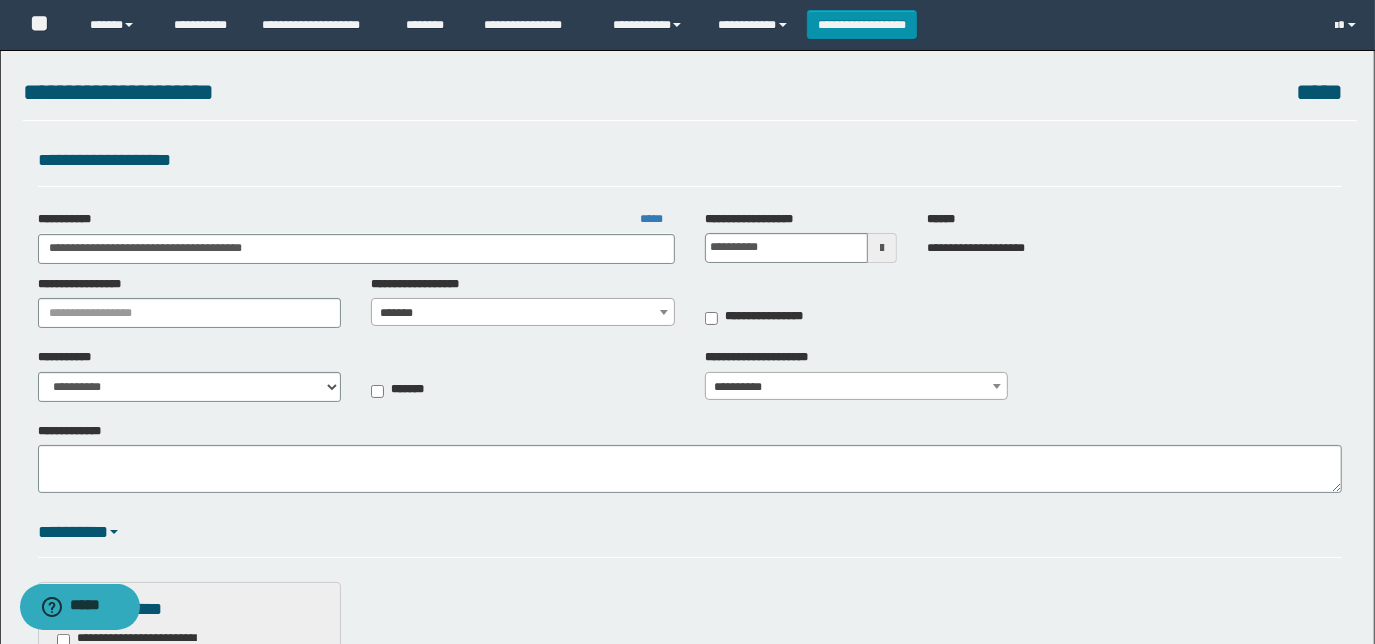 click at bounding box center (882, 248) 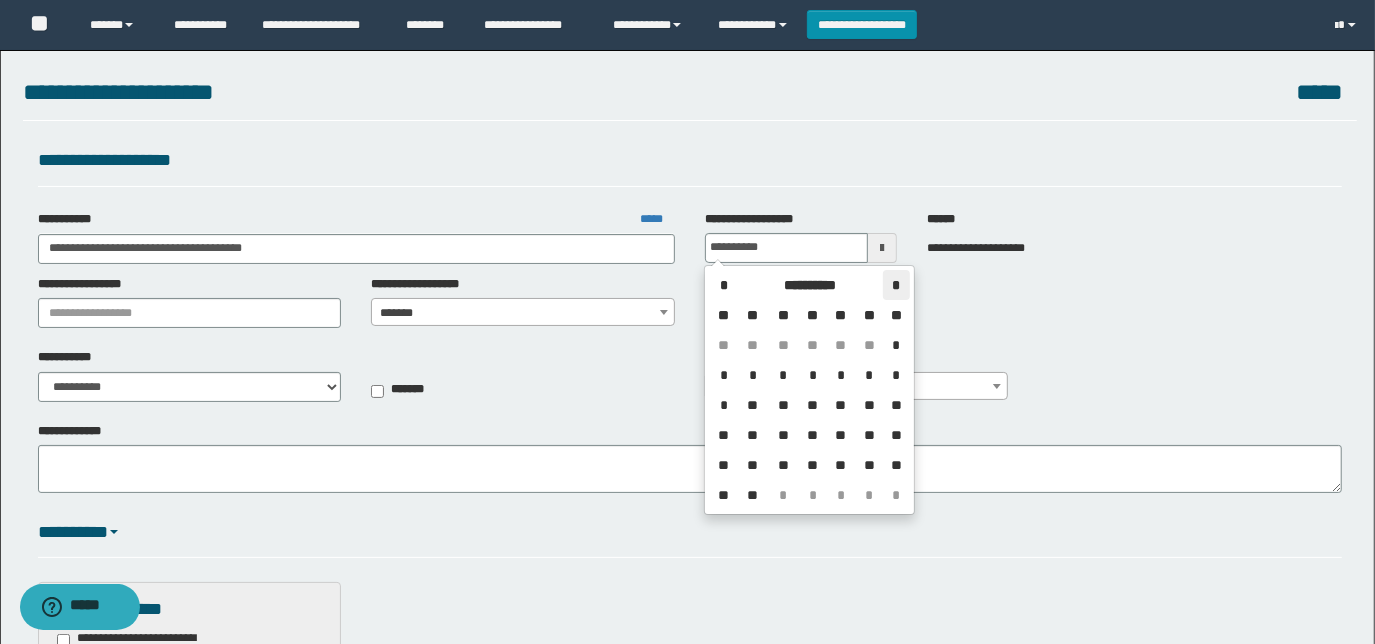 click on "*" at bounding box center (896, 285) 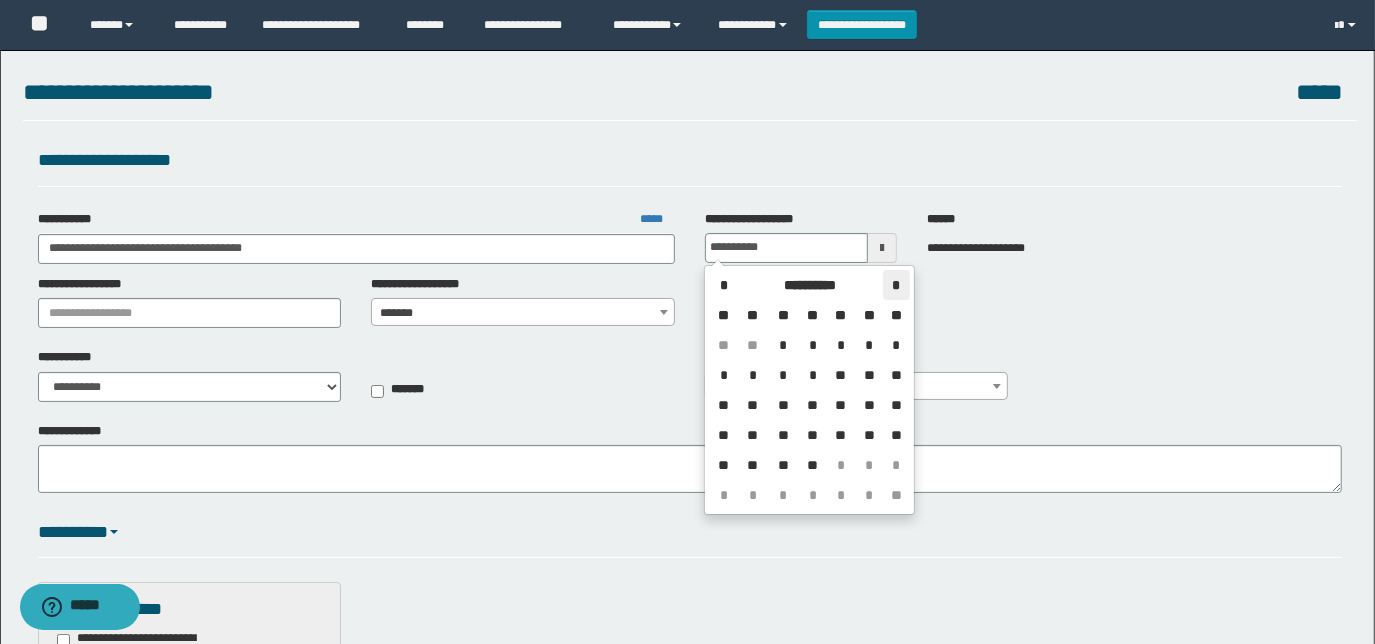 click on "*" at bounding box center (896, 285) 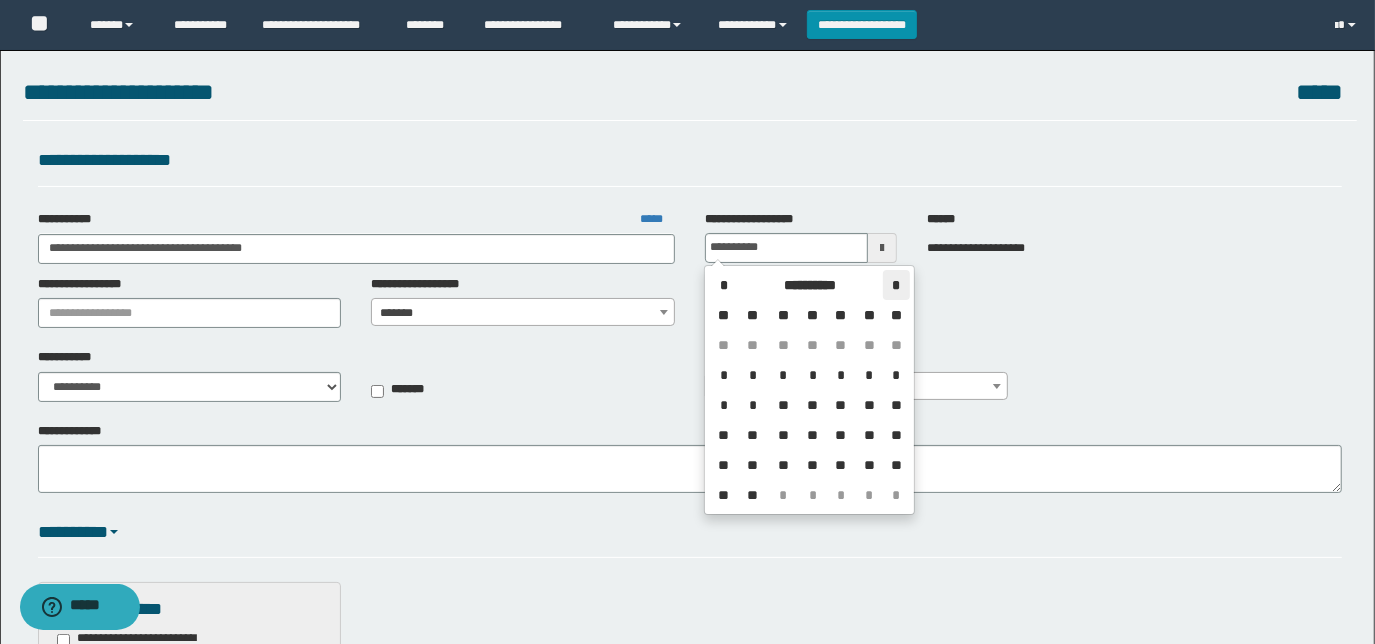 click on "*" at bounding box center (896, 285) 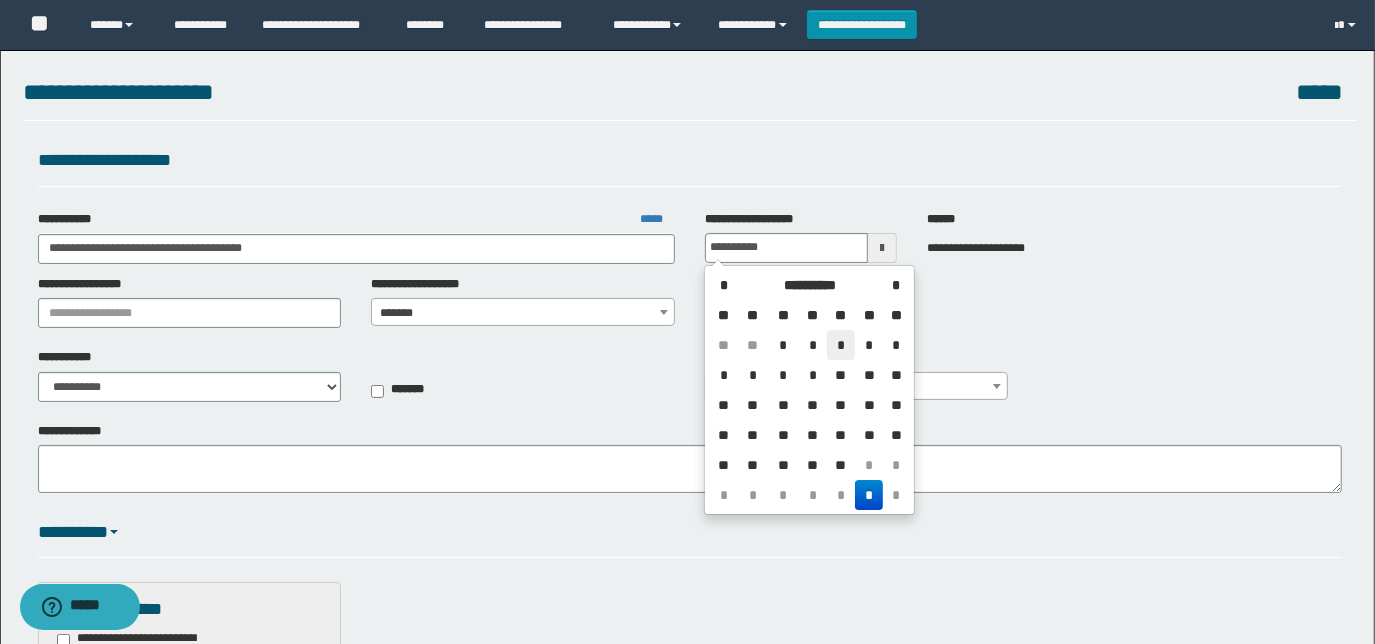click on "*" at bounding box center [841, 345] 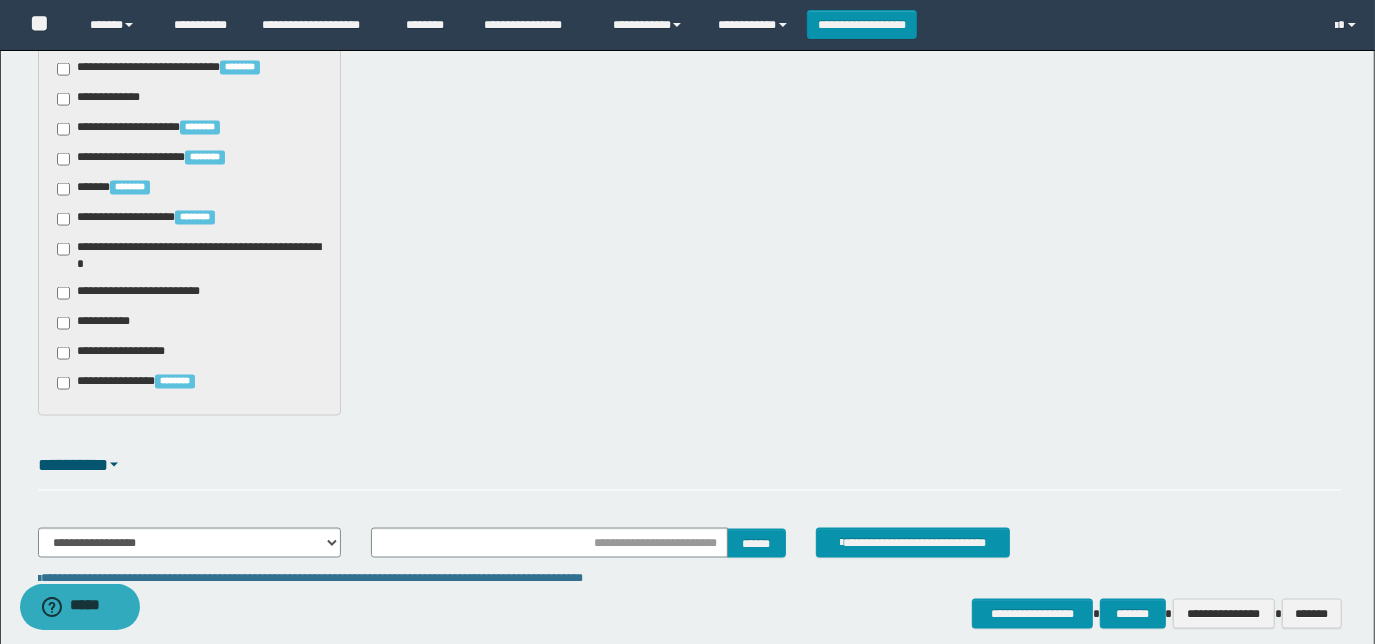 scroll, scrollTop: 1796, scrollLeft: 0, axis: vertical 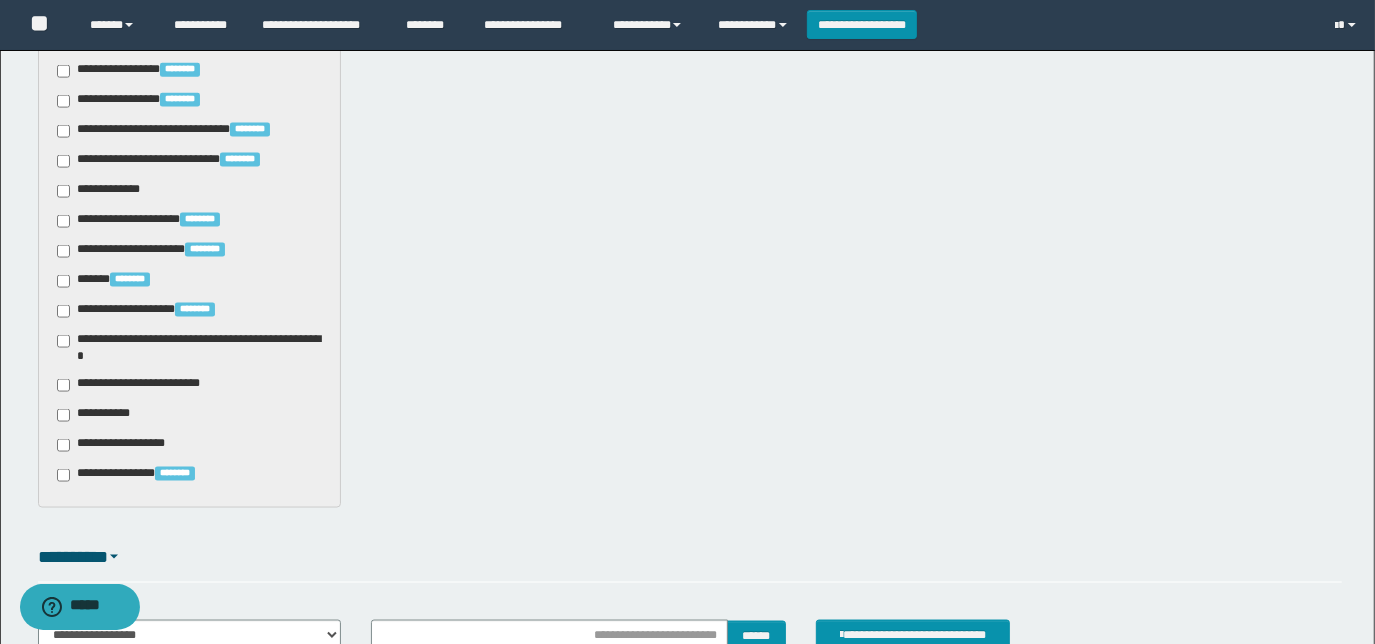 click on "**********" at bounding box center [143, 385] 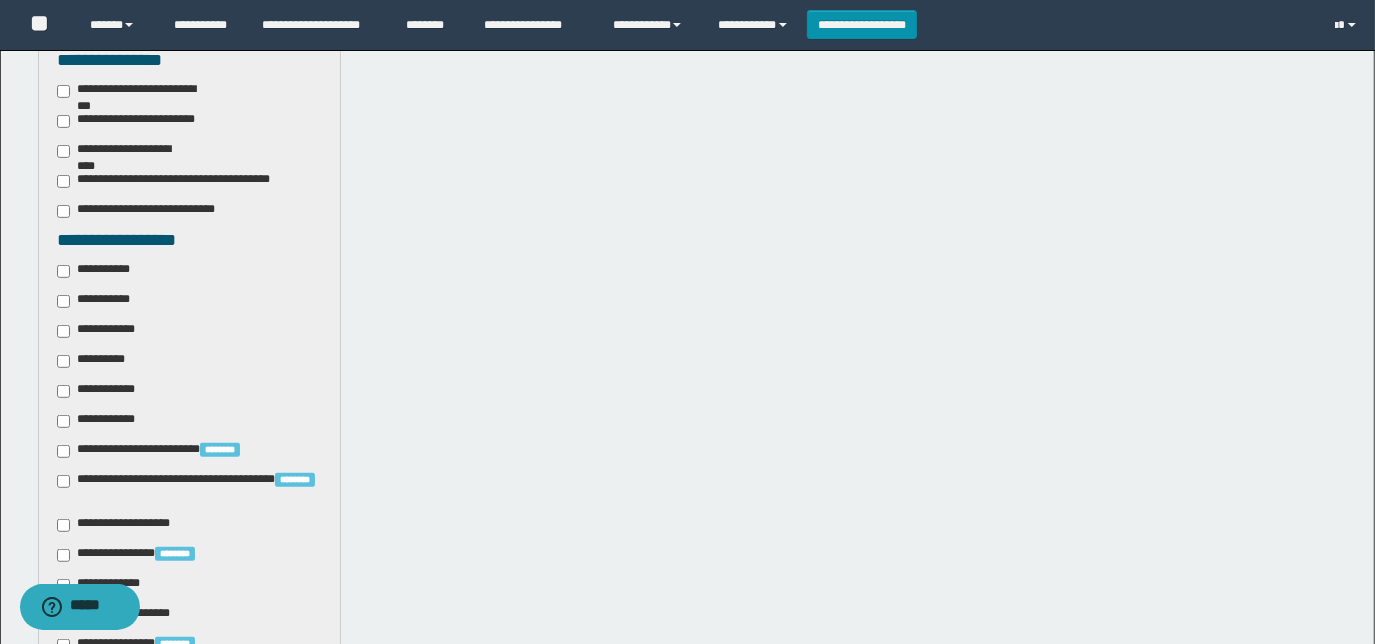 scroll, scrollTop: 523, scrollLeft: 0, axis: vertical 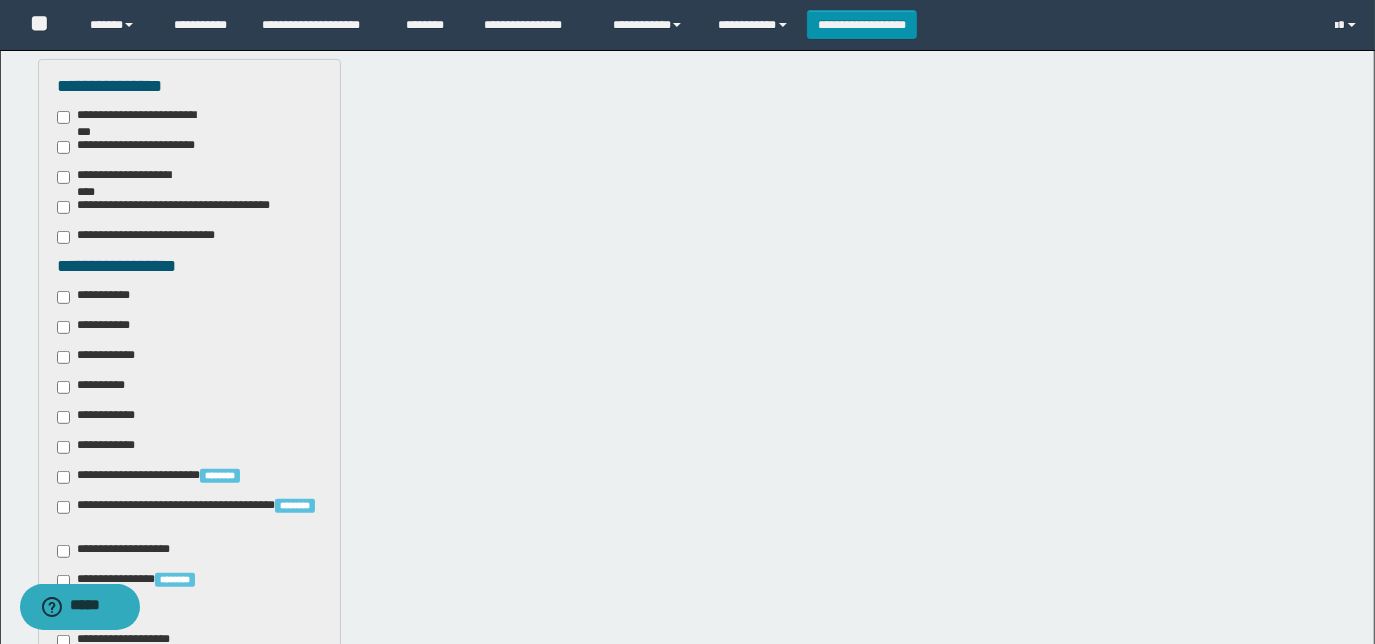 click on "**********" at bounding box center [97, 327] 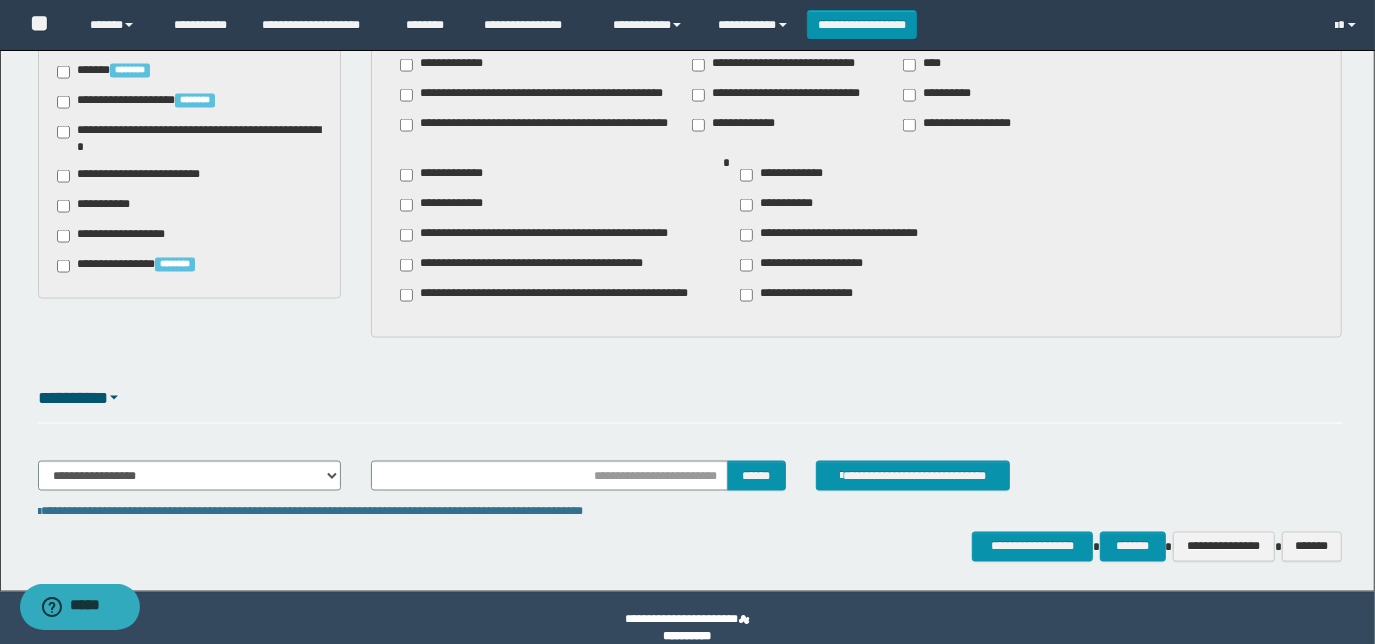 scroll, scrollTop: 2027, scrollLeft: 0, axis: vertical 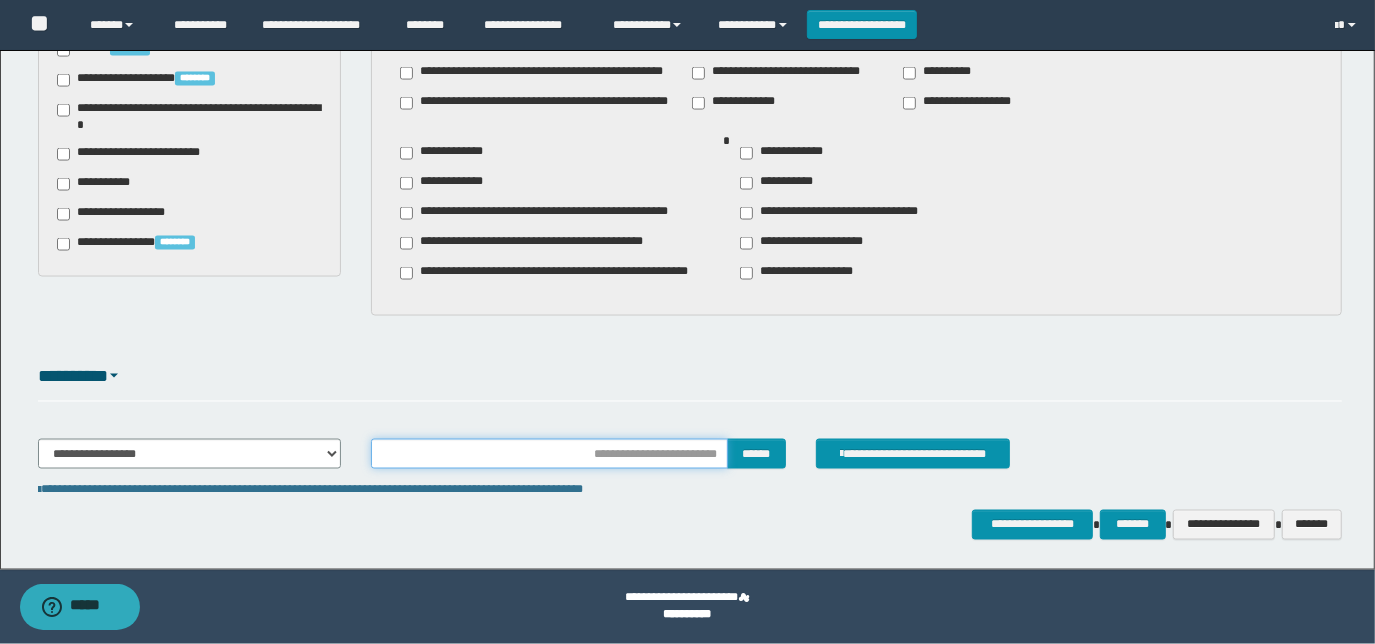 click at bounding box center [549, 454] 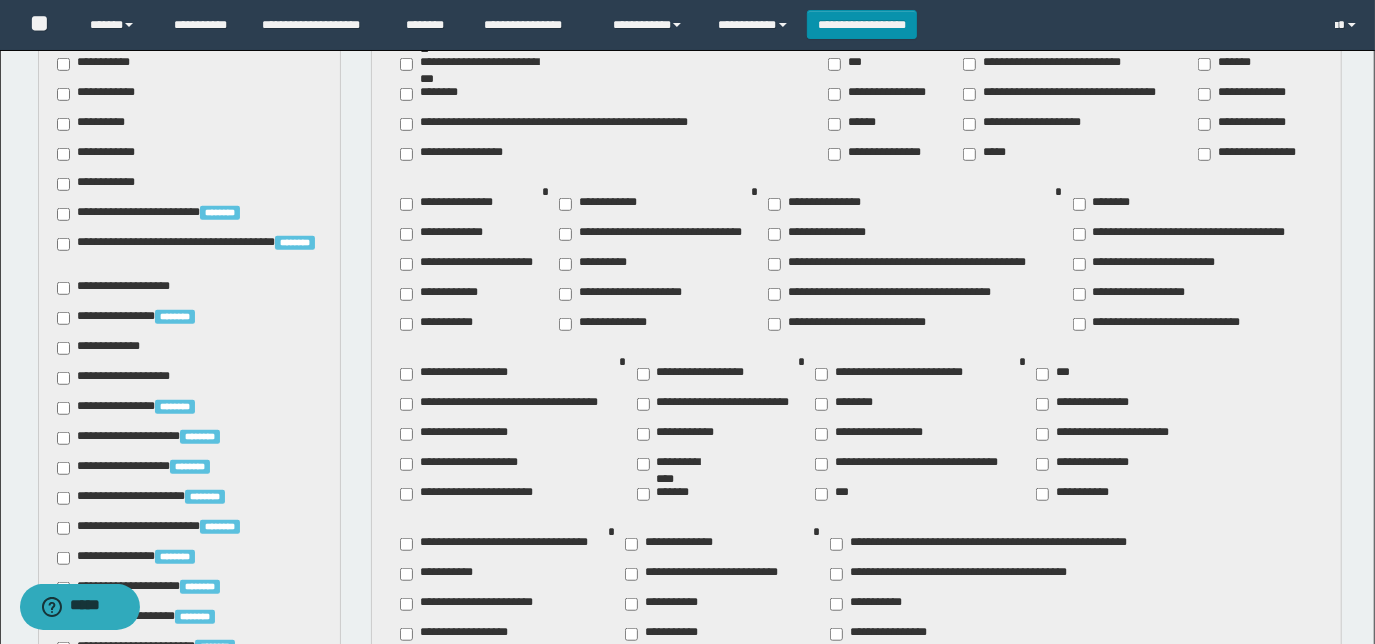 scroll, scrollTop: 754, scrollLeft: 0, axis: vertical 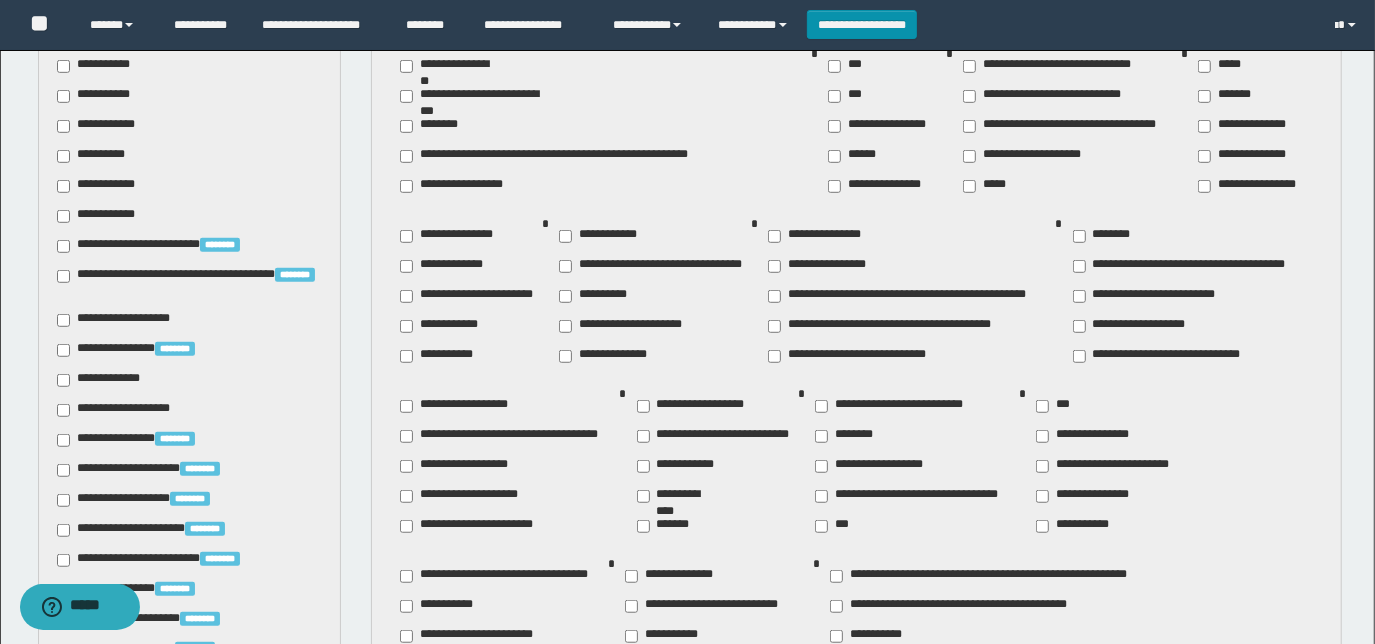 click on "**********" at bounding box center (442, 356) 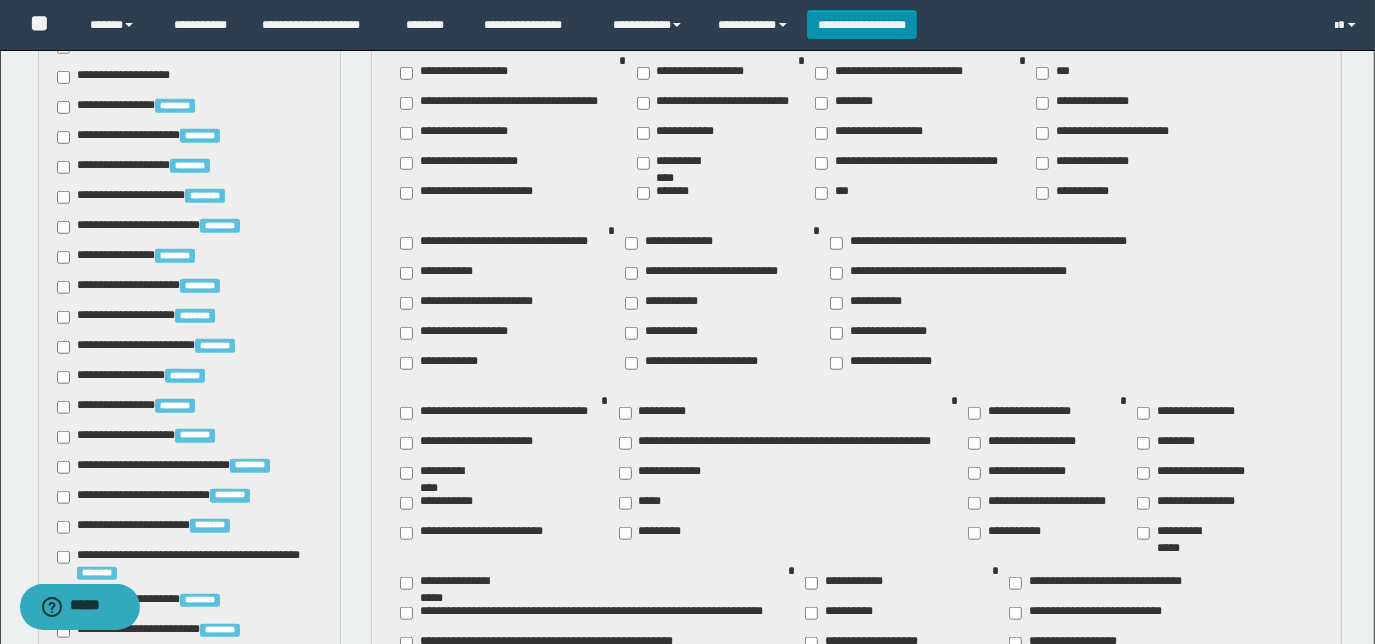 scroll, scrollTop: 1118, scrollLeft: 0, axis: vertical 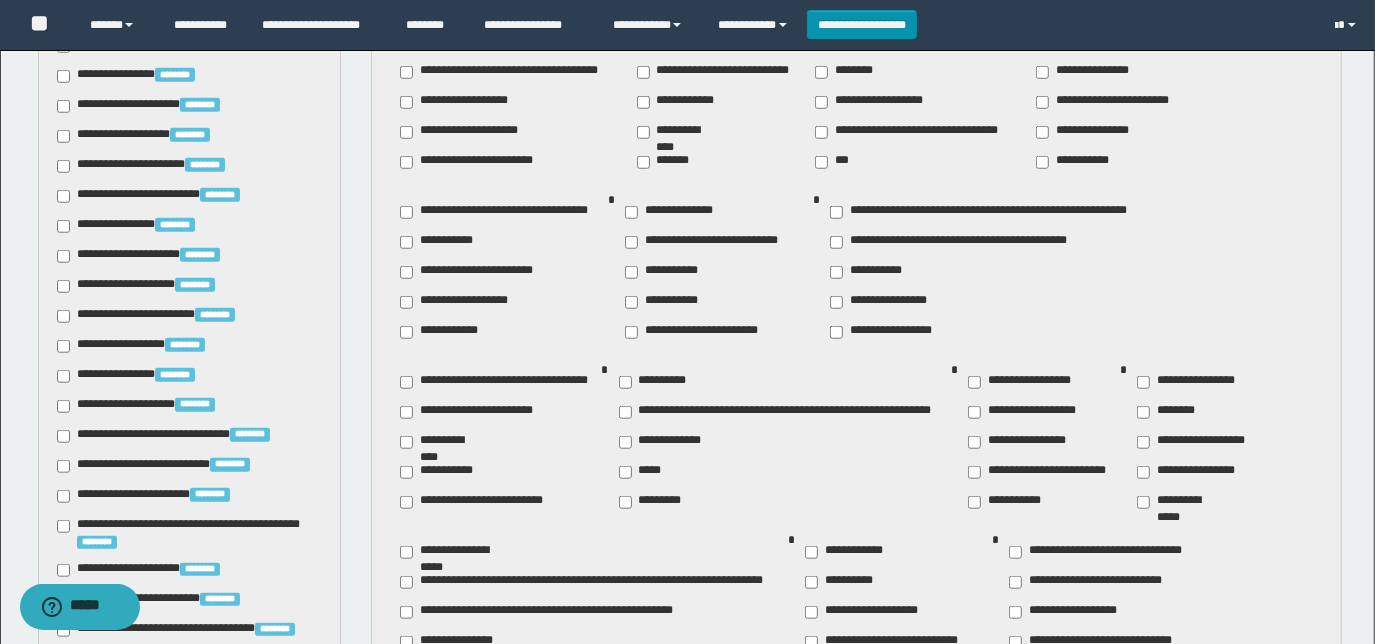 click on "**********" at bounding box center (443, 472) 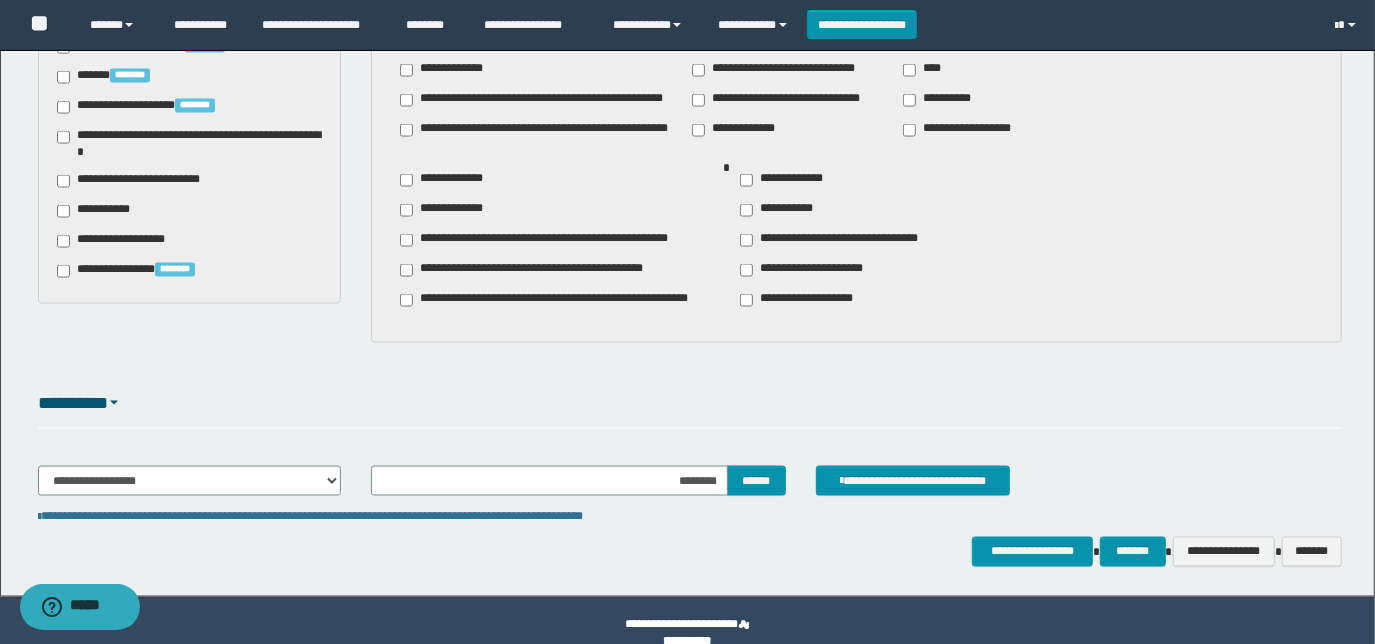 scroll, scrollTop: 2027, scrollLeft: 0, axis: vertical 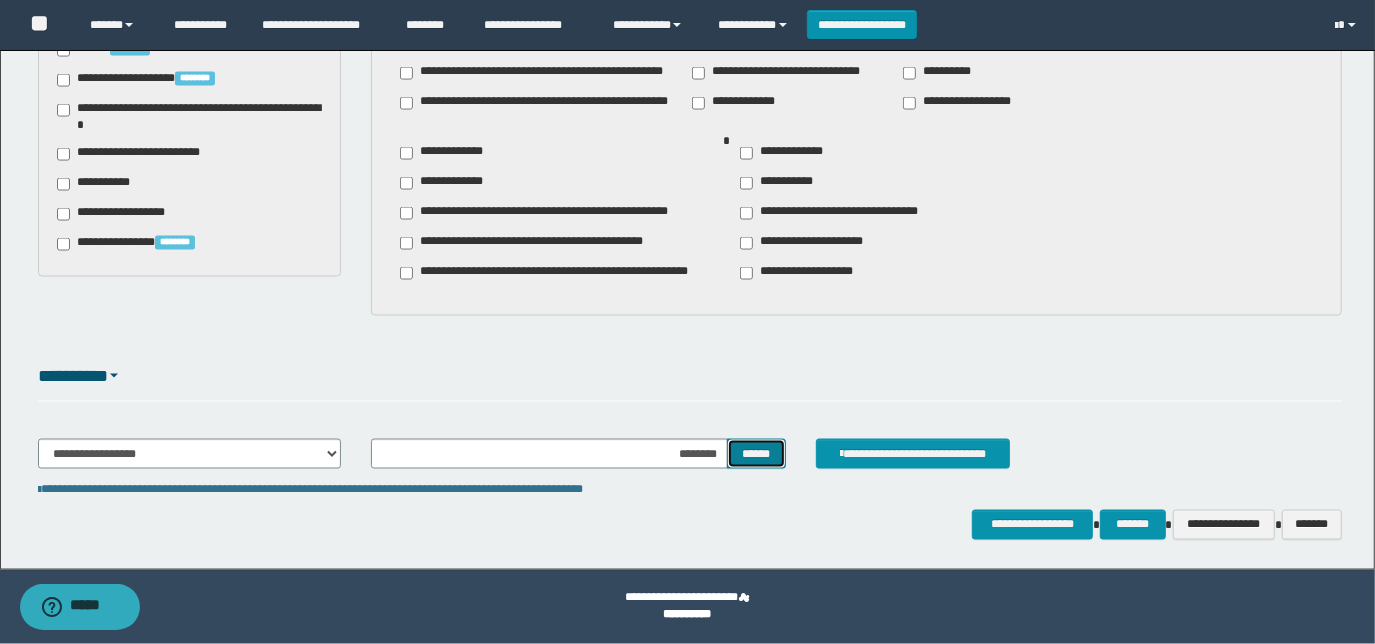 click on "******" at bounding box center (756, 453) 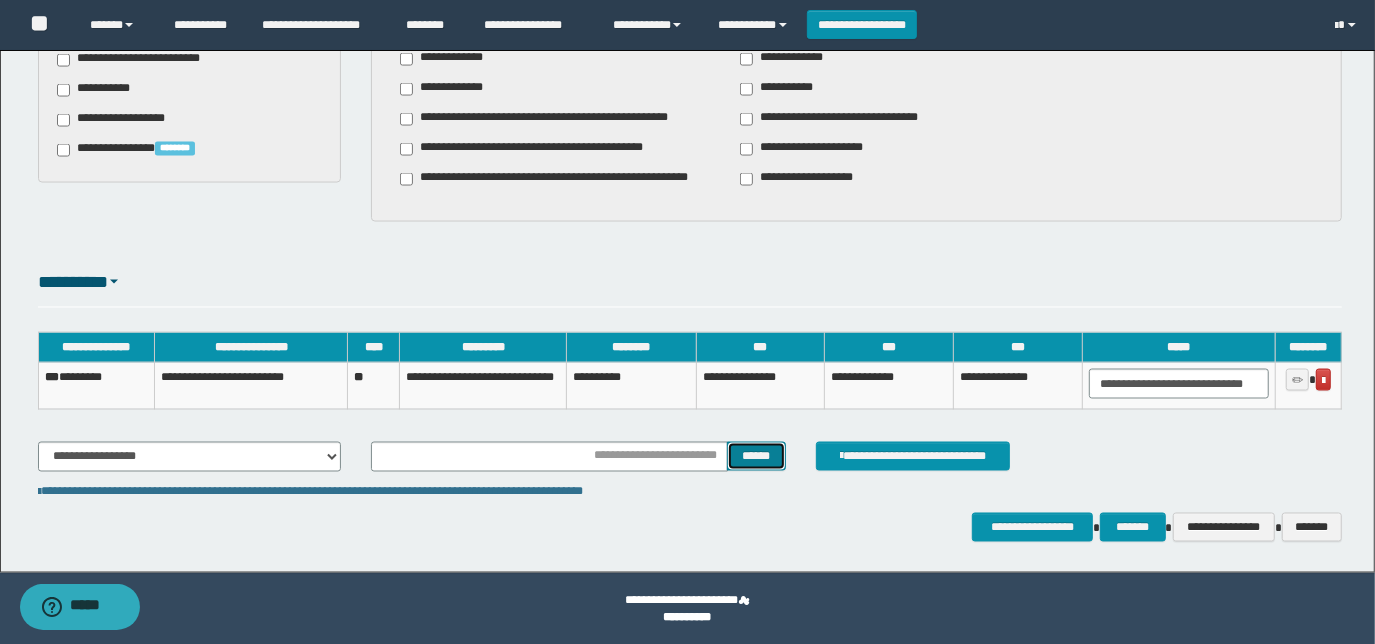 scroll, scrollTop: 2124, scrollLeft: 0, axis: vertical 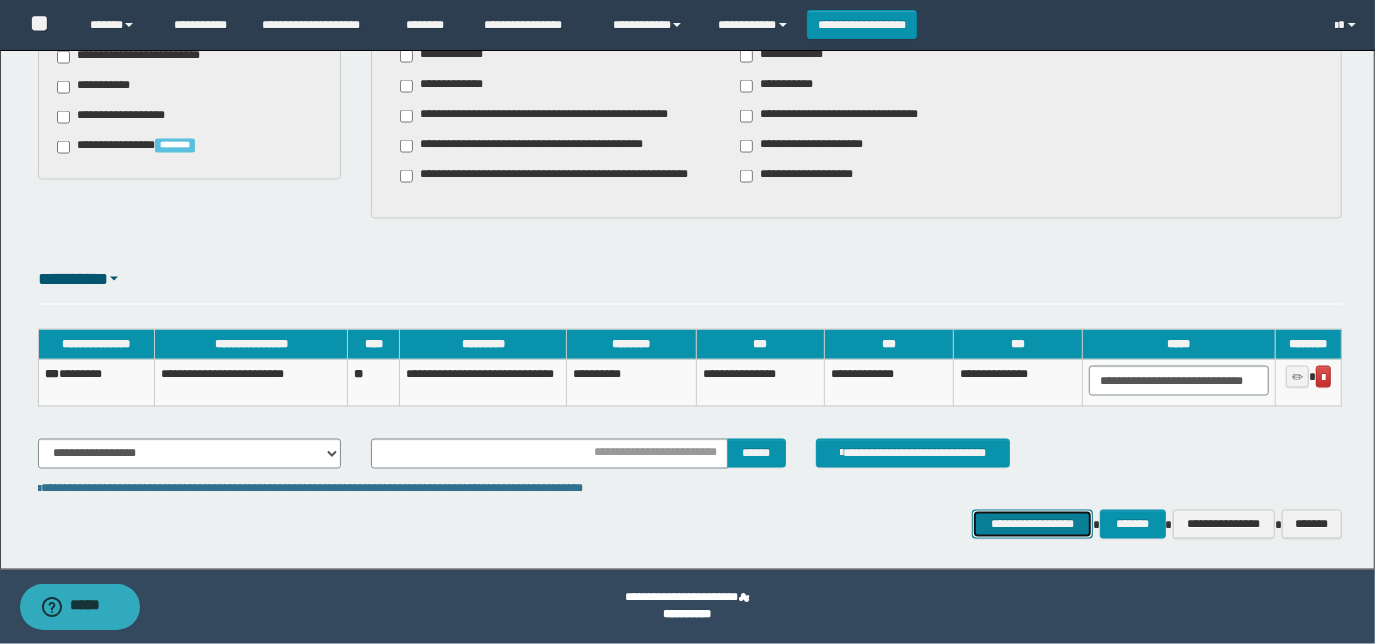 click on "**********" at bounding box center (1033, 524) 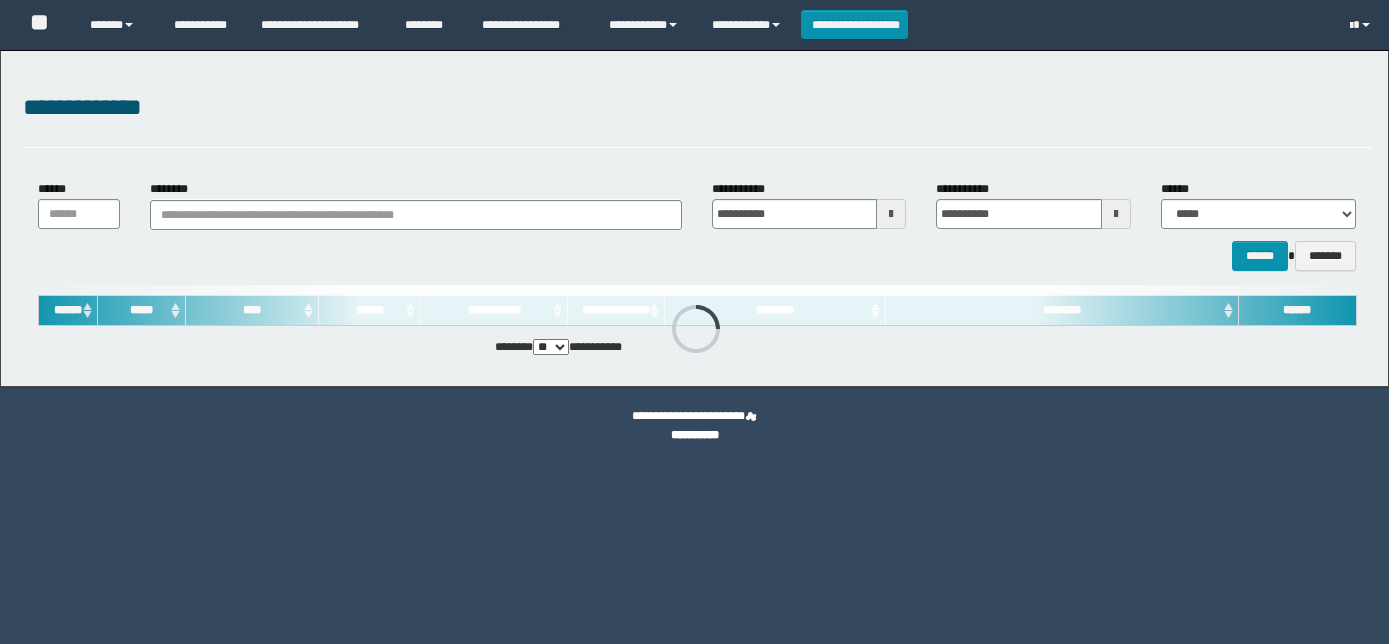 scroll, scrollTop: 0, scrollLeft: 0, axis: both 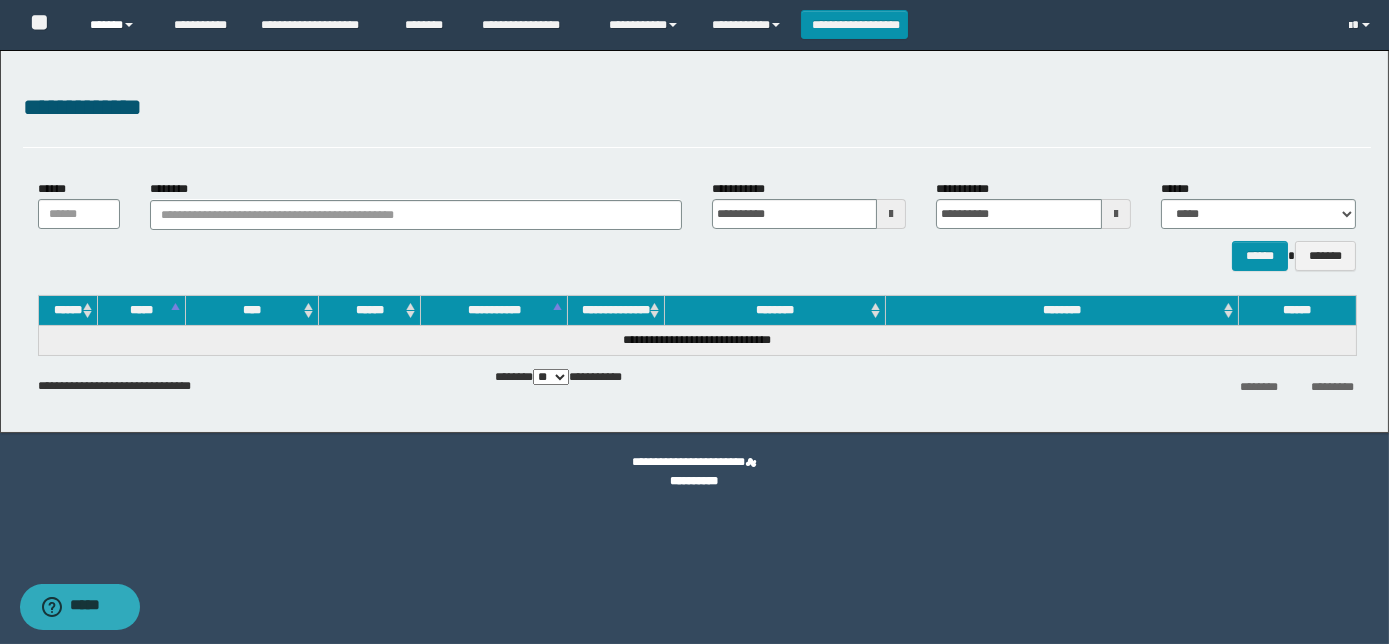 click on "******" at bounding box center (117, 25) 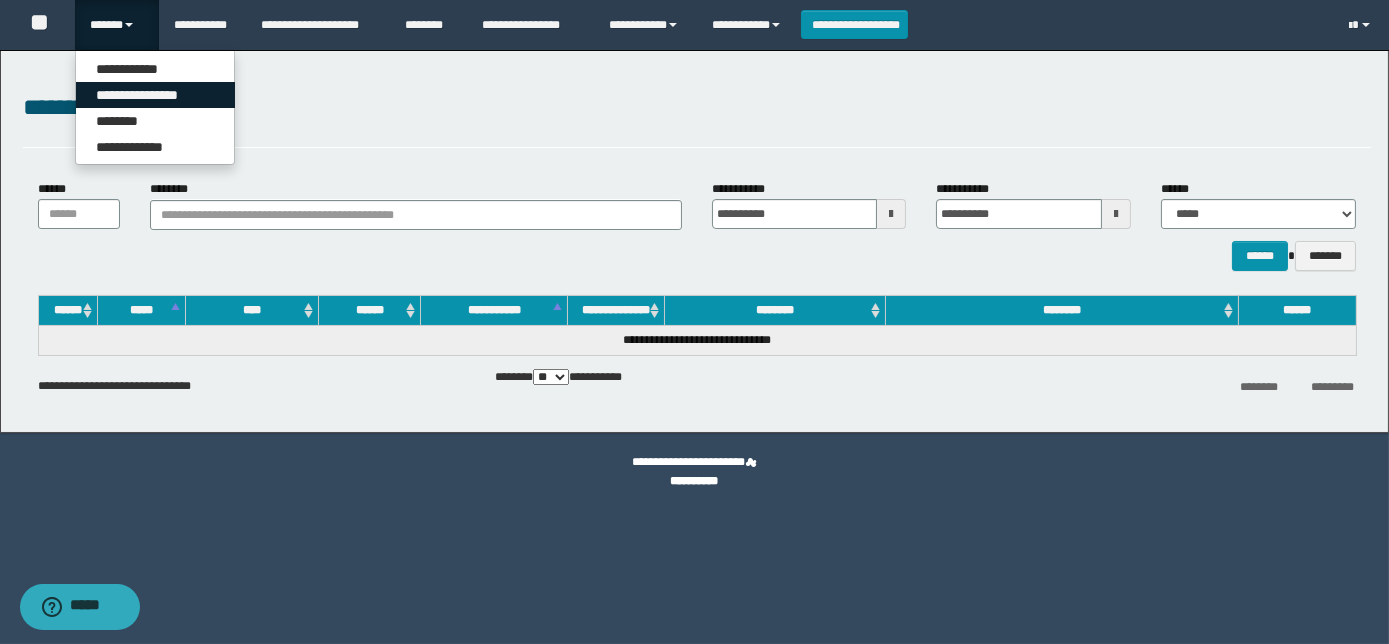 click on "**********" at bounding box center [155, 95] 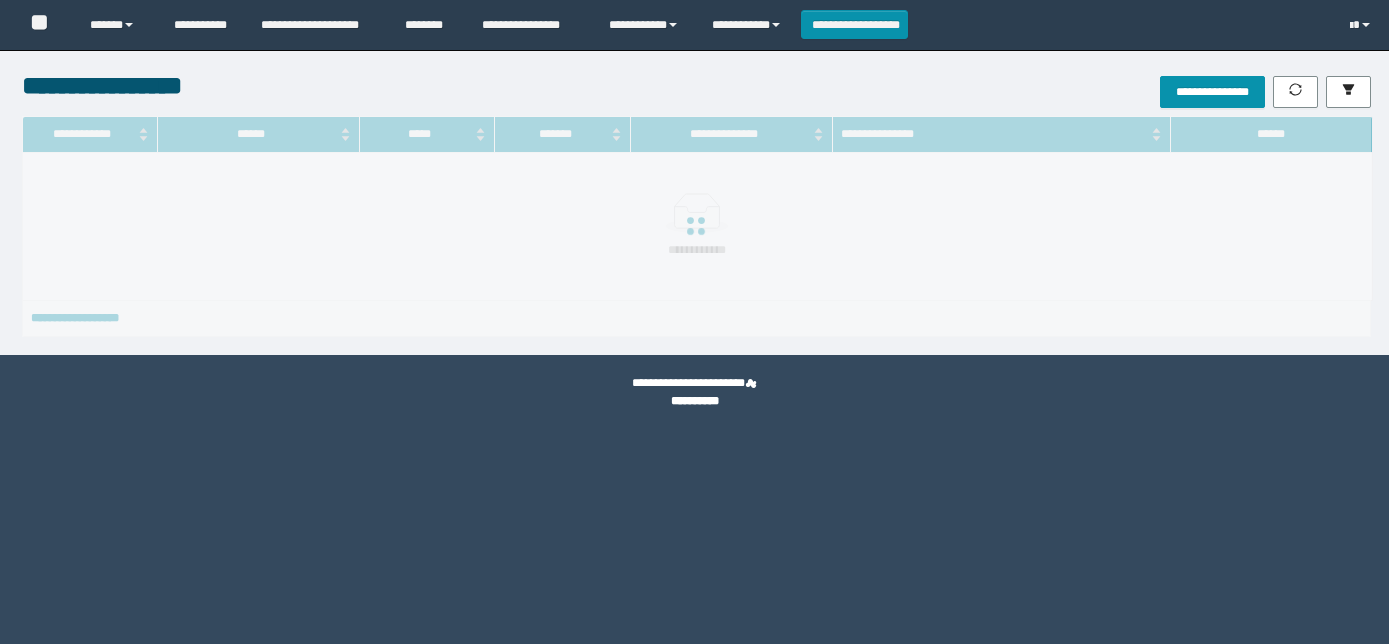 scroll, scrollTop: 0, scrollLeft: 0, axis: both 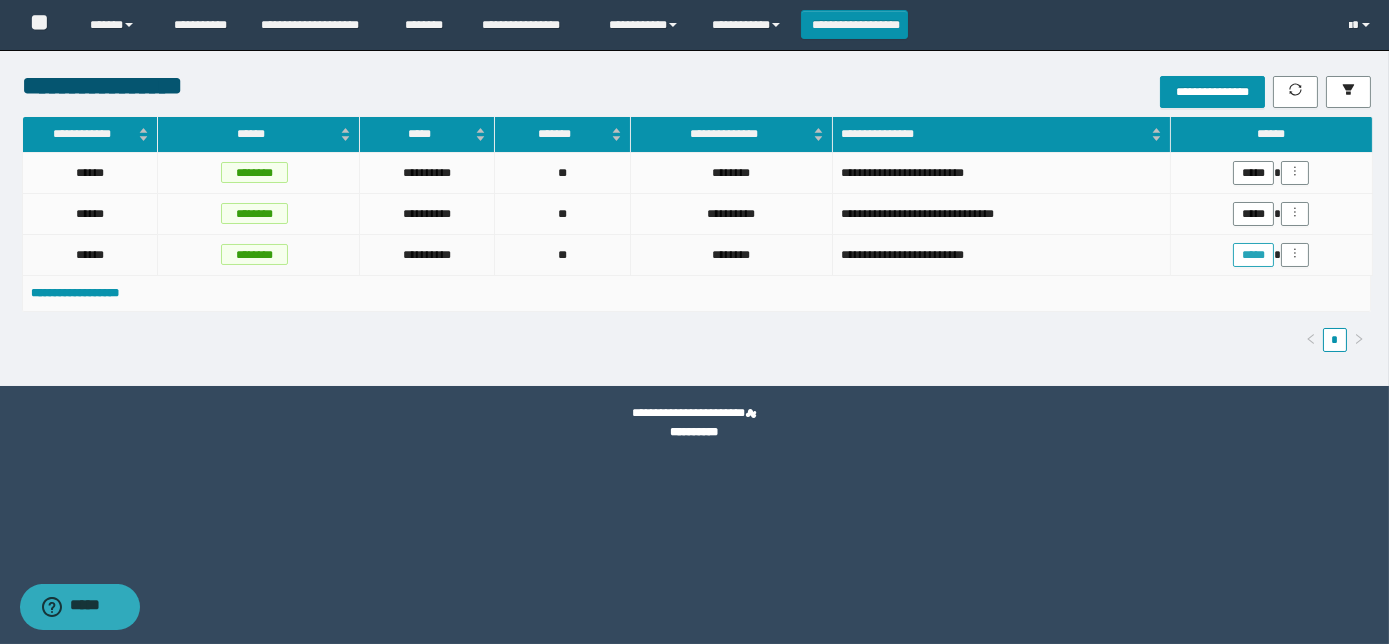 click on "*****" at bounding box center [1253, 255] 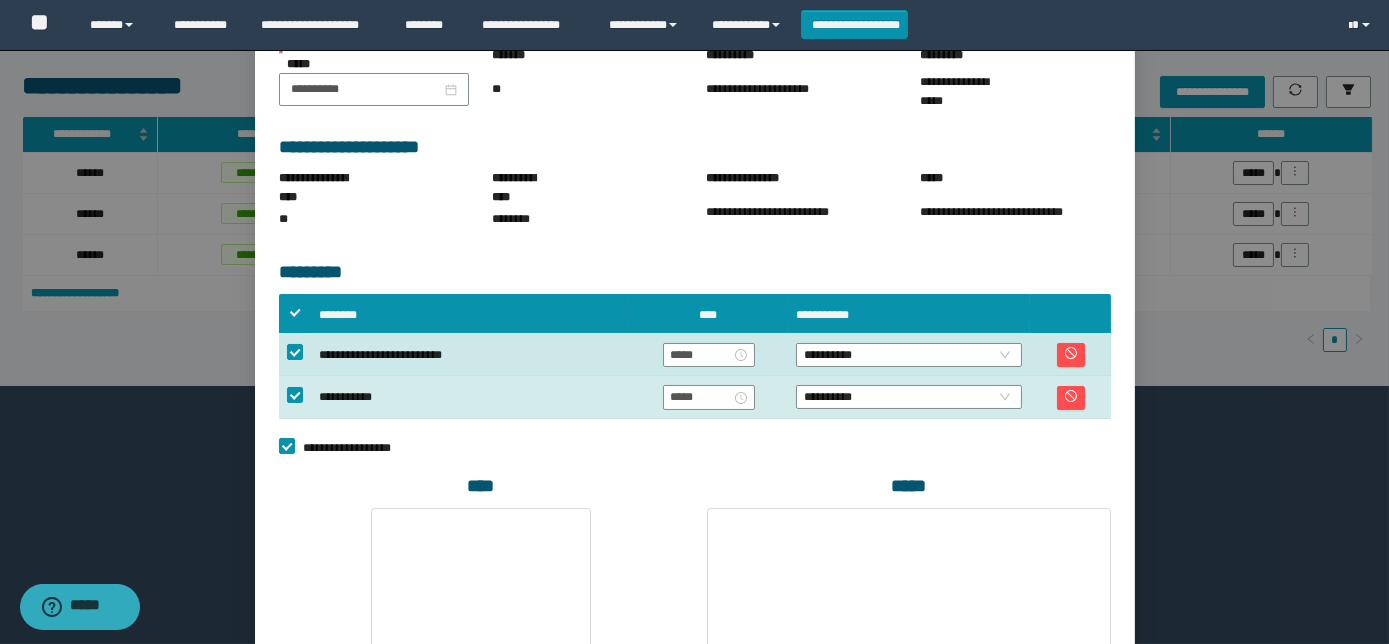 scroll, scrollTop: 175, scrollLeft: 0, axis: vertical 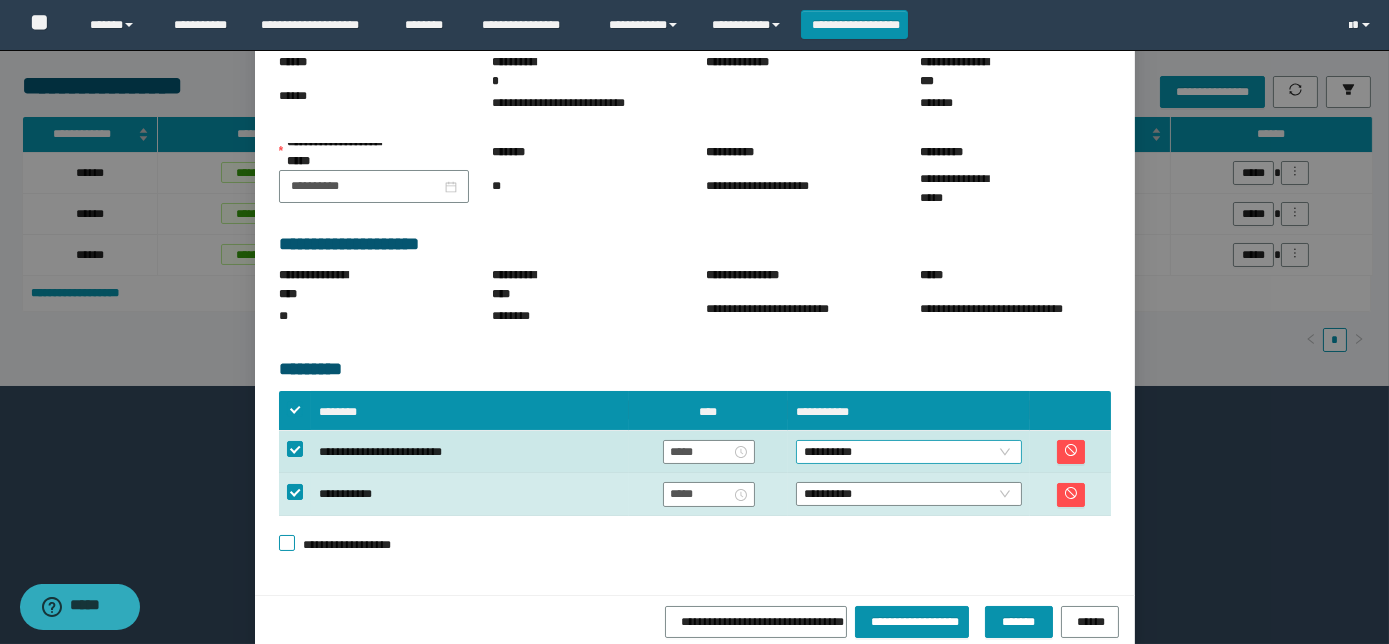 click on "**********" at bounding box center (909, 452) 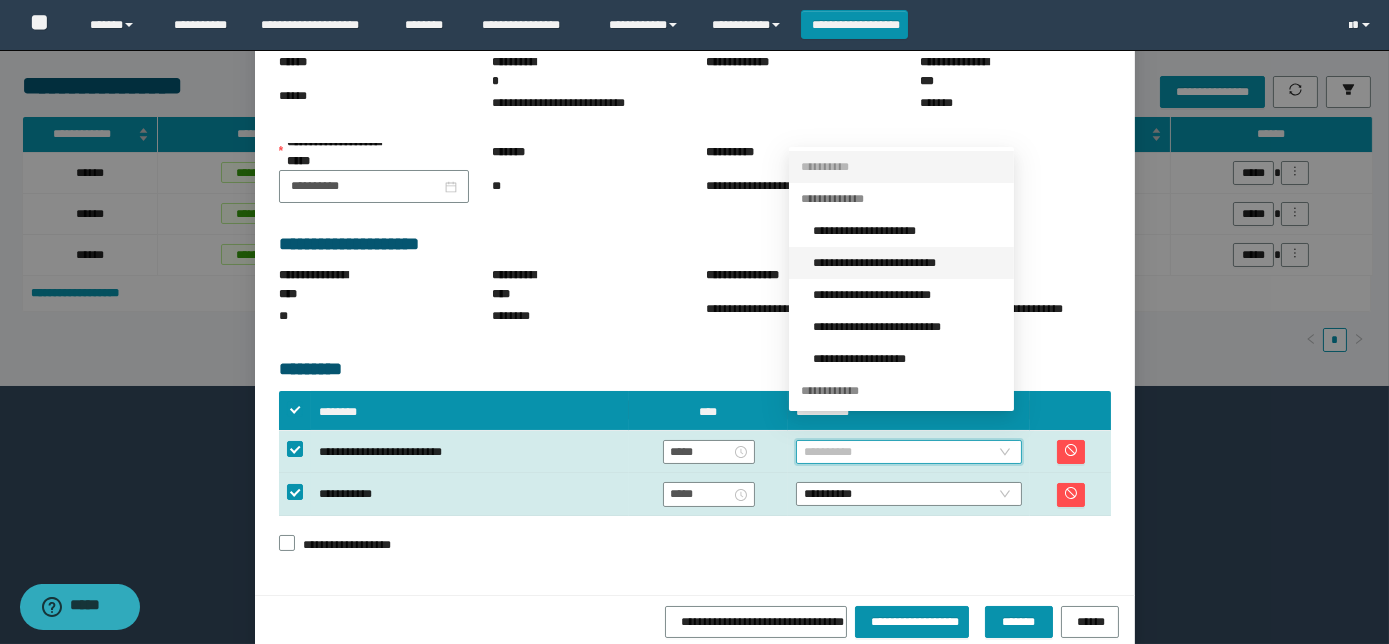 click on "**********" at bounding box center (907, 263) 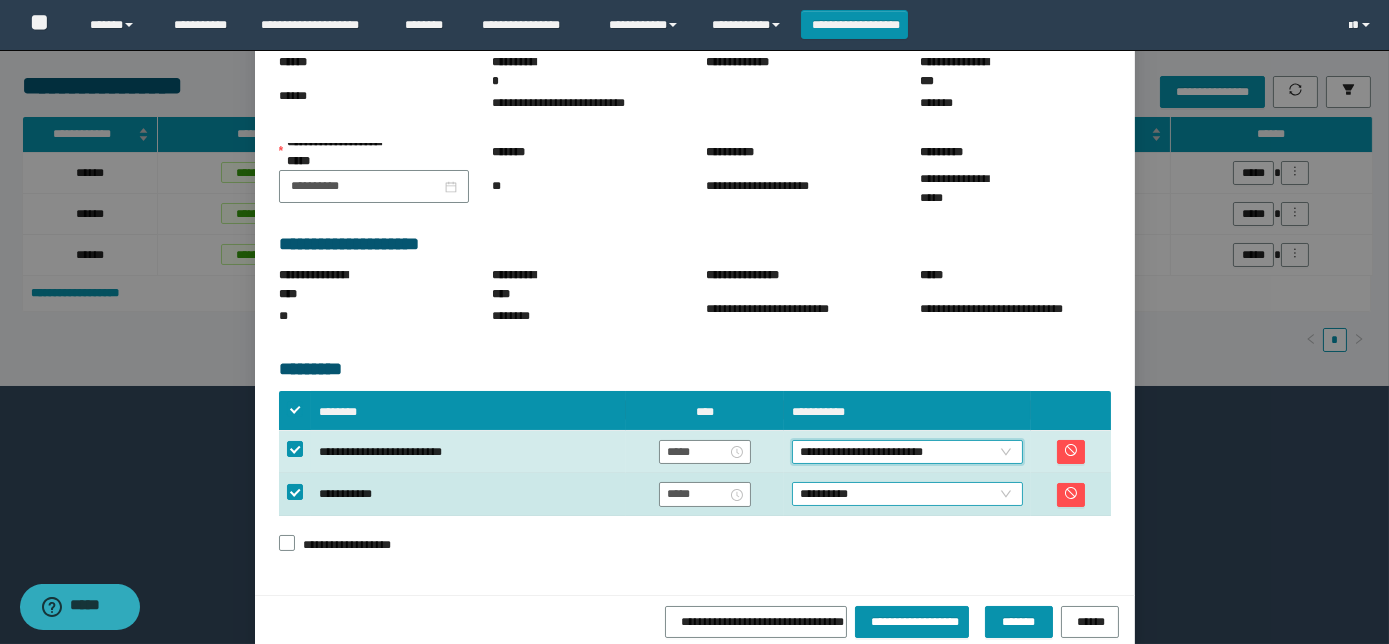 click on "**********" at bounding box center [907, 494] 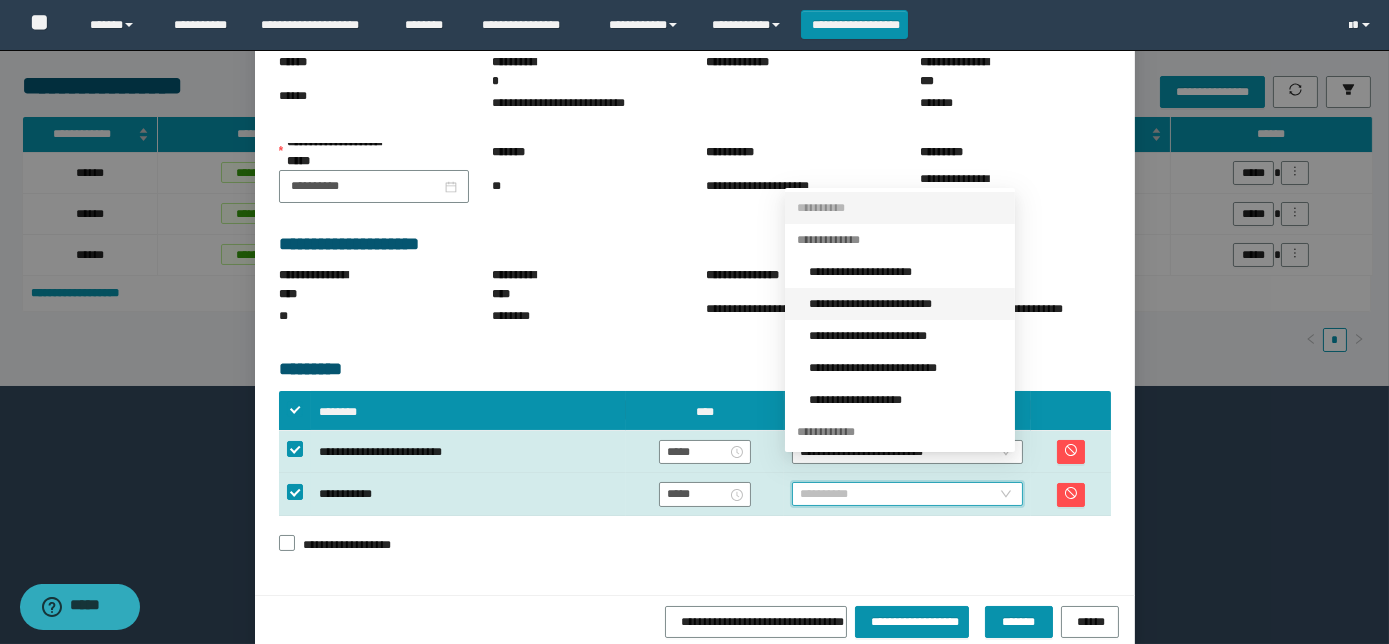 click on "**********" at bounding box center (906, 304) 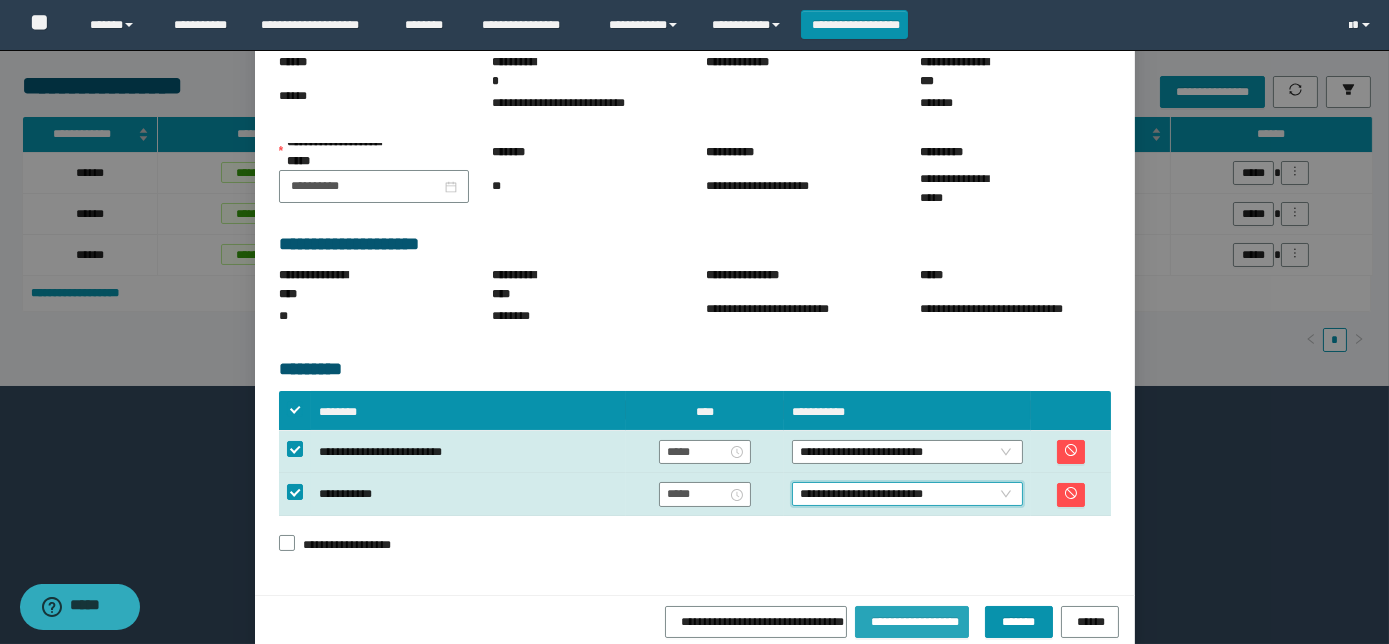 click on "**********" at bounding box center (912, 620) 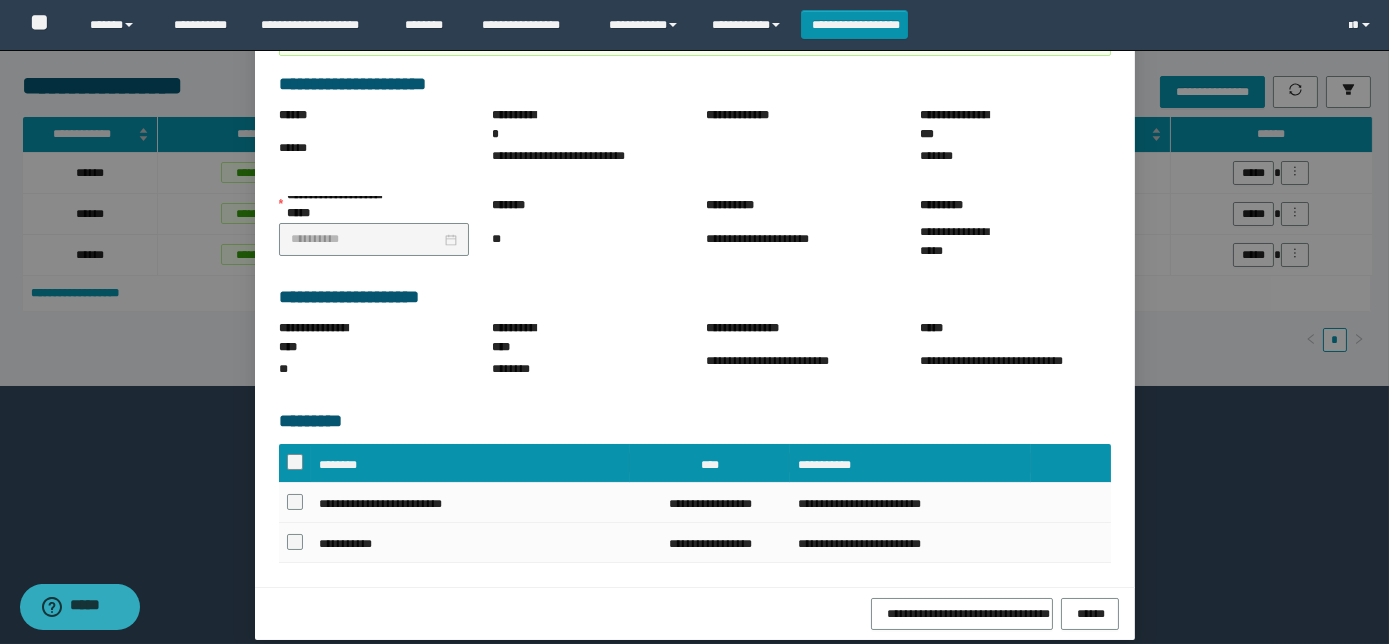 scroll, scrollTop: 168, scrollLeft: 0, axis: vertical 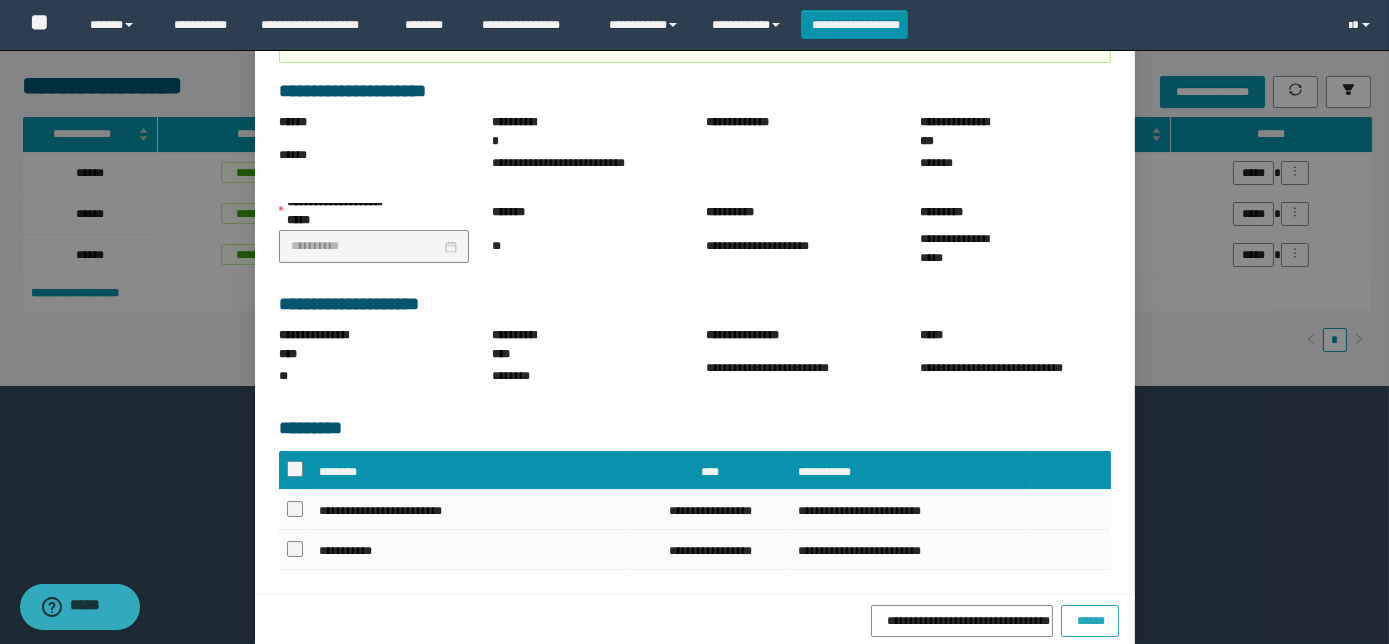 click on "******" at bounding box center [1090, 619] 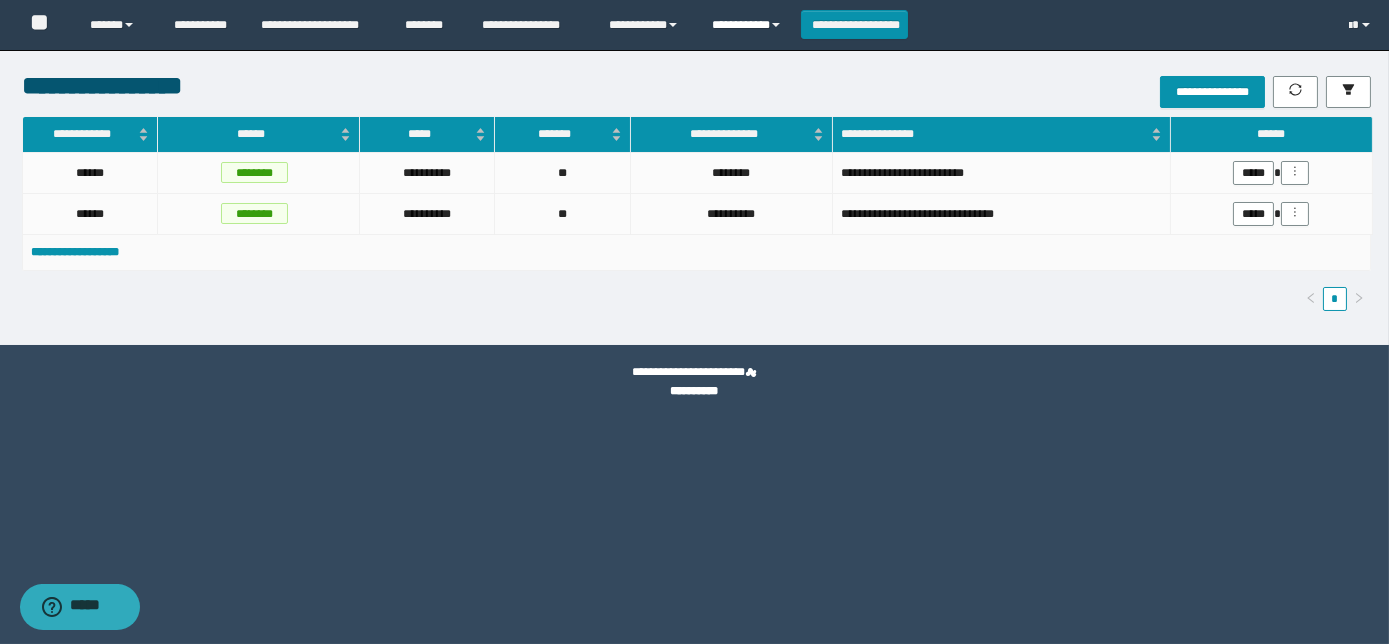click on "**********" at bounding box center [749, 25] 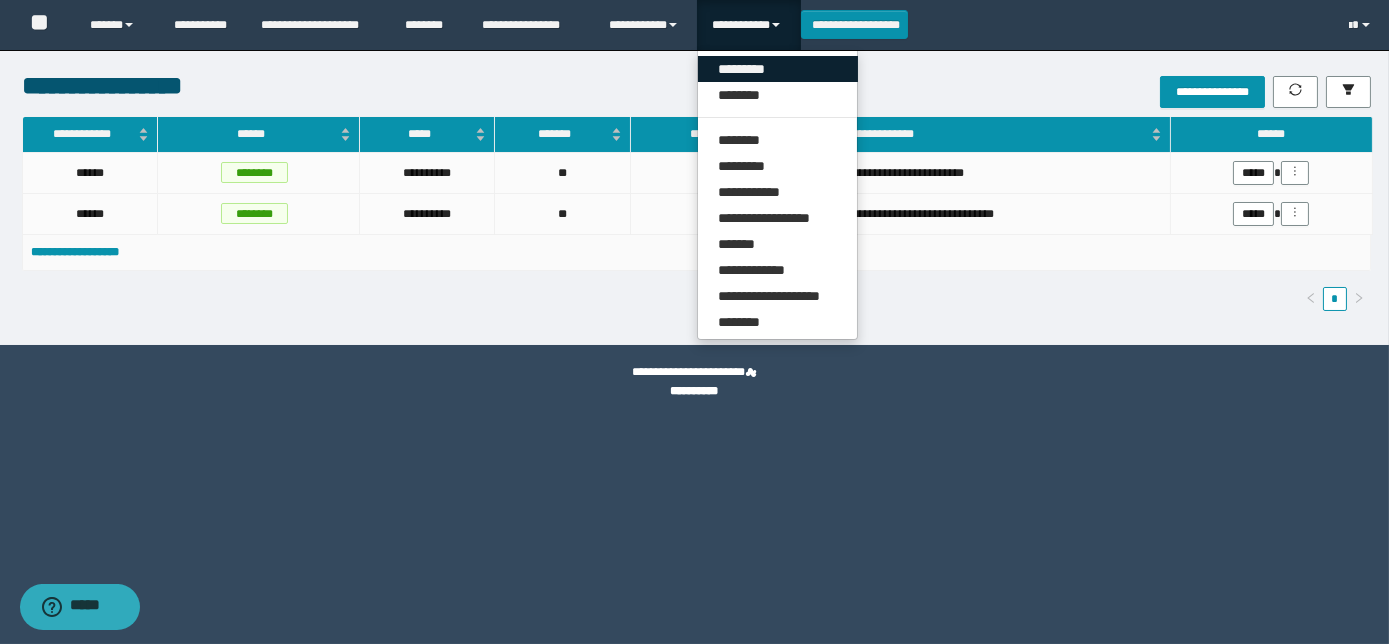 click on "*********" at bounding box center [778, 69] 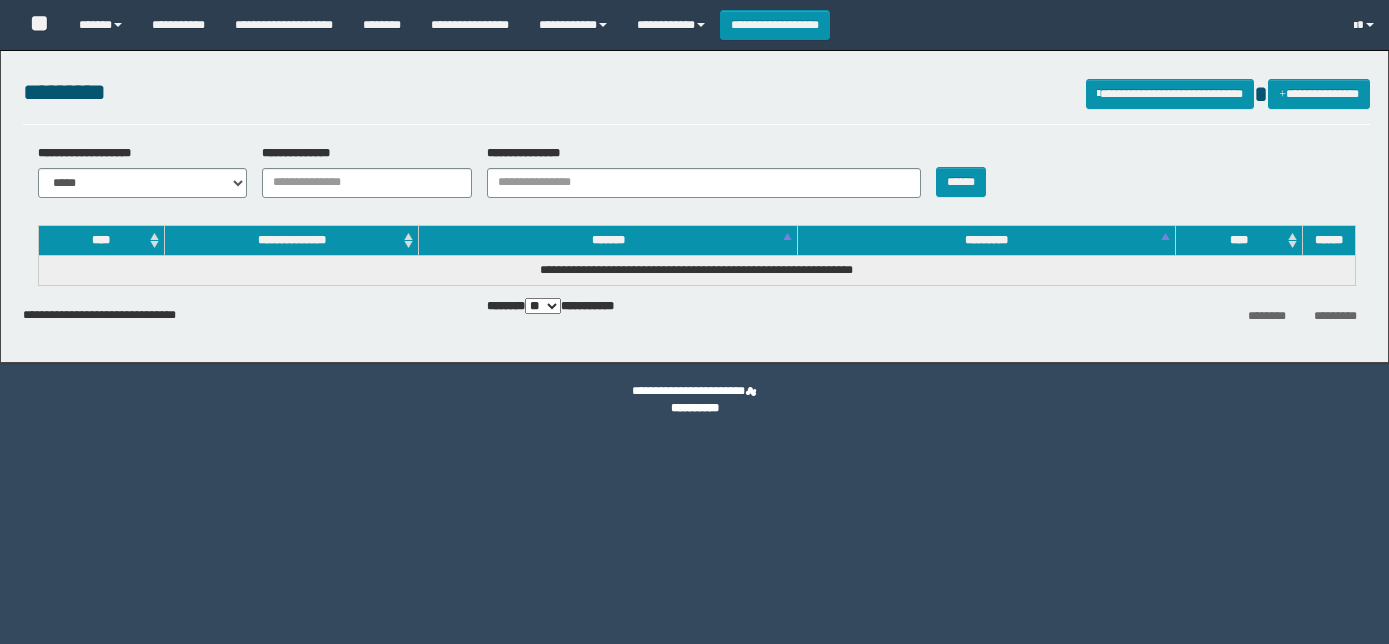 scroll, scrollTop: 0, scrollLeft: 0, axis: both 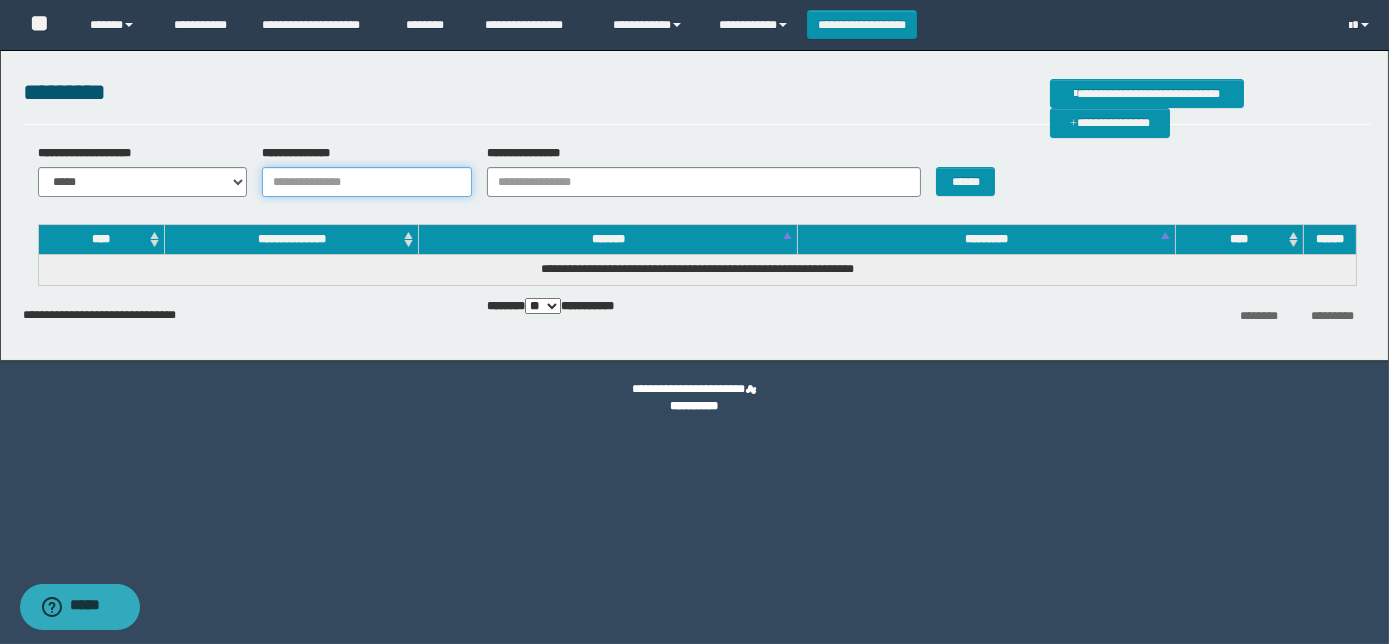 click on "**********" at bounding box center [367, 182] 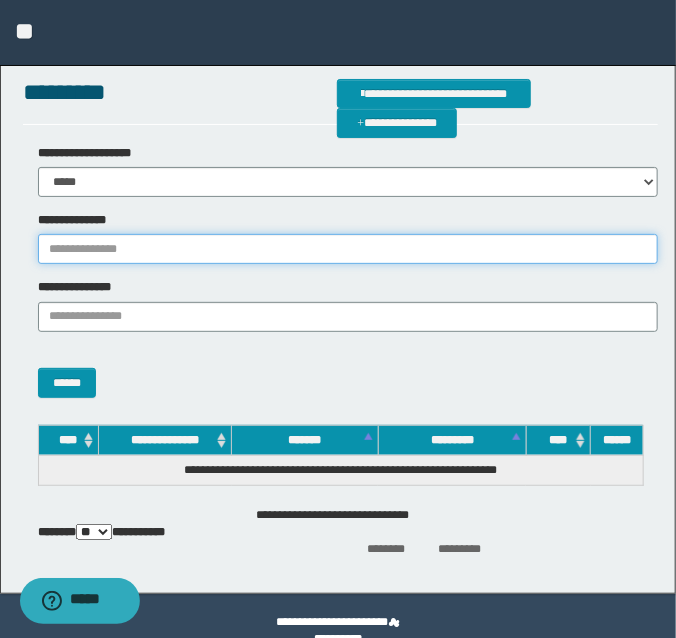 click on "**********" at bounding box center (348, 249) 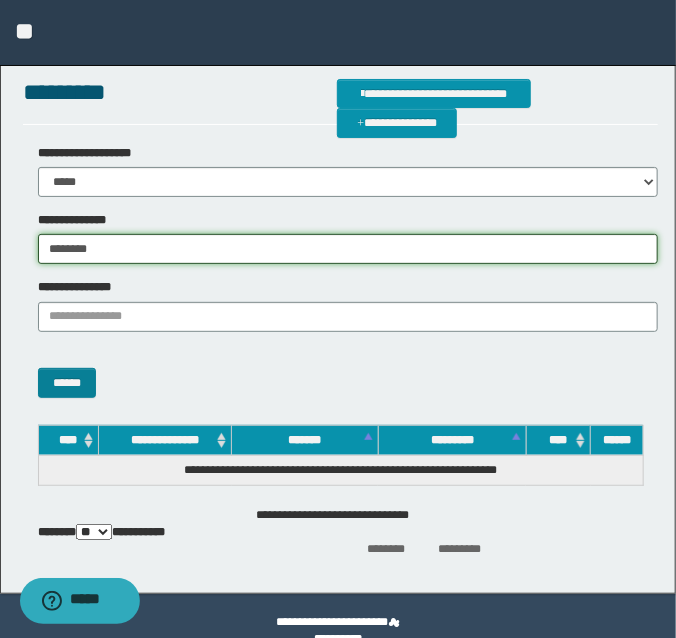 type on "********" 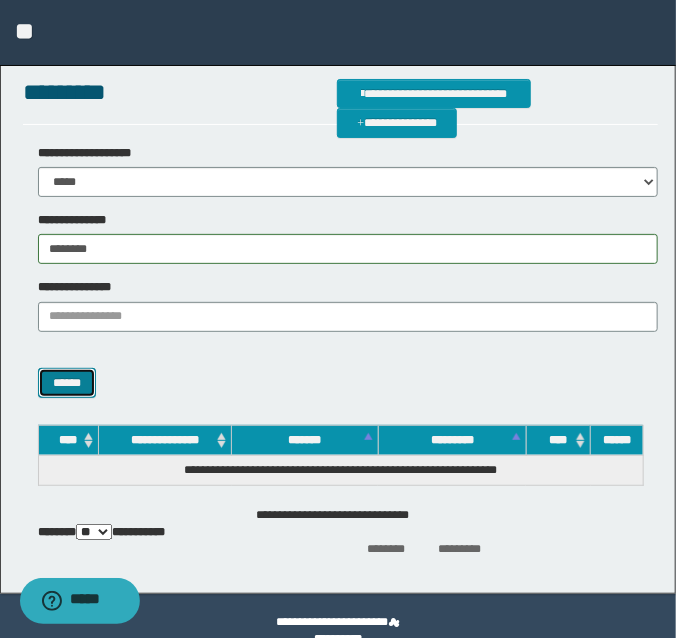 click on "******" at bounding box center [67, 382] 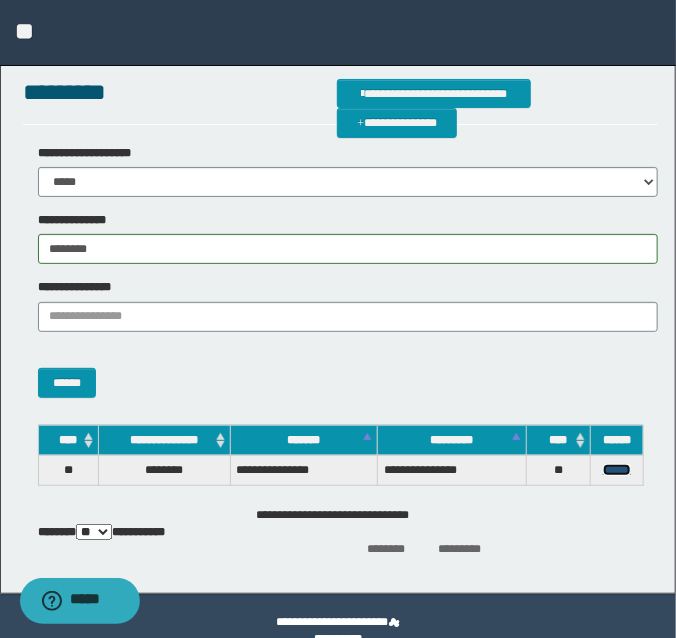 click on "******" at bounding box center (617, 470) 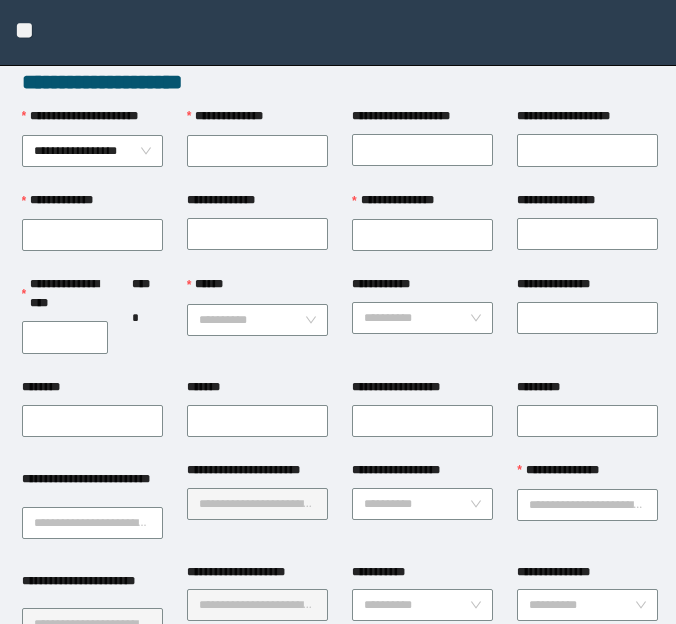 scroll, scrollTop: 0, scrollLeft: 0, axis: both 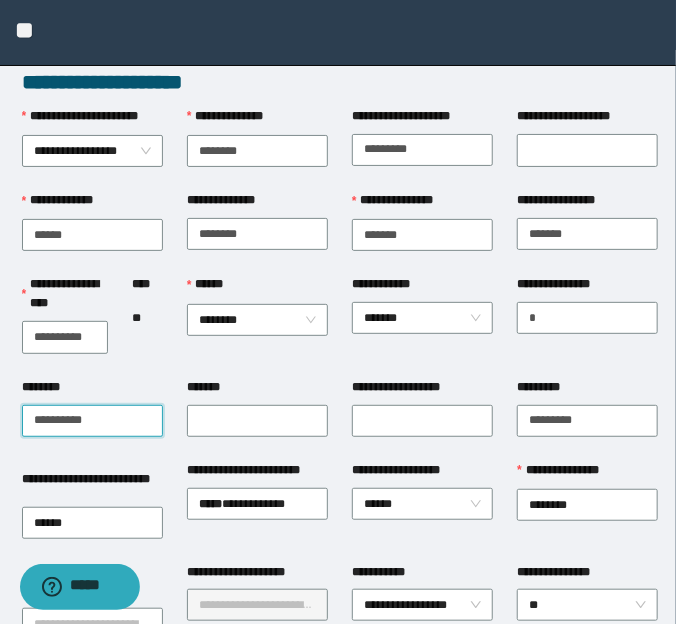 click on "********" at bounding box center [92, 421] 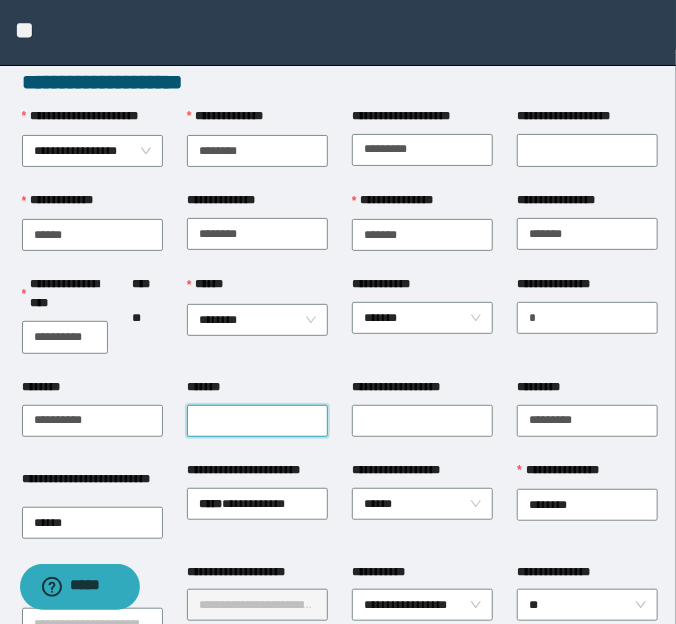 click on "*******" at bounding box center [257, 421] 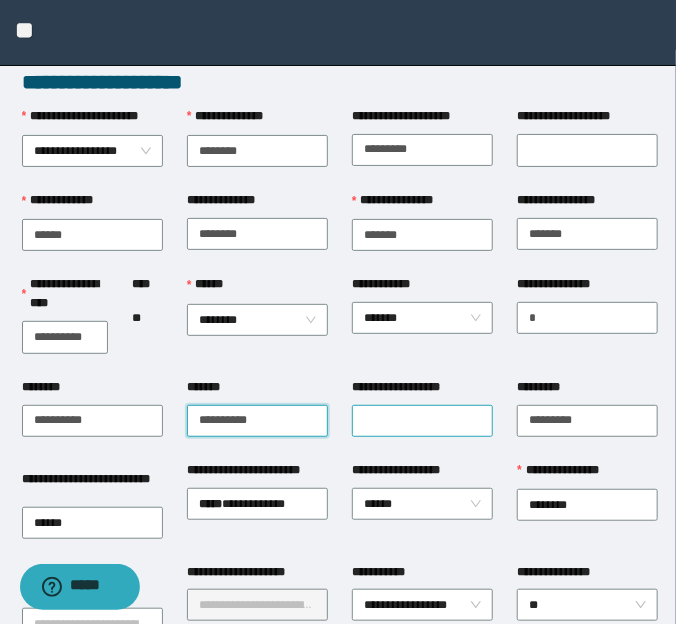 type on "**********" 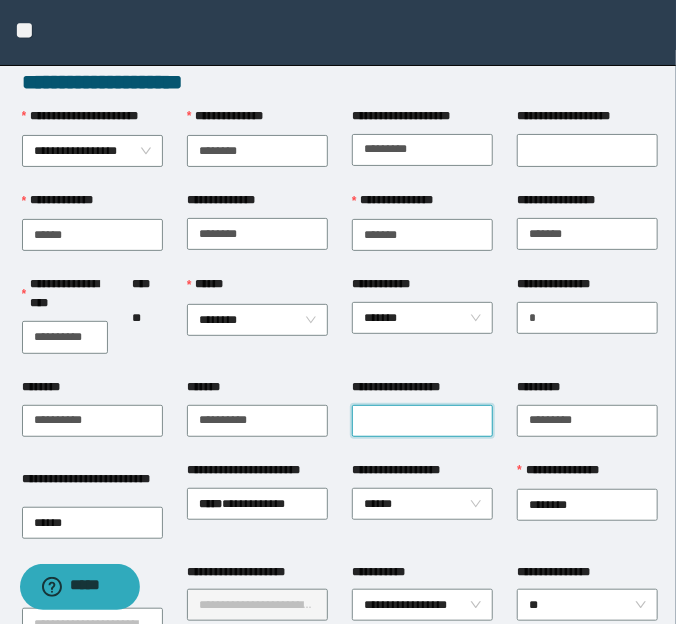 click on "**********" at bounding box center (422, 421) 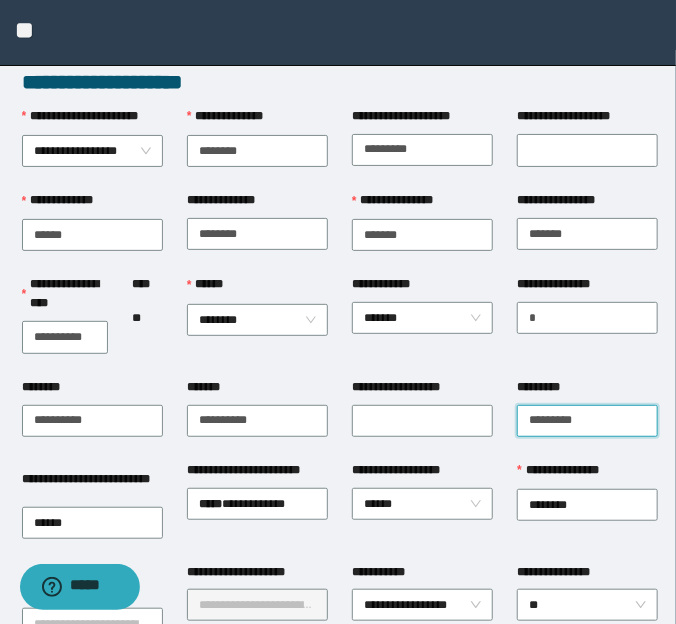 click on "*********" at bounding box center [587, 421] 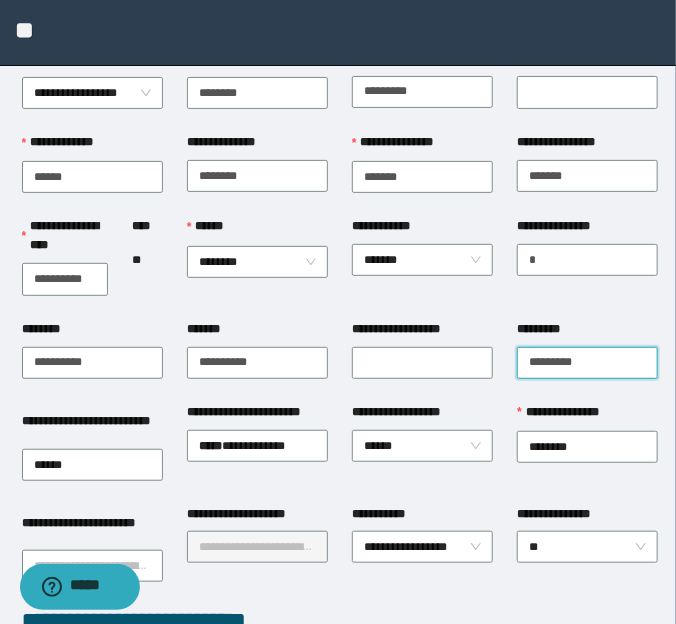 scroll, scrollTop: 90, scrollLeft: 0, axis: vertical 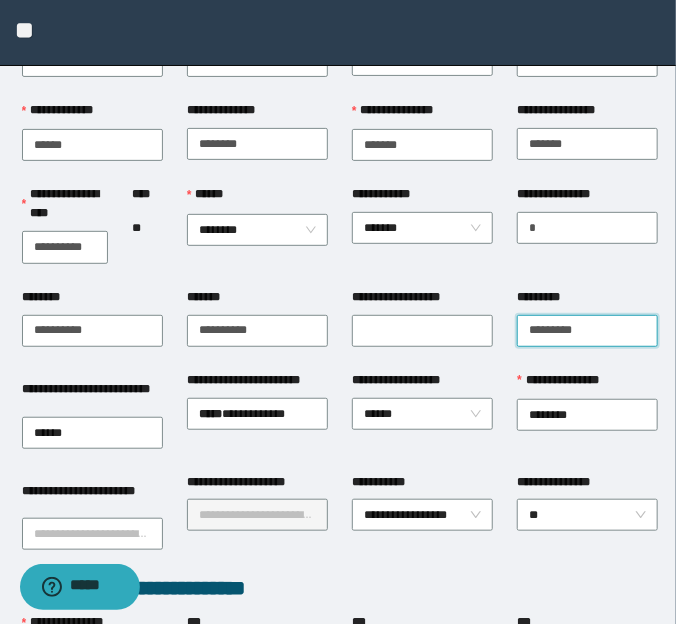 drag, startPoint x: 562, startPoint y: 326, endPoint x: 501, endPoint y: 326, distance: 61 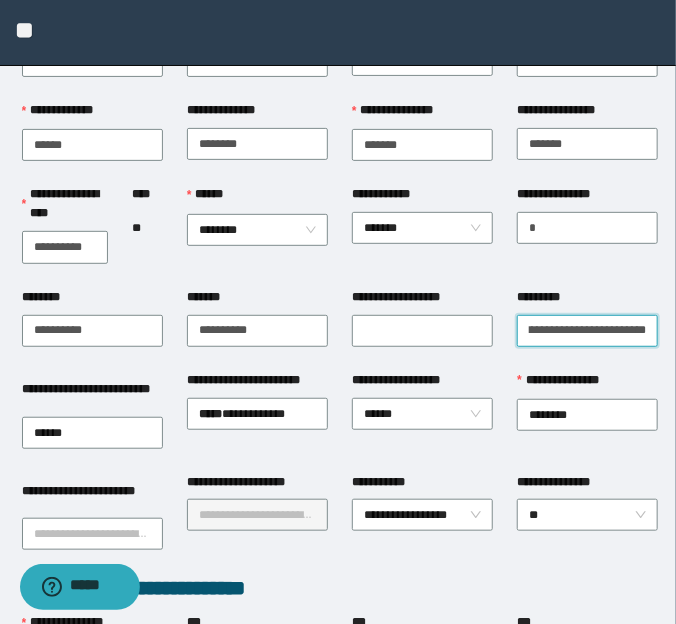 scroll, scrollTop: 0, scrollLeft: 64, axis: horizontal 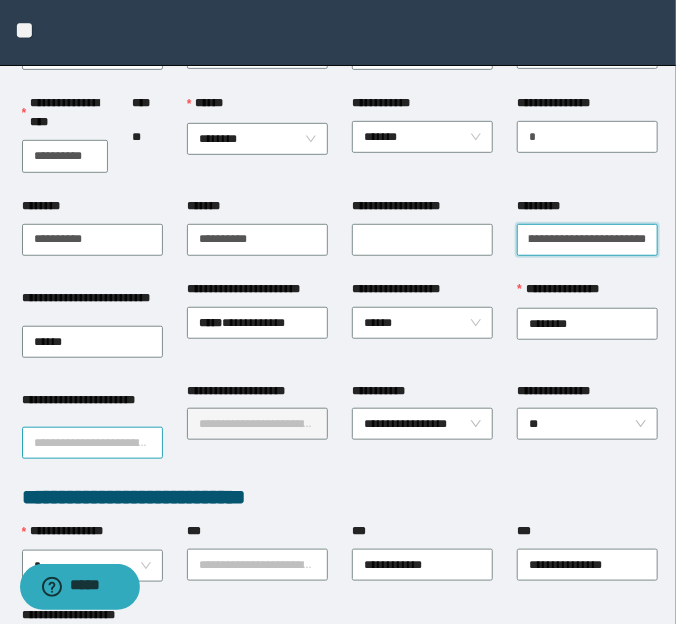 type on "**********" 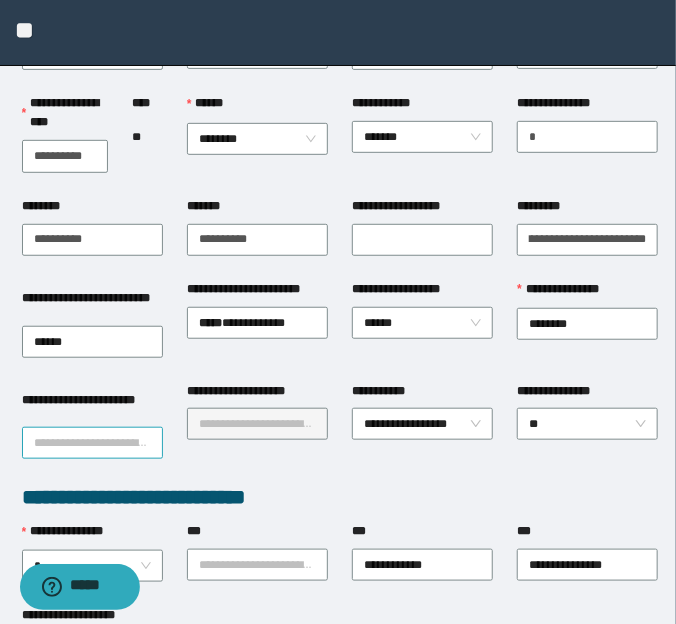 click on "**********" at bounding box center [92, 443] 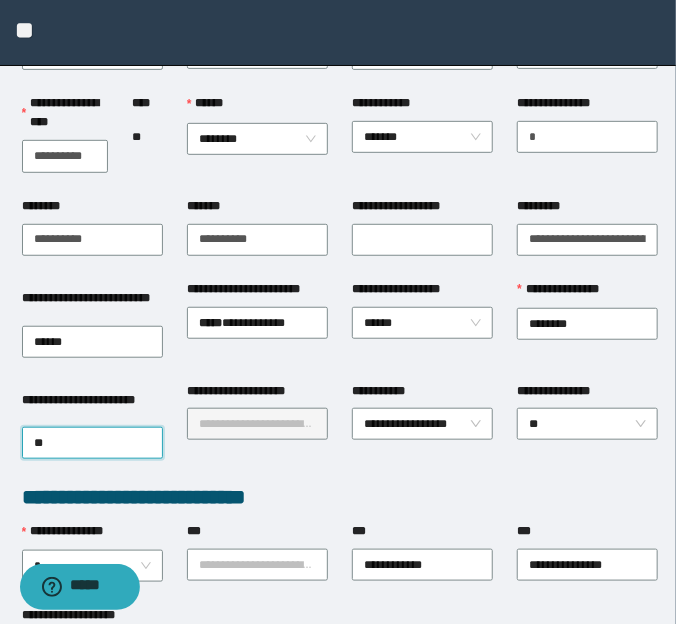 type on "***" 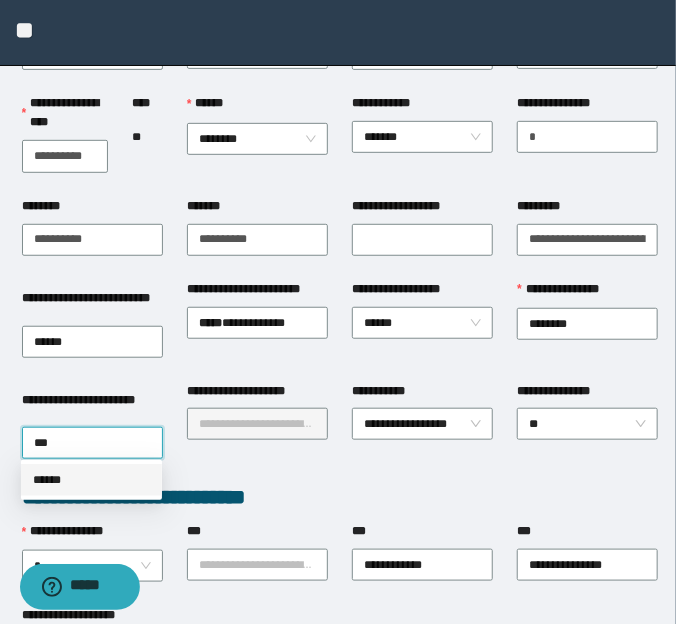 click on "******" at bounding box center (91, 480) 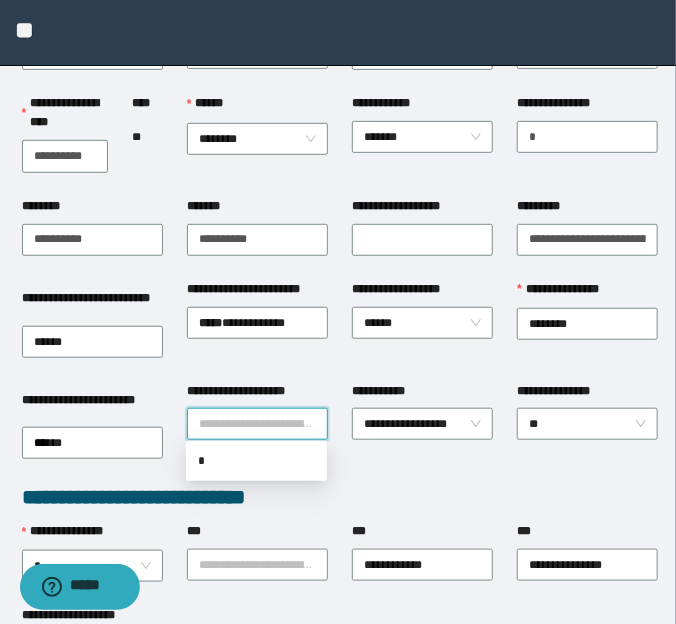 click on "**********" at bounding box center [257, 424] 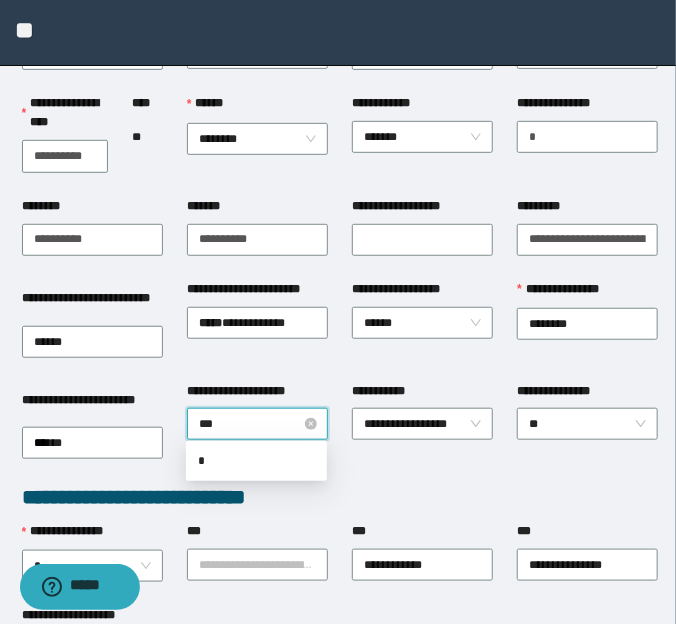 type on "****" 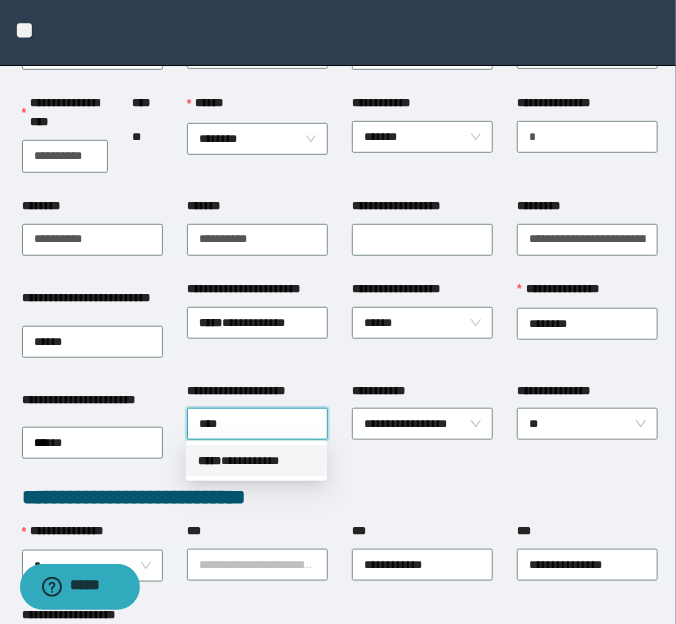 click on "***** * *********" at bounding box center (256, 461) 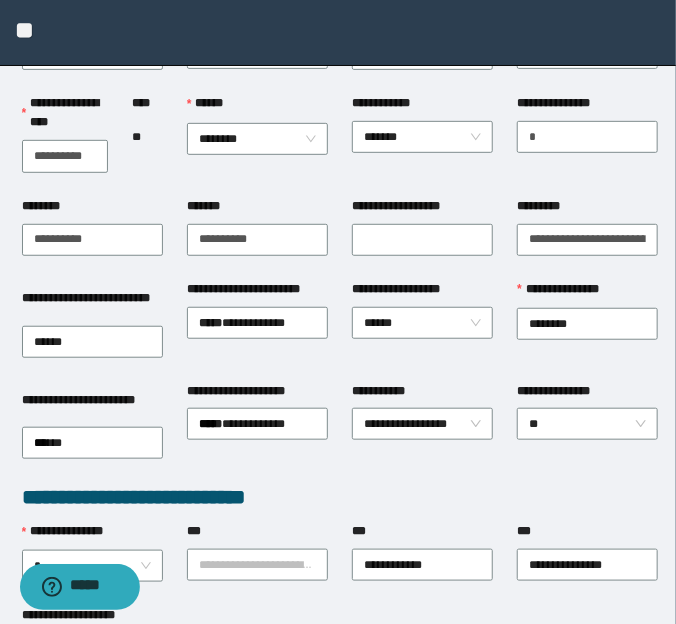 click on "**********" at bounding box center [422, 433] 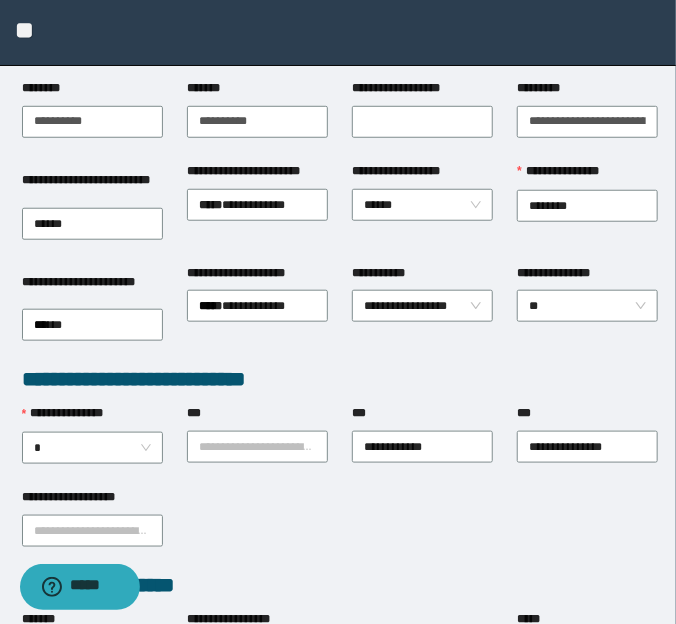 scroll, scrollTop: 363, scrollLeft: 0, axis: vertical 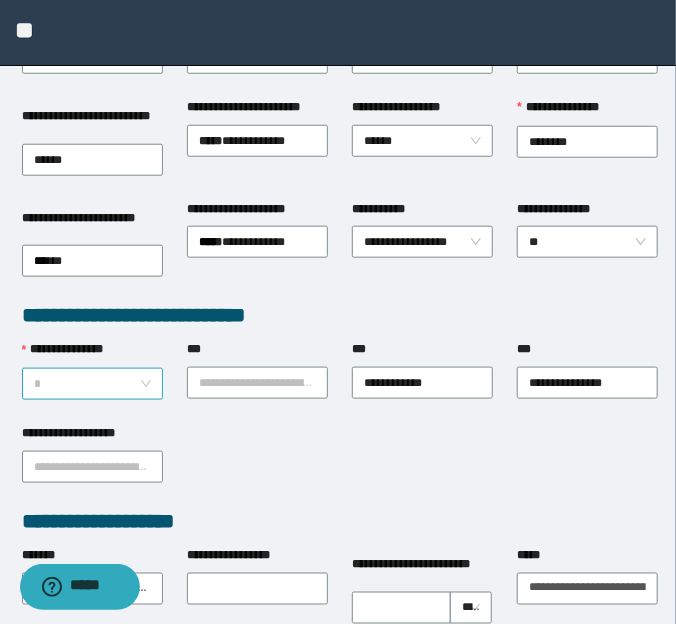 click on "*" at bounding box center (93, 384) 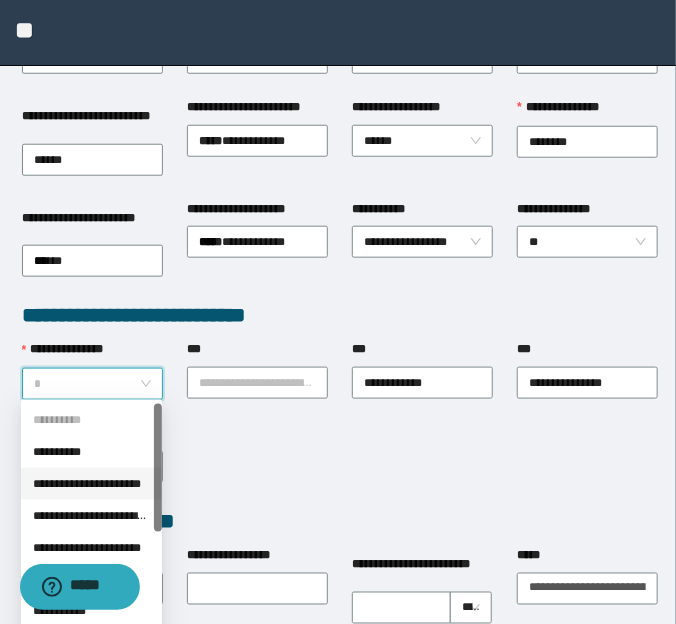 click on "**********" at bounding box center (91, 484) 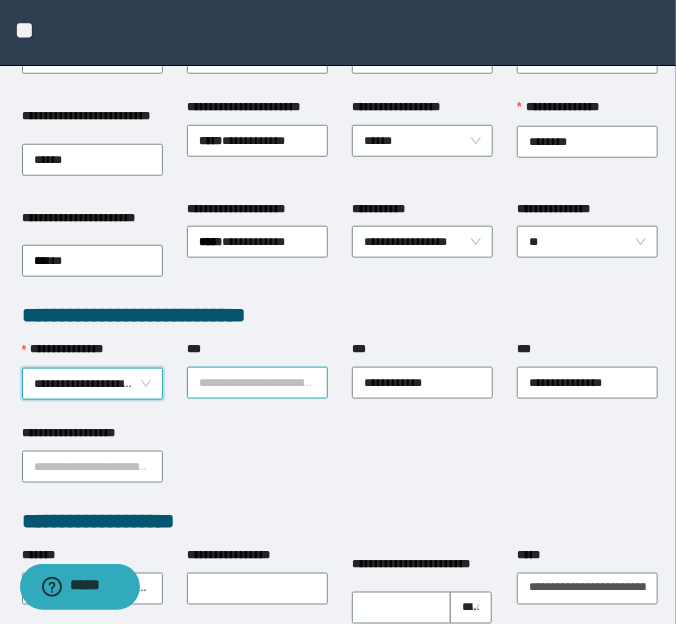 click on "***" at bounding box center (257, 383) 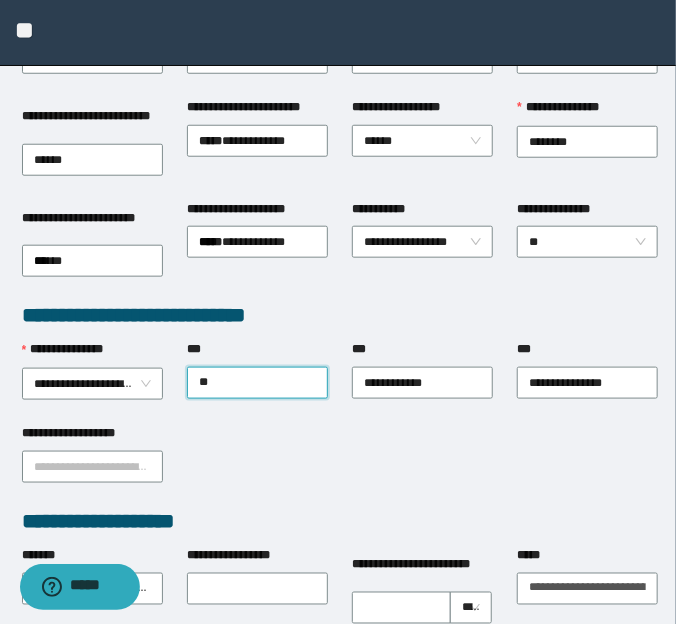type on "***" 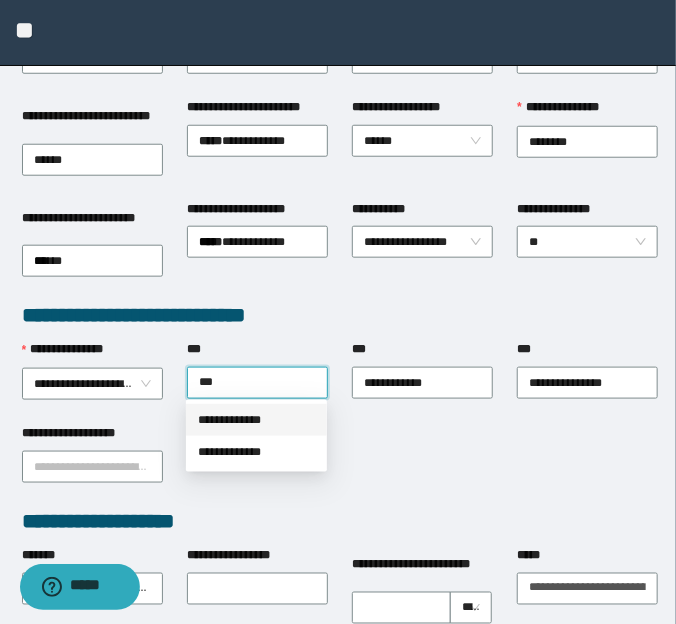 click on "**********" at bounding box center (256, 420) 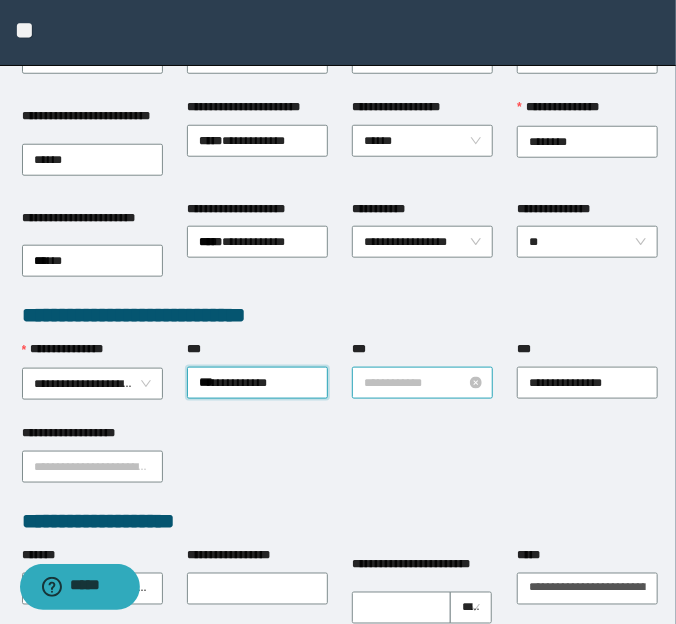 click on "**********" at bounding box center (423, 383) 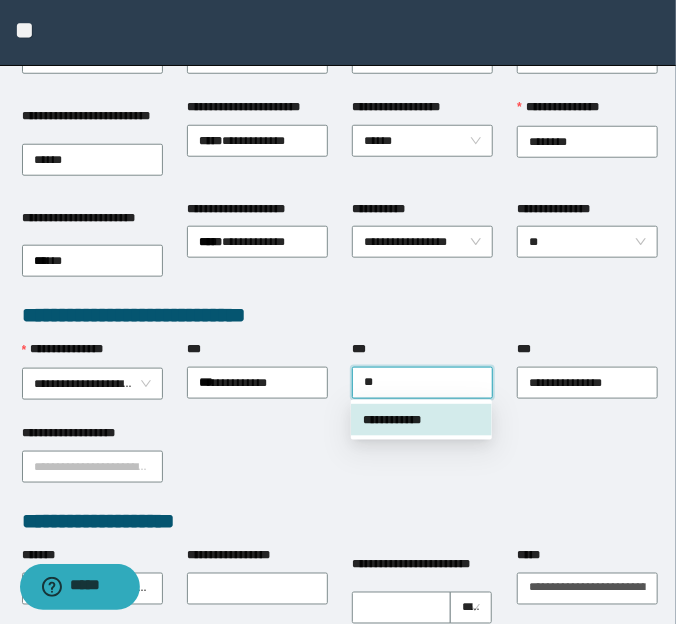 type on "***" 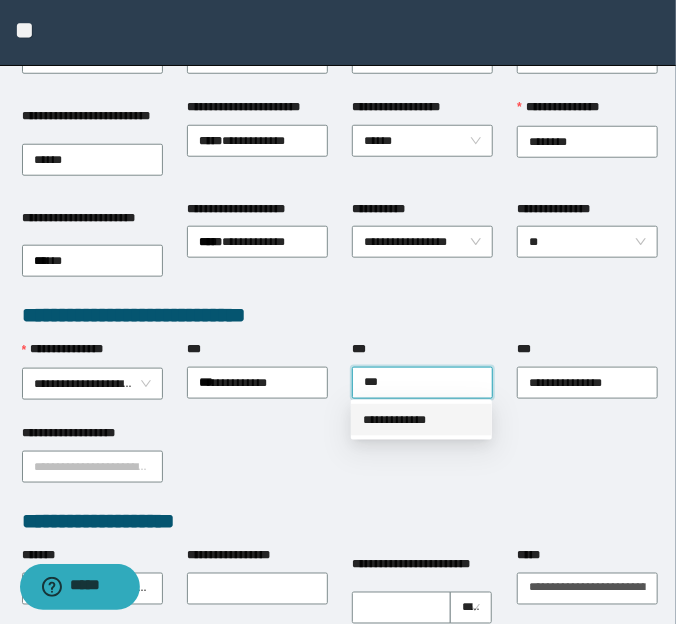 drag, startPoint x: 412, startPoint y: 423, endPoint x: 469, endPoint y: 411, distance: 58.249462 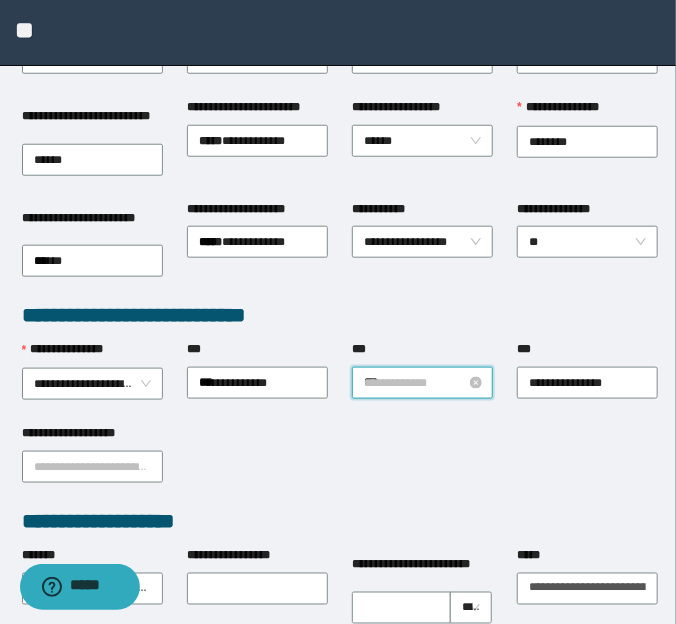 click on "**********" at bounding box center [423, 383] 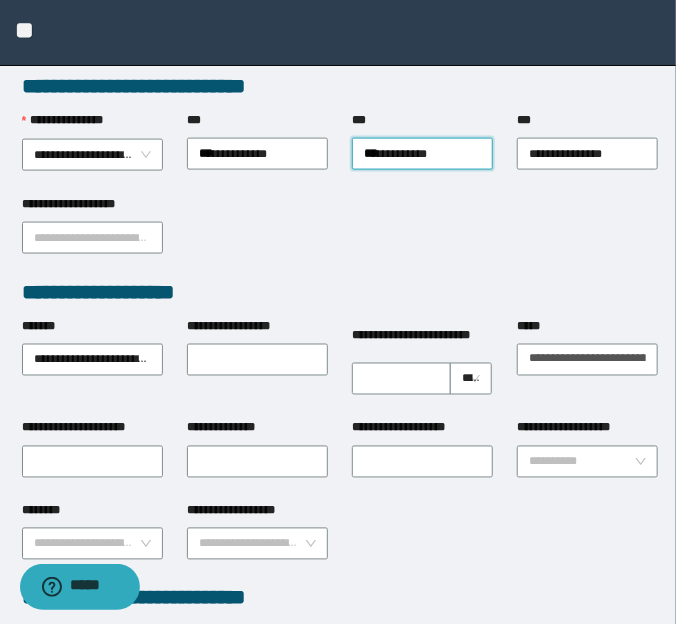 scroll, scrollTop: 636, scrollLeft: 0, axis: vertical 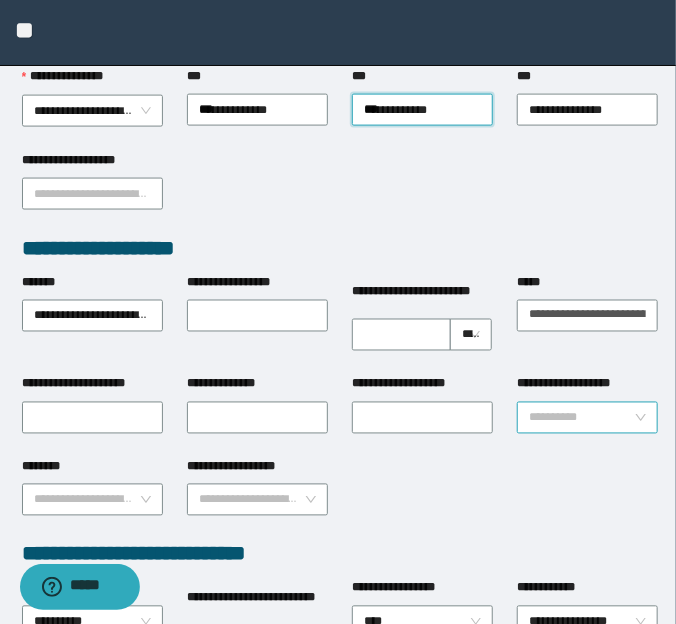click on "**********" at bounding box center (581, 418) 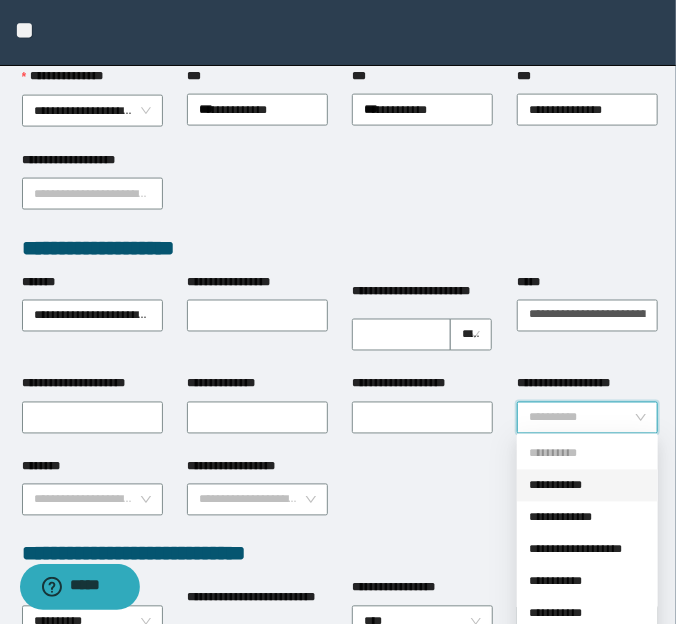click on "**********" at bounding box center [587, 486] 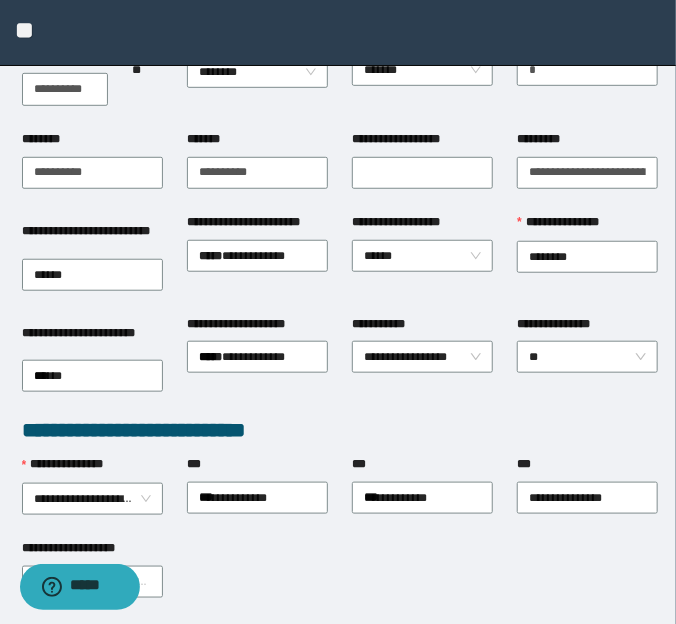 scroll, scrollTop: 0, scrollLeft: 0, axis: both 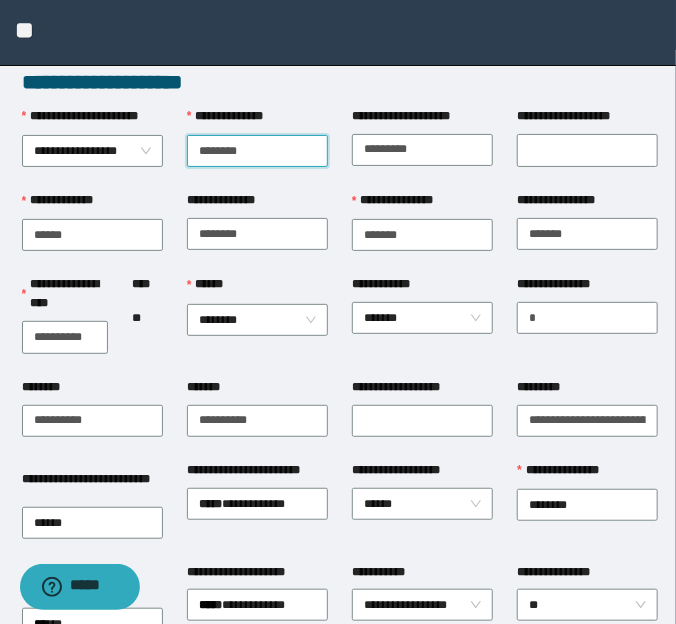 click on "**********" at bounding box center (257, 151) 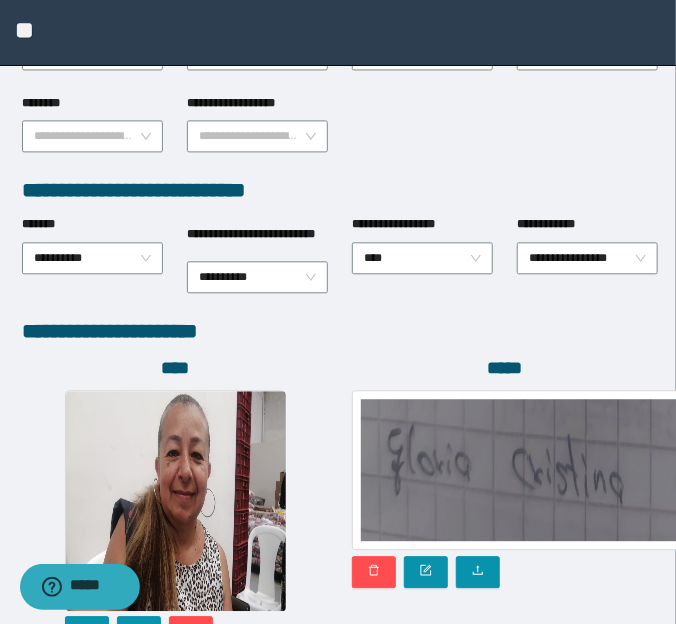 scroll, scrollTop: 1171, scrollLeft: 0, axis: vertical 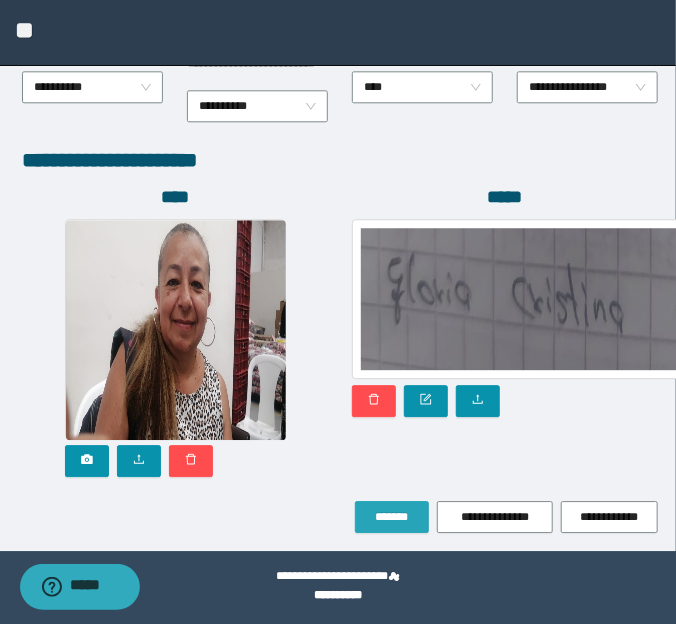 click on "*******" at bounding box center [392, 517] 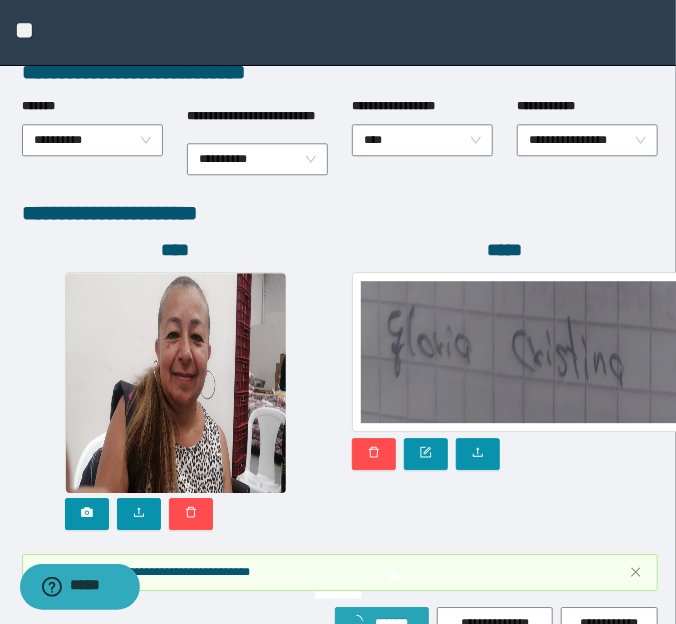 scroll, scrollTop: 1224, scrollLeft: 0, axis: vertical 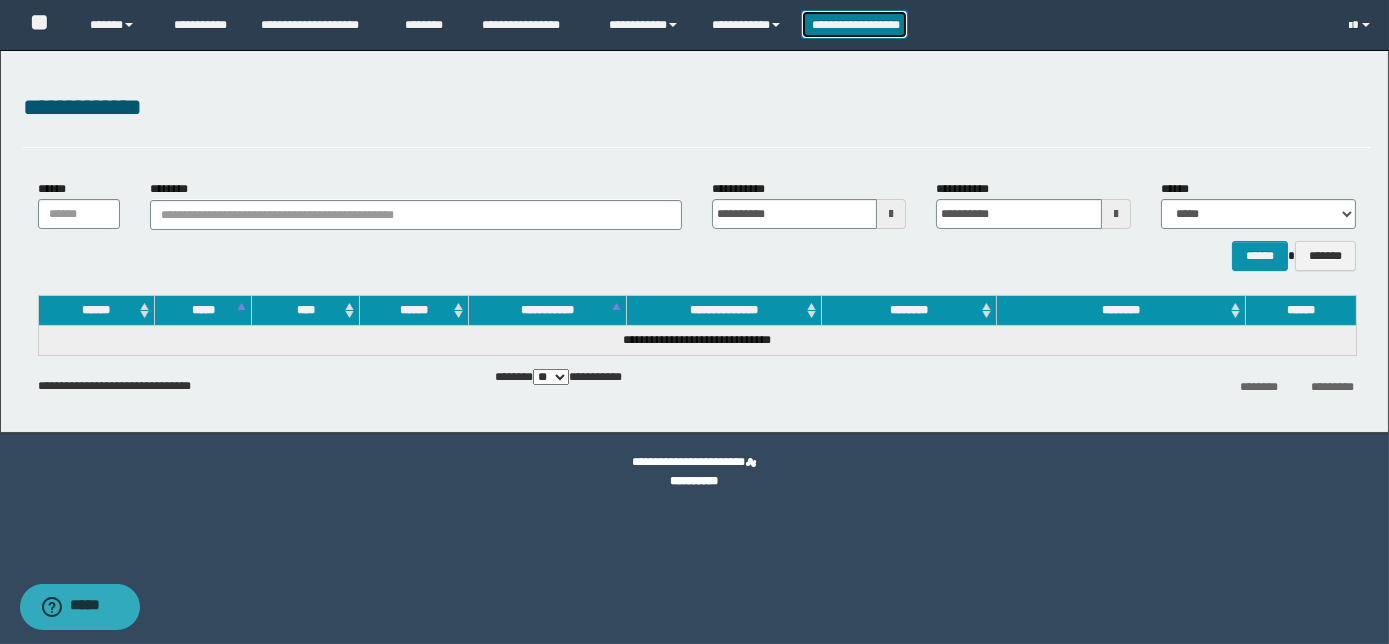 click on "**********" at bounding box center [855, 24] 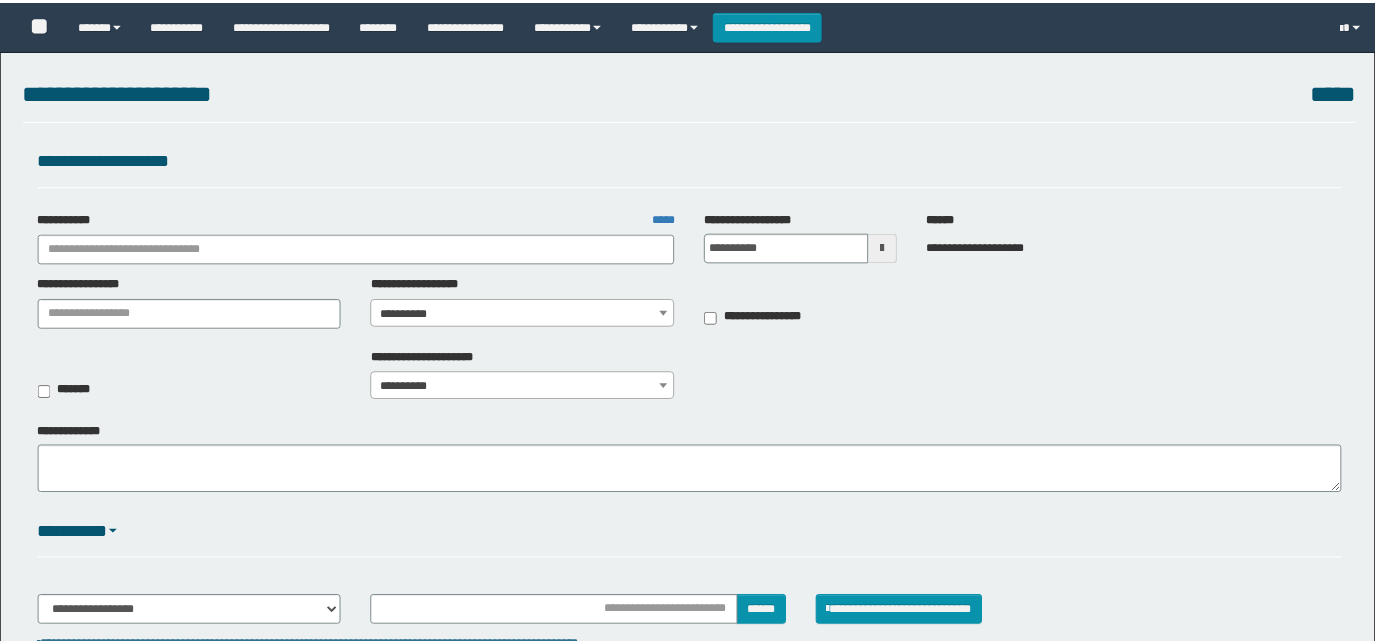 scroll, scrollTop: 0, scrollLeft: 0, axis: both 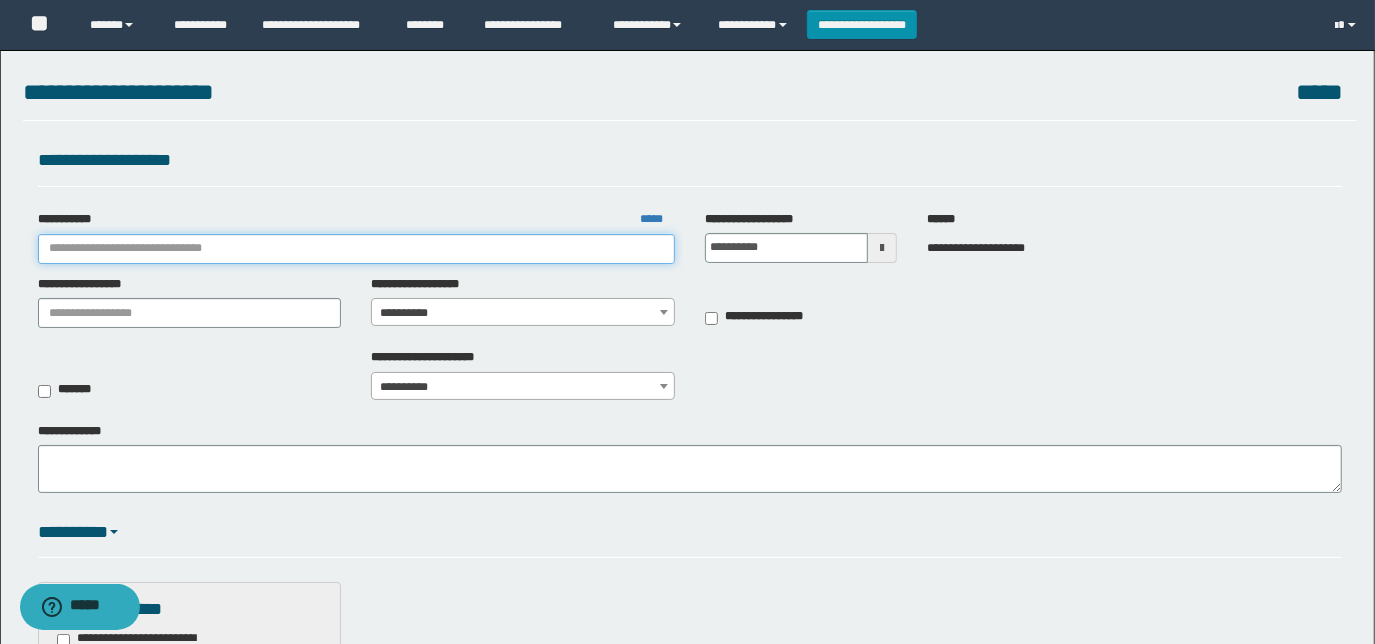 click on "**********" at bounding box center (356, 249) 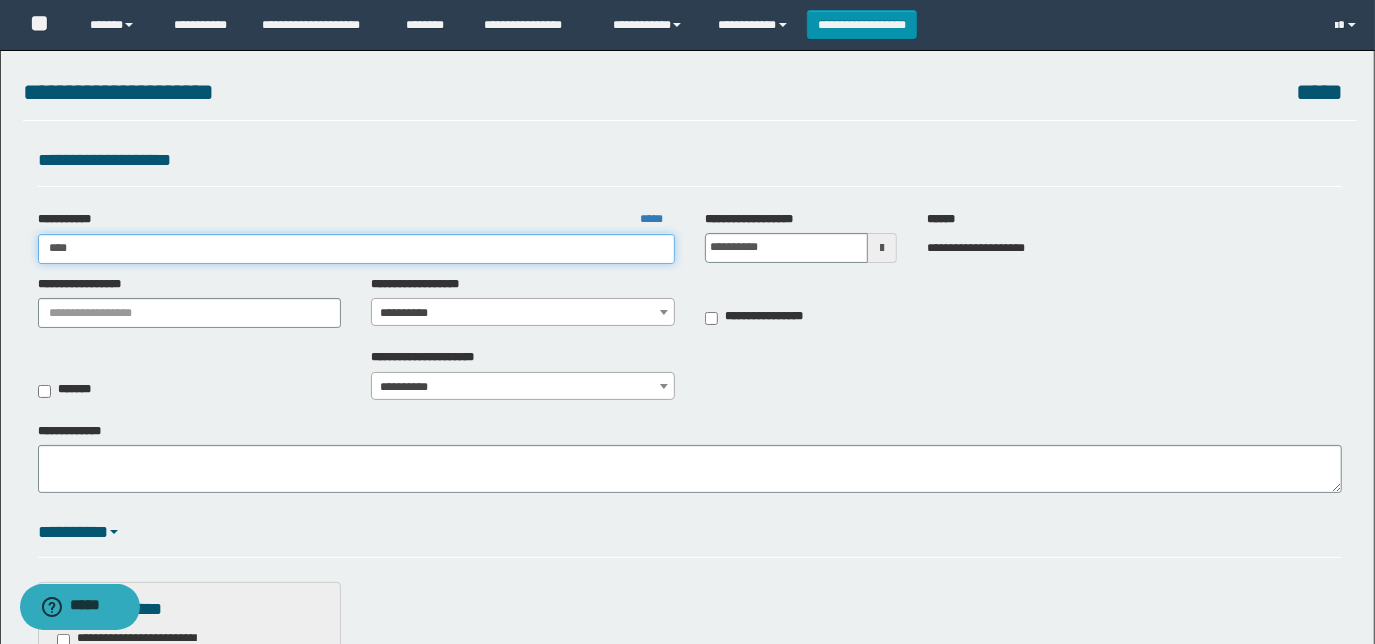 type on "*****" 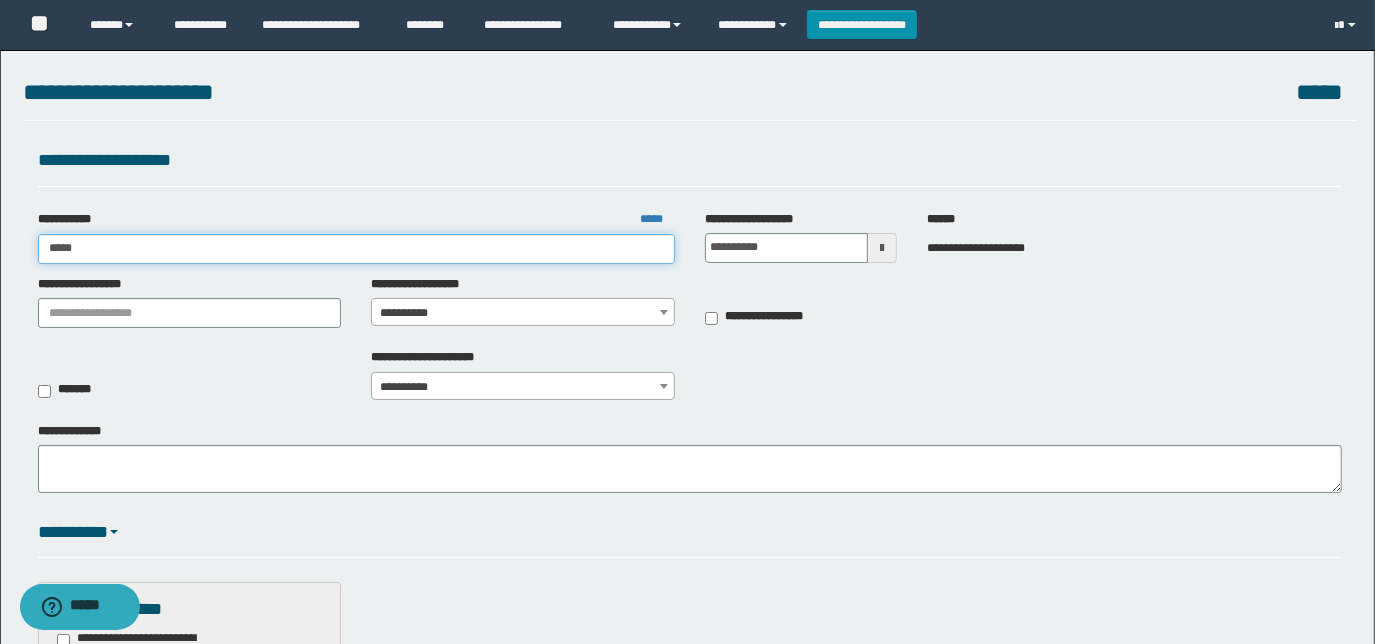 type on "*****" 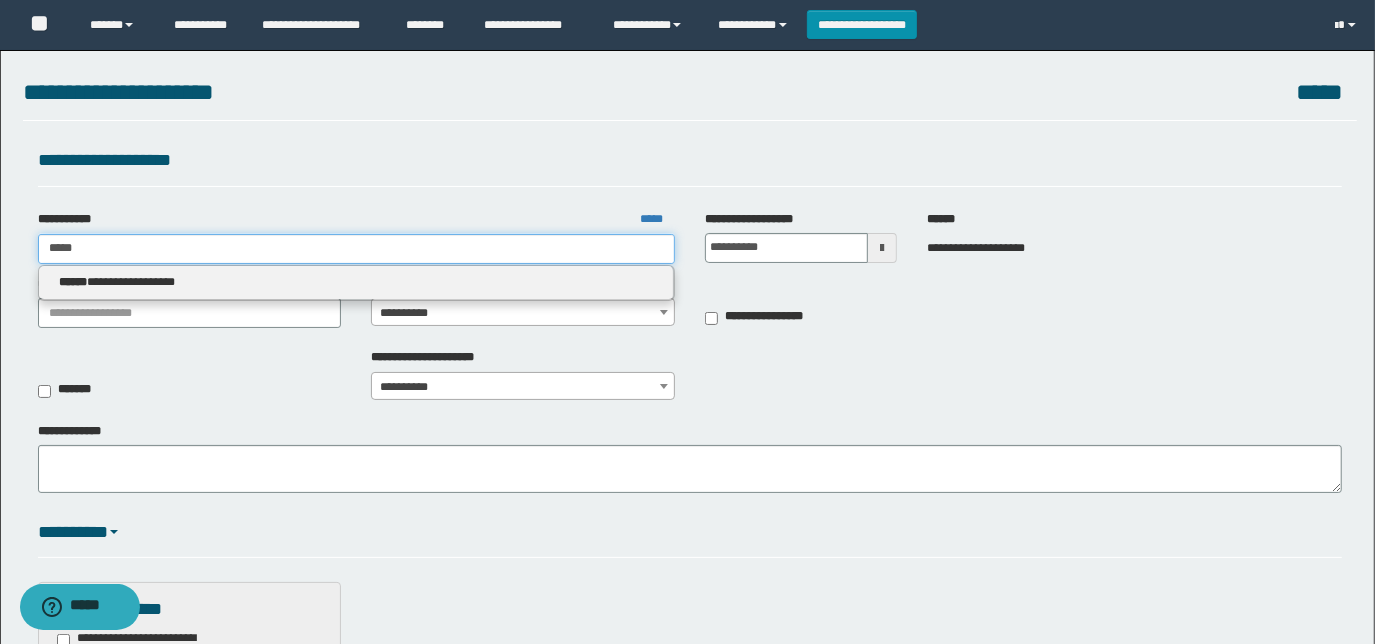 type 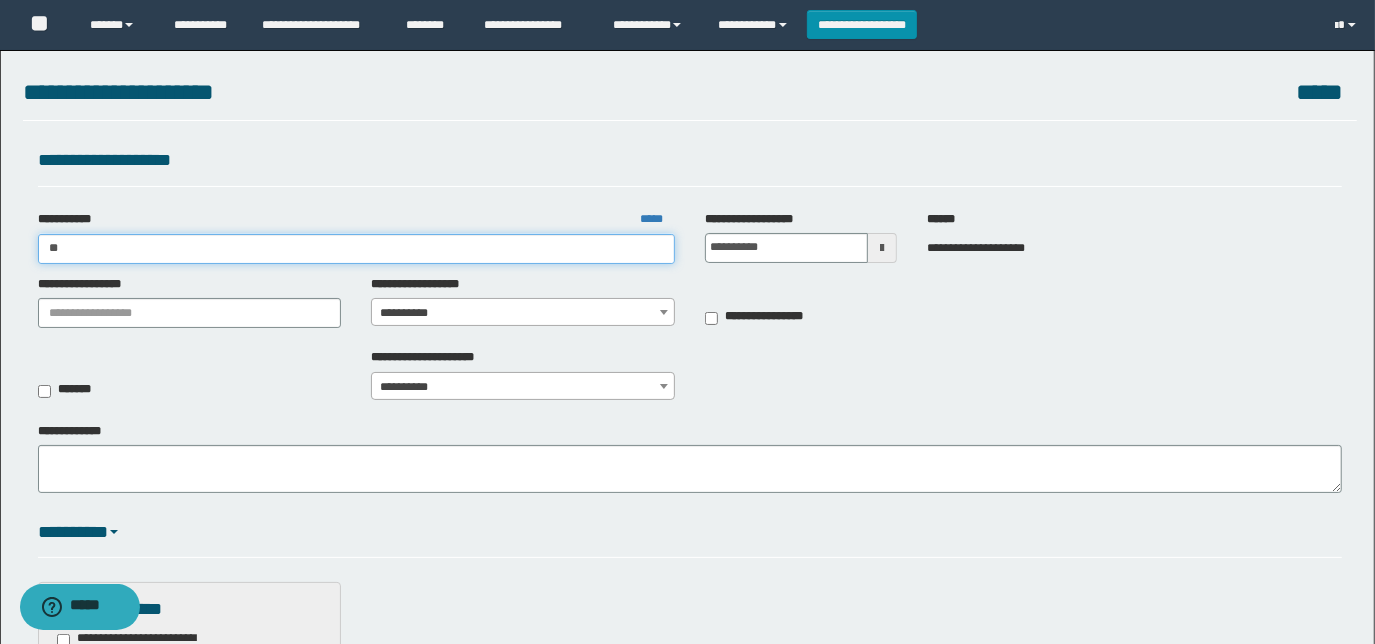type on "*" 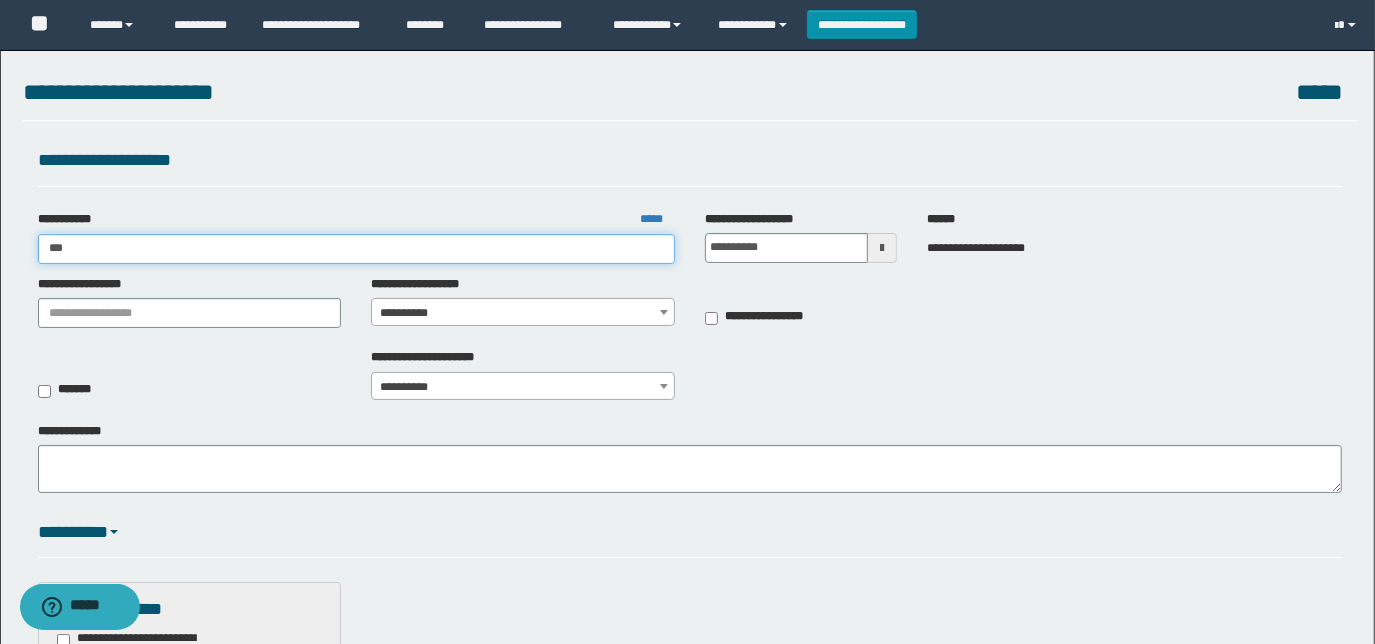type on "**" 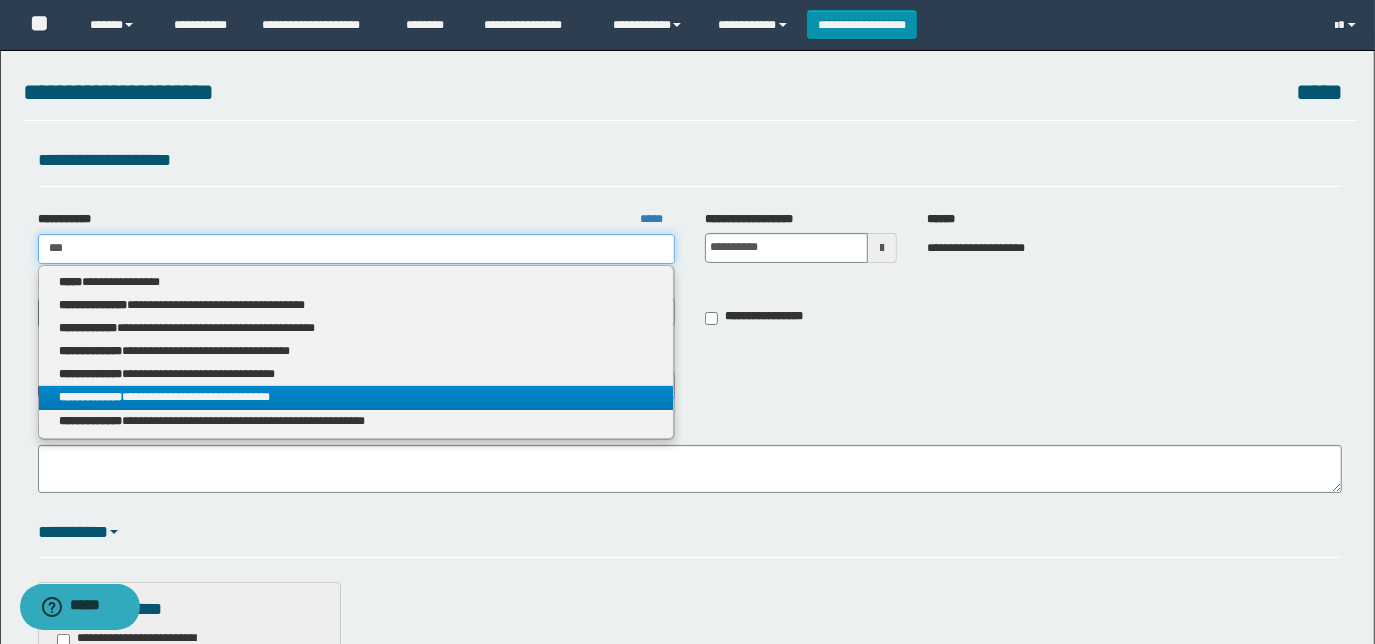 type on "**" 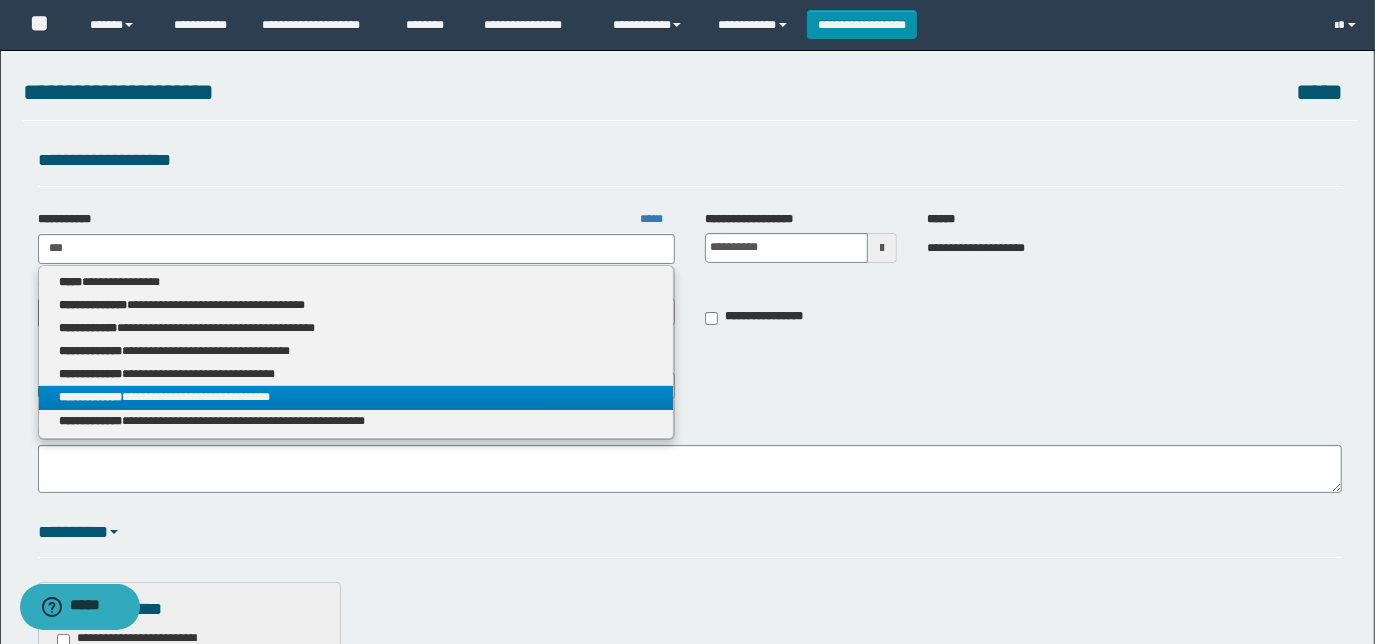 click on "**********" at bounding box center (356, 397) 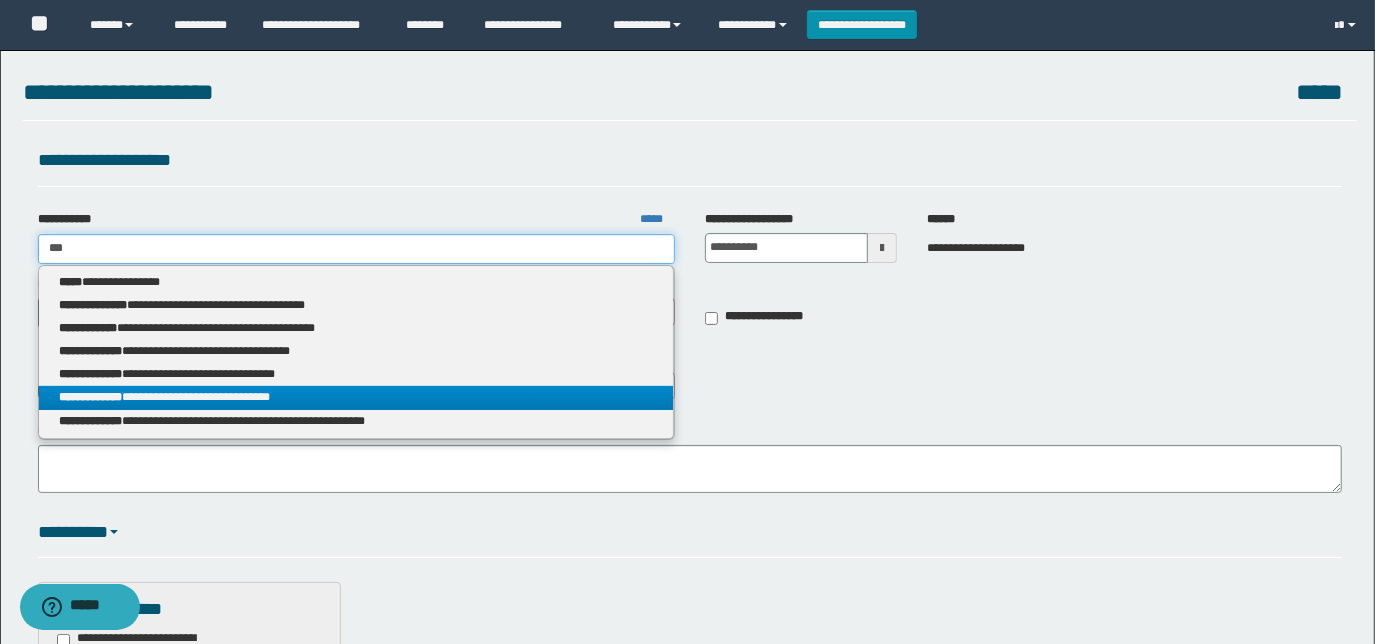 type 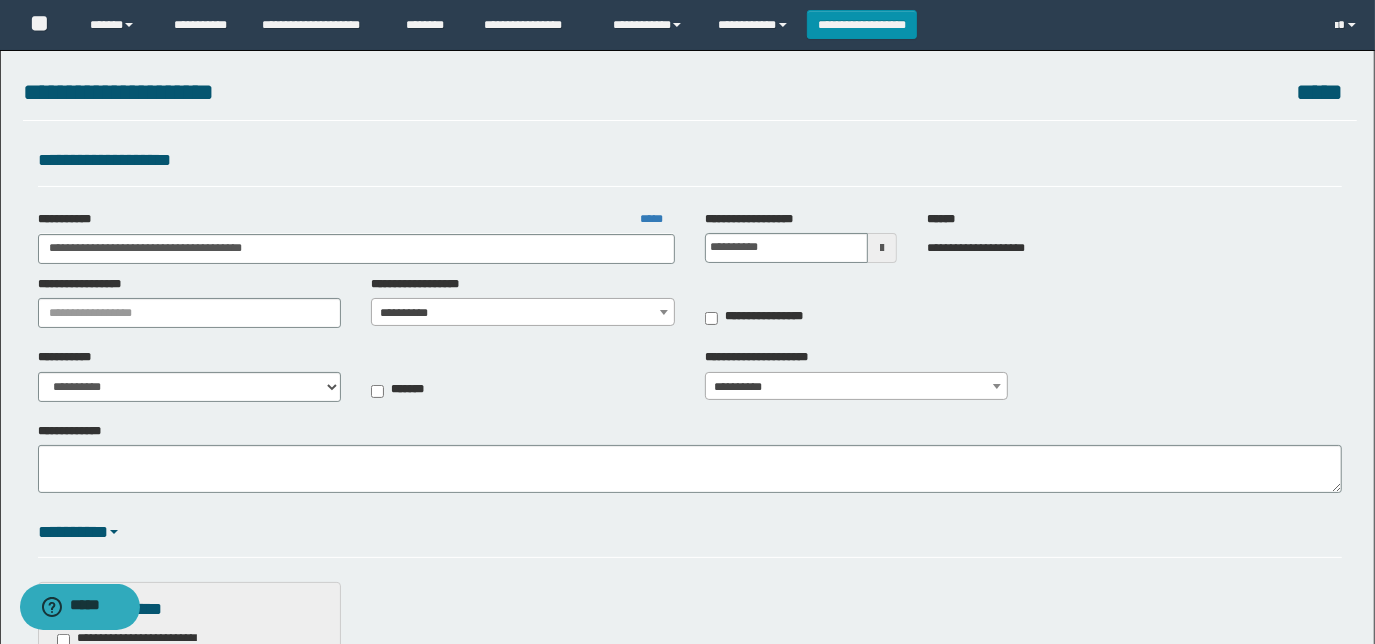 click on "**********" at bounding box center [523, 313] 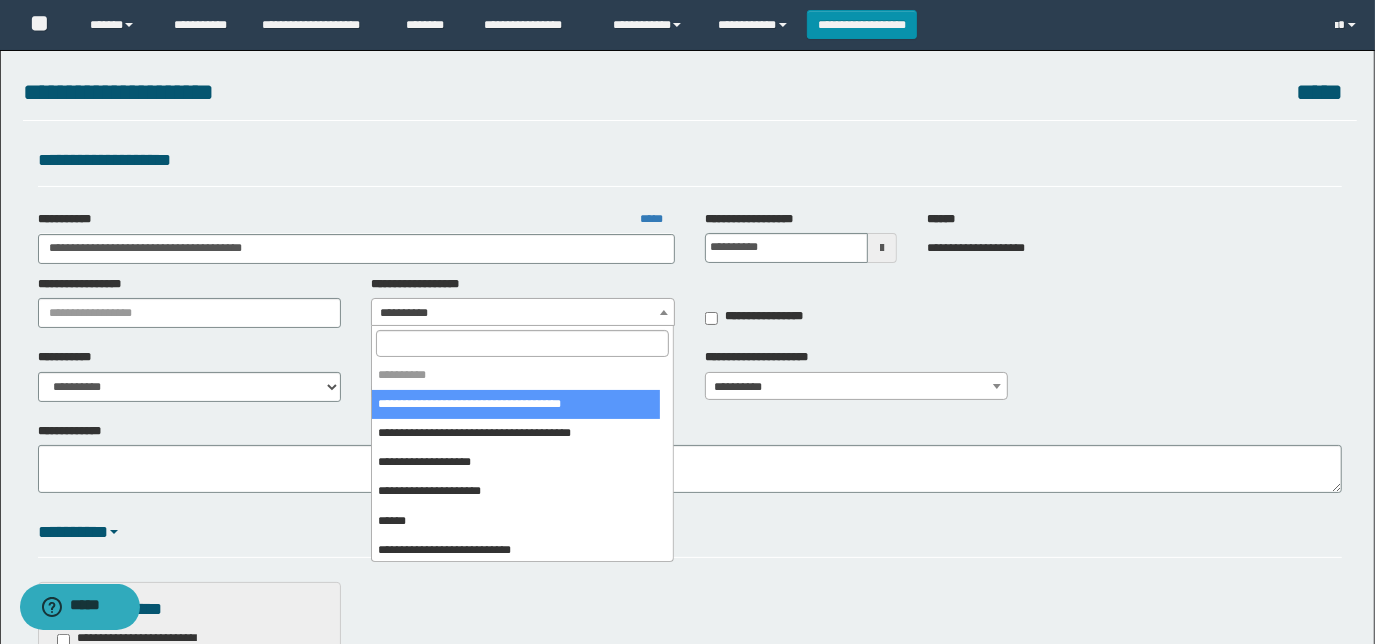 click at bounding box center (523, 343) 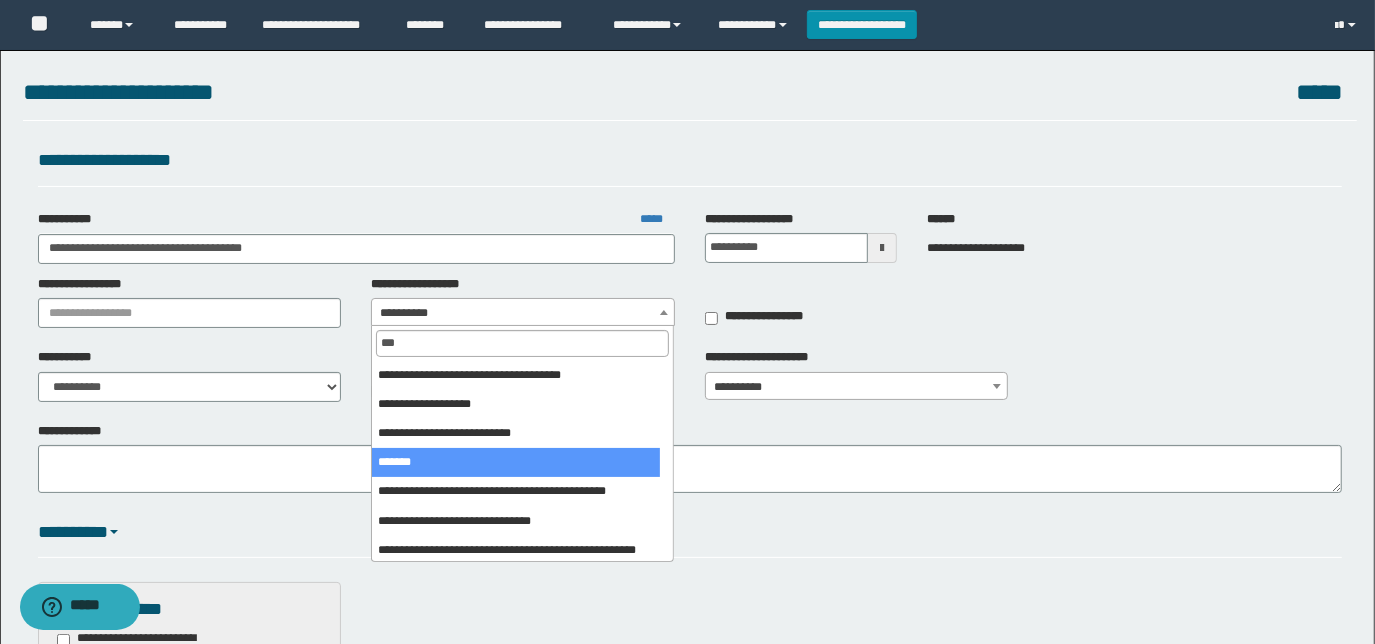 type on "***" 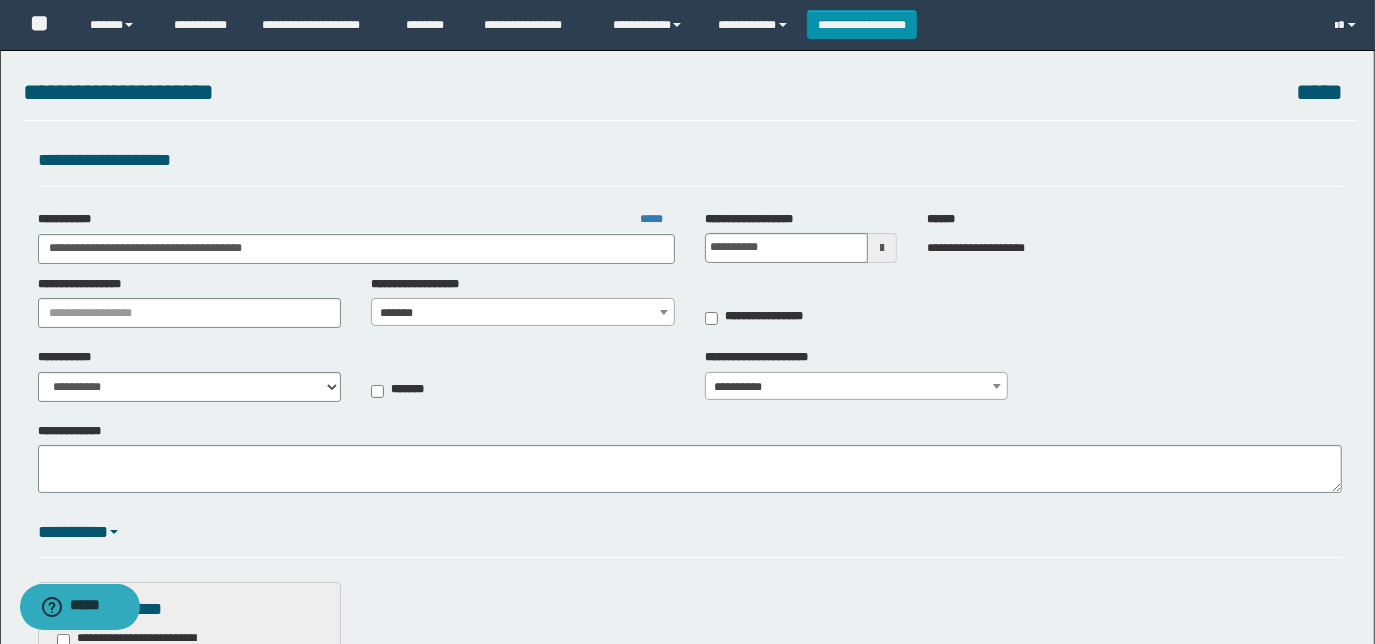 click at bounding box center (882, 248) 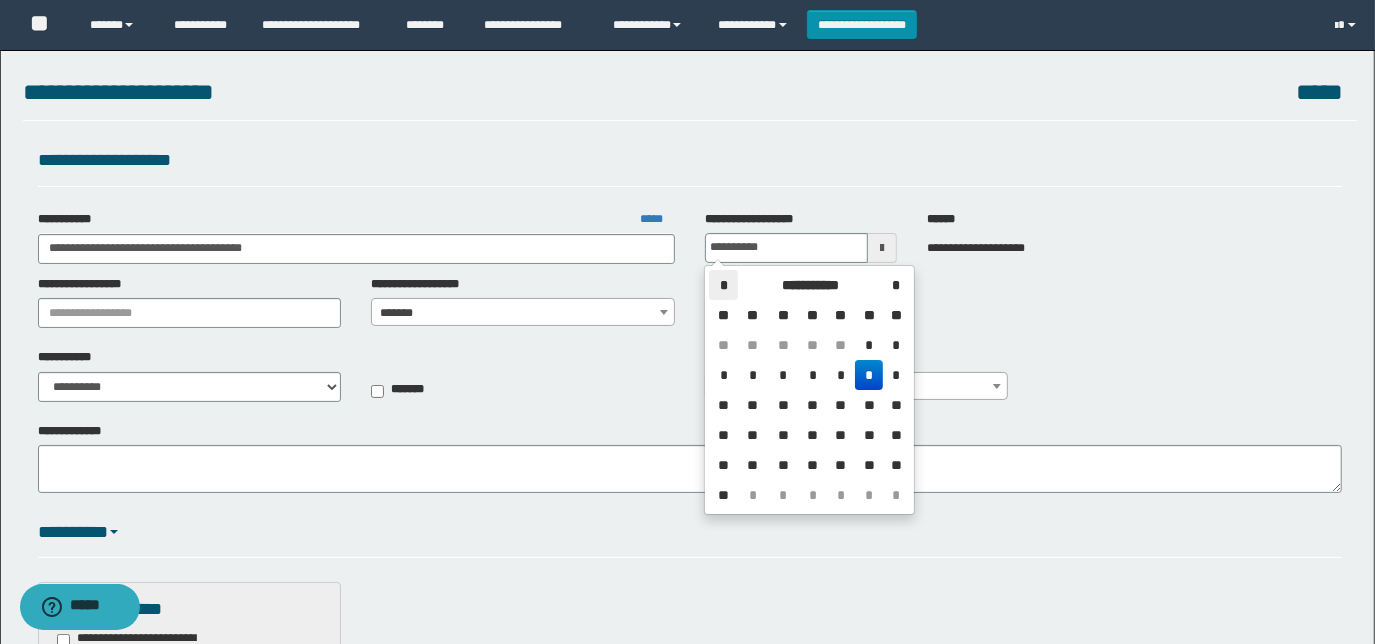 click on "*" at bounding box center [723, 285] 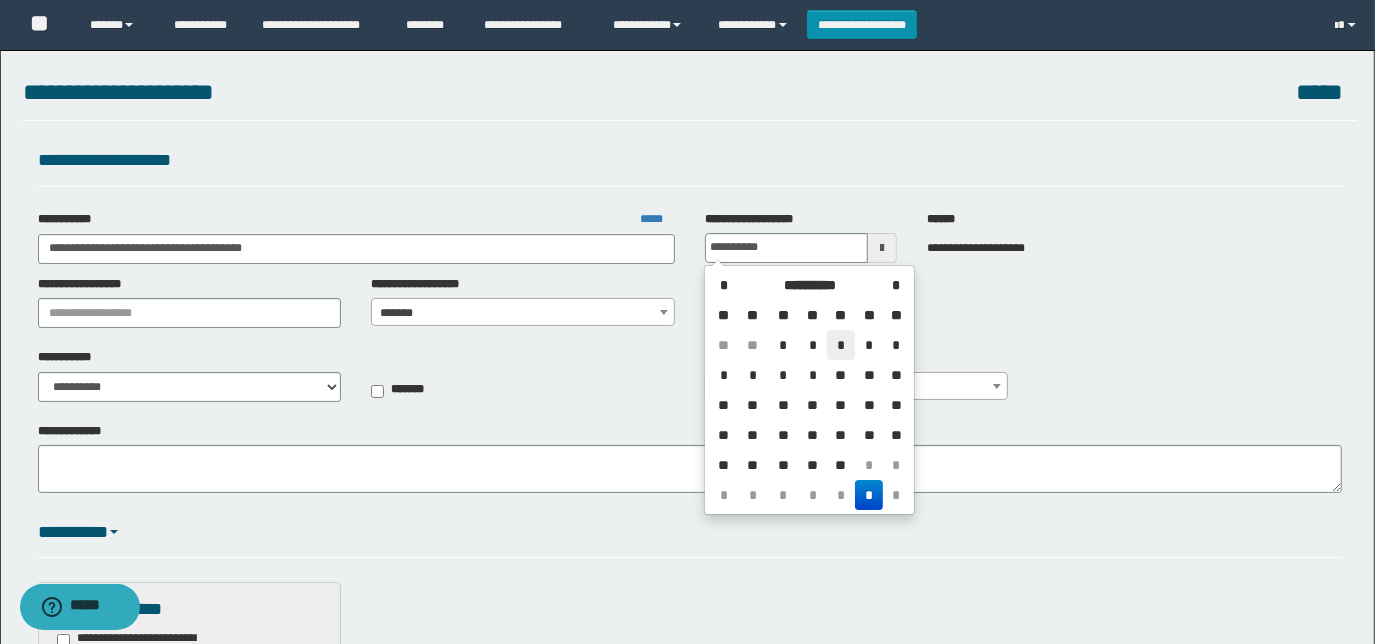 click on "*" at bounding box center (841, 345) 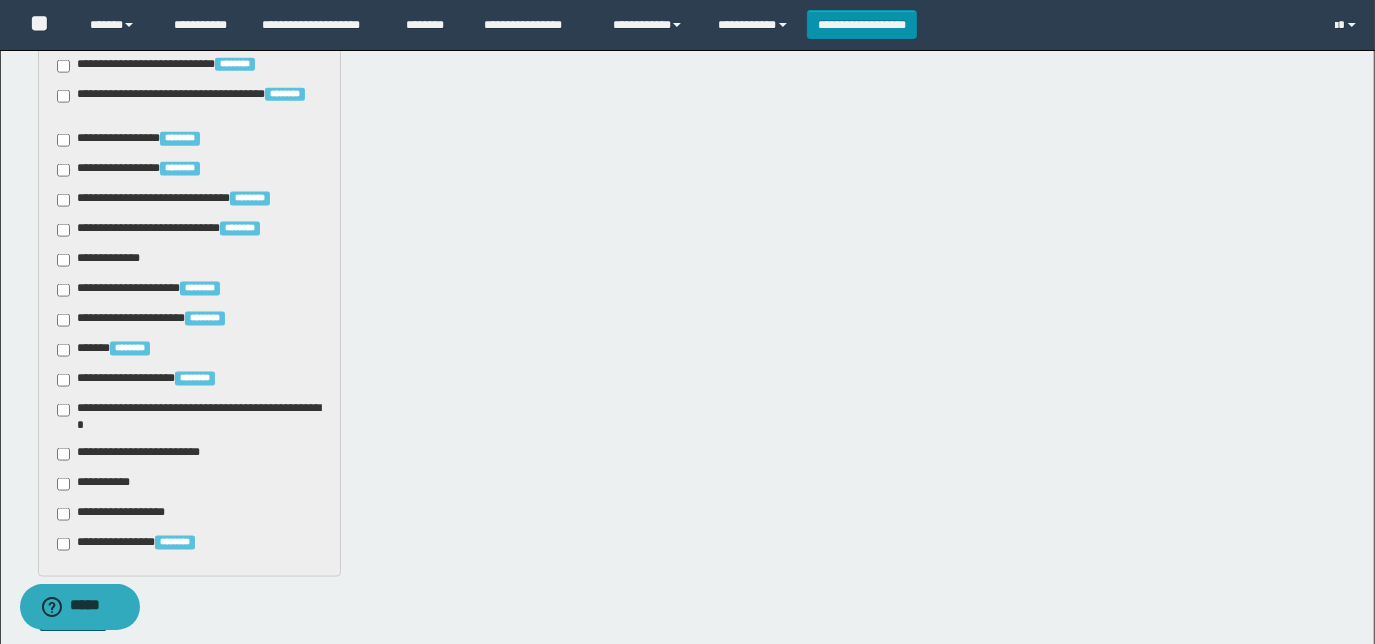 scroll, scrollTop: 1978, scrollLeft: 0, axis: vertical 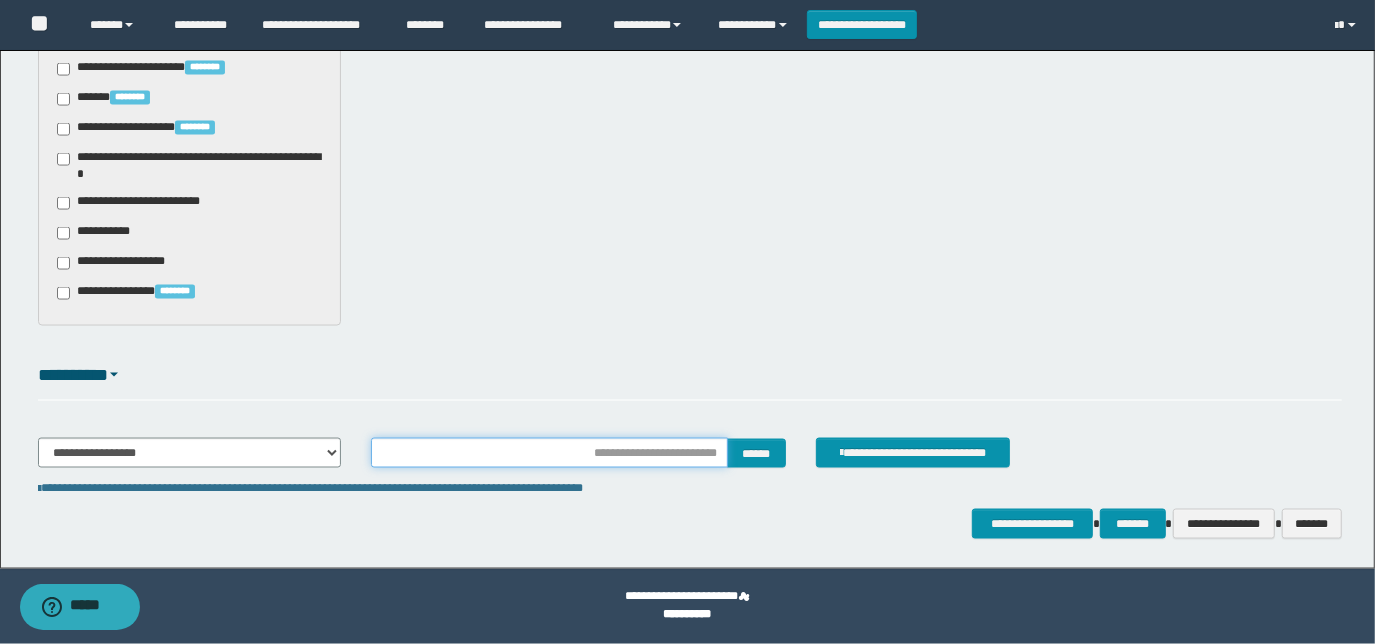 click at bounding box center [549, 453] 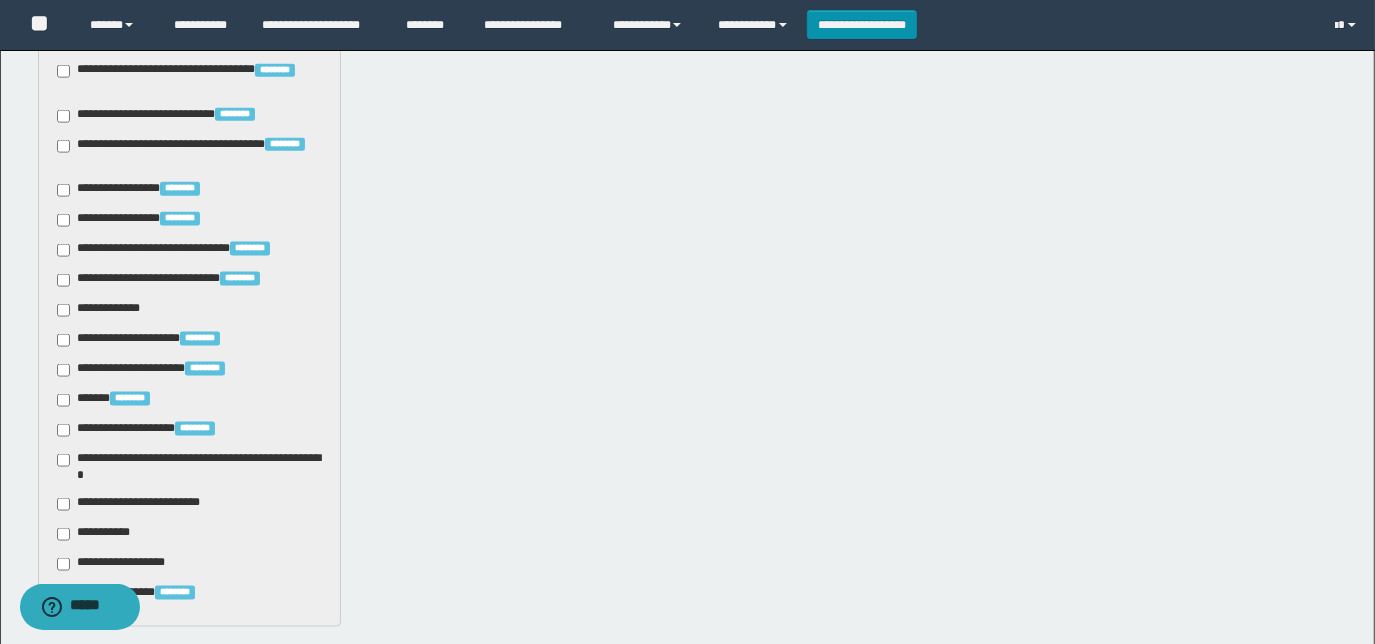 scroll, scrollTop: 1705, scrollLeft: 0, axis: vertical 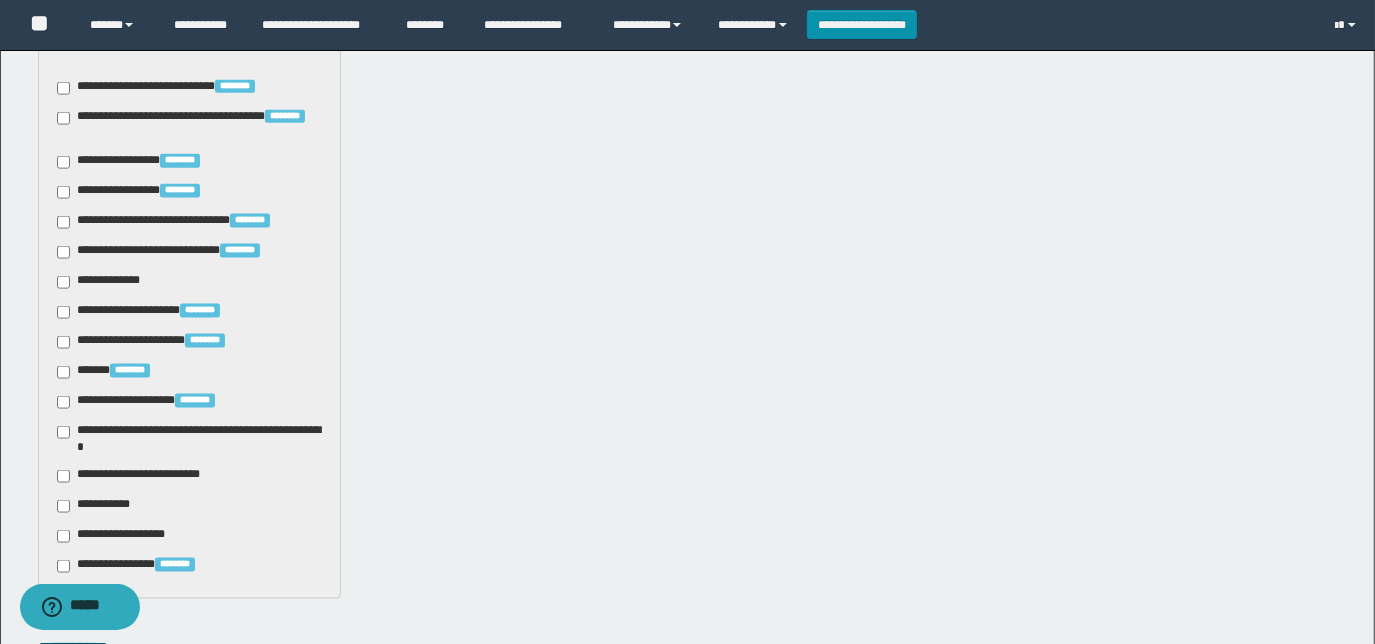 click on "**********" at bounding box center (143, 476) 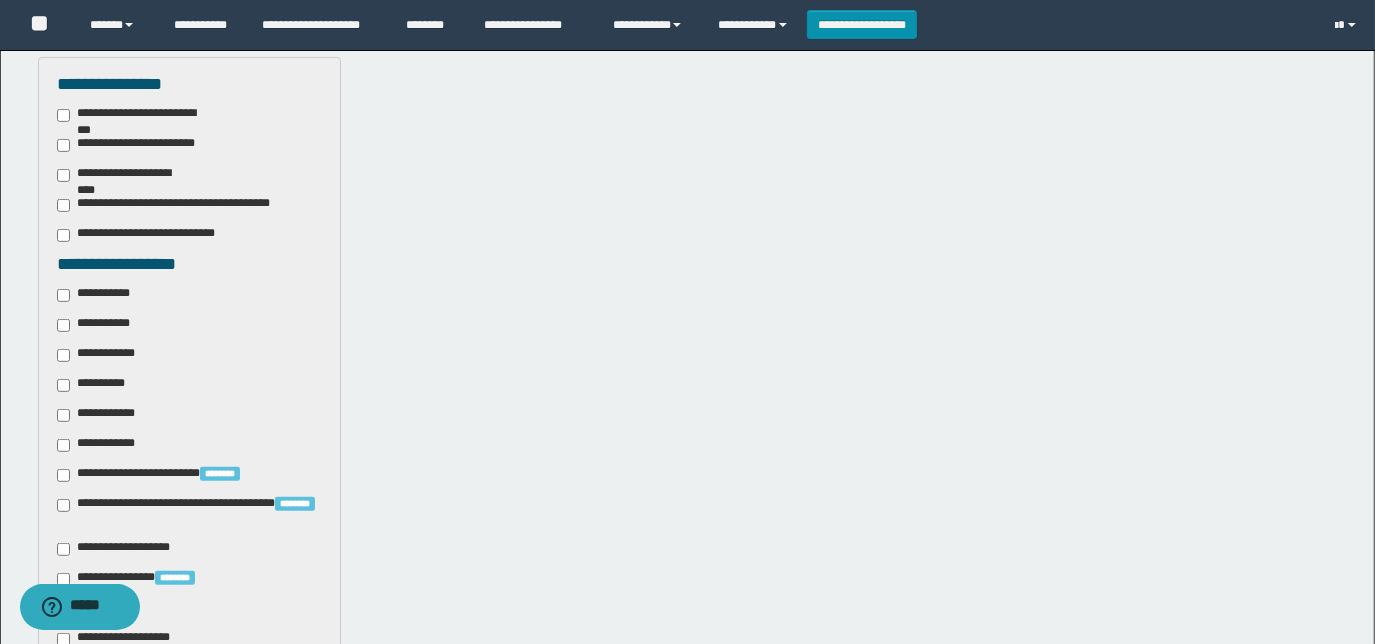 scroll, scrollTop: 523, scrollLeft: 0, axis: vertical 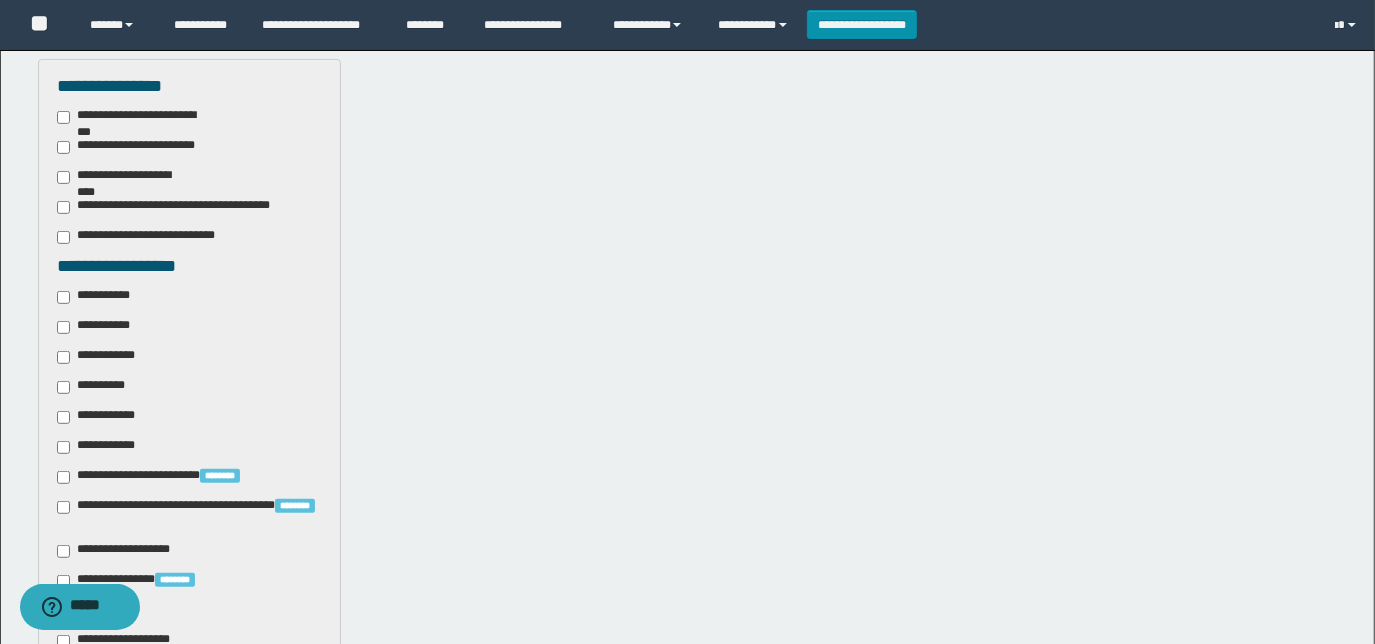 click on "**********" at bounding box center (97, 327) 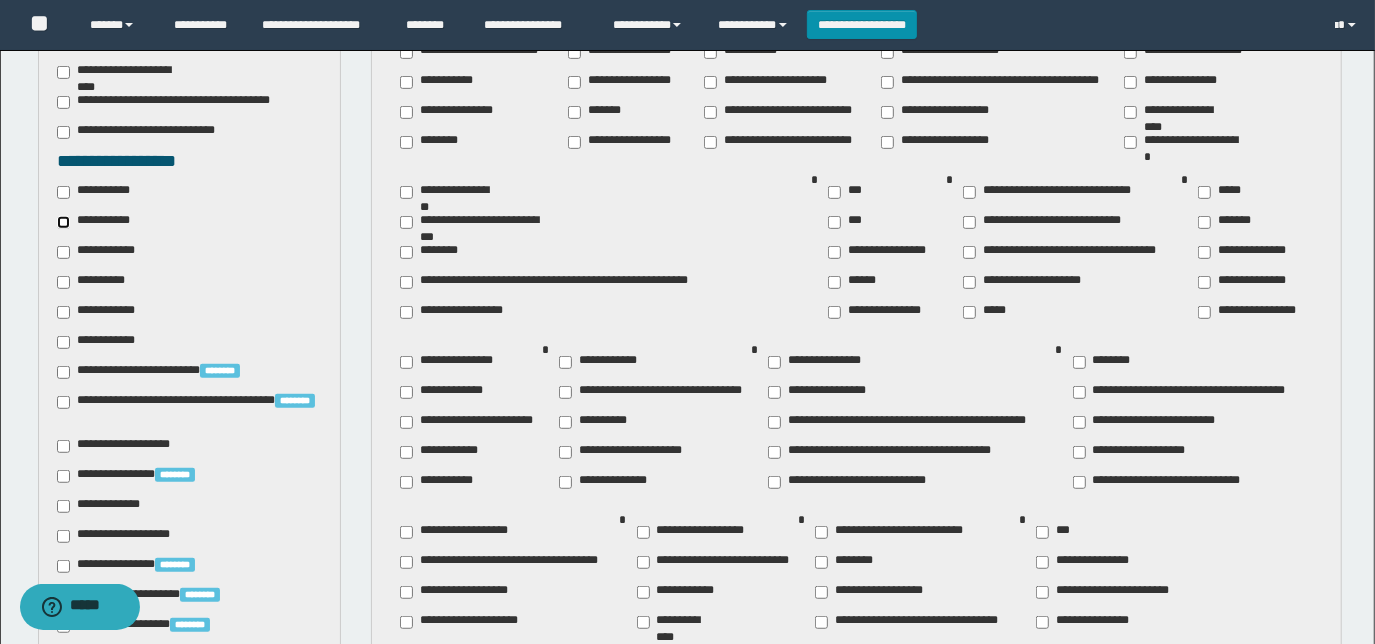 scroll, scrollTop: 705, scrollLeft: 0, axis: vertical 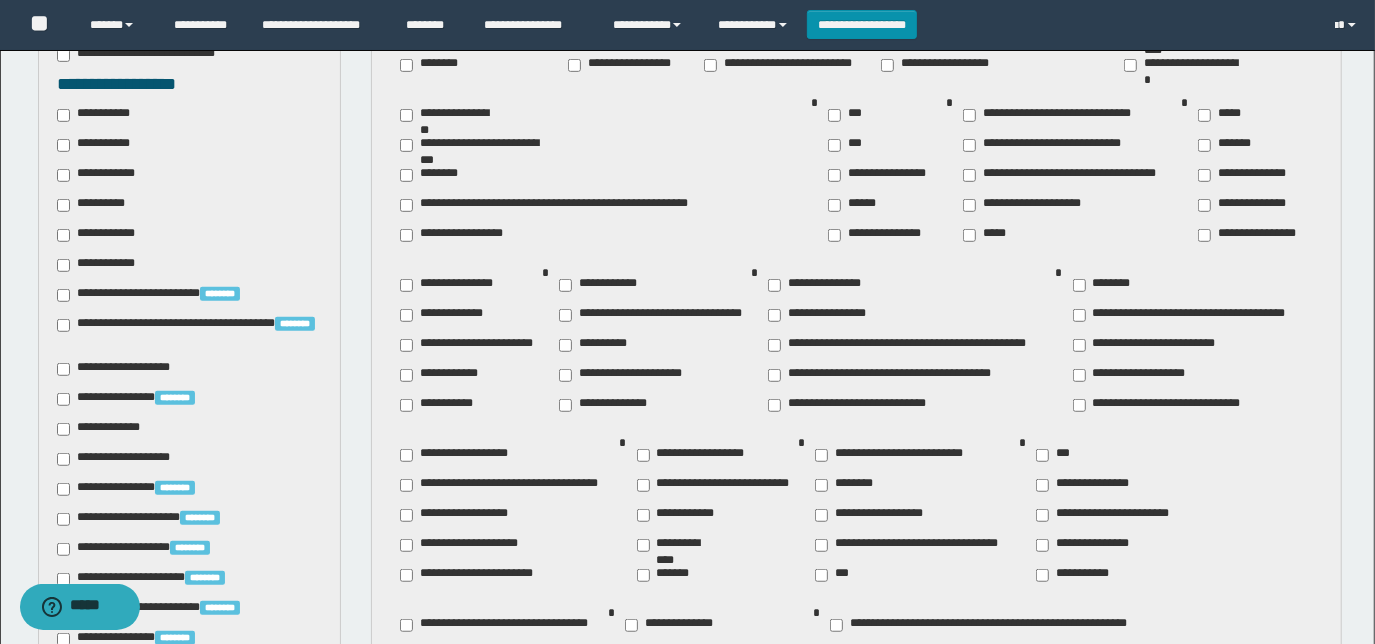 click on "**********" at bounding box center [442, 405] 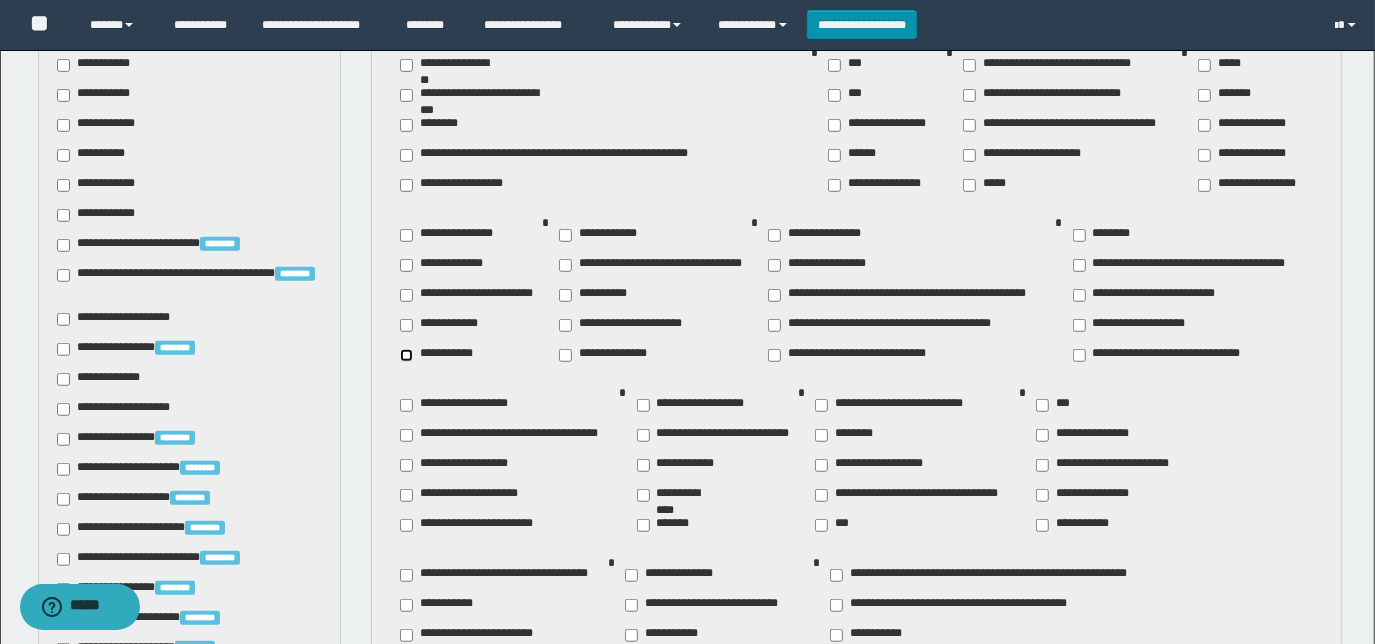 scroll, scrollTop: 796, scrollLeft: 0, axis: vertical 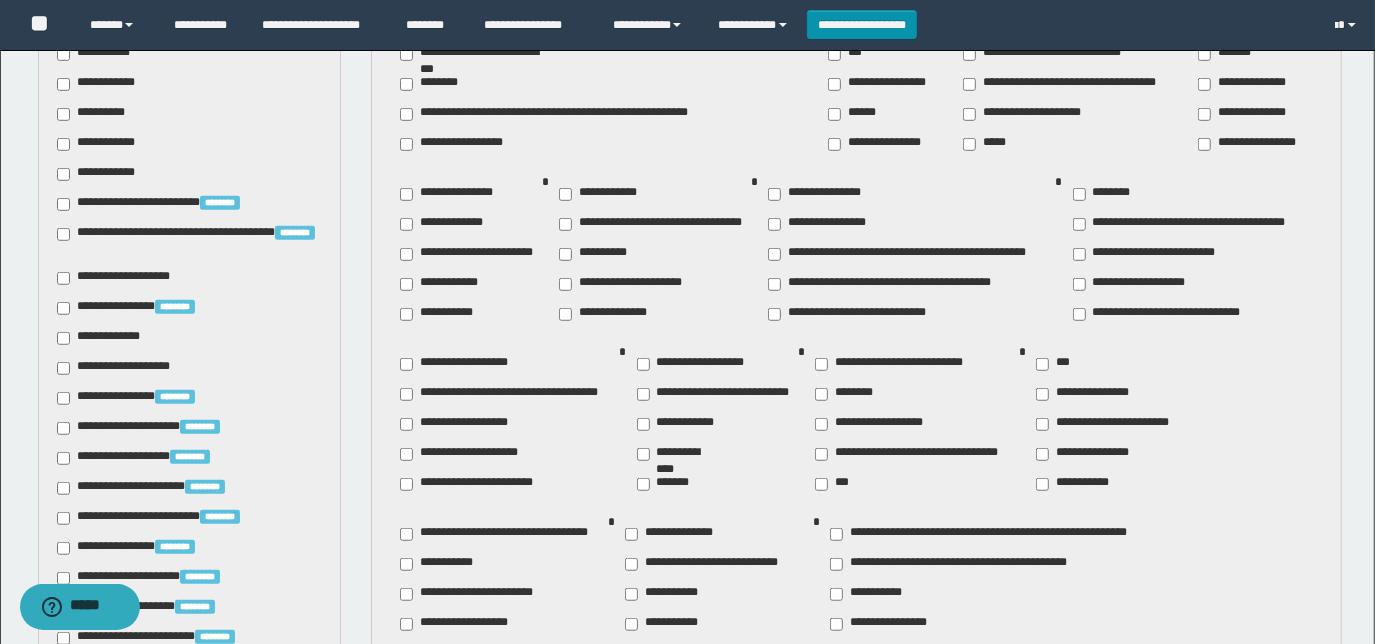 click on "**********" at bounding box center [695, 364] 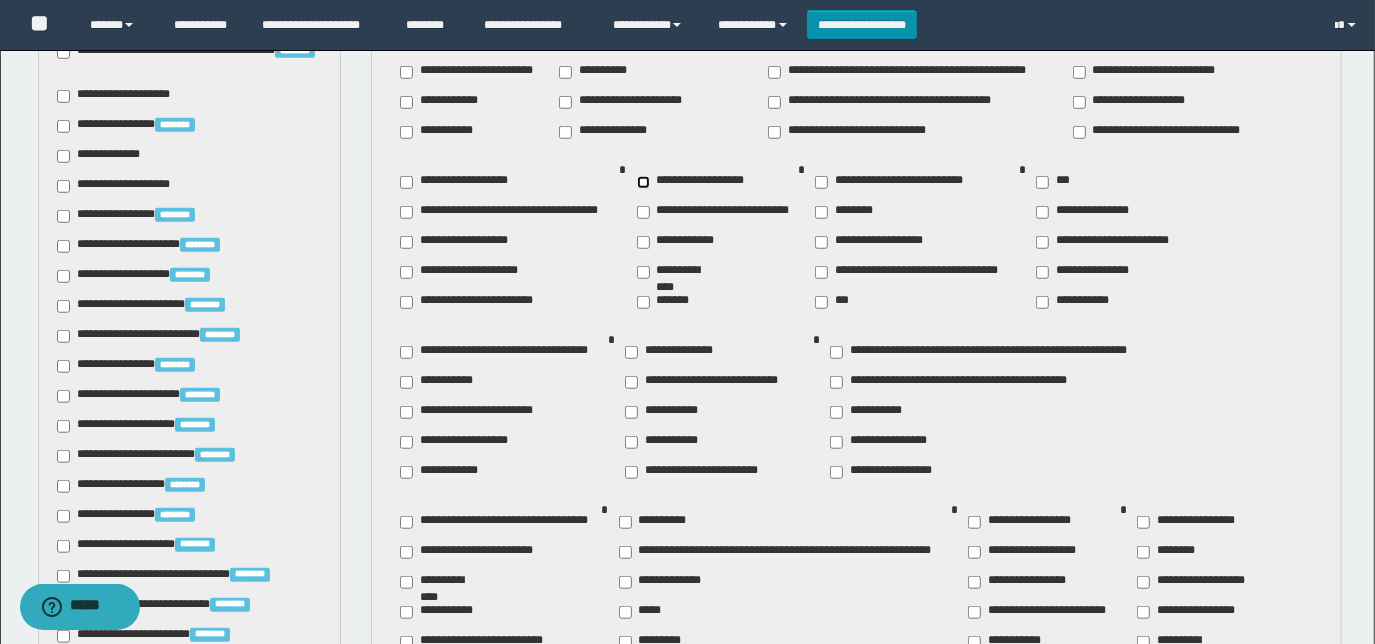 scroll, scrollTop: 1069, scrollLeft: 0, axis: vertical 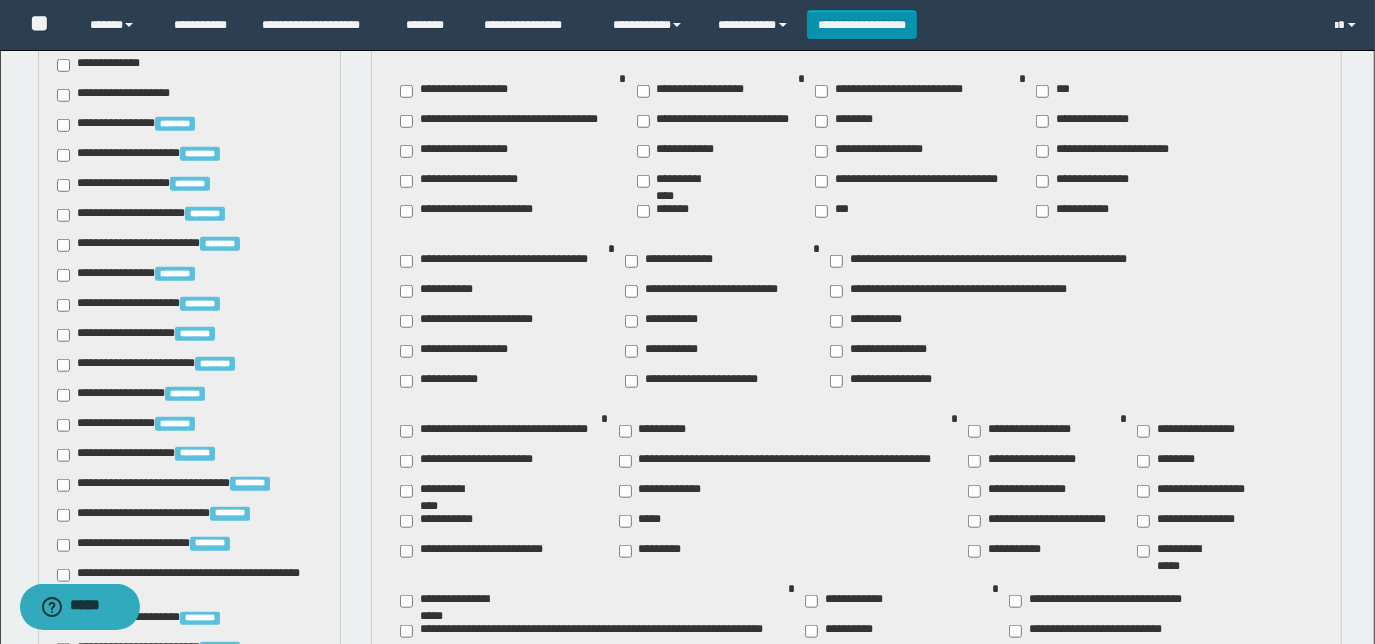 click on "**********" at bounding box center [443, 521] 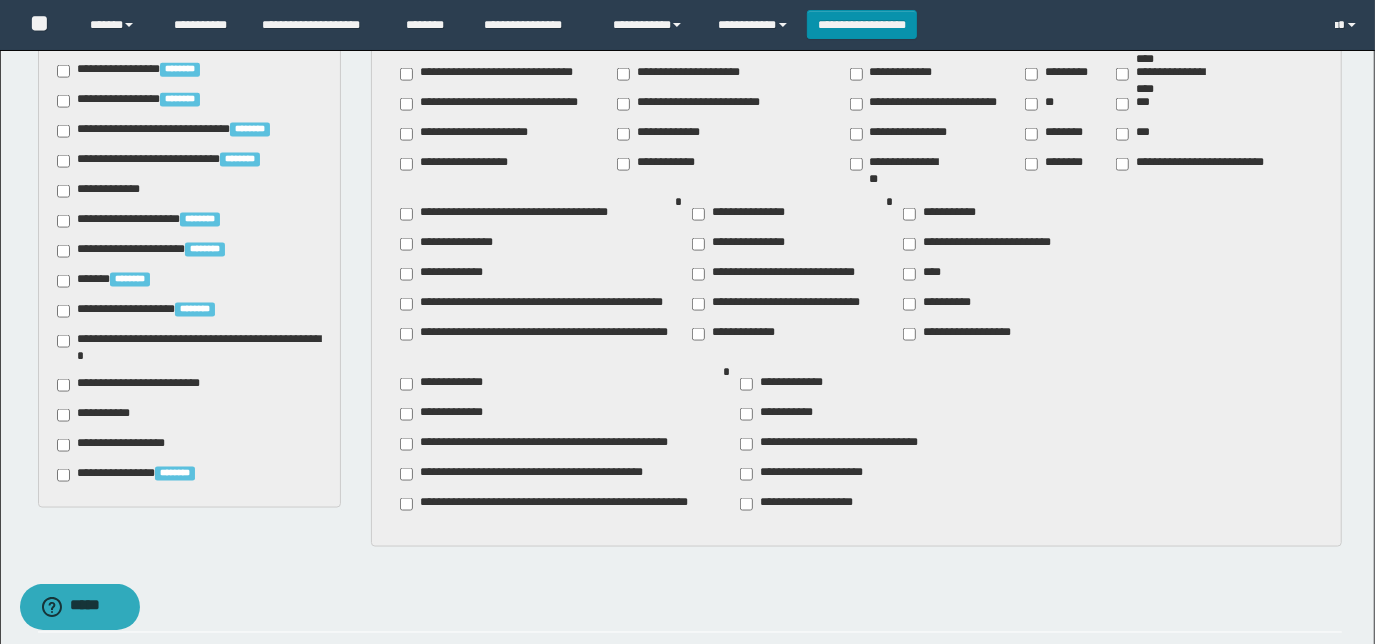 scroll, scrollTop: 2027, scrollLeft: 0, axis: vertical 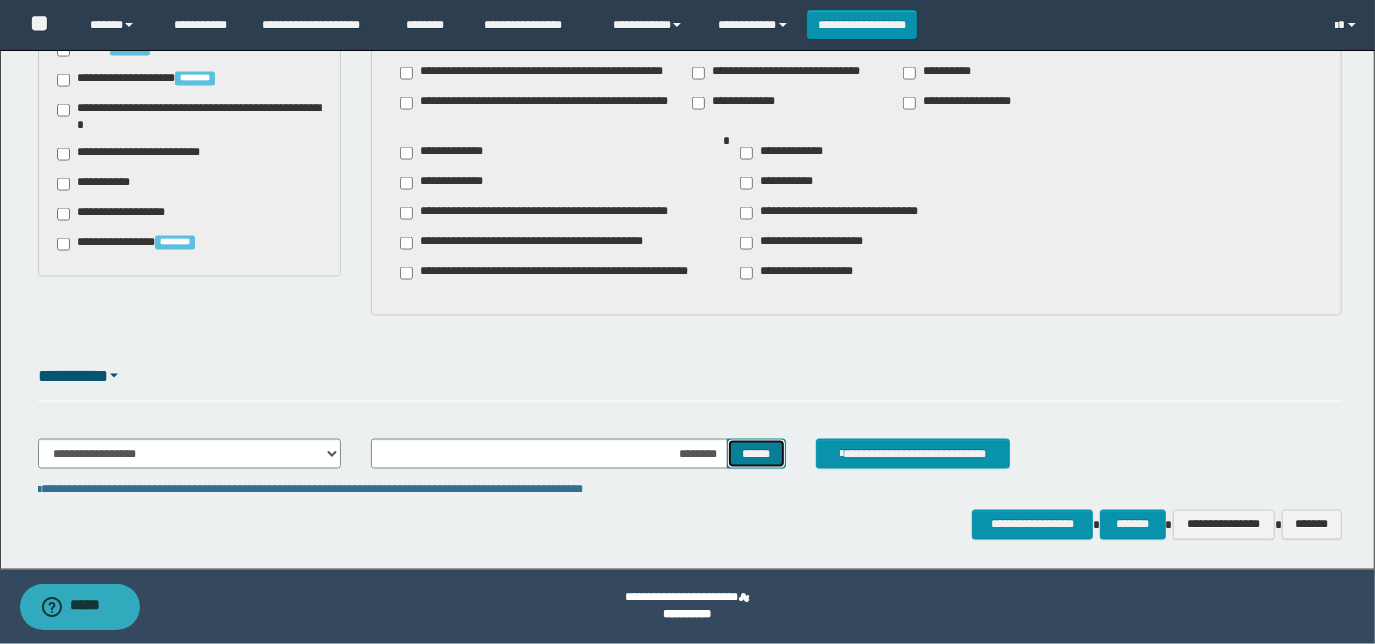 click on "******" at bounding box center (756, 453) 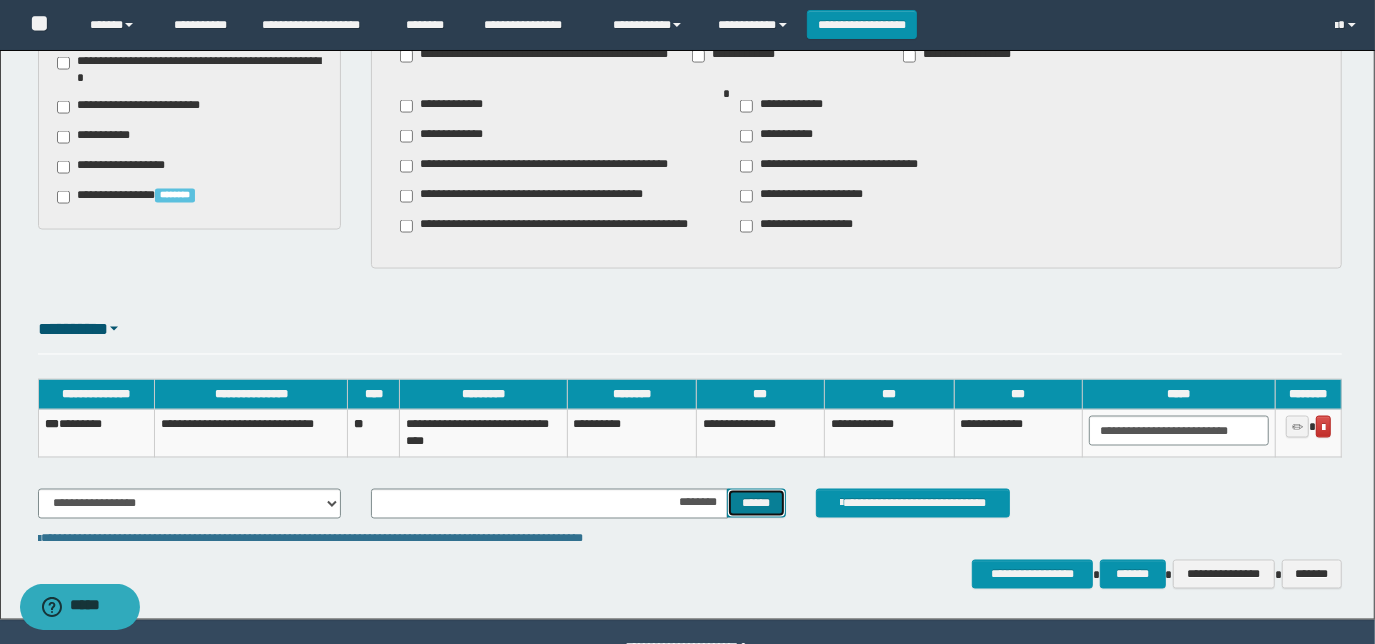 scroll, scrollTop: 2118, scrollLeft: 0, axis: vertical 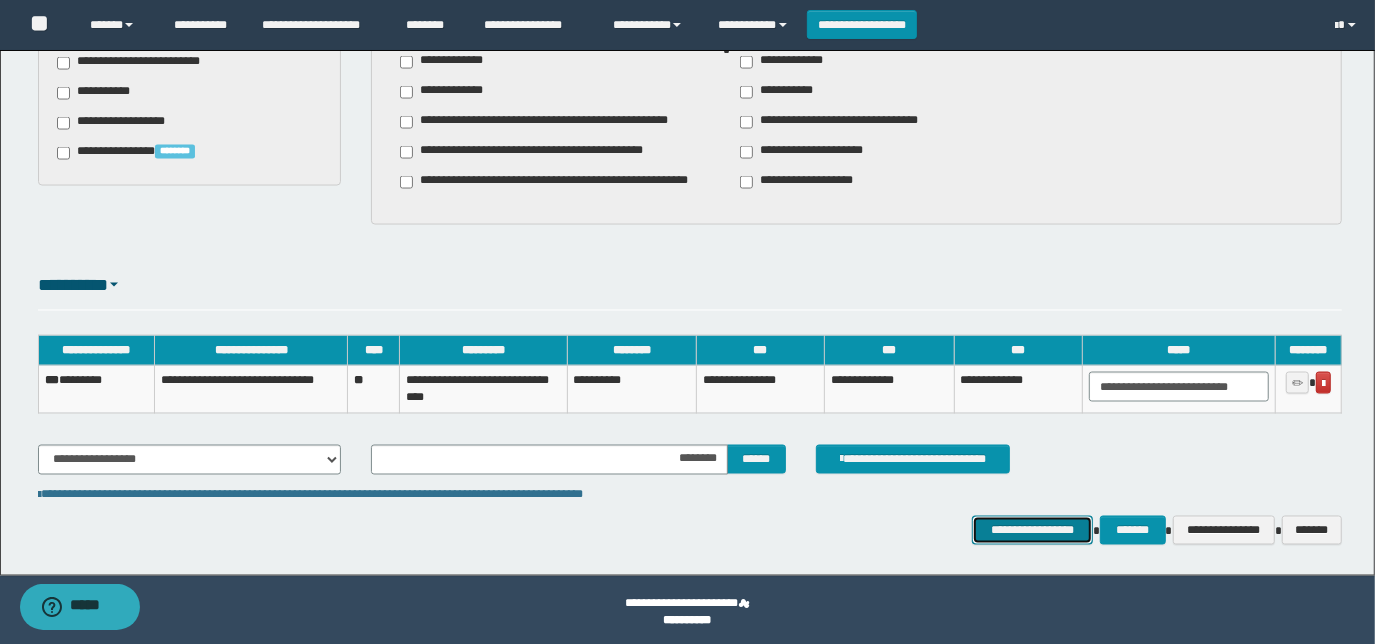 click on "**********" at bounding box center [1033, 530] 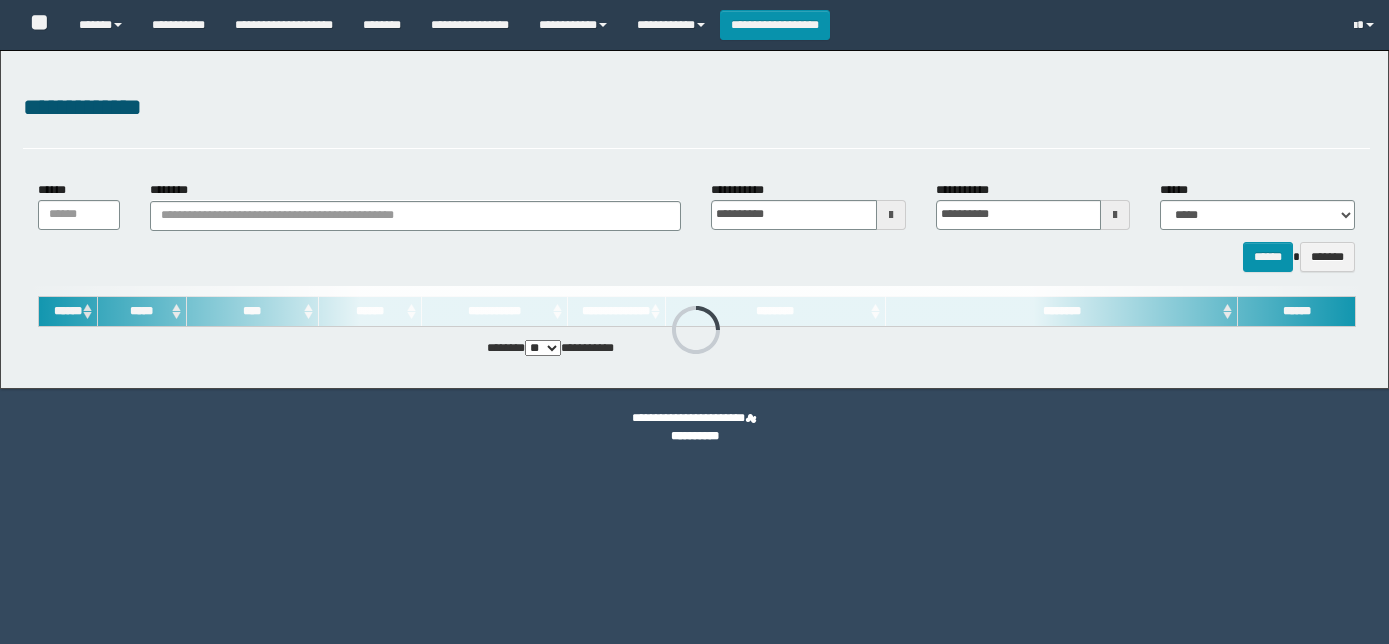 scroll, scrollTop: 0, scrollLeft: 0, axis: both 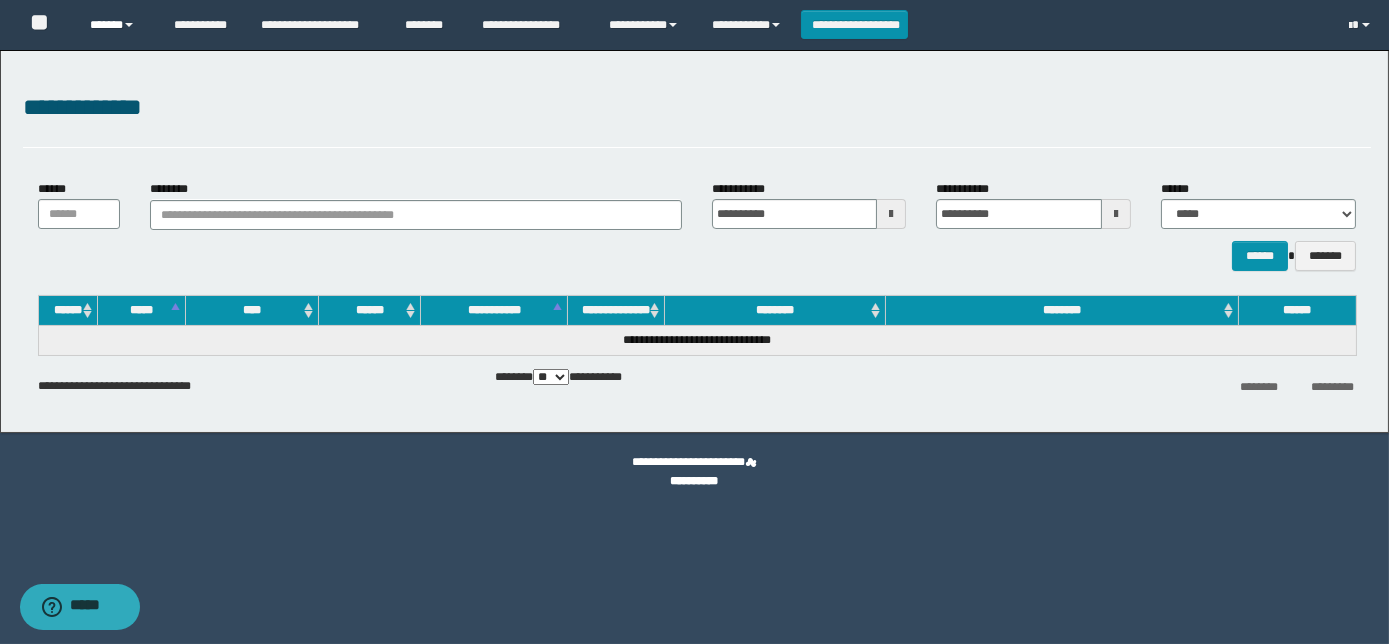 click on "******" at bounding box center (117, 25) 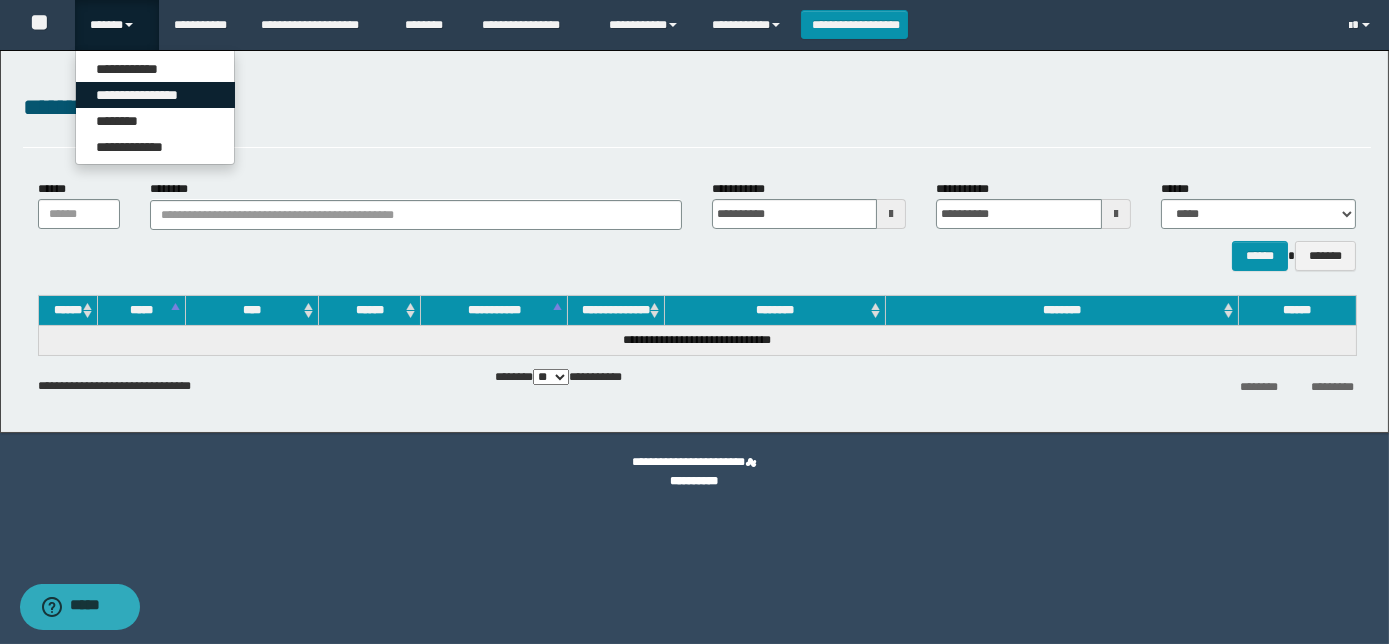 click on "**********" at bounding box center [155, 95] 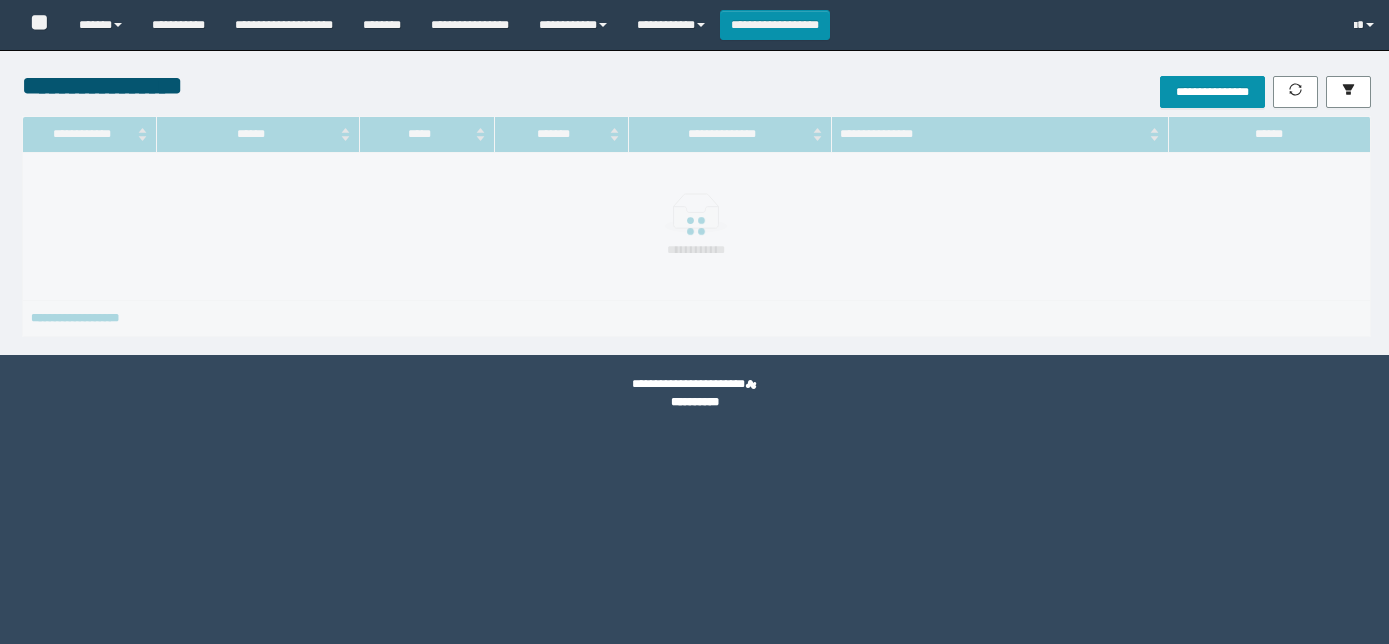 scroll, scrollTop: 0, scrollLeft: 0, axis: both 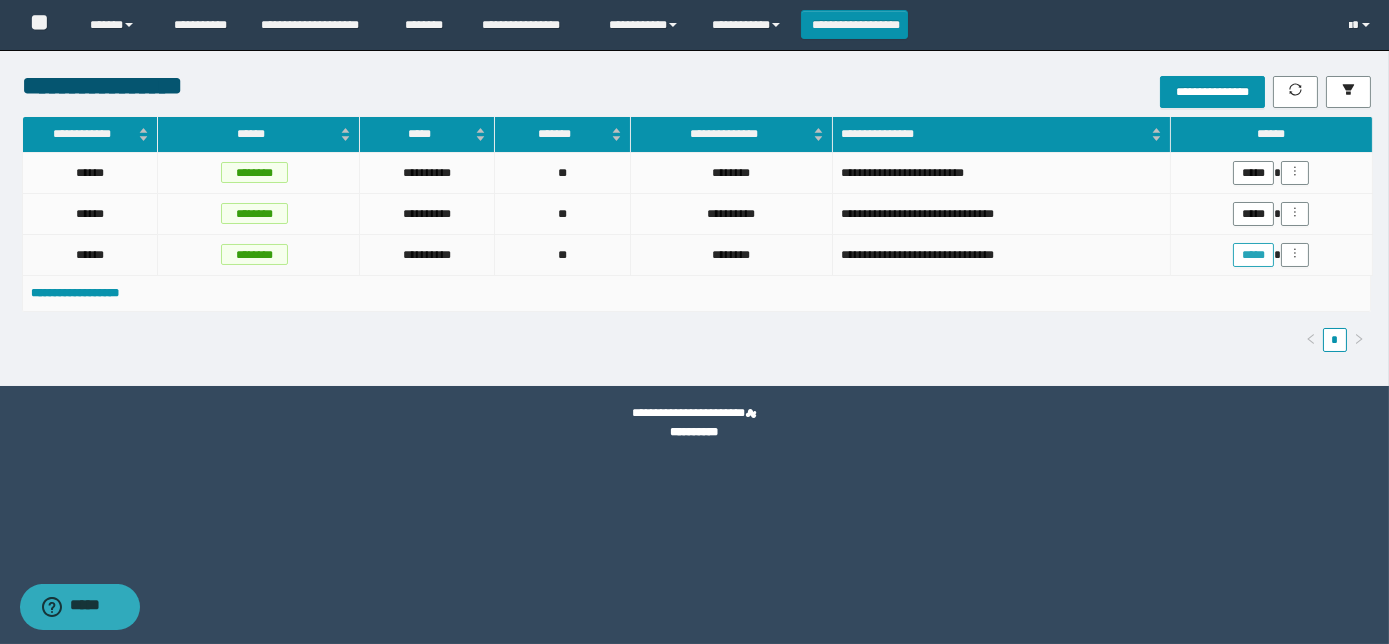 click on "*****" at bounding box center (1253, 255) 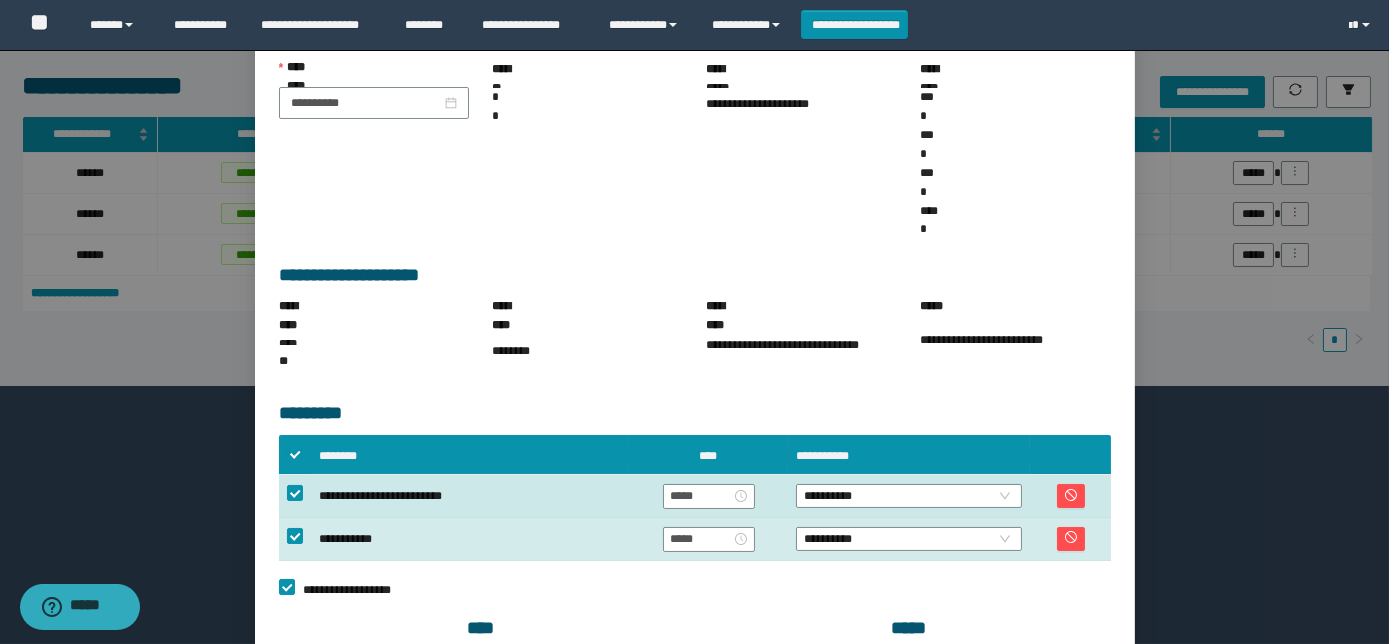 drag, startPoint x: 297, startPoint y: 418, endPoint x: 306, endPoint y: 426, distance: 12.0415945 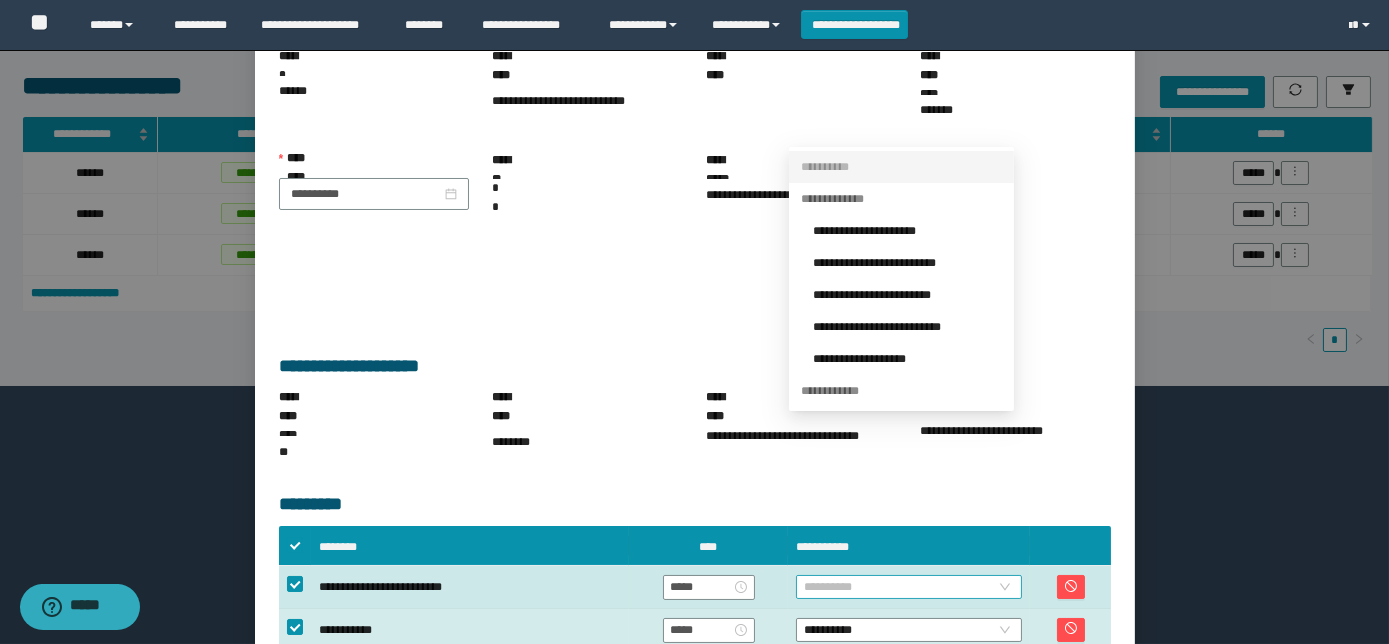 click on "**********" at bounding box center (909, 587) 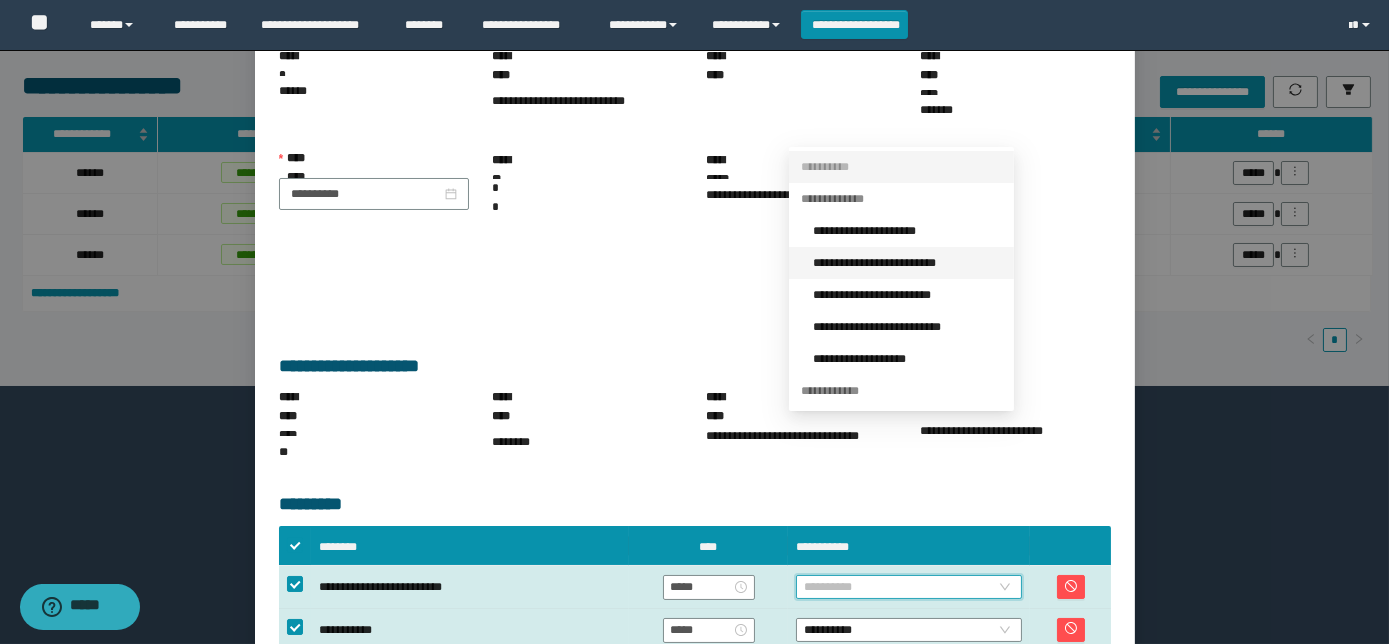 click on "**********" at bounding box center (907, 263) 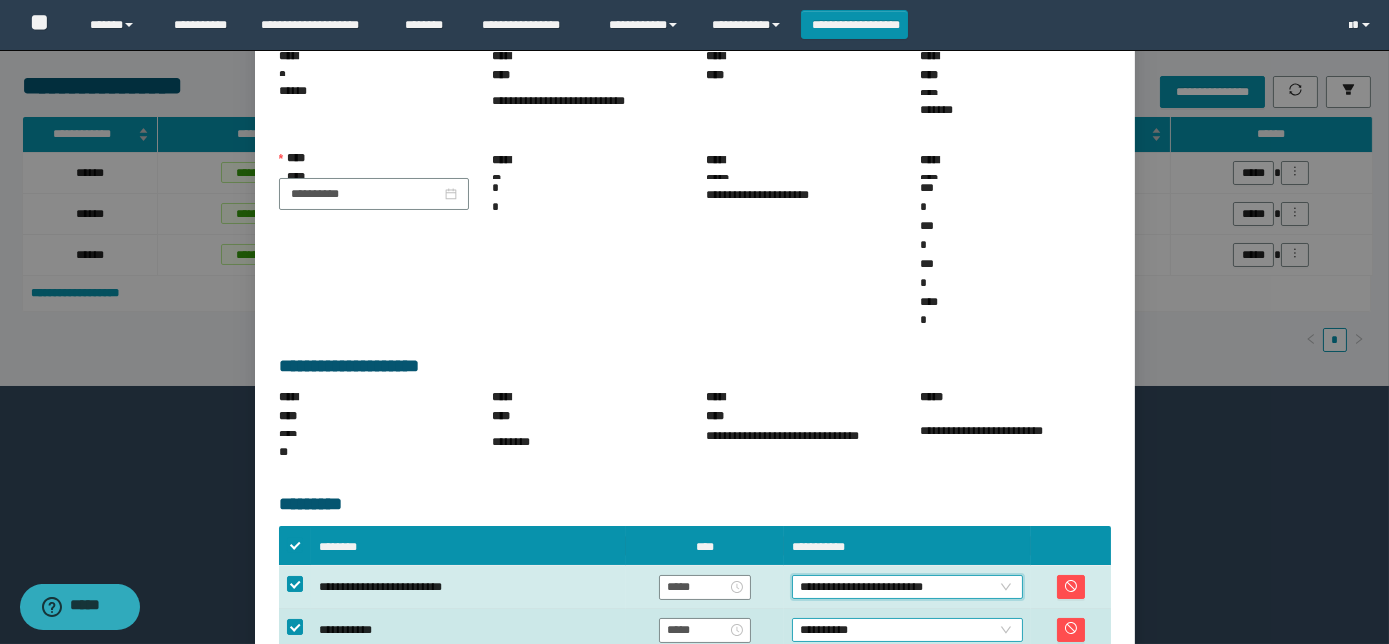 click on "**********" at bounding box center (907, 630) 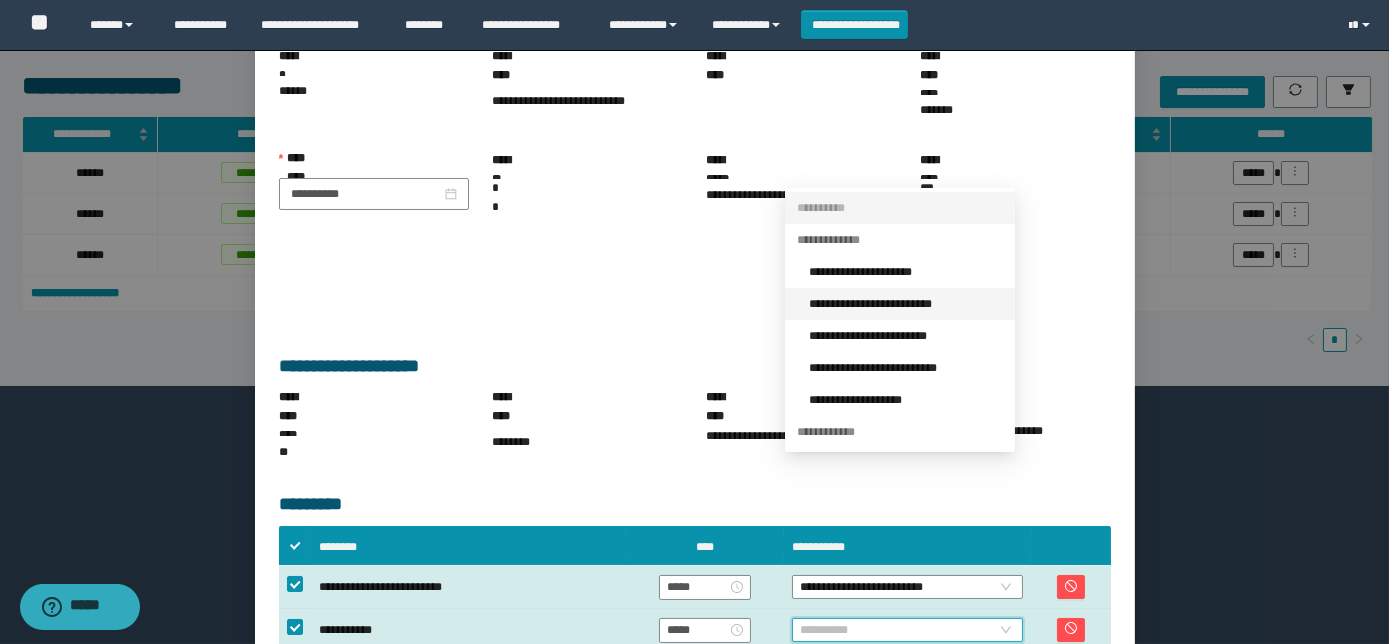 click on "**********" at bounding box center (906, 304) 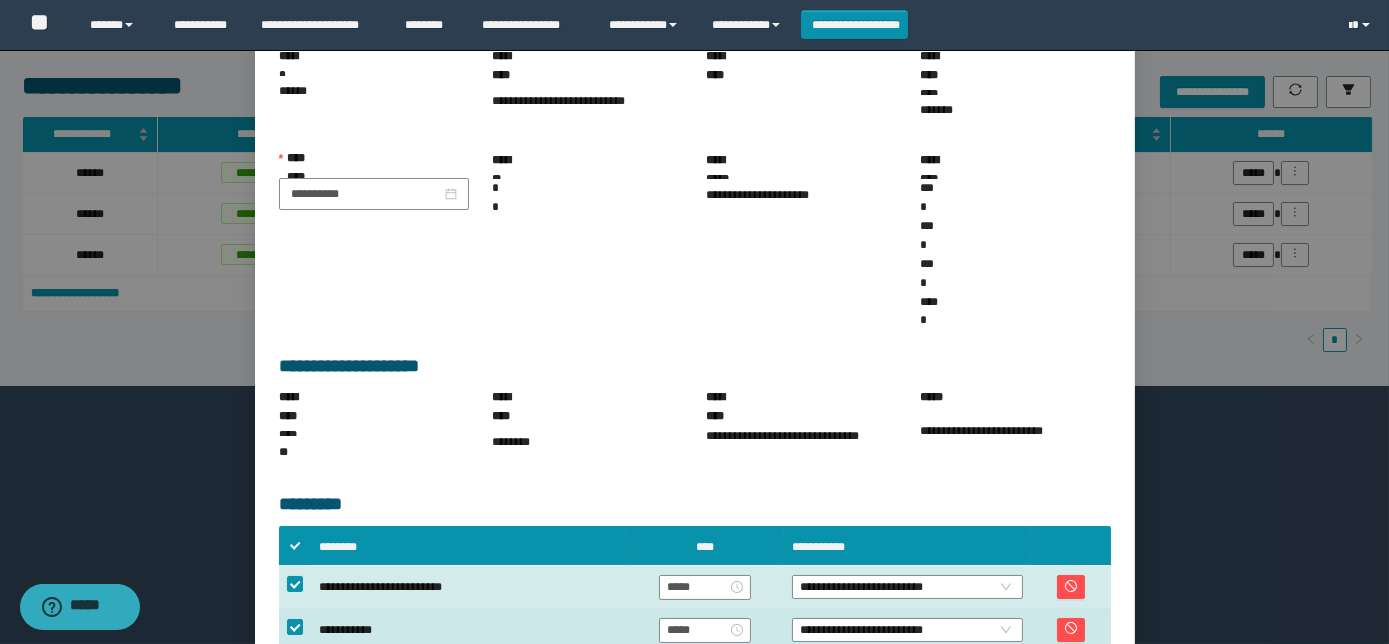 click on "**********" at bounding box center [907, 630] 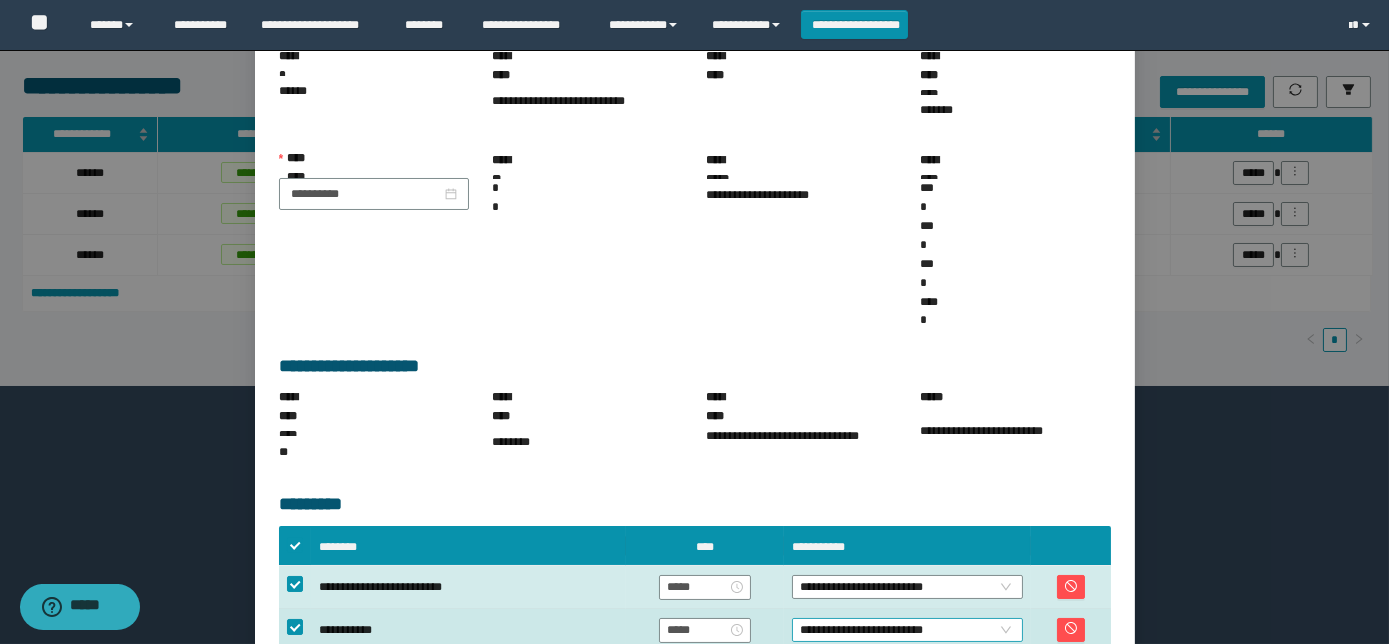 click on "**********" at bounding box center [907, 630] 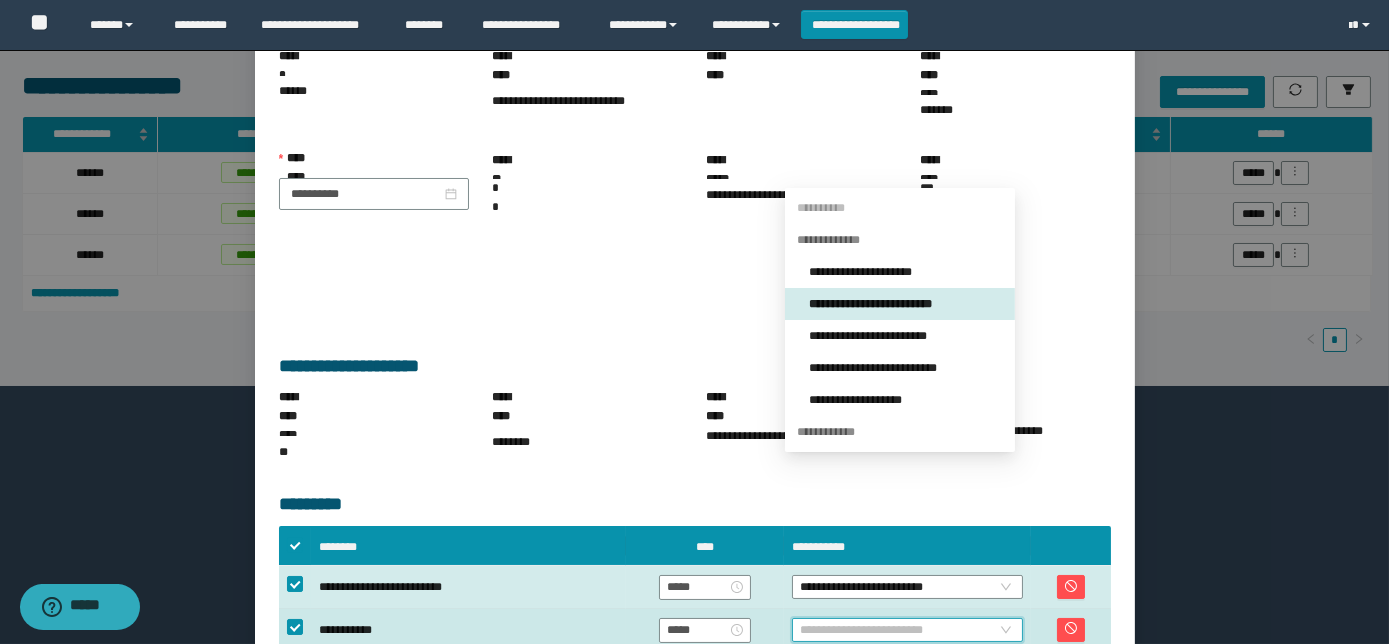 click on "**********" at bounding box center [907, 630] 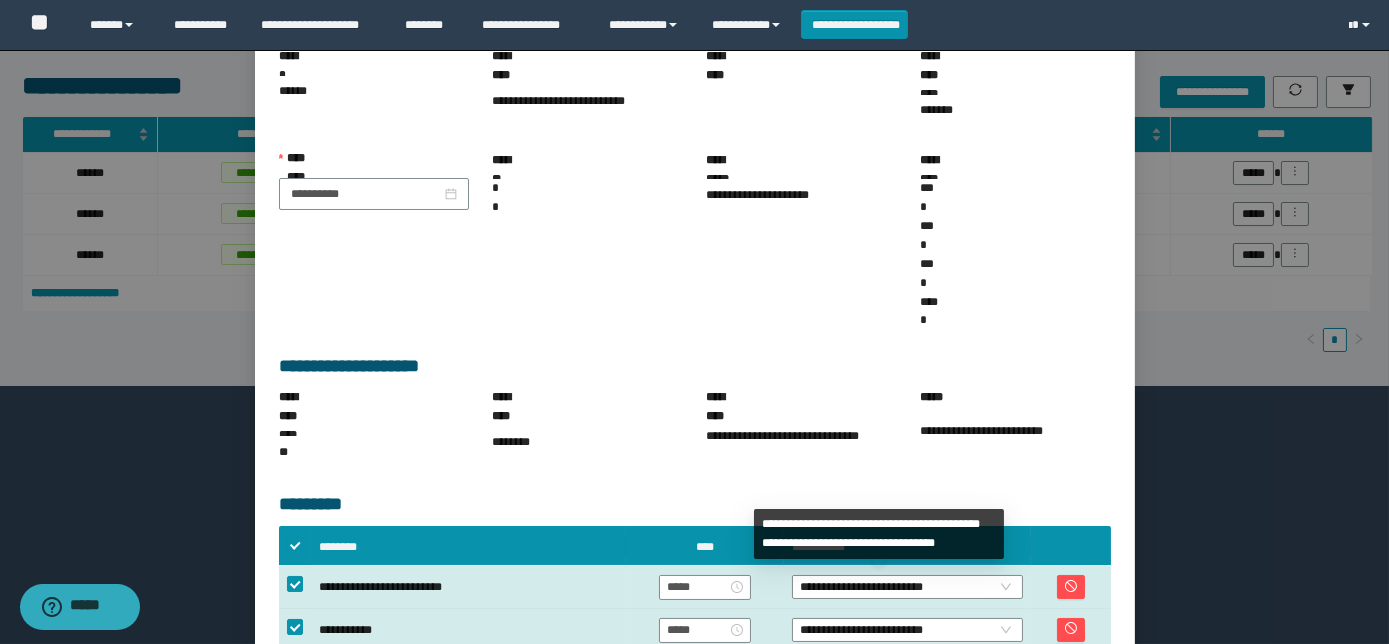 click on "**********" at bounding box center (988, 750) 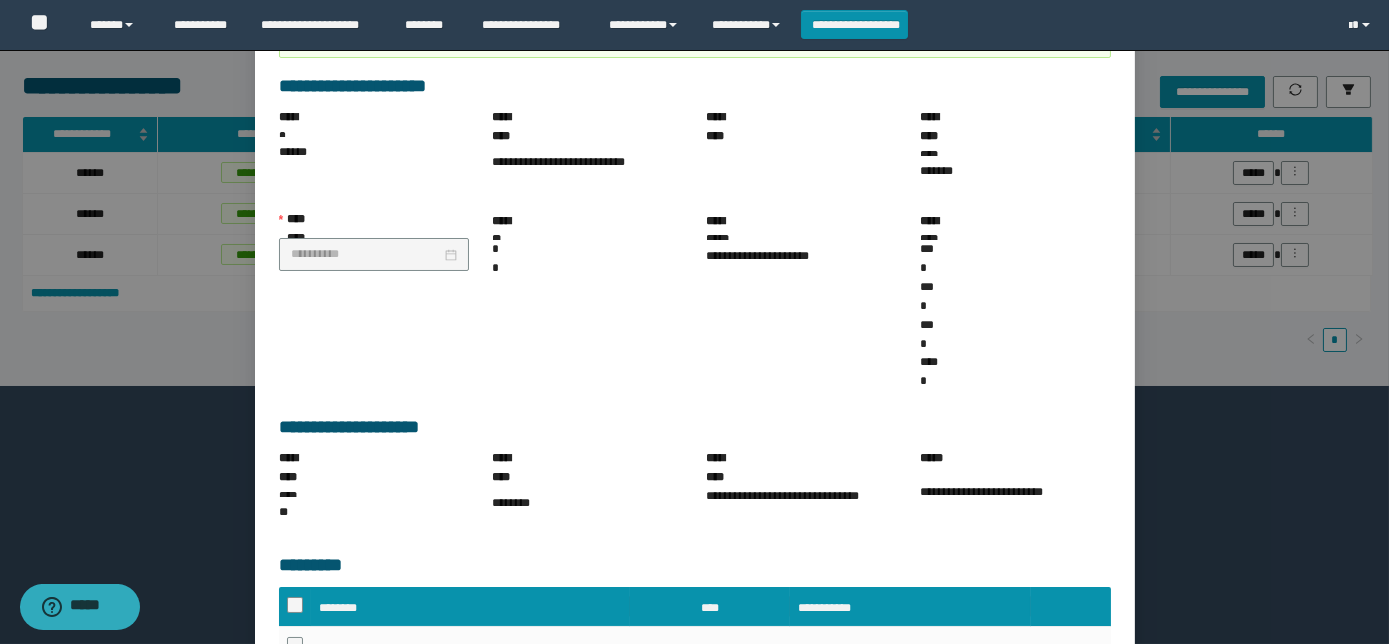 scroll, scrollTop: 0, scrollLeft: 0, axis: both 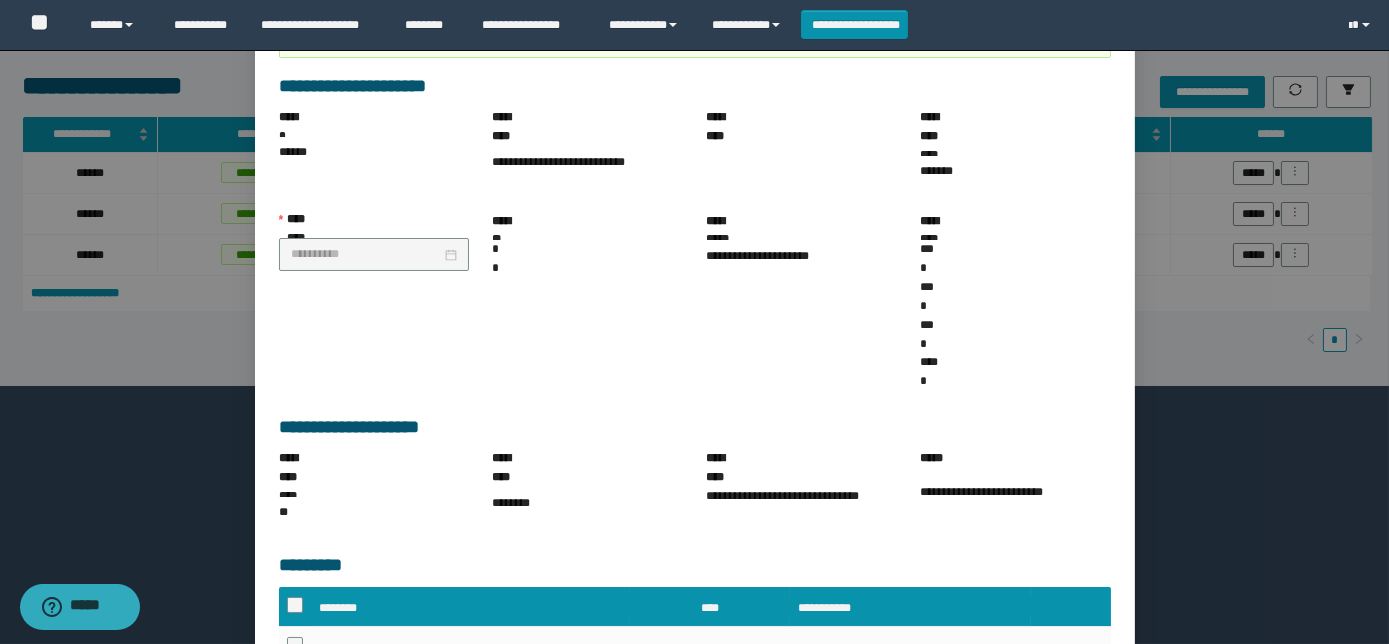 click on "******" at bounding box center (1099, 758) 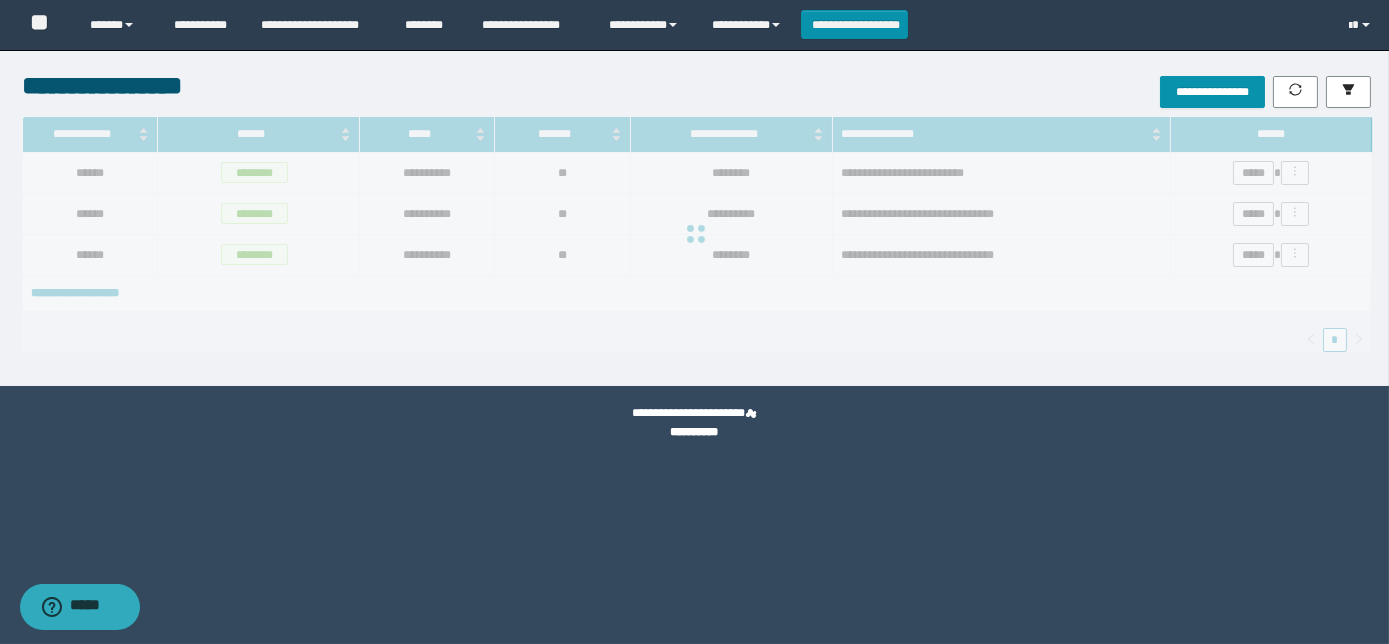 scroll, scrollTop: 73, scrollLeft: 0, axis: vertical 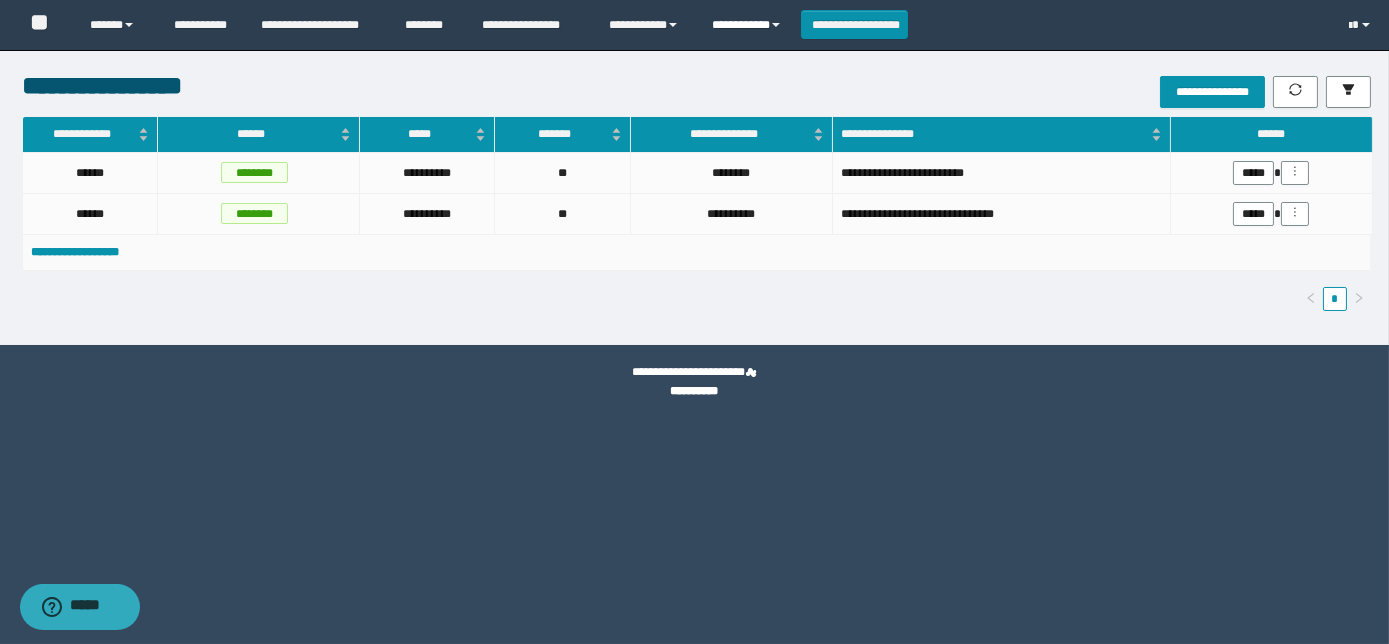 click on "**********" at bounding box center [749, 25] 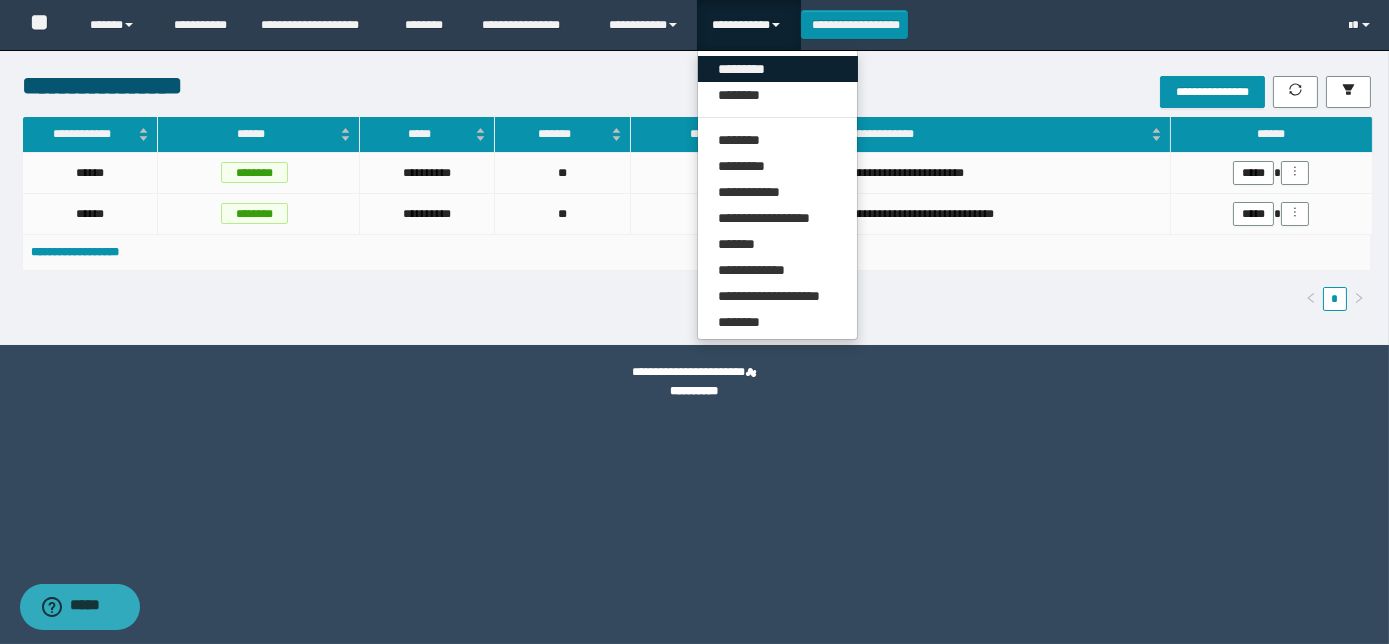 click on "*********" at bounding box center (778, 69) 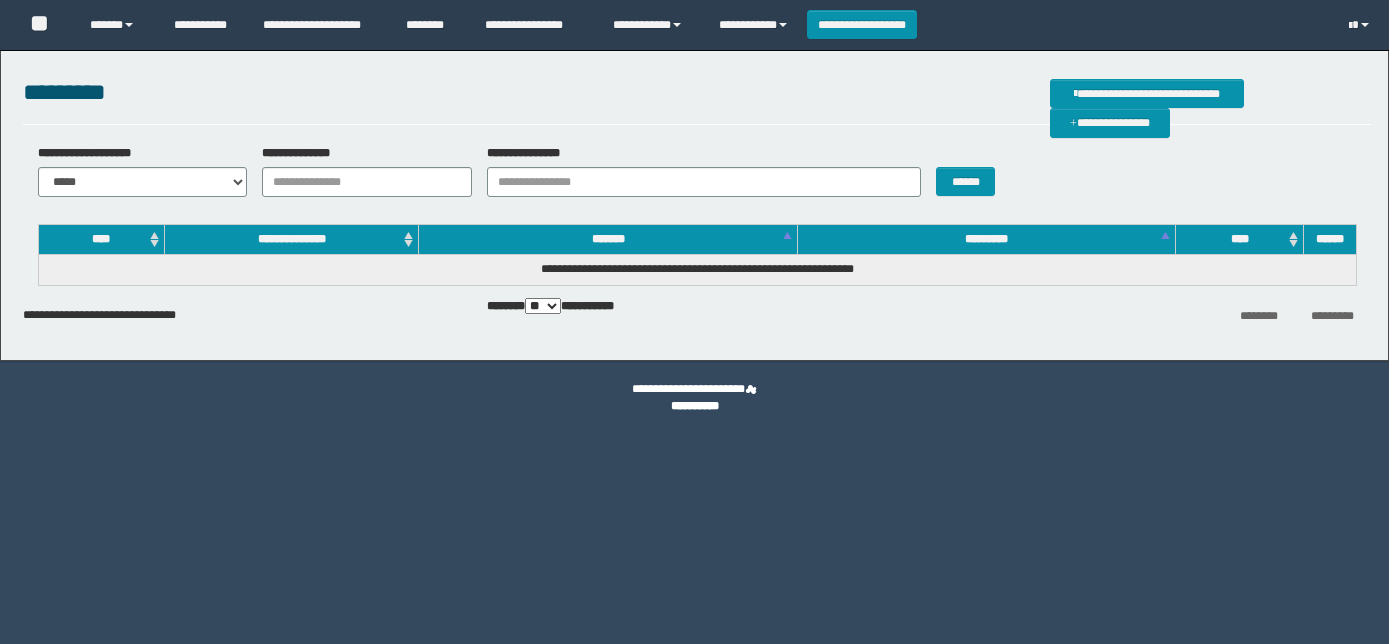 scroll, scrollTop: 0, scrollLeft: 0, axis: both 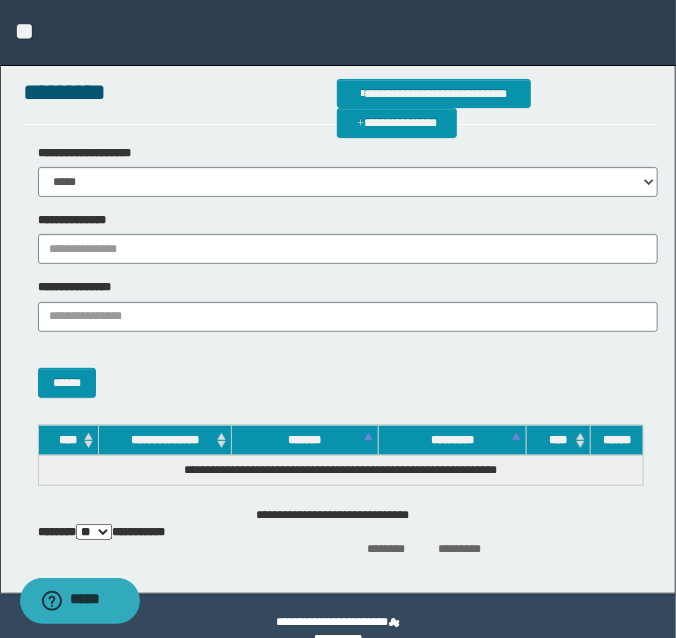 click on "**********" at bounding box center [340, 271] 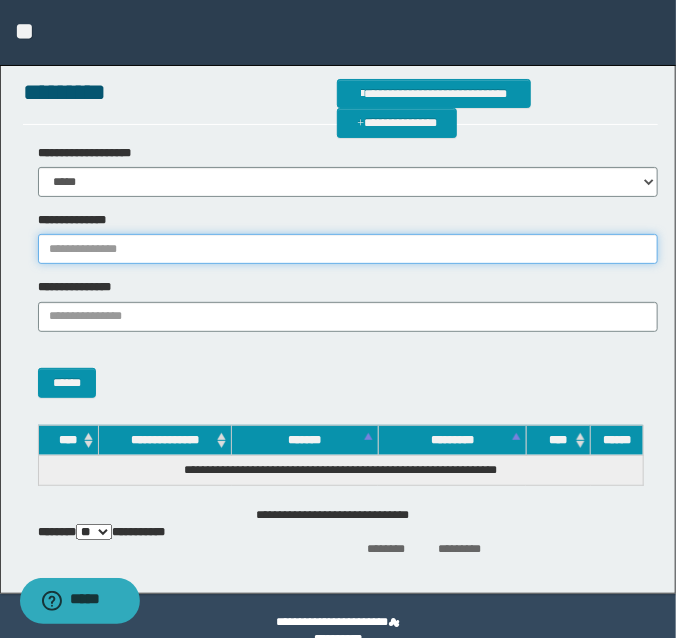click on "**********" at bounding box center [348, 249] 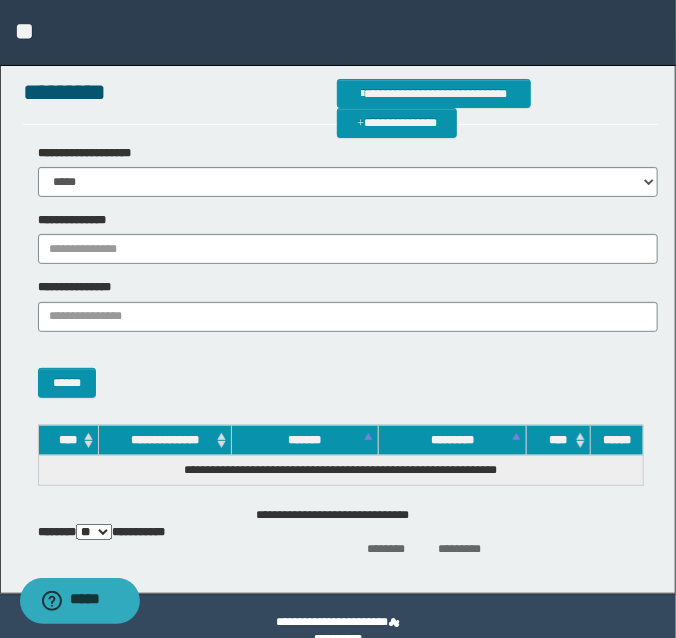click on "**********" at bounding box center [340, 238] 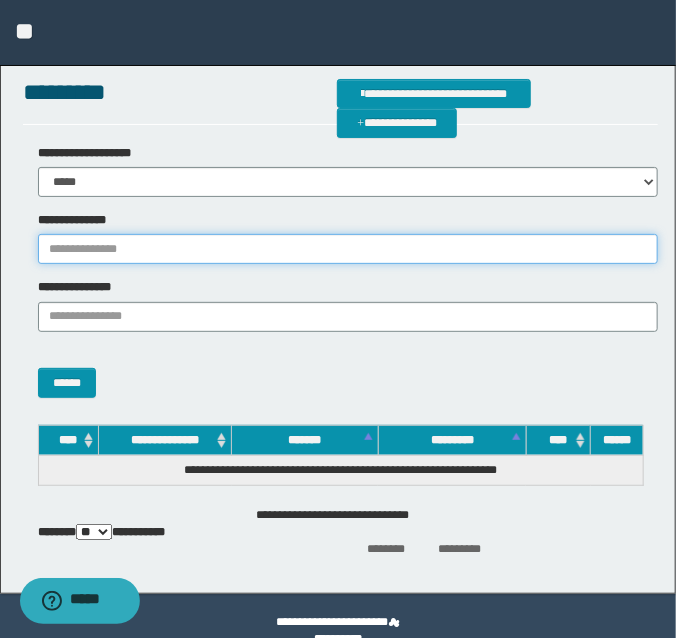 click on "**********" at bounding box center [348, 249] 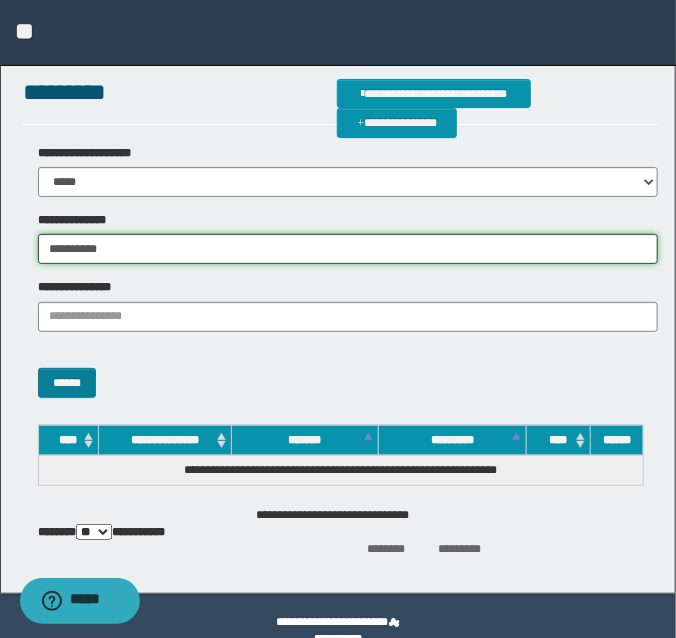 type on "**********" 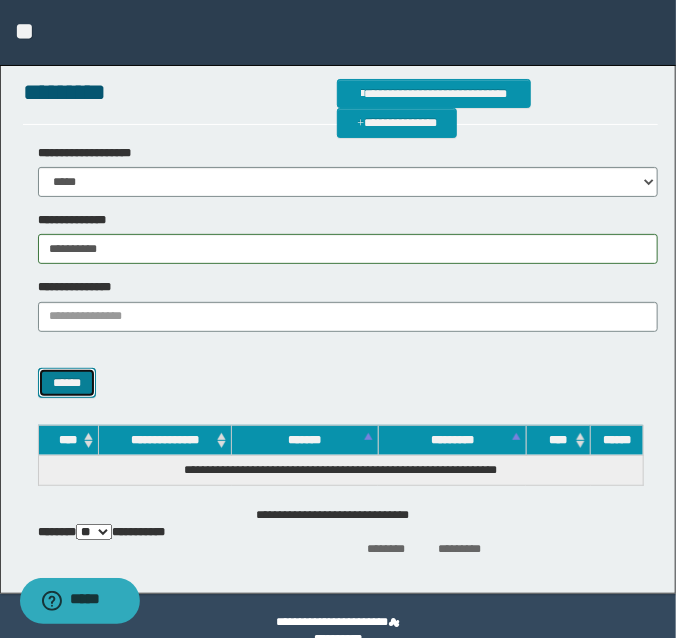 click on "******" at bounding box center [67, 382] 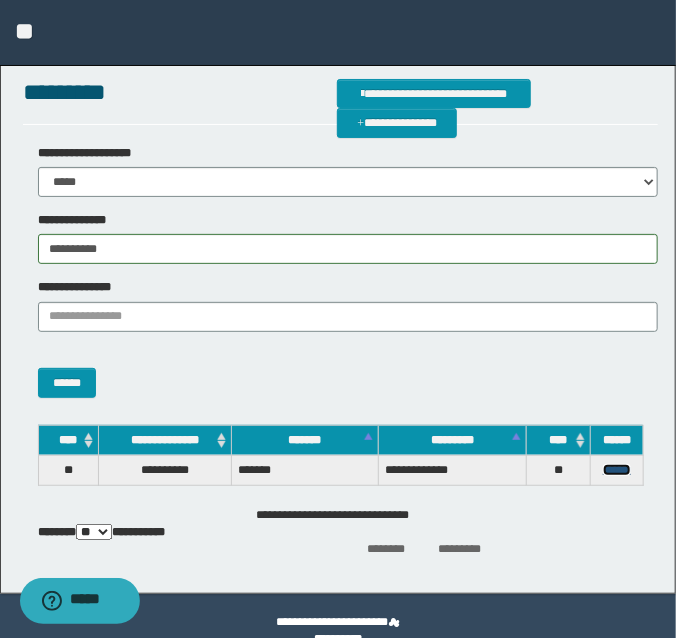 click on "******" at bounding box center [617, 470] 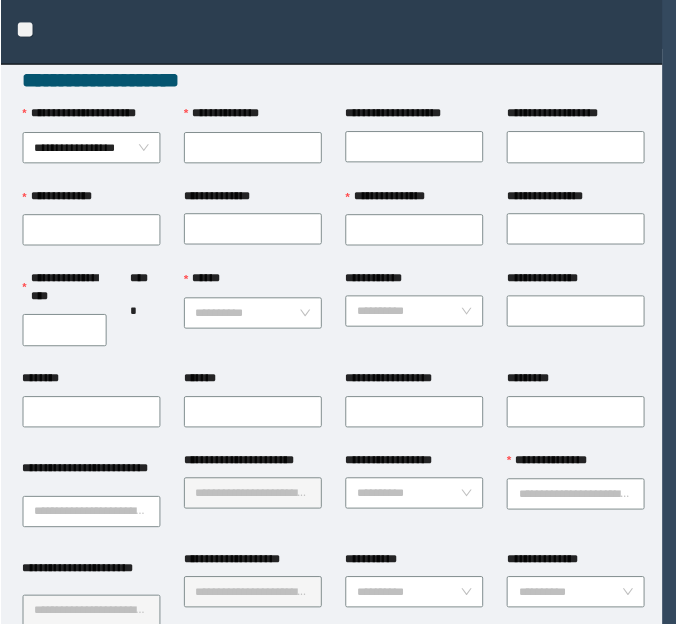 scroll, scrollTop: 0, scrollLeft: 0, axis: both 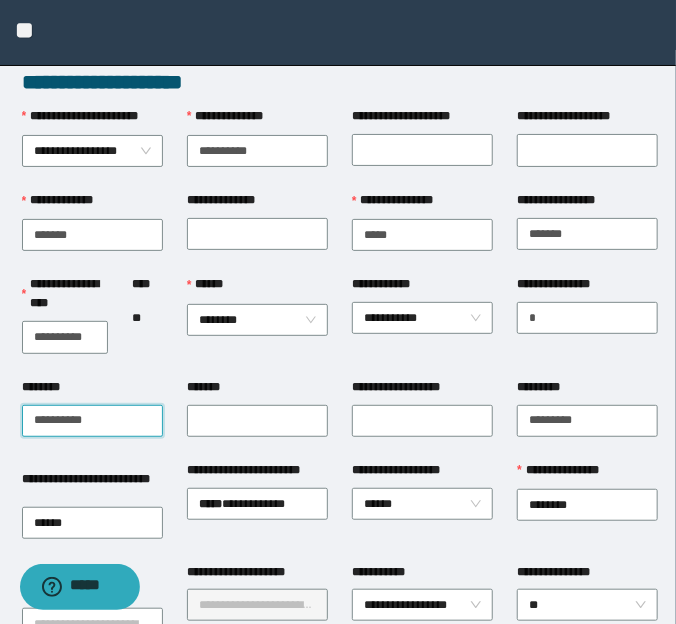 click on "********" at bounding box center [92, 421] 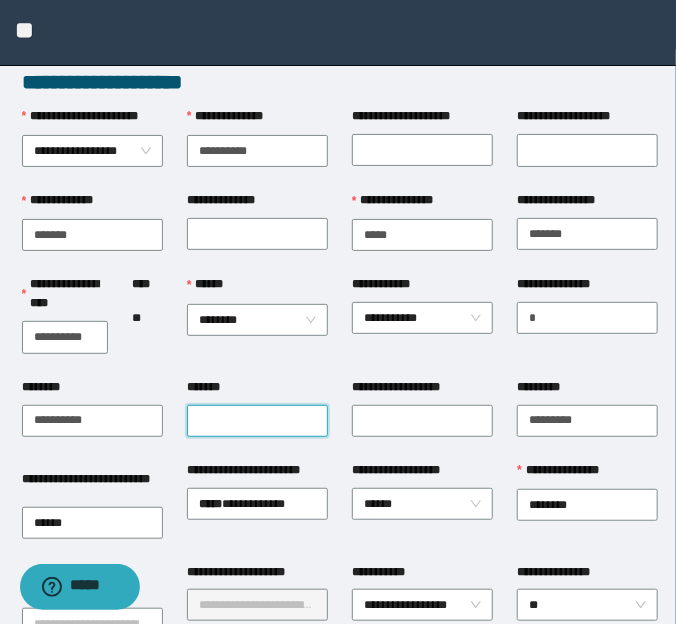 click on "*******" at bounding box center [257, 421] 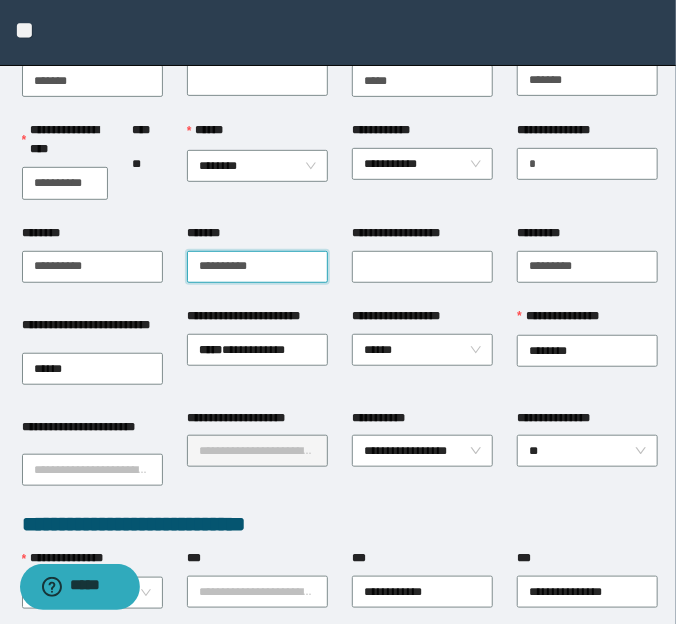 scroll, scrollTop: 181, scrollLeft: 0, axis: vertical 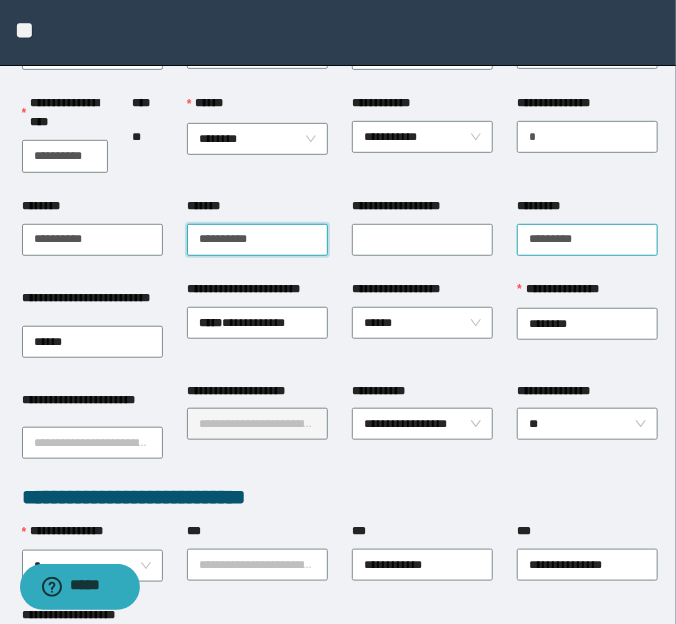type on "**********" 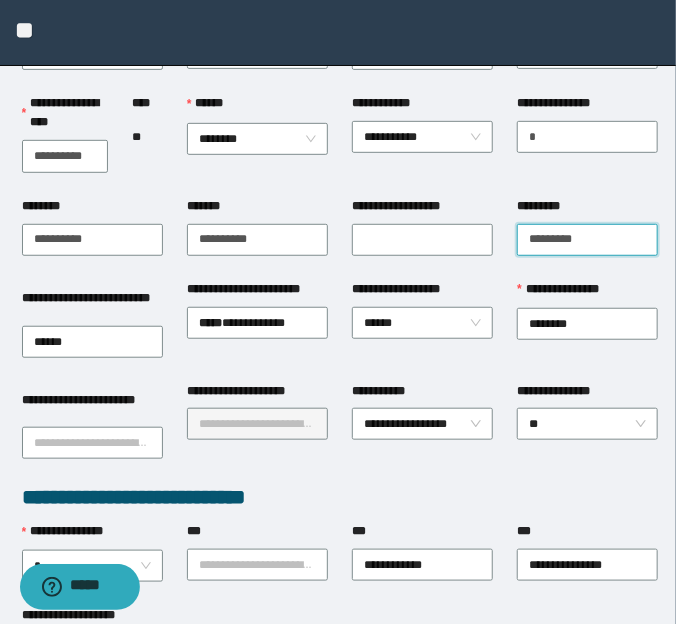 click on "*********" at bounding box center [587, 240] 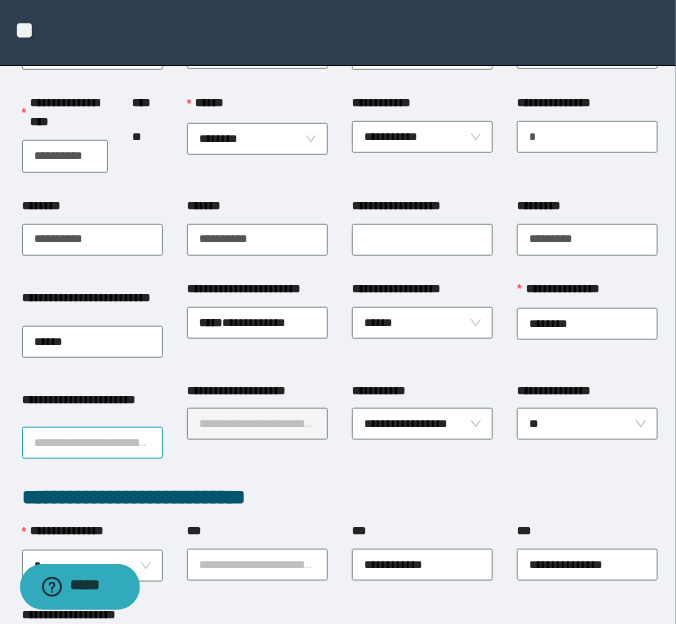 click on "**********" at bounding box center (92, 443) 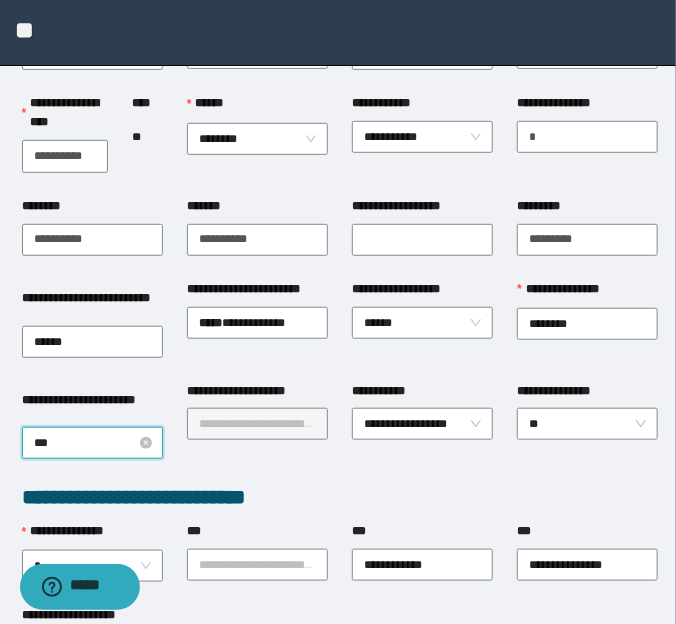 type on "****" 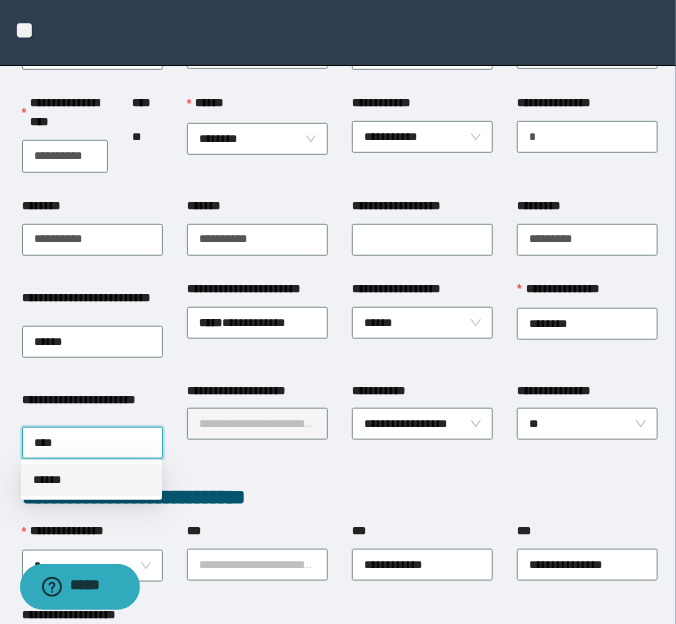 click on "******" at bounding box center [91, 480] 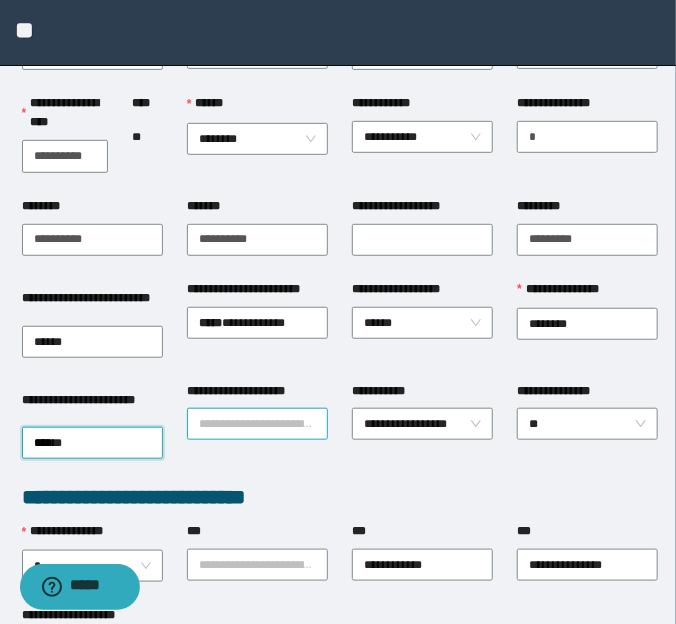 click on "**********" at bounding box center (257, 424) 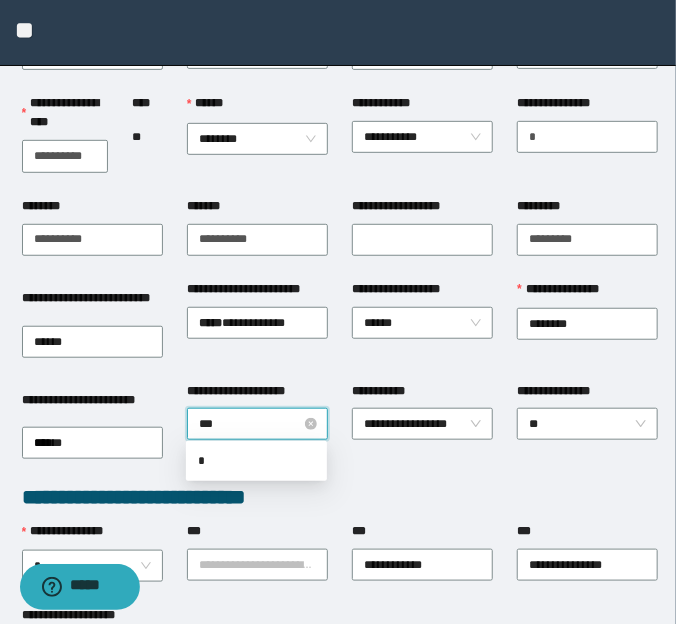 type on "****" 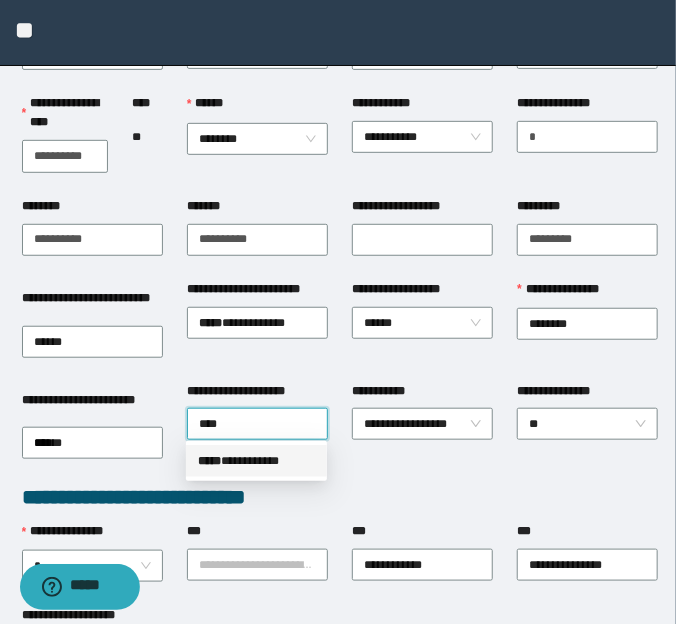 click on "***** * *********" at bounding box center (256, 461) 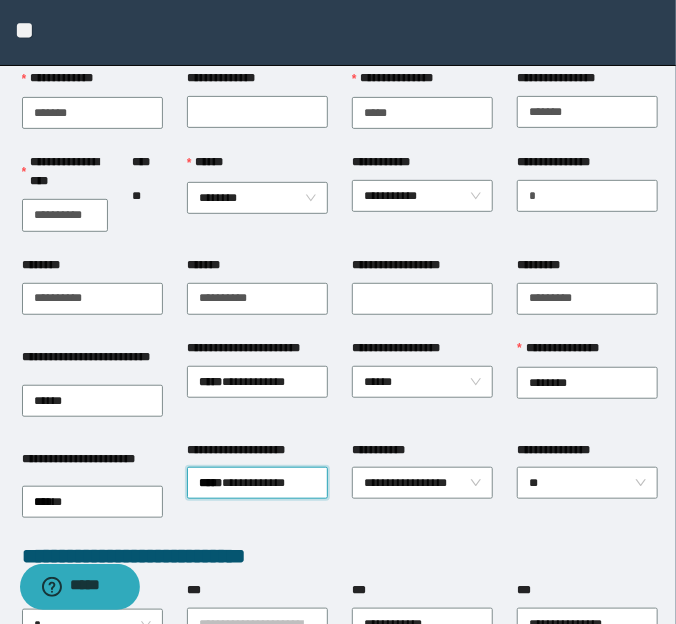scroll, scrollTop: 90, scrollLeft: 0, axis: vertical 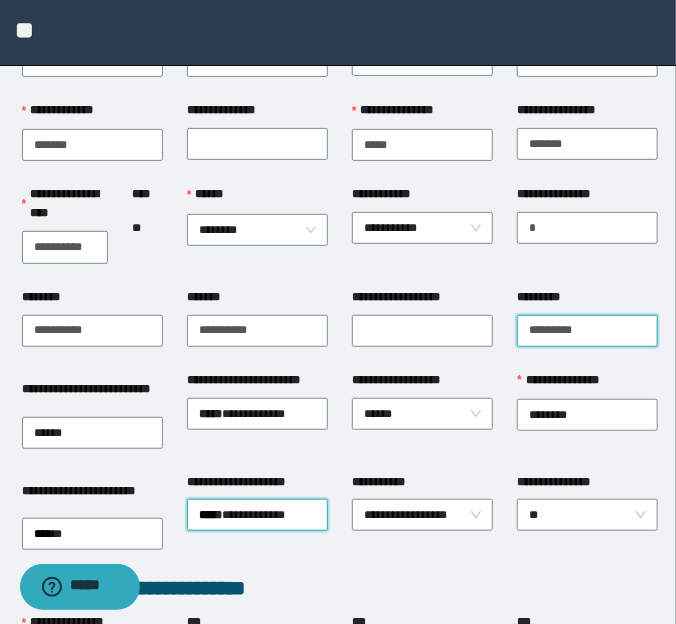 click on "*********" at bounding box center (587, 331) 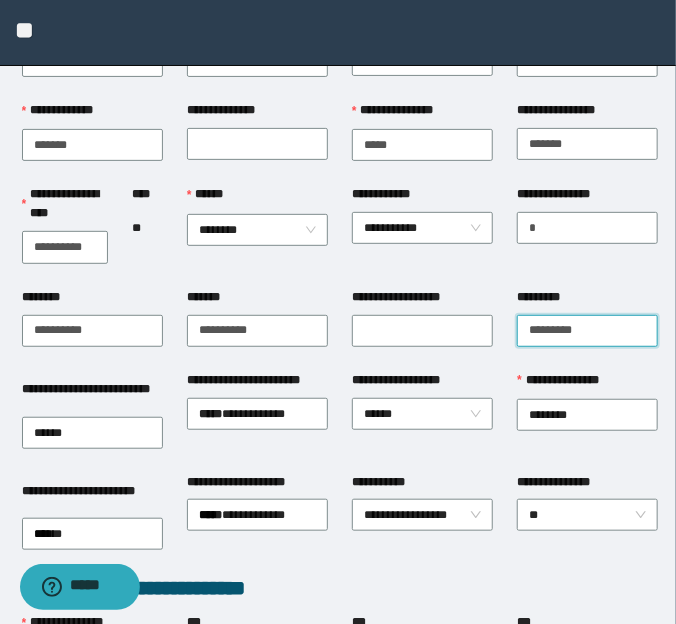 click on "*********" at bounding box center [587, 331] 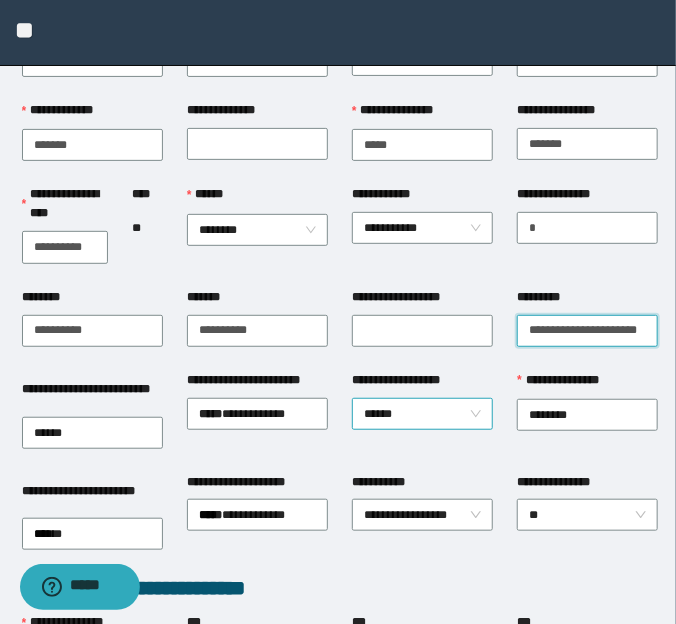 click on "******" at bounding box center [423, 414] 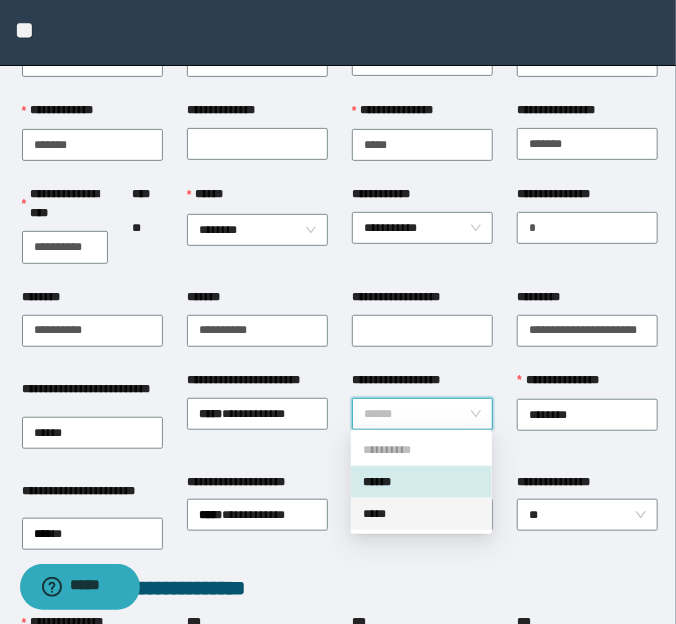 click on "*****" at bounding box center (421, 514) 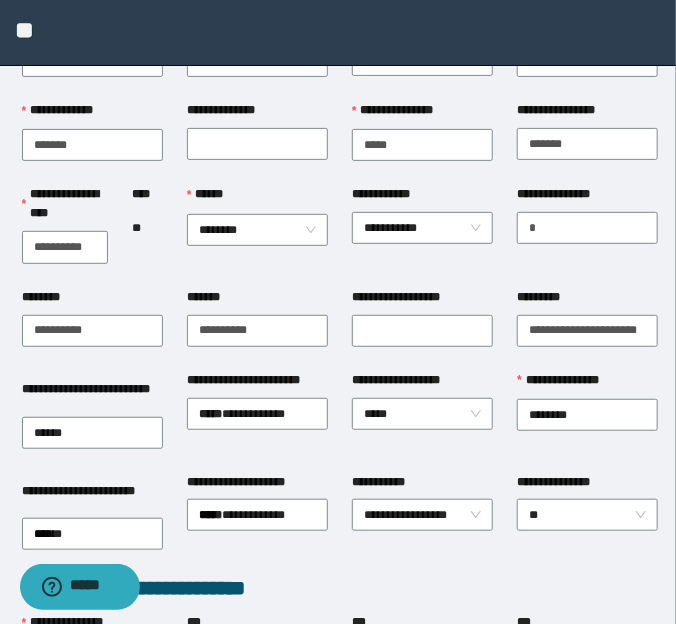 click on "**********" at bounding box center (422, 422) 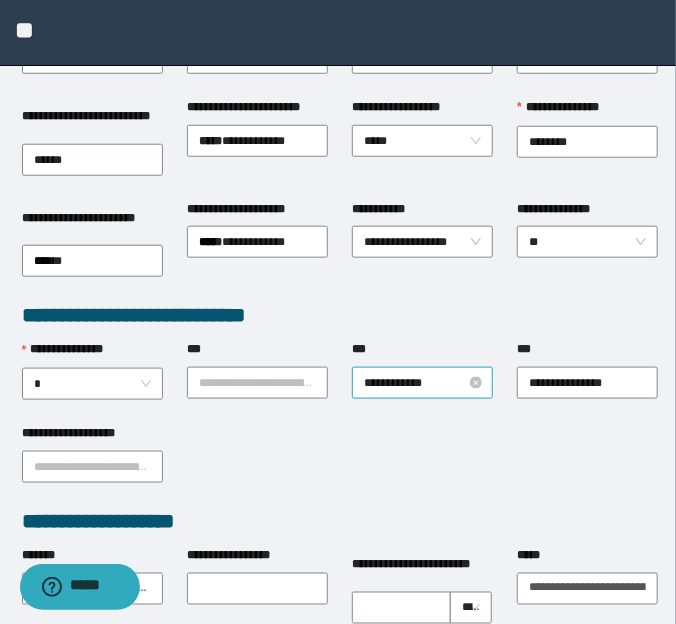 scroll, scrollTop: 454, scrollLeft: 0, axis: vertical 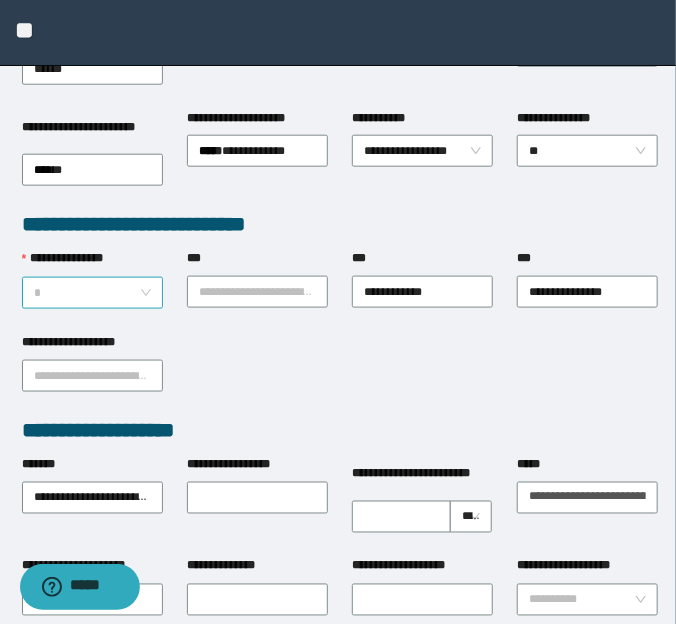 click on "*" at bounding box center (93, 293) 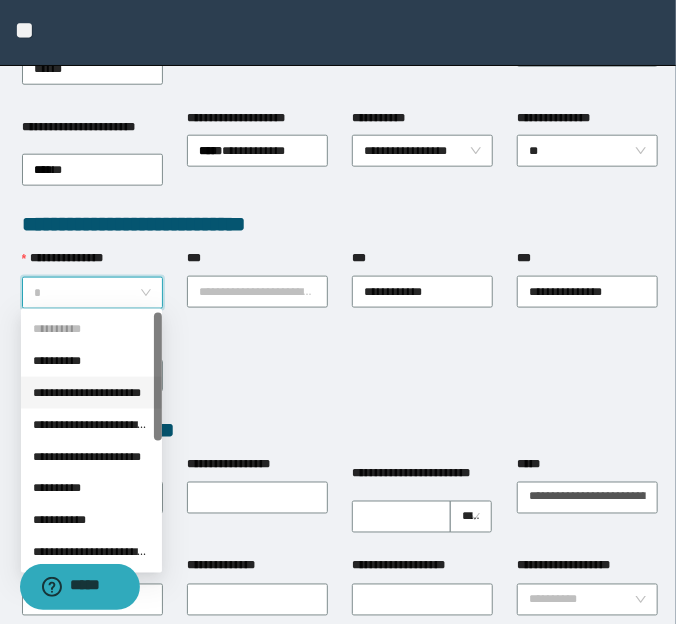 click on "**********" at bounding box center [91, 393] 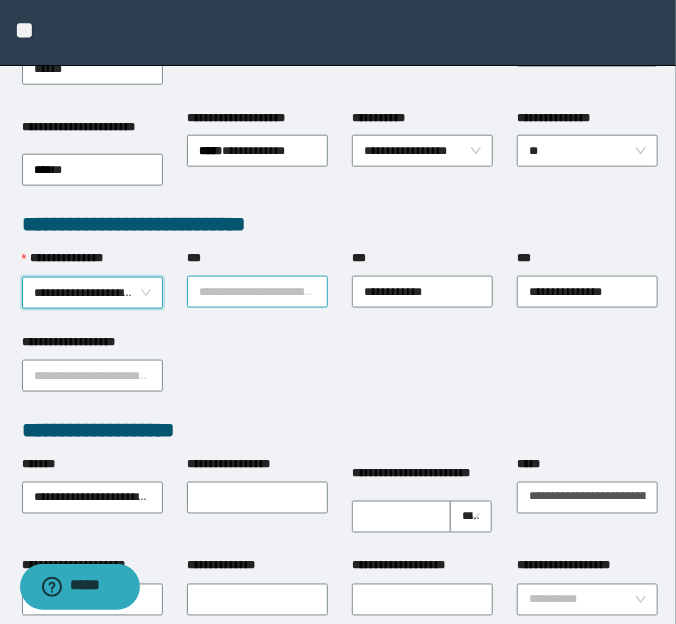 click on "***" at bounding box center (257, 292) 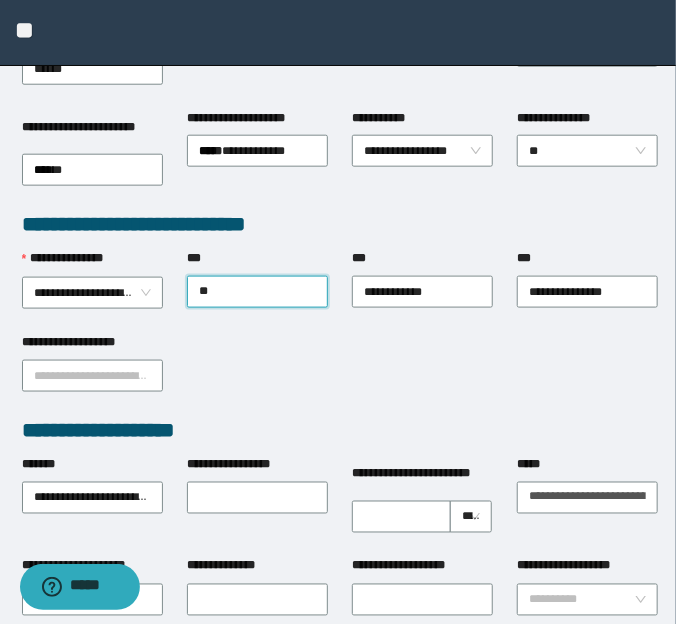 type on "***" 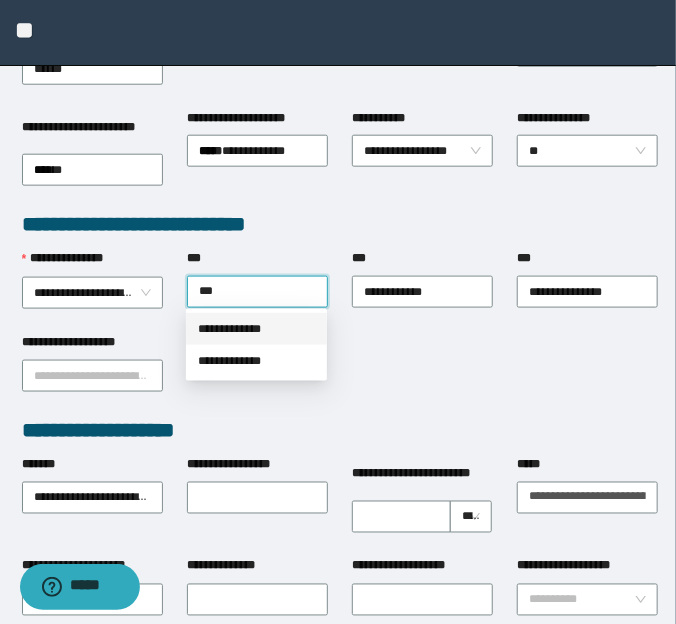 click on "**********" at bounding box center [256, 329] 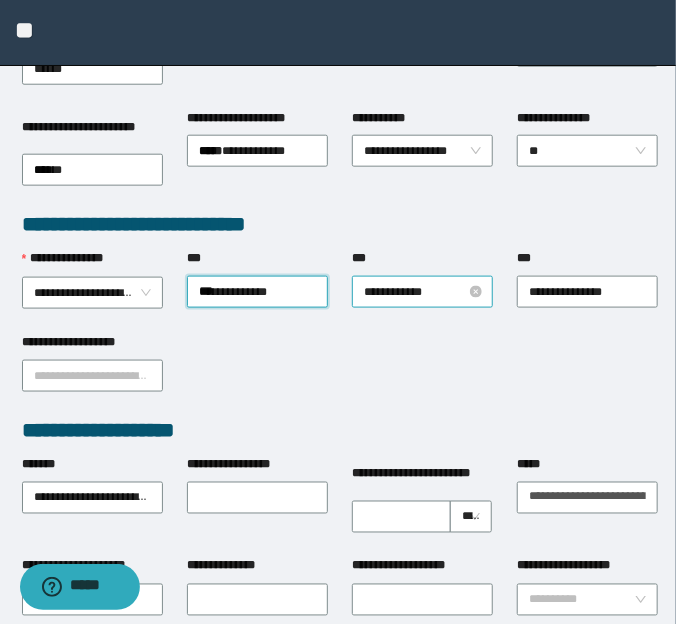 click on "**********" at bounding box center [423, 292] 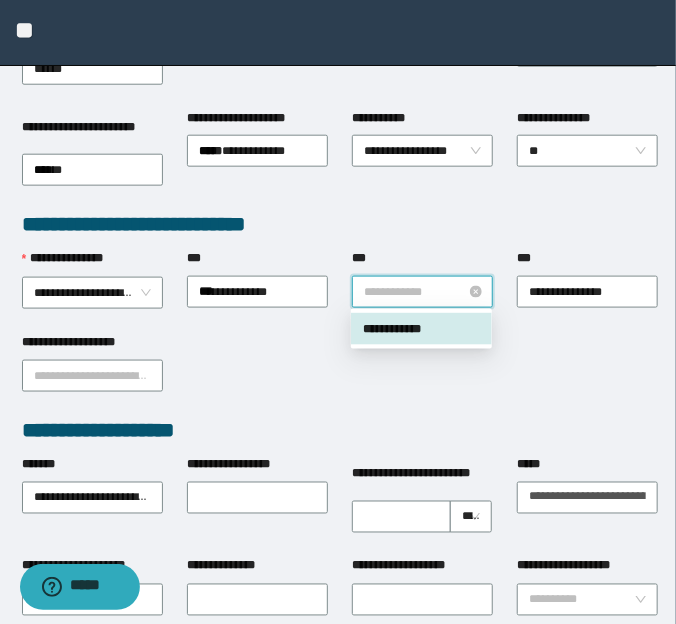 click on "**********" at bounding box center [423, 292] 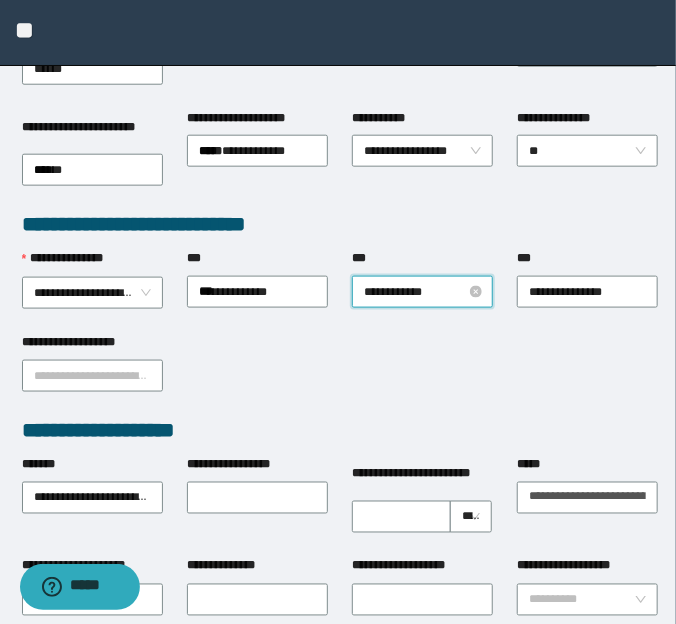 click on "**********" at bounding box center (422, 292) 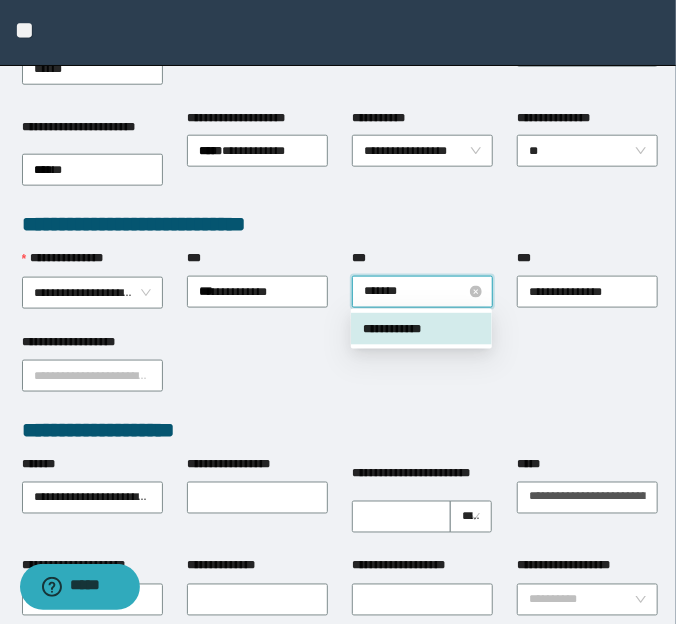 type on "********" 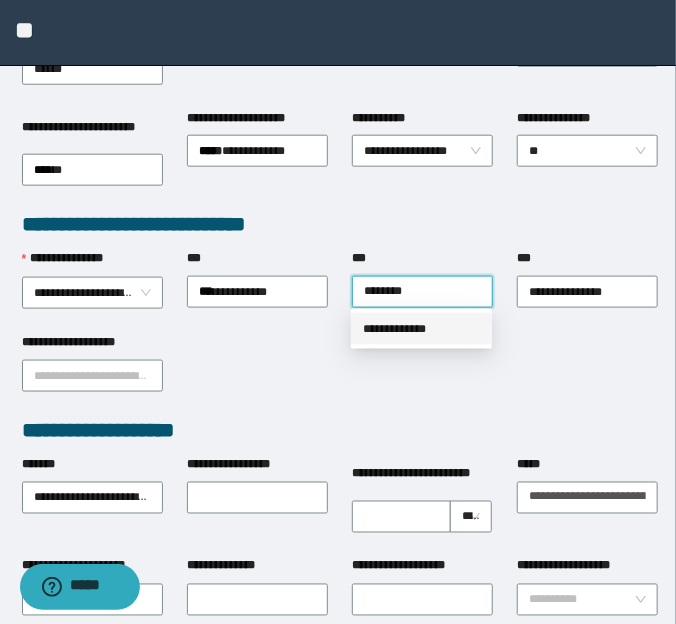 click on "**********" at bounding box center (421, 329) 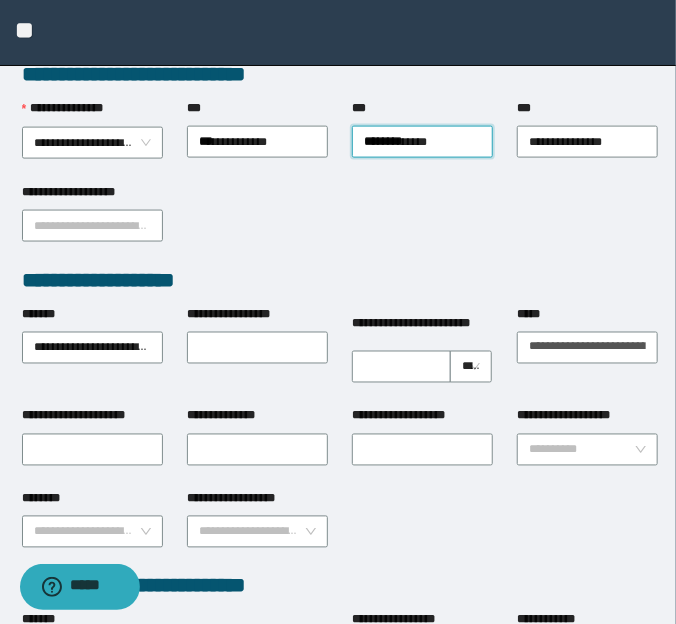 scroll, scrollTop: 636, scrollLeft: 0, axis: vertical 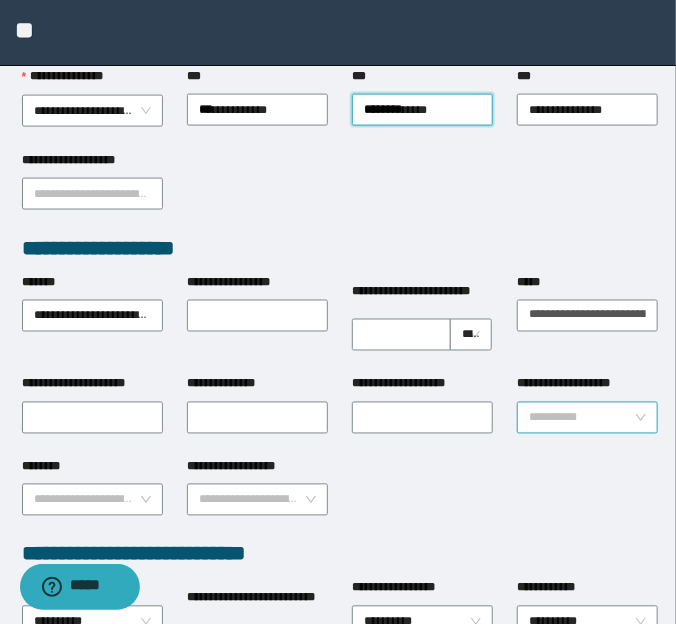 click on "**********" at bounding box center (581, 418) 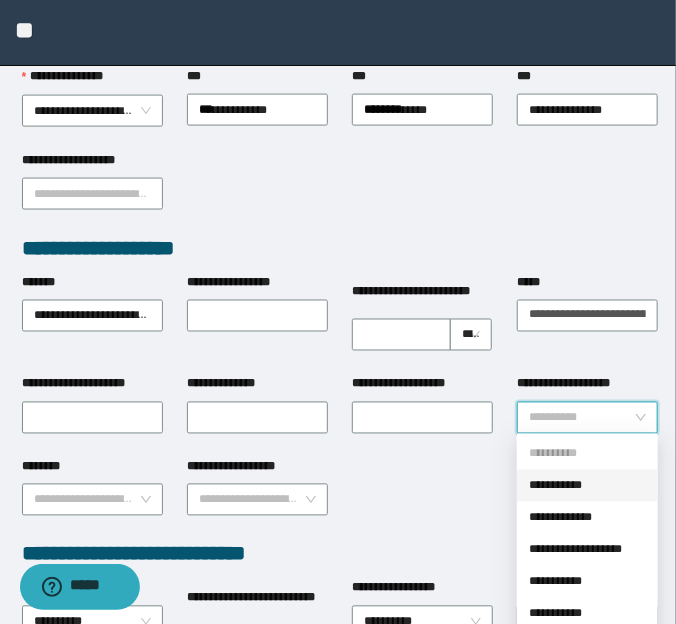 click on "**********" at bounding box center [587, 486] 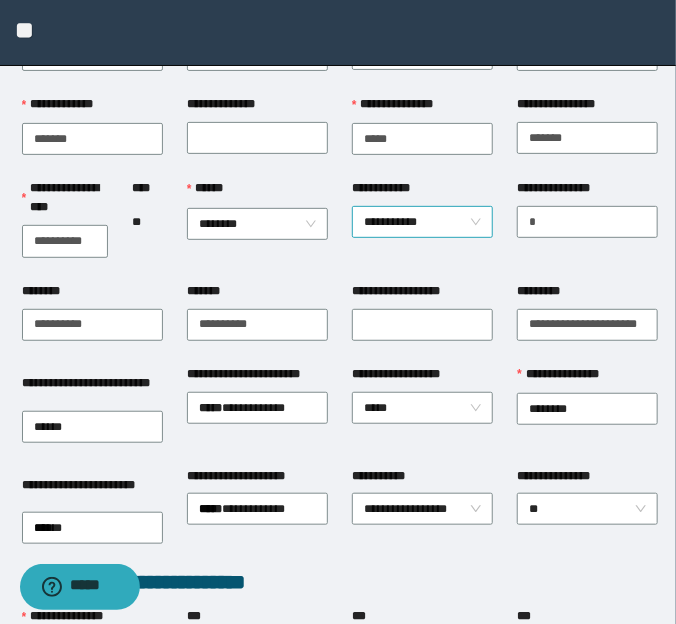 scroll, scrollTop: 0, scrollLeft: 0, axis: both 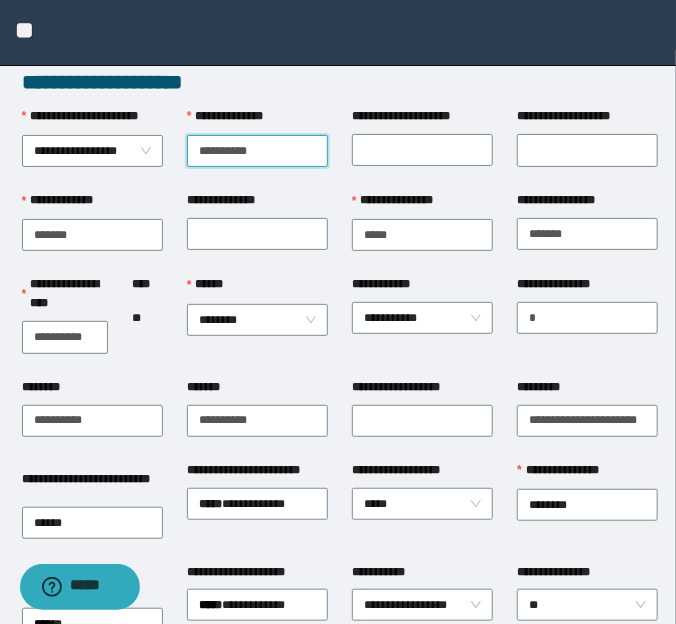 click on "**********" at bounding box center [257, 151] 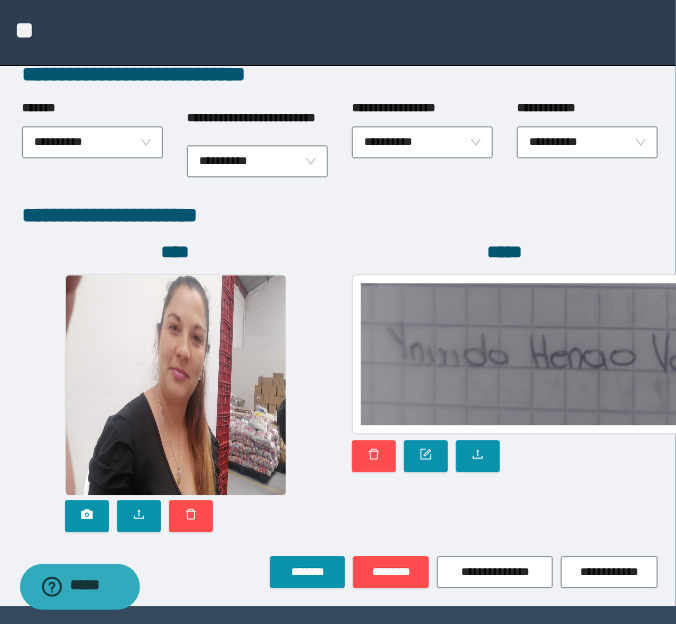 scroll, scrollTop: 1171, scrollLeft: 0, axis: vertical 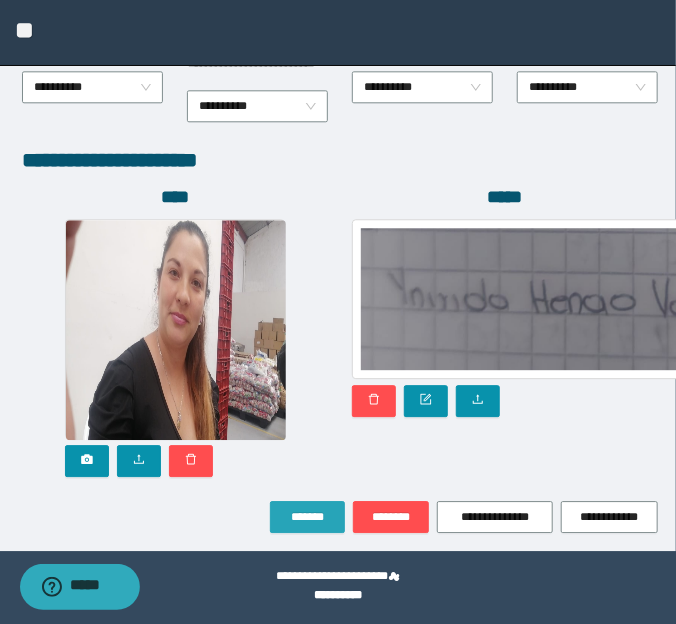 click on "*******" at bounding box center [307, 517] 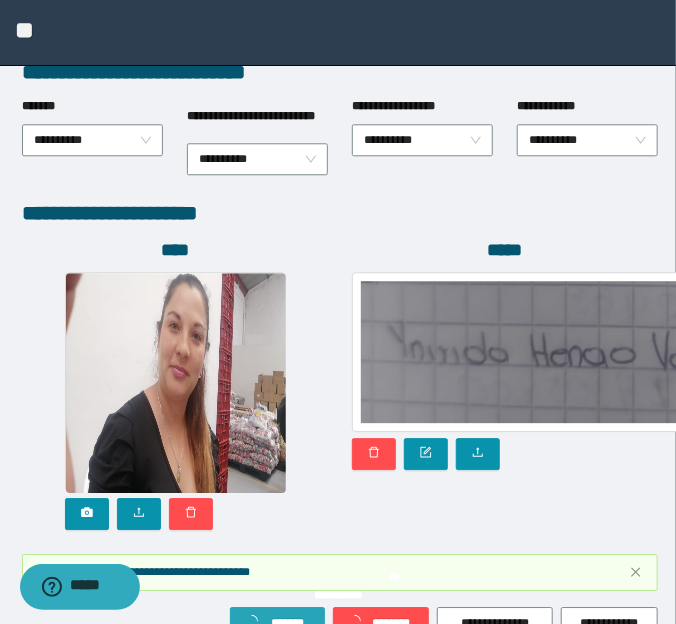 scroll, scrollTop: 1224, scrollLeft: 0, axis: vertical 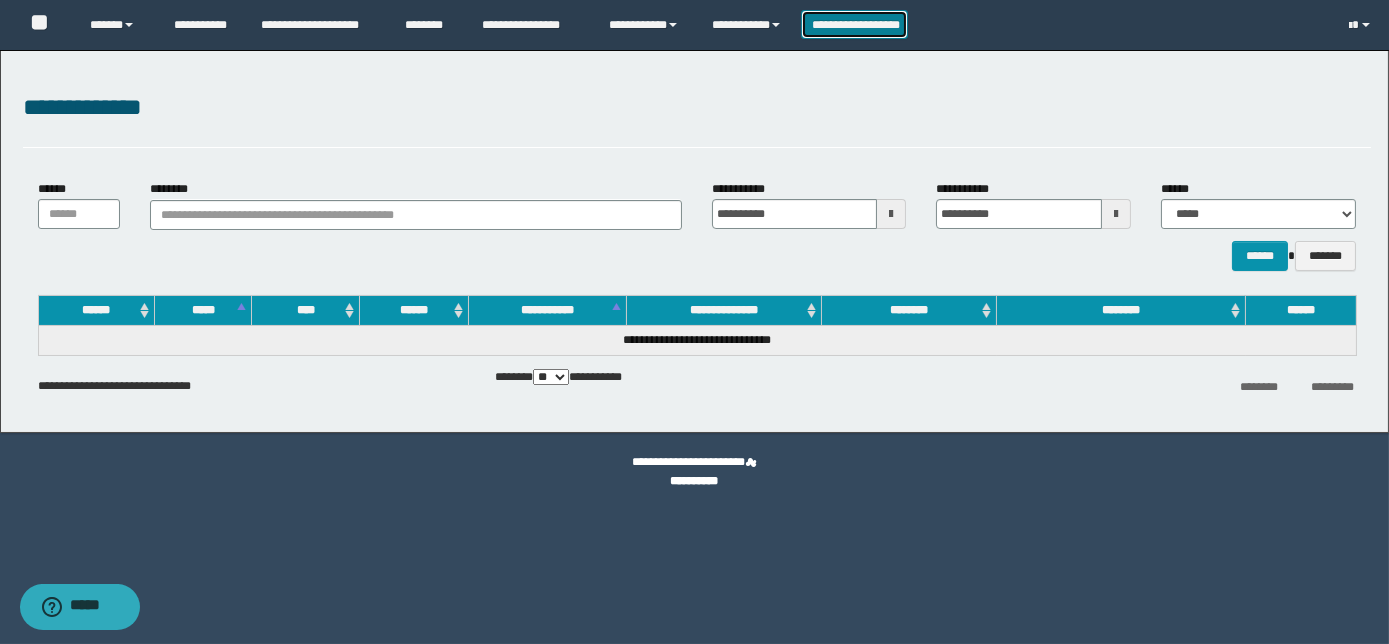click on "**********" at bounding box center [855, 24] 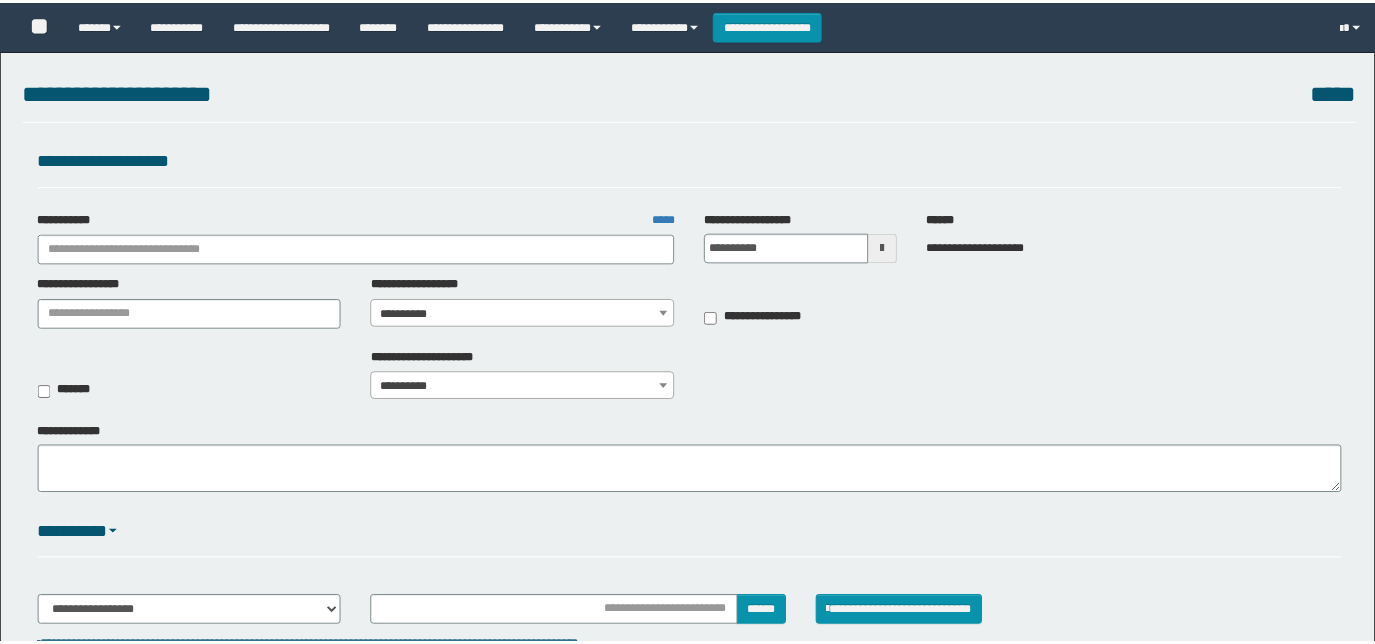 scroll, scrollTop: 0, scrollLeft: 0, axis: both 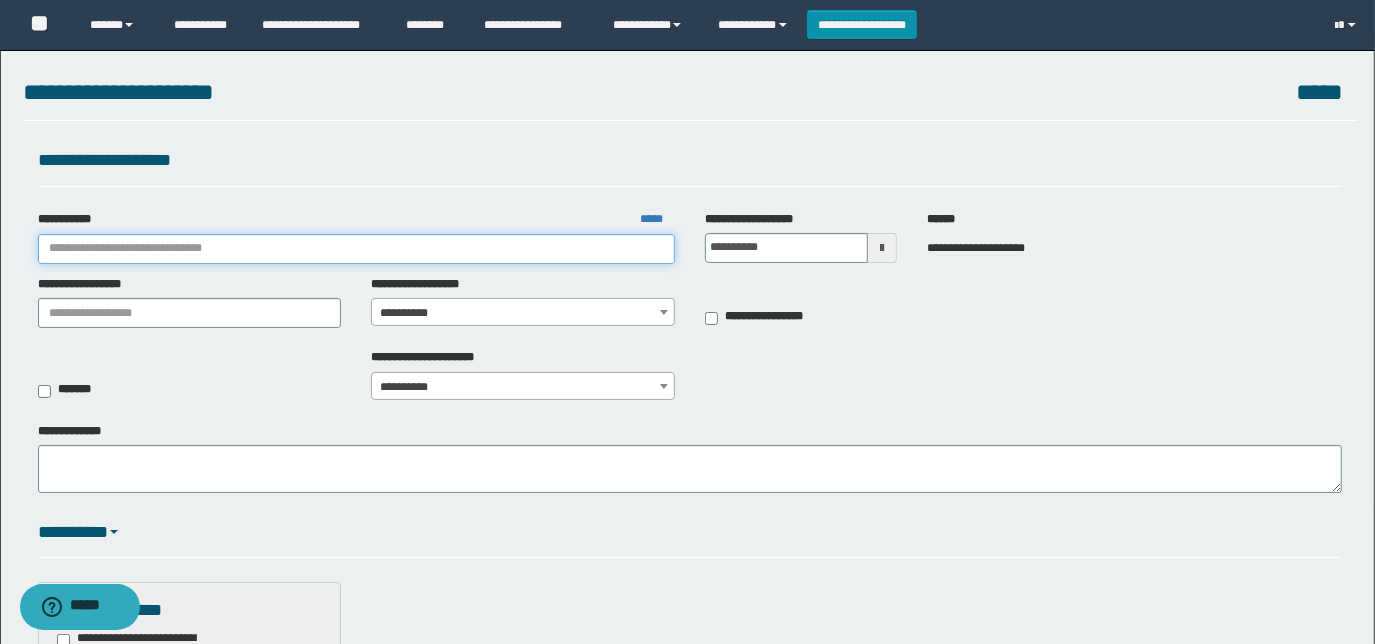 click on "**********" at bounding box center [356, 249] 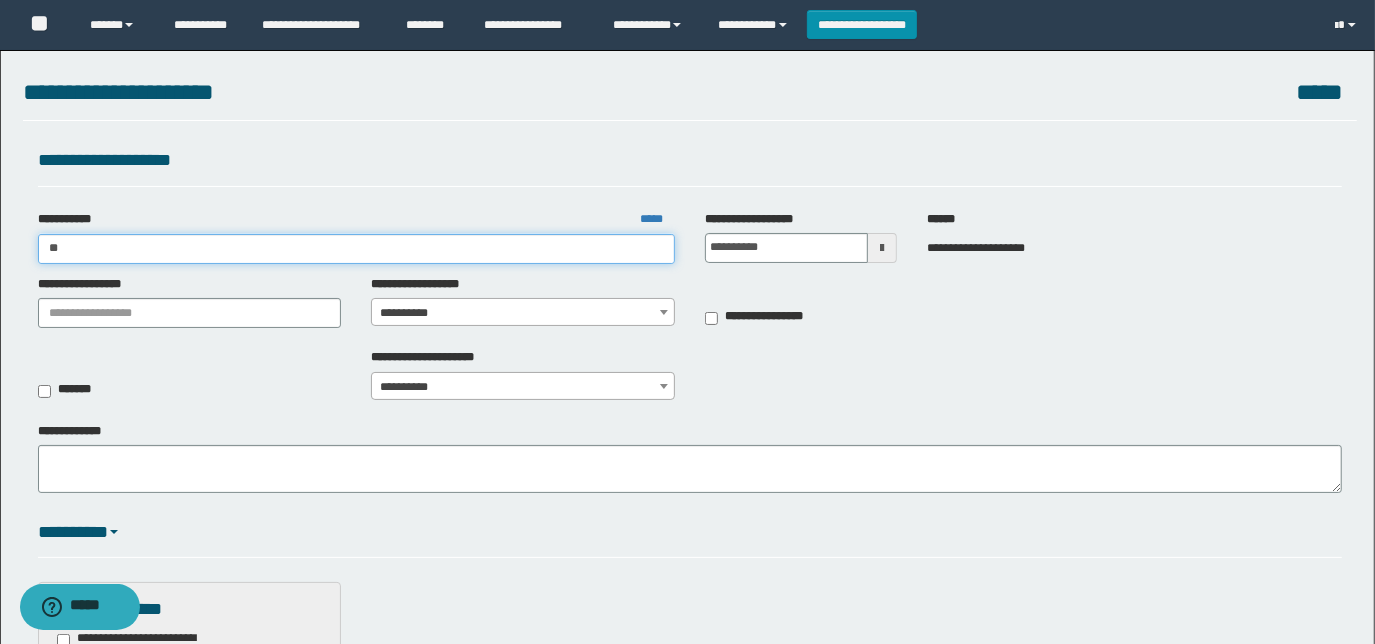 type on "**" 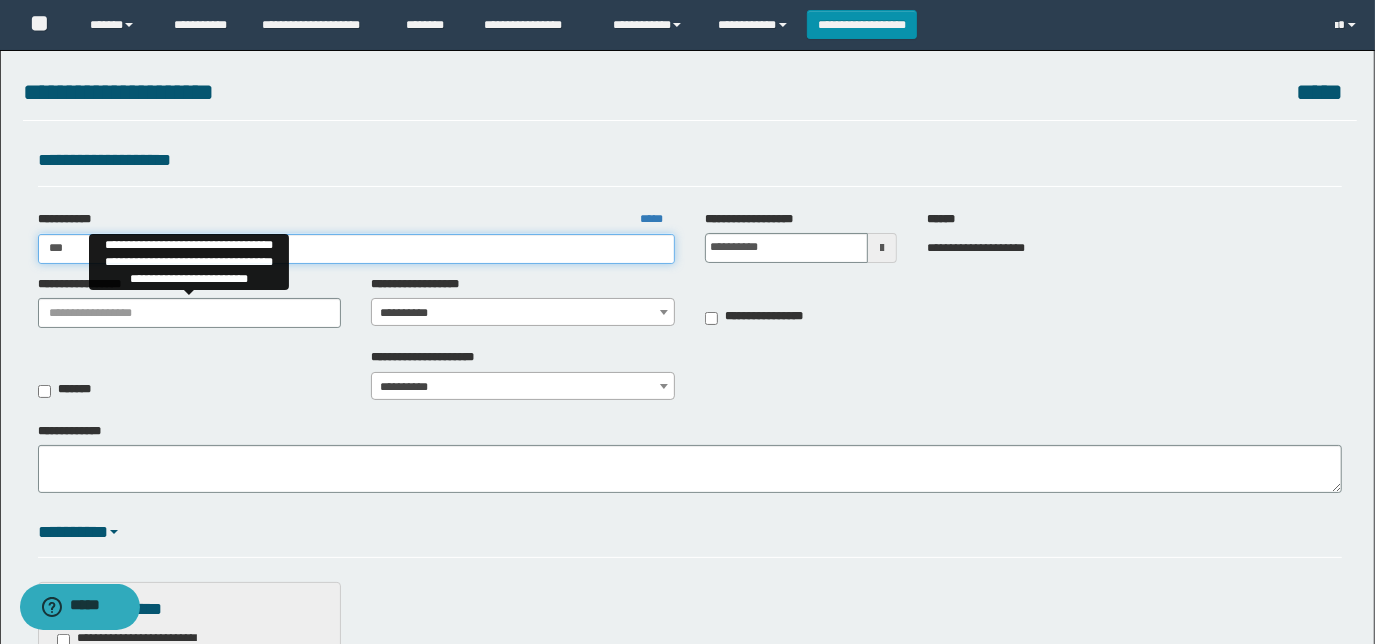 type on "**" 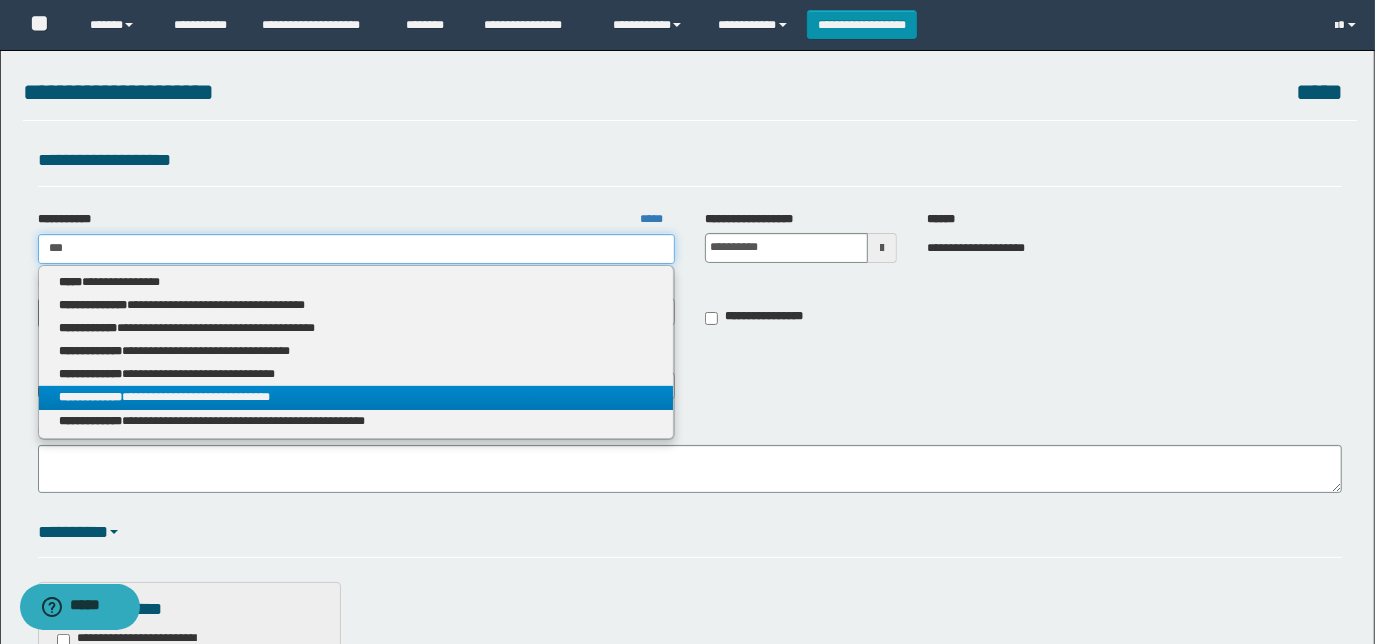 type on "**" 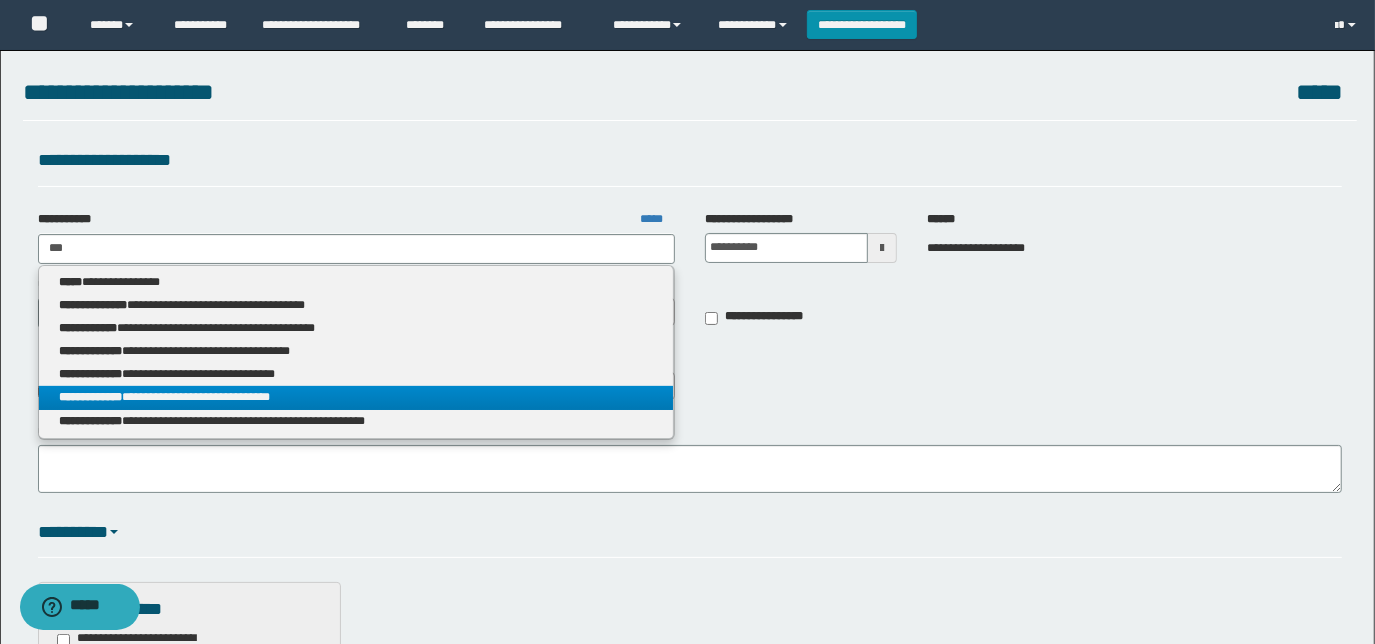 click on "**********" at bounding box center (356, 397) 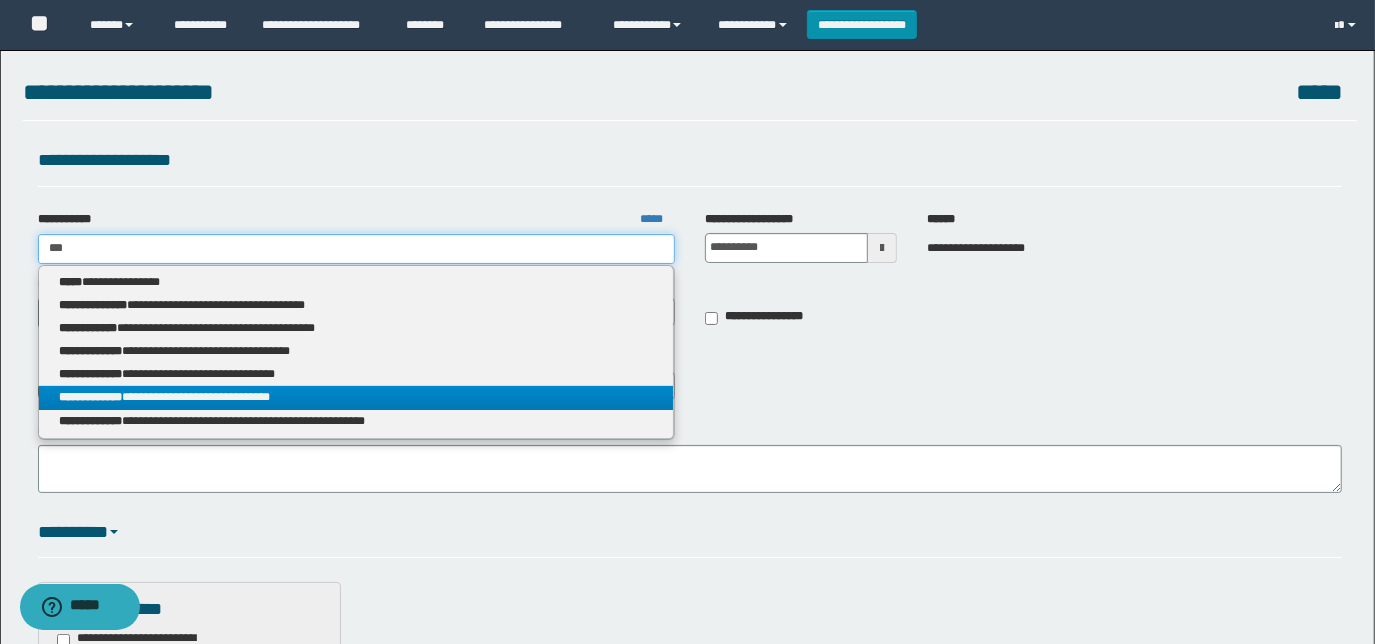 type 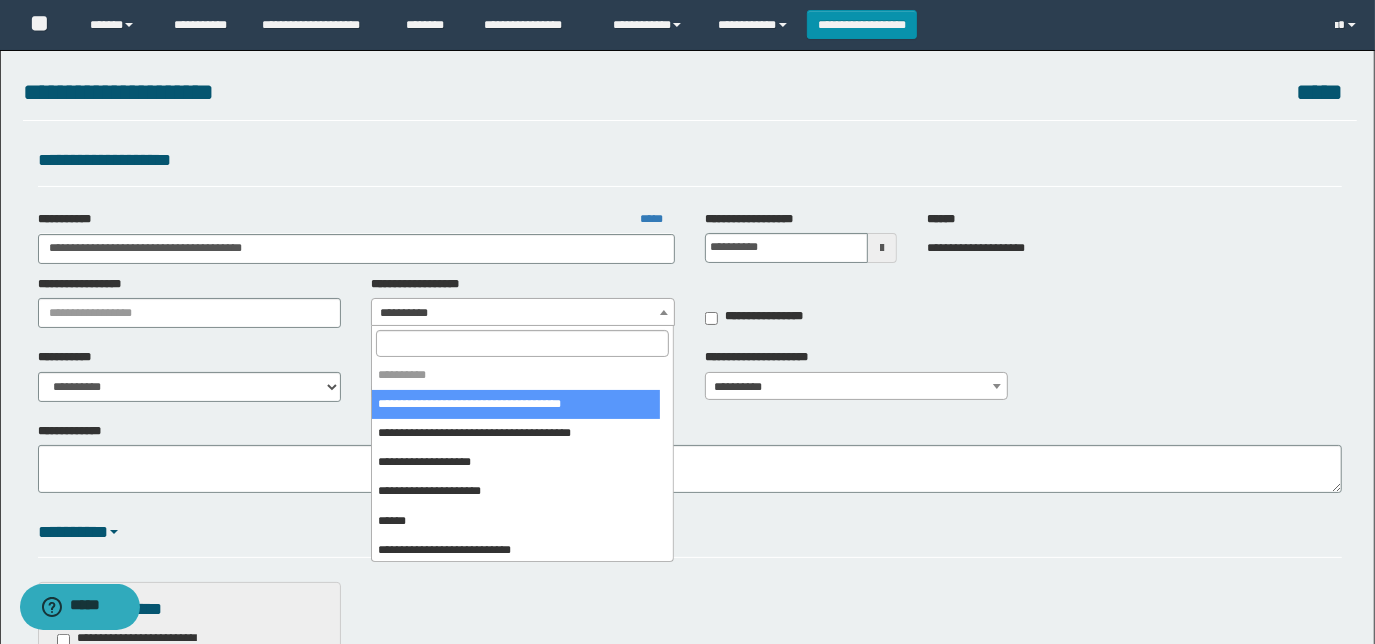 click on "**********" at bounding box center (523, 313) 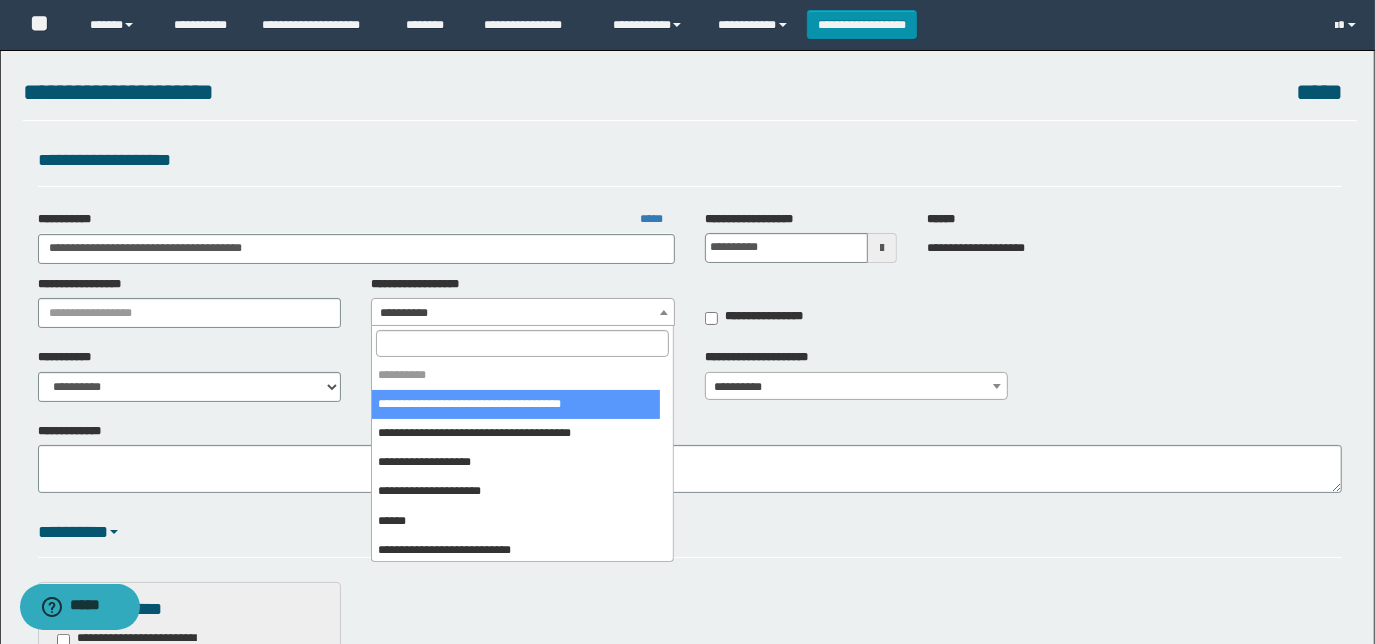 click at bounding box center (523, 343) 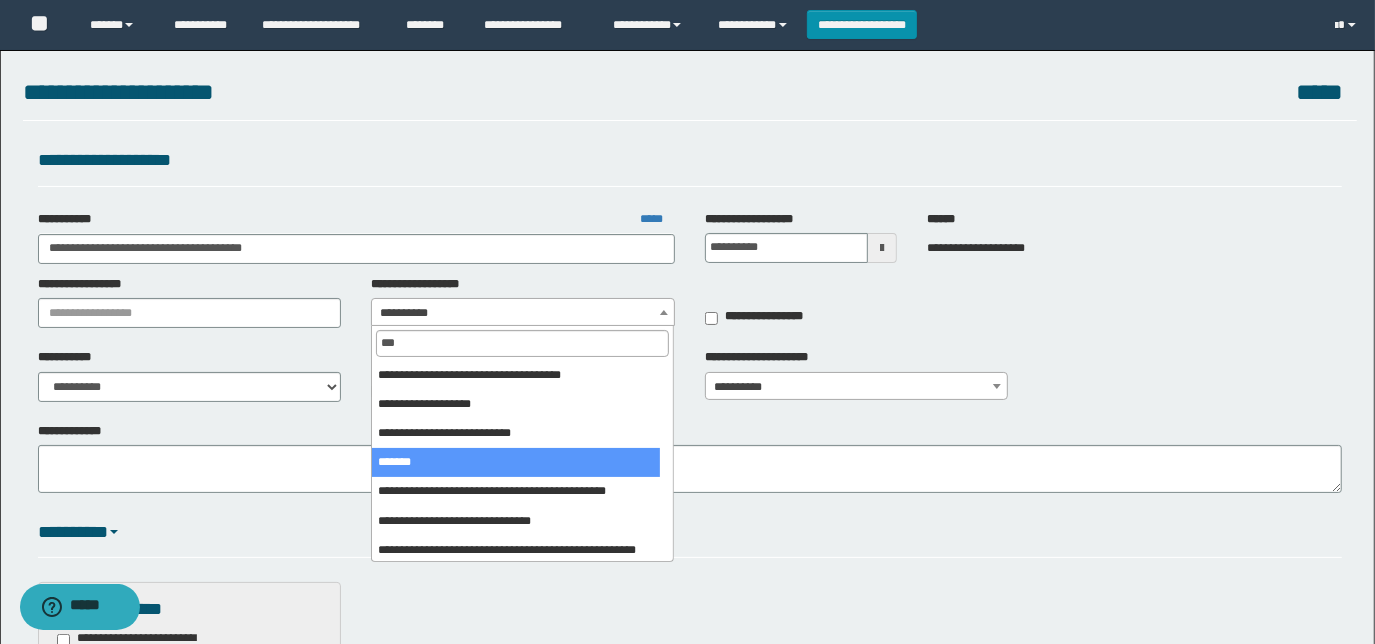 type on "***" 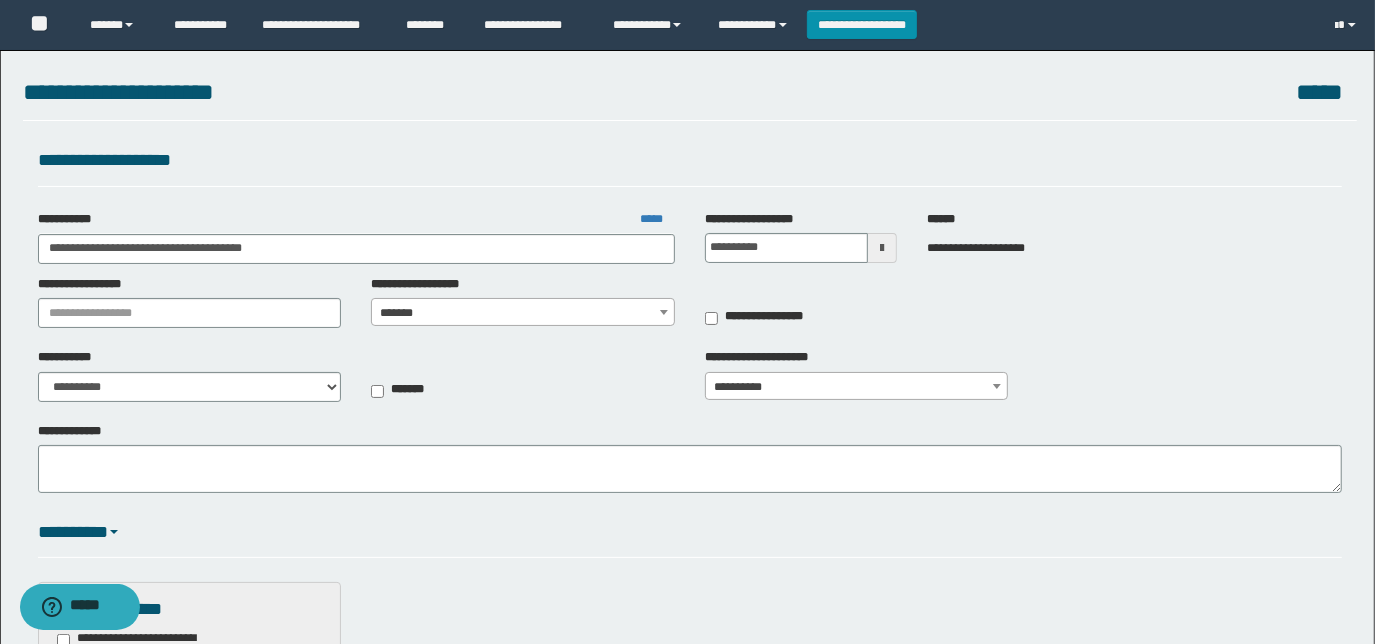 click on "**********" at bounding box center (857, 387) 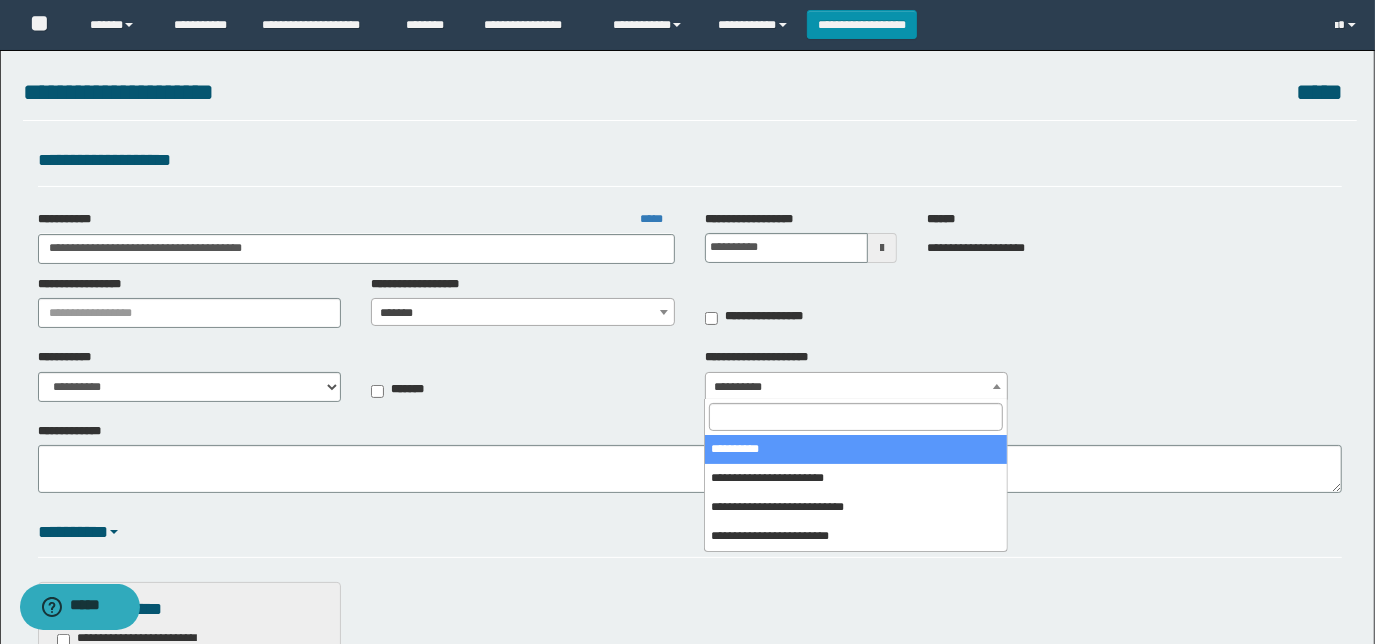 click on "*******" at bounding box center (523, 380) 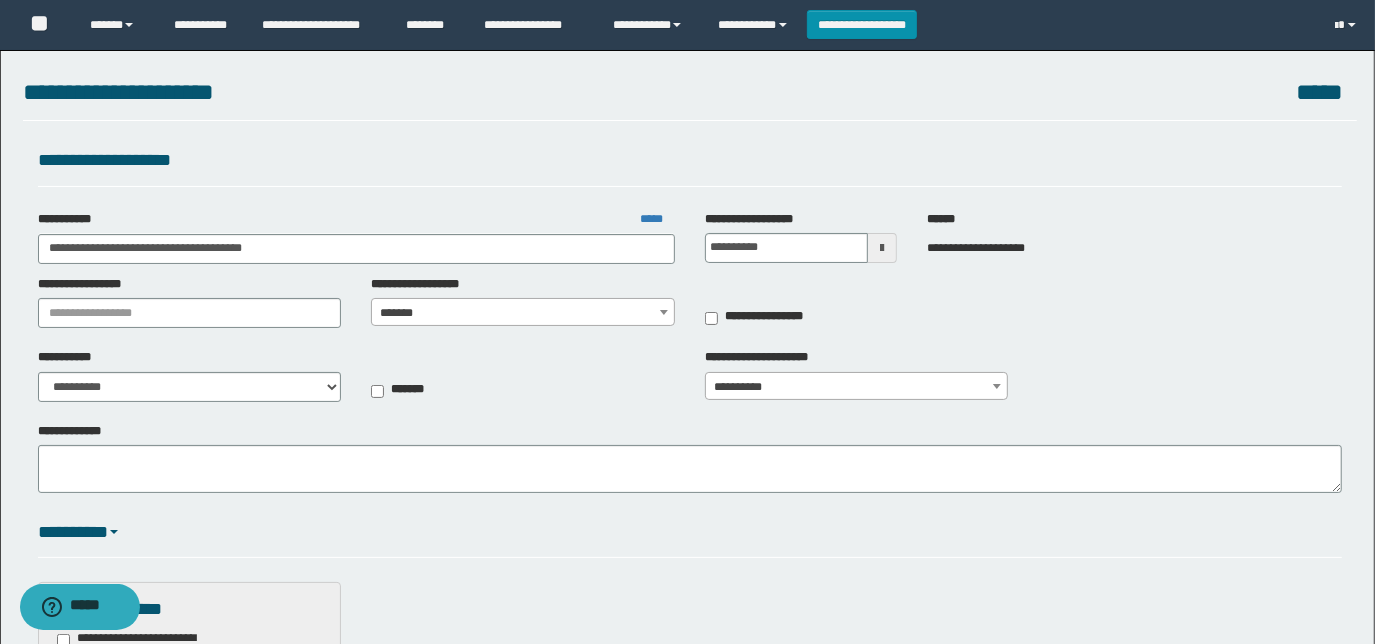 click at bounding box center (882, 248) 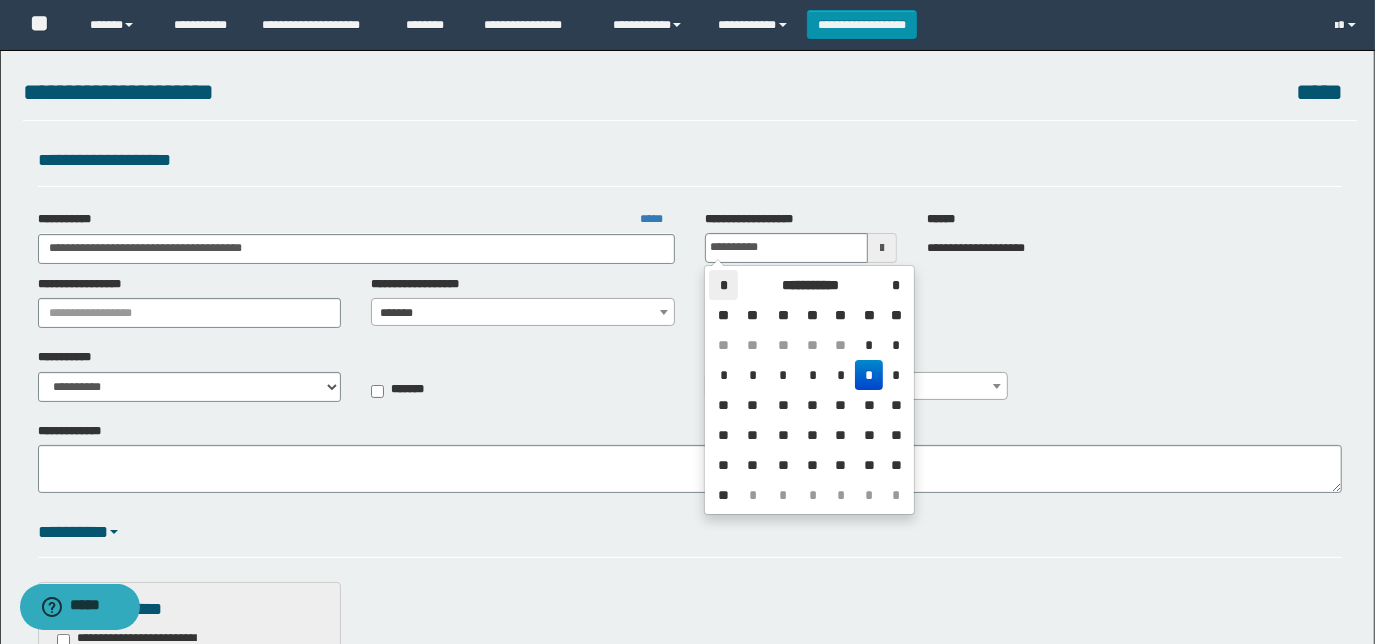 click on "*" at bounding box center (723, 285) 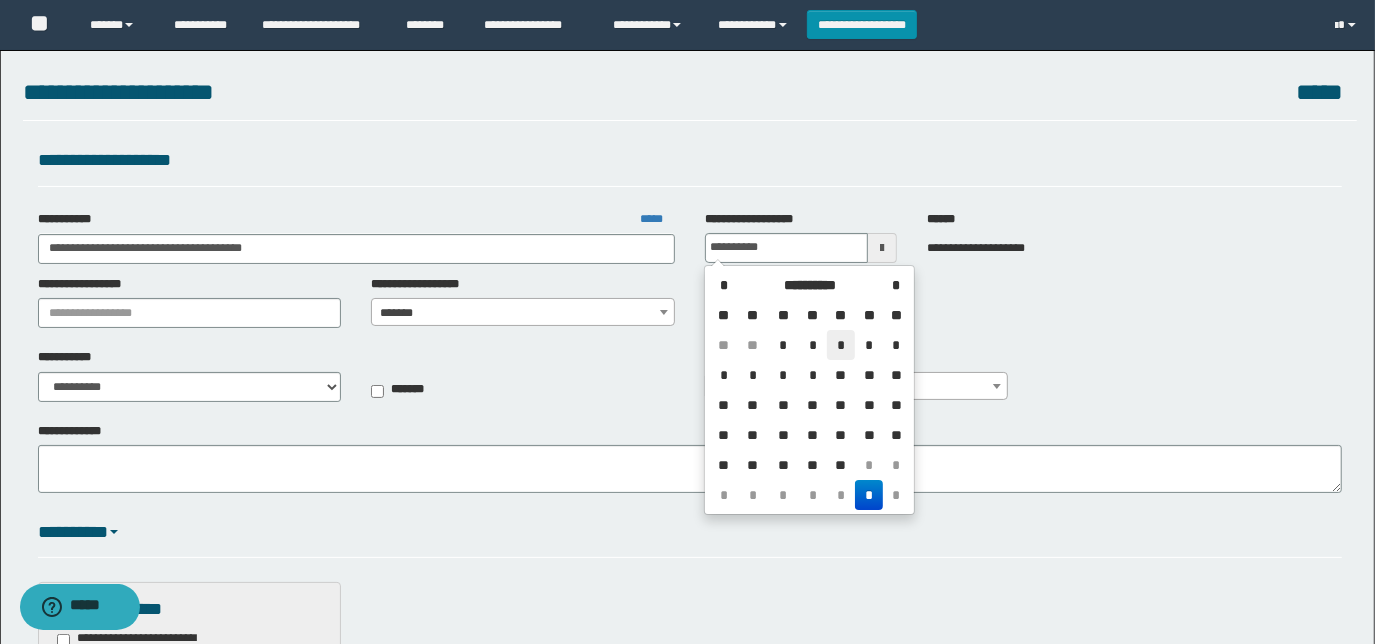 click on "*" at bounding box center [841, 345] 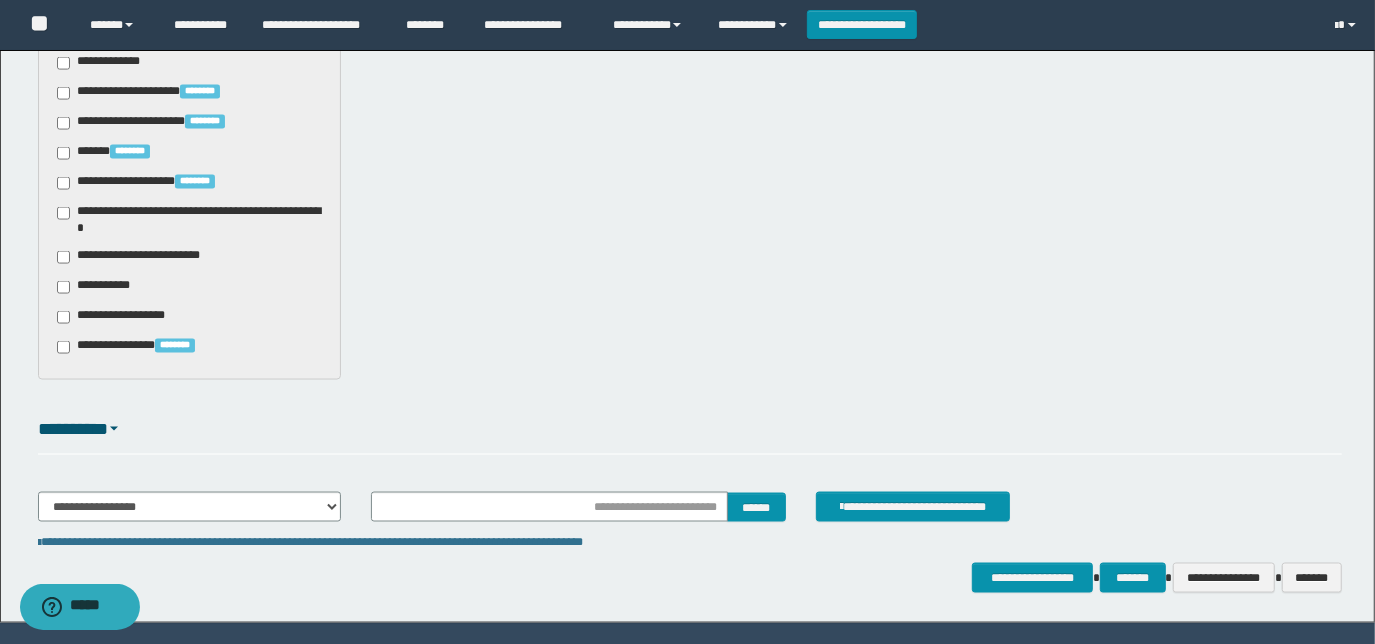 scroll, scrollTop: 1978, scrollLeft: 0, axis: vertical 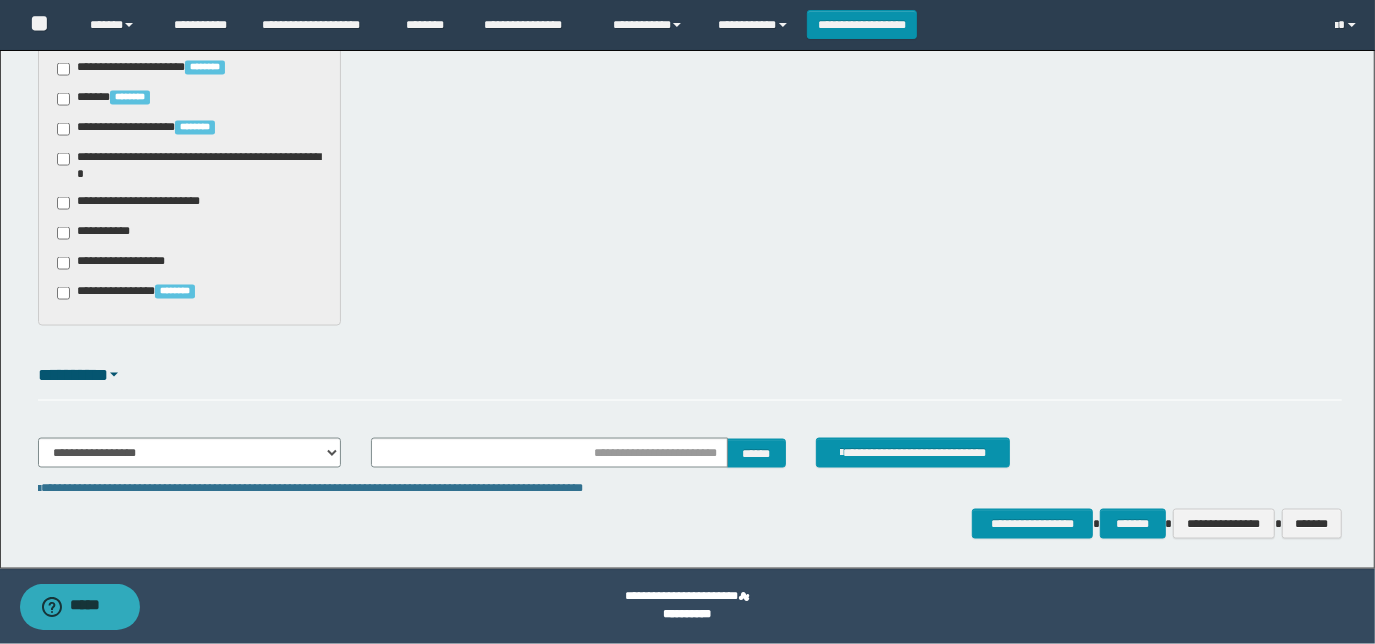 click on "**********" at bounding box center (143, 203) 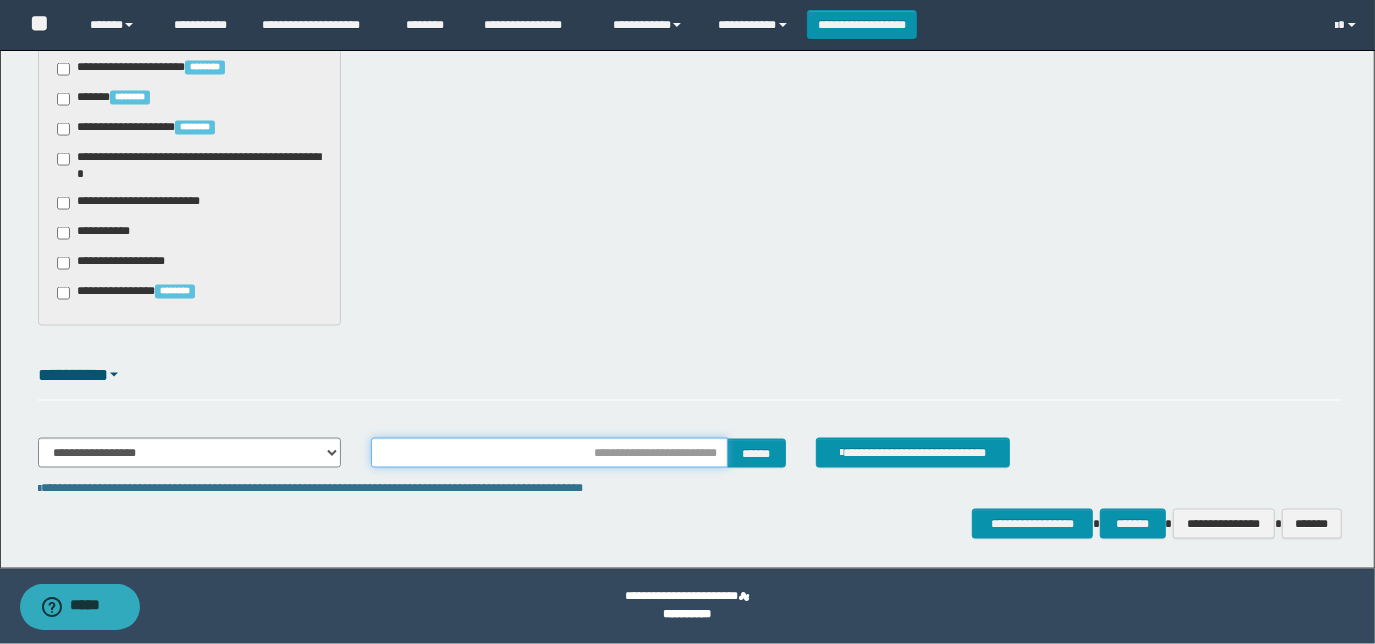 click at bounding box center (549, 453) 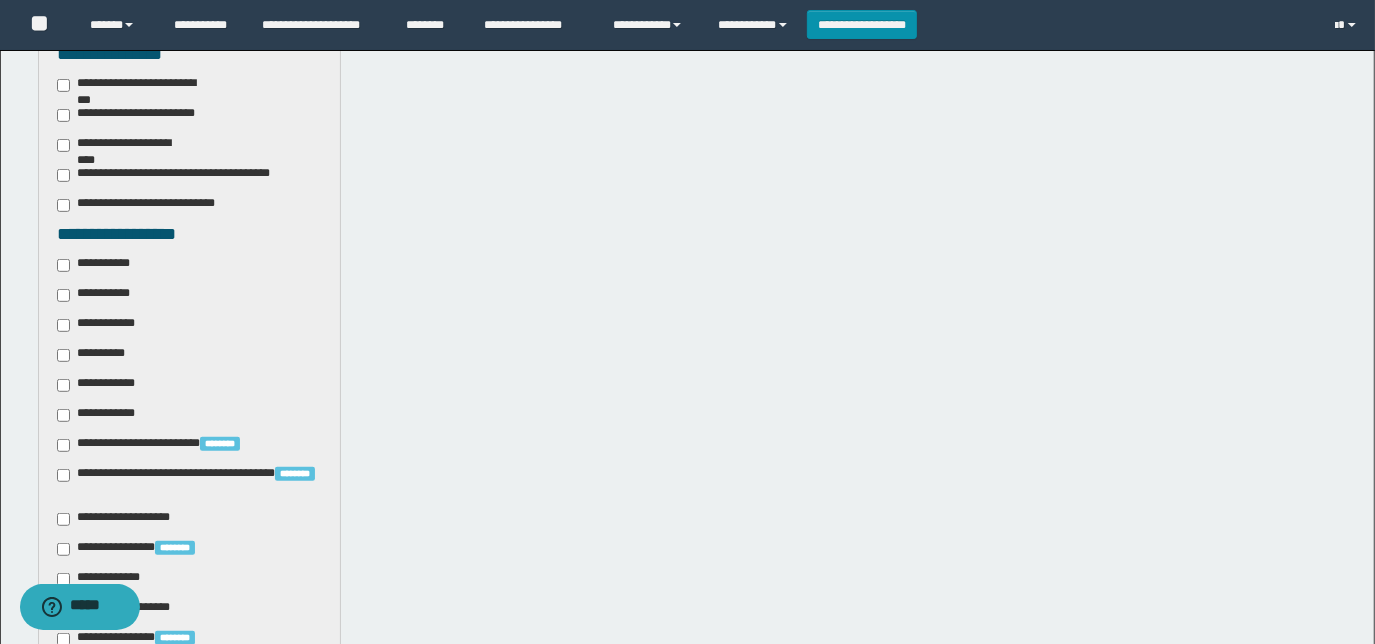 scroll, scrollTop: 523, scrollLeft: 0, axis: vertical 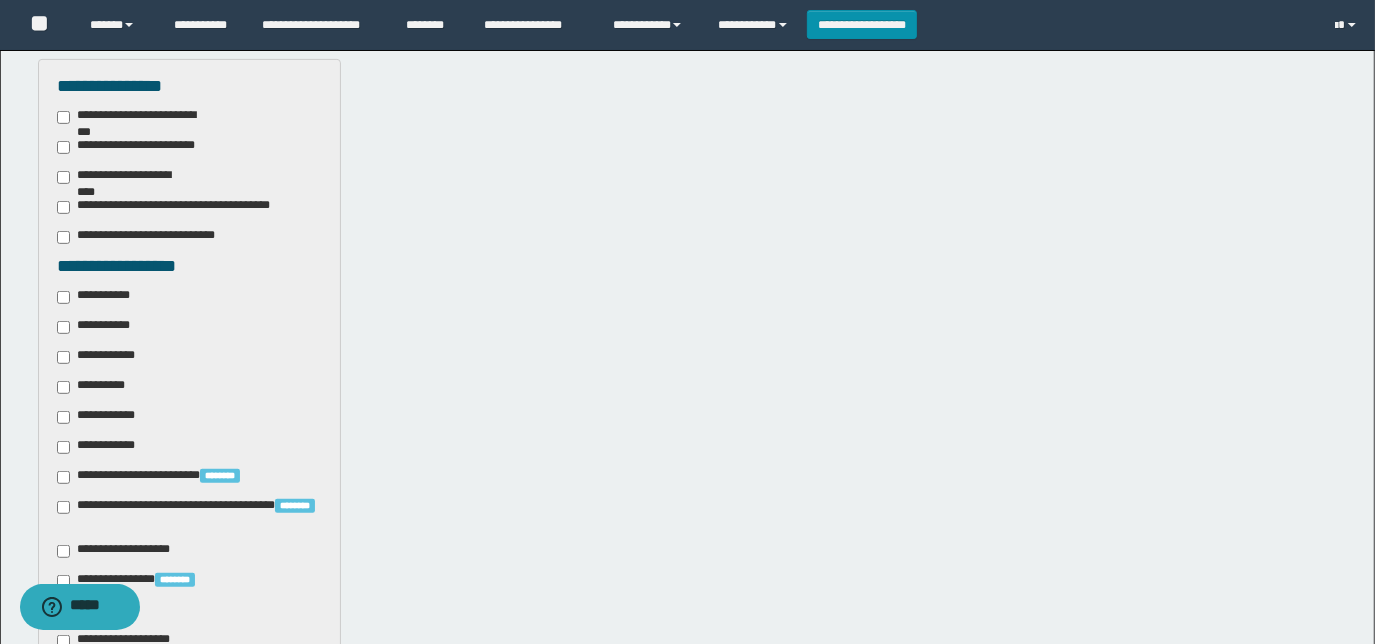 click on "**********" at bounding box center (97, 327) 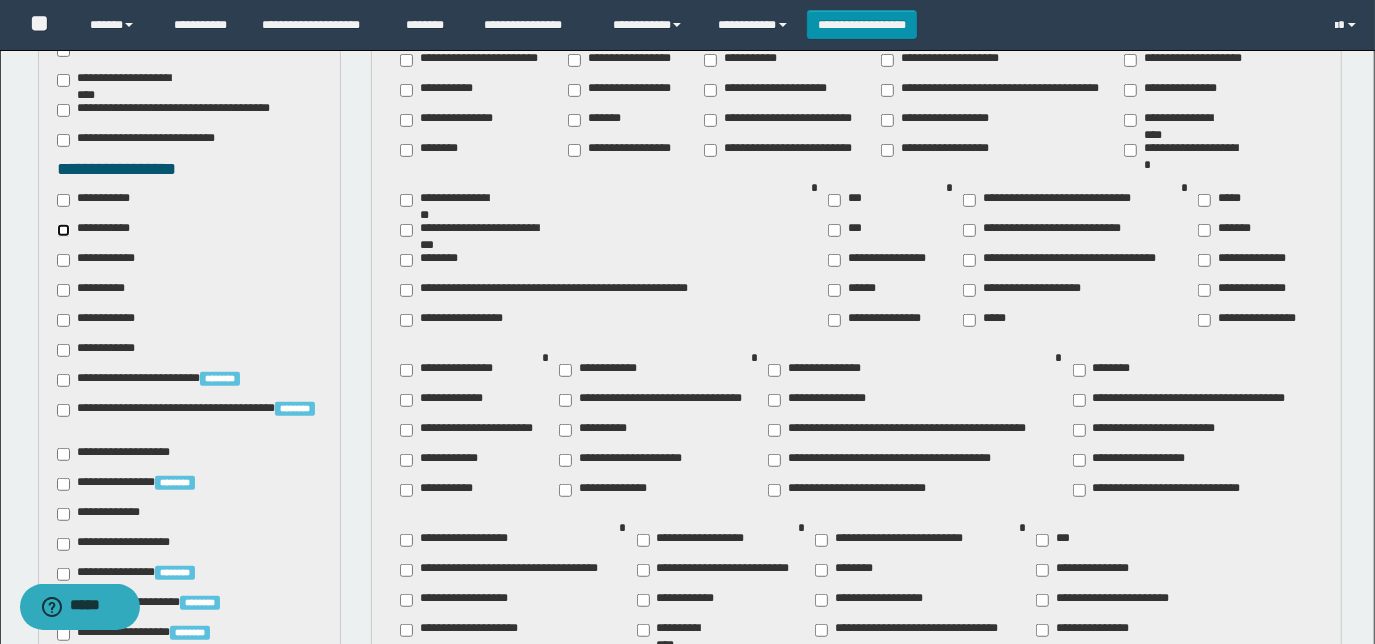 scroll, scrollTop: 705, scrollLeft: 0, axis: vertical 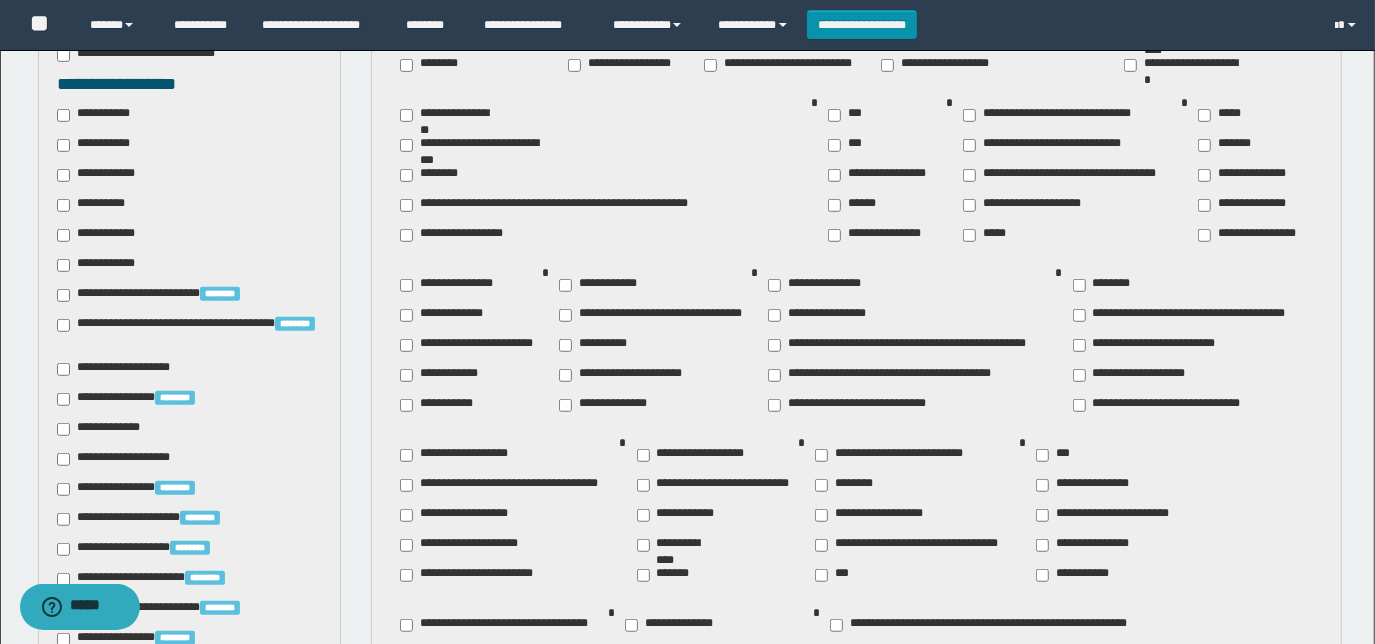 click on "**********" at bounding box center (442, 405) 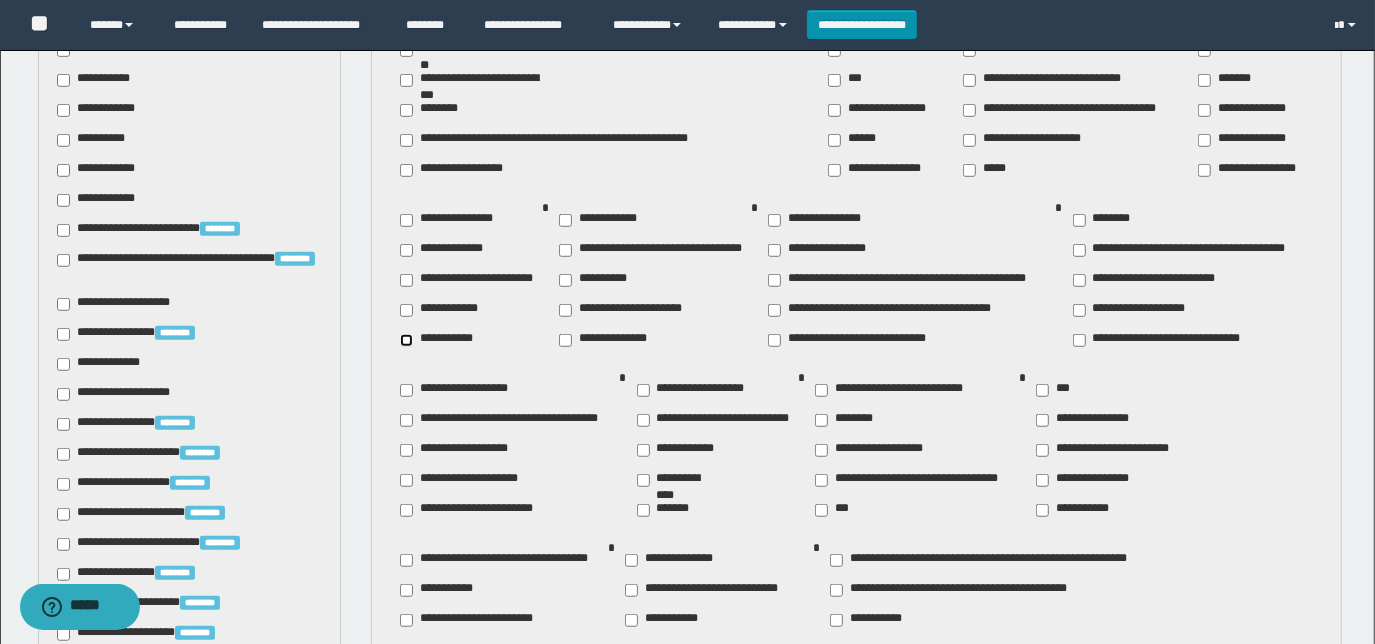 scroll, scrollTop: 796, scrollLeft: 0, axis: vertical 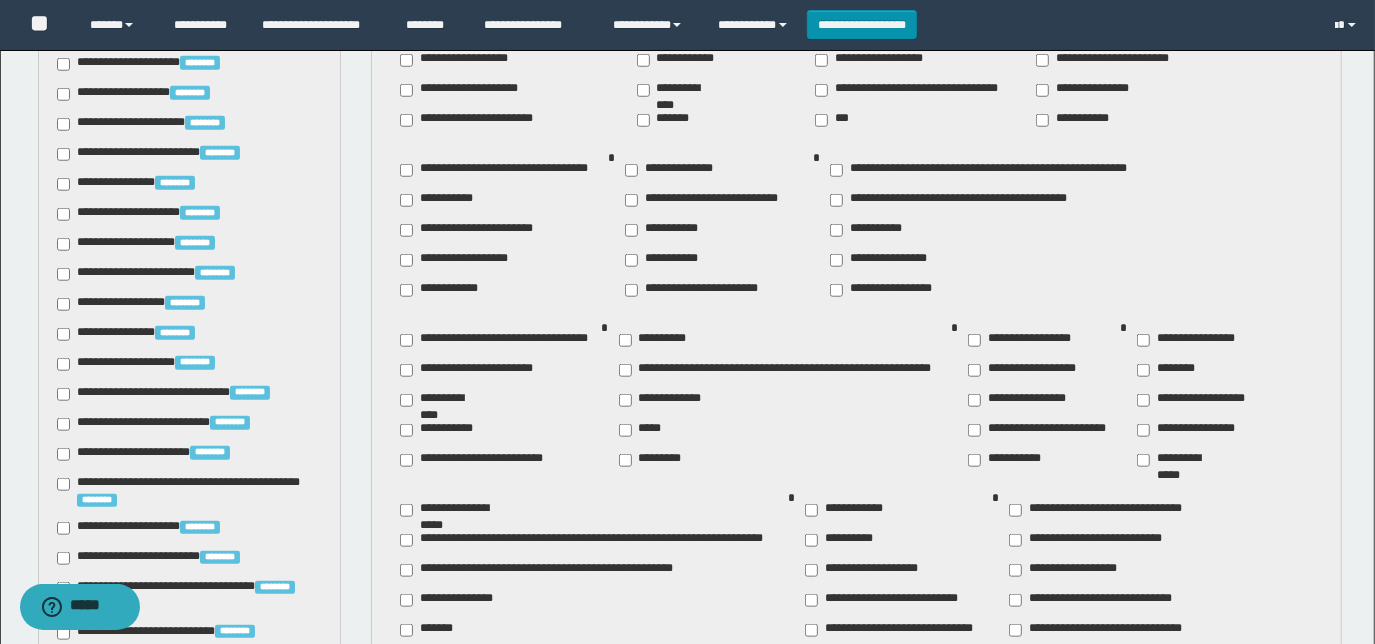 click on "**********" at bounding box center [443, 430] 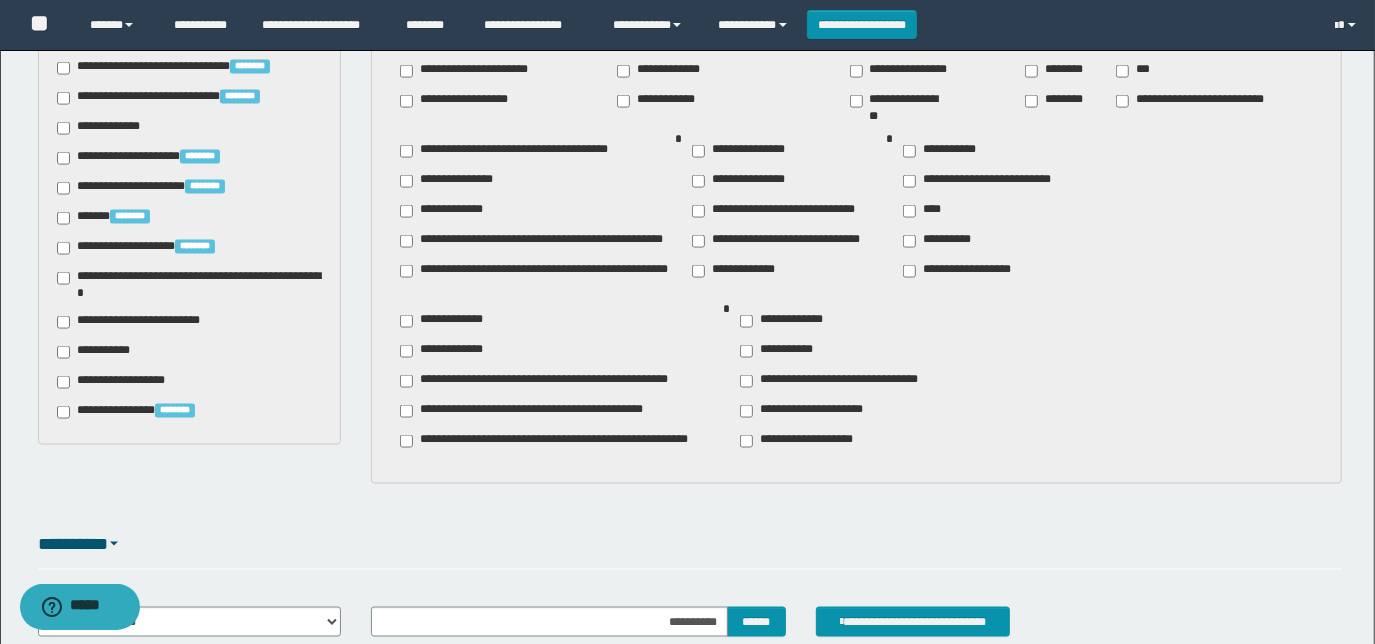 scroll, scrollTop: 2027, scrollLeft: 0, axis: vertical 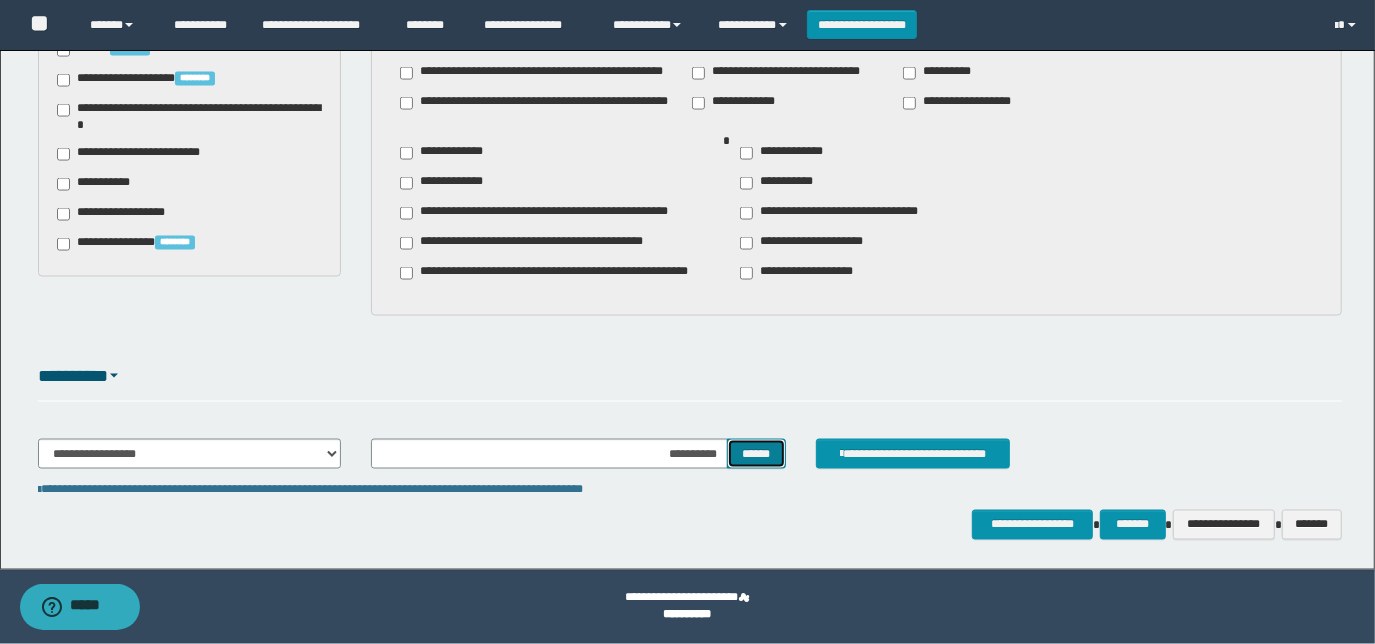 click on "******" at bounding box center (756, 453) 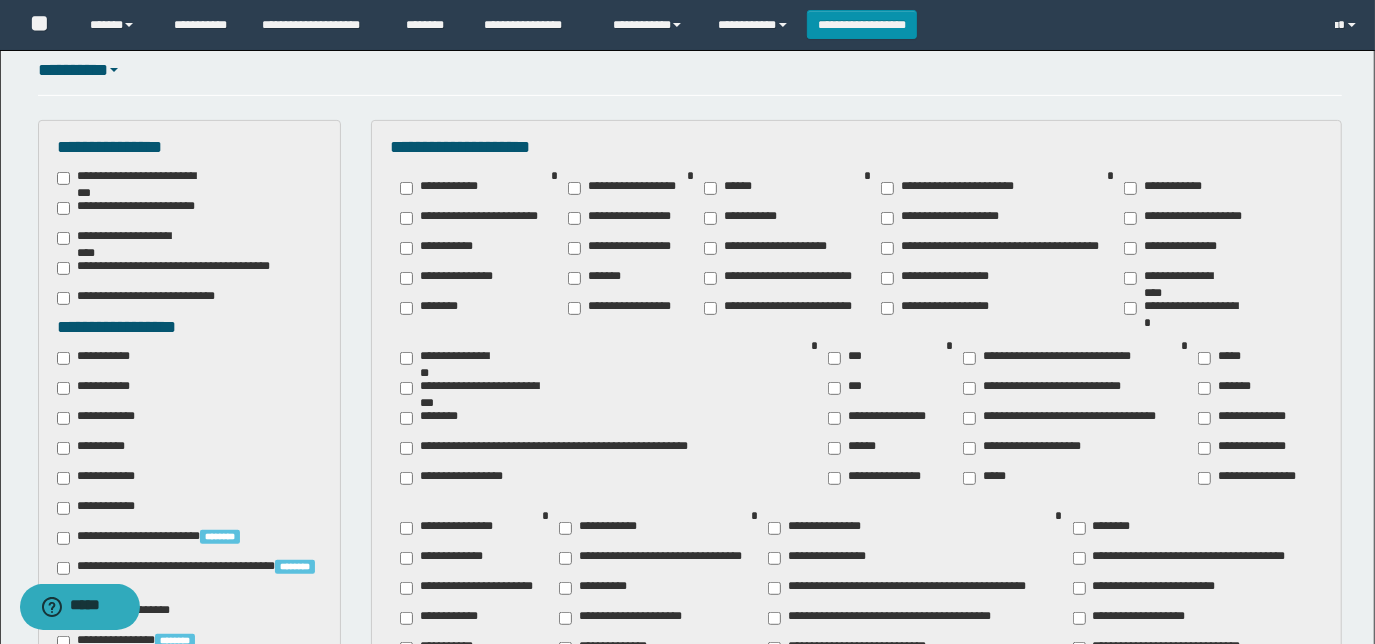 scroll, scrollTop: 483, scrollLeft: 0, axis: vertical 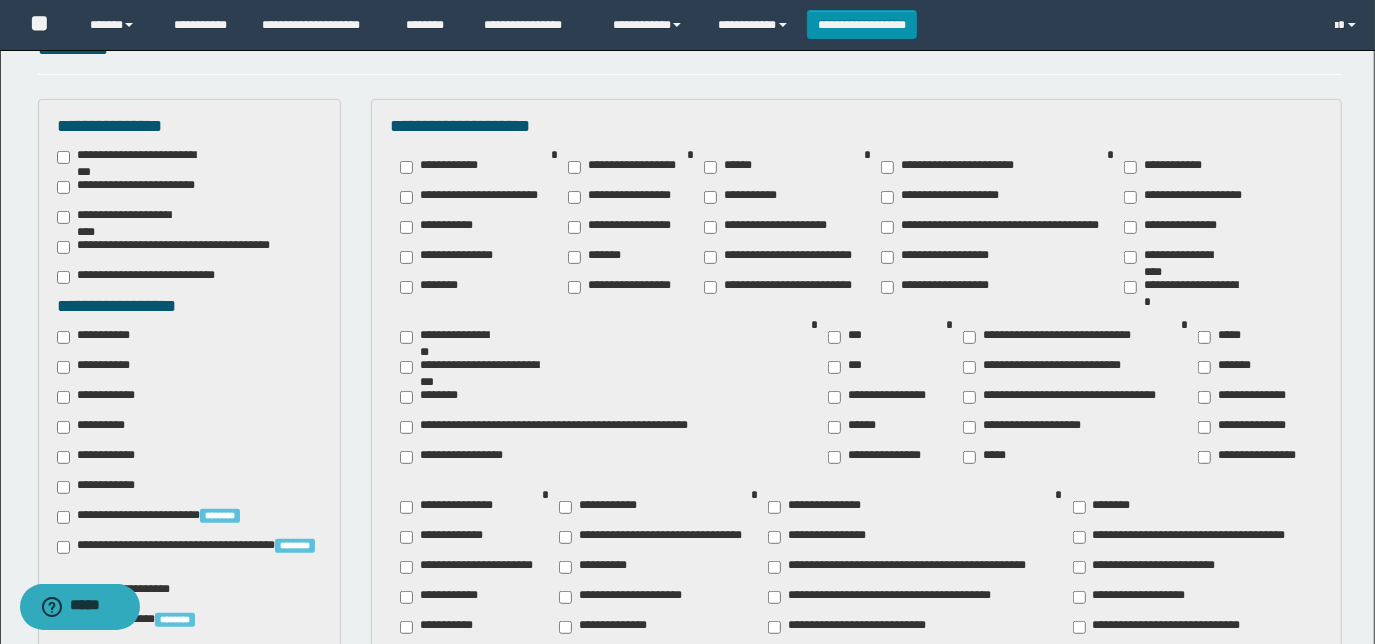 type 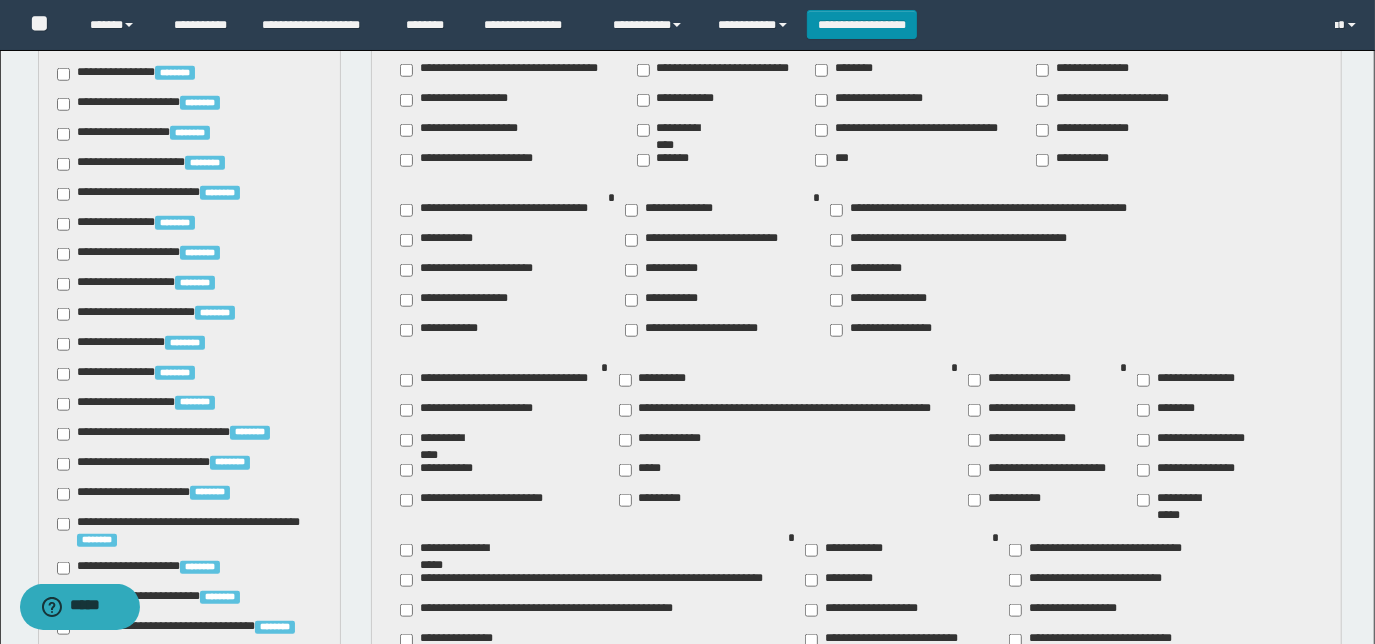 scroll, scrollTop: 1029, scrollLeft: 0, axis: vertical 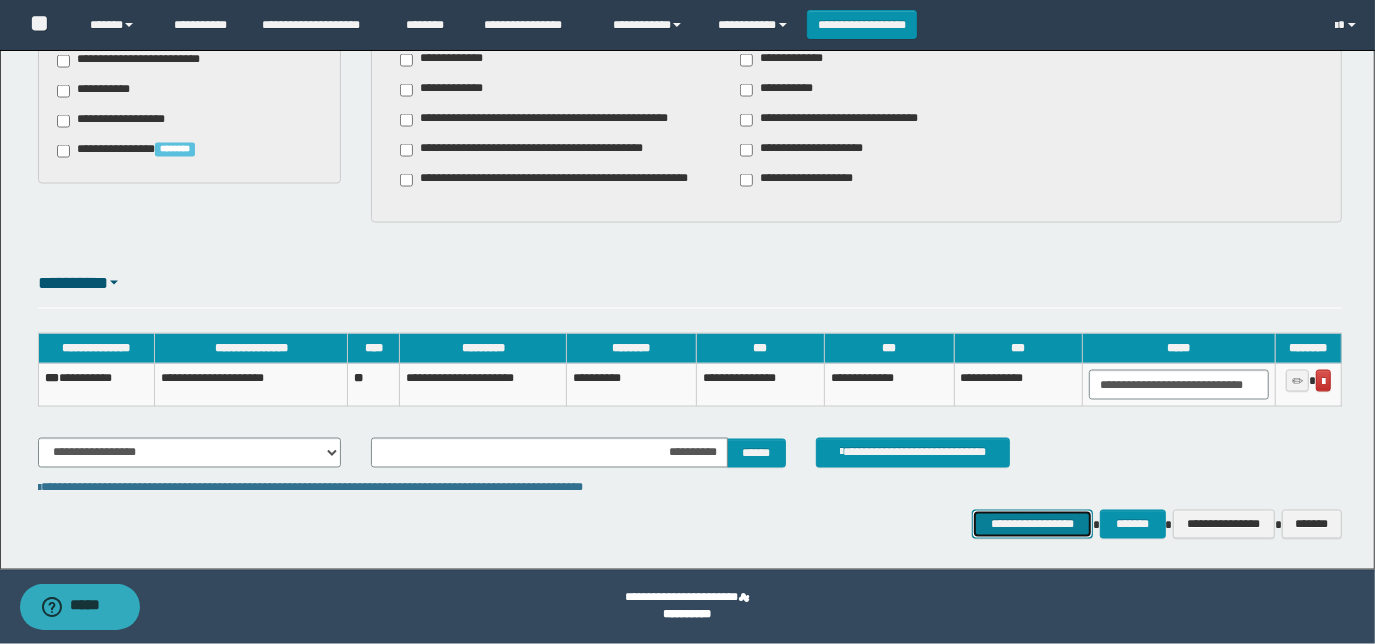 click on "**********" at bounding box center [1033, 524] 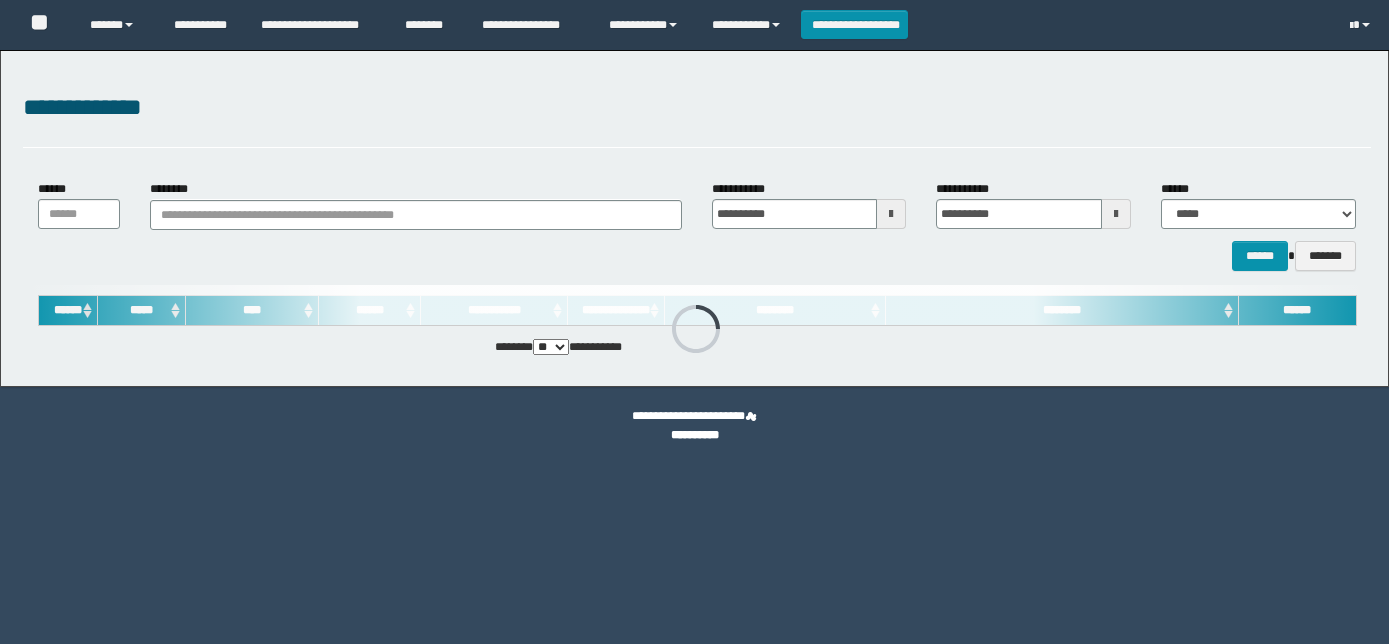 scroll, scrollTop: 0, scrollLeft: 0, axis: both 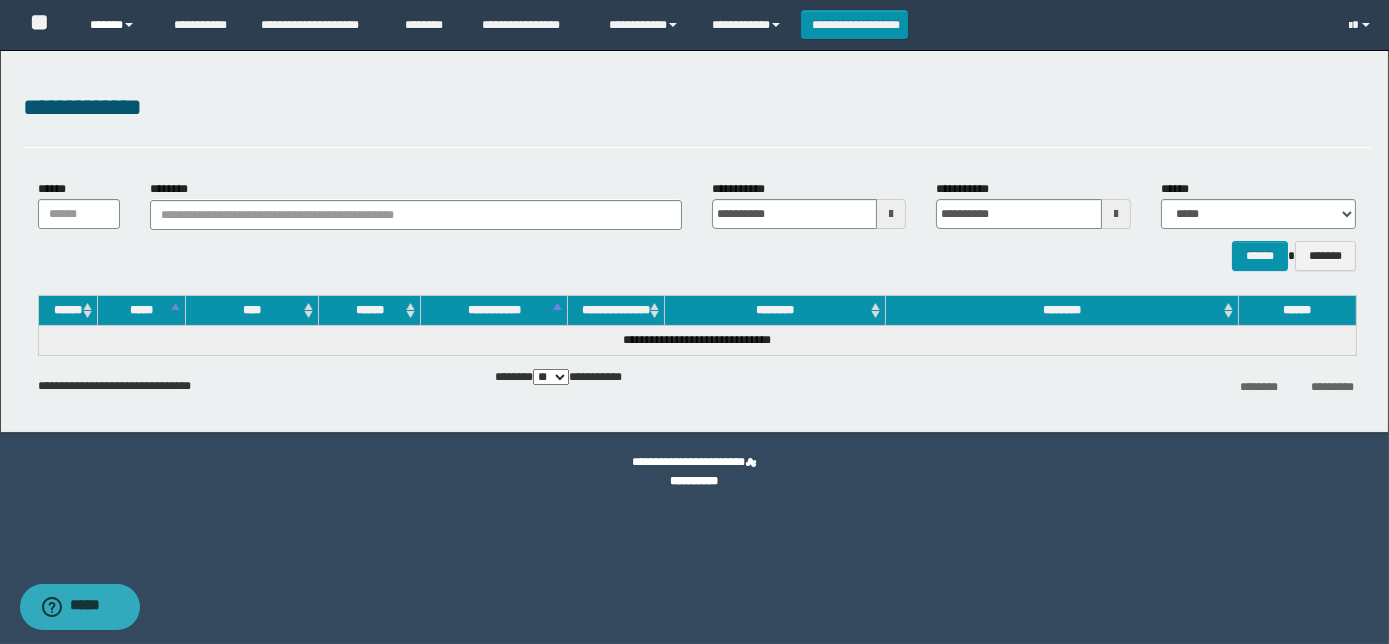 click on "******" at bounding box center (117, 25) 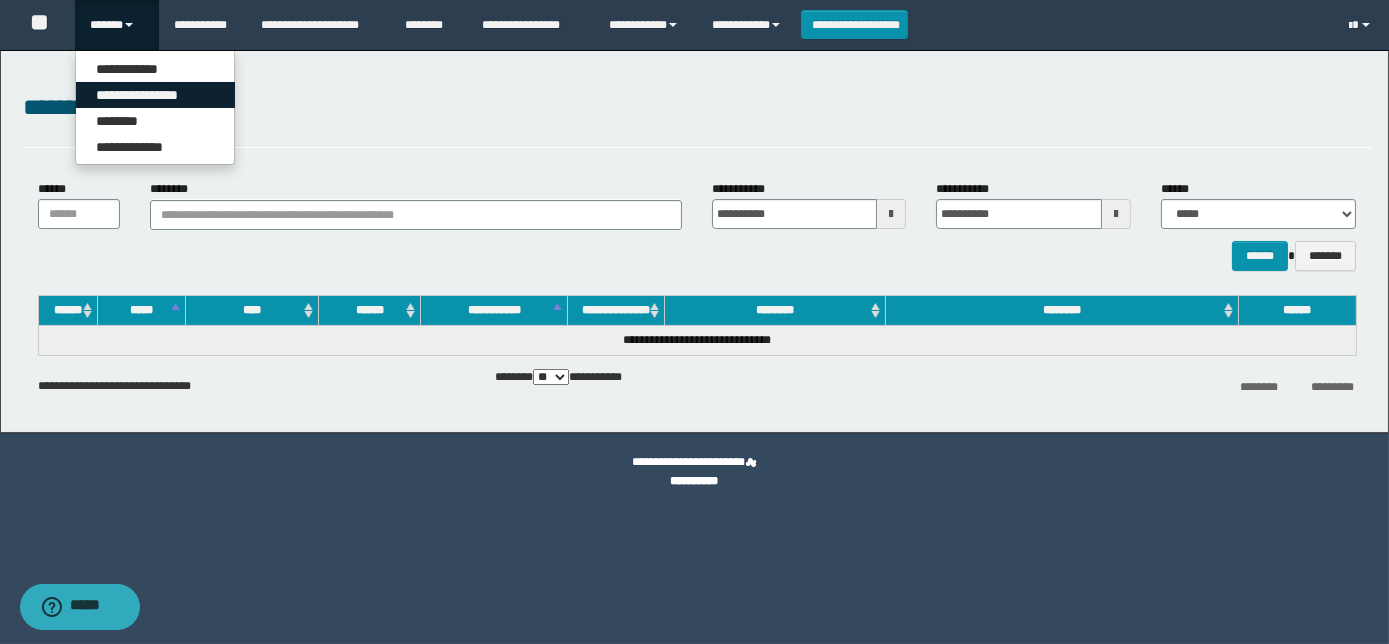 click on "**********" at bounding box center [155, 95] 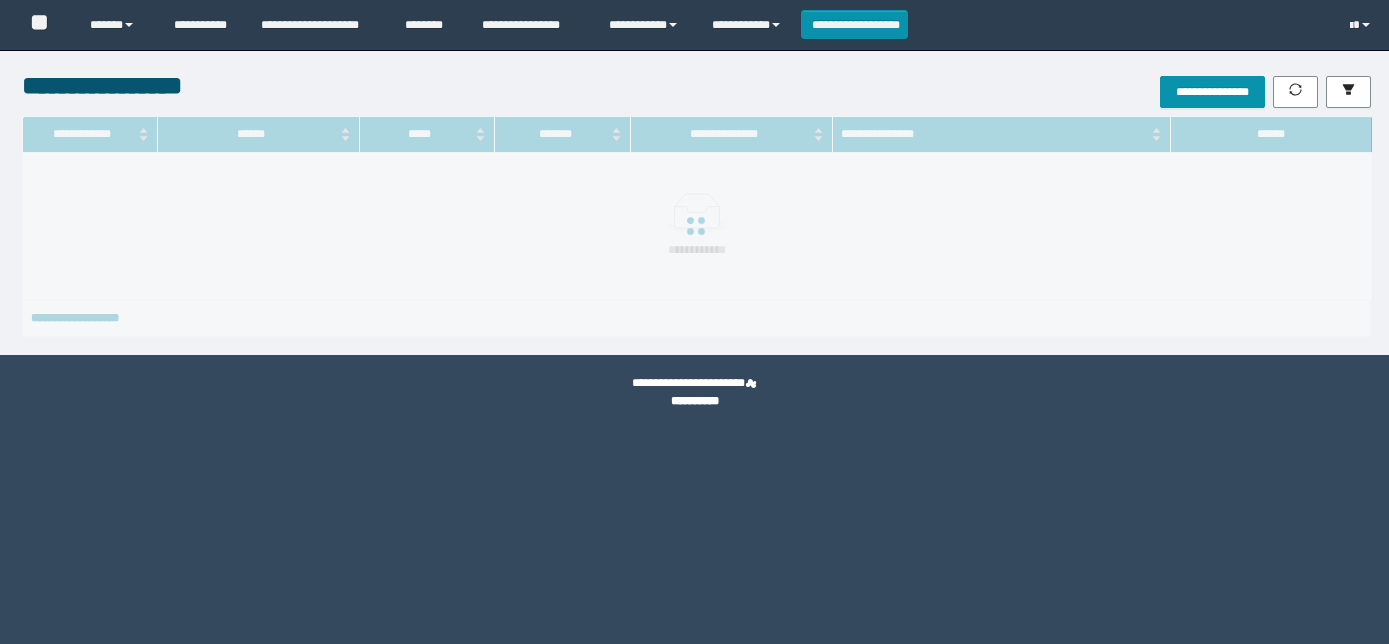 scroll, scrollTop: 0, scrollLeft: 0, axis: both 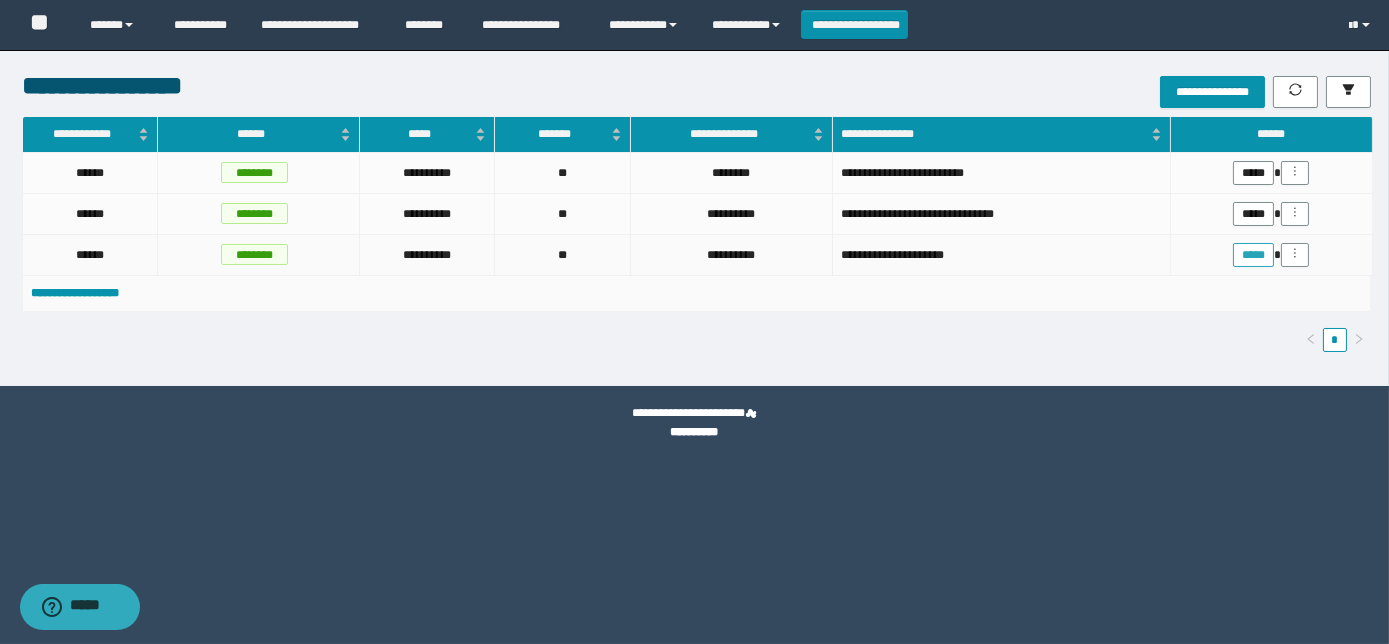 click on "*****" at bounding box center (1253, 255) 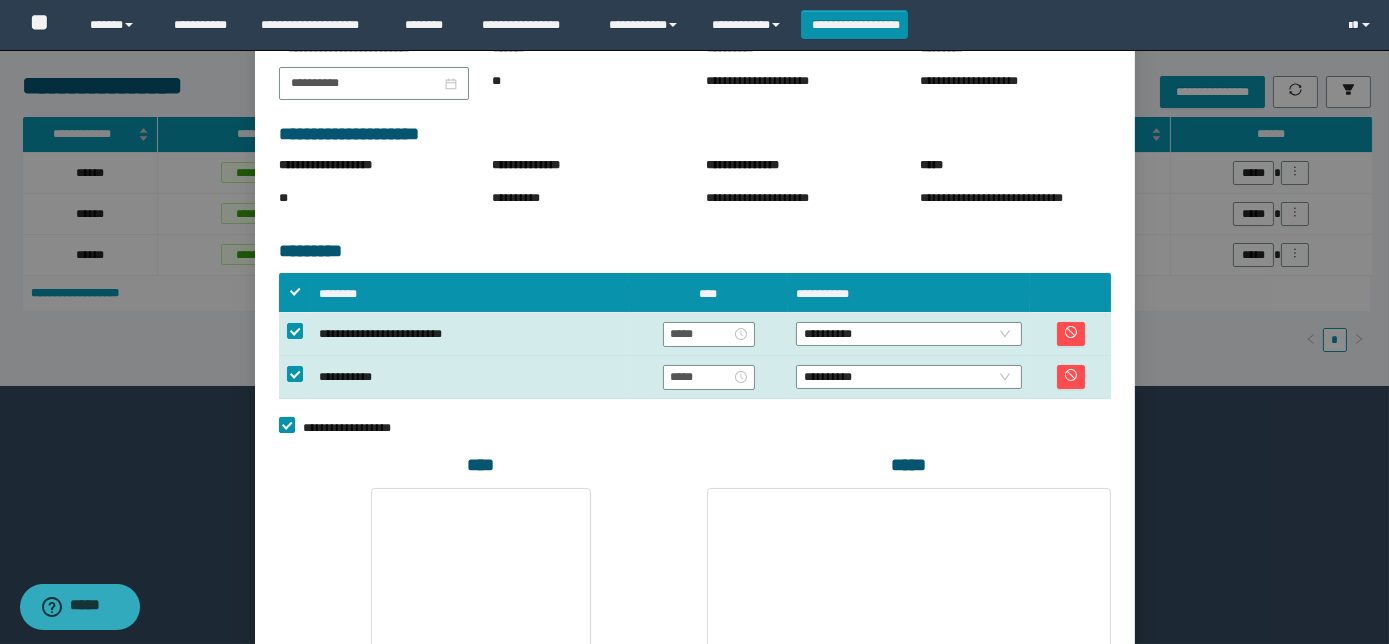 scroll, scrollTop: 175, scrollLeft: 0, axis: vertical 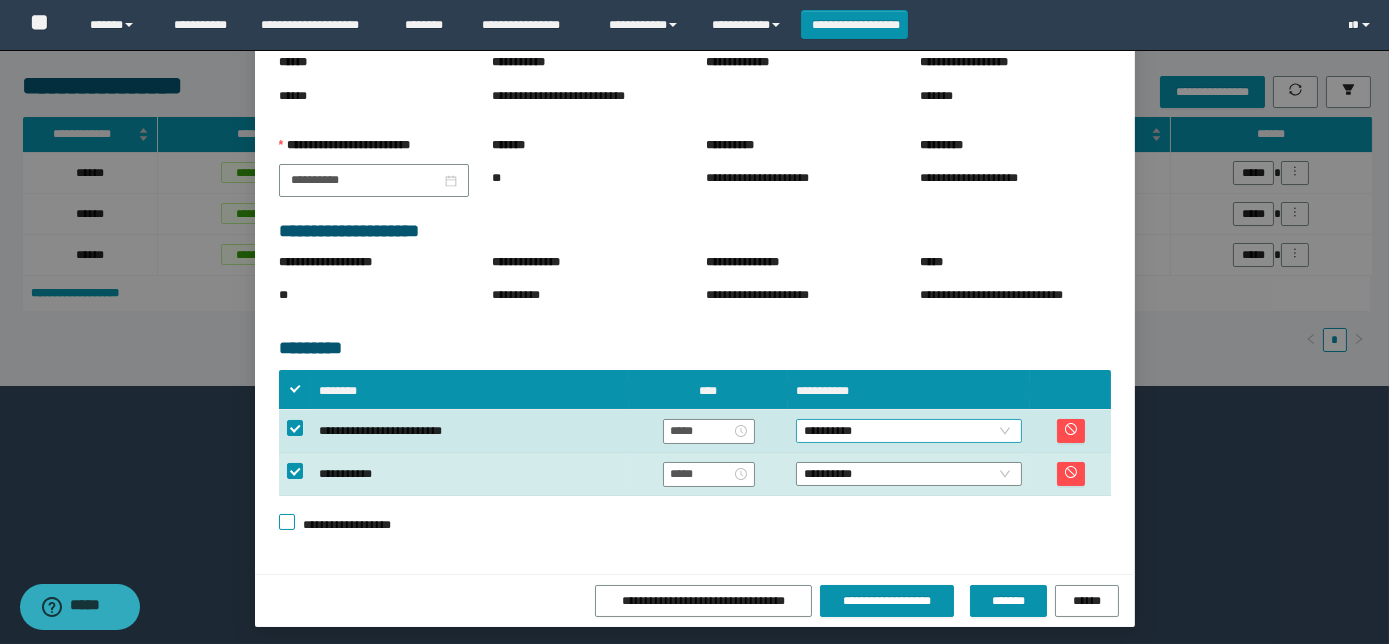 click on "**********" at bounding box center [909, 431] 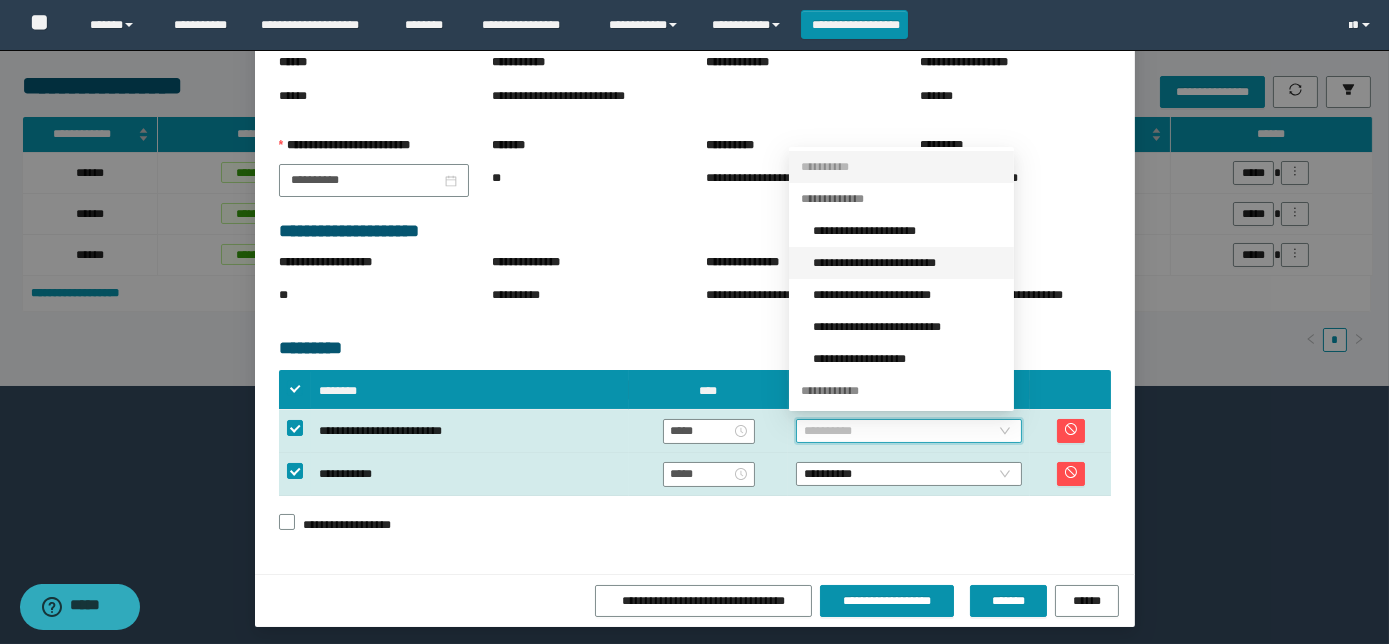 click on "**********" at bounding box center [907, 263] 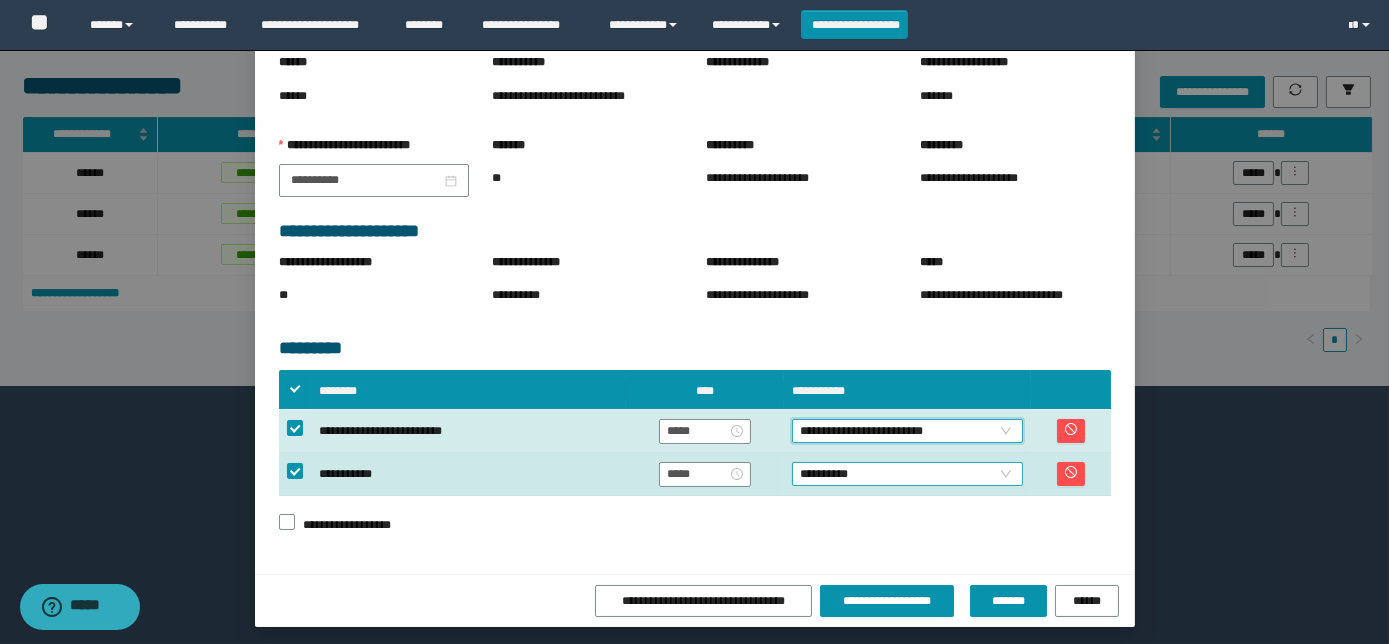 click on "**********" at bounding box center (907, 474) 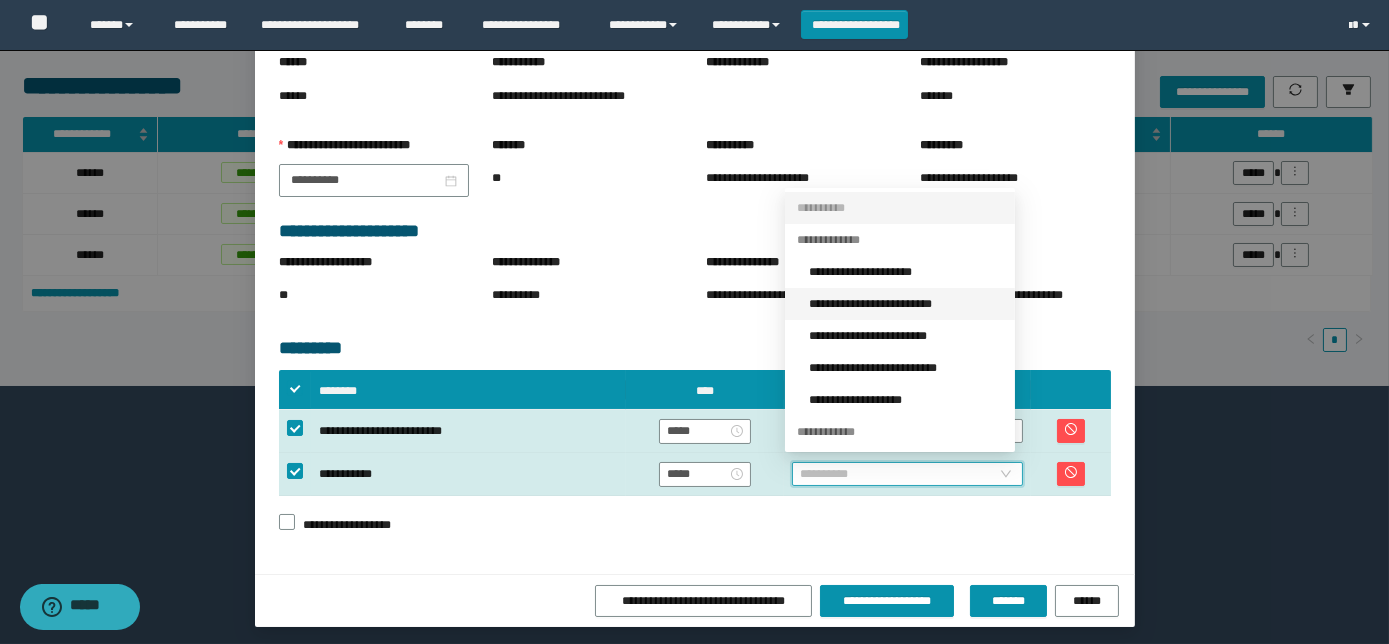 click on "**********" at bounding box center (906, 304) 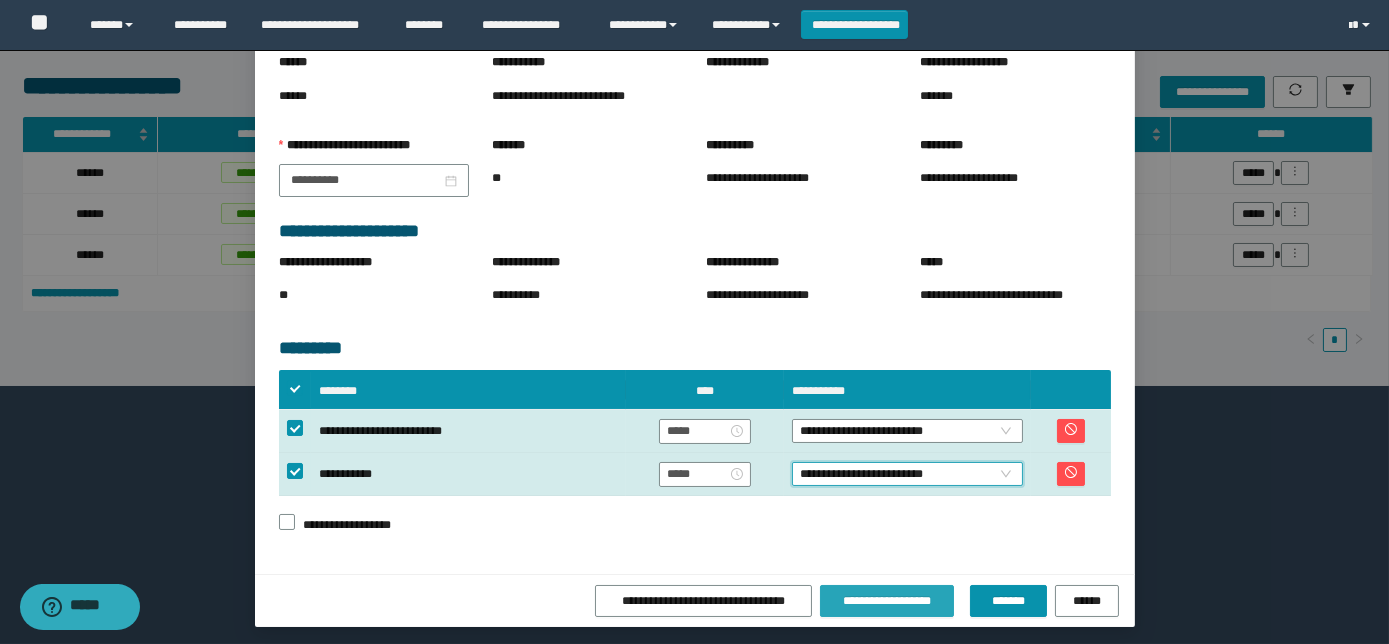 drag, startPoint x: 885, startPoint y: 590, endPoint x: 832, endPoint y: 562, distance: 59.94164 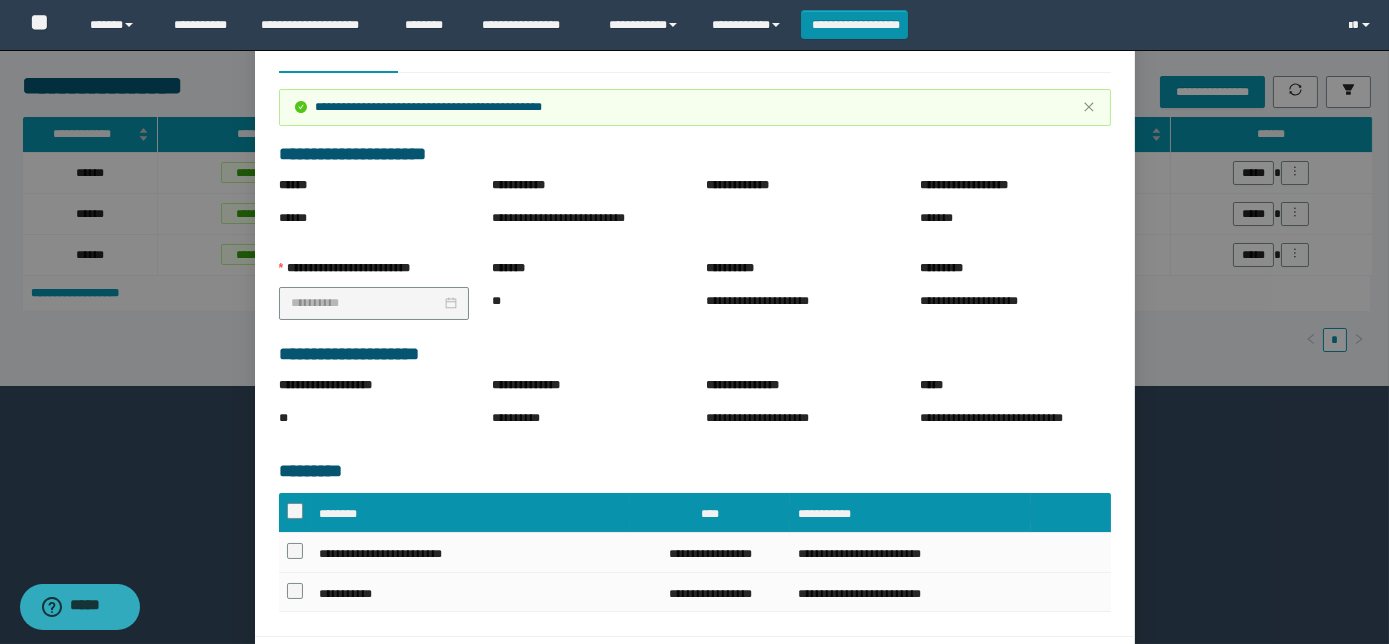 scroll, scrollTop: 0, scrollLeft: 0, axis: both 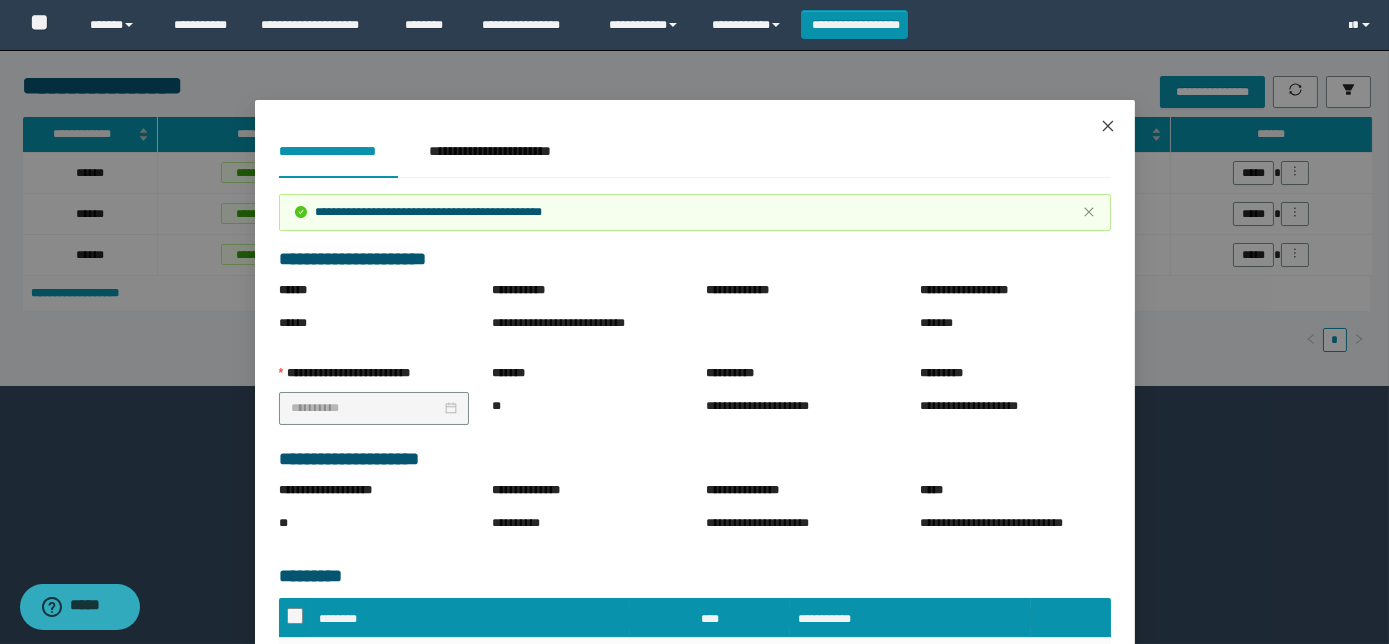 click 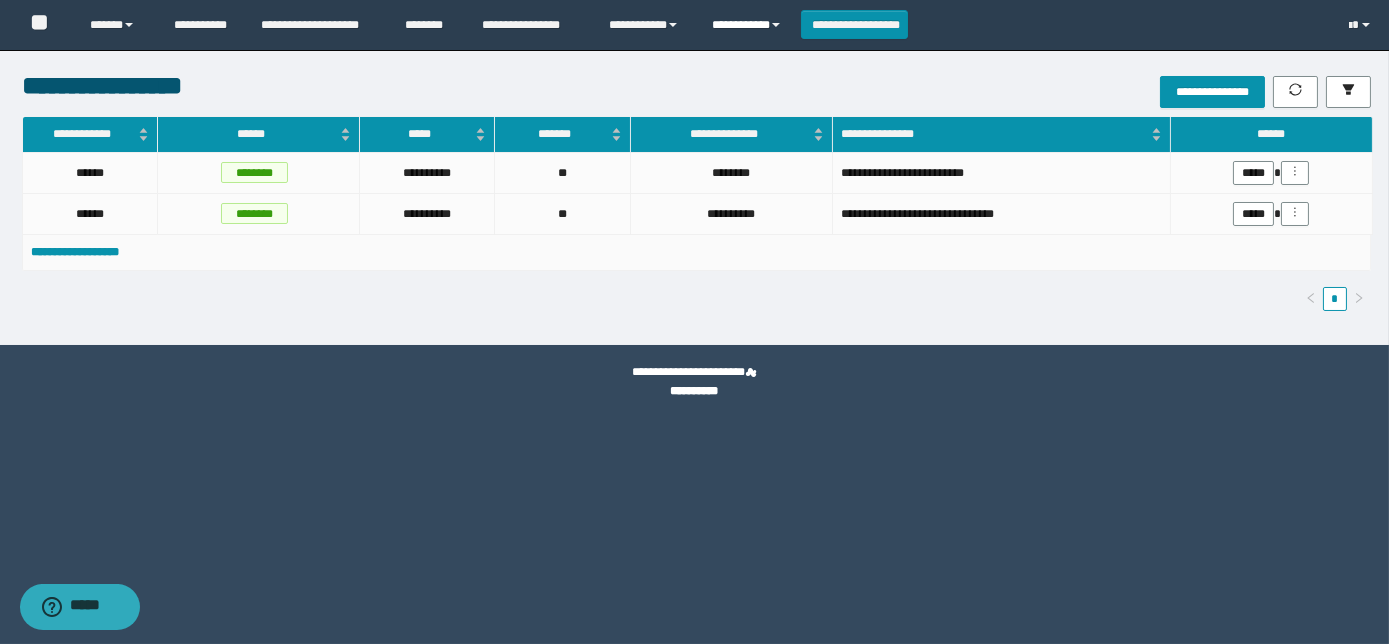 click on "**********" at bounding box center [749, 25] 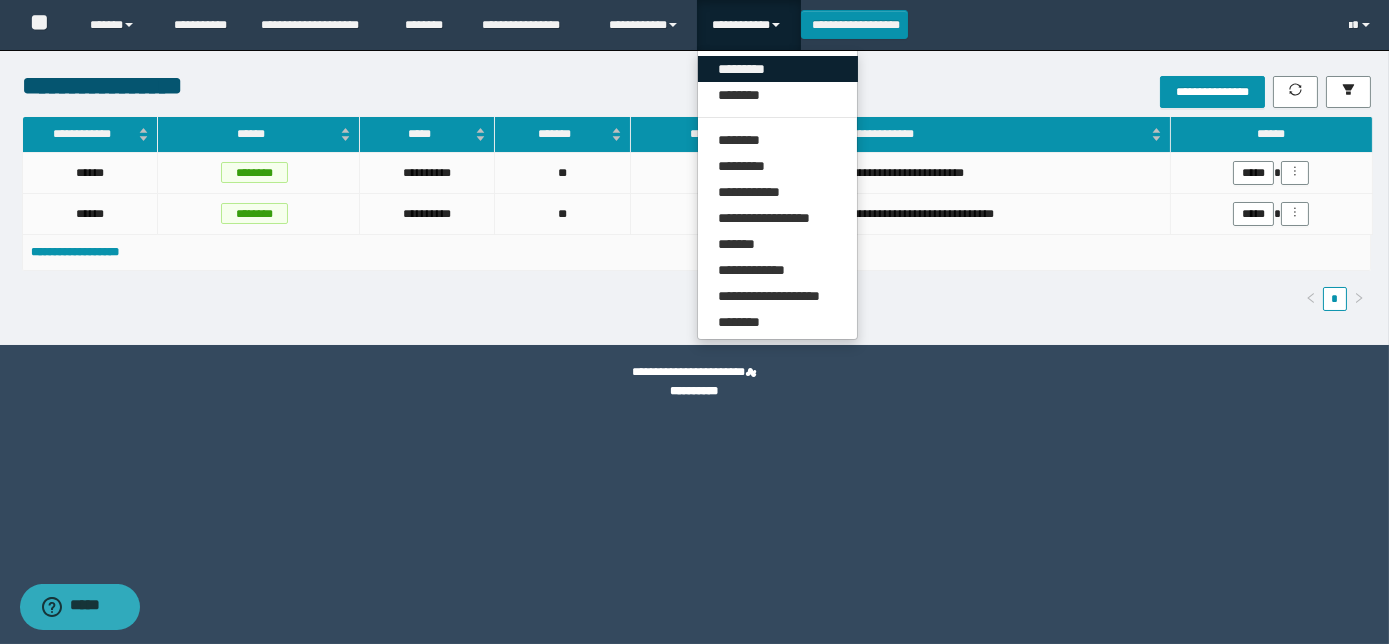 click on "*********" at bounding box center [778, 69] 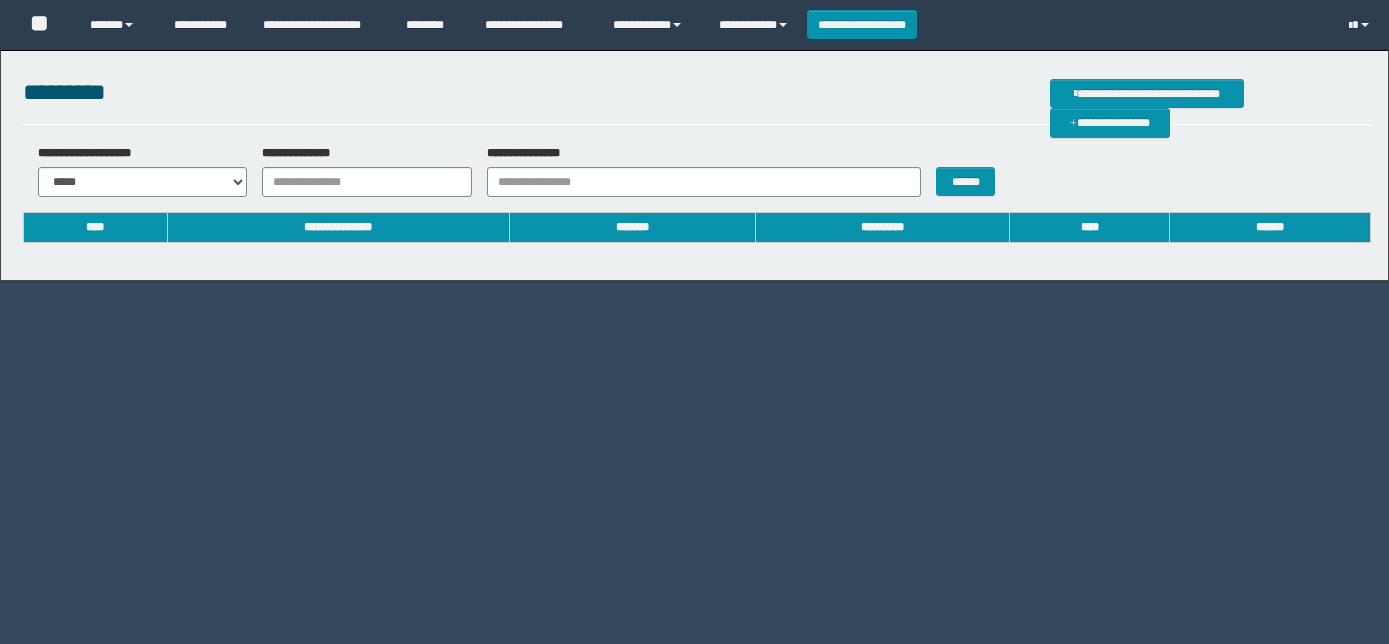 scroll, scrollTop: 0, scrollLeft: 0, axis: both 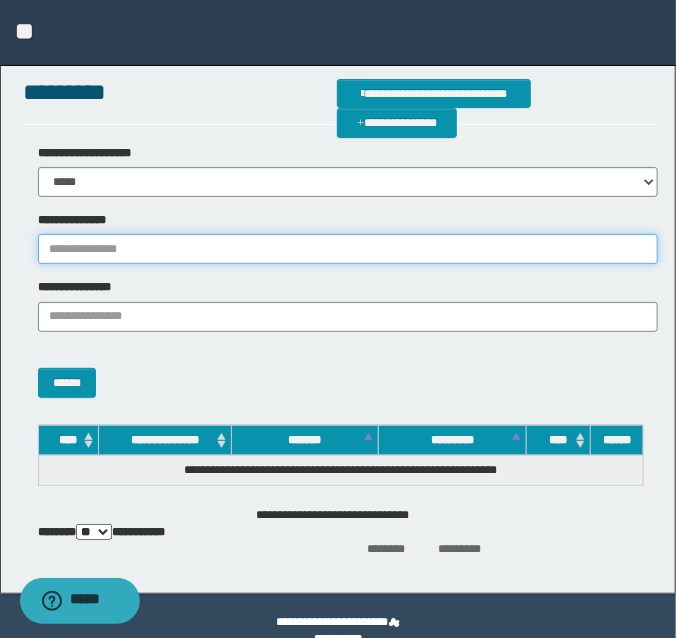 click on "**********" at bounding box center [348, 249] 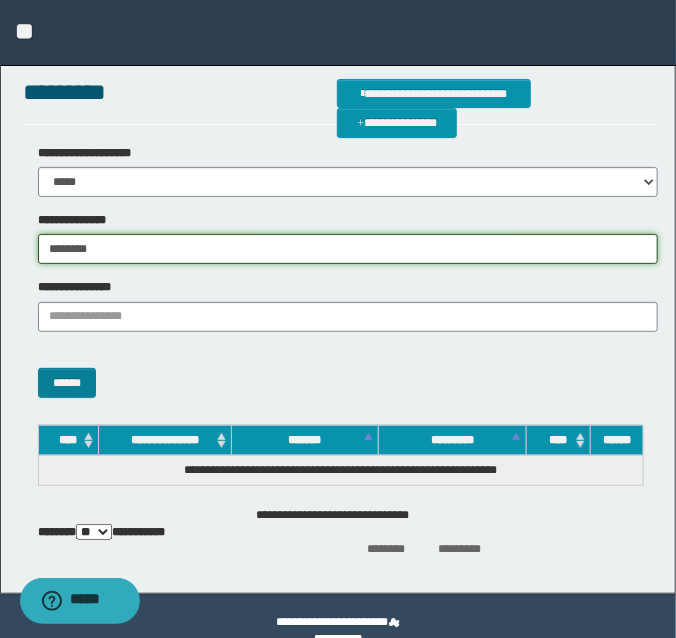 type on "********" 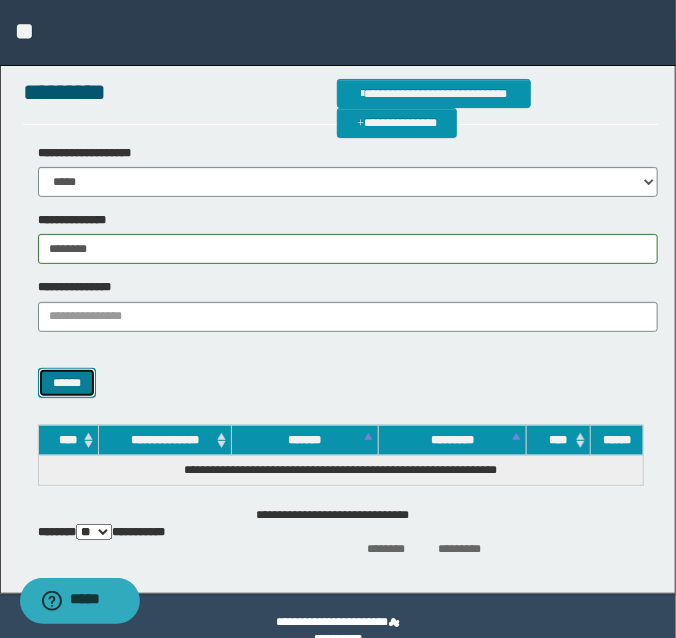 click on "******" at bounding box center [67, 382] 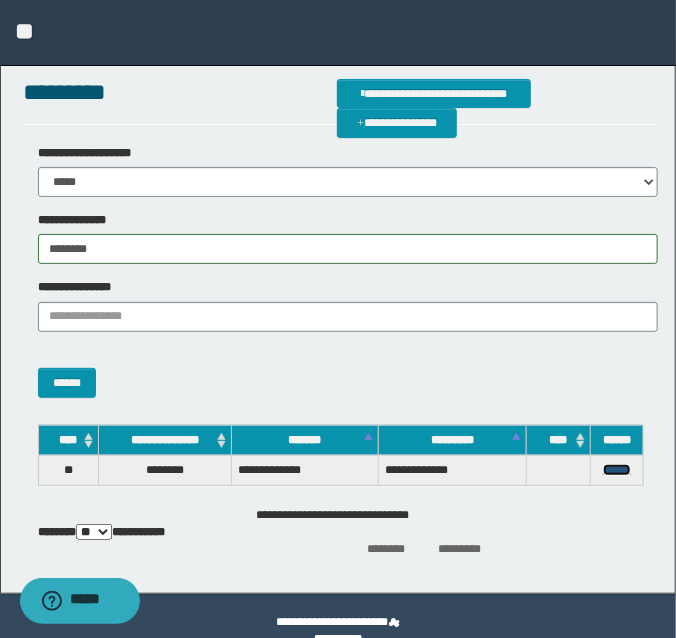 click on "******" at bounding box center [617, 470] 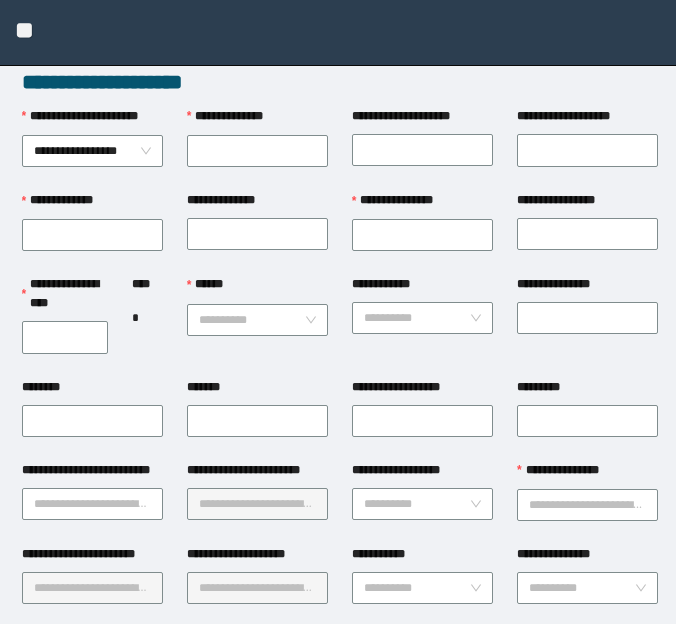 scroll, scrollTop: 0, scrollLeft: 0, axis: both 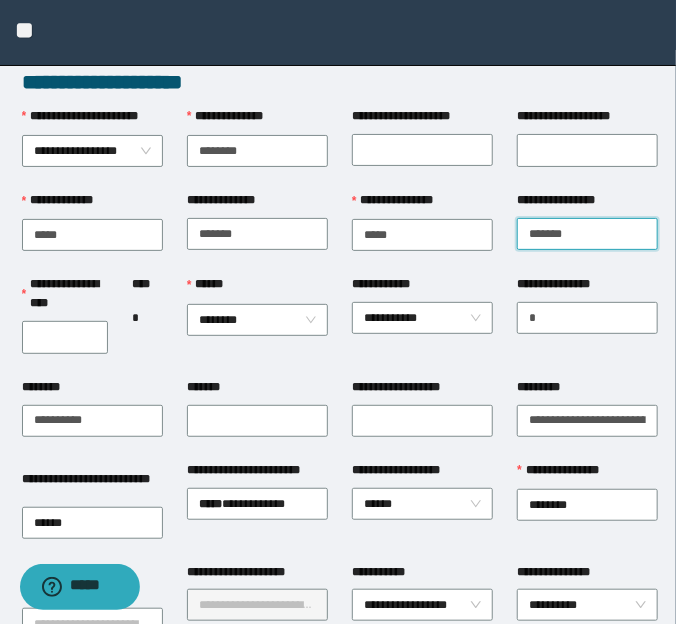 click on "**********" at bounding box center (587, 234) 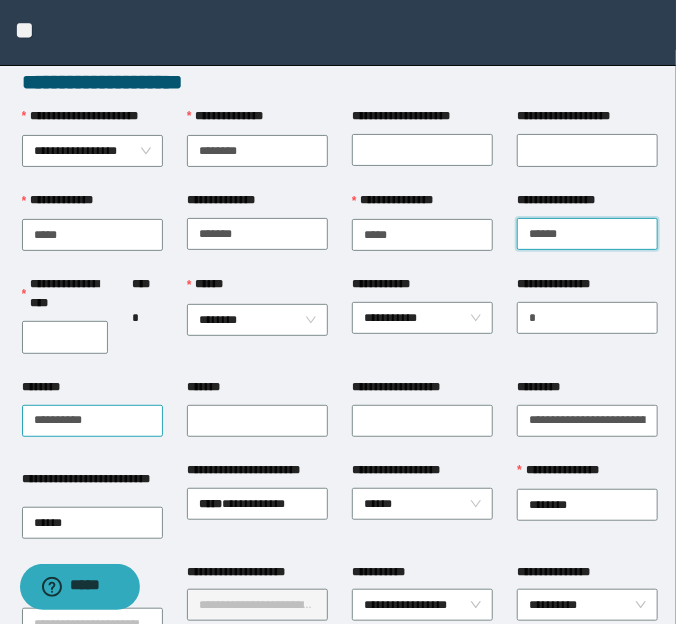 type on "******" 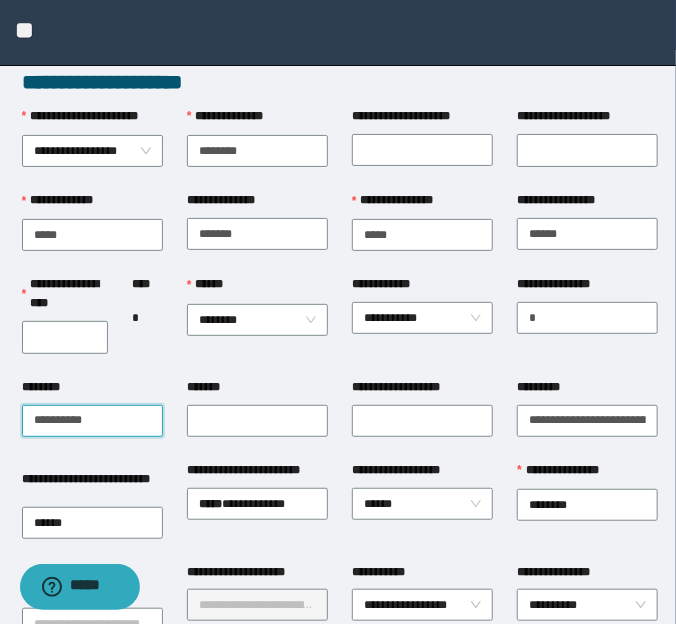 click on "********" at bounding box center [92, 421] 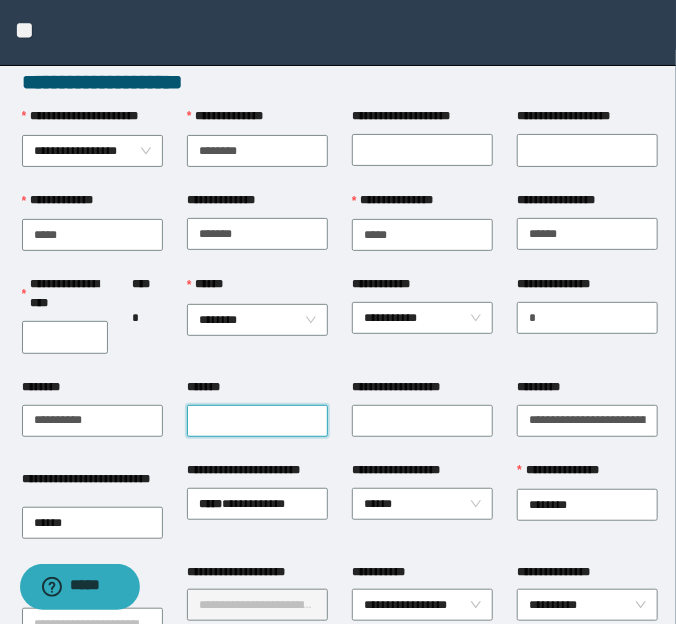 click on "*******" at bounding box center (257, 421) 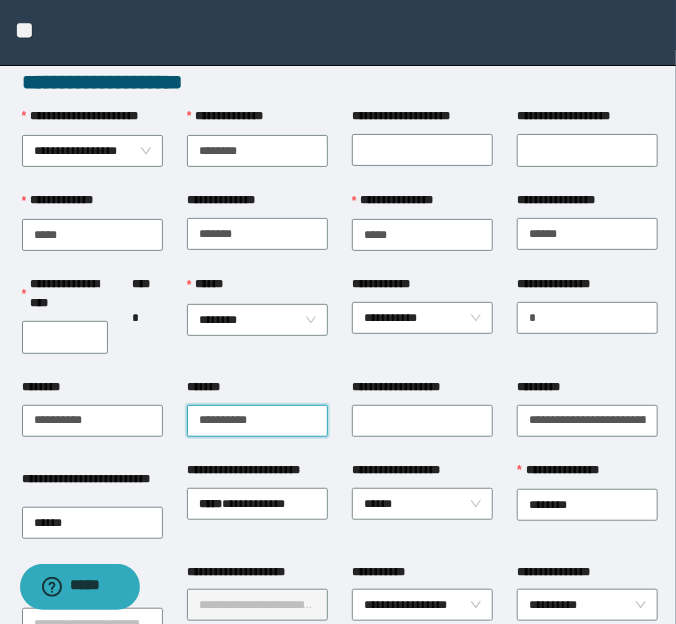 type on "**********" 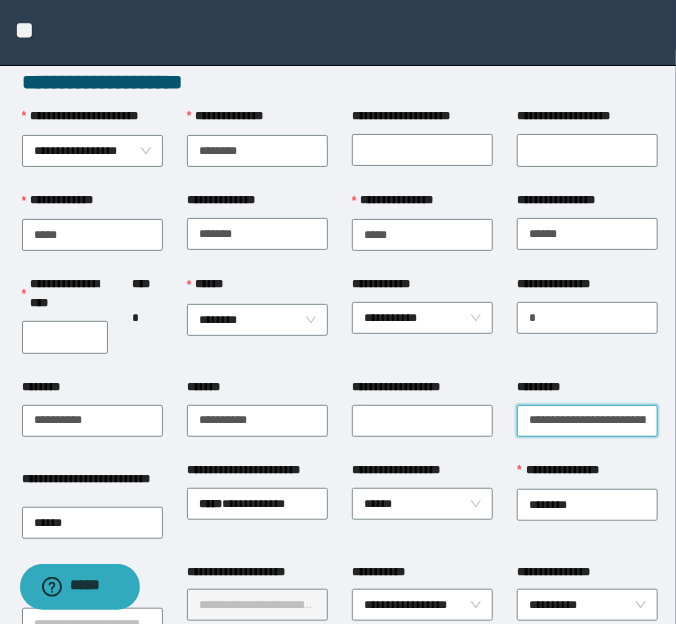 click on "*********" at bounding box center (587, 421) 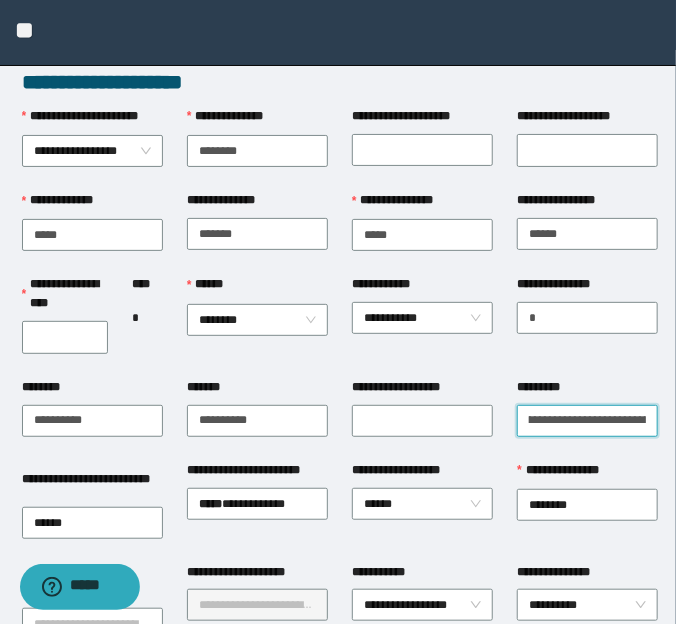 scroll, scrollTop: 0, scrollLeft: 0, axis: both 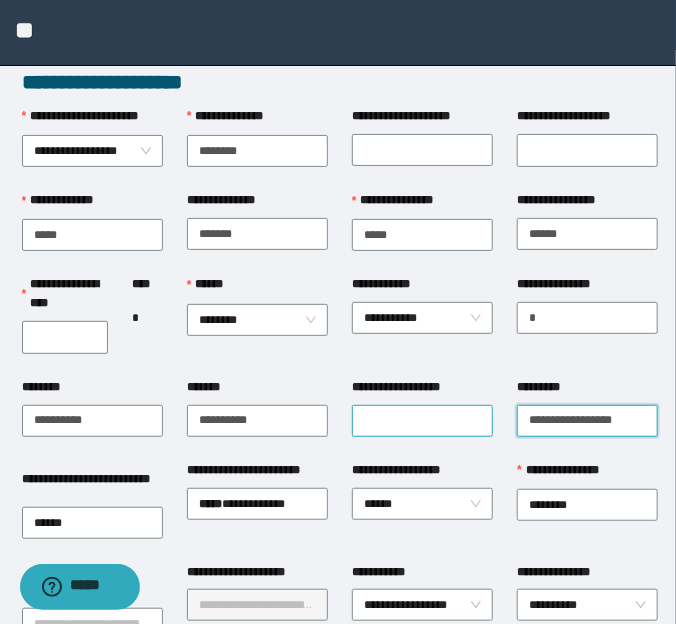 type on "**********" 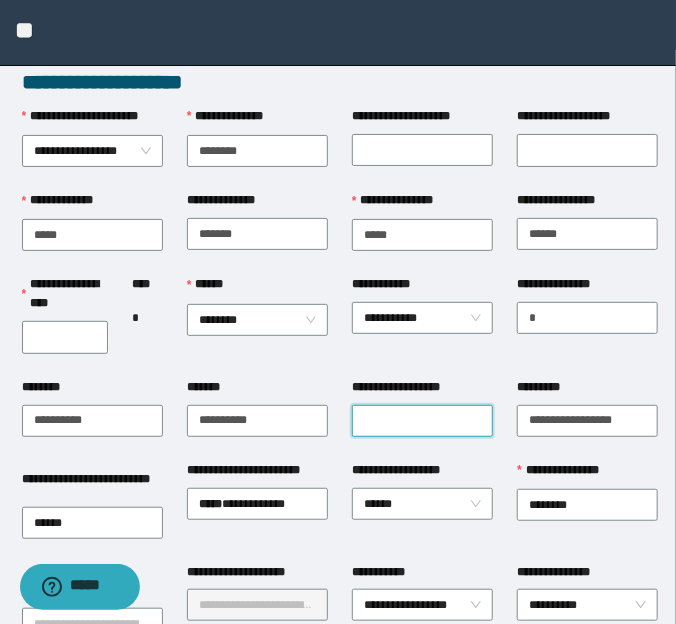 click on "**********" at bounding box center (422, 421) 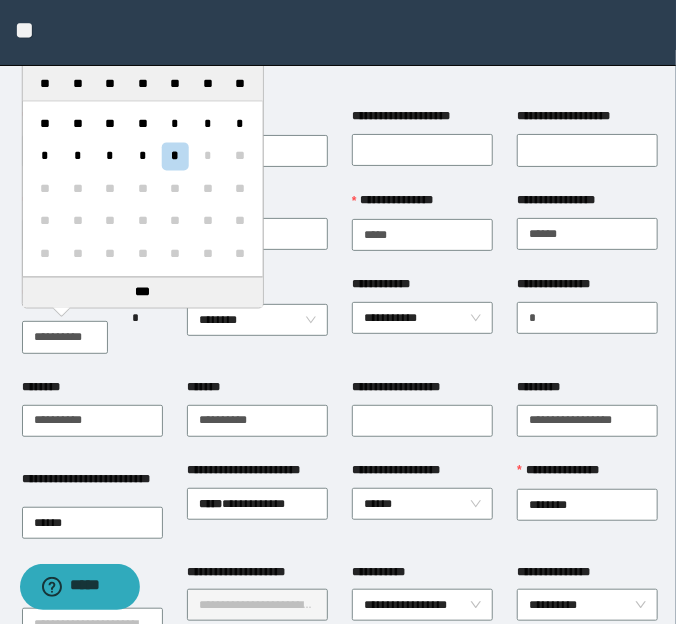 click on "**********" at bounding box center (65, 337) 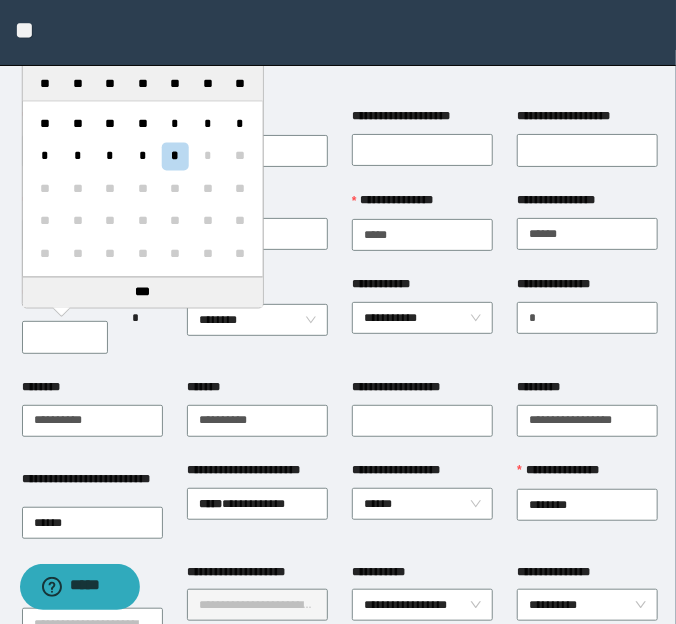click on "**********" at bounding box center [422, 326] 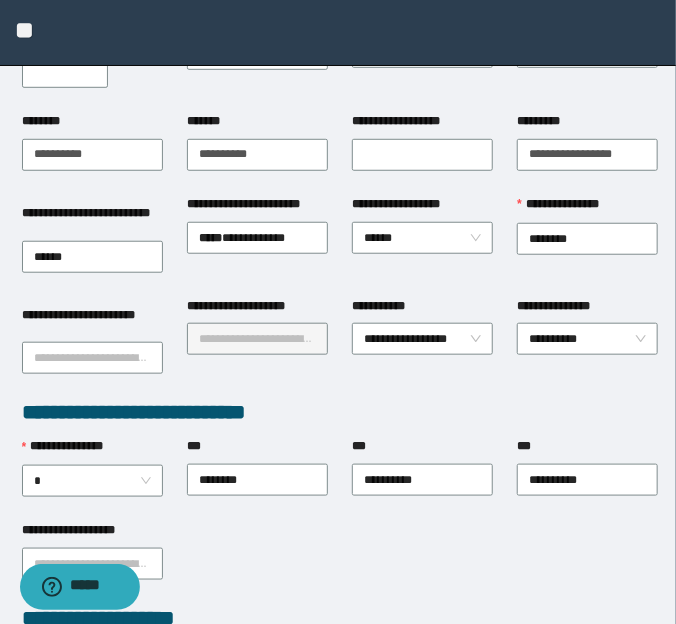 scroll, scrollTop: 272, scrollLeft: 0, axis: vertical 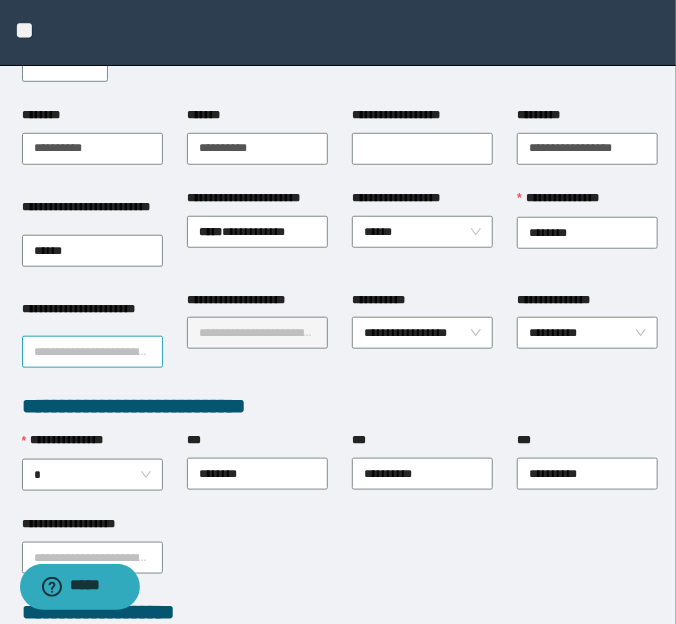 click on "**********" at bounding box center (92, 352) 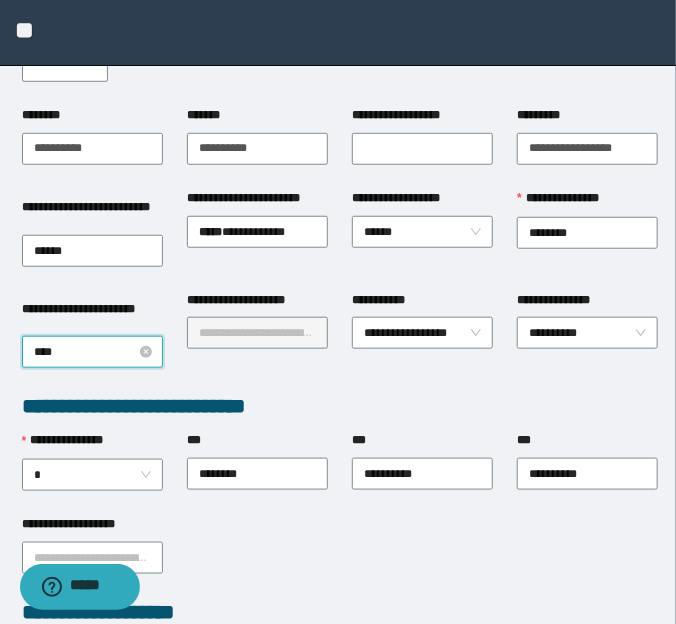 type on "*****" 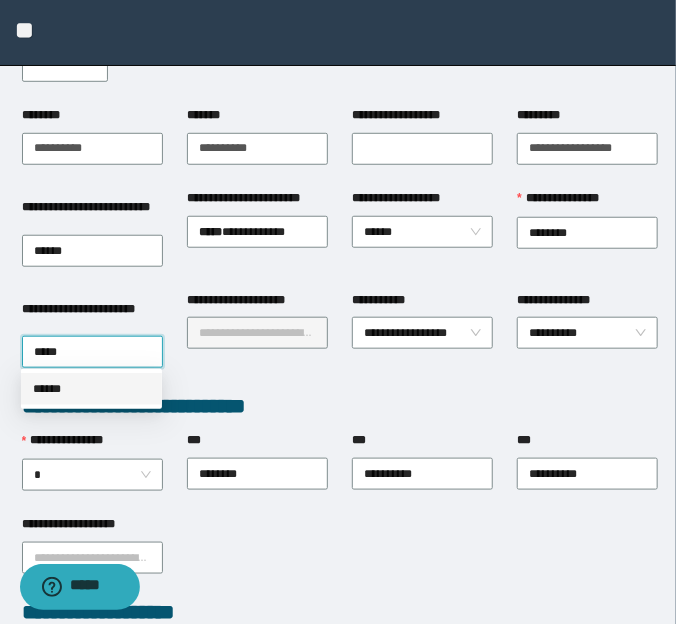 click on "******" at bounding box center [91, 389] 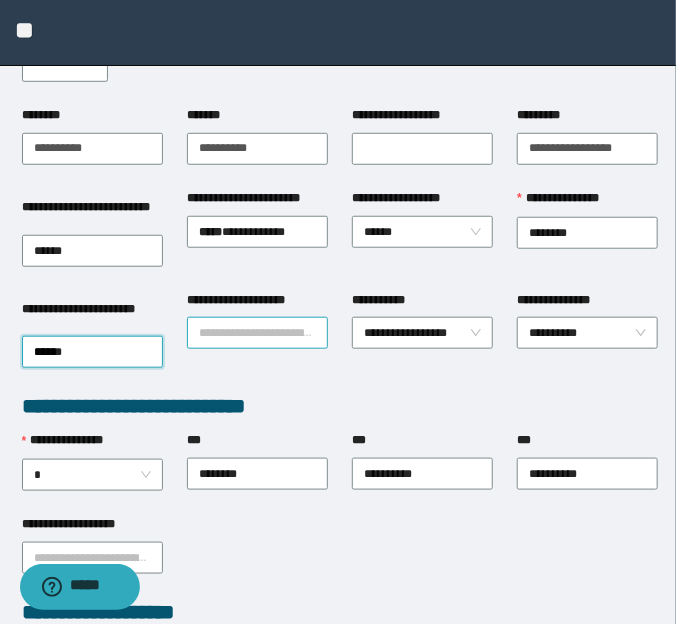 click on "**********" at bounding box center [257, 333] 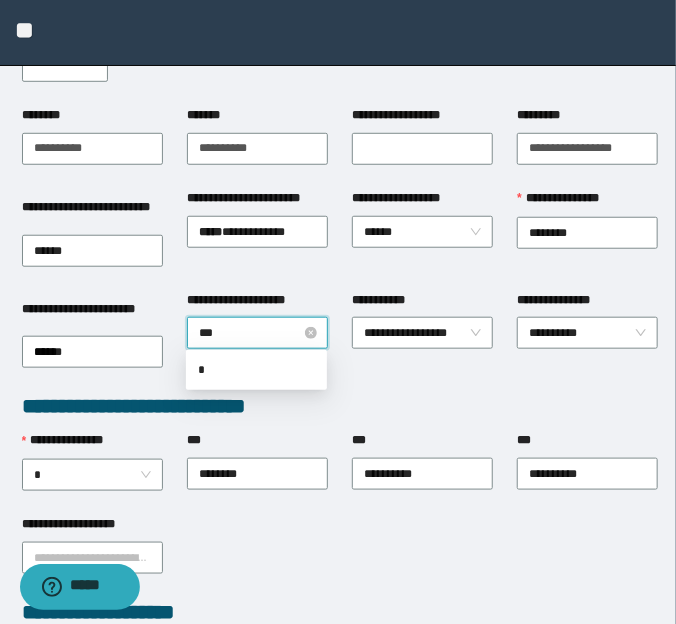 type on "****" 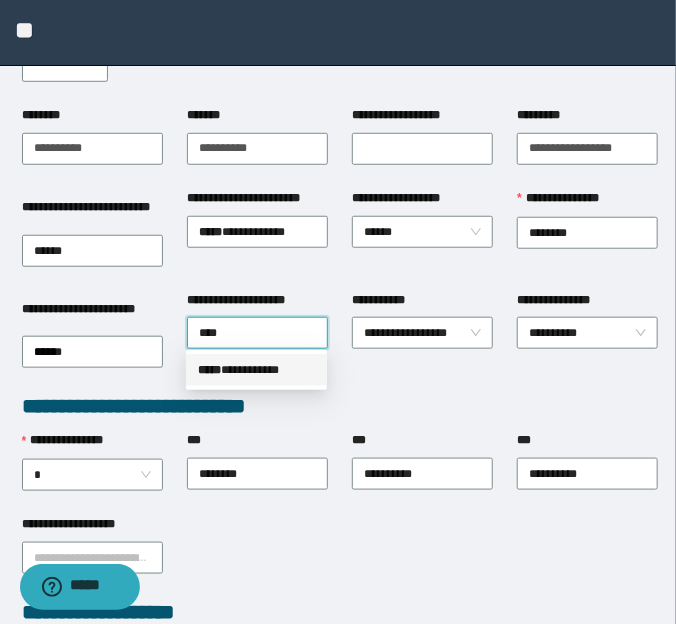 click on "***** * *********" at bounding box center (256, 370) 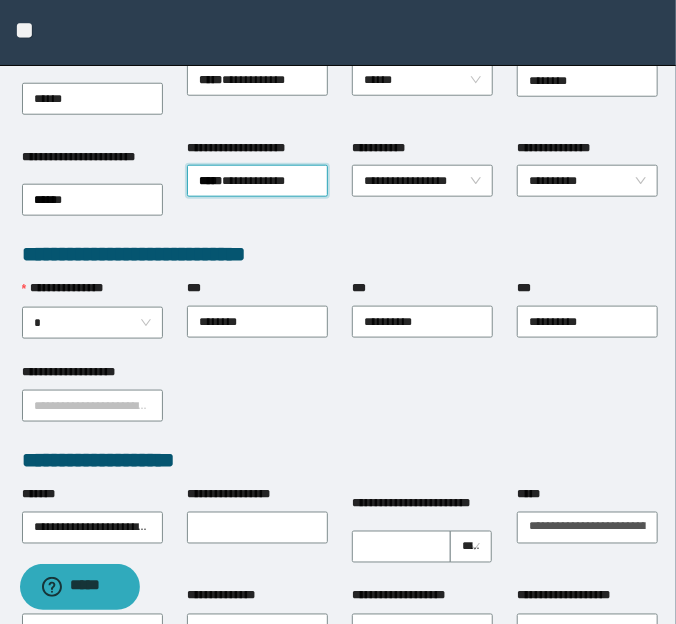 scroll, scrollTop: 454, scrollLeft: 0, axis: vertical 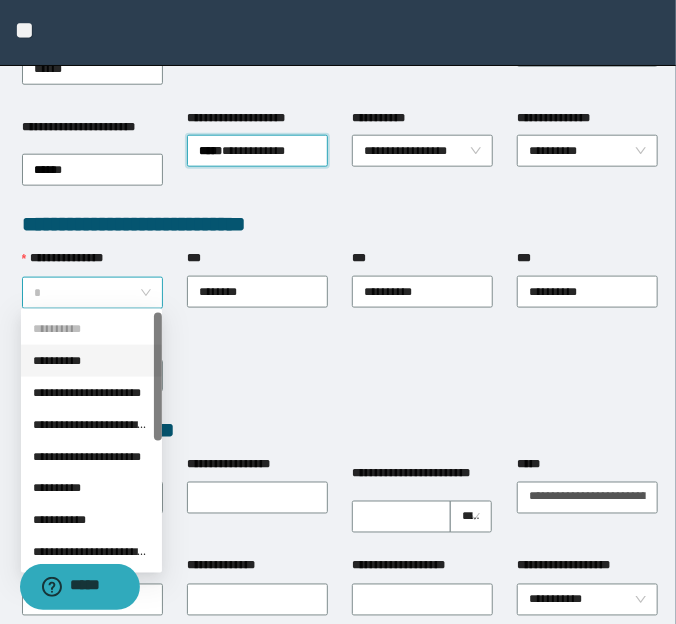 click on "*" at bounding box center (93, 293) 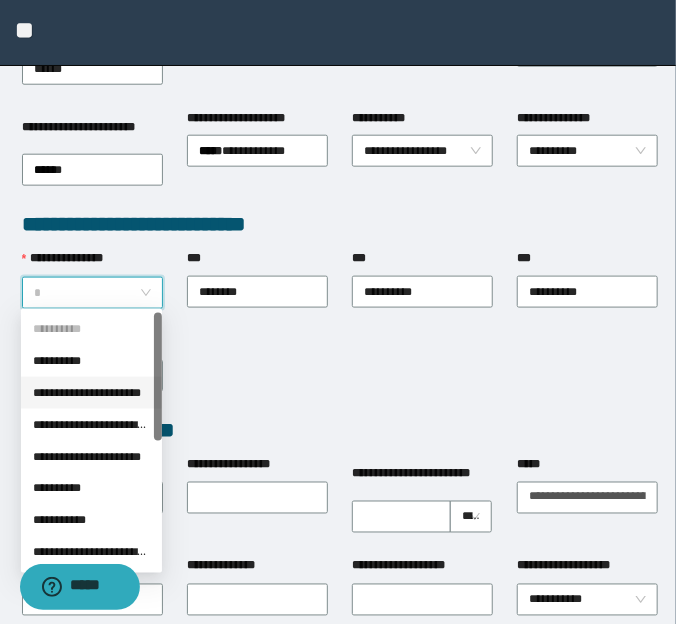click on "**********" at bounding box center [91, 393] 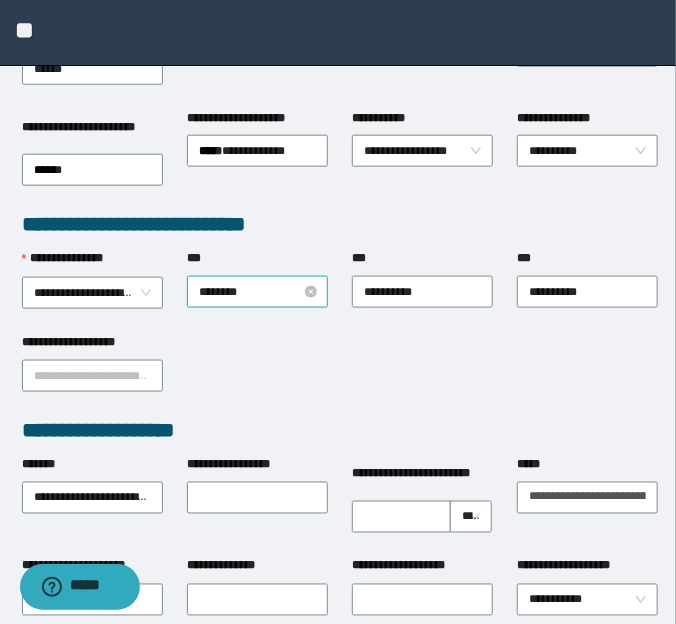 click on "********" at bounding box center (258, 292) 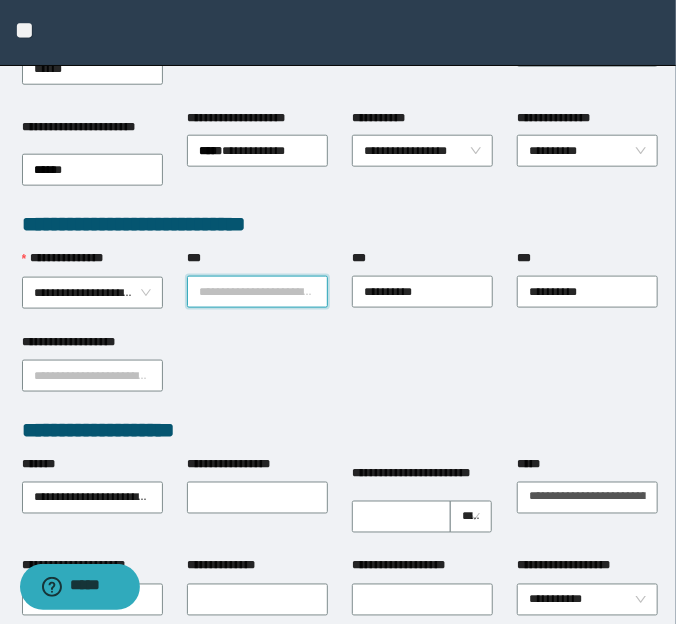 click on "***" at bounding box center [257, 292] 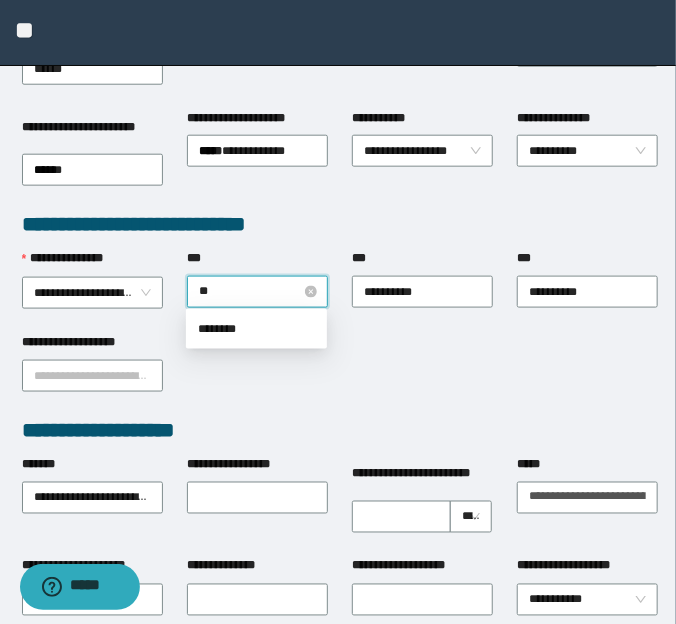 type on "***" 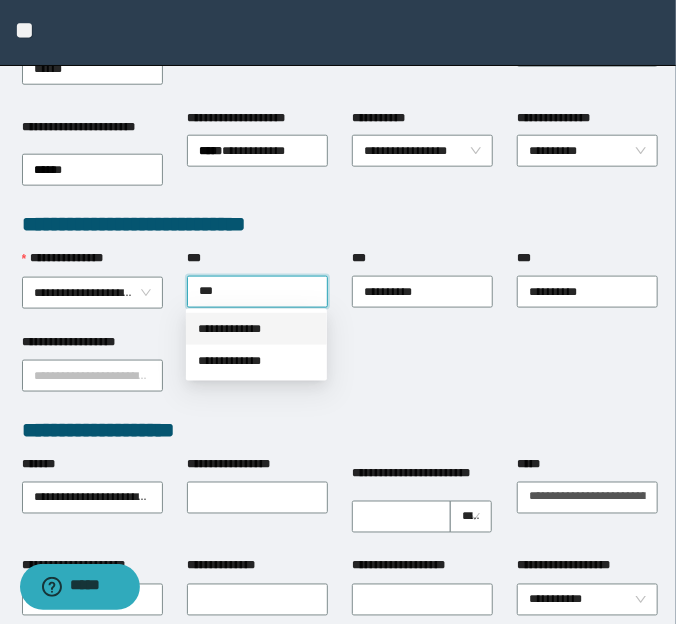 click on "**********" at bounding box center (256, 329) 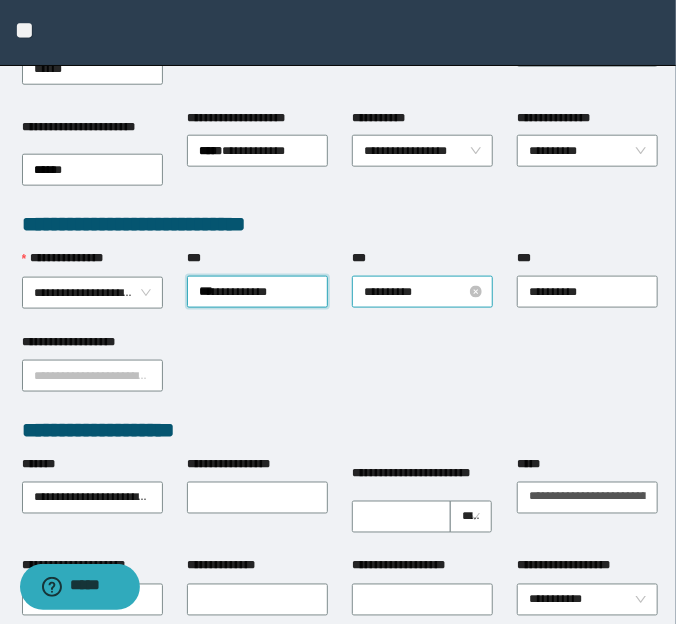 click on "**********" at bounding box center (423, 292) 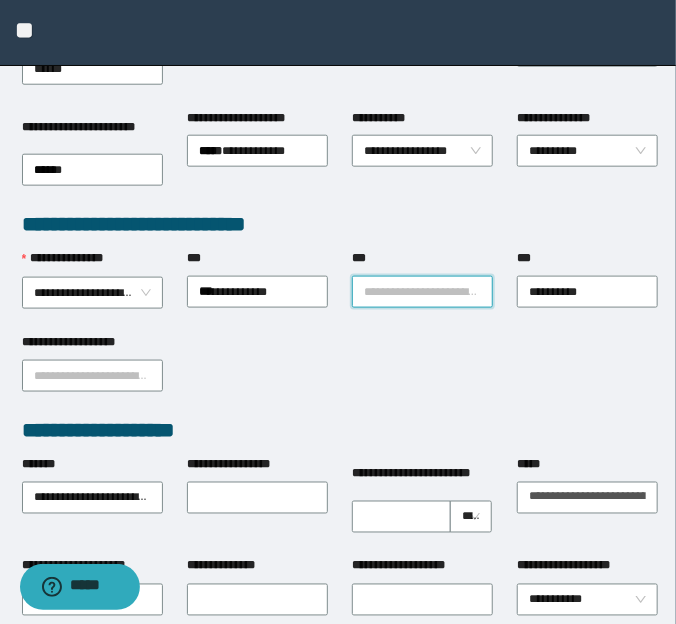 click on "***" at bounding box center (422, 292) 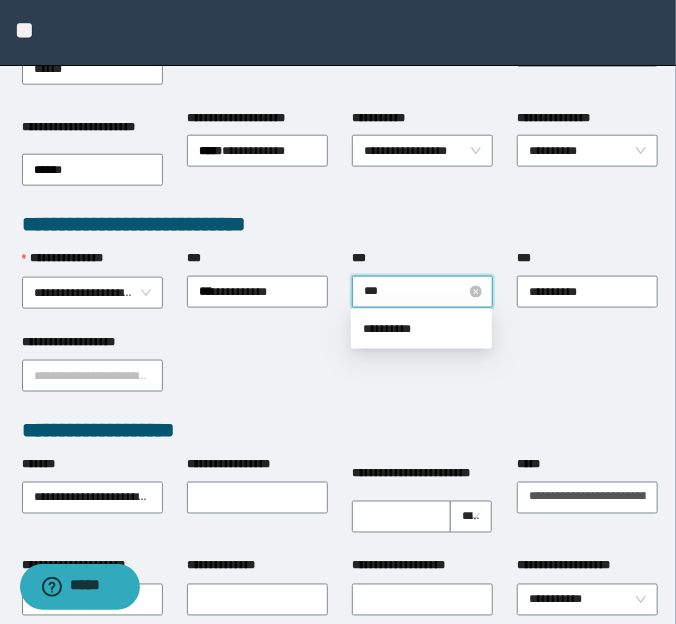 type on "****" 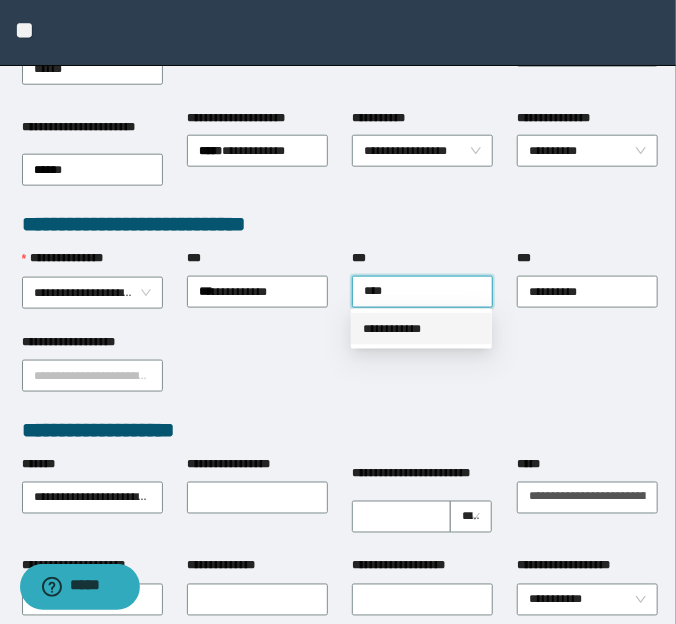 click on "**********" at bounding box center [421, 329] 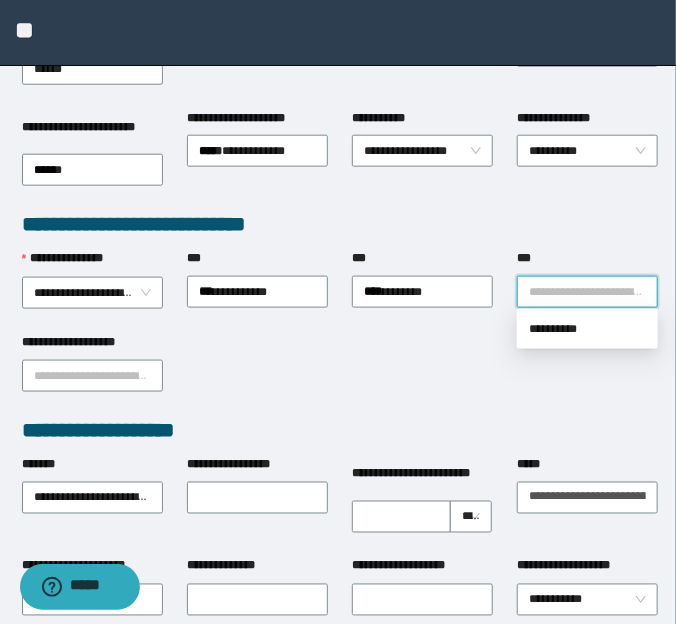 click on "***" at bounding box center [587, 292] 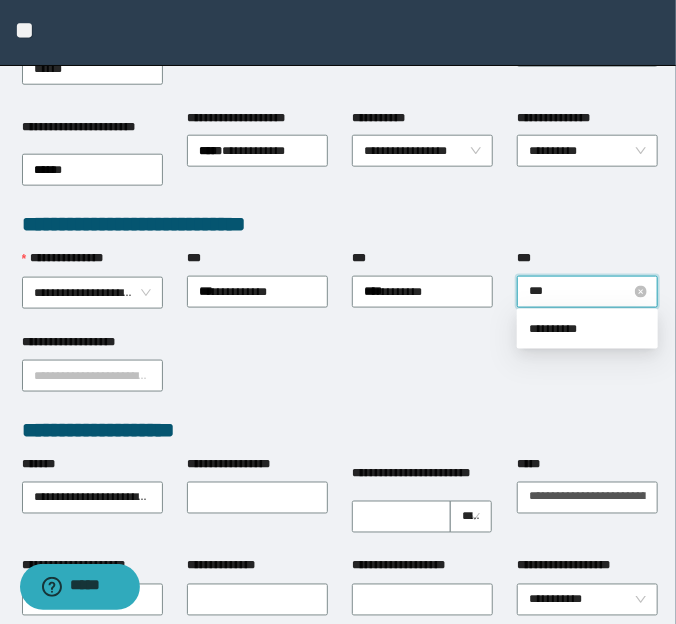 type on "****" 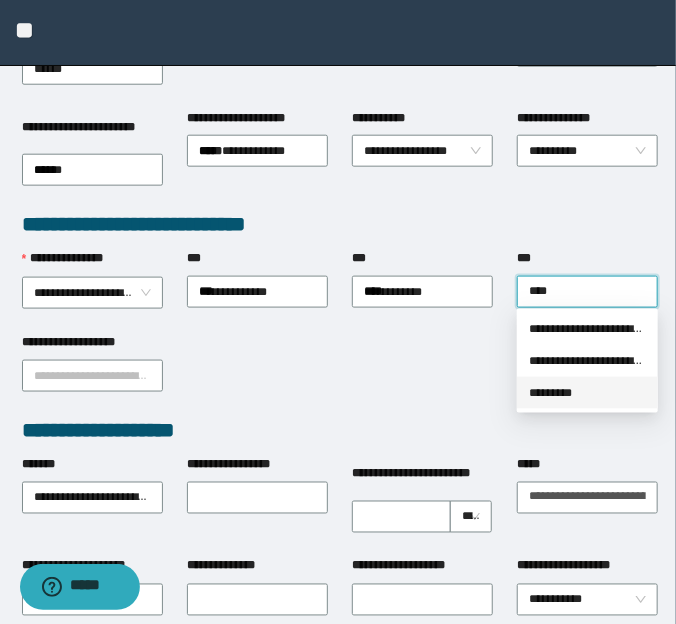 click on "*********" at bounding box center [587, 393] 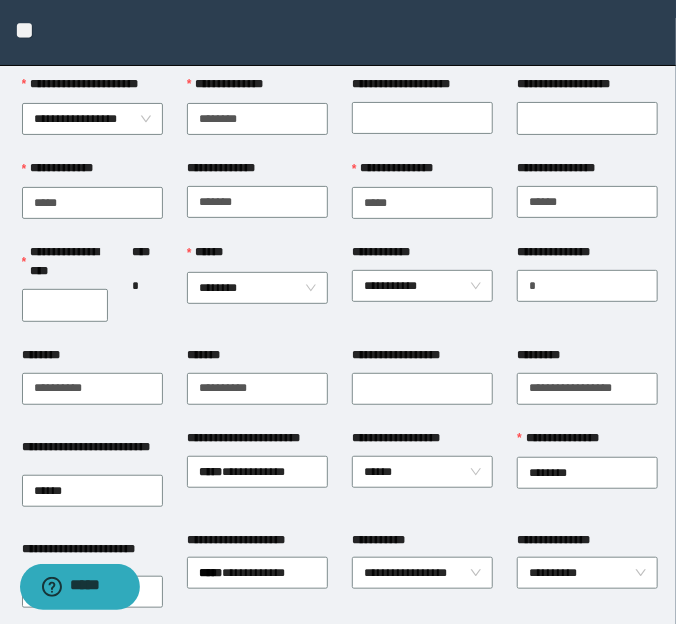 scroll, scrollTop: 0, scrollLeft: 0, axis: both 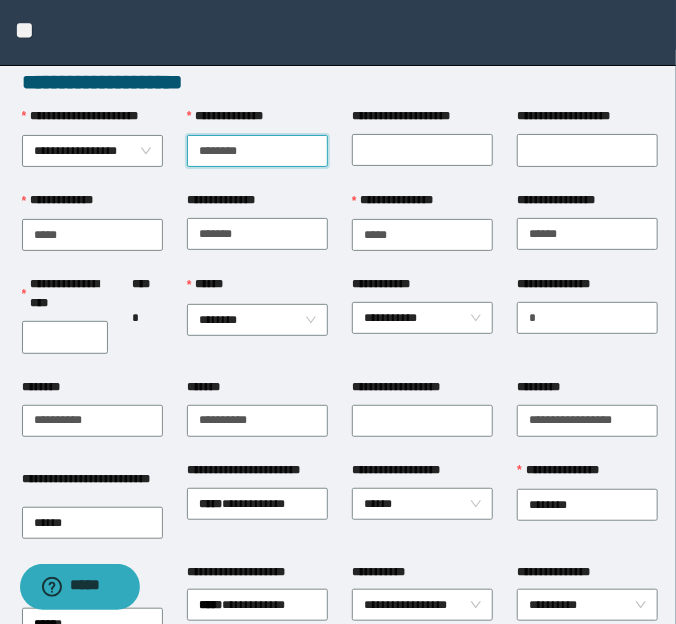 click on "**********" at bounding box center [257, 151] 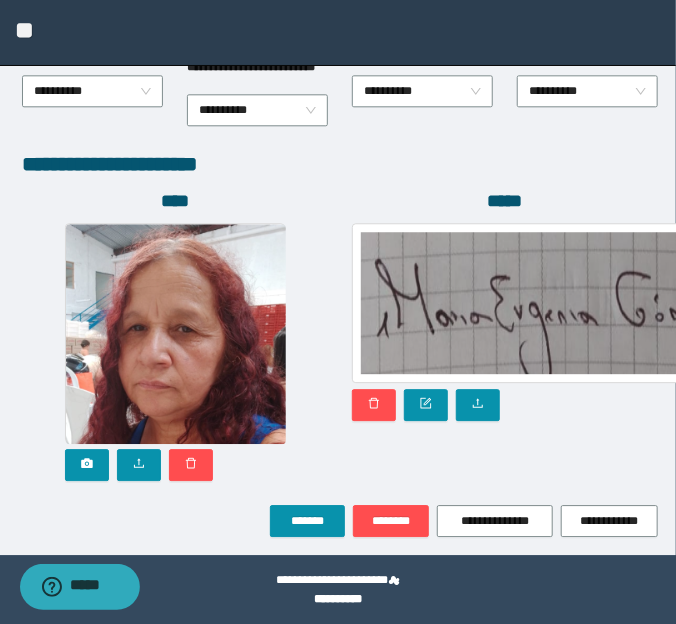 scroll, scrollTop: 1171, scrollLeft: 0, axis: vertical 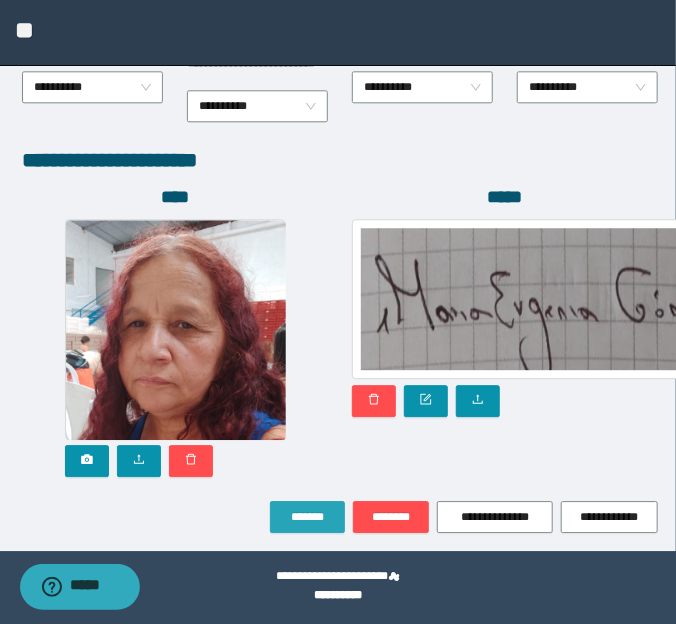 click on "*******" at bounding box center [307, 517] 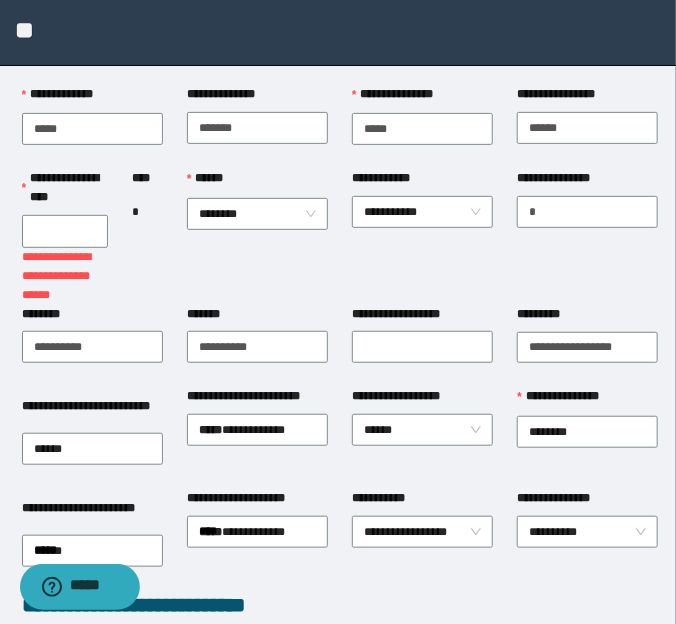 scroll, scrollTop: 113, scrollLeft: 0, axis: vertical 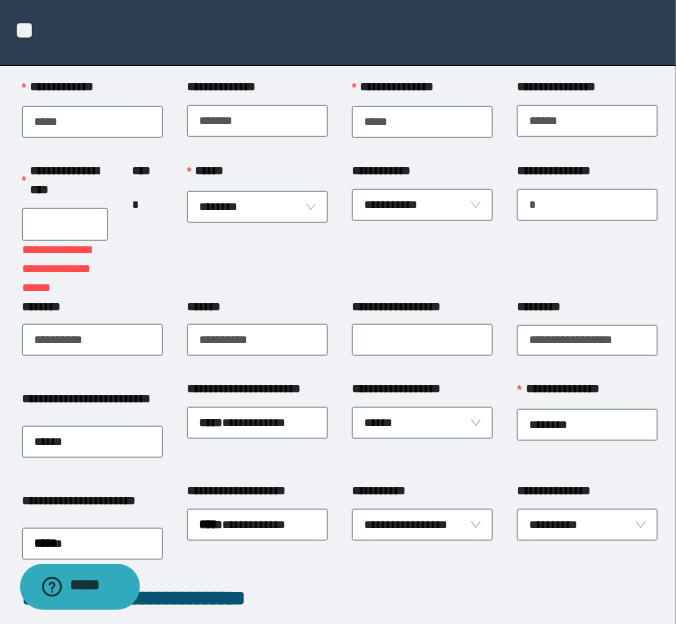 click on "**********" at bounding box center (65, 224) 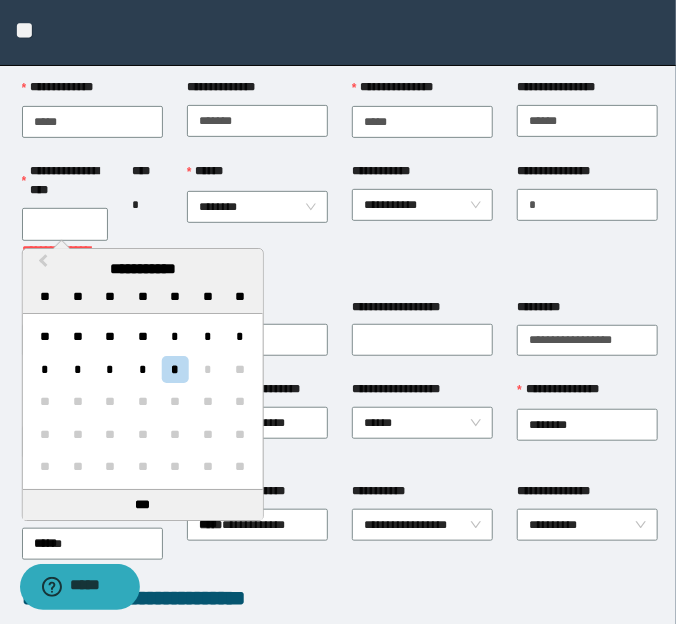 click on "**********" at bounding box center (65, 224) 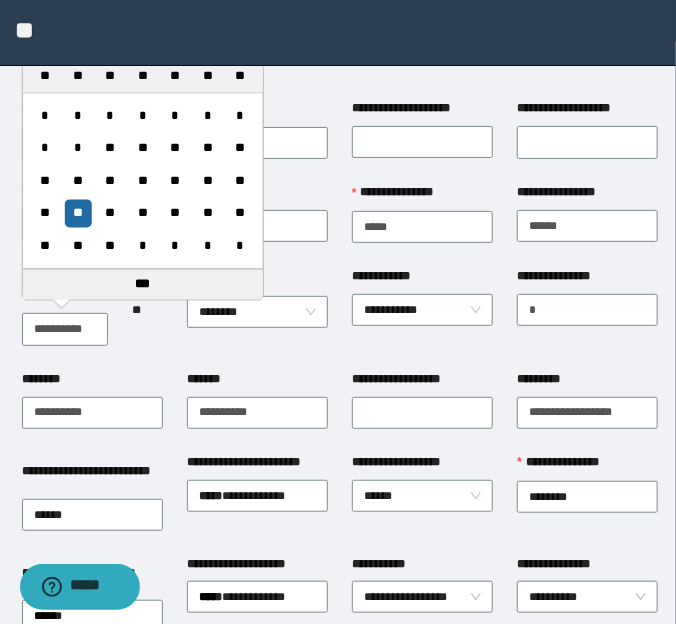 scroll, scrollTop: 0, scrollLeft: 0, axis: both 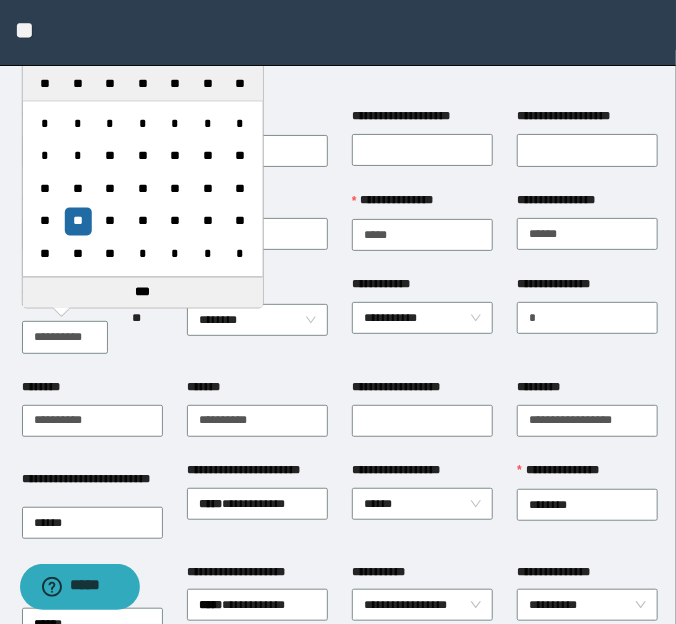 type on "**********" 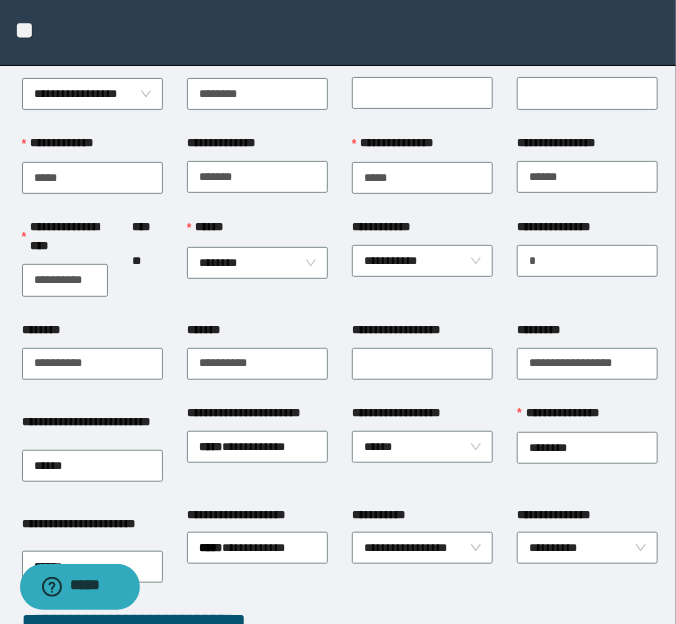 scroll, scrollTop: 0, scrollLeft: 0, axis: both 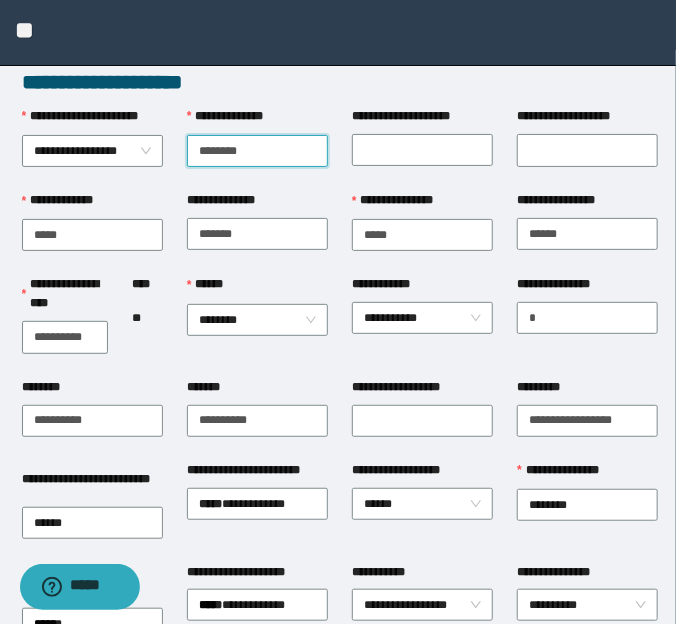 click on "********" at bounding box center (257, 151) 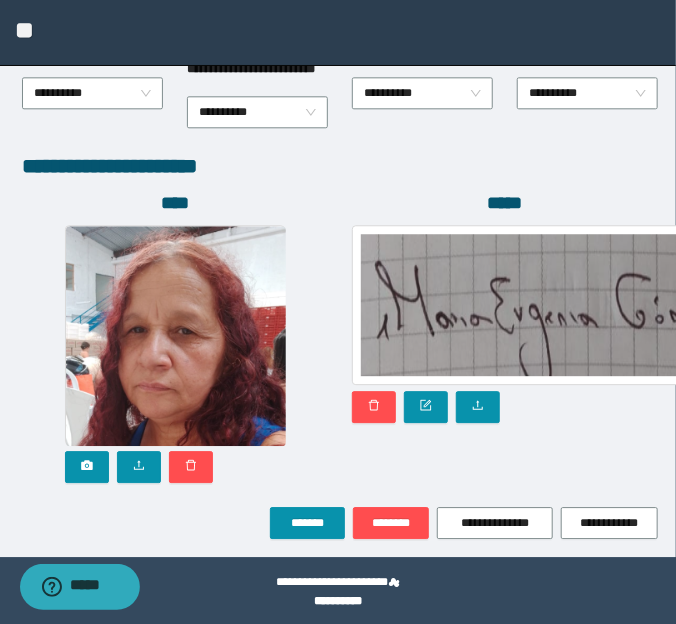 scroll, scrollTop: 1171, scrollLeft: 0, axis: vertical 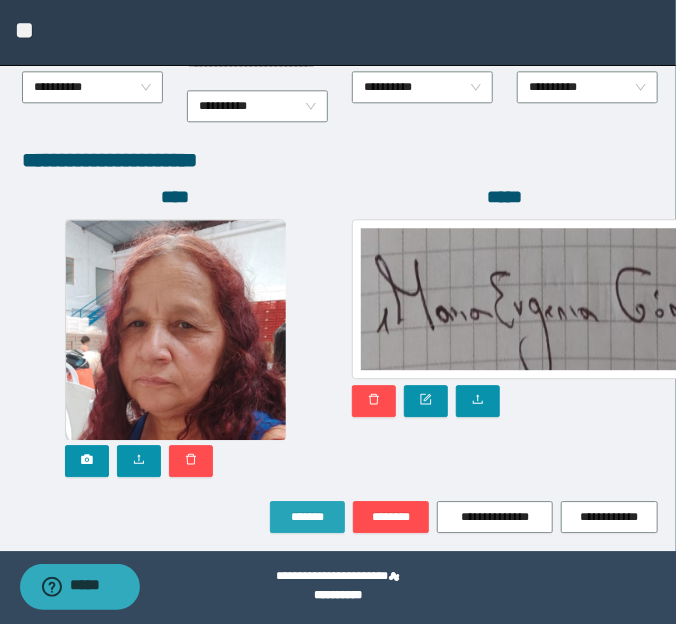 click on "*******" at bounding box center (307, 517) 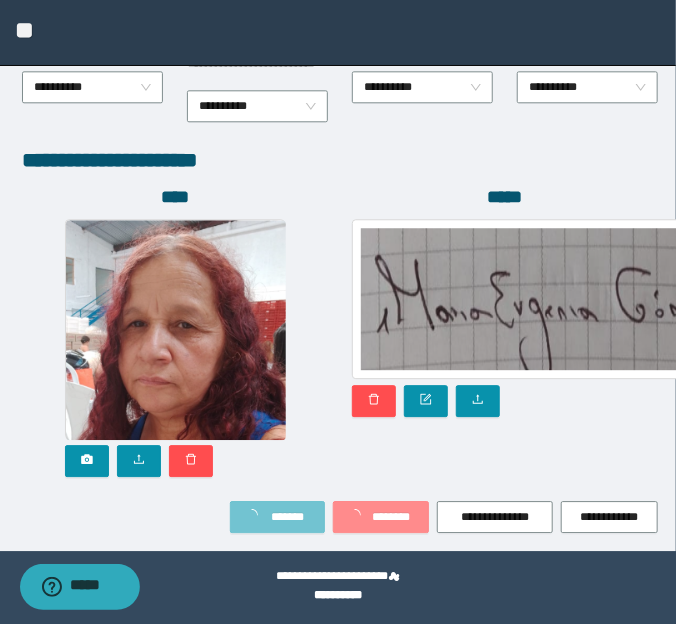 scroll, scrollTop: 1224, scrollLeft: 0, axis: vertical 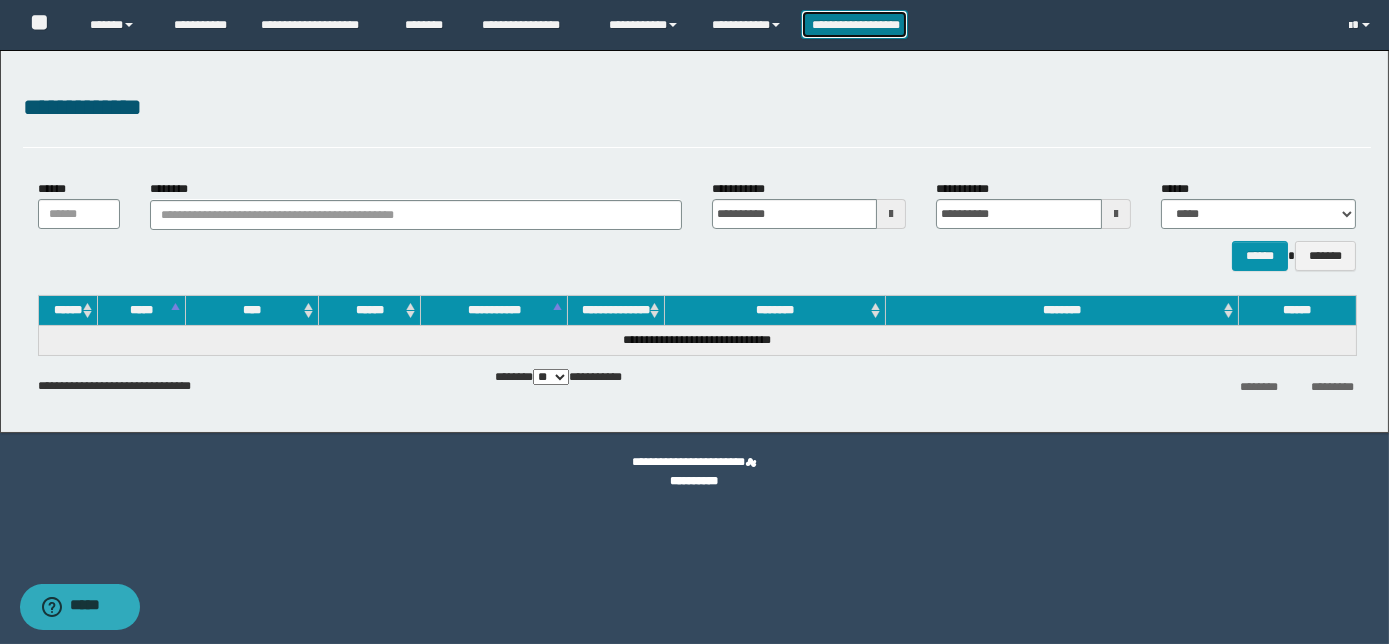 click on "**********" at bounding box center [855, 24] 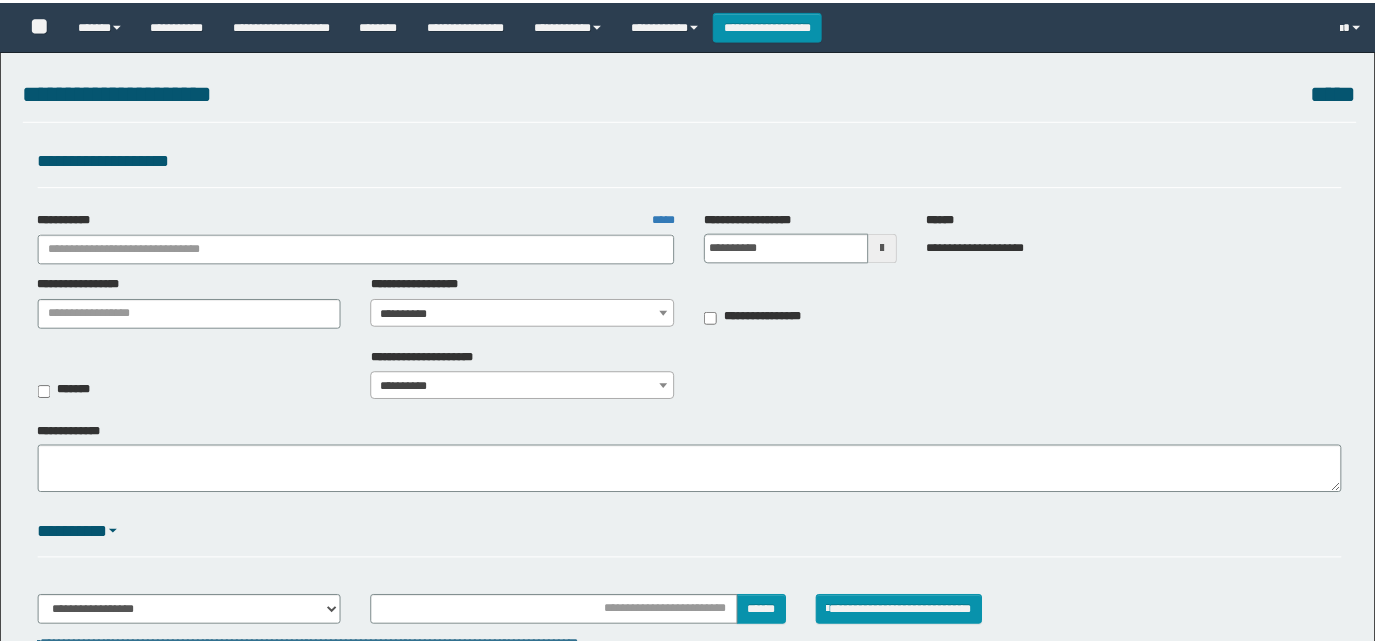 scroll, scrollTop: 0, scrollLeft: 0, axis: both 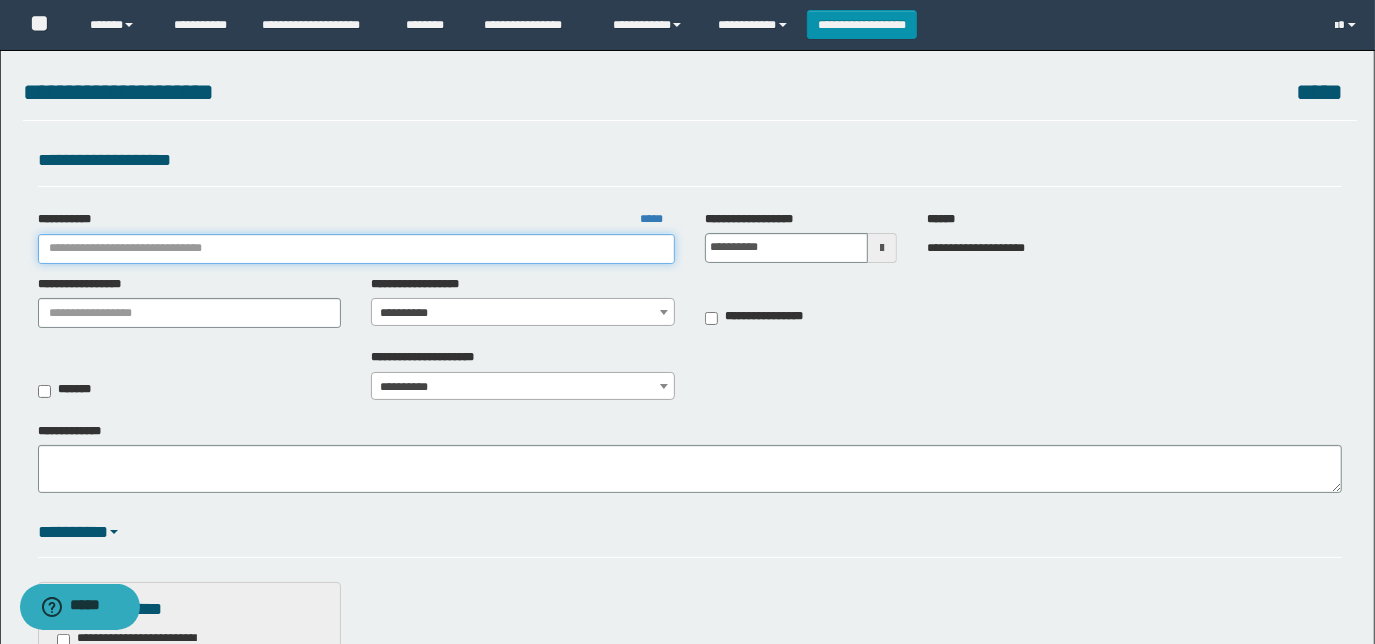click on "**********" at bounding box center [356, 249] 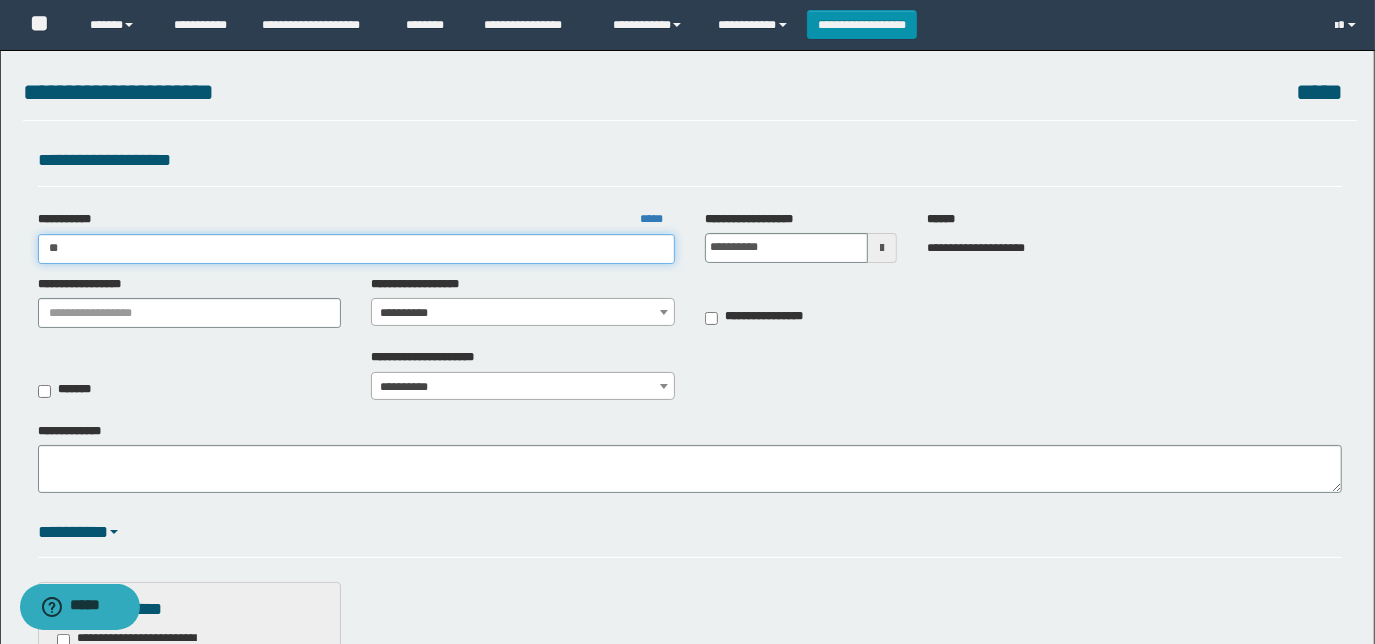 type on "**" 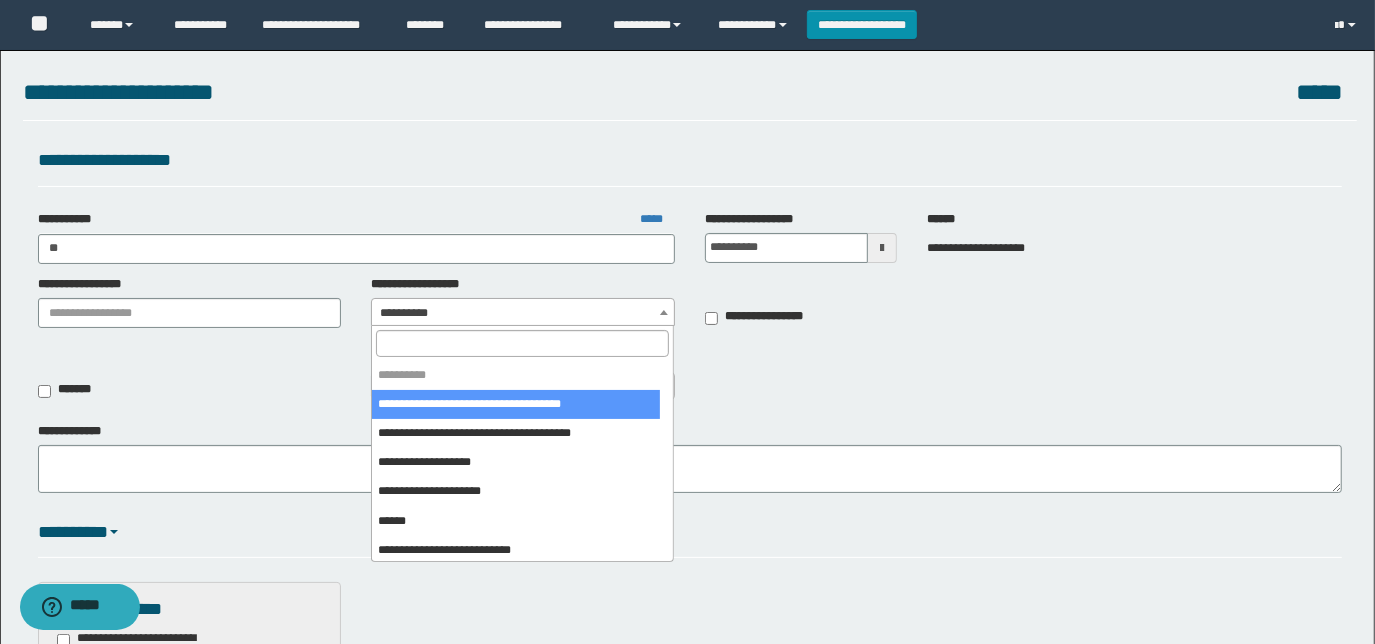 click on "**********" at bounding box center (523, 313) 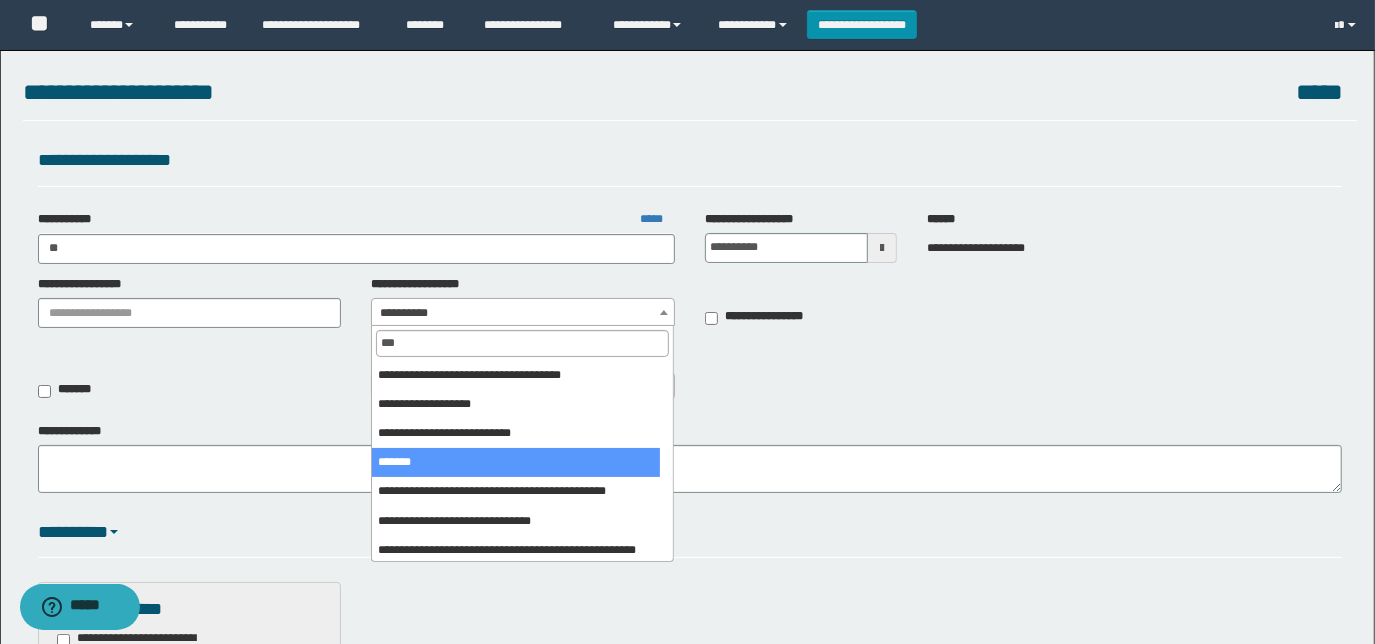 type on "***" 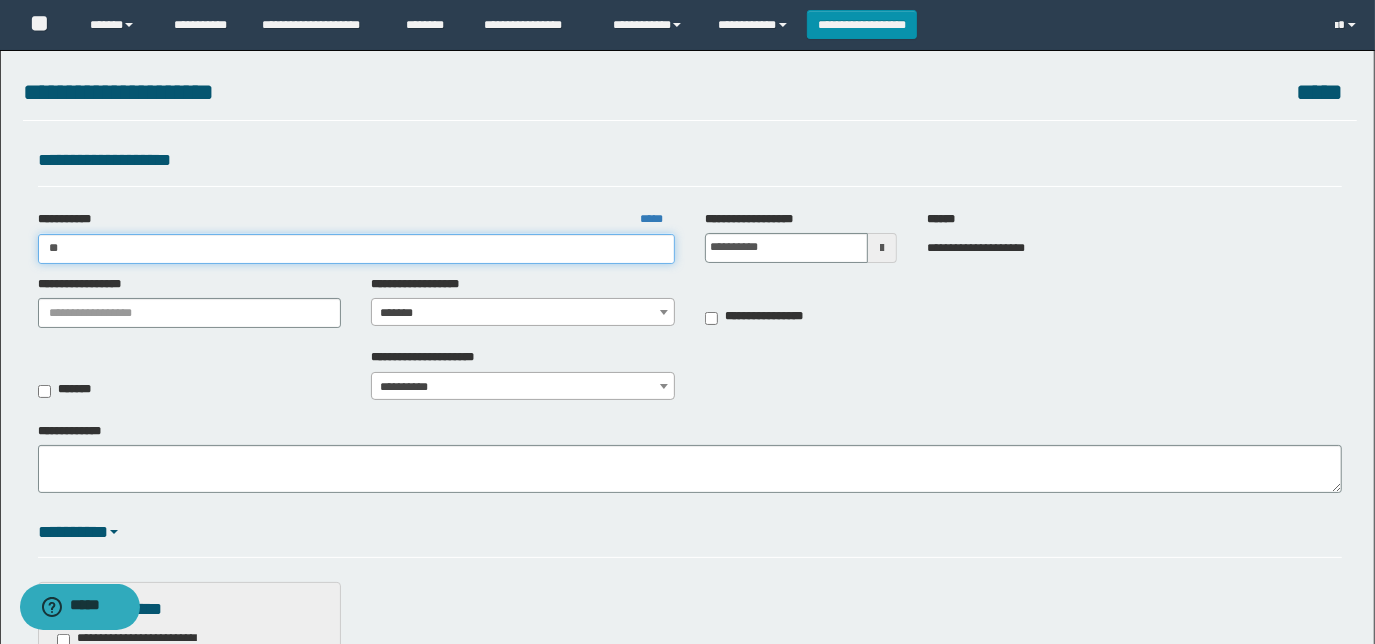 click on "**" at bounding box center (356, 249) 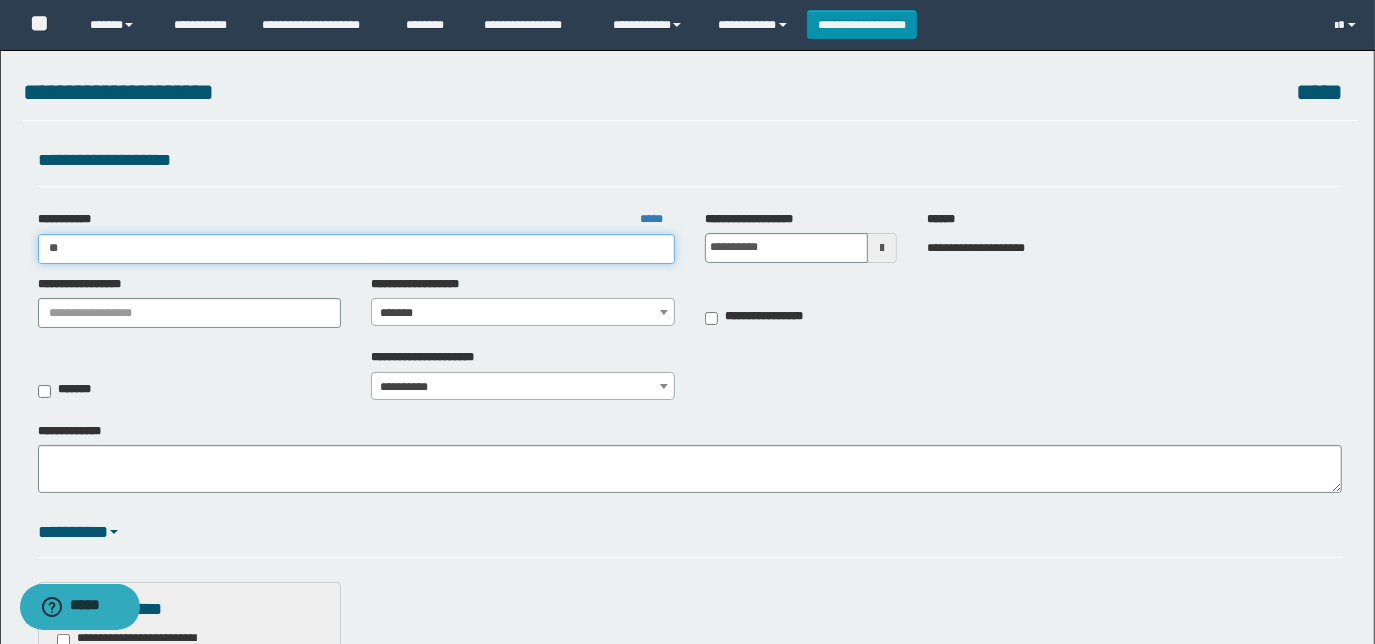 type on "*" 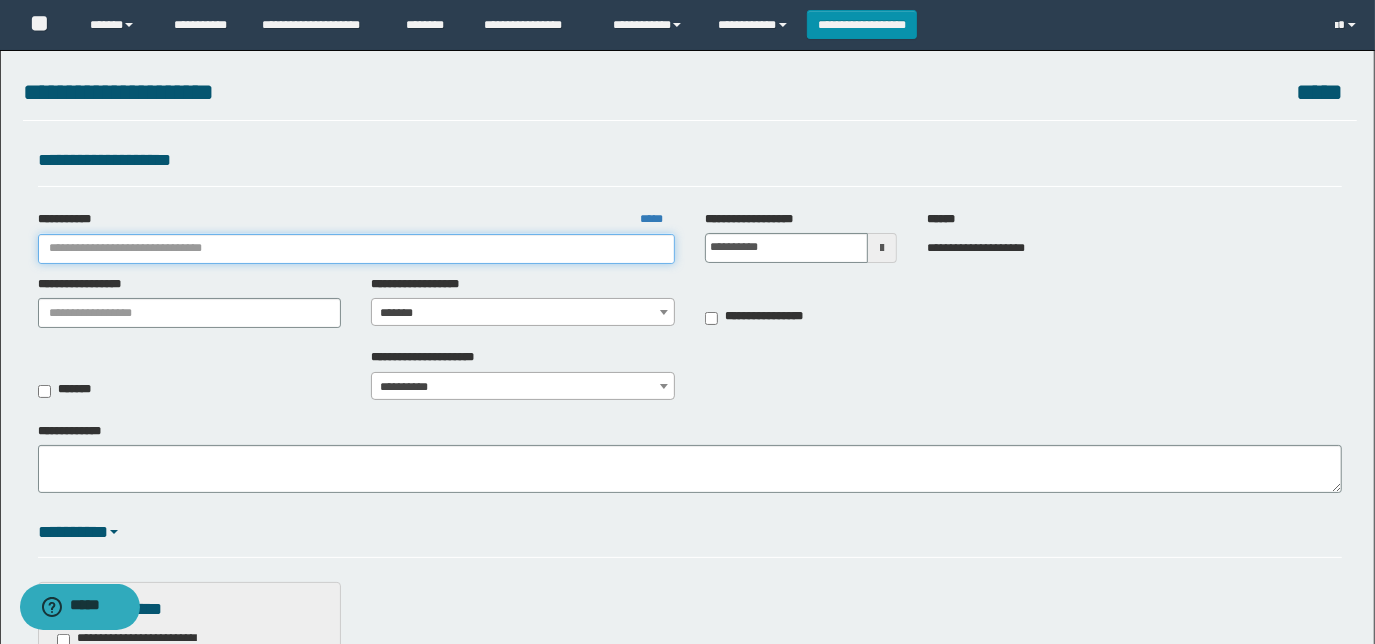click on "**********" at bounding box center [356, 249] 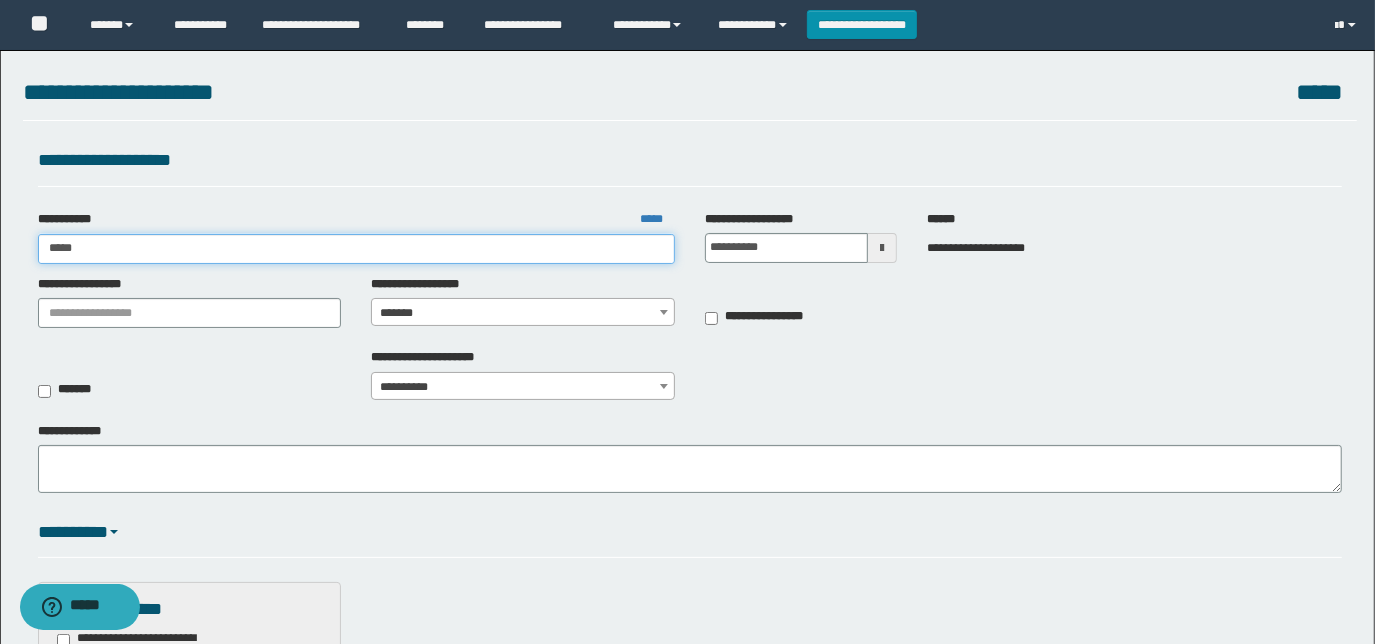 type on "******" 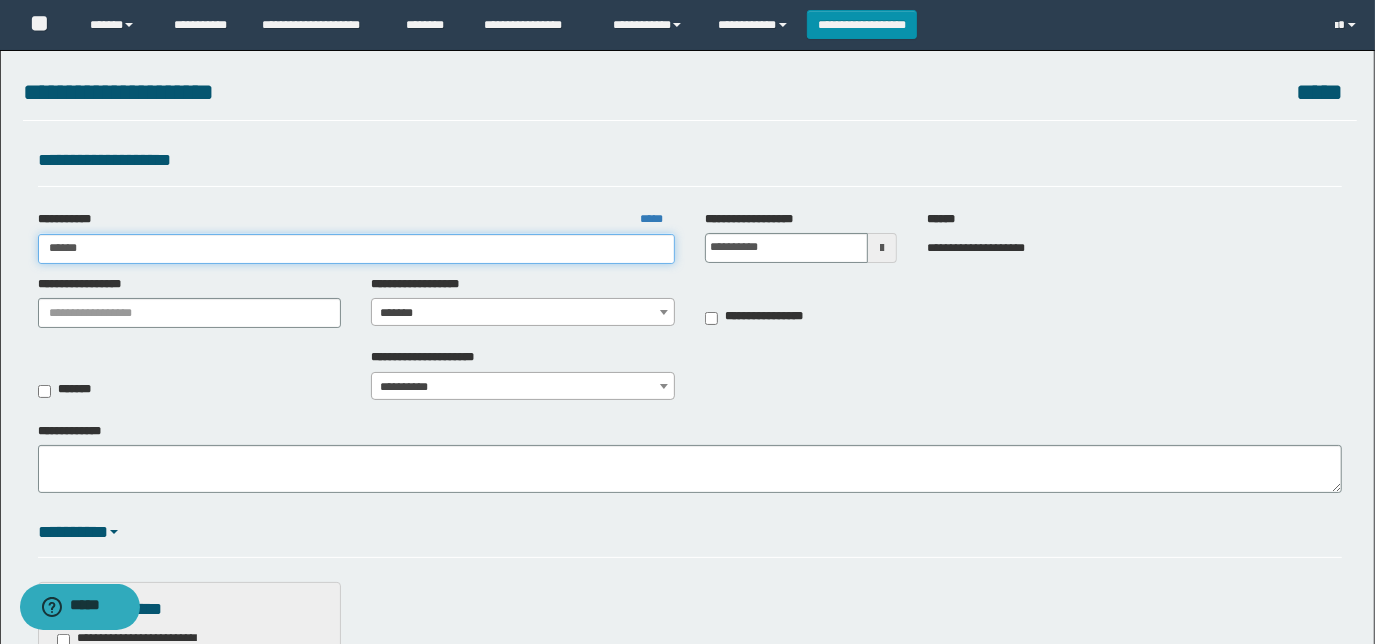 type on "******" 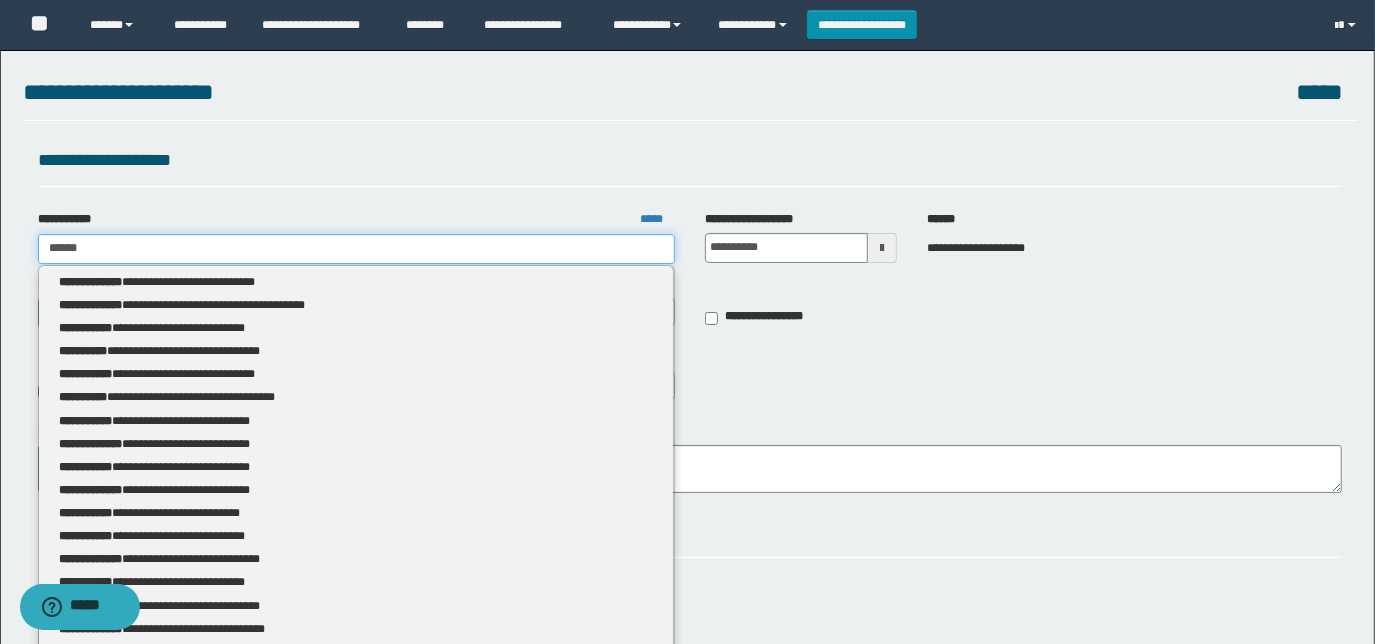 type 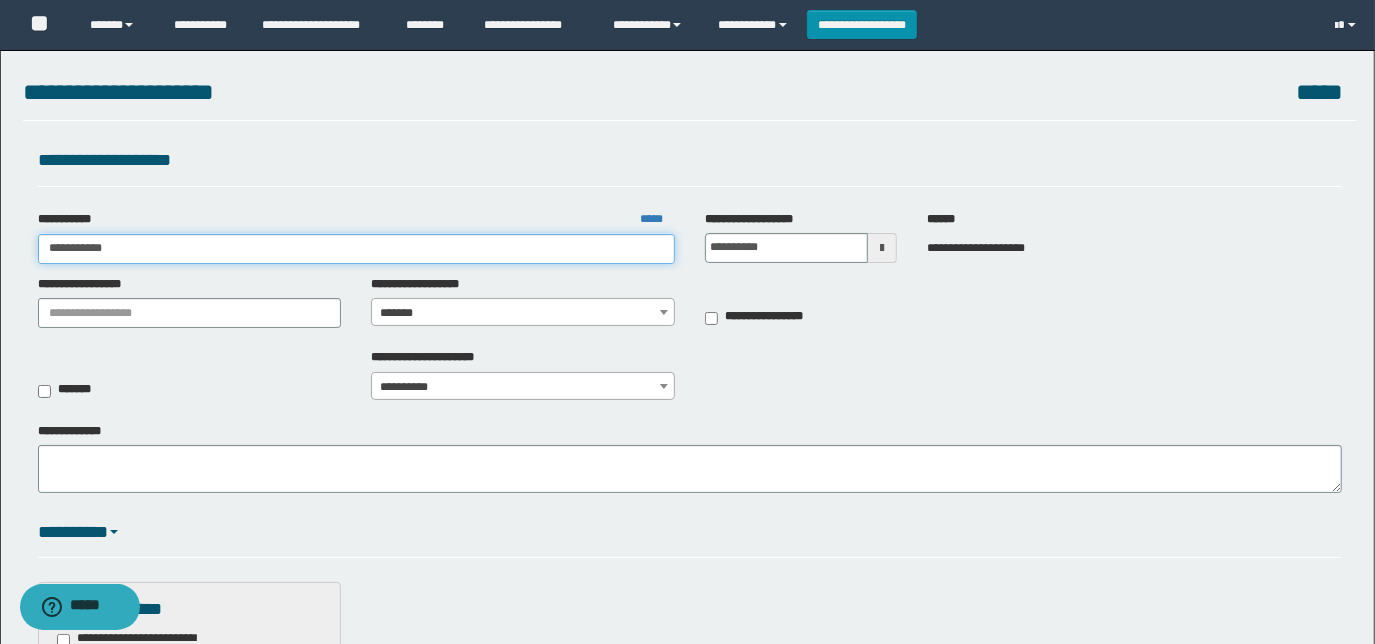 type on "**********" 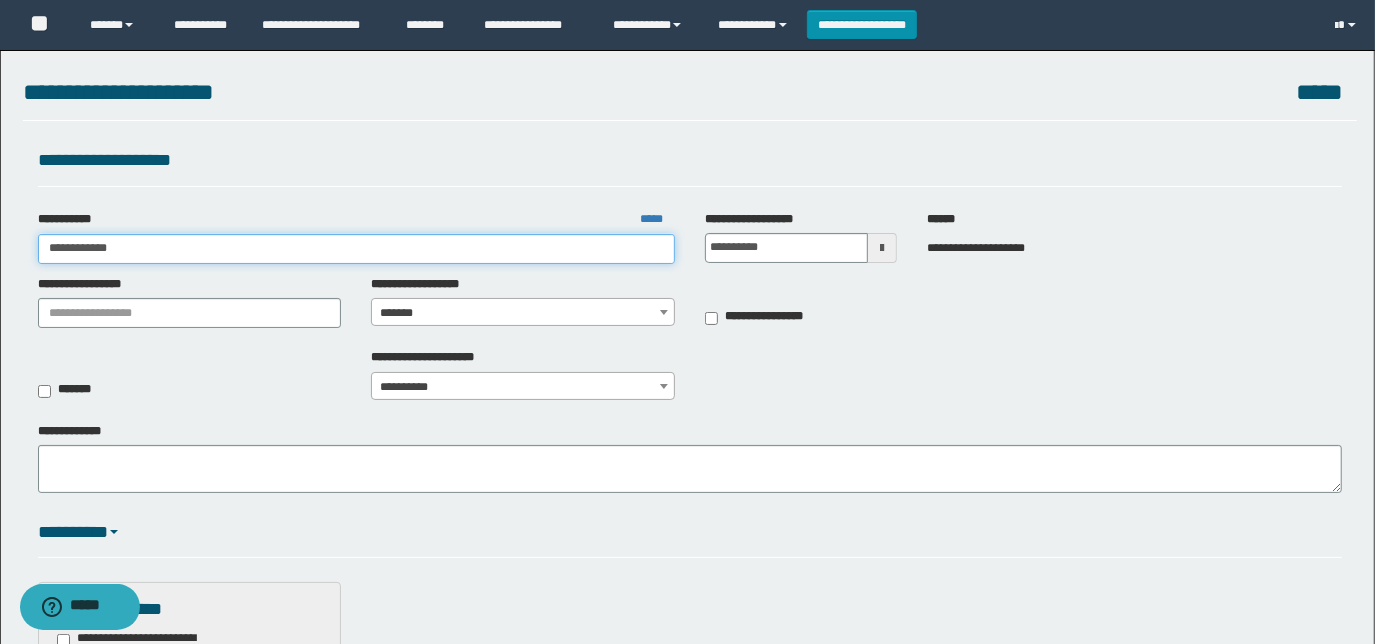 type on "**********" 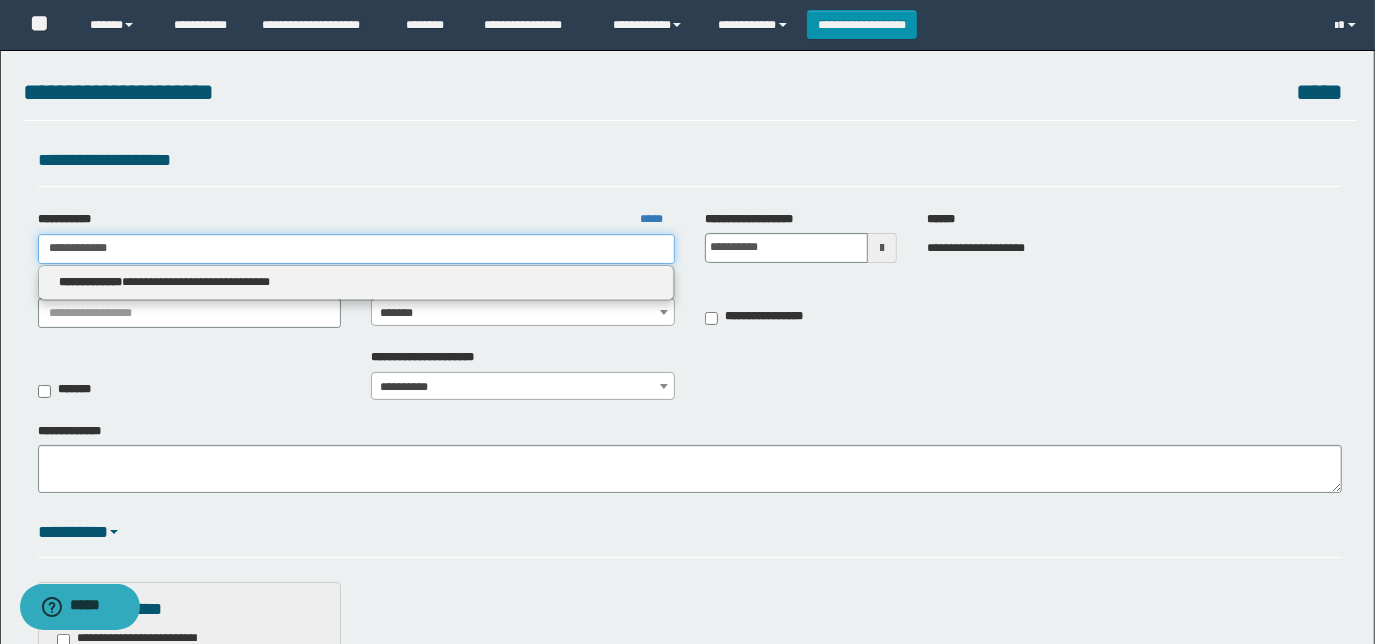 type on "**********" 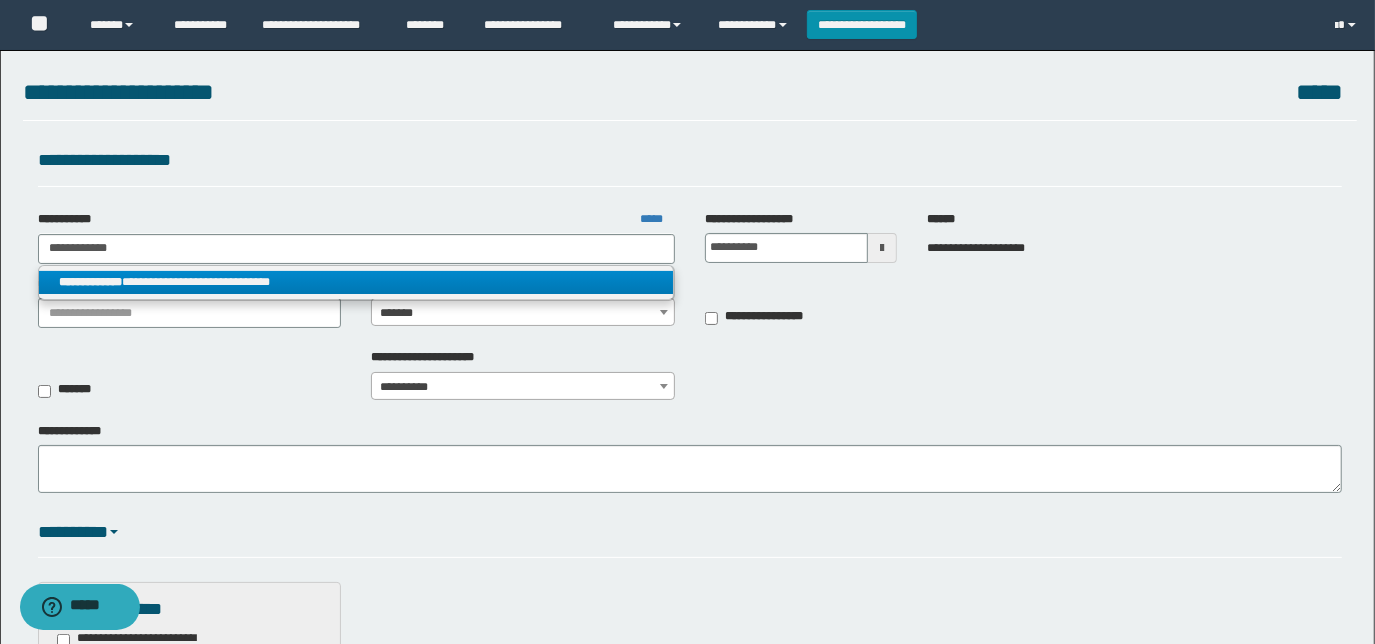 click on "**********" at bounding box center [356, 282] 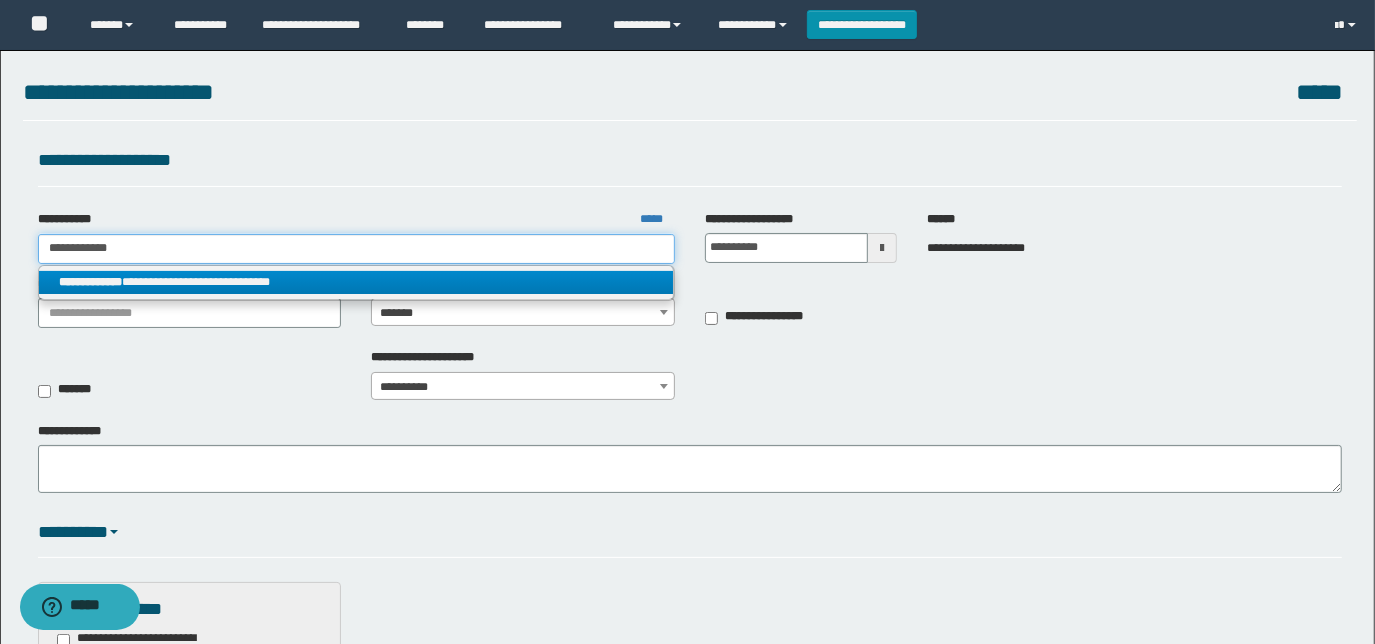 type 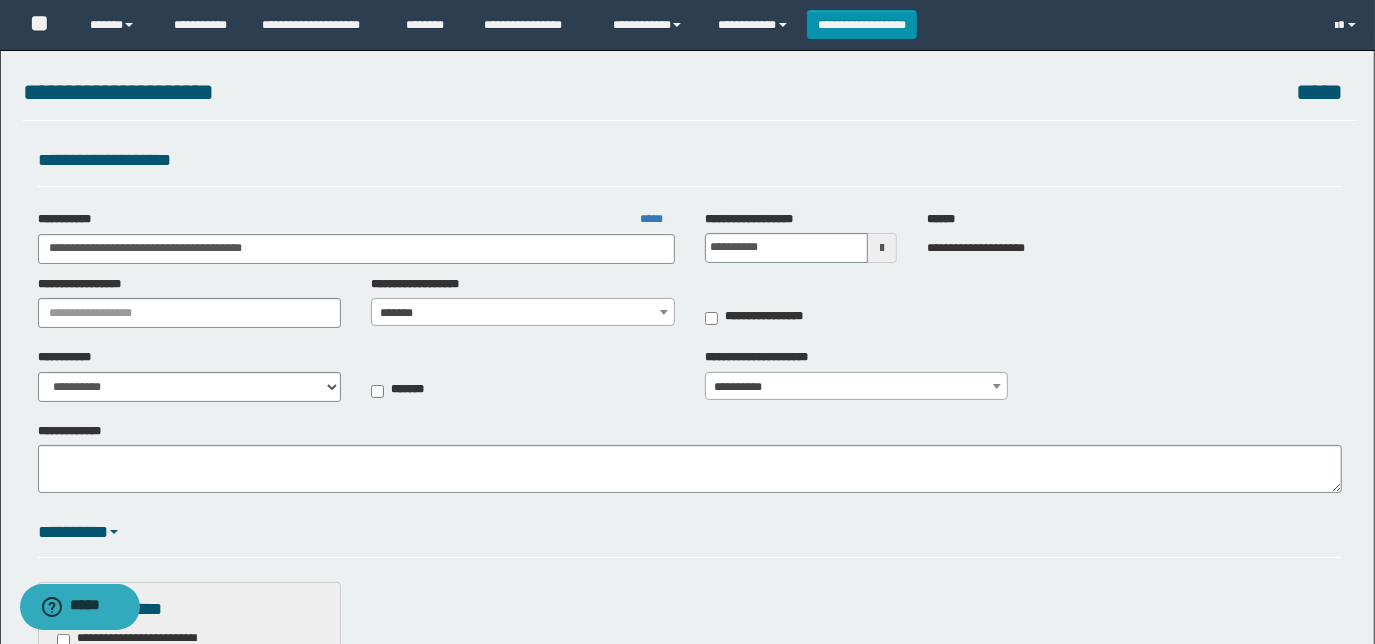 click at bounding box center (882, 248) 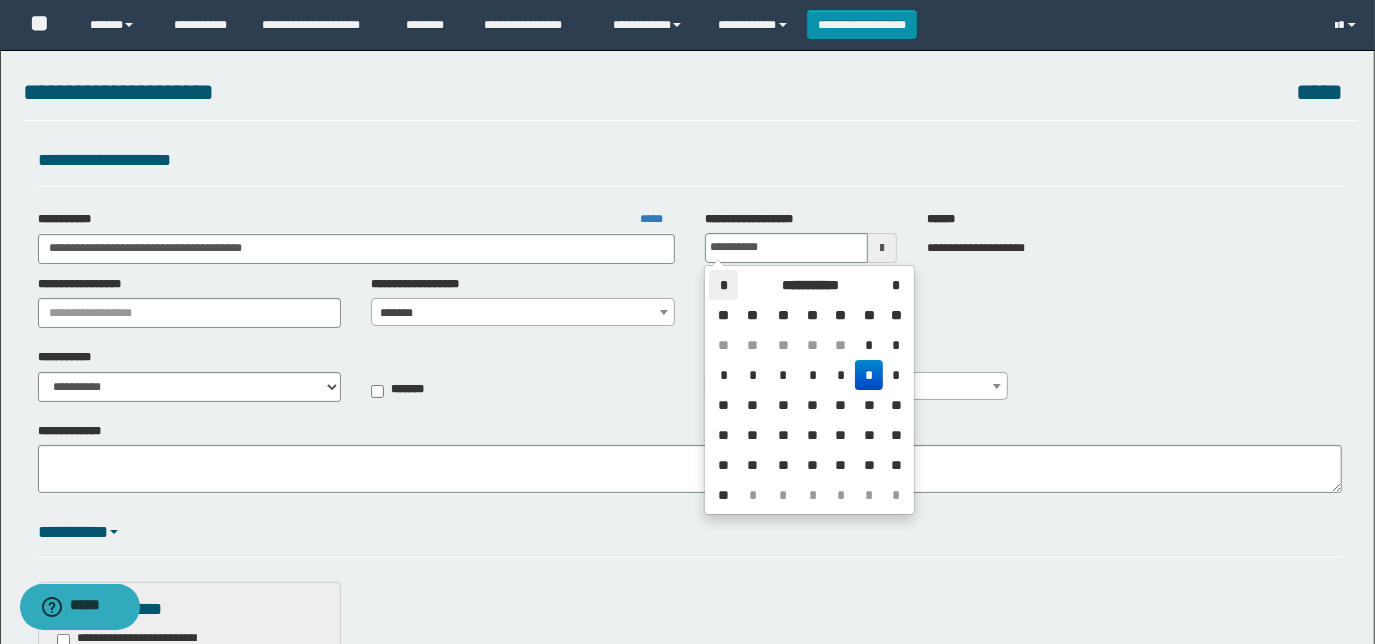 click on "*" at bounding box center [723, 285] 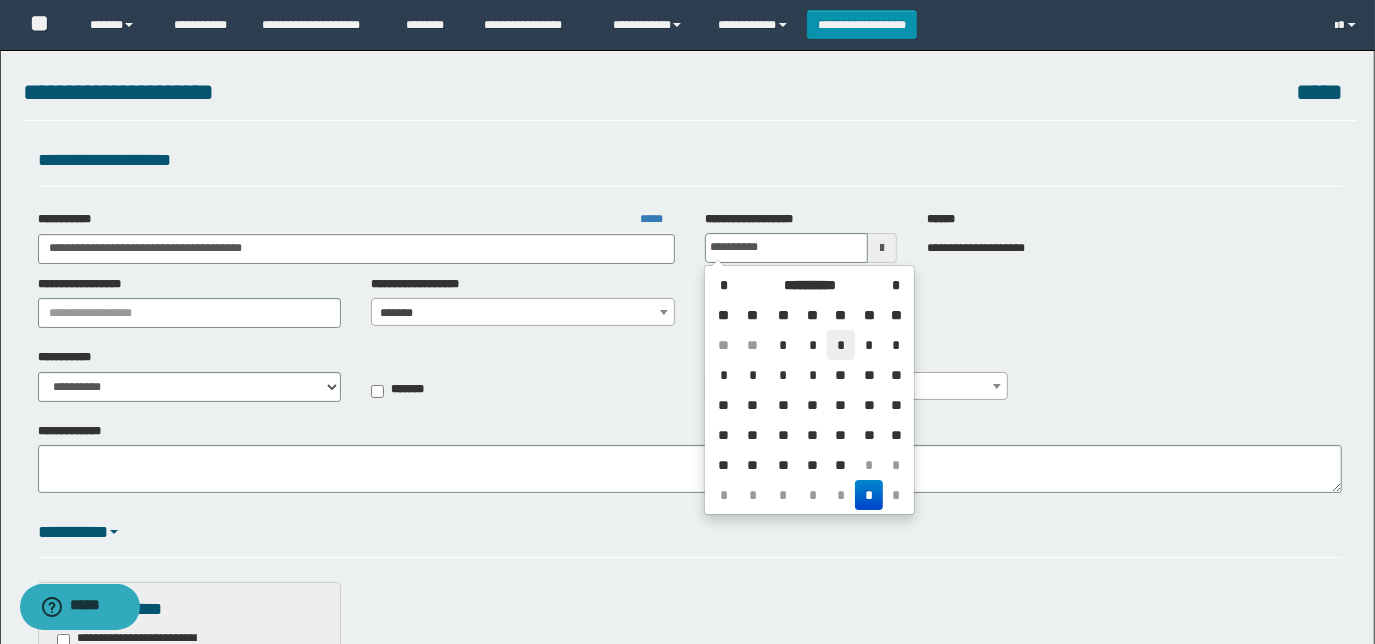 click on "*" at bounding box center [841, 345] 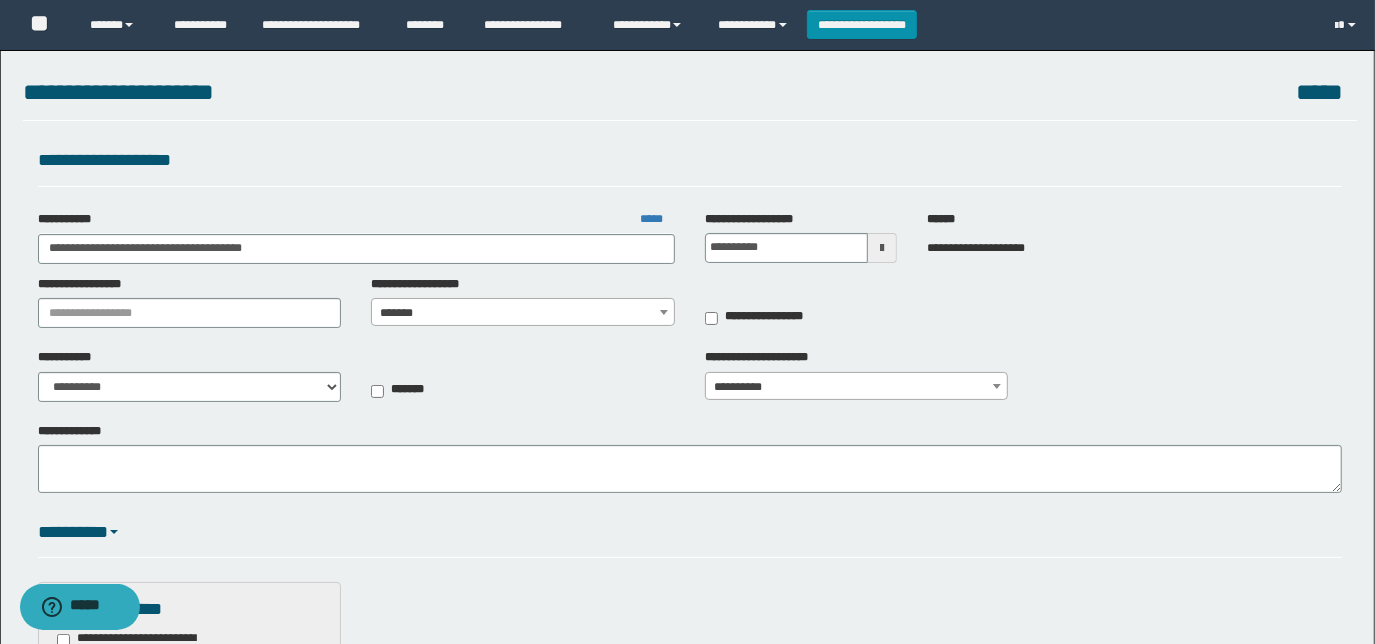click on "*******" at bounding box center [523, 391] 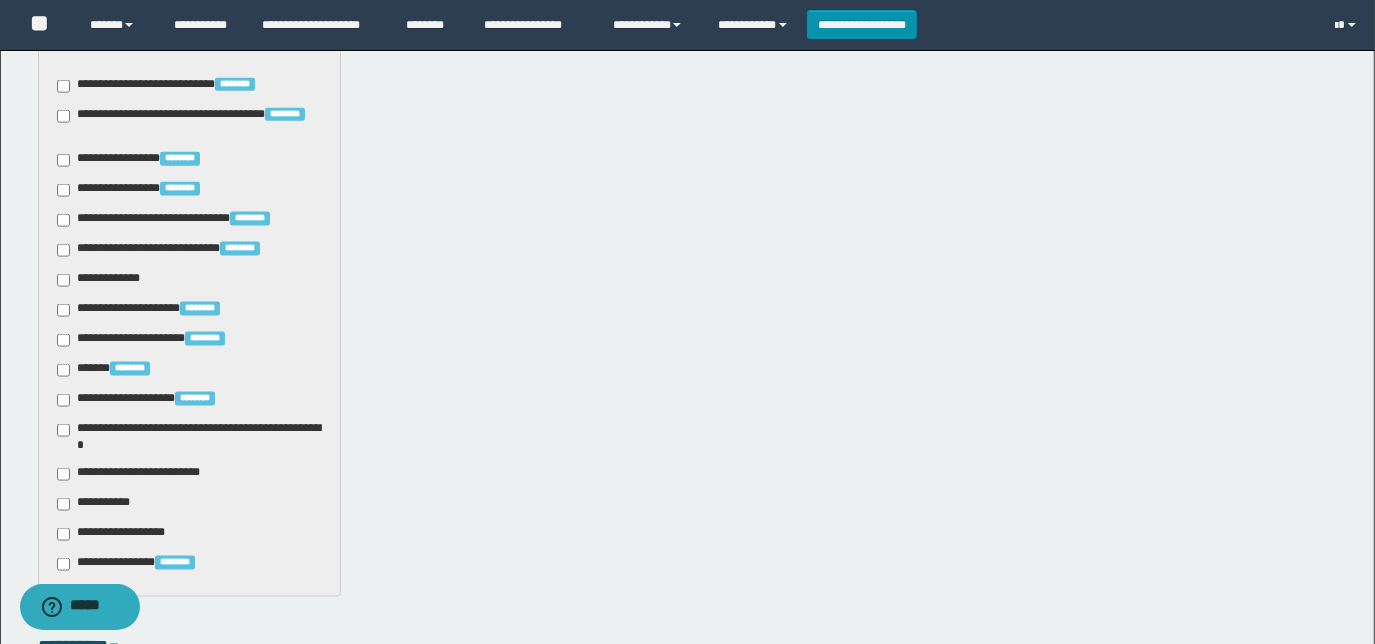 scroll, scrollTop: 1705, scrollLeft: 0, axis: vertical 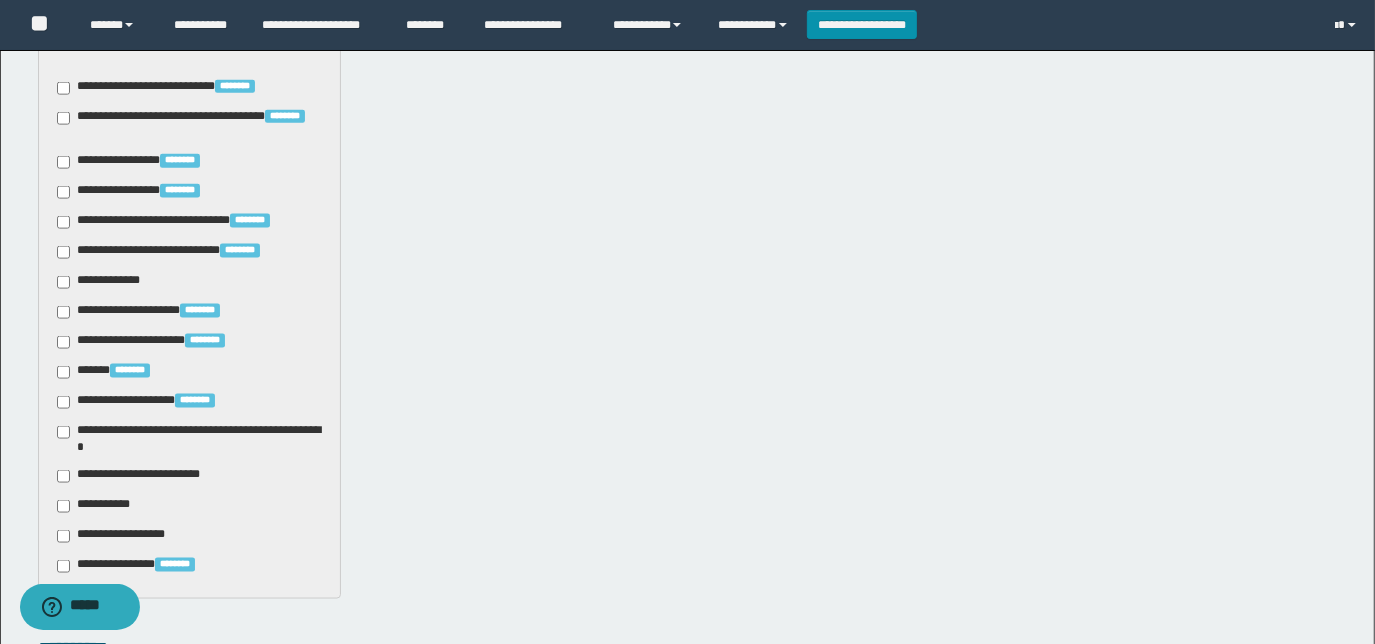 click on "**********" at bounding box center [143, 476] 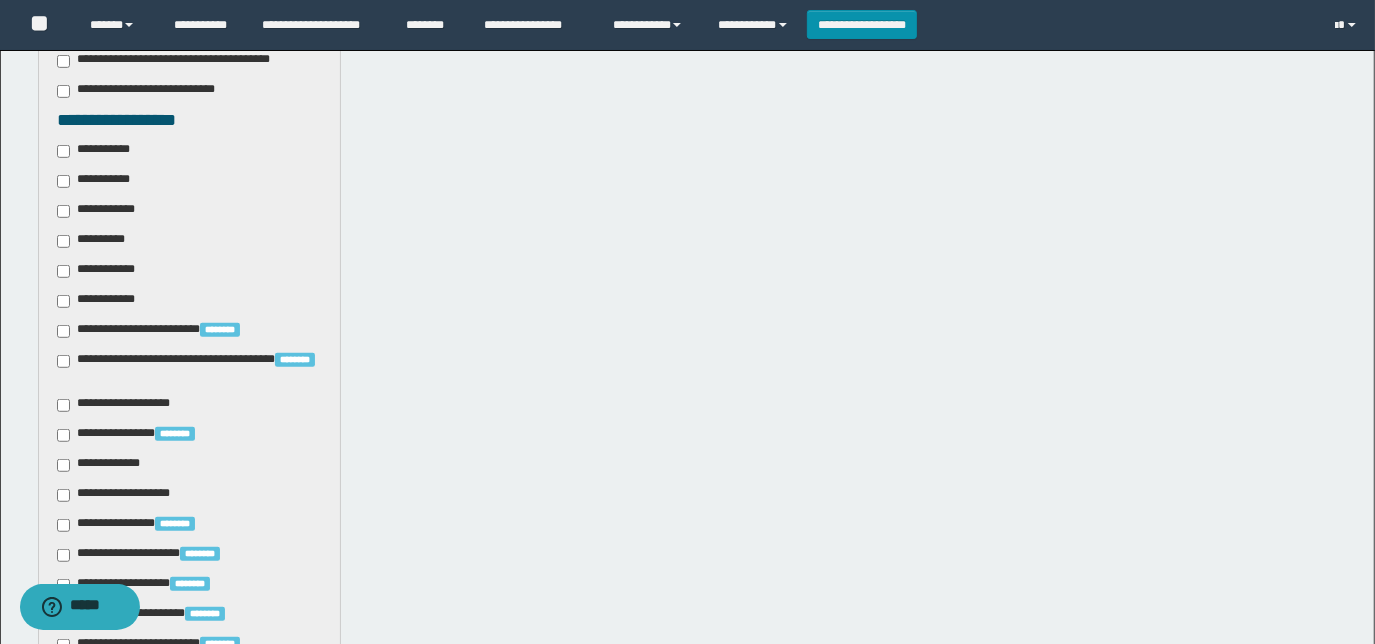 scroll, scrollTop: 614, scrollLeft: 0, axis: vertical 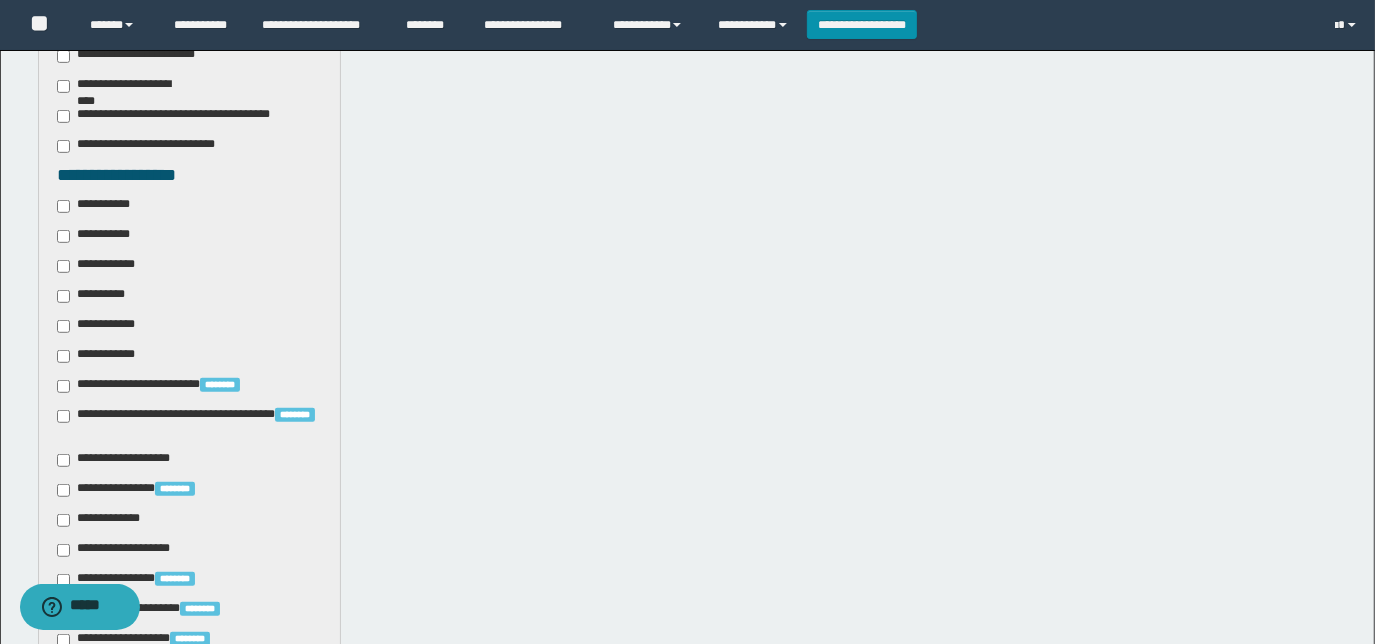 click on "**********" at bounding box center (97, 236) 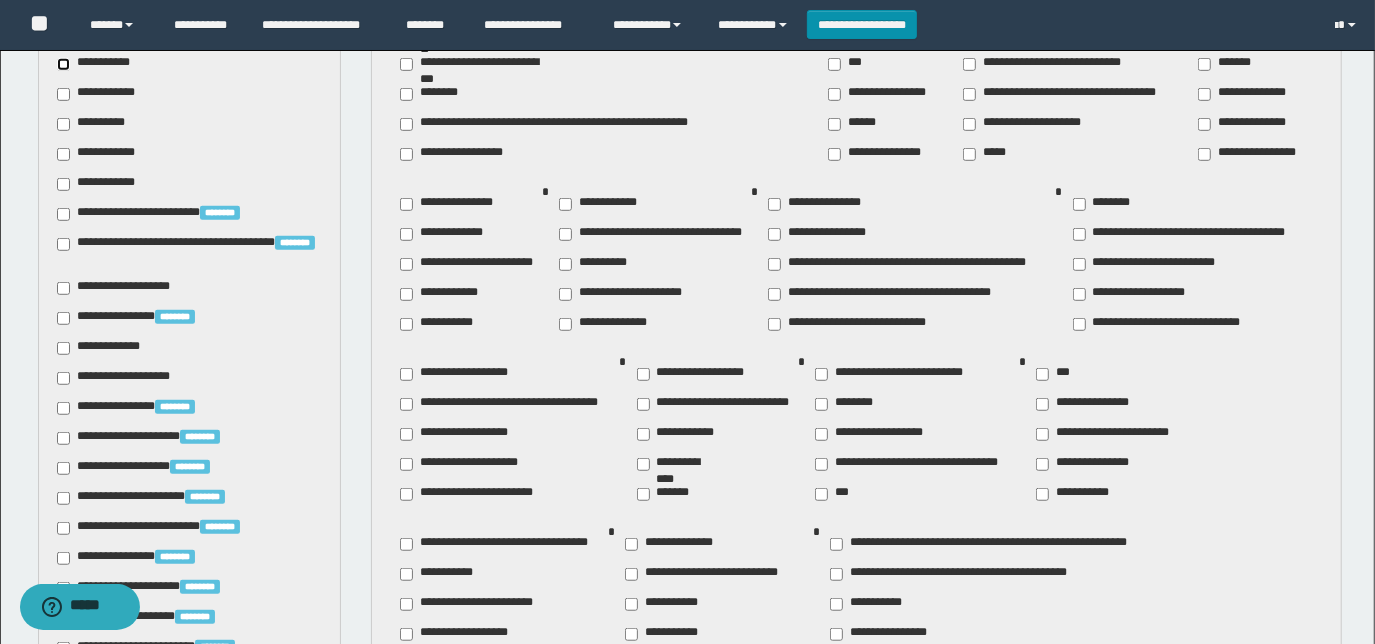scroll, scrollTop: 796, scrollLeft: 0, axis: vertical 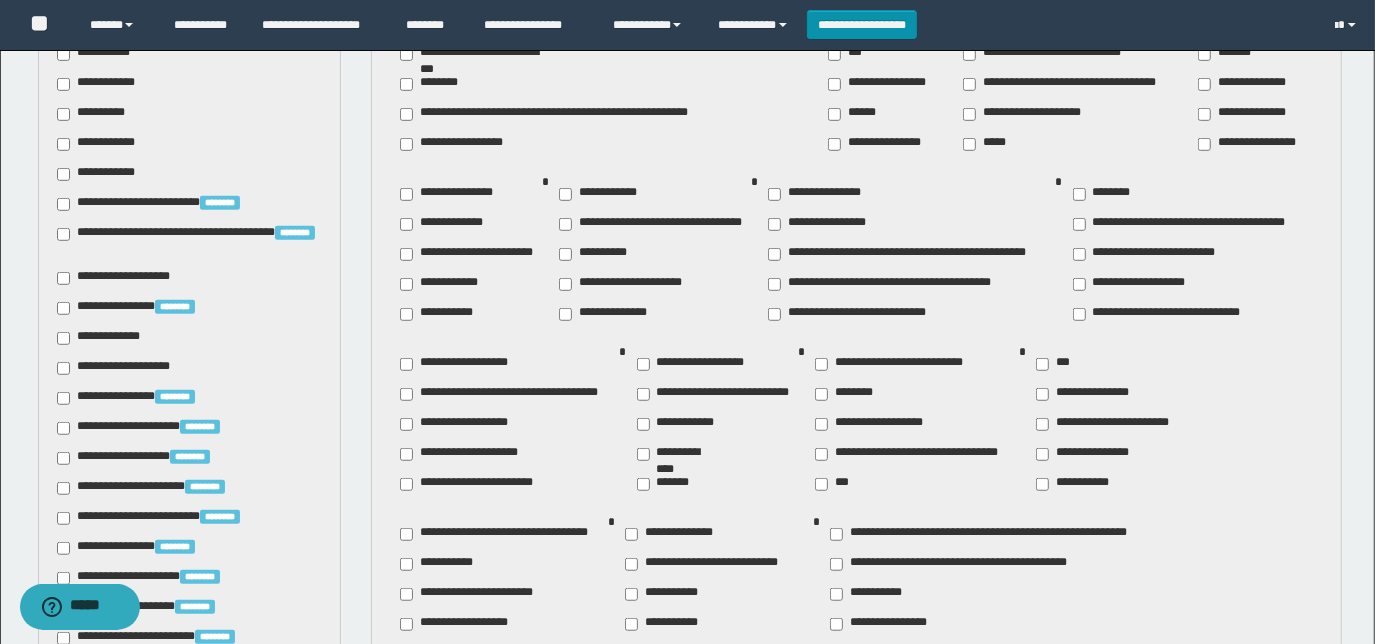 click on "**********" at bounding box center (442, 314) 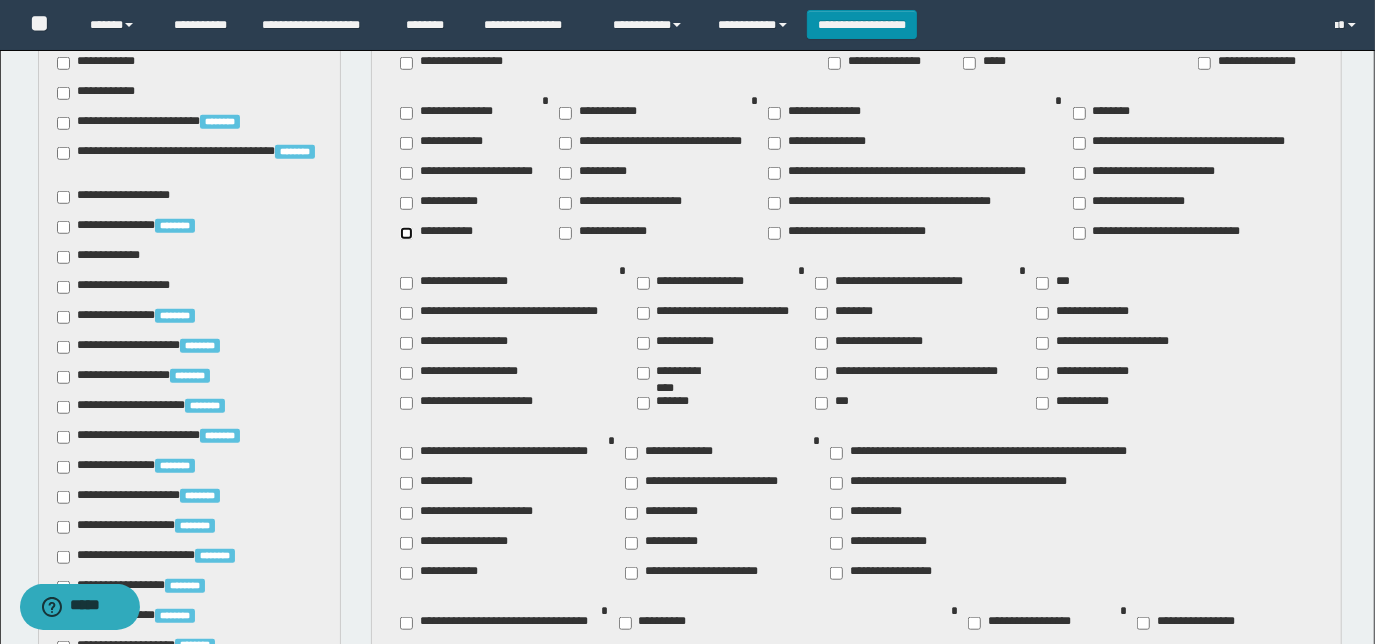 scroll, scrollTop: 887, scrollLeft: 0, axis: vertical 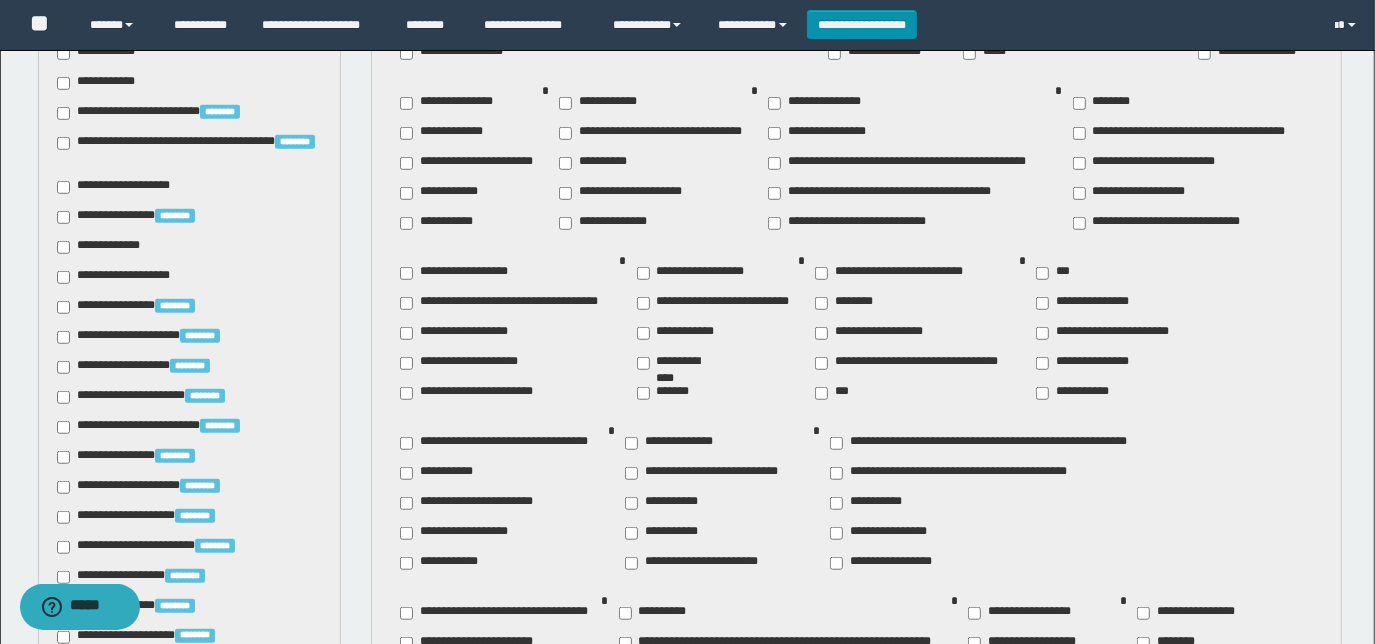 click on "**********" at bounding box center (695, 273) 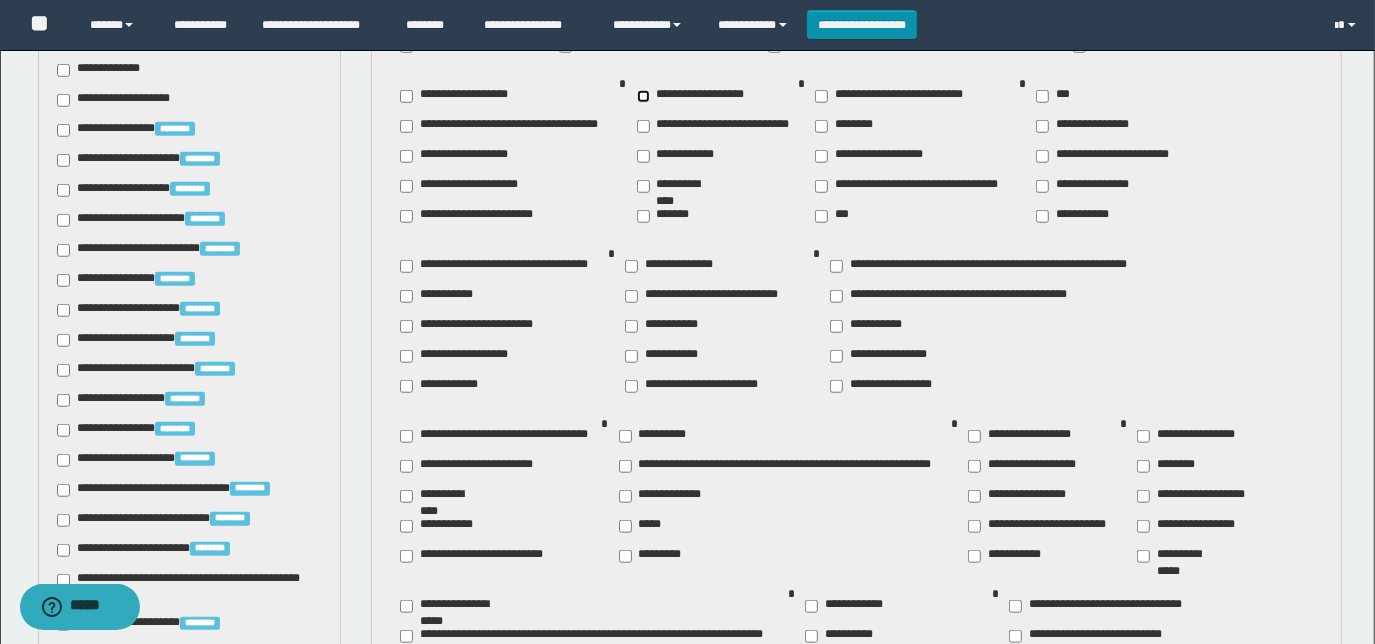 scroll, scrollTop: 1069, scrollLeft: 0, axis: vertical 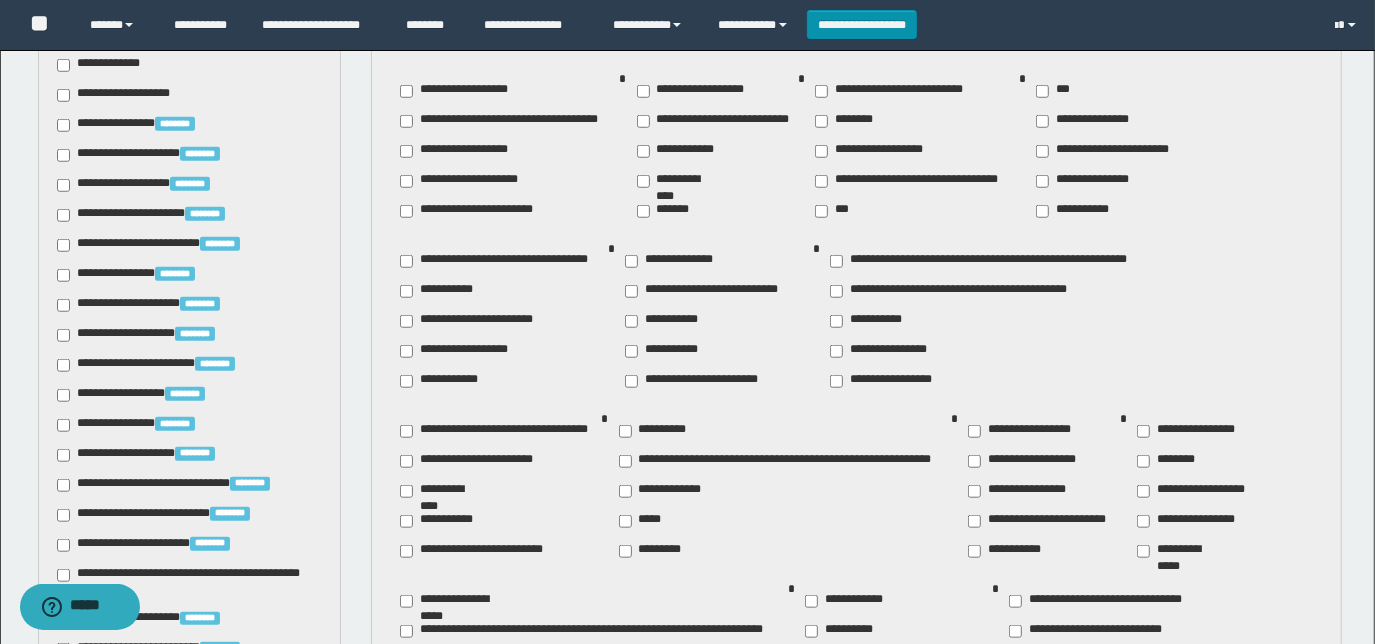 click on "**********" at bounding box center [443, 521] 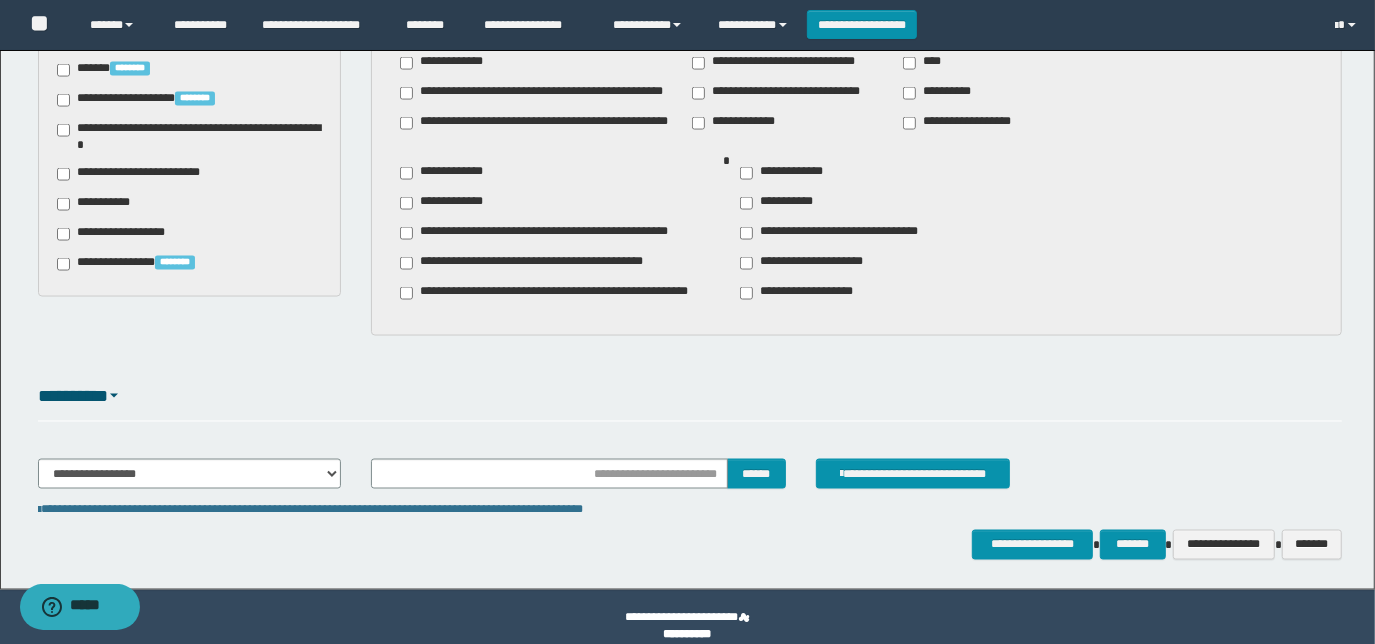 scroll, scrollTop: 2027, scrollLeft: 0, axis: vertical 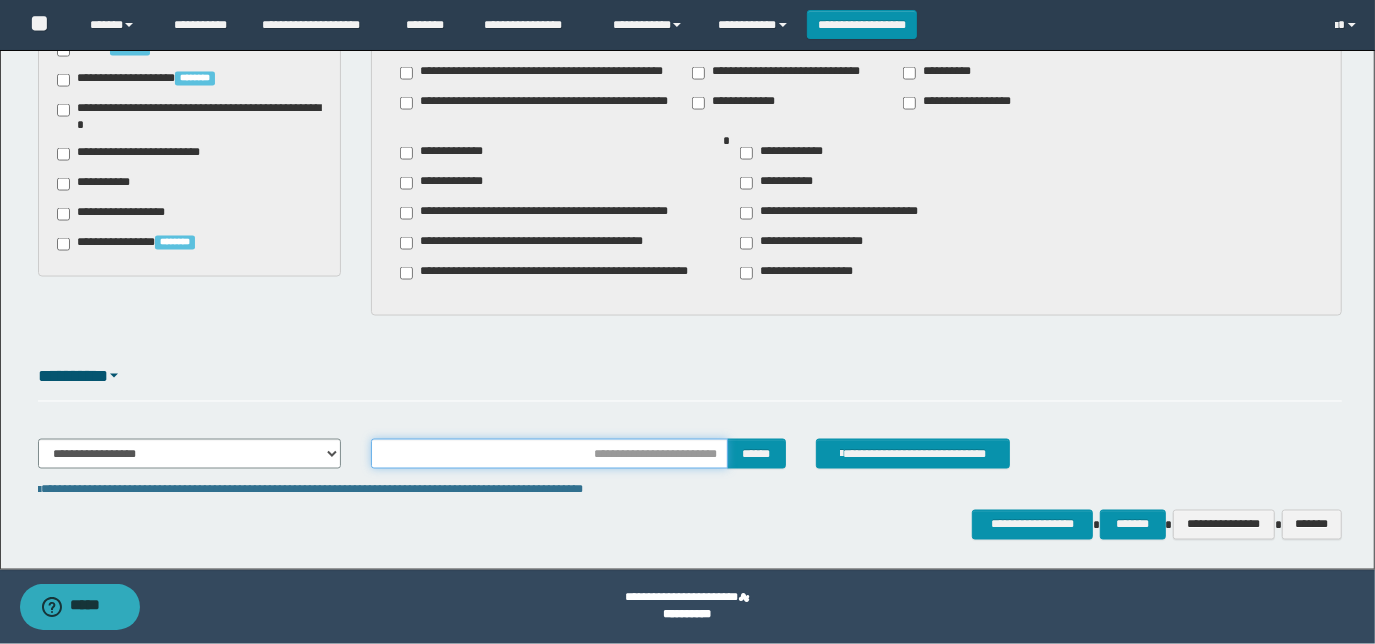 click at bounding box center (549, 454) 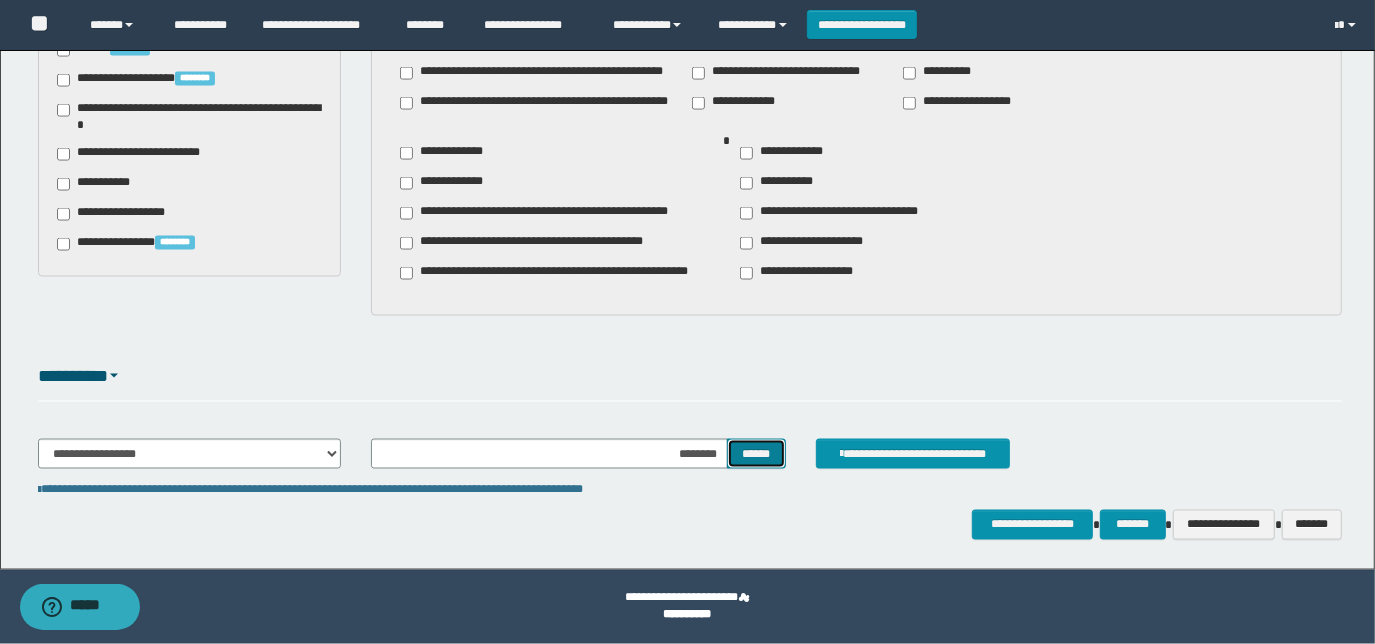 click on "******" at bounding box center [756, 453] 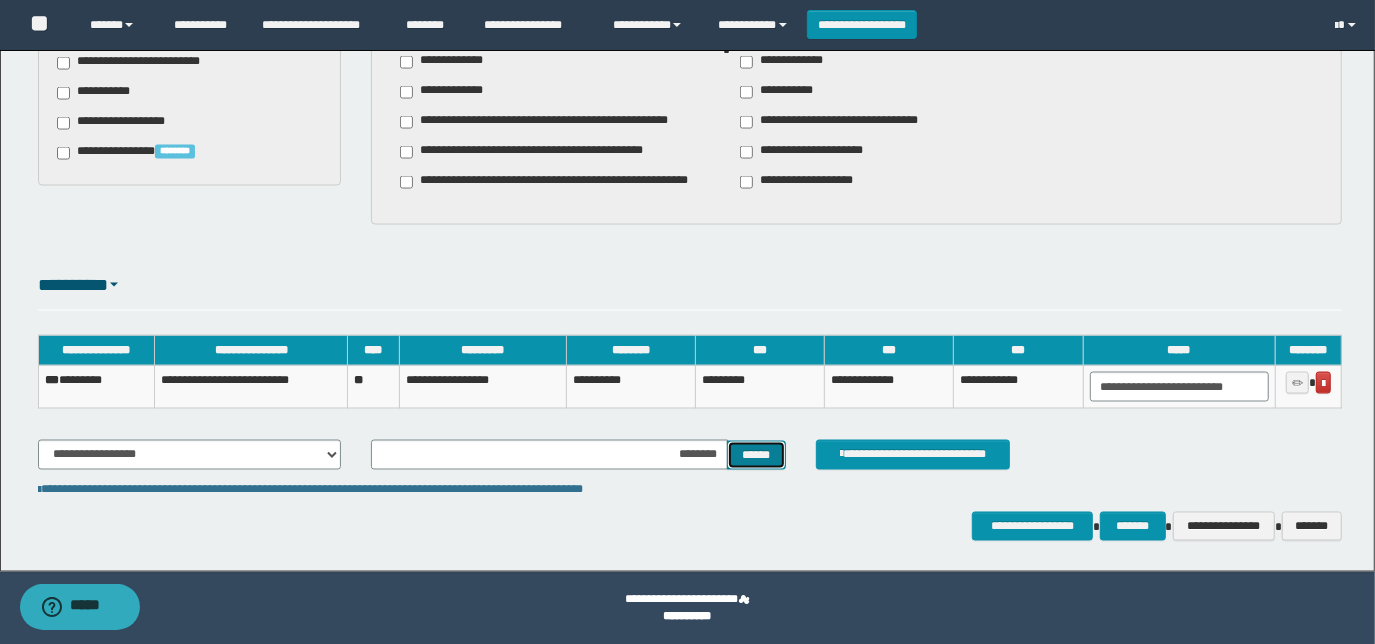scroll, scrollTop: 2120, scrollLeft: 0, axis: vertical 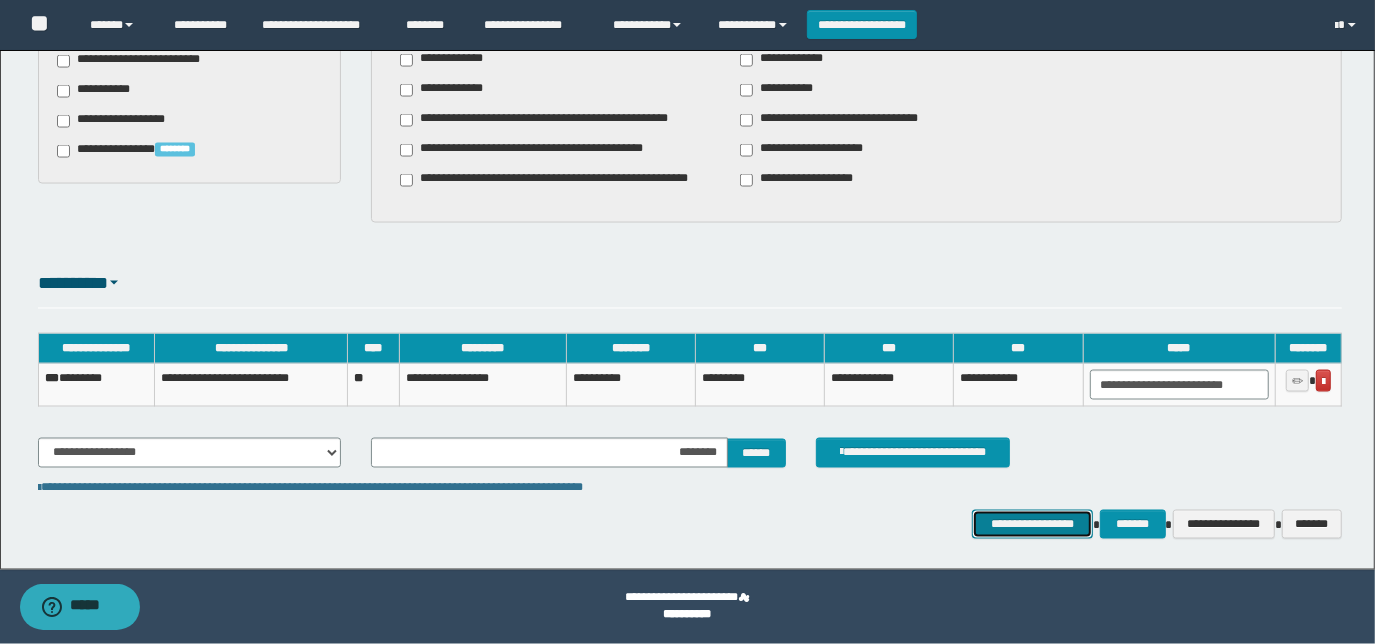 click on "**********" at bounding box center (1033, 524) 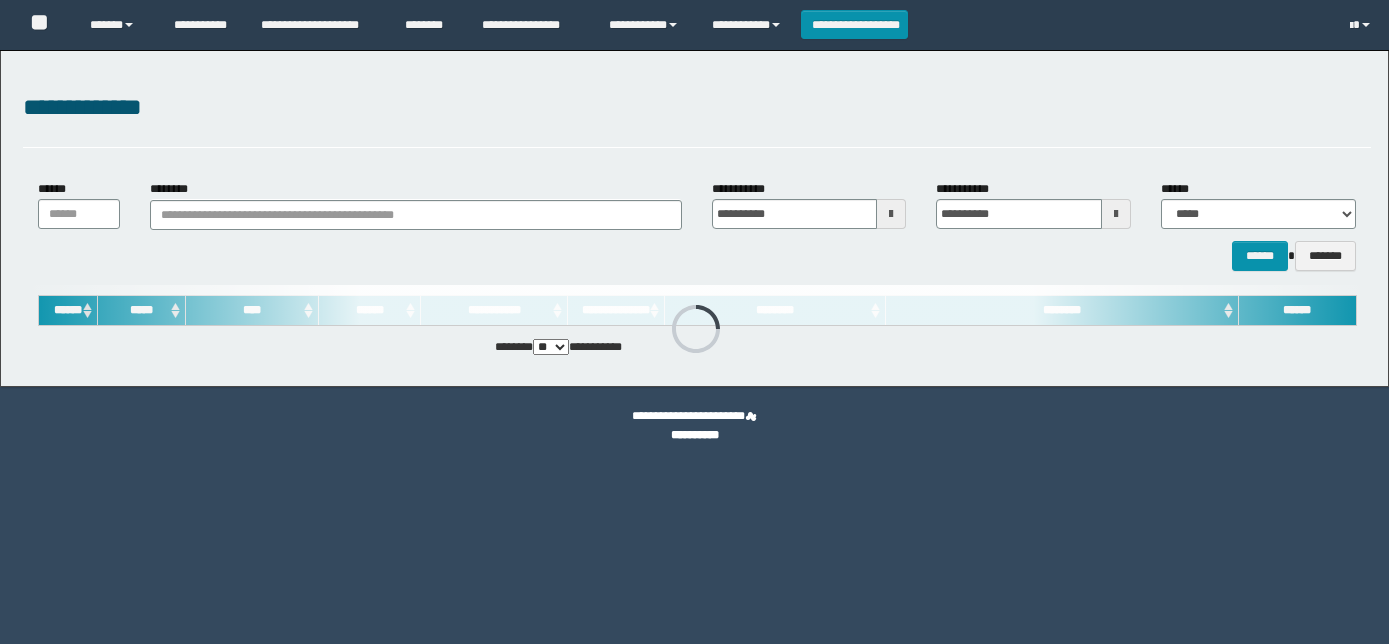 scroll, scrollTop: 0, scrollLeft: 0, axis: both 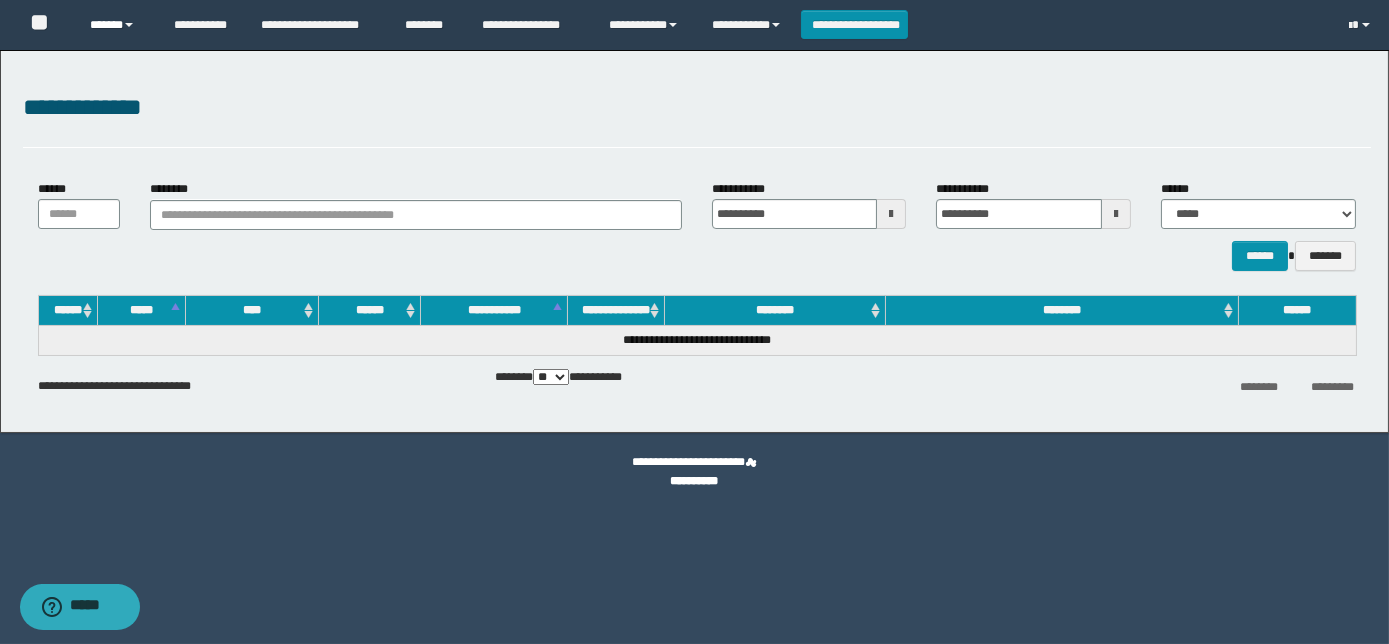 click on "******" at bounding box center [117, 25] 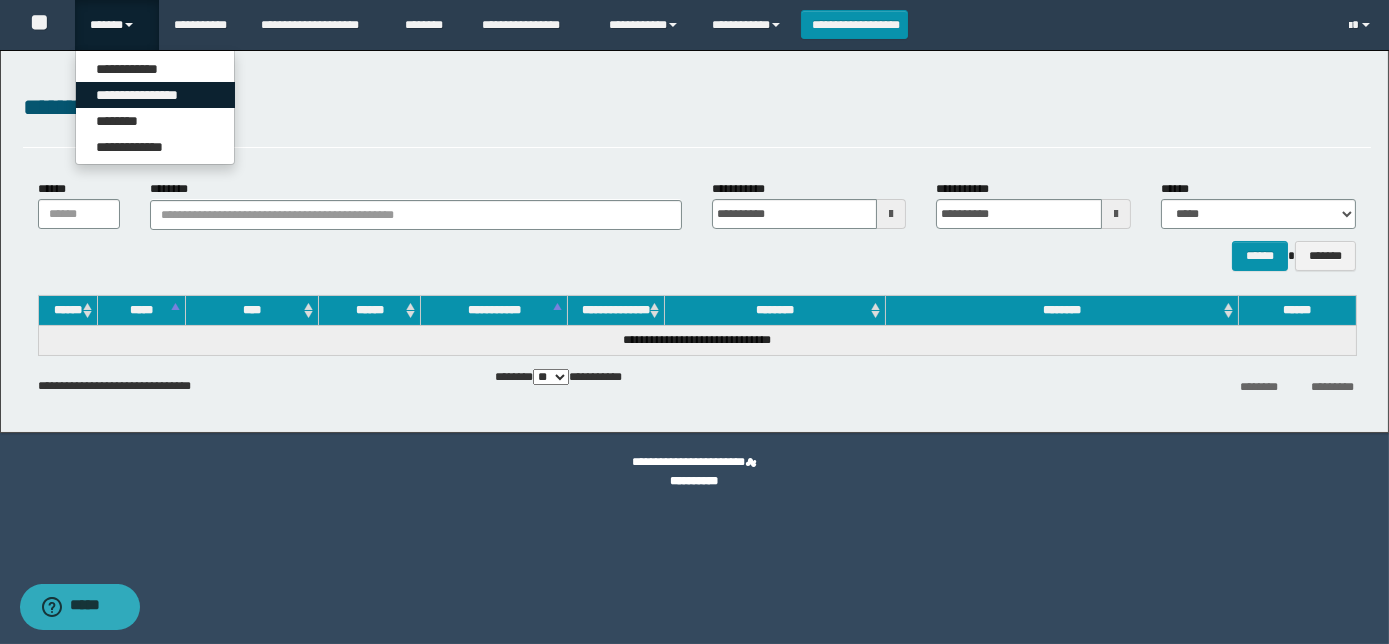 click on "**********" at bounding box center (155, 95) 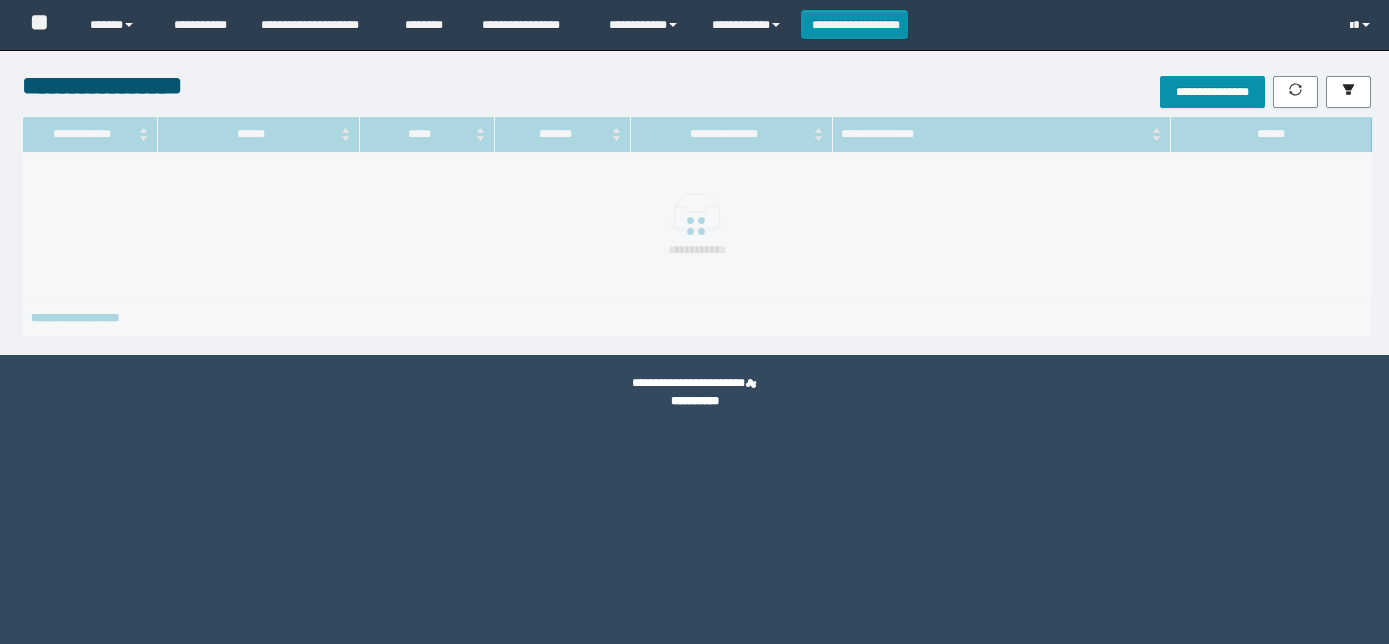 scroll, scrollTop: 0, scrollLeft: 0, axis: both 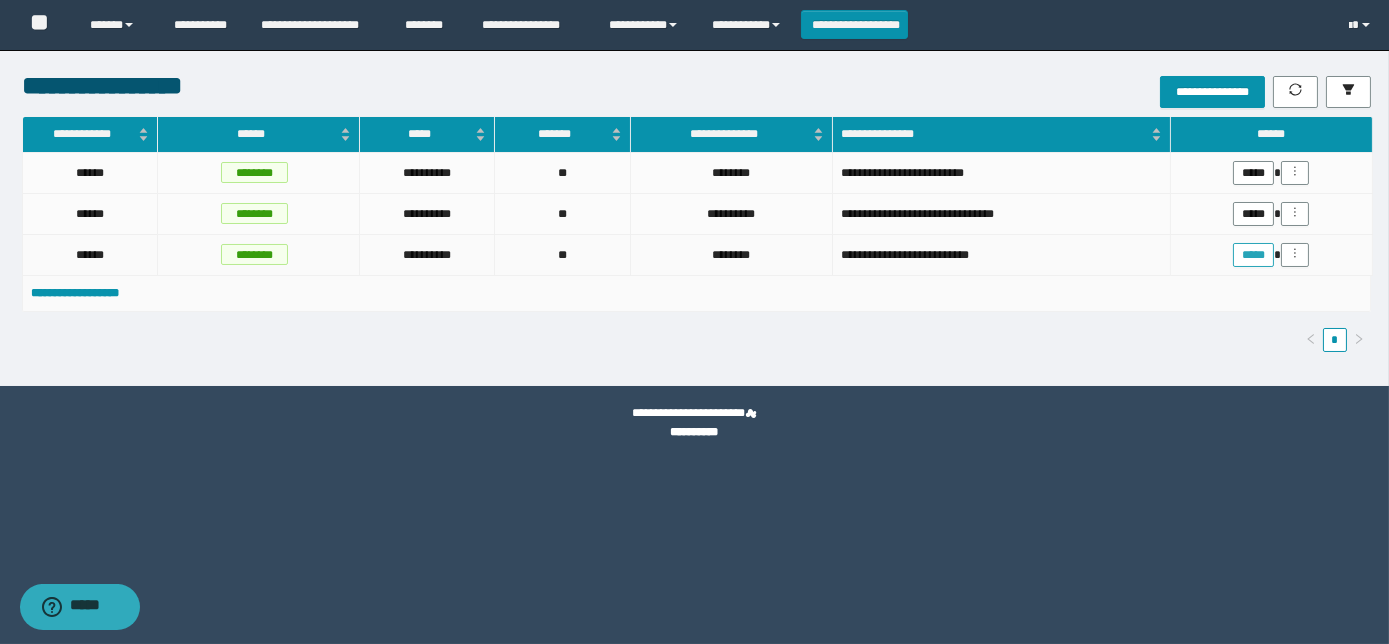 click on "*****" at bounding box center [1253, 255] 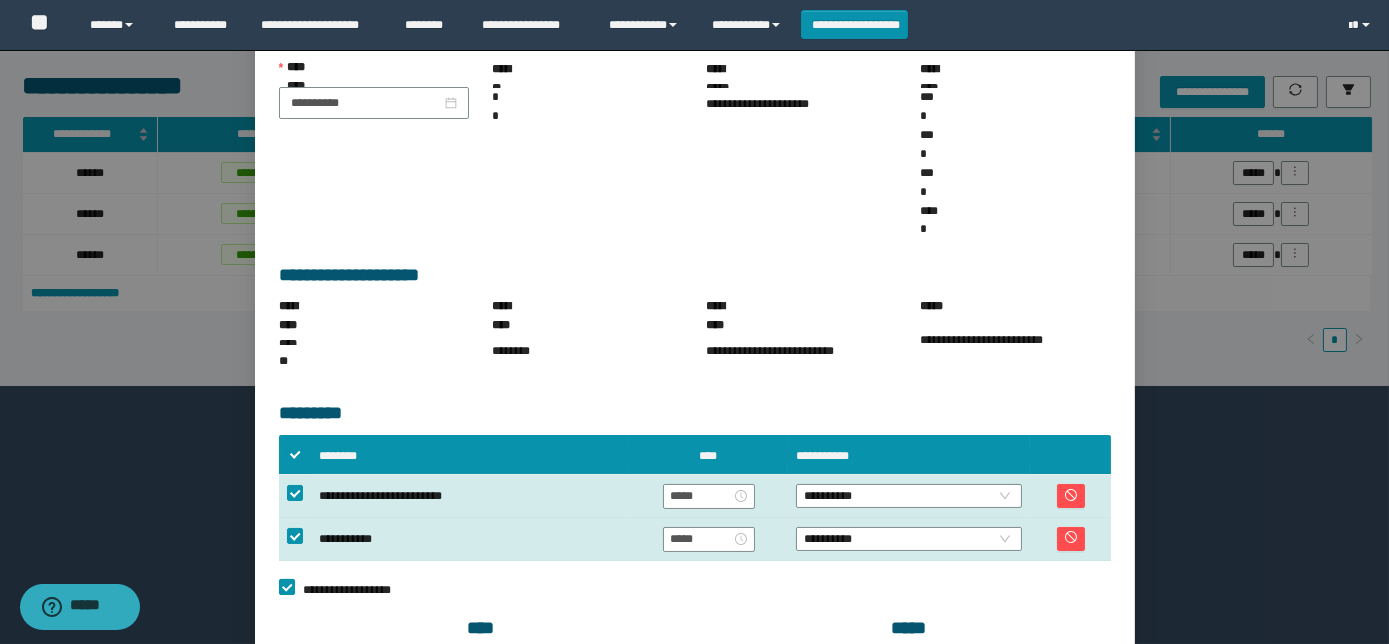 click on "**********" at bounding box center [352, 590] 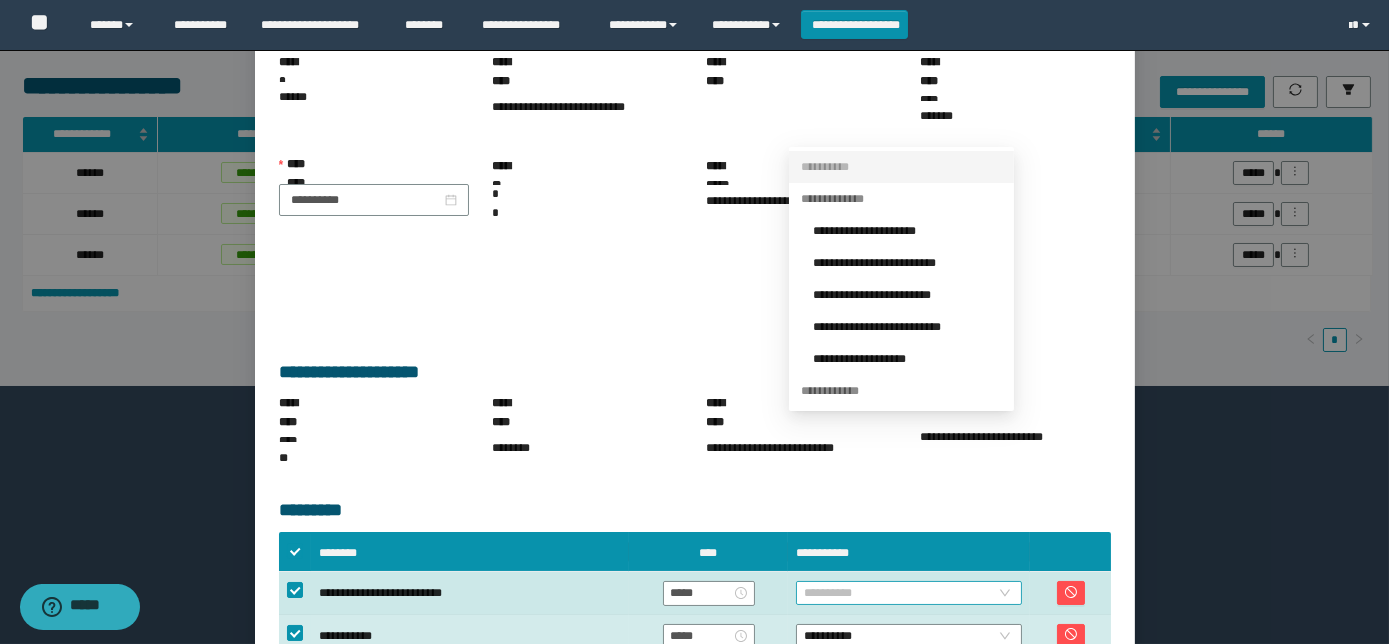 click on "**********" at bounding box center [909, 593] 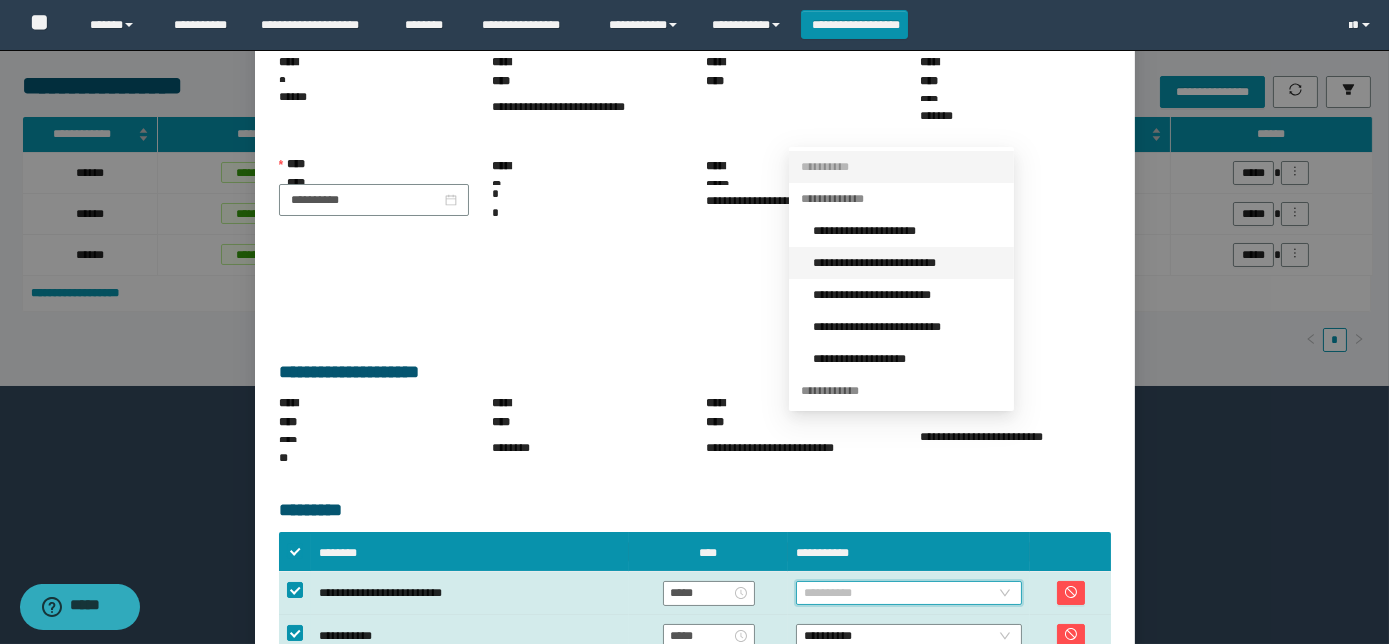 click on "**********" at bounding box center [907, 263] 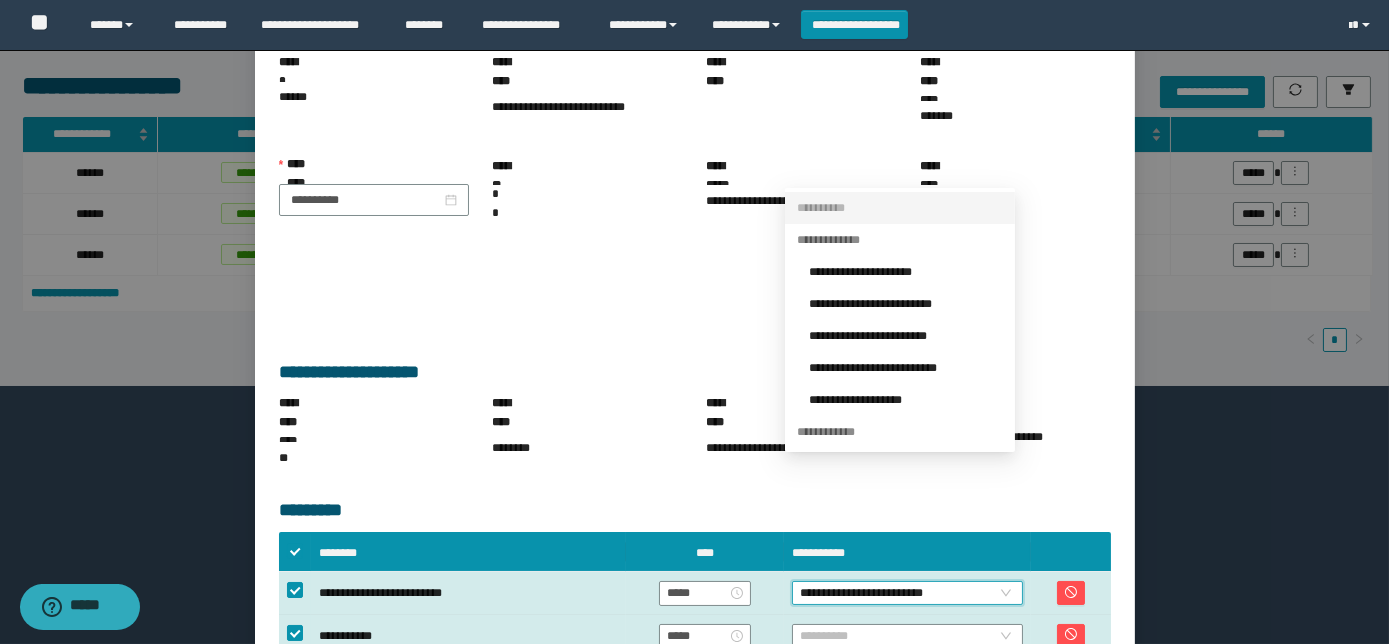 drag, startPoint x: 869, startPoint y: 458, endPoint x: 856, endPoint y: 394, distance: 65.30697 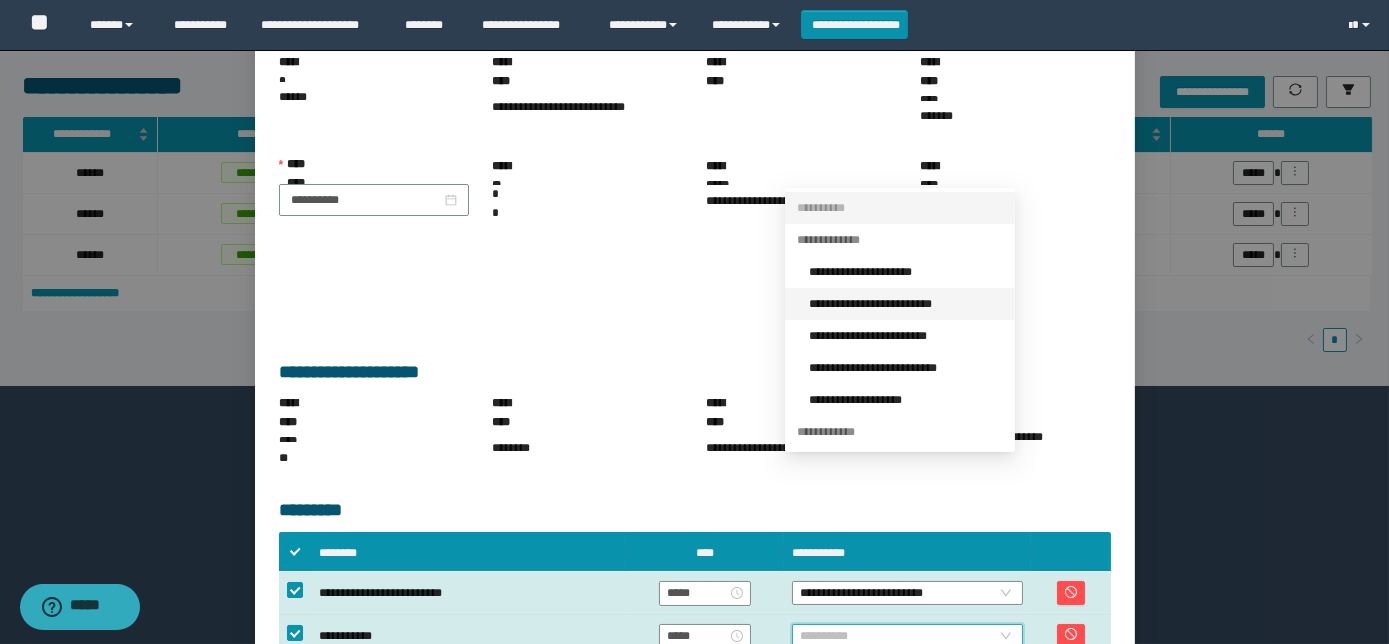 click on "**********" at bounding box center [906, 304] 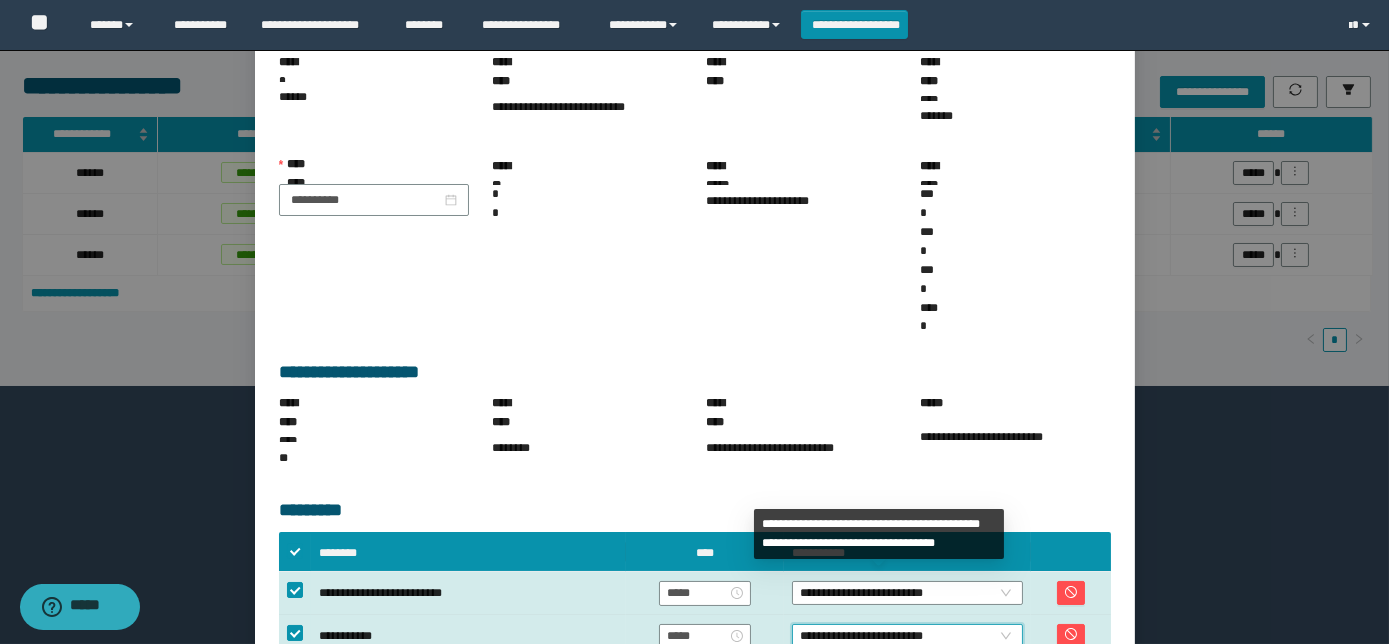 click on "**********" at bounding box center [988, 764] 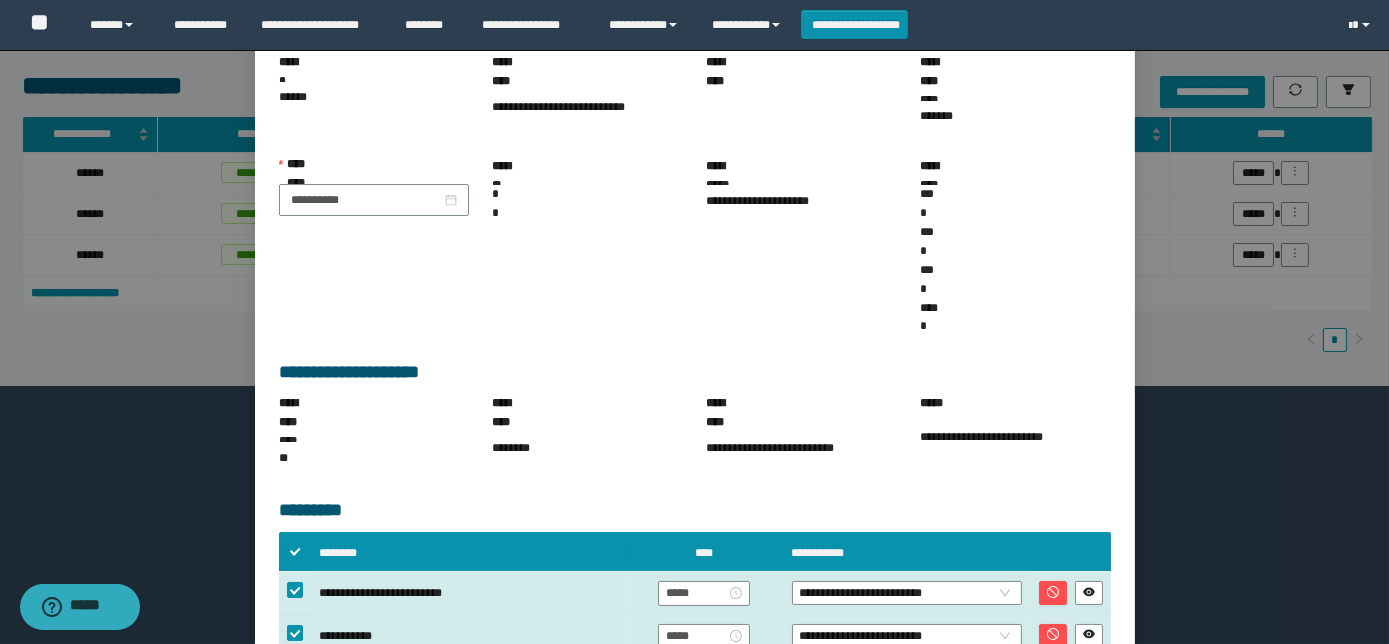 scroll, scrollTop: 168, scrollLeft: 0, axis: vertical 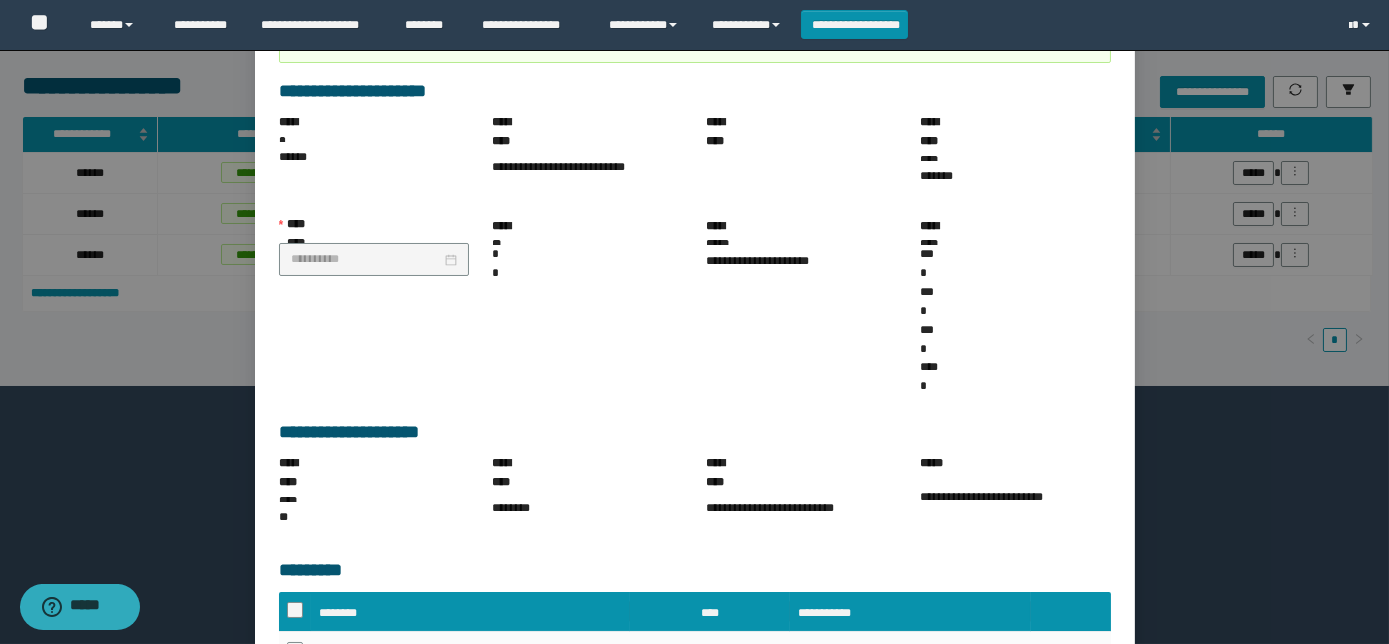 click on "******" at bounding box center (1099, 755) 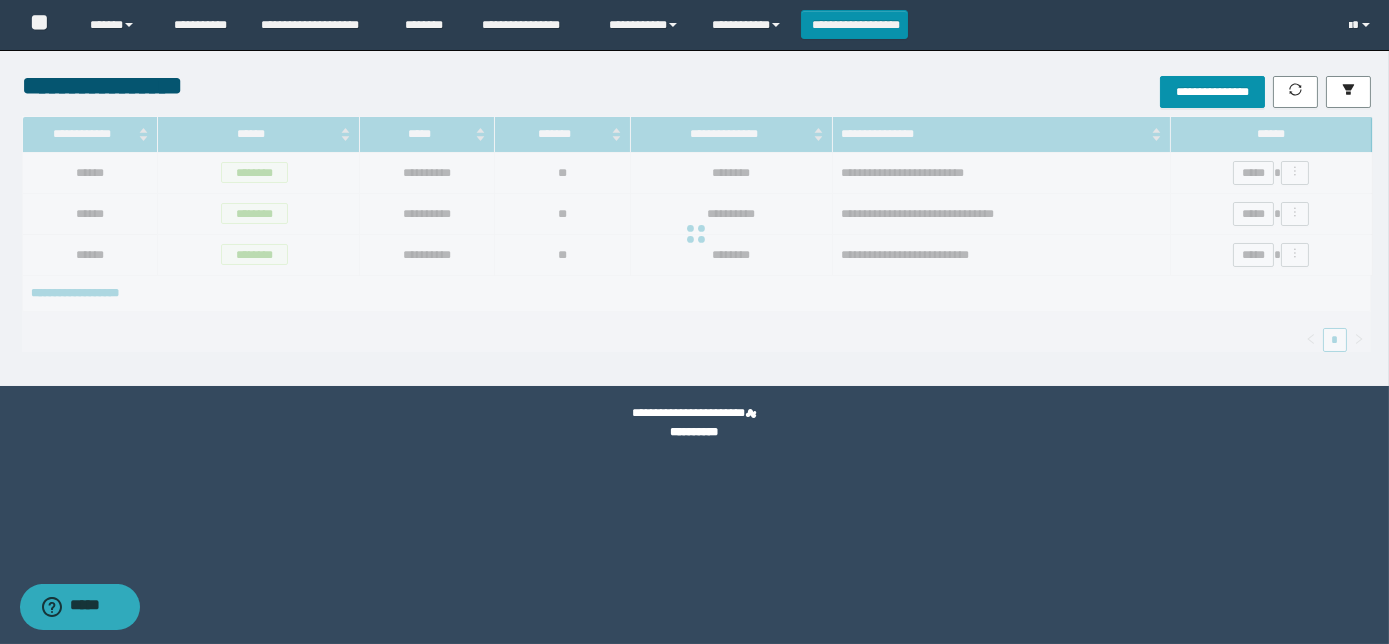 scroll, scrollTop: 67, scrollLeft: 0, axis: vertical 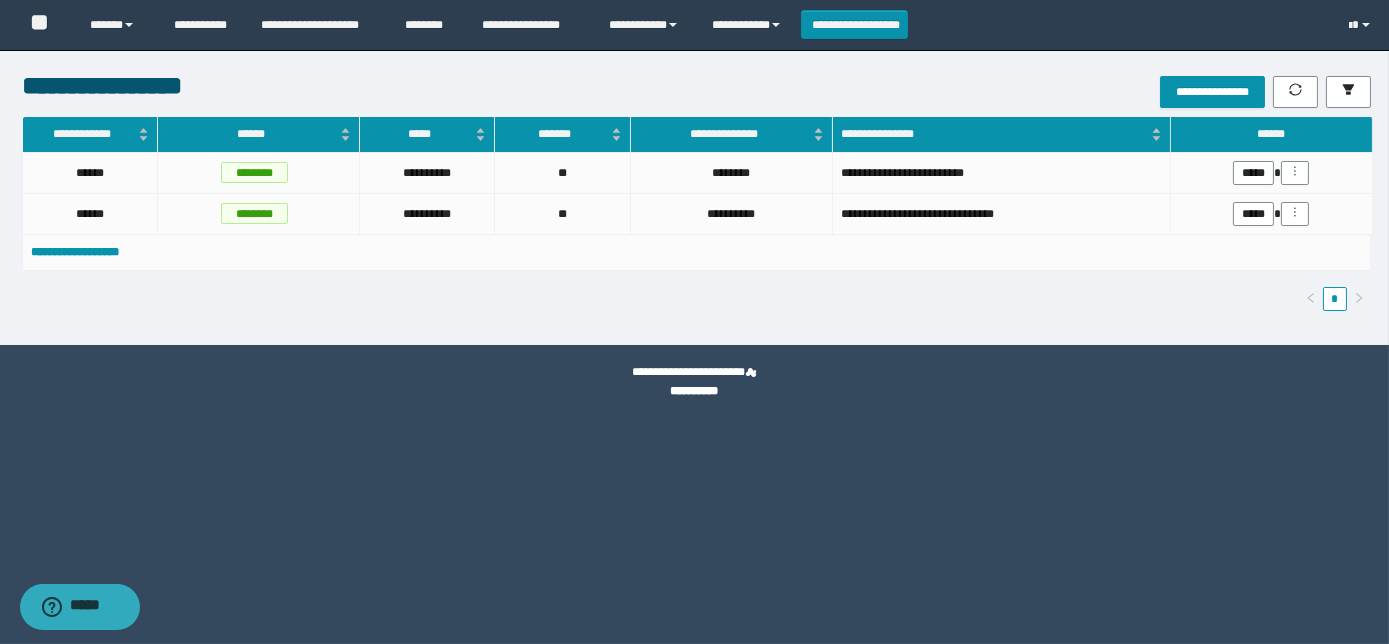 drag, startPoint x: 481, startPoint y: 286, endPoint x: 504, endPoint y: 270, distance: 28.01785 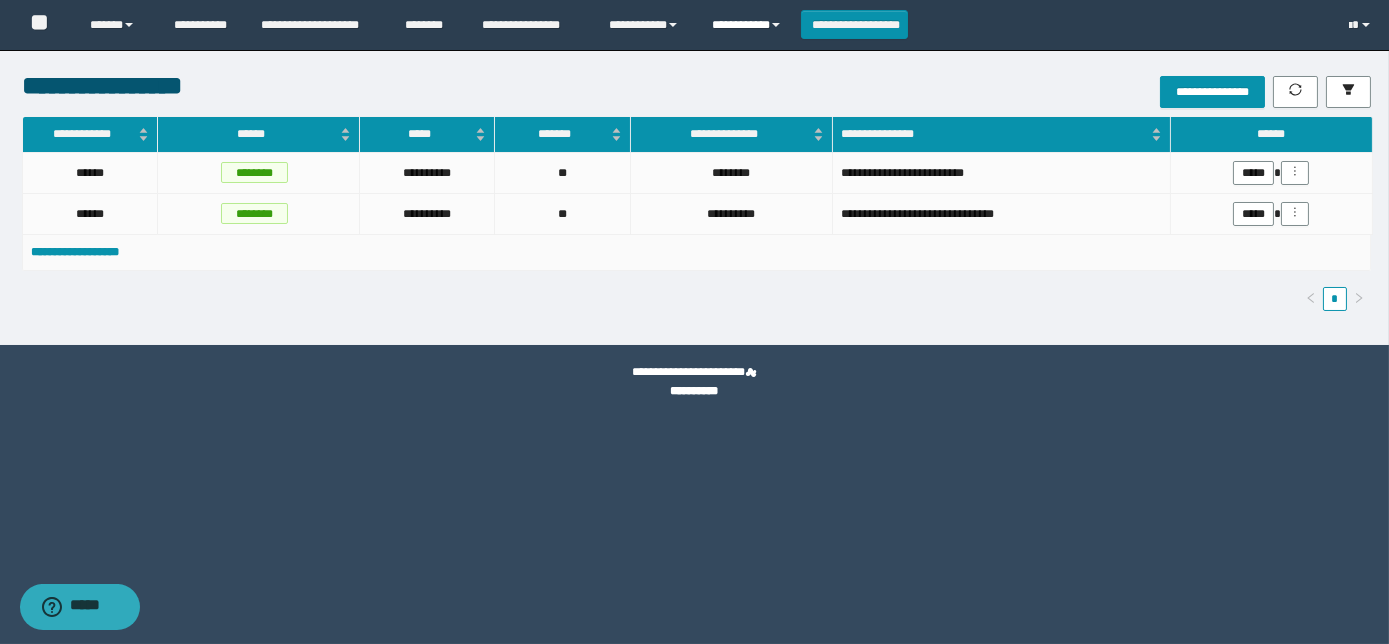 click on "**********" at bounding box center (749, 25) 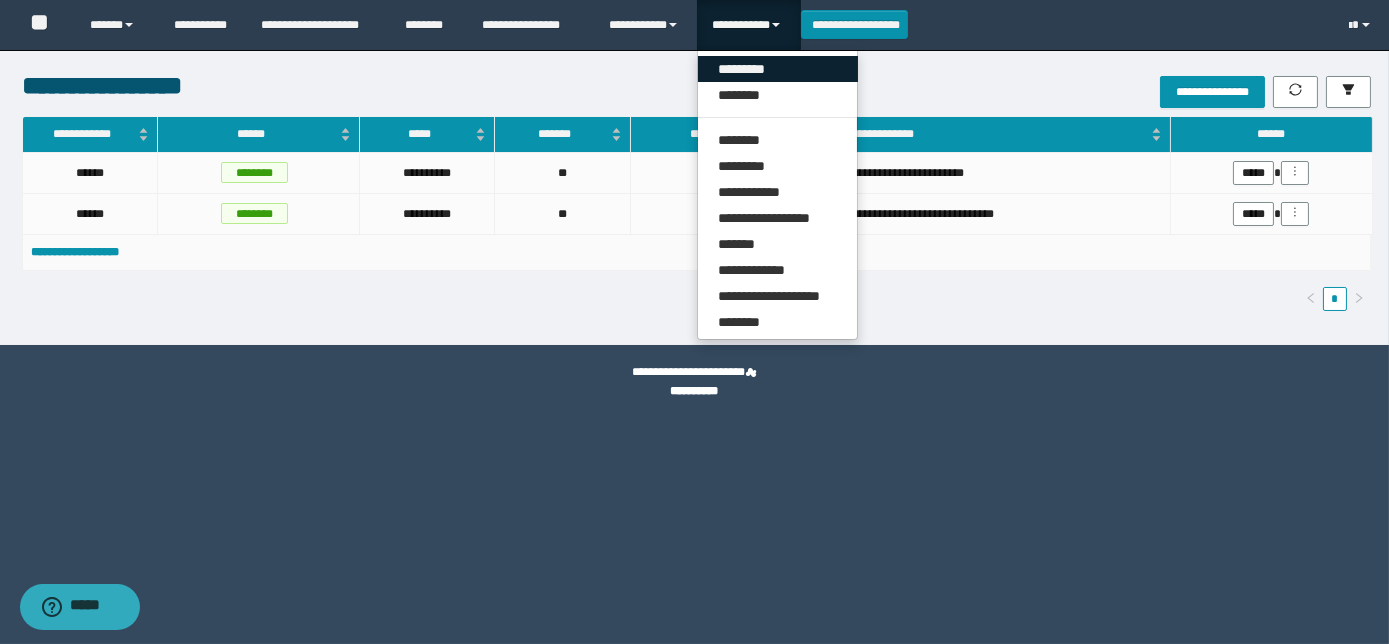 click on "*********" at bounding box center (778, 69) 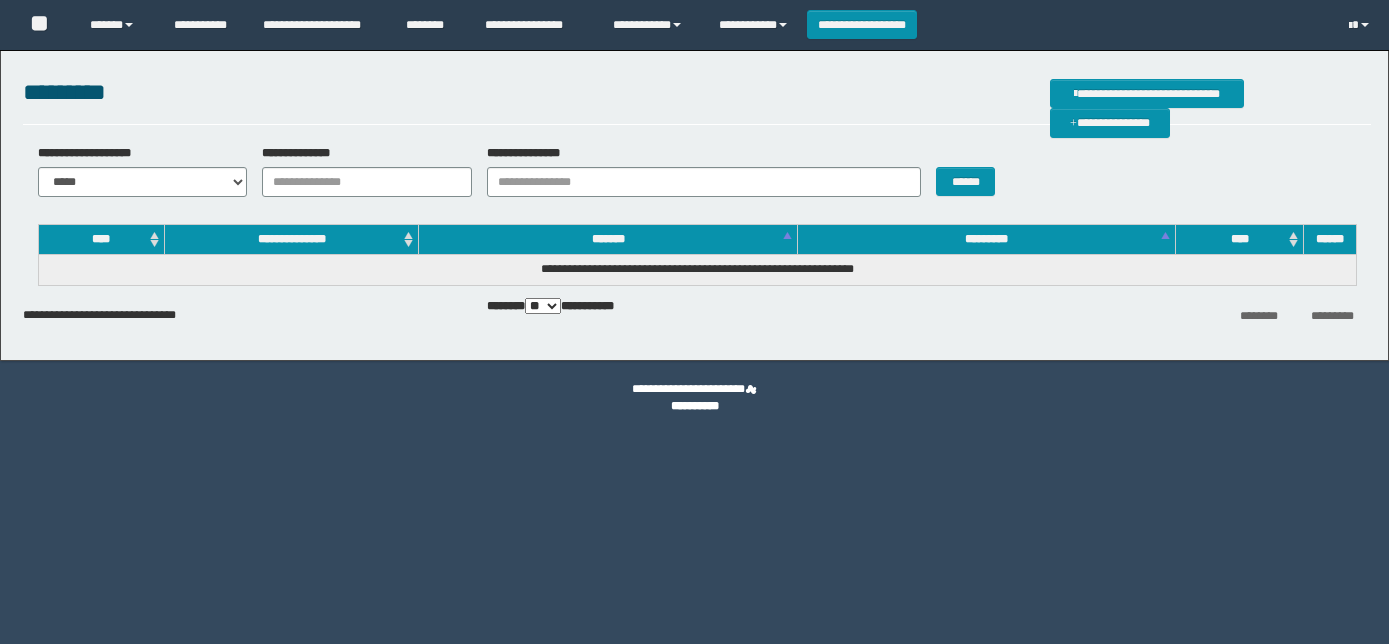 scroll, scrollTop: 0, scrollLeft: 0, axis: both 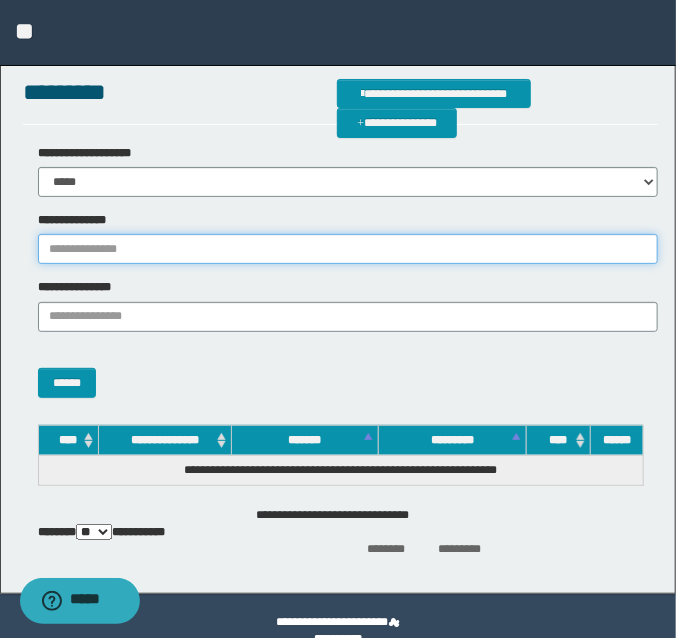 click on "**********" at bounding box center [348, 249] 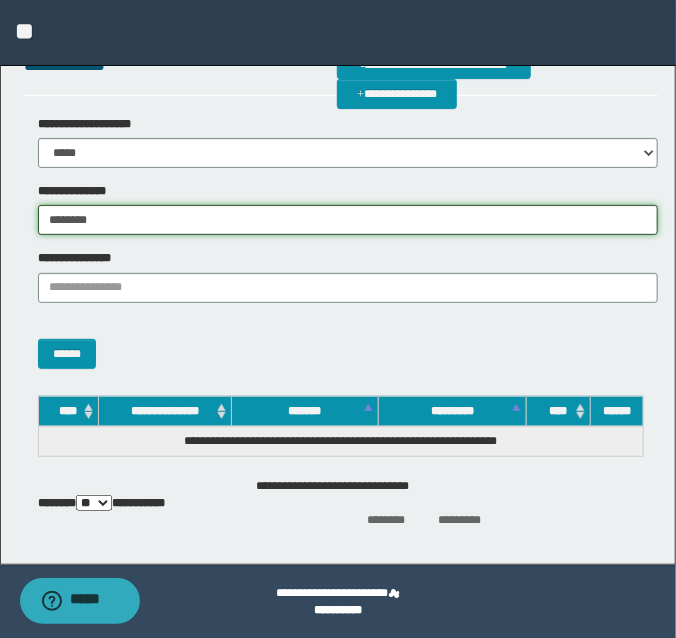 scroll, scrollTop: 30, scrollLeft: 0, axis: vertical 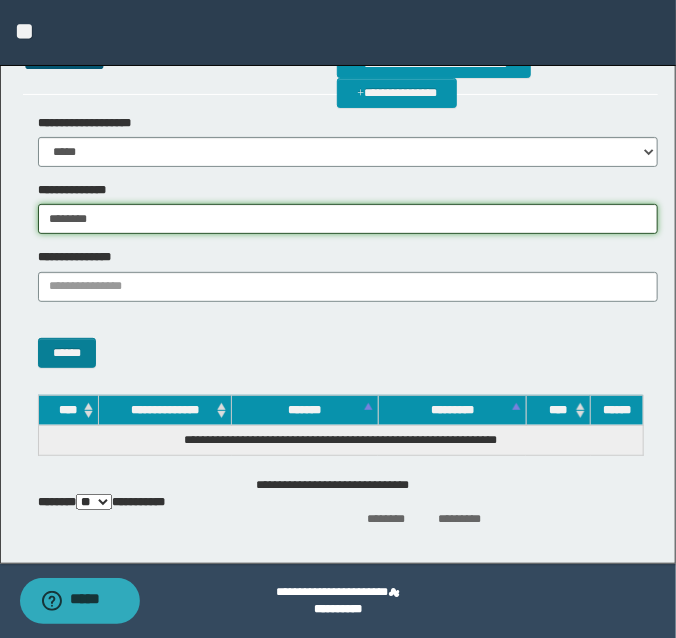 type on "********" 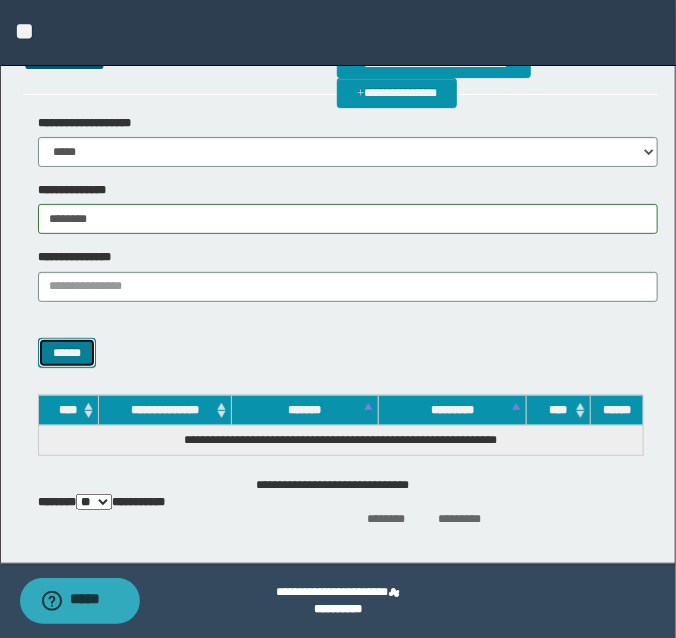 click on "******" at bounding box center [67, 352] 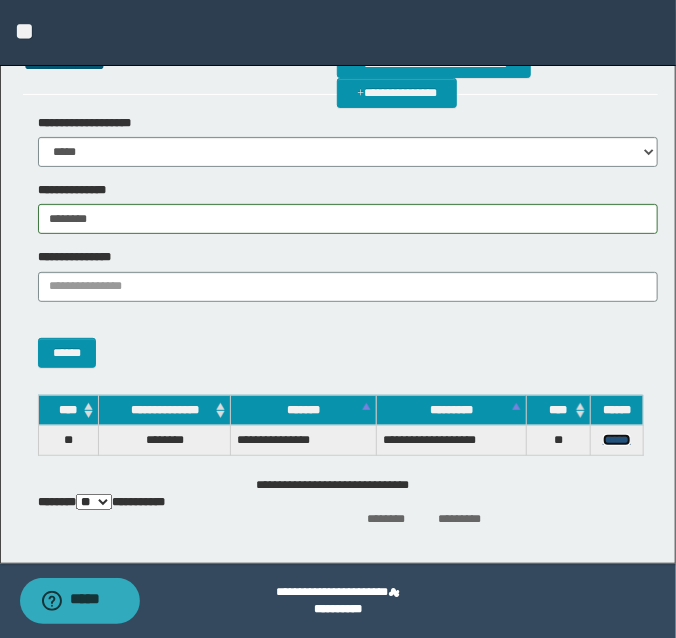 click on "******" at bounding box center [617, 440] 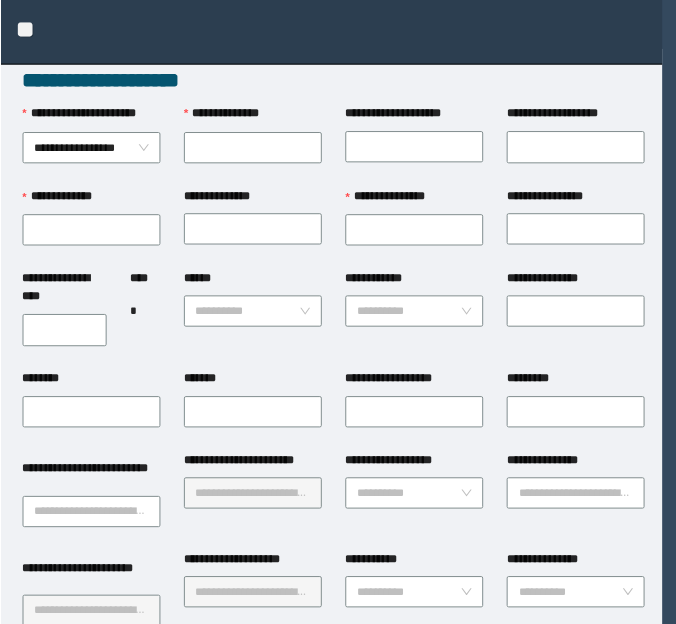 scroll, scrollTop: 0, scrollLeft: 0, axis: both 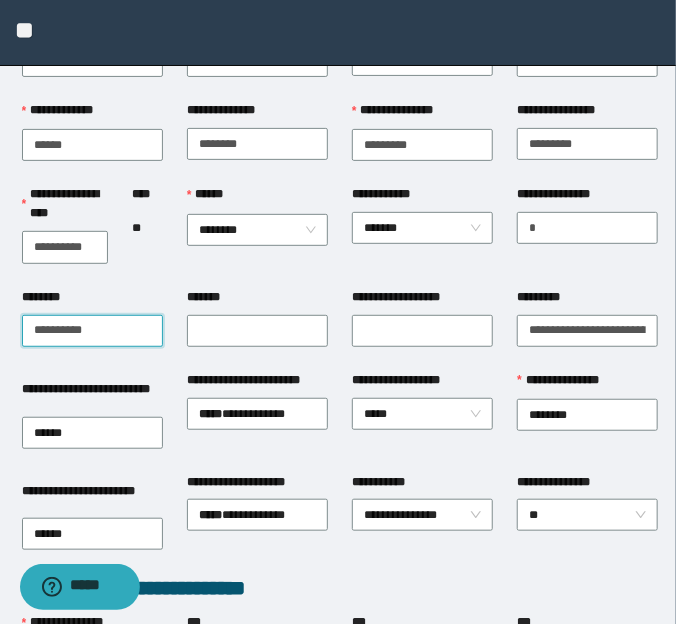 click on "********" at bounding box center [92, 331] 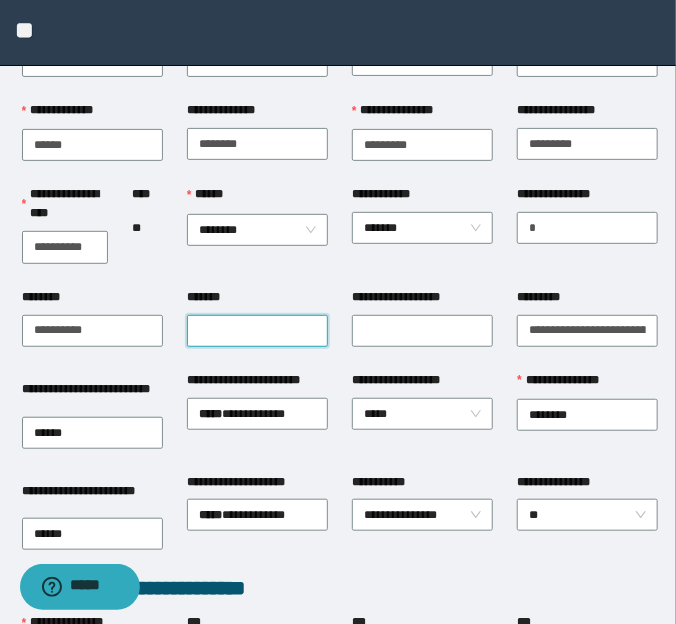 click on "*******" at bounding box center (257, 331) 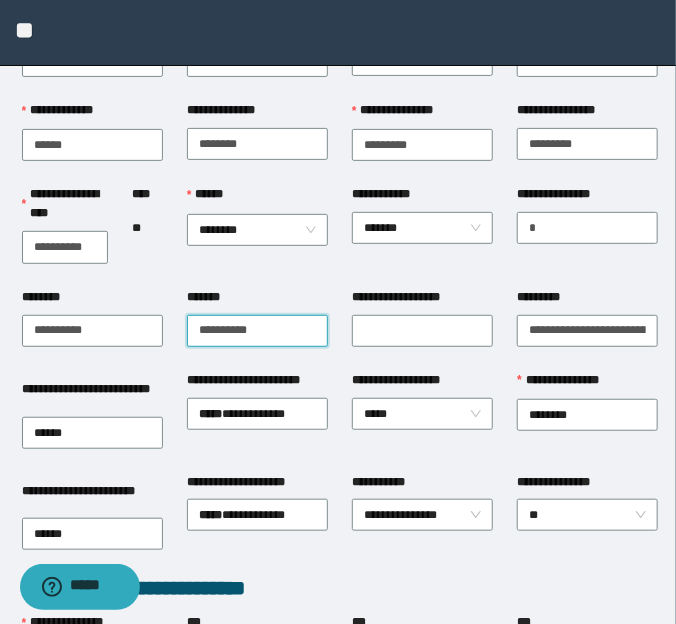 type on "**********" 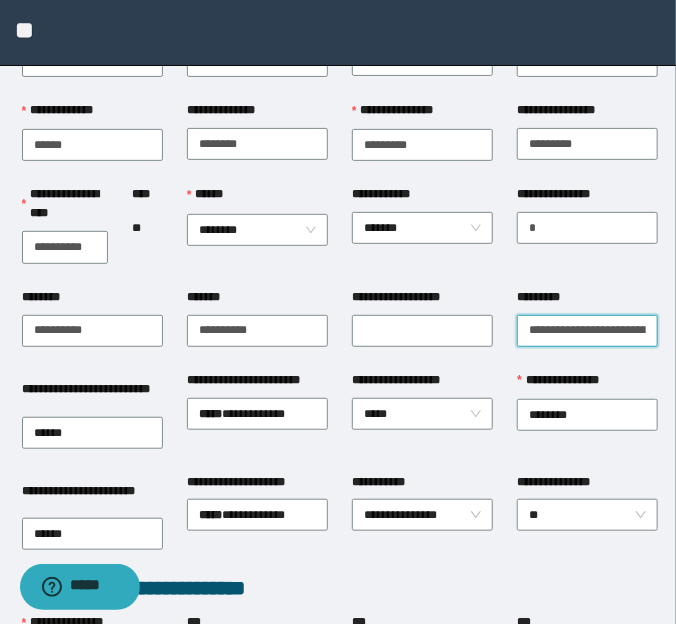 click on "*********" at bounding box center (587, 331) 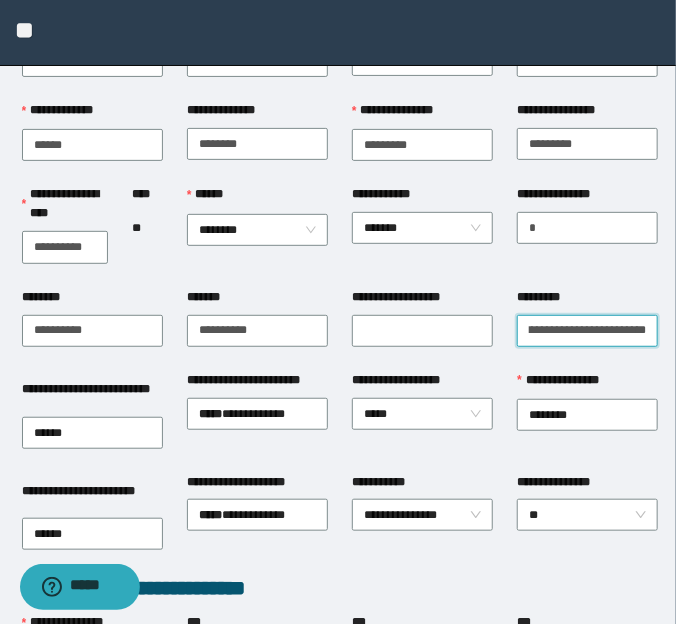 scroll, scrollTop: 0, scrollLeft: 0, axis: both 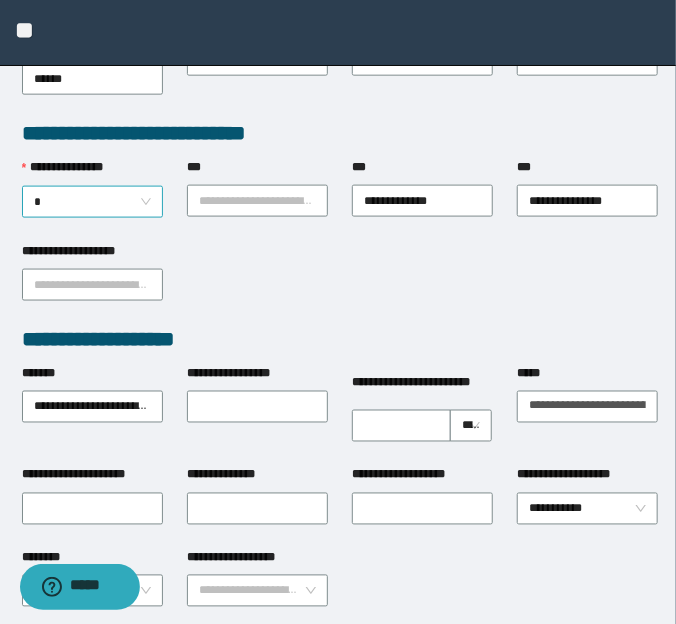 click on "*" at bounding box center [93, 202] 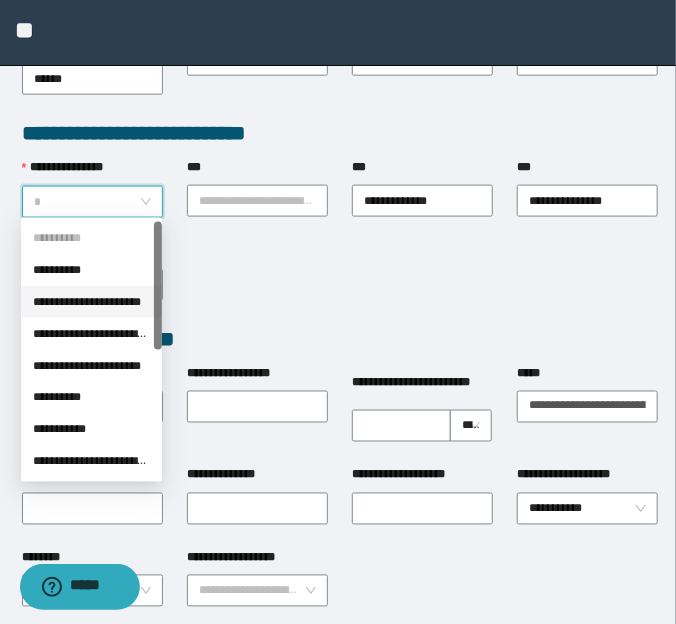 click on "**********" at bounding box center (91, 302) 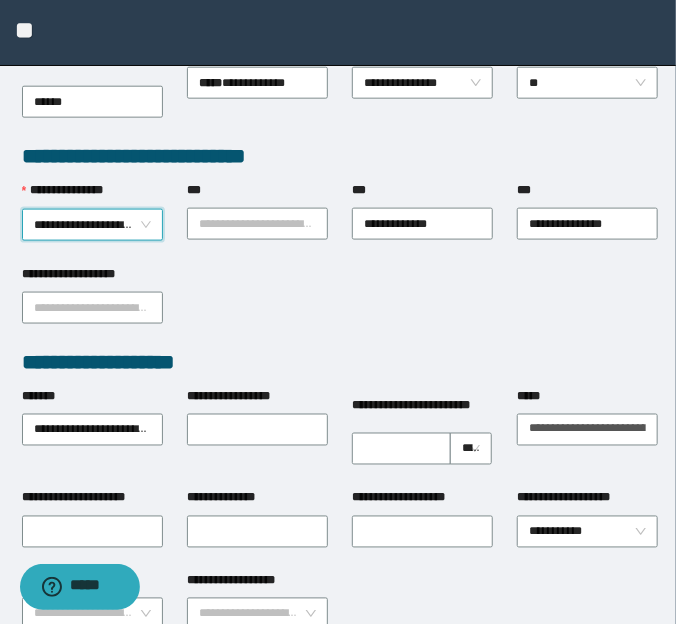 scroll, scrollTop: 454, scrollLeft: 0, axis: vertical 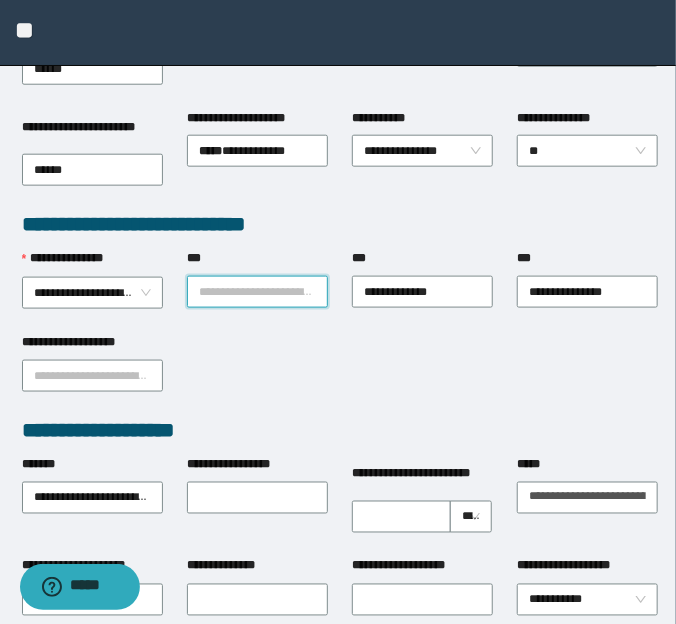 click on "***" at bounding box center [257, 292] 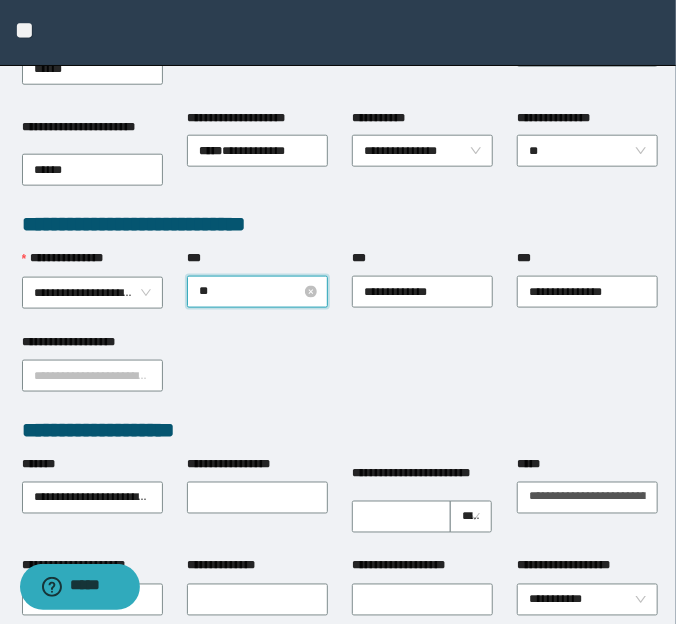 type on "***" 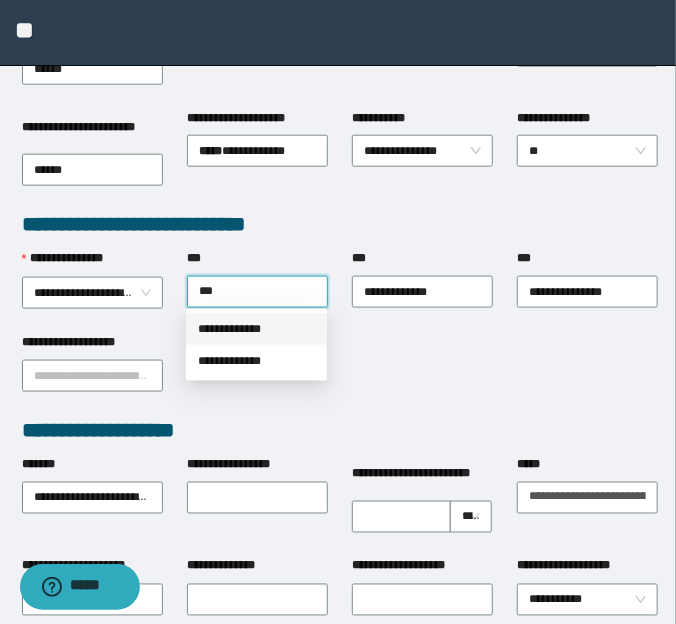click on "**********" at bounding box center (256, 329) 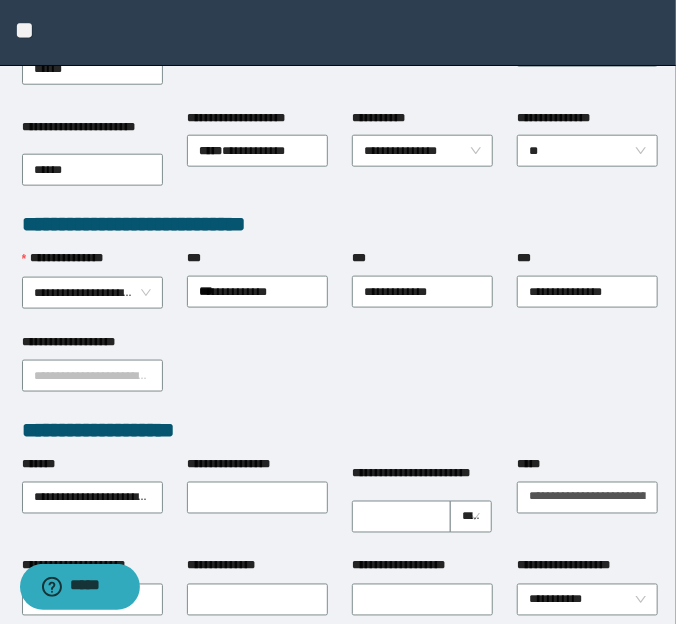click on "**********" at bounding box center (340, 430) 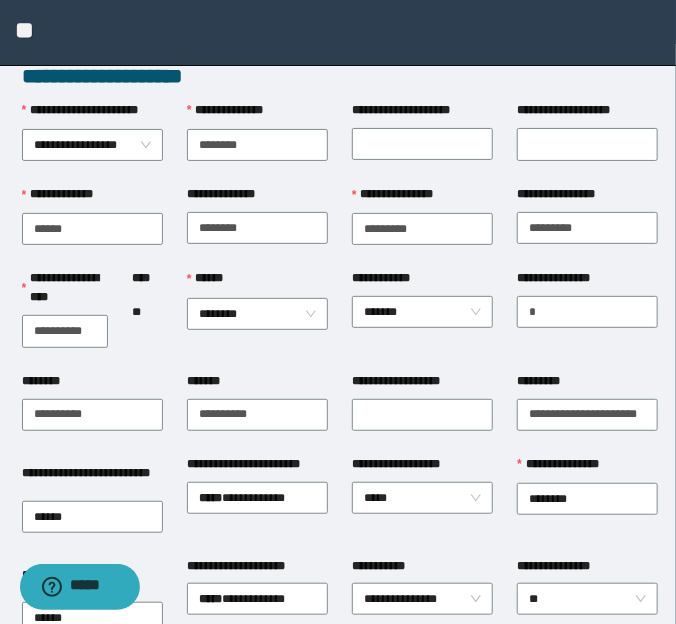scroll, scrollTop: 0, scrollLeft: 0, axis: both 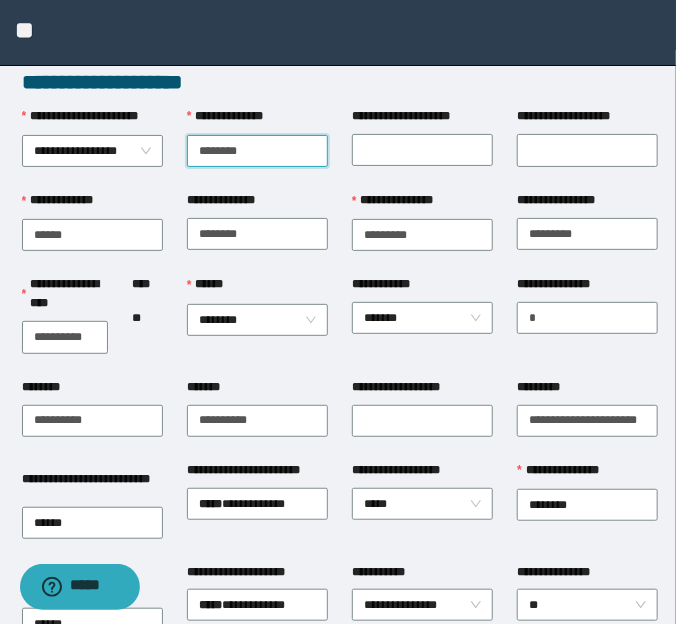 click on "**********" at bounding box center [257, 151] 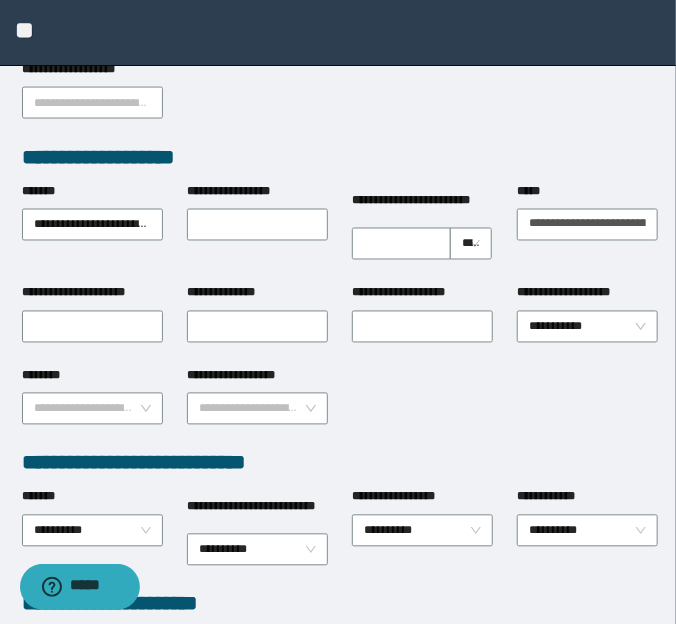 scroll, scrollTop: 1171, scrollLeft: 0, axis: vertical 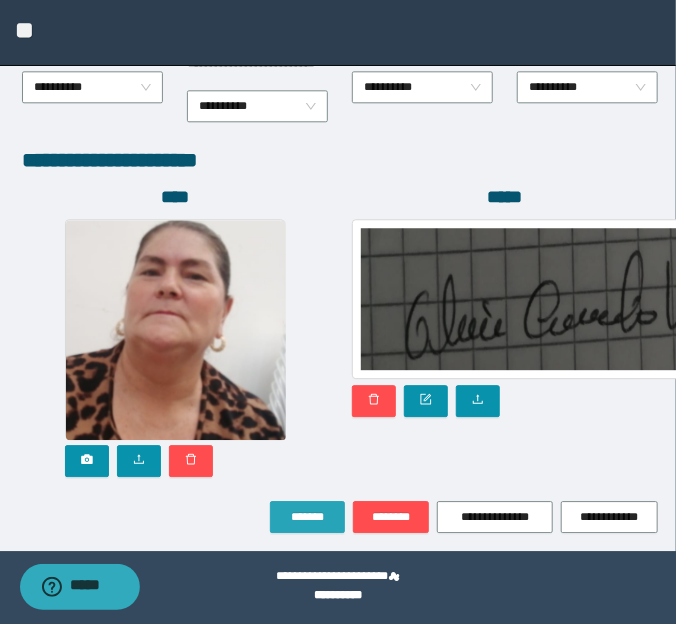 click on "*******" at bounding box center (307, 517) 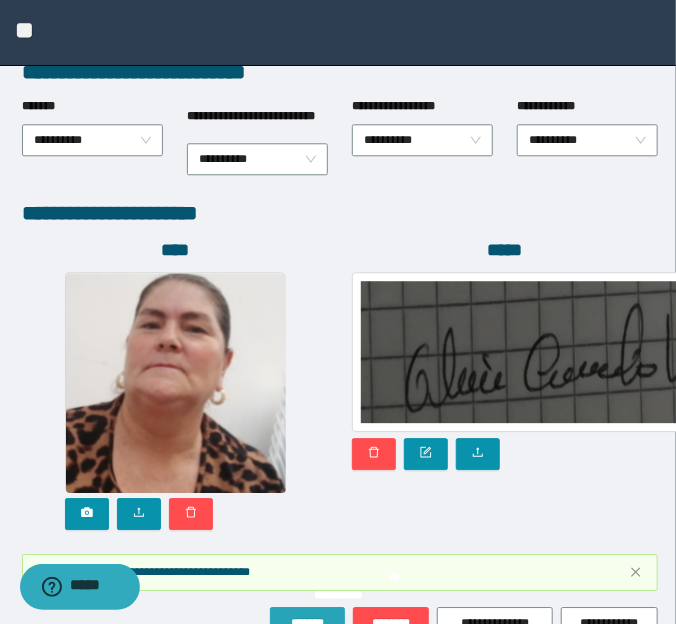 scroll, scrollTop: 1224, scrollLeft: 0, axis: vertical 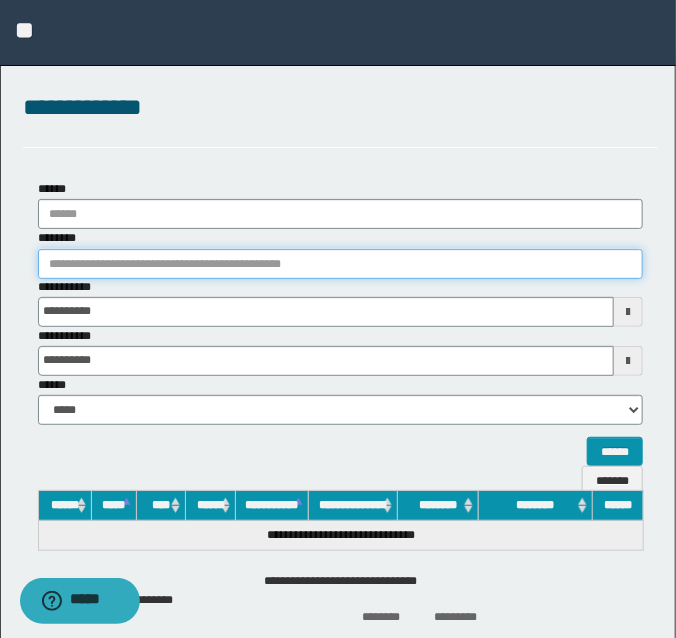 click on "********" at bounding box center [340, 264] 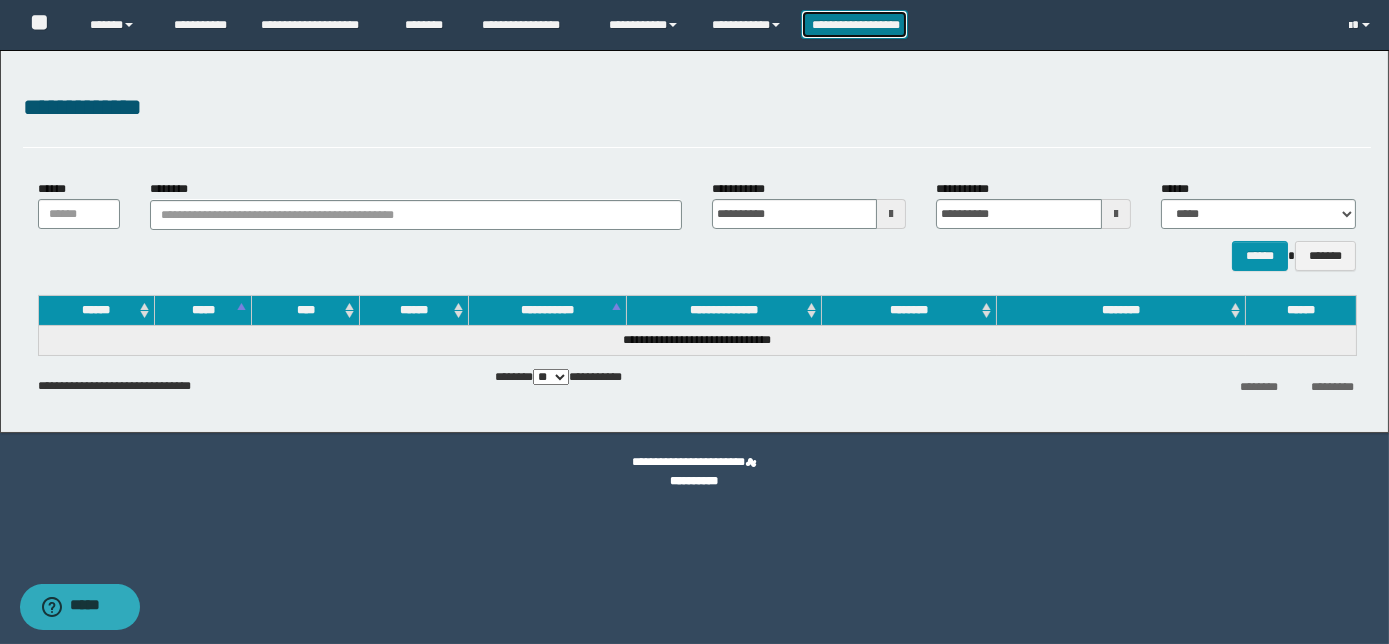 click on "**********" at bounding box center (855, 24) 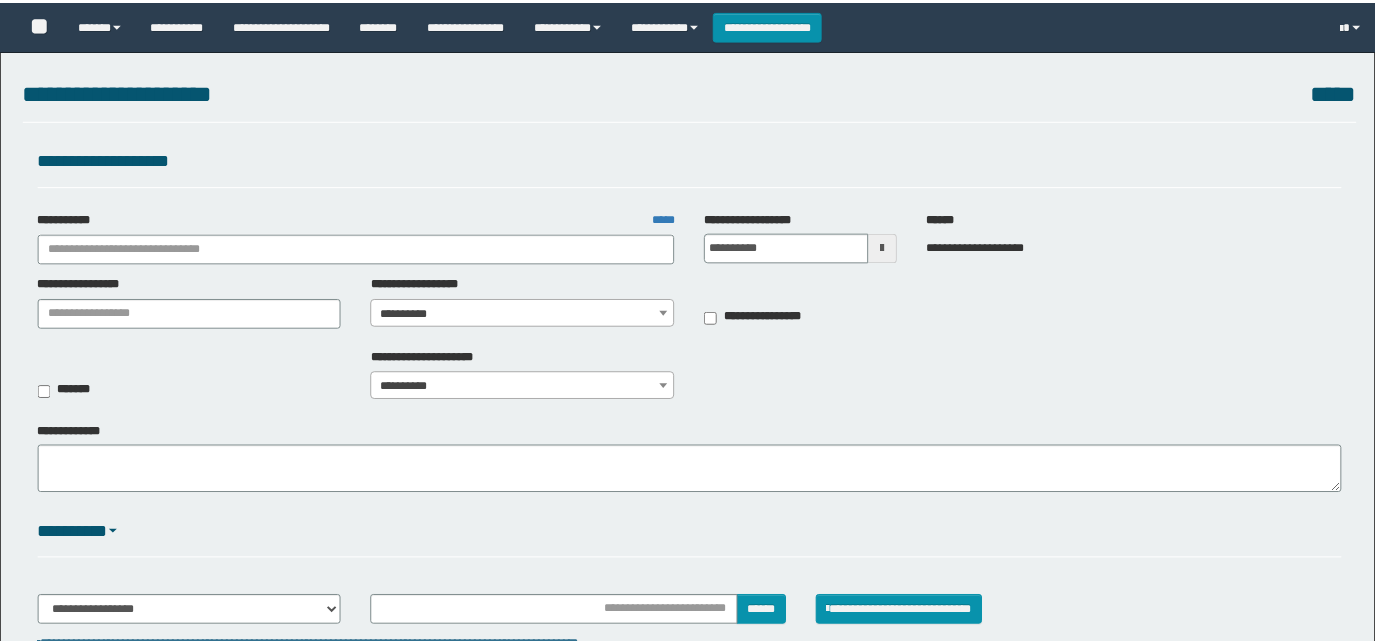 scroll, scrollTop: 0, scrollLeft: 0, axis: both 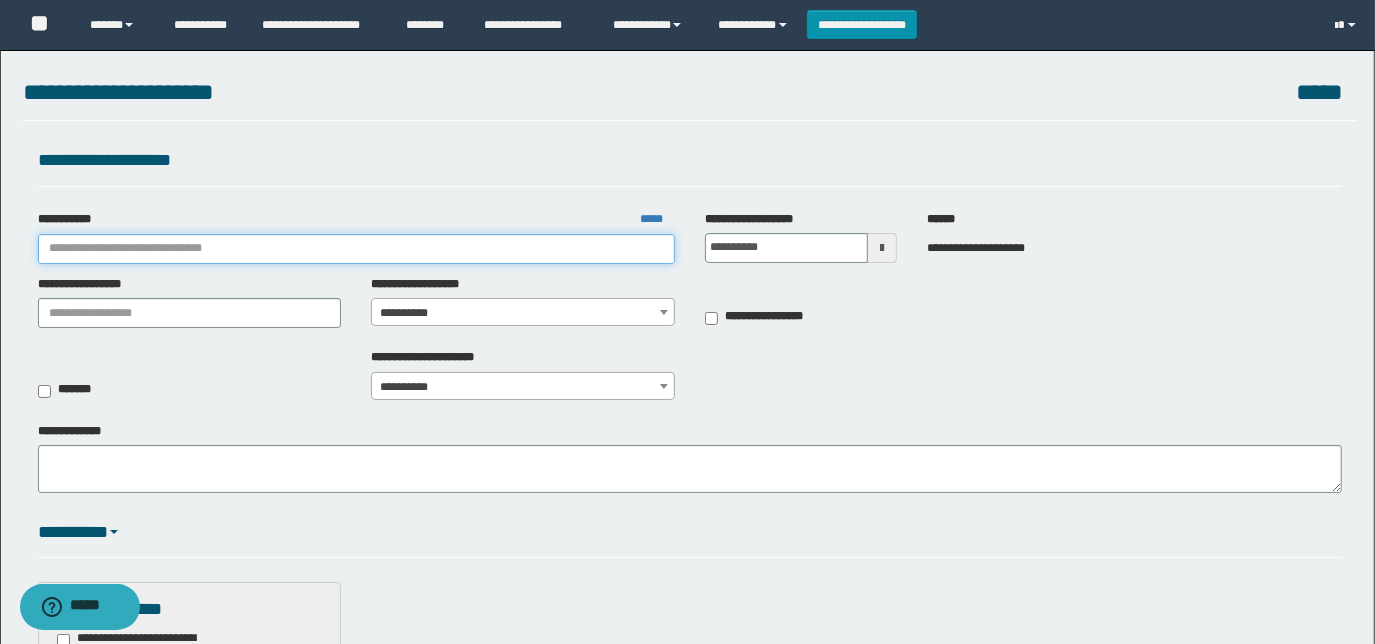 click on "**********" at bounding box center [356, 249] 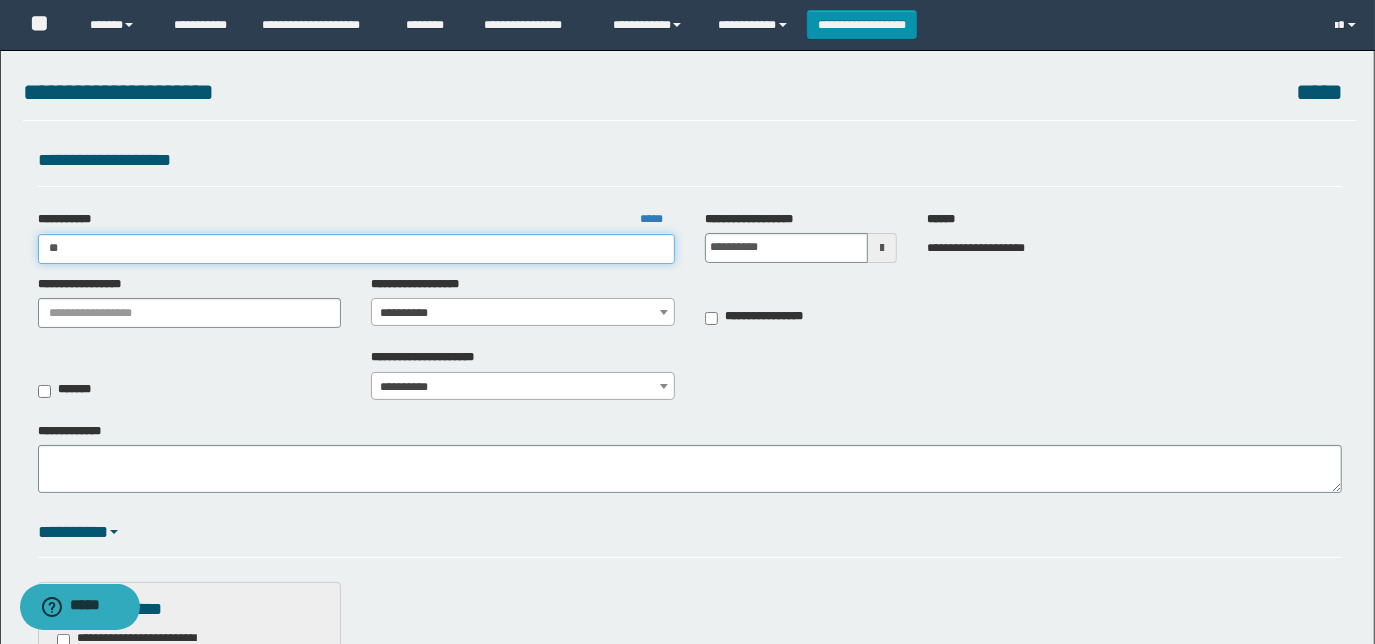 type on "**" 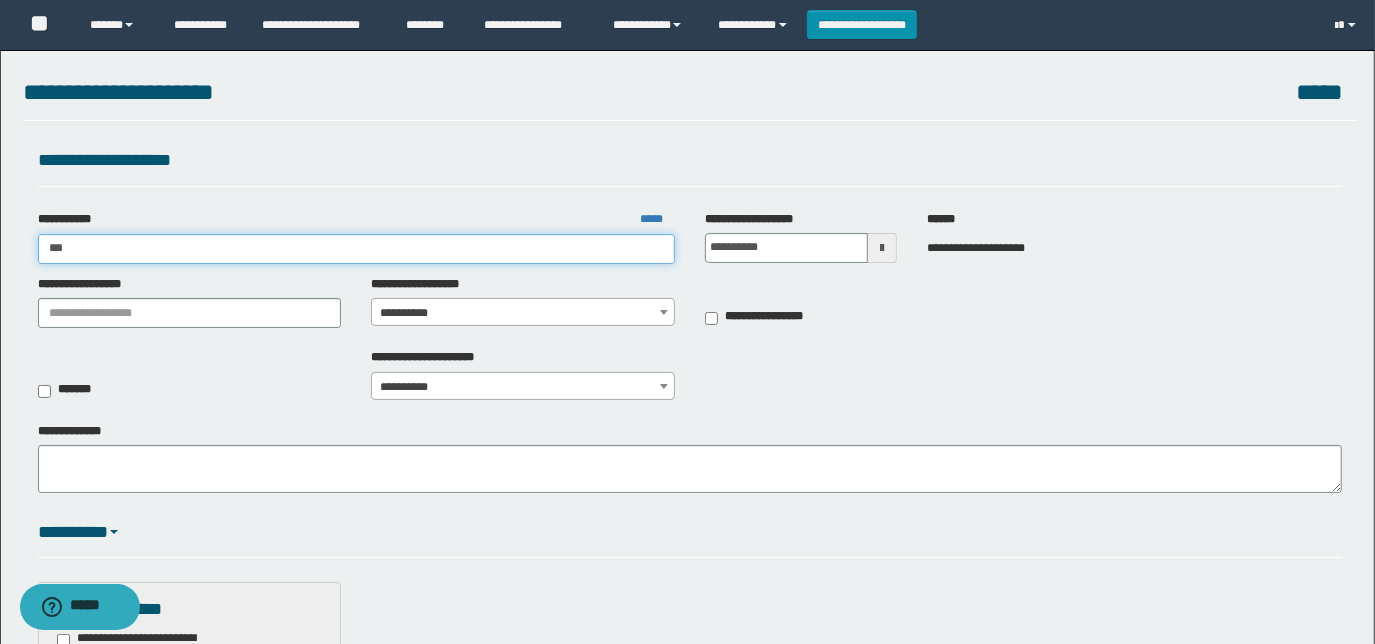 type on "**" 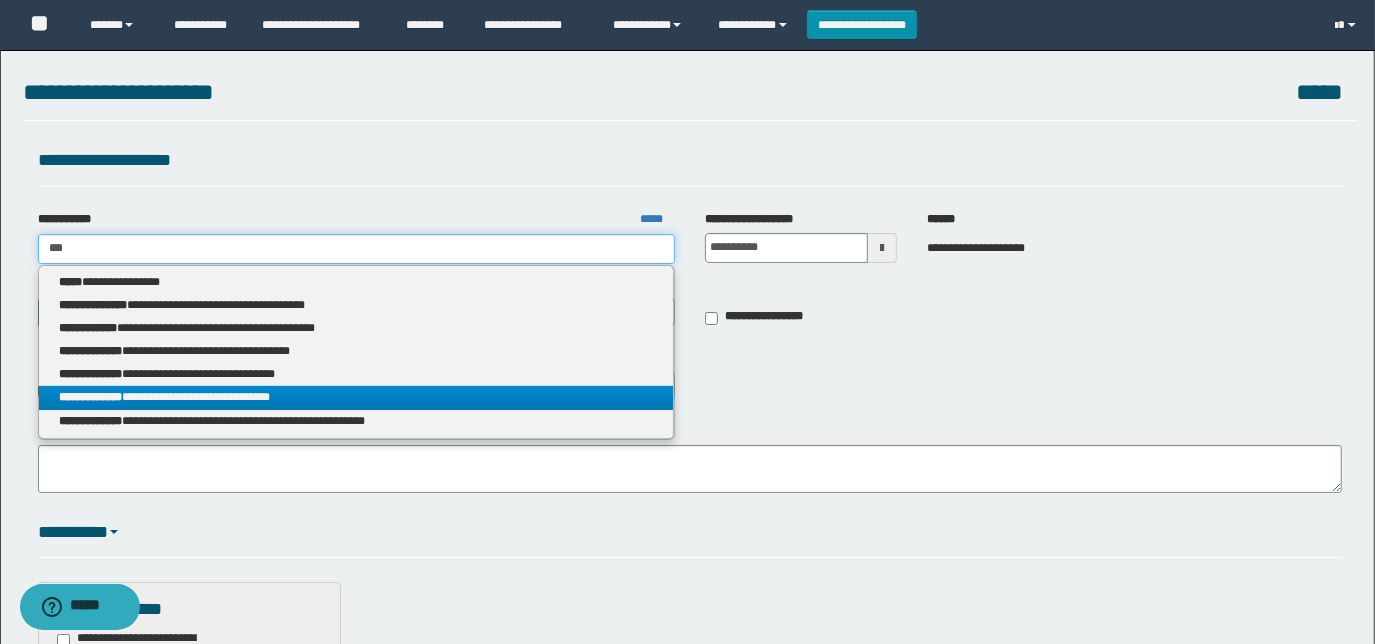 type on "**" 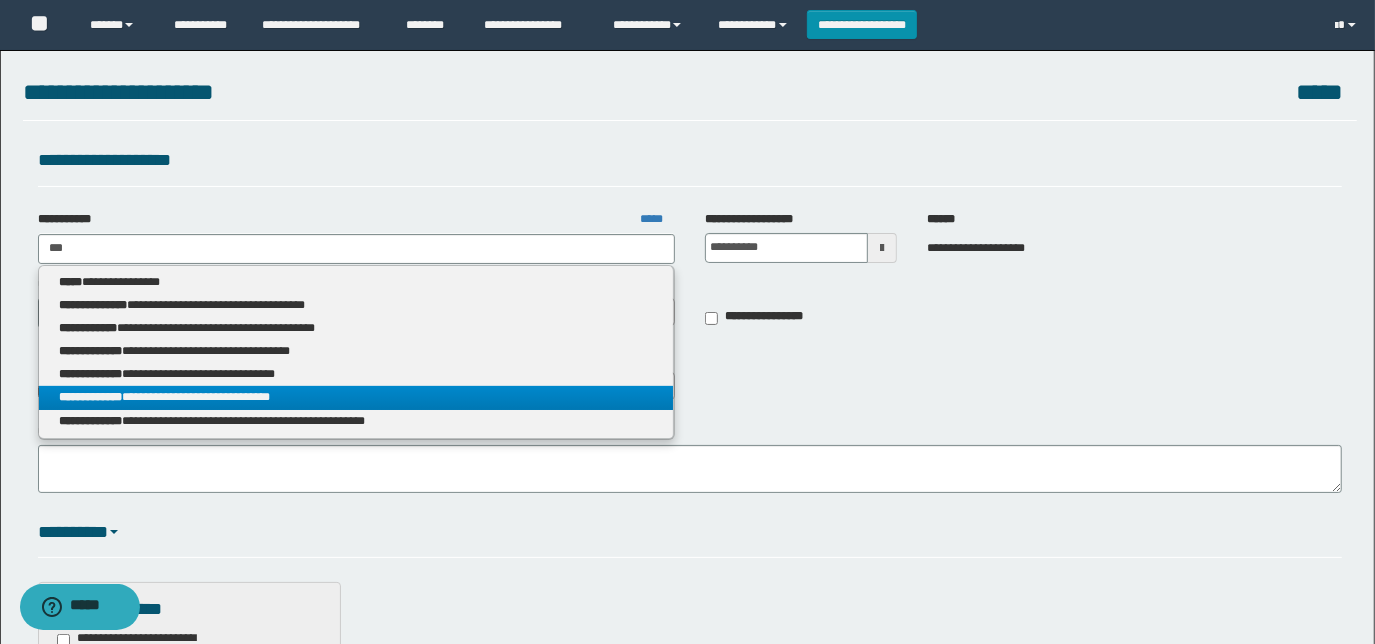 click on "**********" at bounding box center (356, 397) 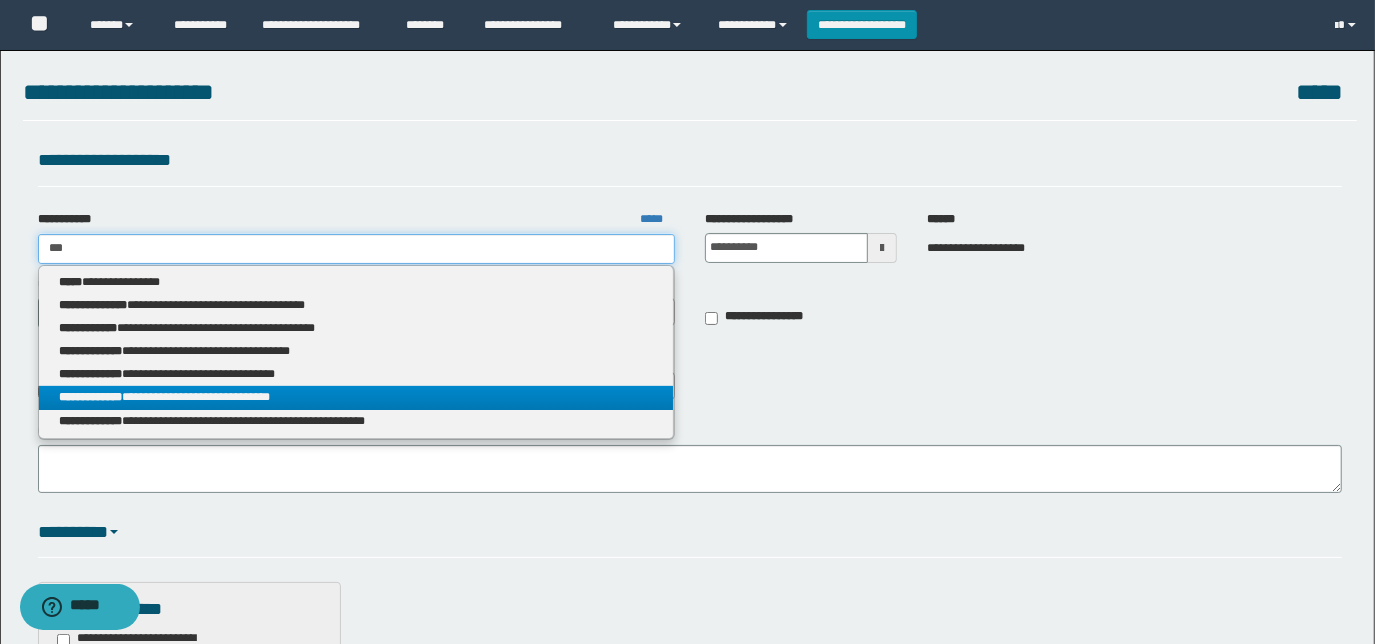 type 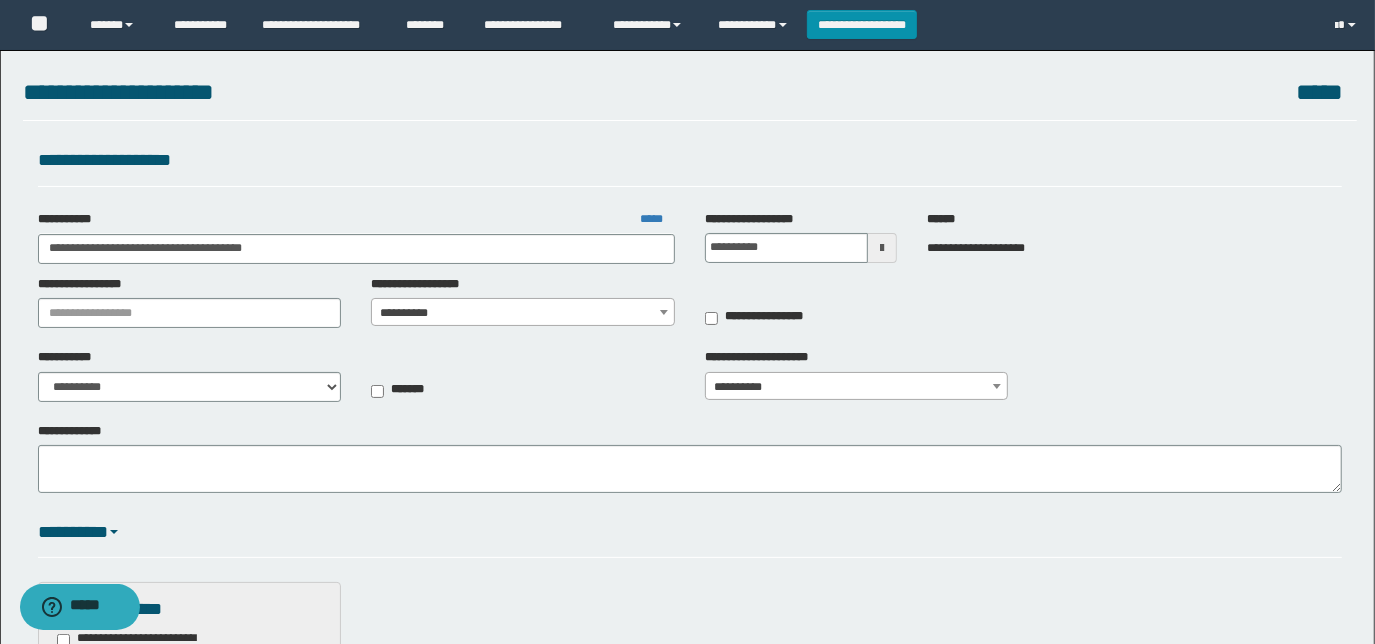 click at bounding box center [882, 248] 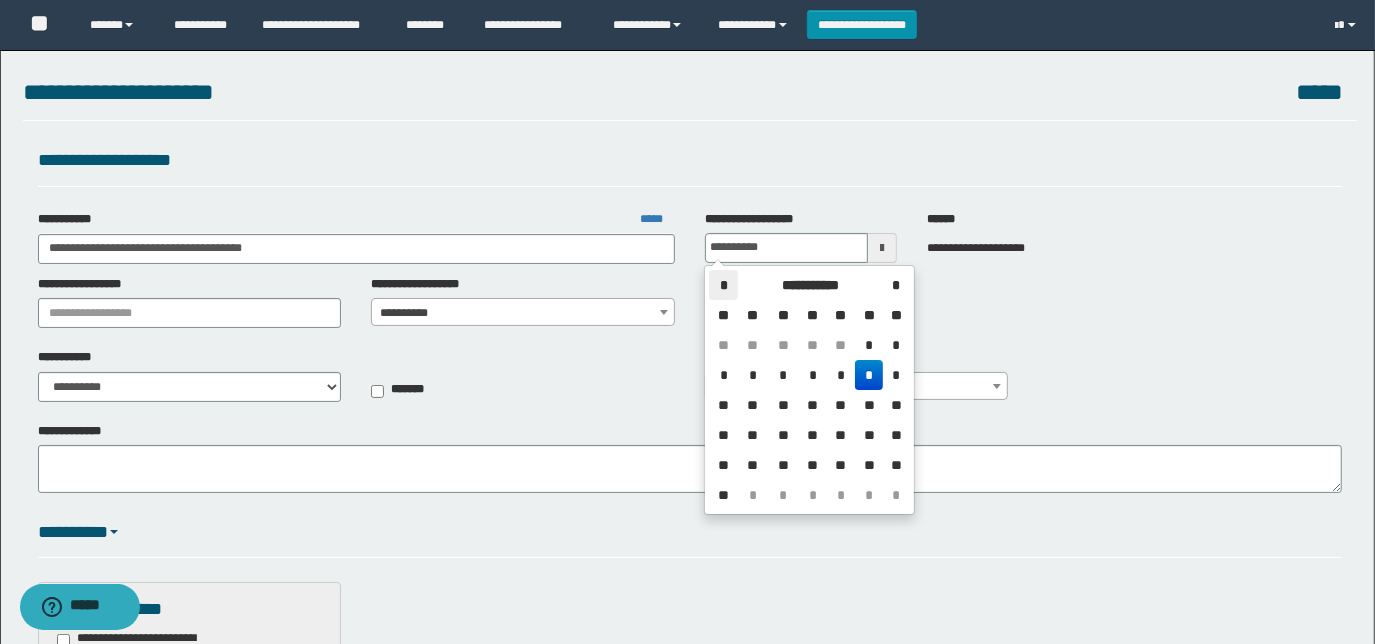 click on "*" at bounding box center (723, 285) 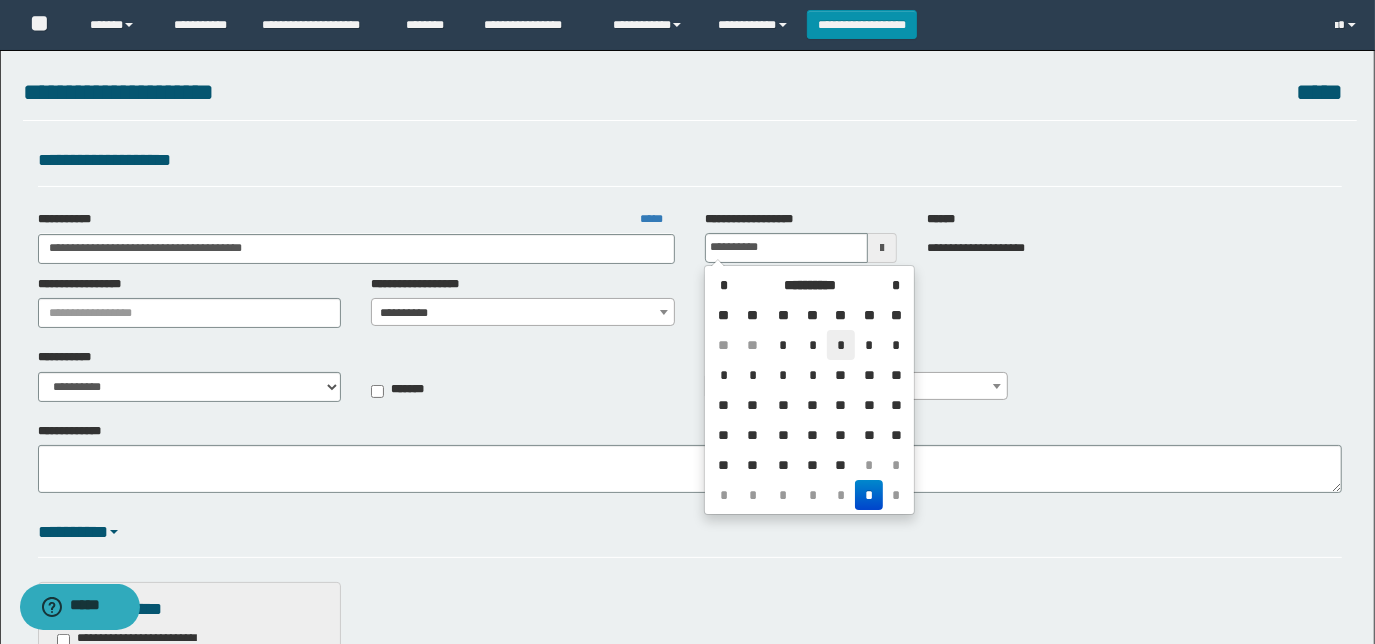 click on "*" at bounding box center [841, 345] 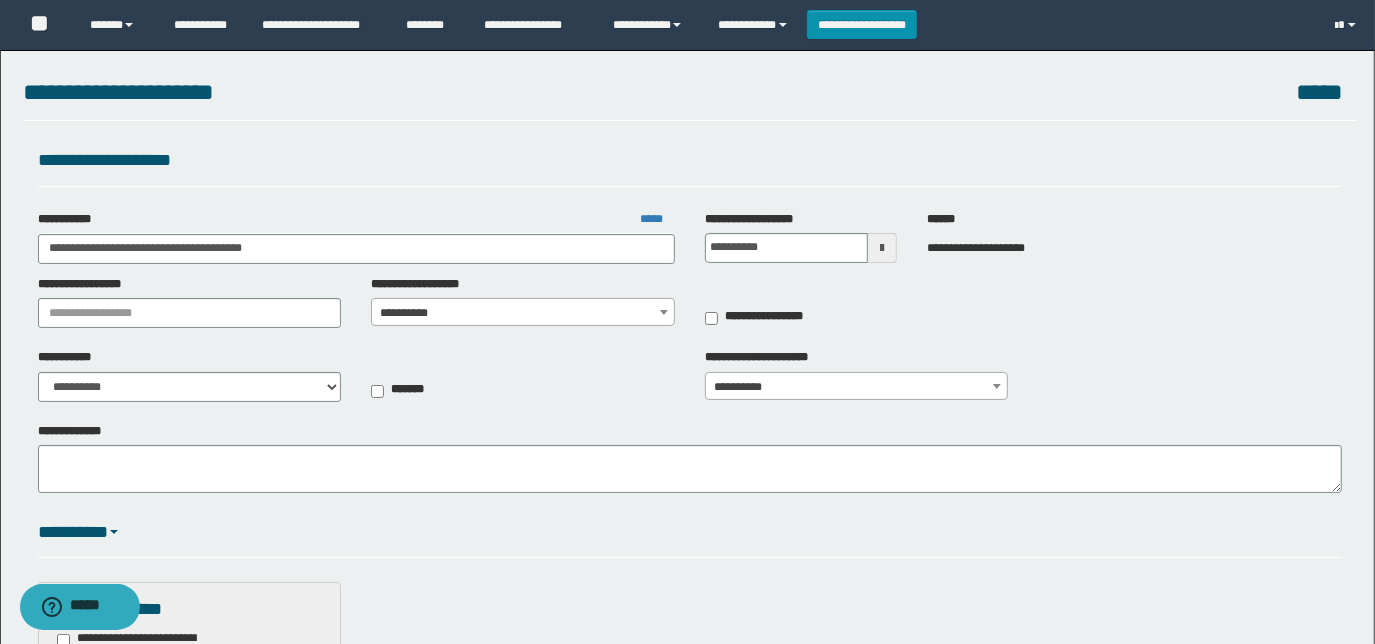 click on "**********" at bounding box center (523, 313) 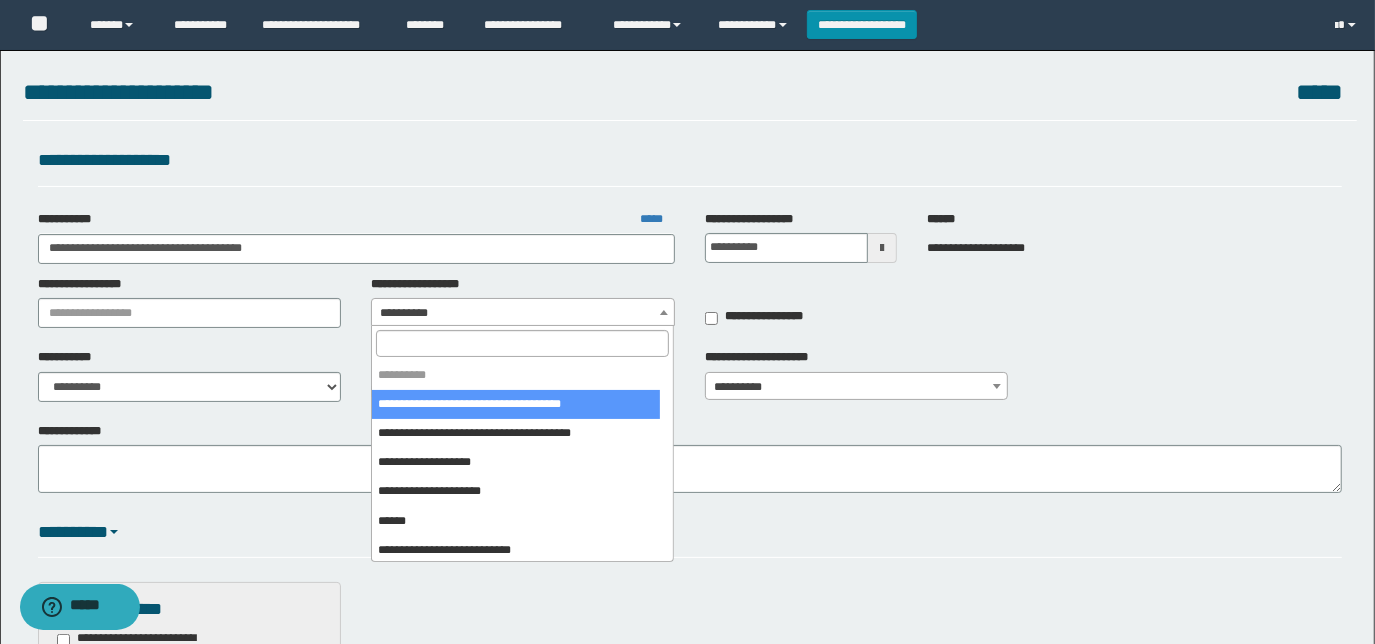 click at bounding box center [523, 343] 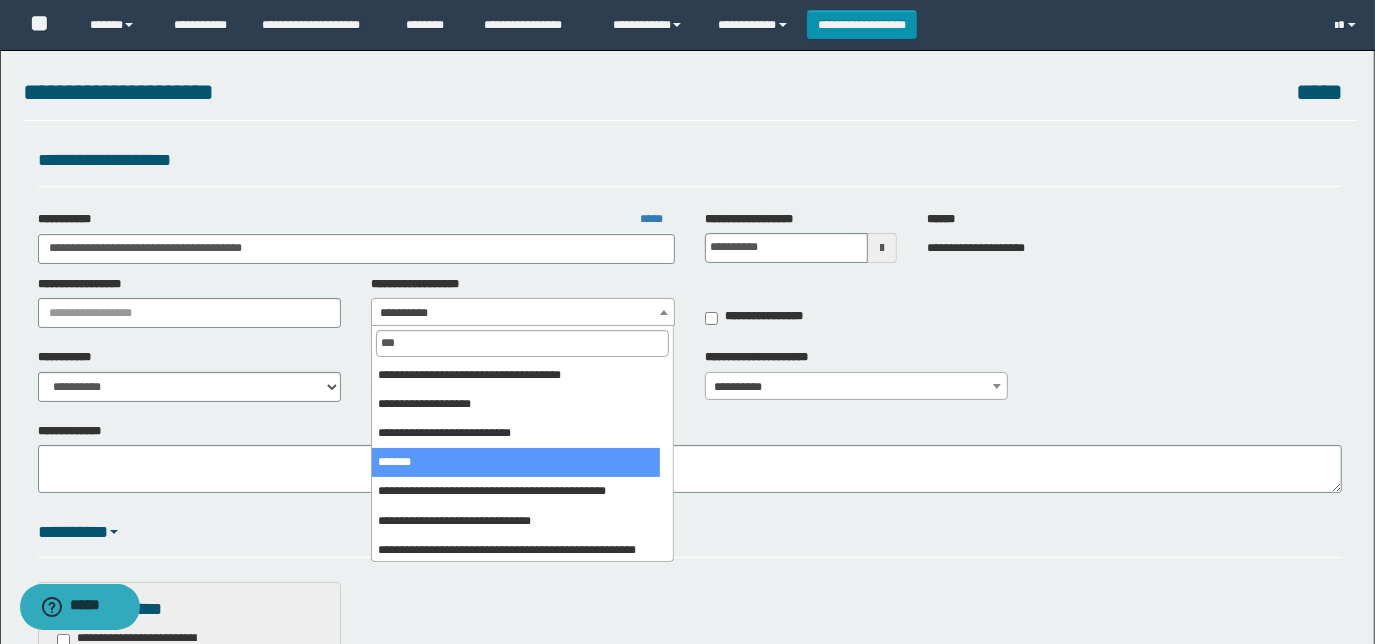 type on "***" 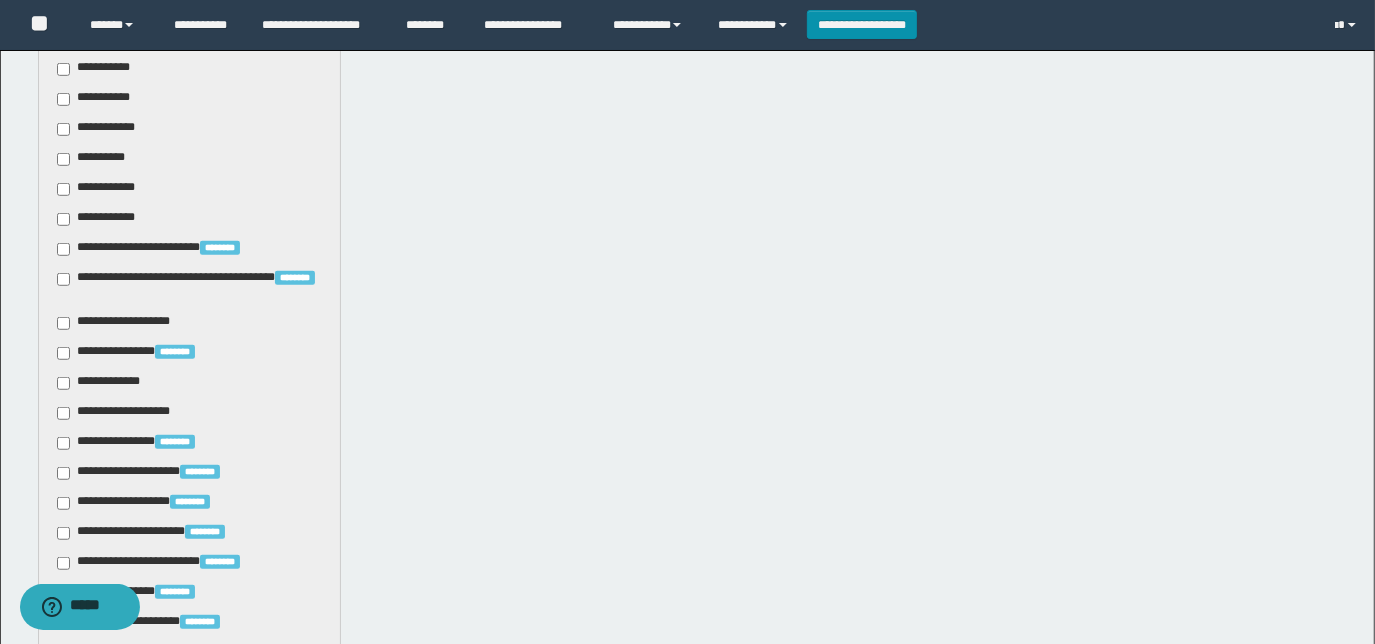 scroll, scrollTop: 454, scrollLeft: 0, axis: vertical 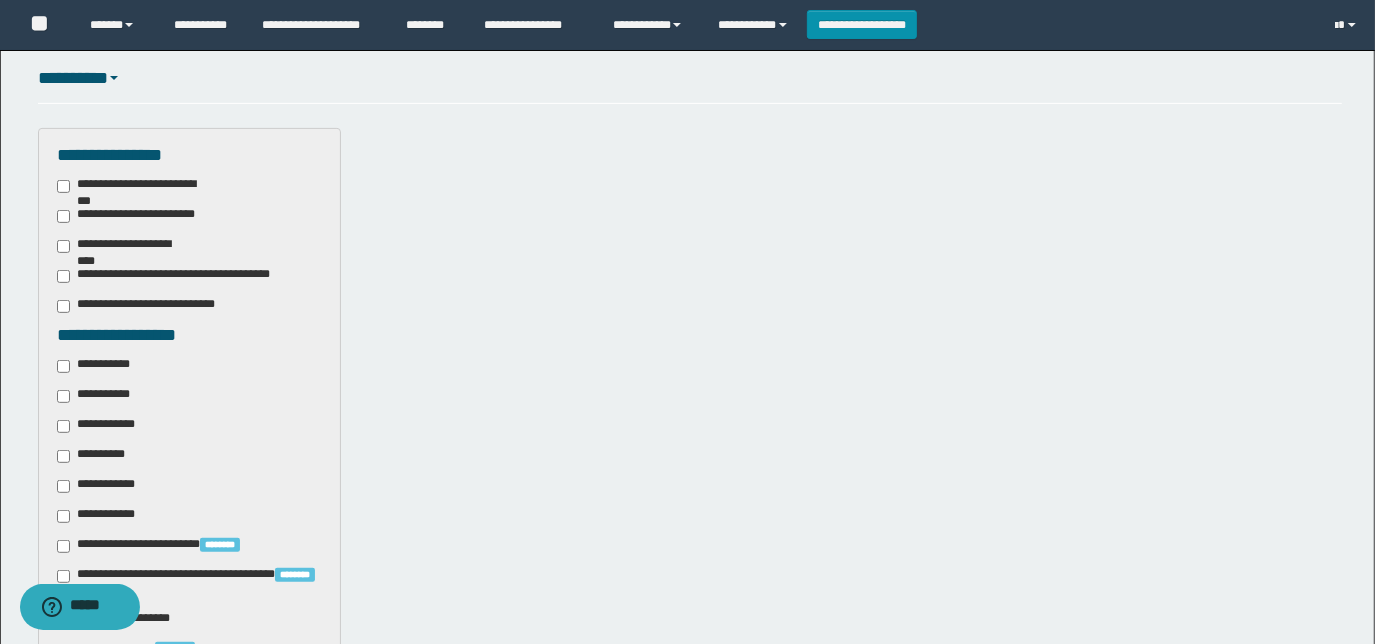 click on "**********" at bounding box center [190, 989] 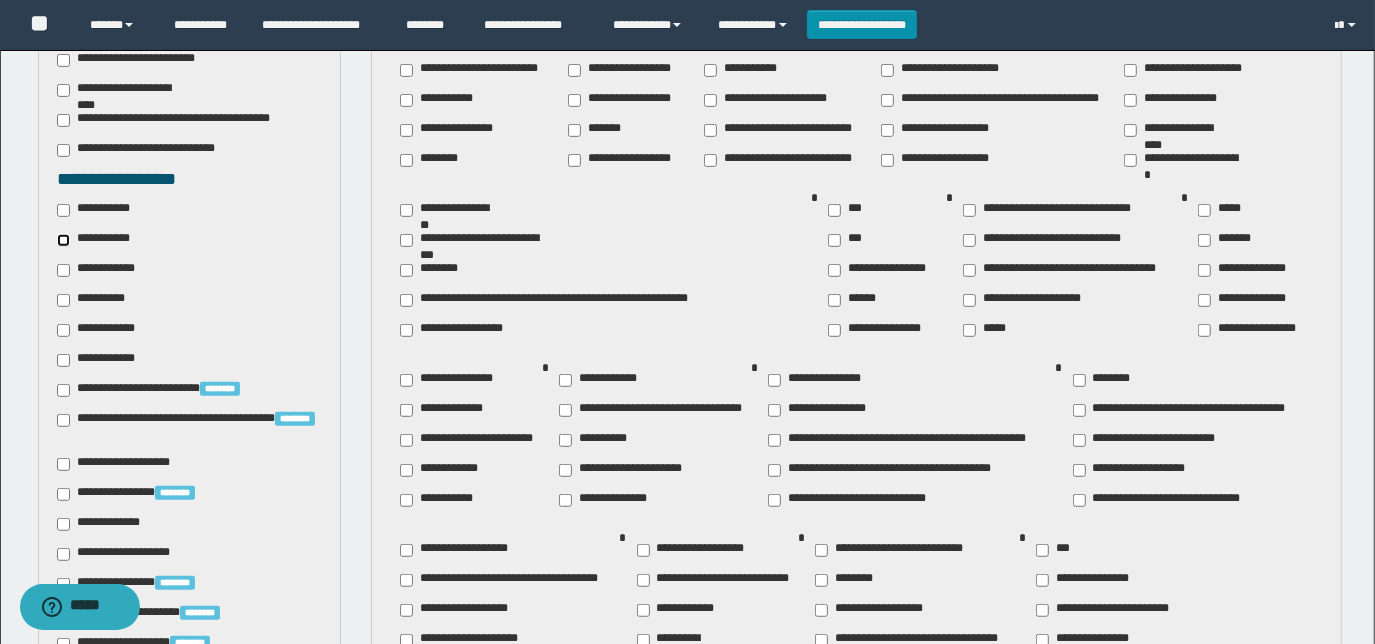 scroll, scrollTop: 636, scrollLeft: 0, axis: vertical 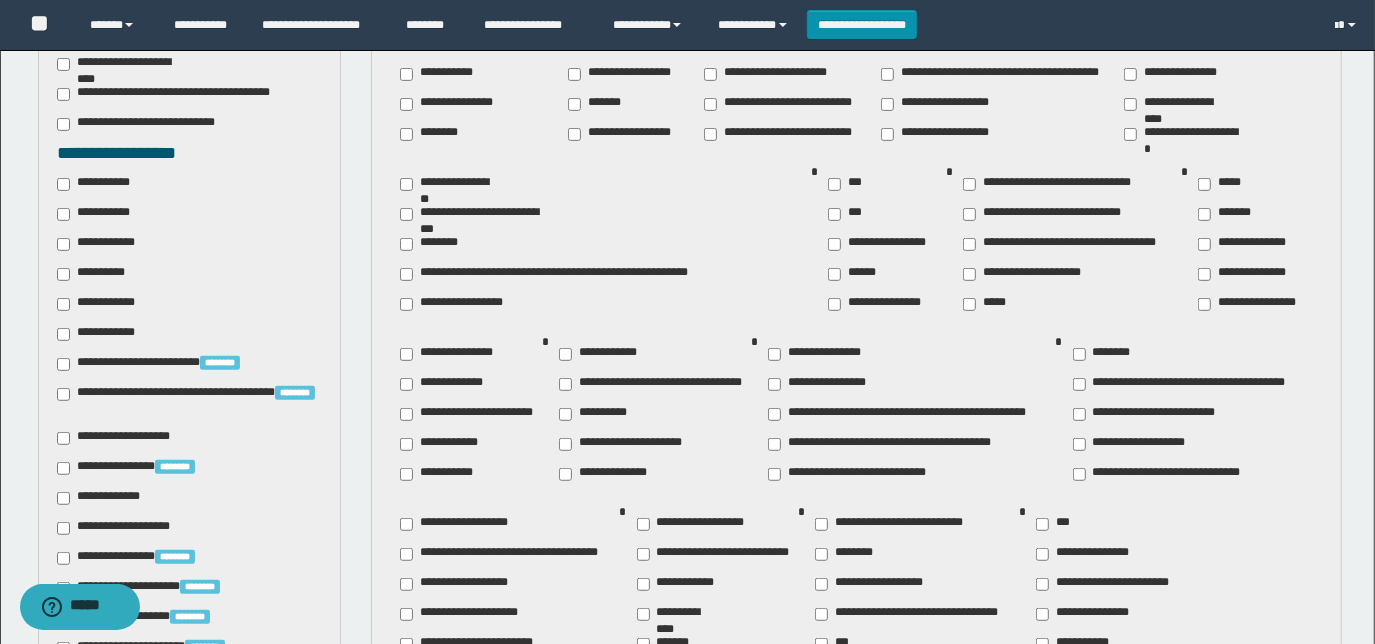 click on "**********" at bounding box center (442, 474) 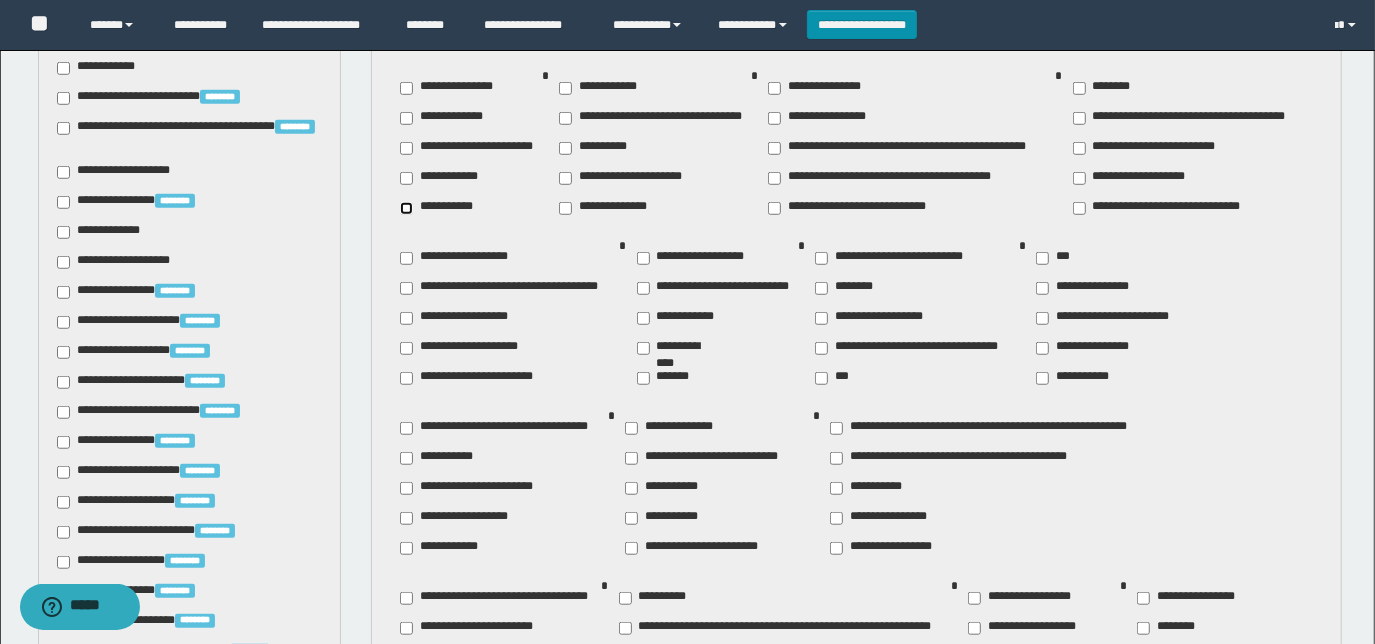 scroll, scrollTop: 909, scrollLeft: 0, axis: vertical 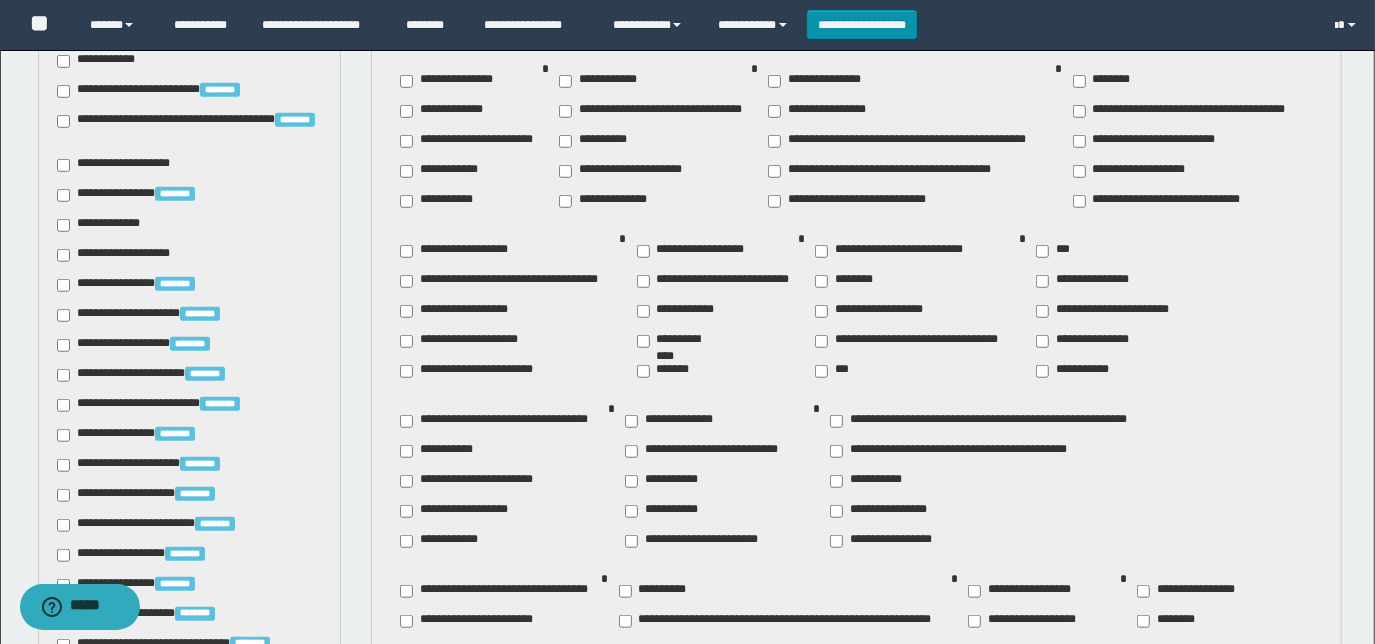 click on "**********" at bounding box center [695, 251] 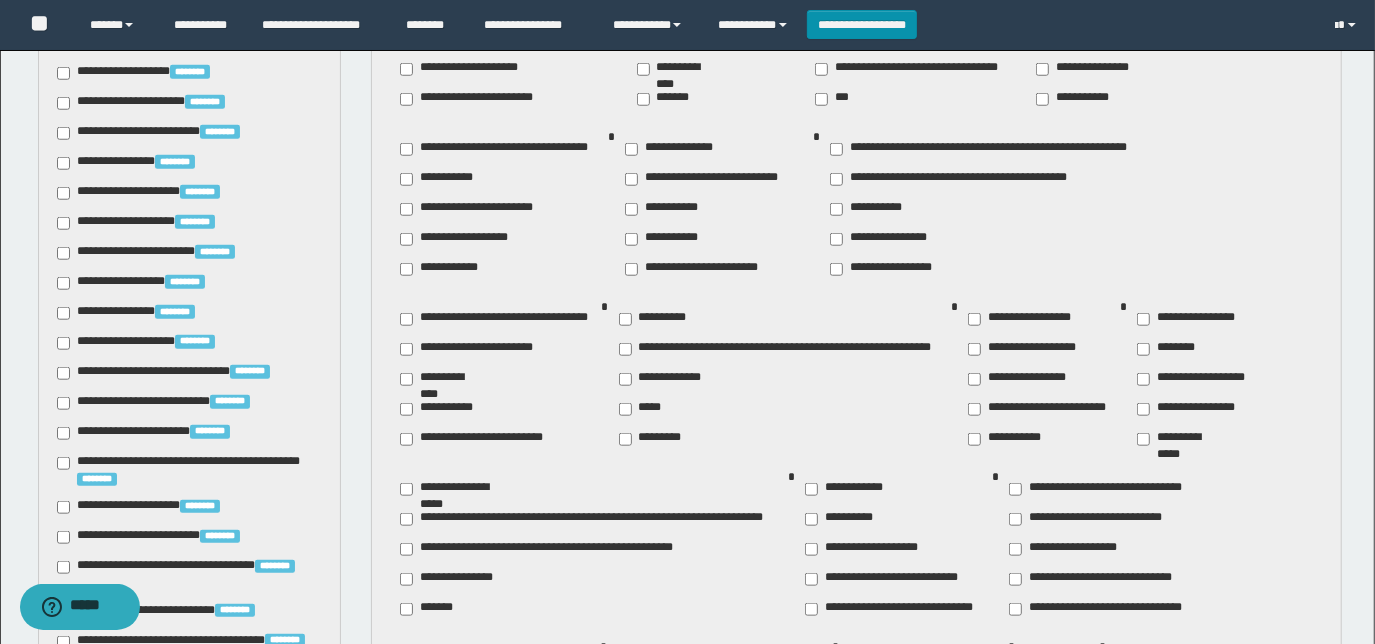 click on "**********" at bounding box center [443, 409] 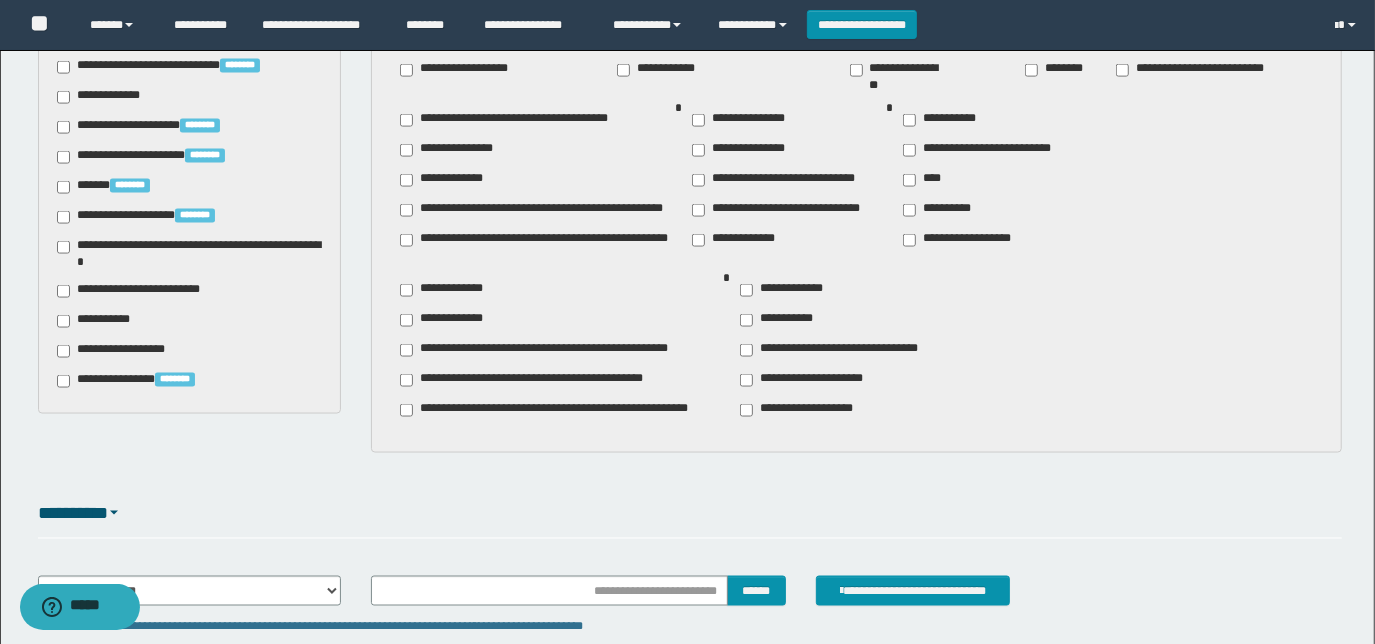 scroll, scrollTop: 1909, scrollLeft: 0, axis: vertical 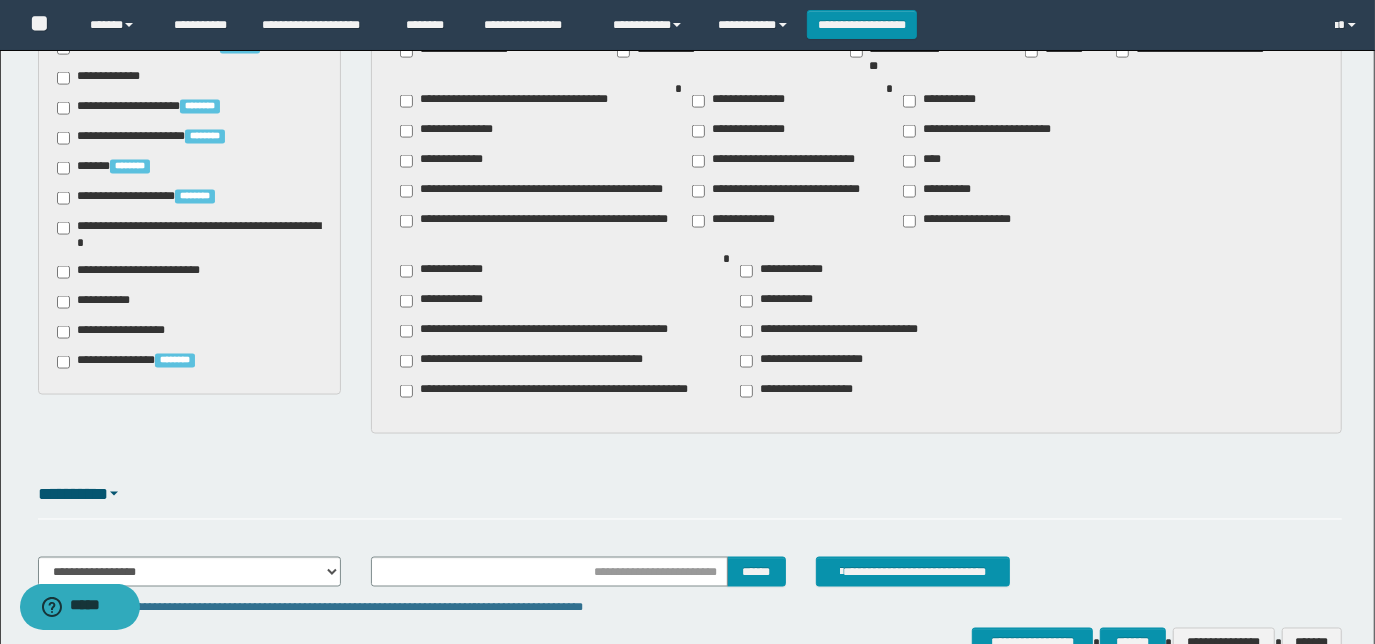 click on "**********" at bounding box center (143, 272) 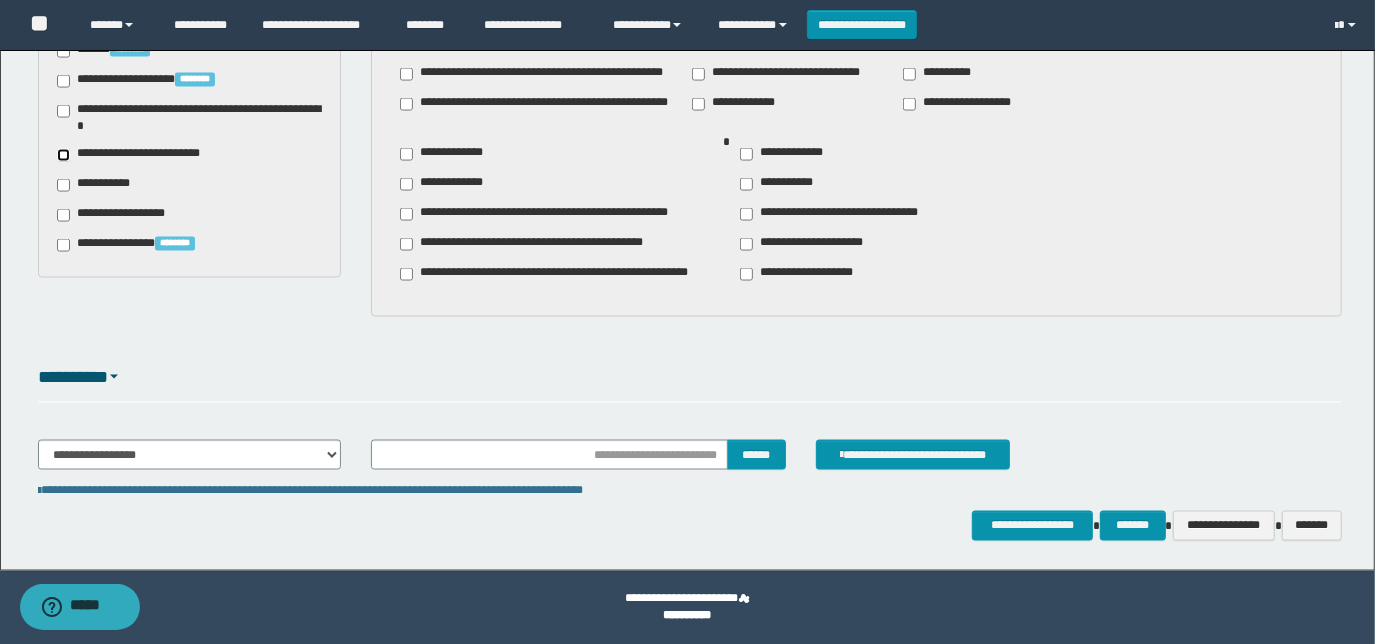 scroll, scrollTop: 2027, scrollLeft: 0, axis: vertical 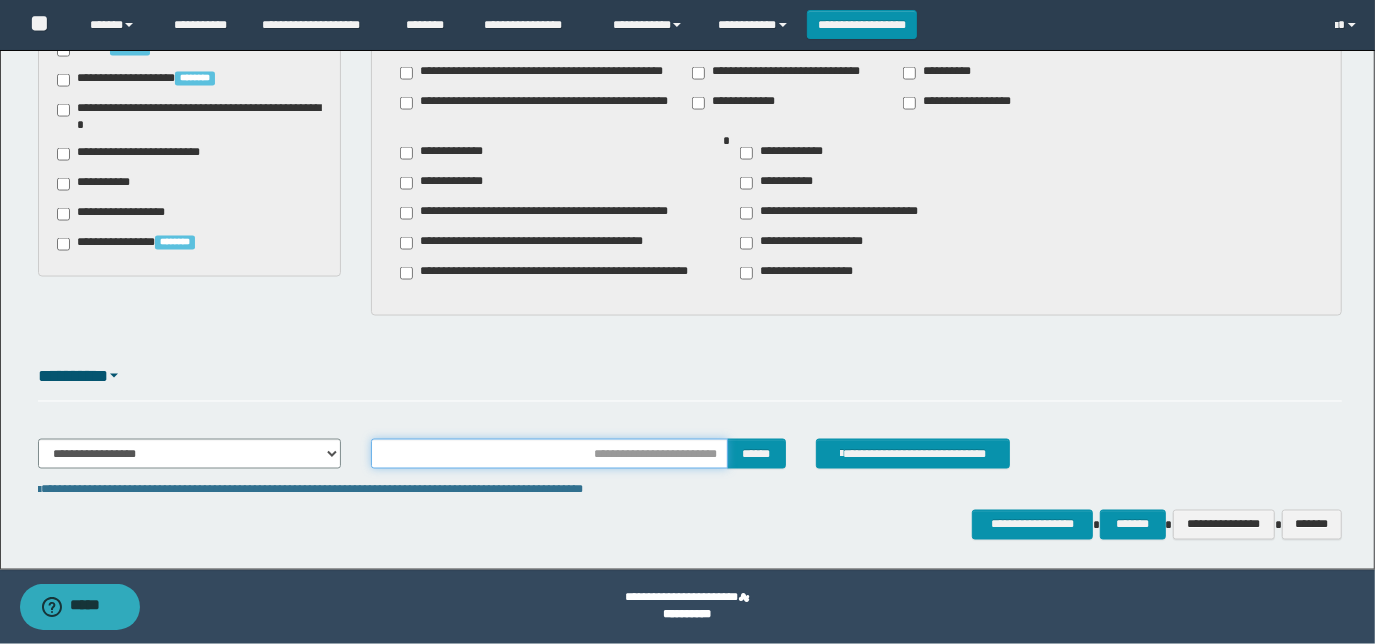 click at bounding box center (549, 454) 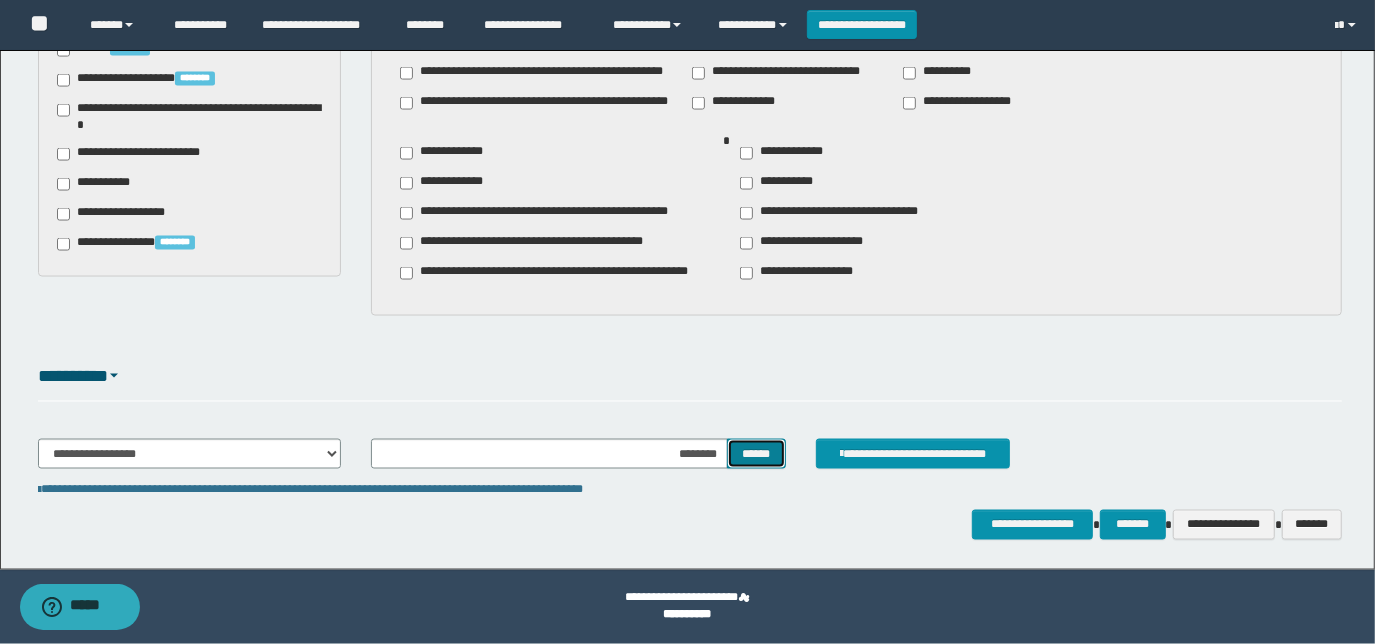 click on "******" at bounding box center (756, 453) 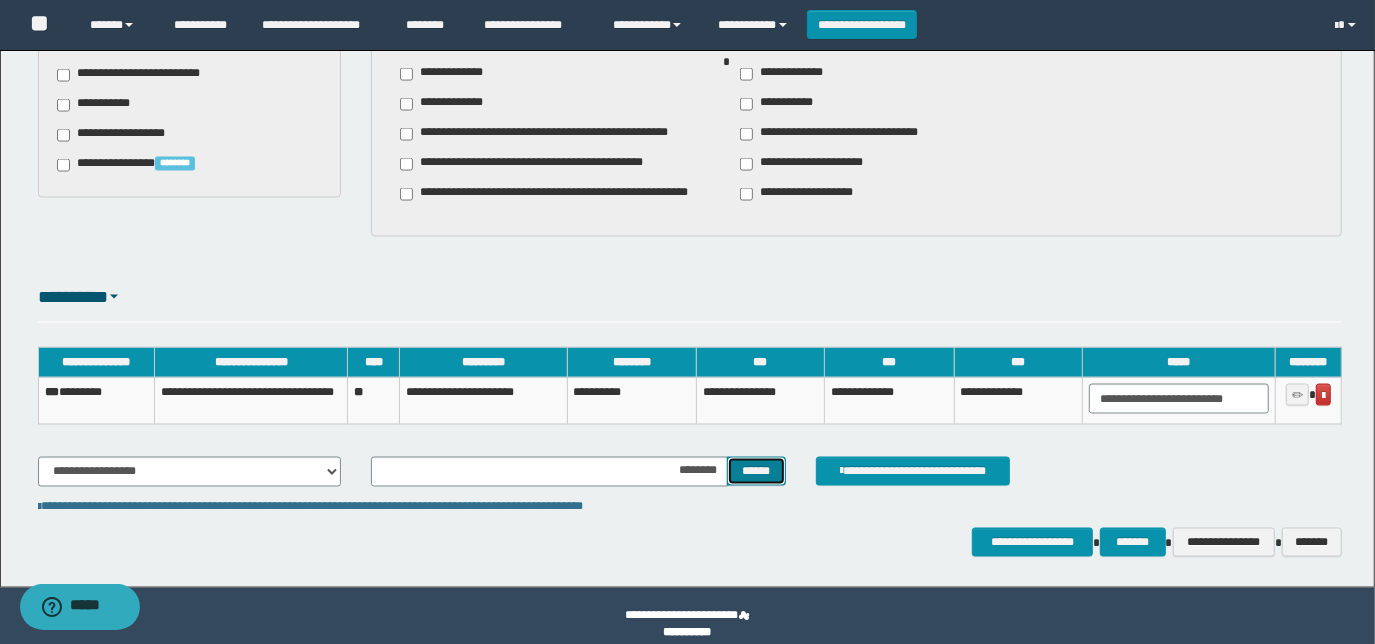 scroll, scrollTop: 2124, scrollLeft: 0, axis: vertical 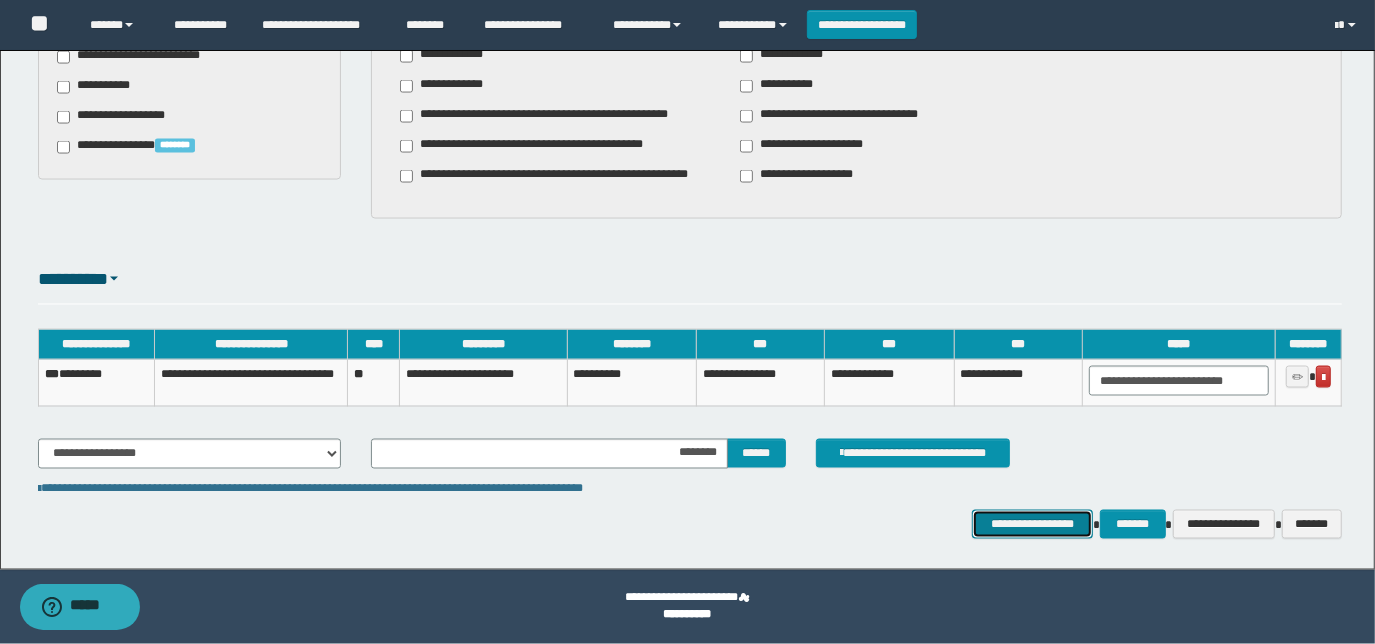 click on "**********" at bounding box center (1033, 524) 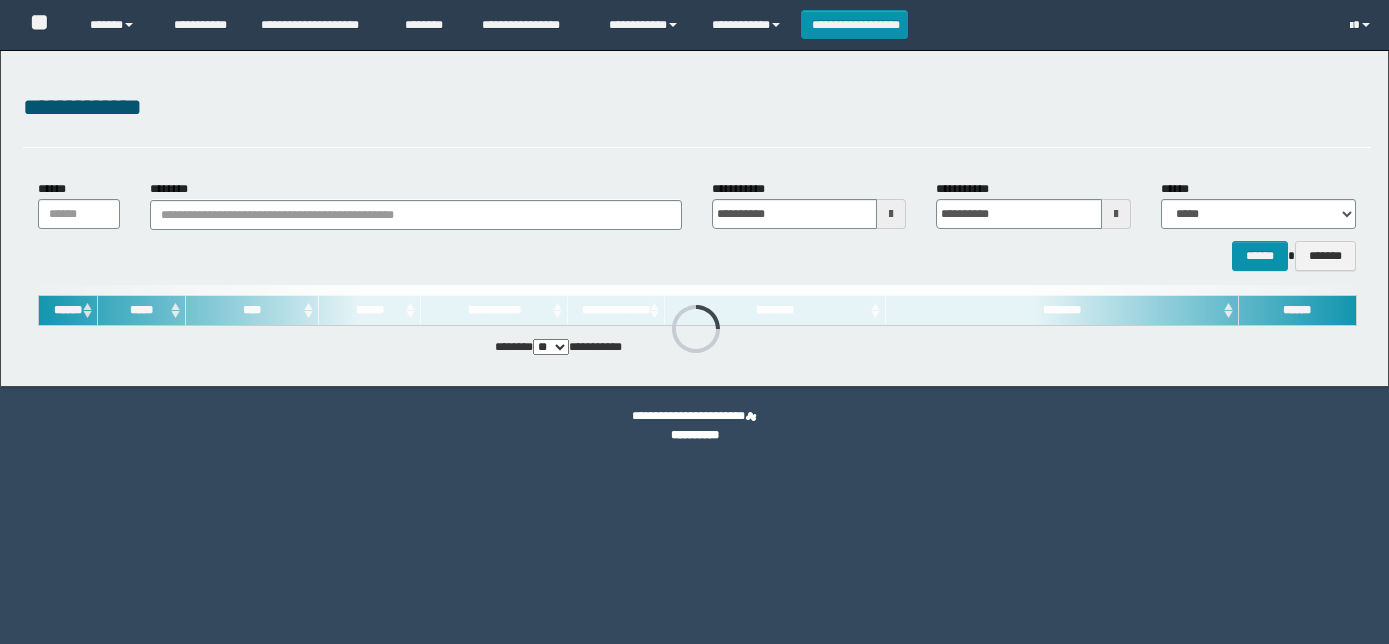 scroll, scrollTop: 0, scrollLeft: 0, axis: both 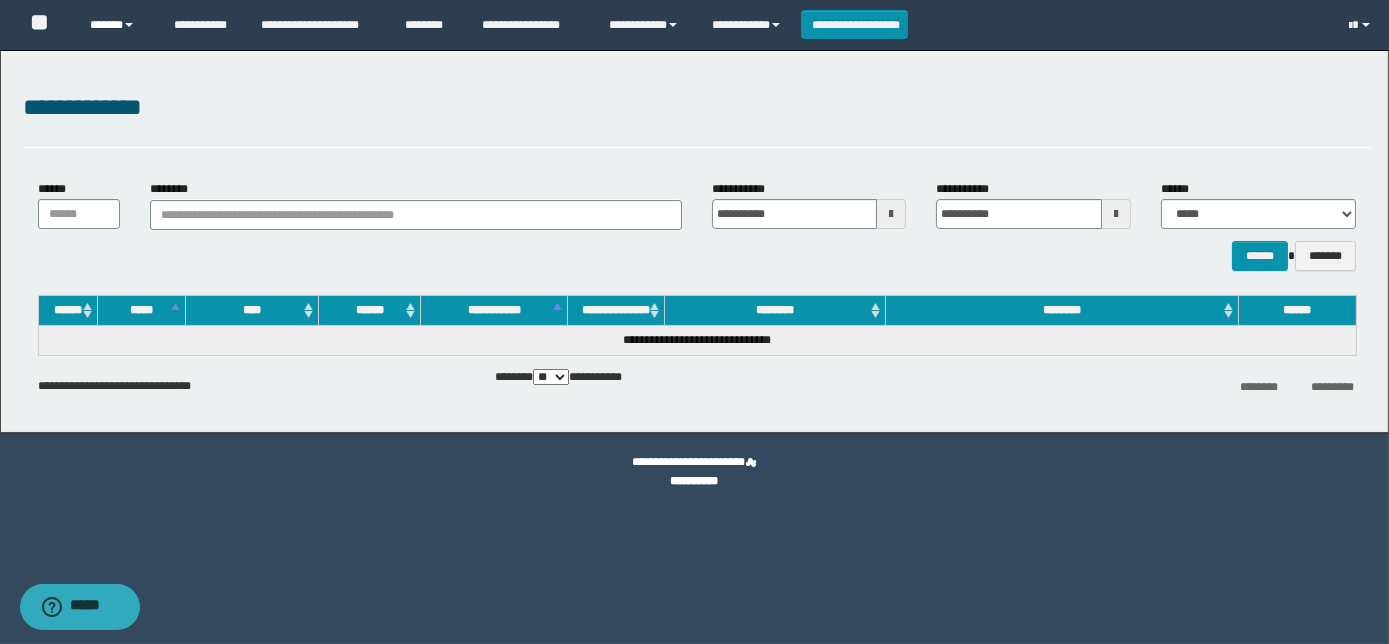 click on "******" at bounding box center (117, 25) 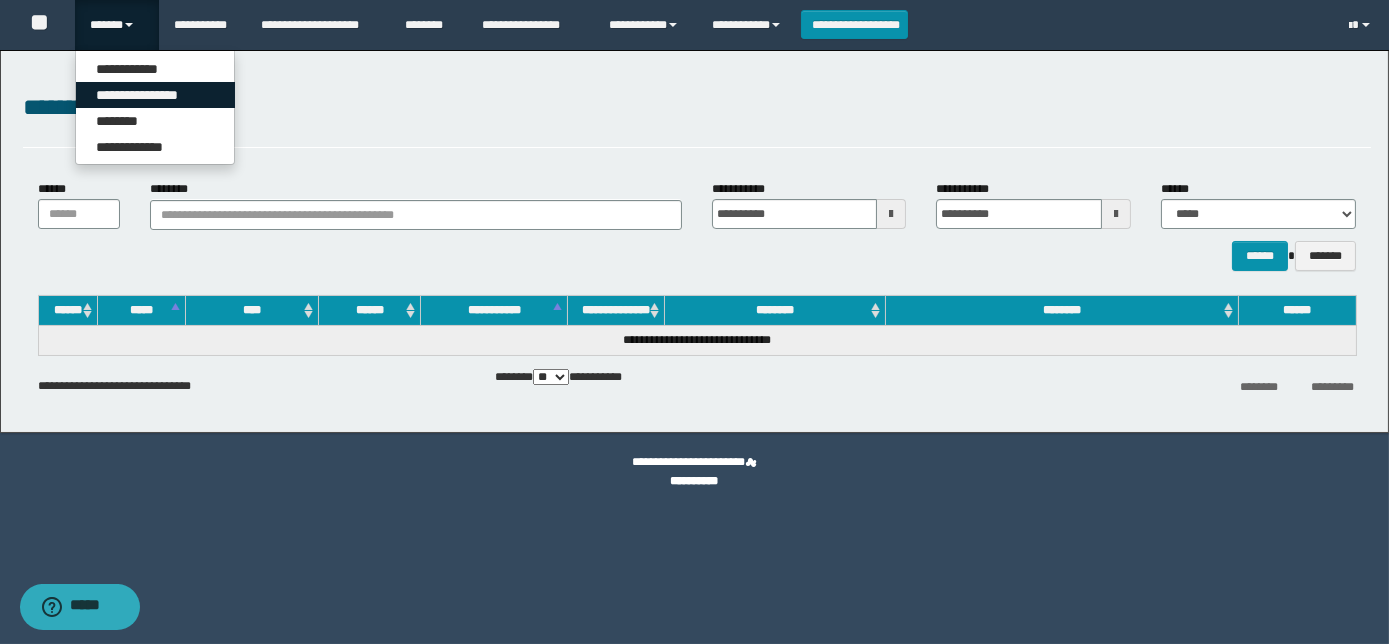 click on "**********" at bounding box center [155, 95] 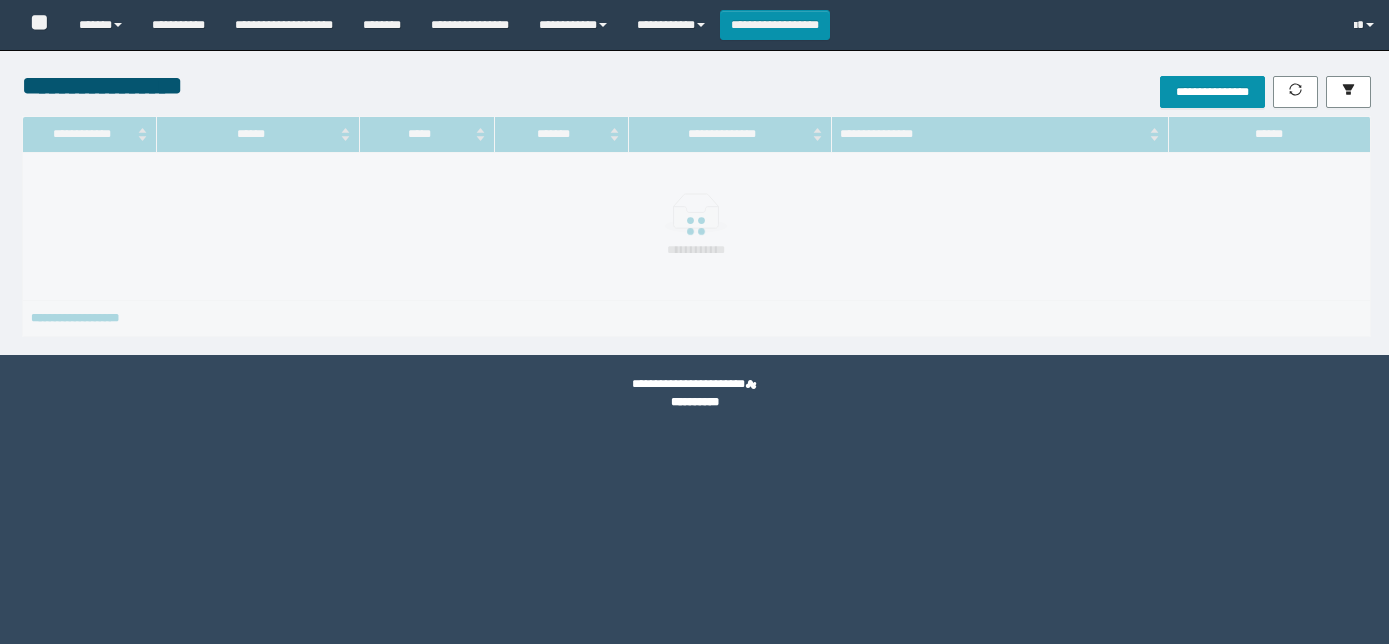 scroll, scrollTop: 0, scrollLeft: 0, axis: both 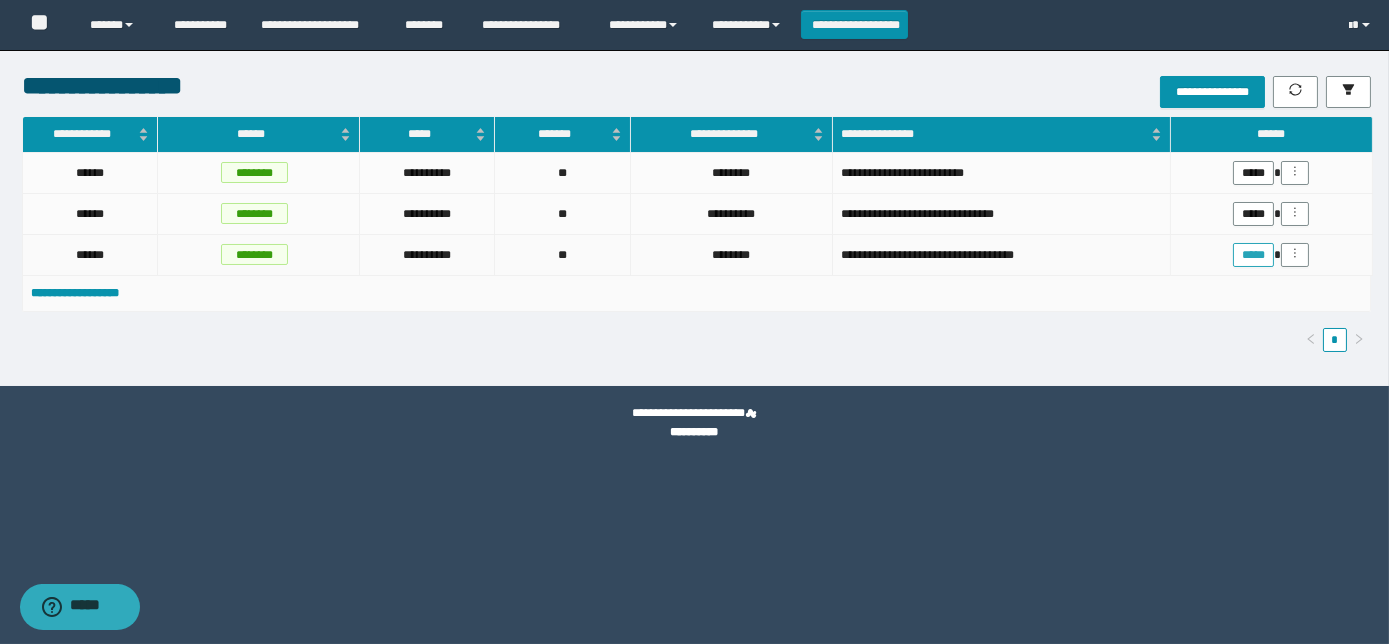 click on "*****" at bounding box center [1253, 255] 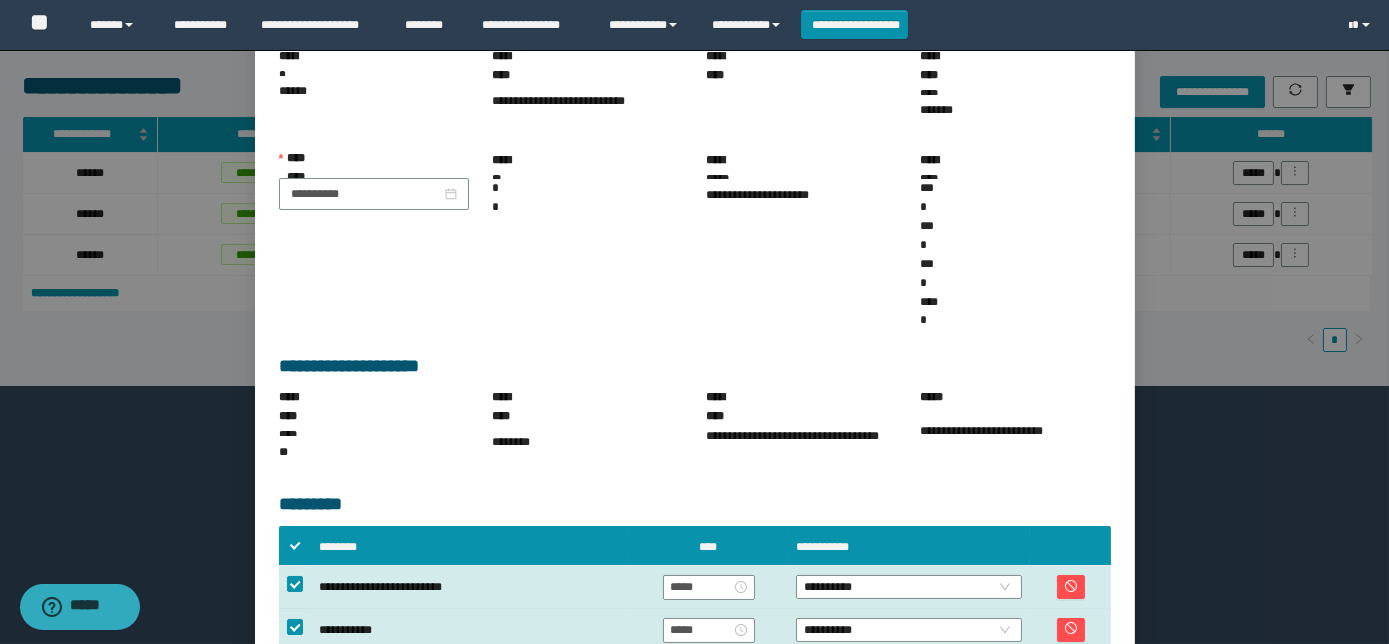 scroll, scrollTop: 181, scrollLeft: 0, axis: vertical 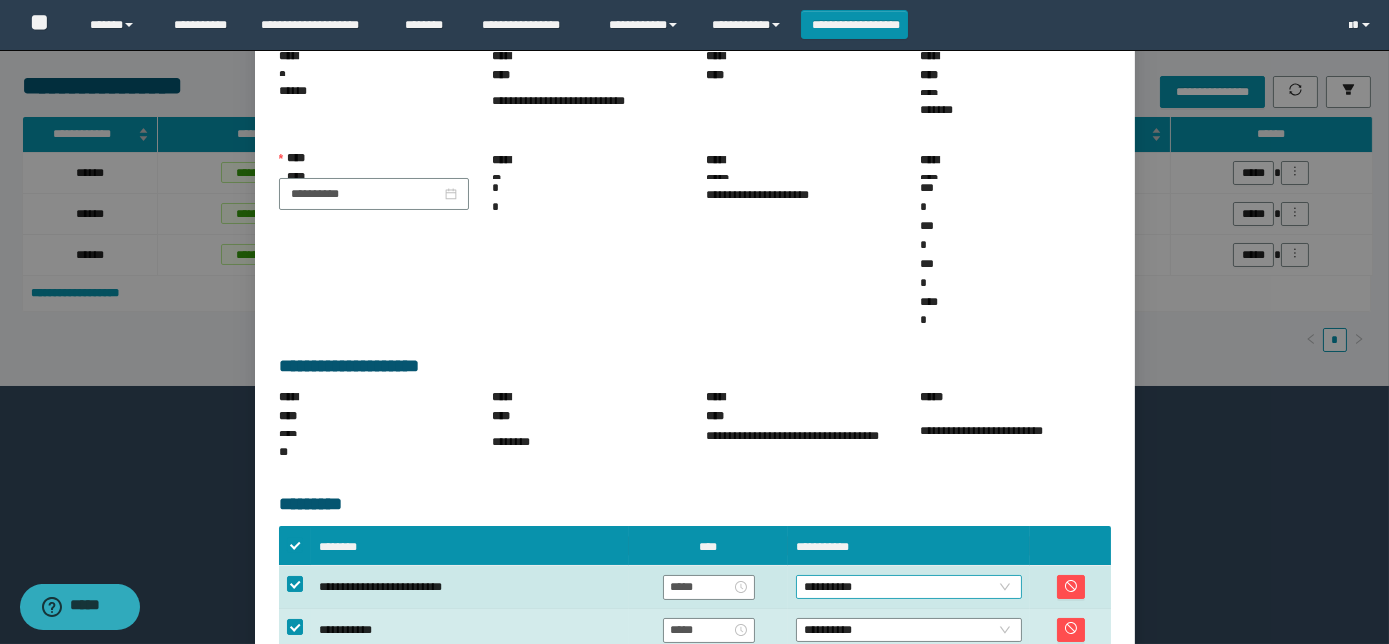 click on "**********" at bounding box center [909, 587] 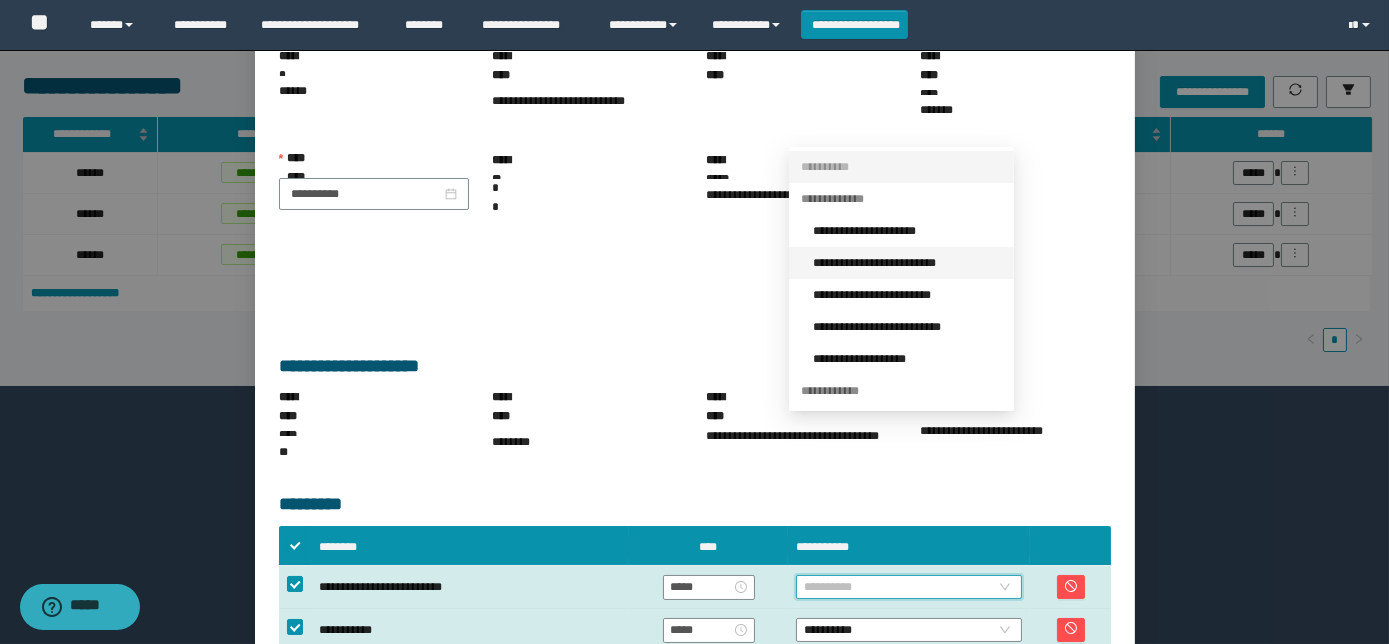 click on "**********" at bounding box center (907, 263) 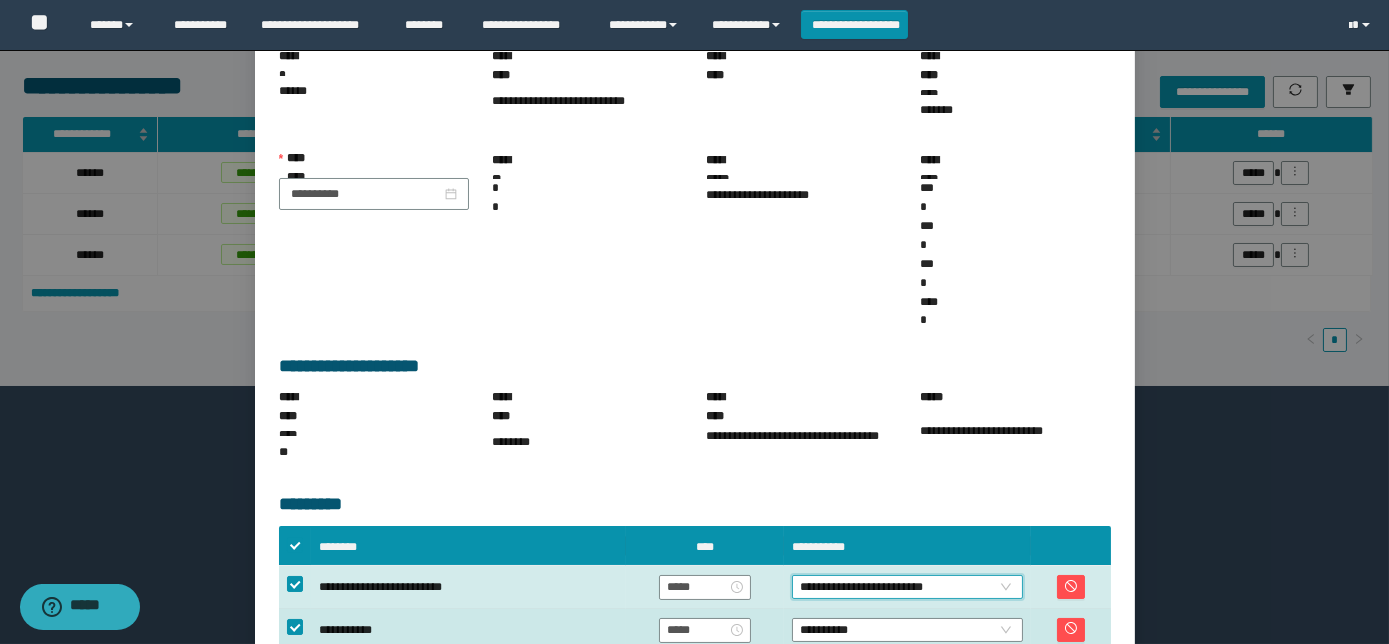 click on "**********" at bounding box center [907, 630] 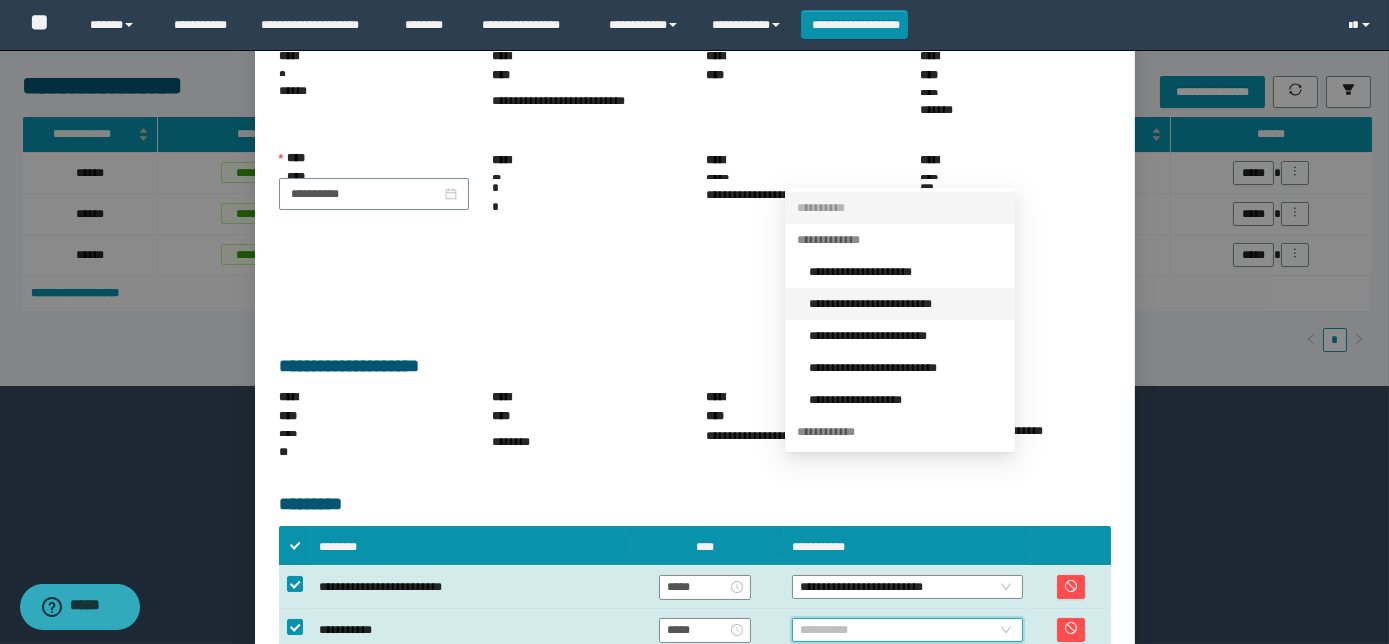 click on "**********" at bounding box center (906, 304) 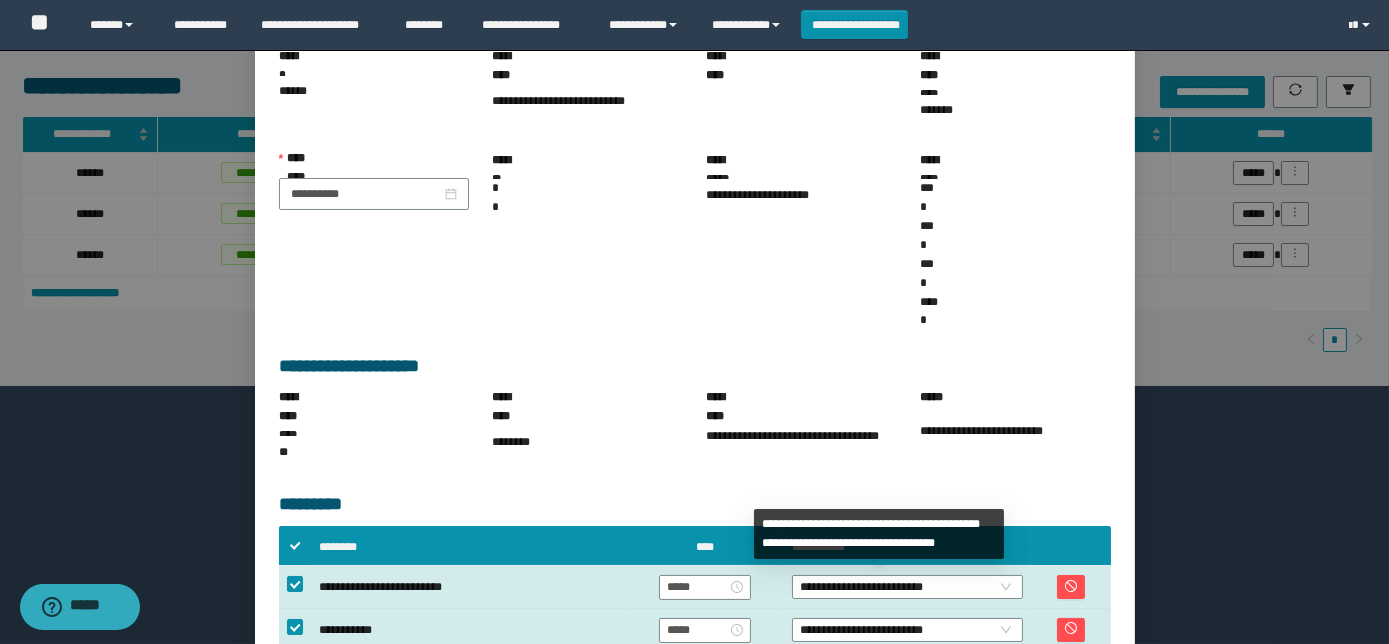 click on "**********" at bounding box center (988, 758) 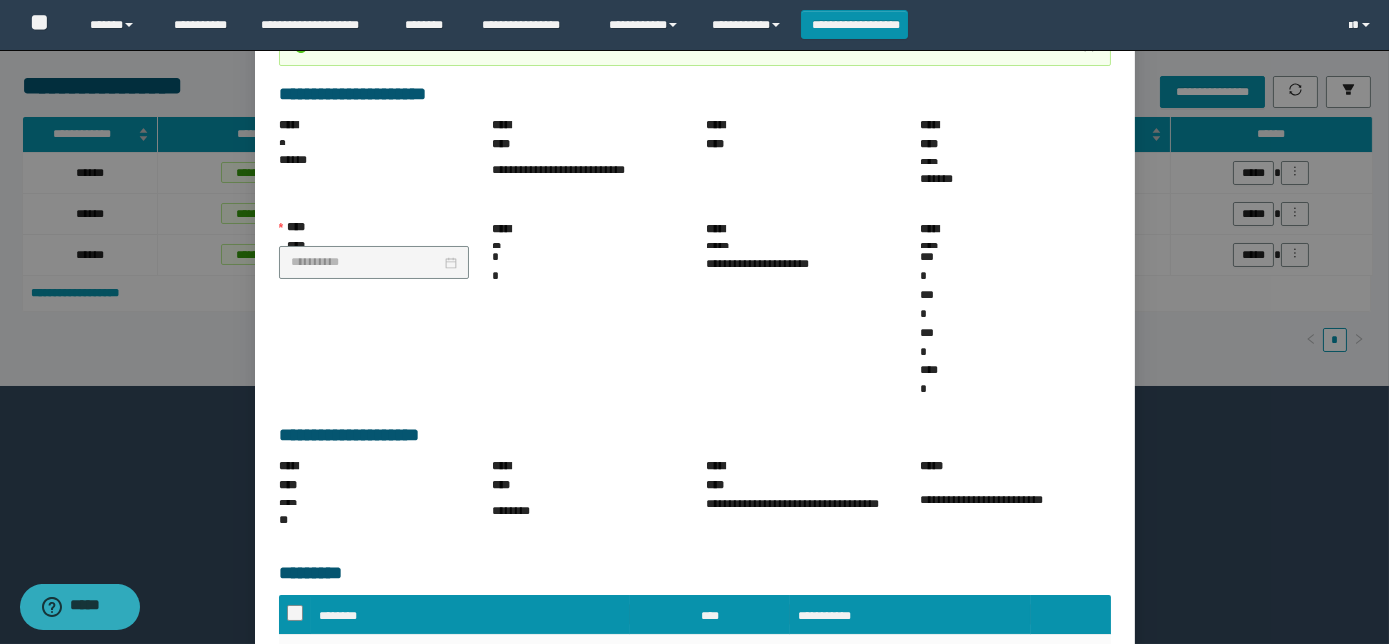 scroll, scrollTop: 173, scrollLeft: 0, axis: vertical 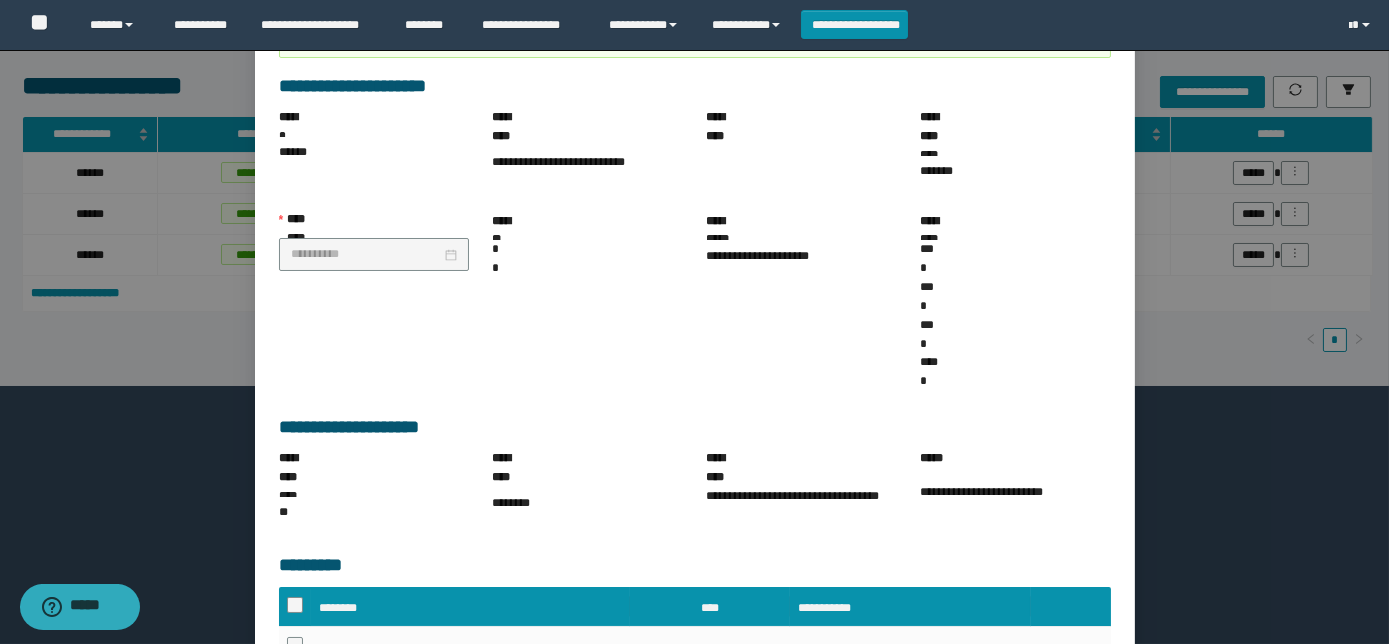click on "******" at bounding box center [1099, 750] 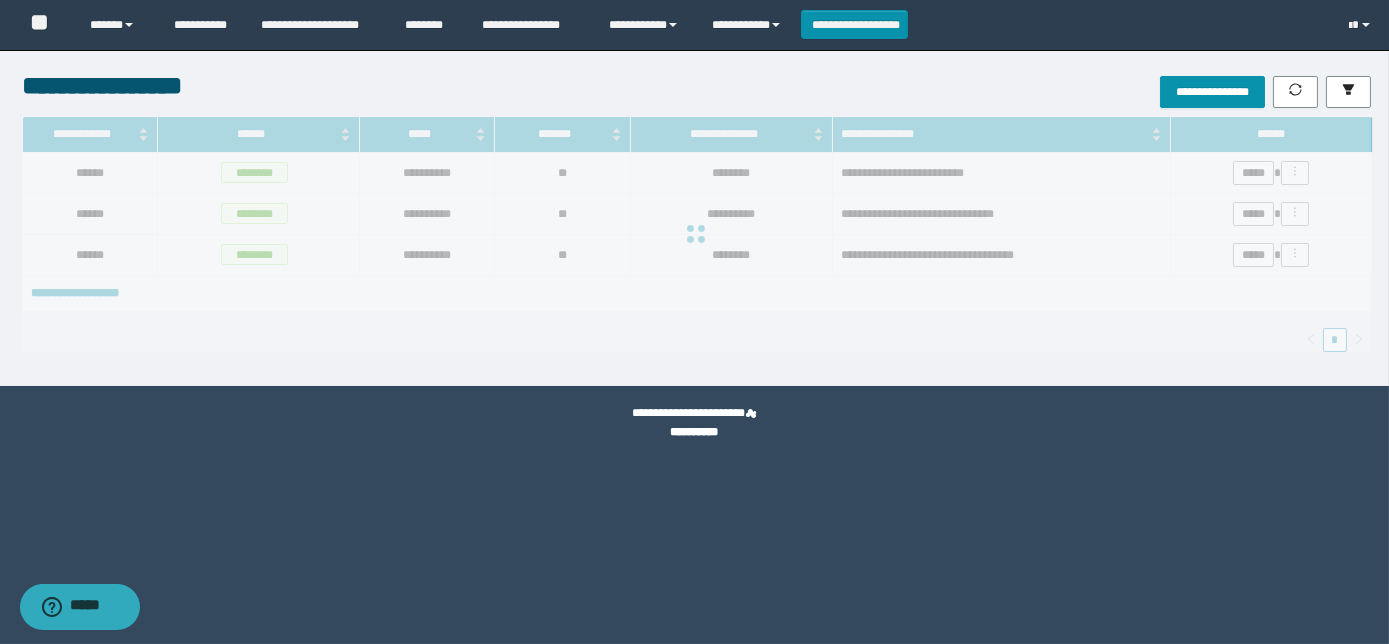 scroll, scrollTop: 73, scrollLeft: 0, axis: vertical 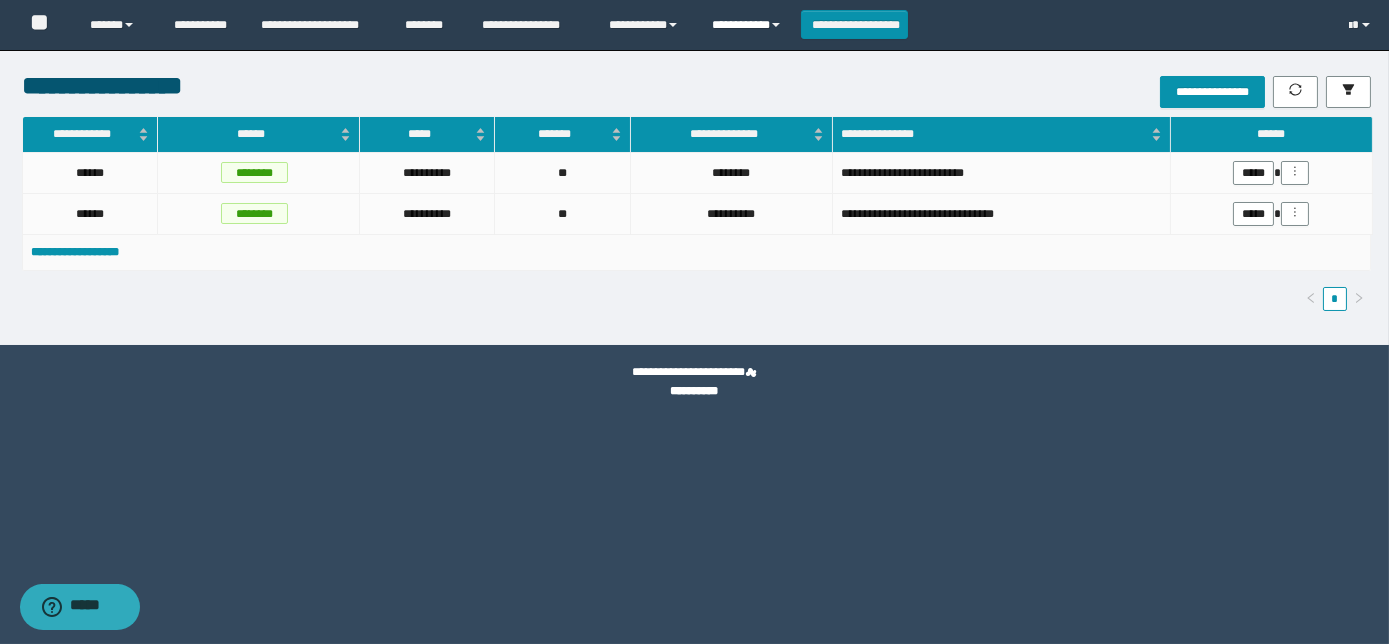 click on "**********" at bounding box center [749, 25] 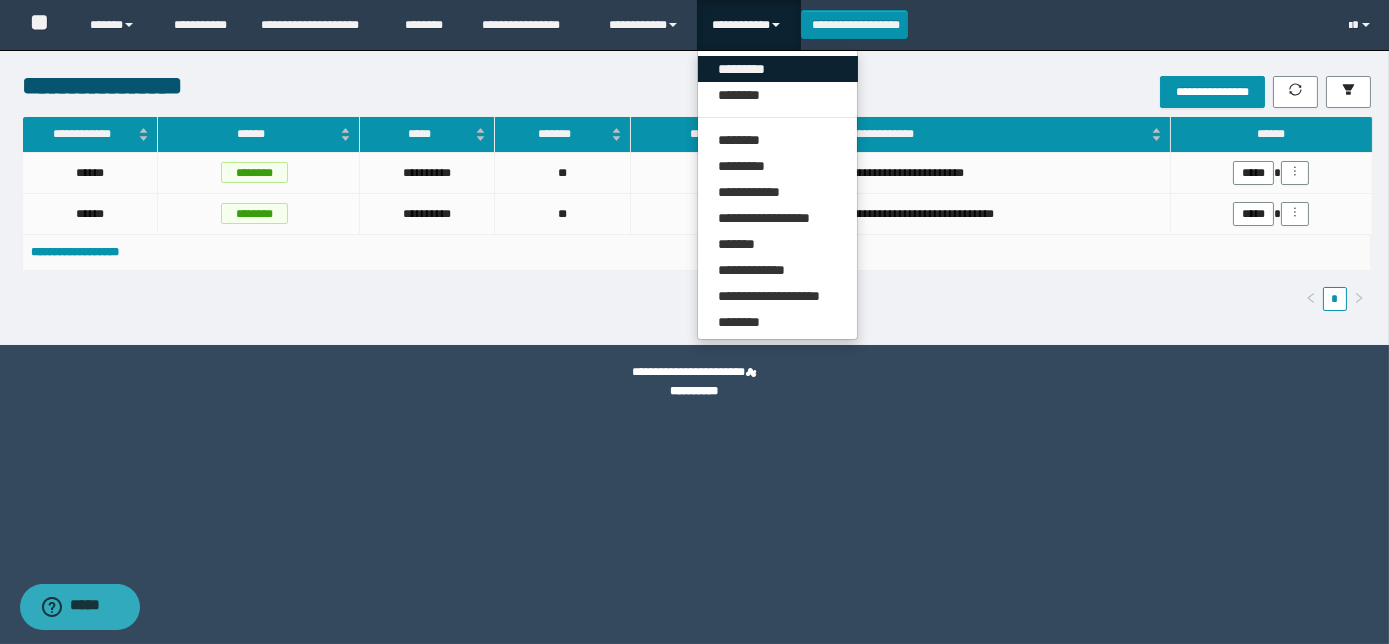 click on "*********" at bounding box center (778, 69) 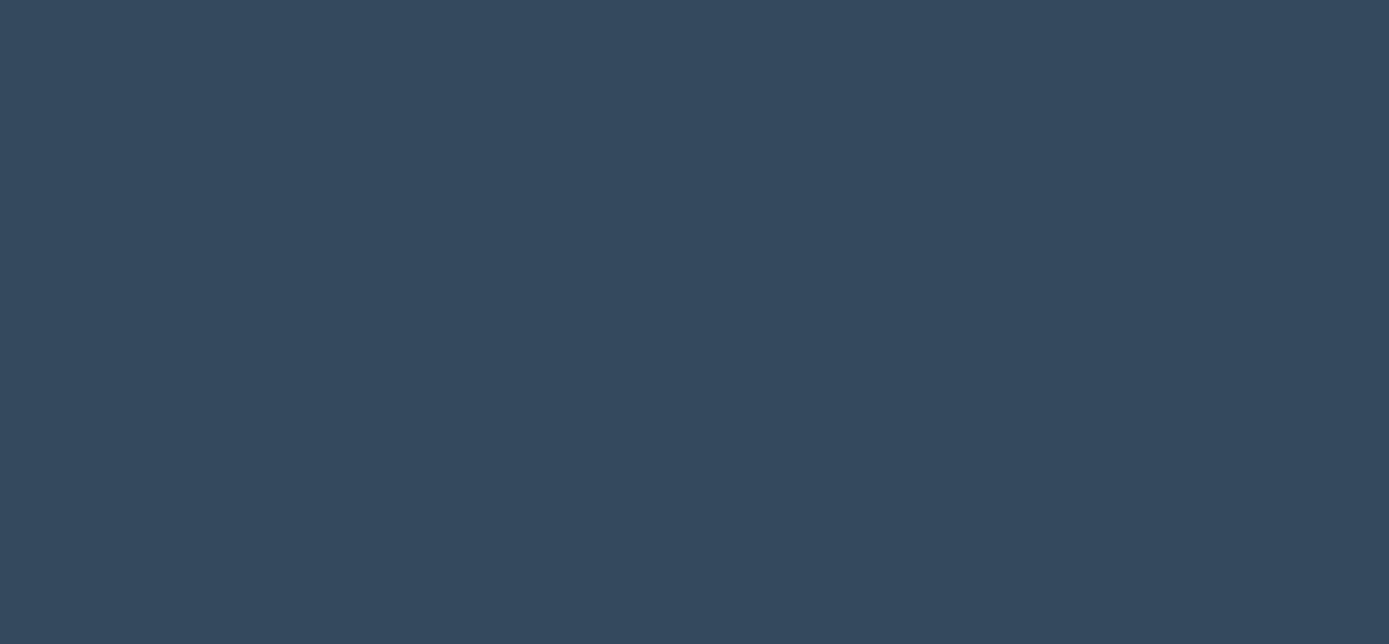 scroll, scrollTop: 0, scrollLeft: 0, axis: both 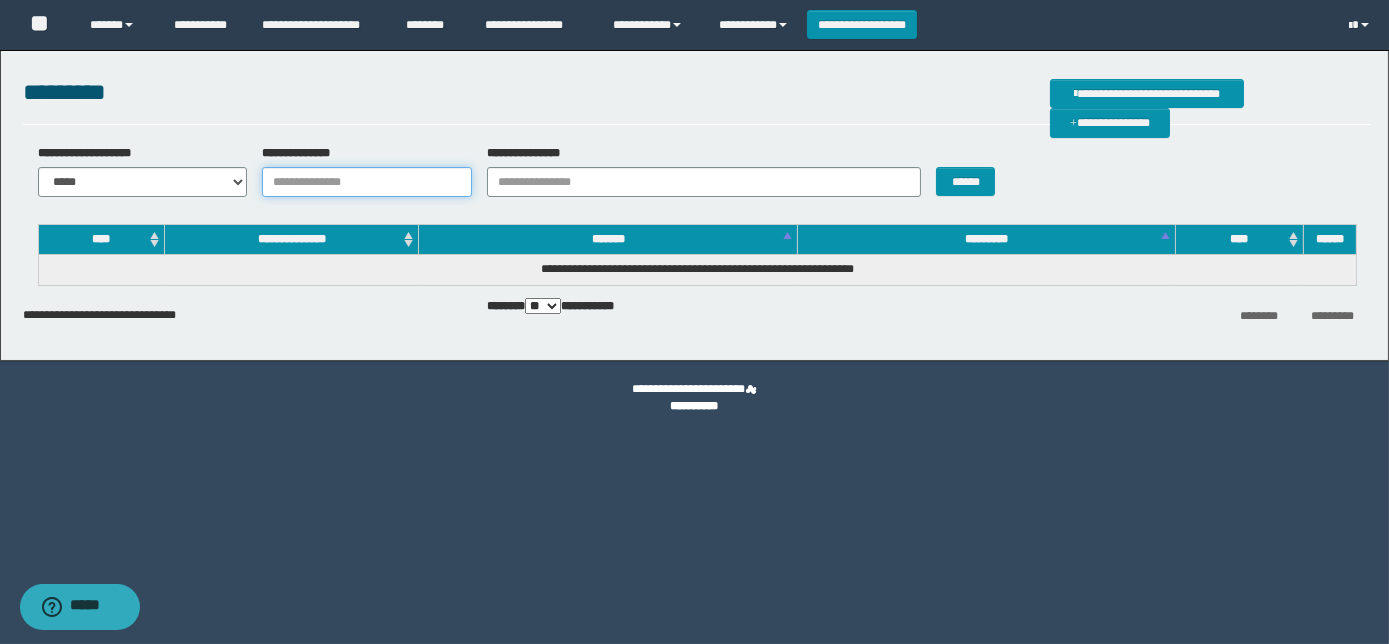 click on "**********" at bounding box center [367, 182] 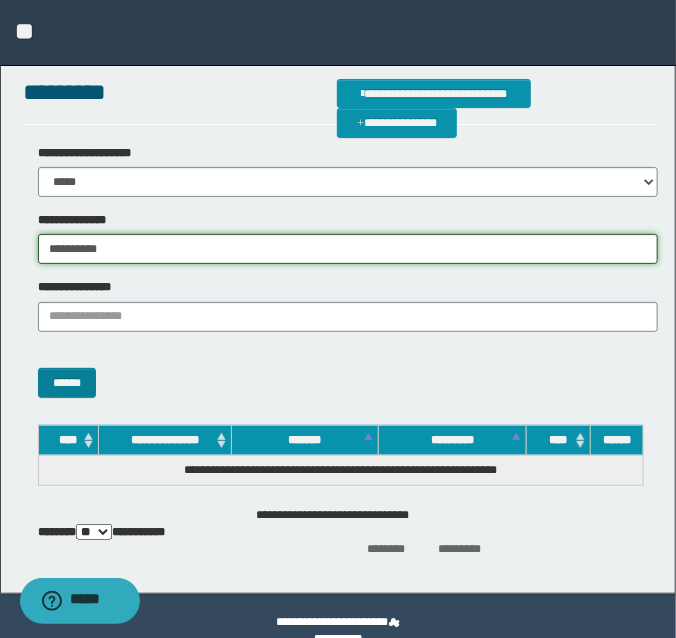 type on "**********" 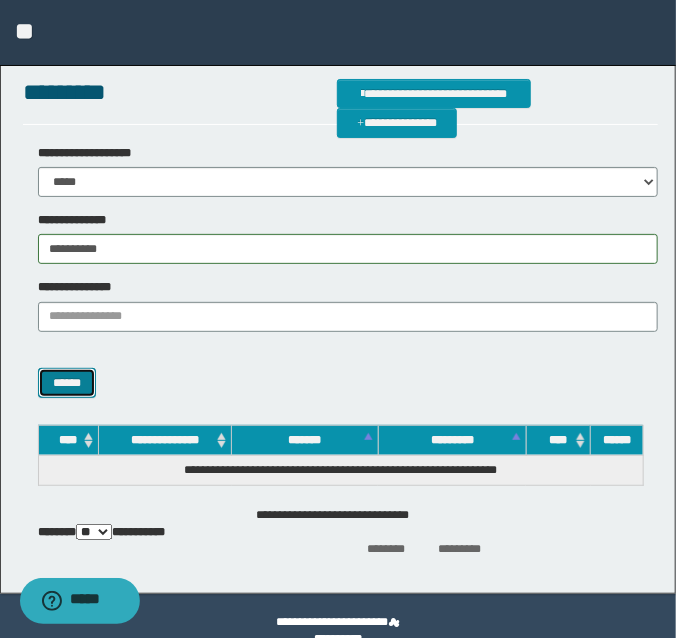 click on "******" at bounding box center (67, 382) 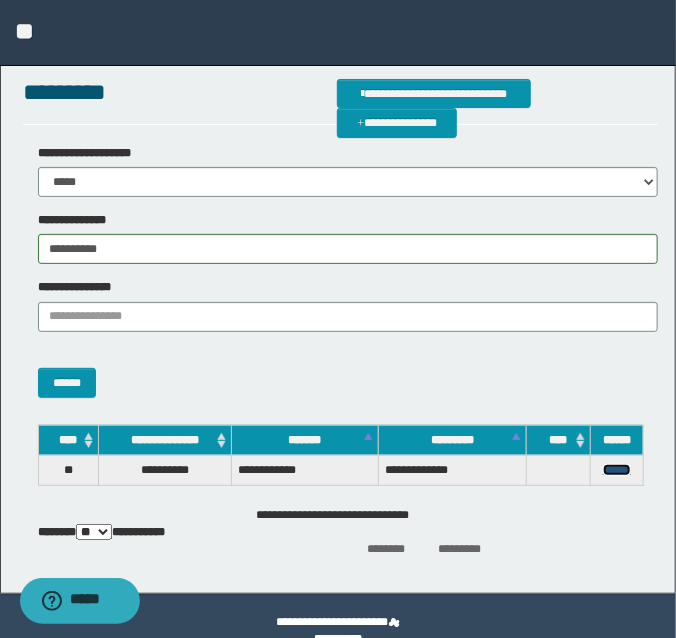 click on "******" at bounding box center [617, 470] 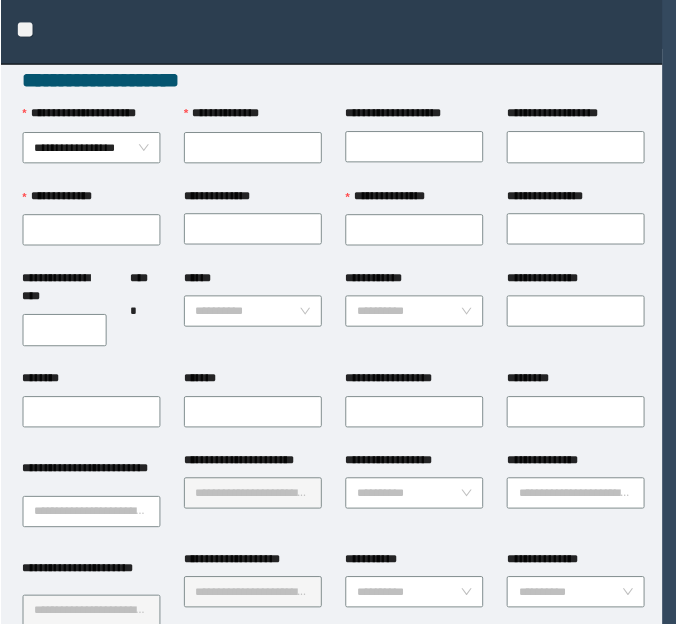 scroll, scrollTop: 0, scrollLeft: 0, axis: both 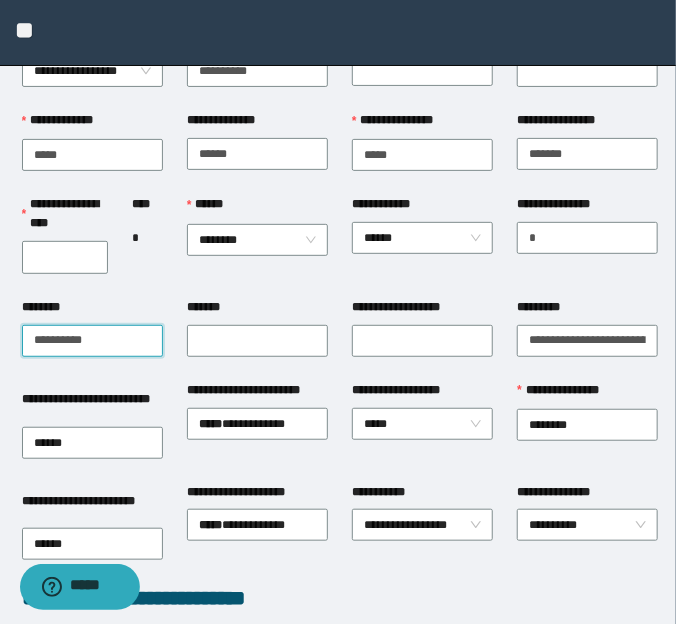 click on "********" at bounding box center [92, 341] 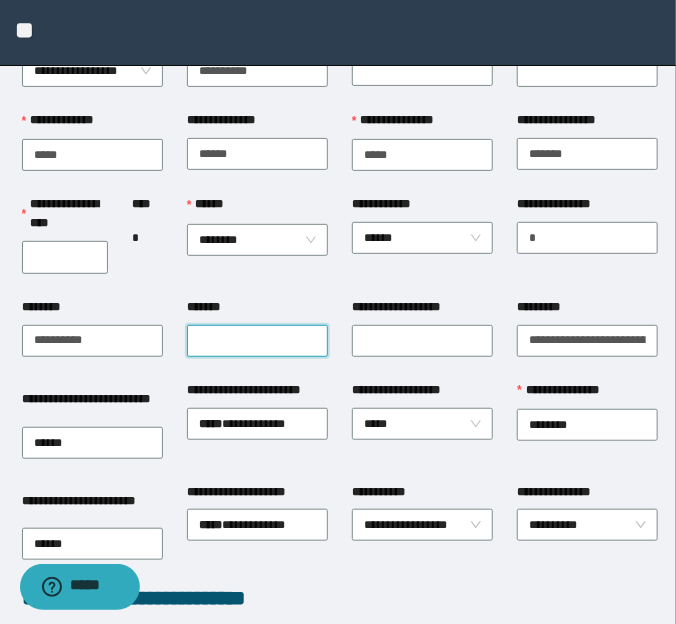click on "*******" at bounding box center (257, 341) 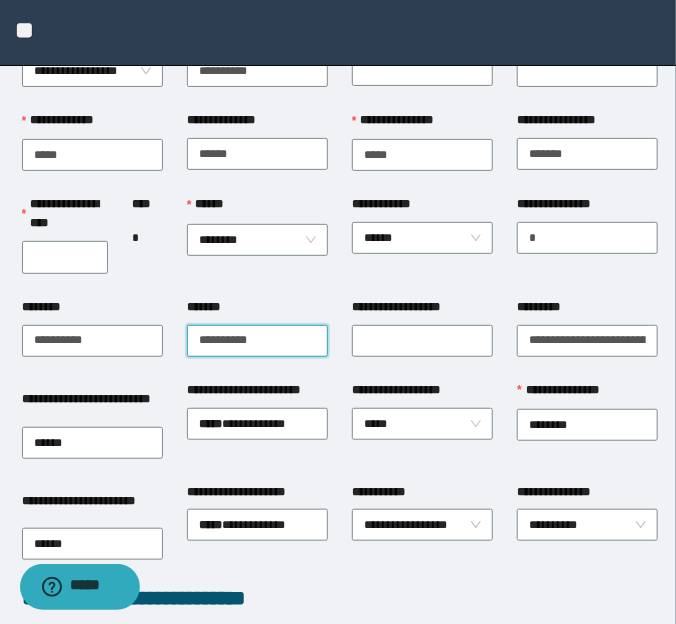 type on "**********" 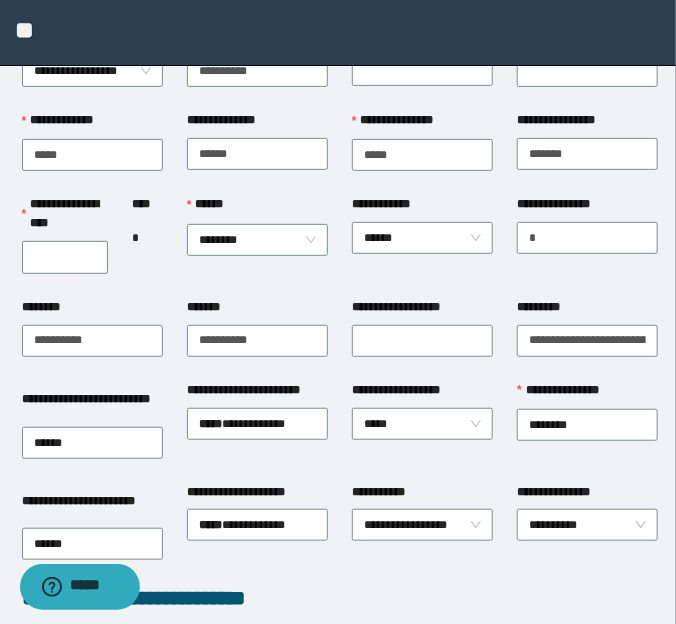 click on "**********" at bounding box center (587, 246) 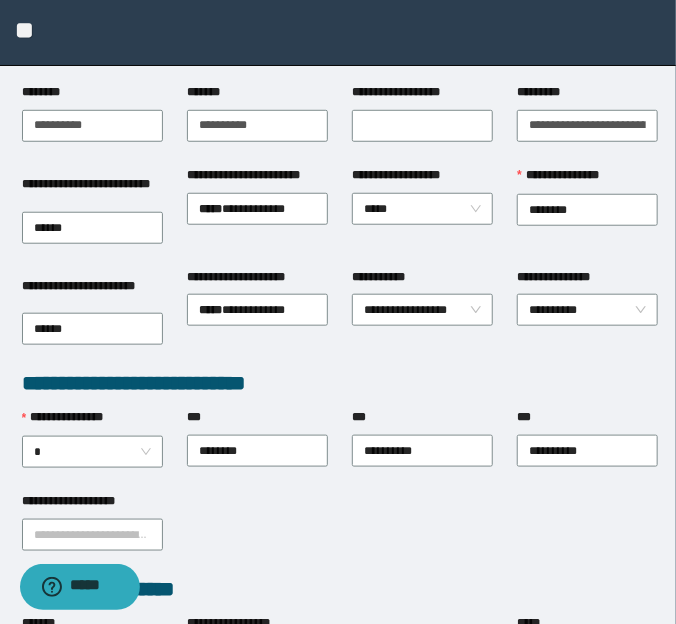 scroll, scrollTop: 353, scrollLeft: 0, axis: vertical 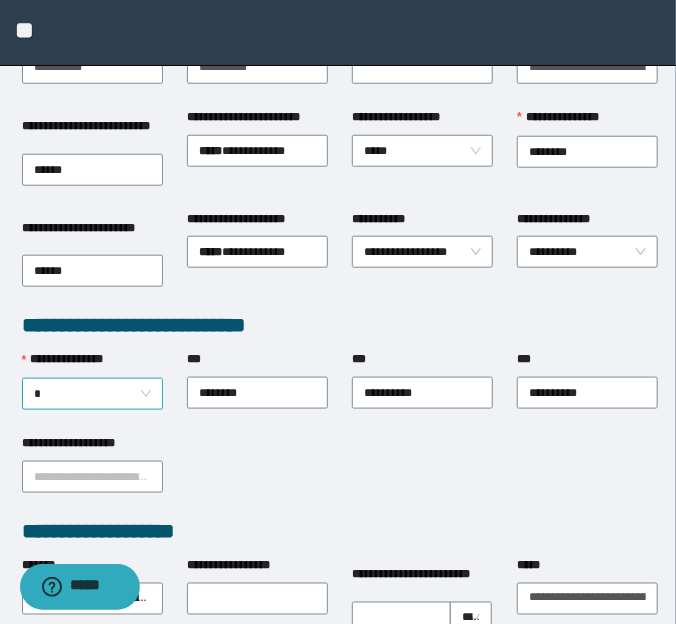 click on "*" at bounding box center [93, 394] 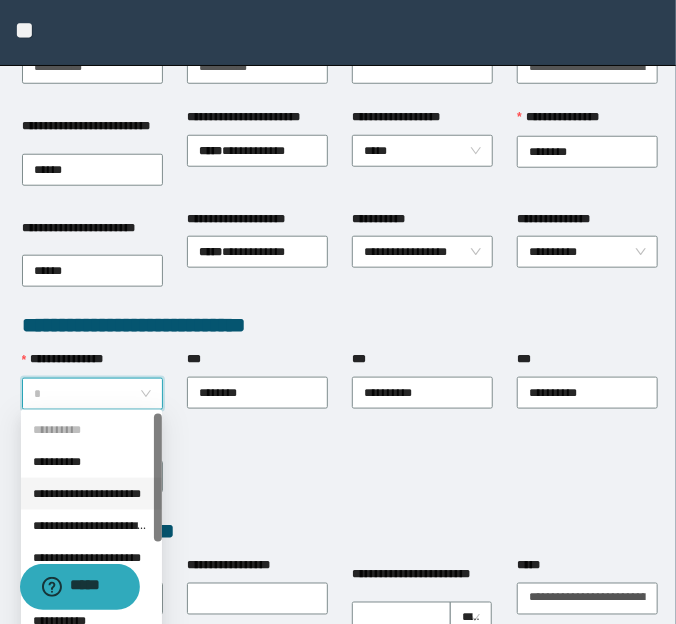 click on "**********" at bounding box center [91, 494] 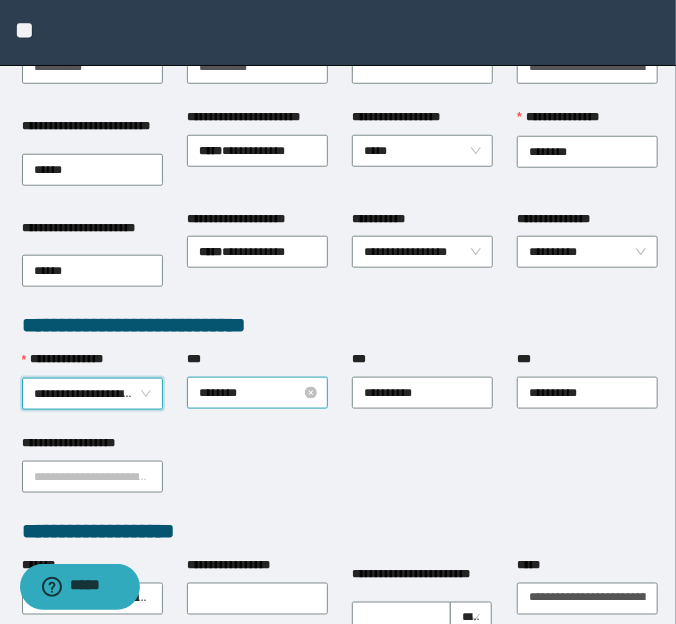 click on "********" at bounding box center [257, 393] 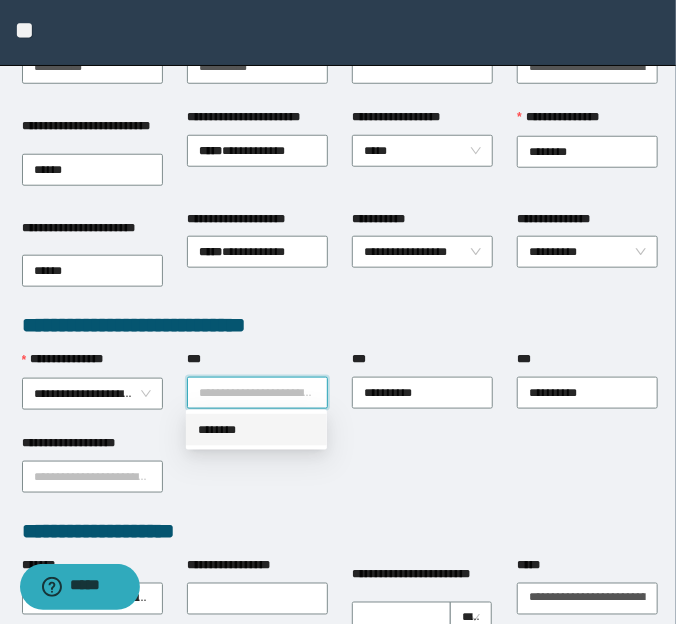 click on "***" at bounding box center (257, 393) 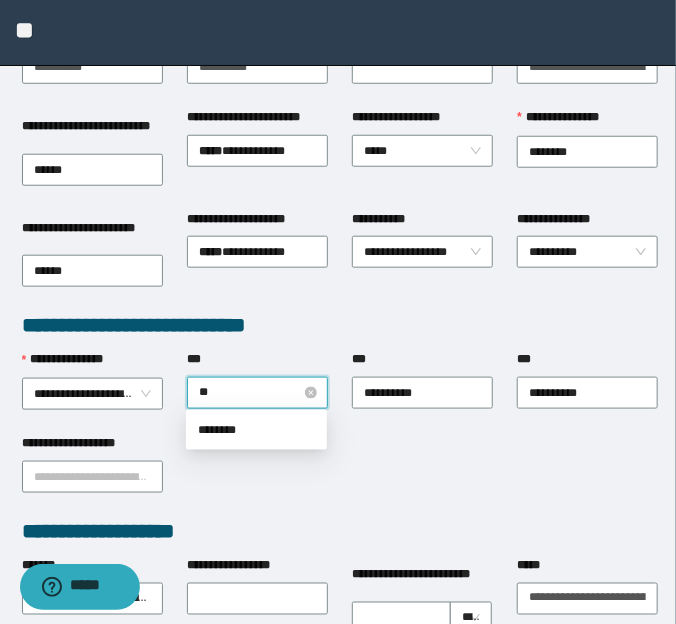 type on "***" 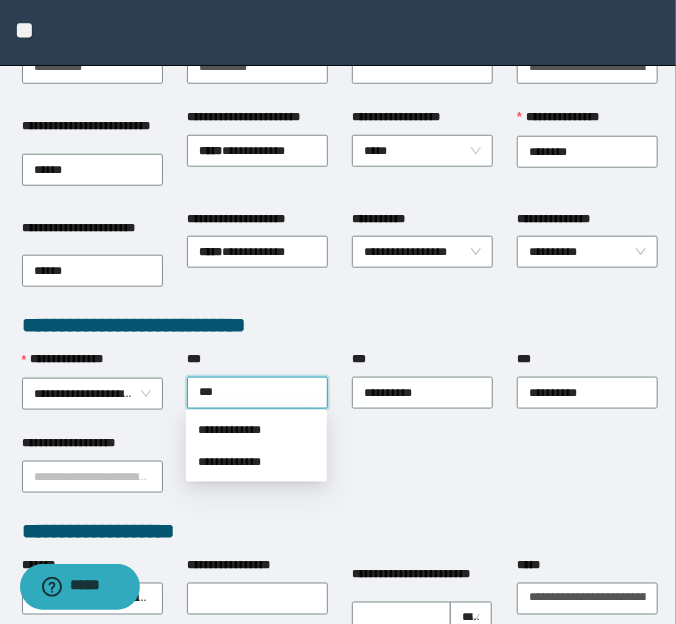 click on "**********" at bounding box center [256, 430] 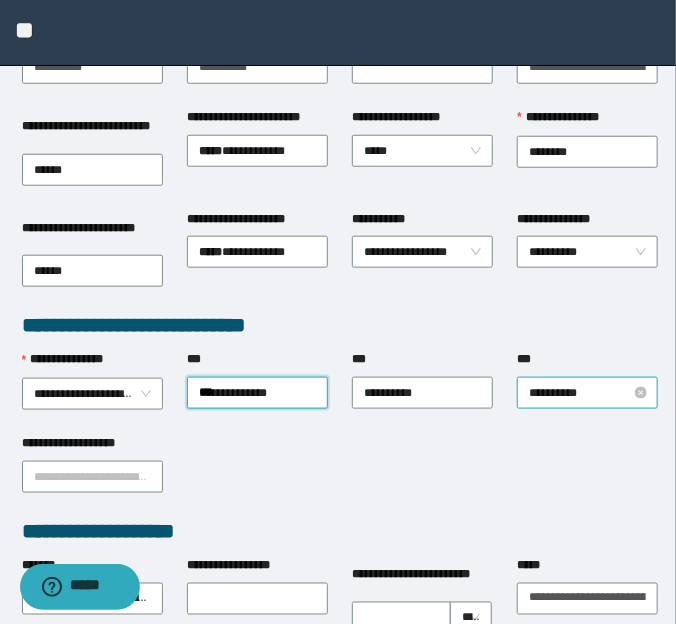 click on "**********" at bounding box center (588, 393) 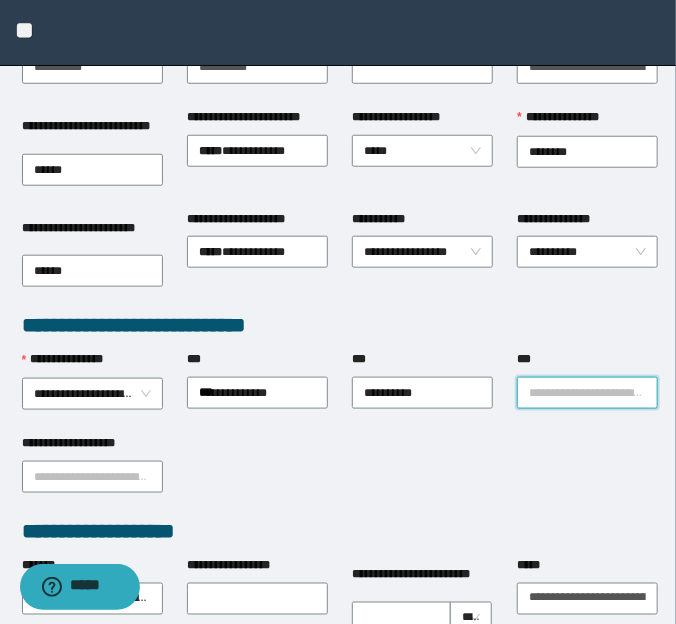 click on "***" at bounding box center (587, 393) 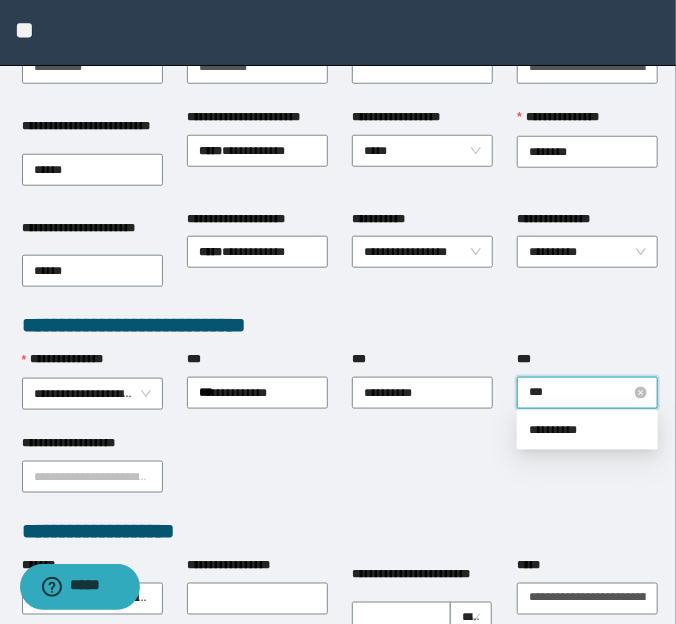 type on "****" 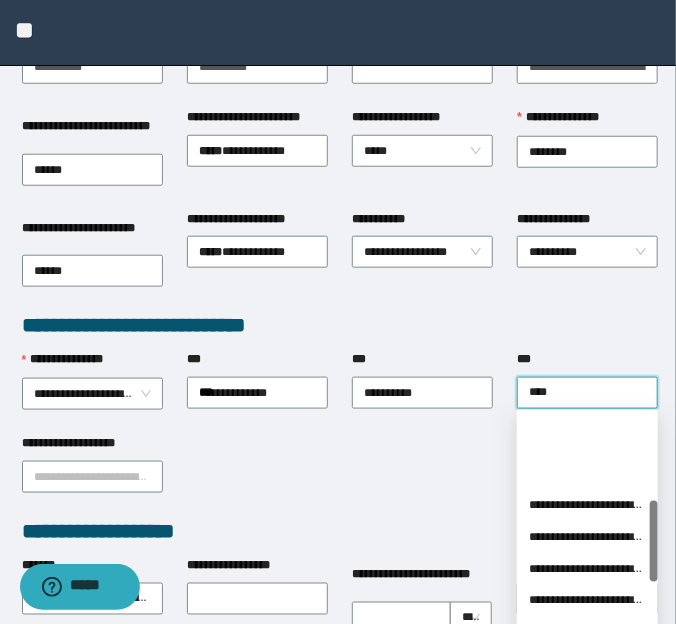 scroll, scrollTop: 363, scrollLeft: 0, axis: vertical 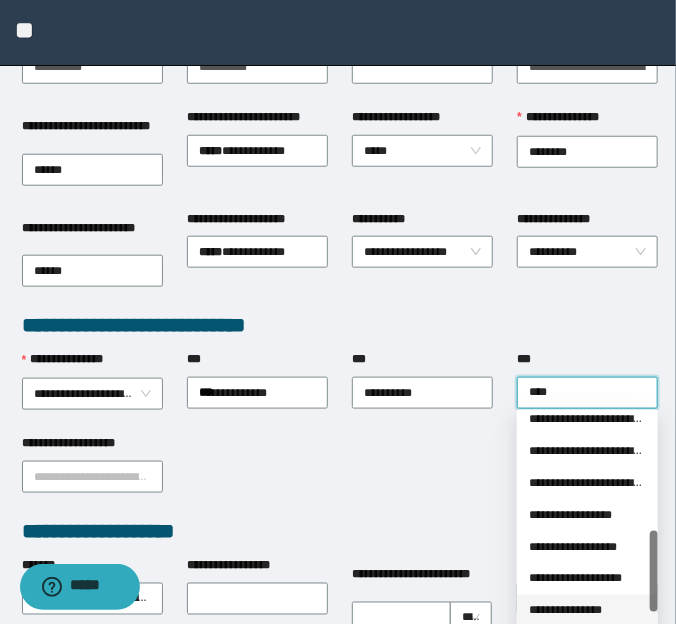 click on "**********" at bounding box center (587, 611) 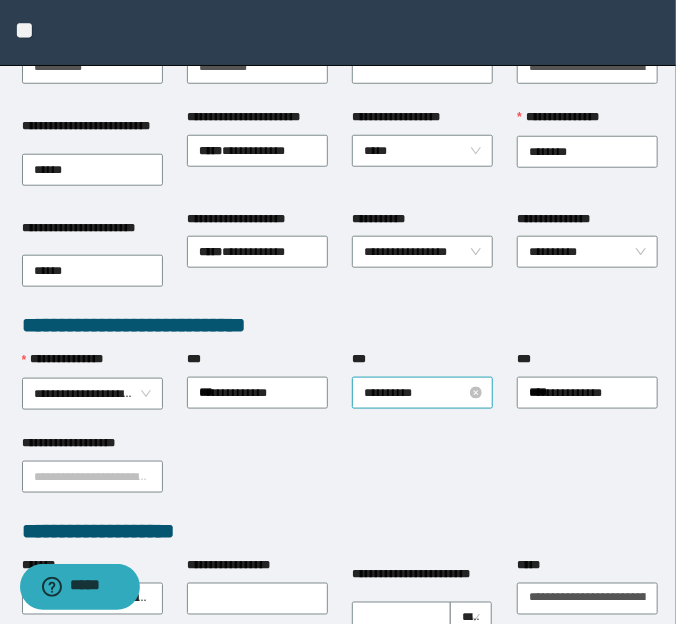 click on "**********" at bounding box center [423, 393] 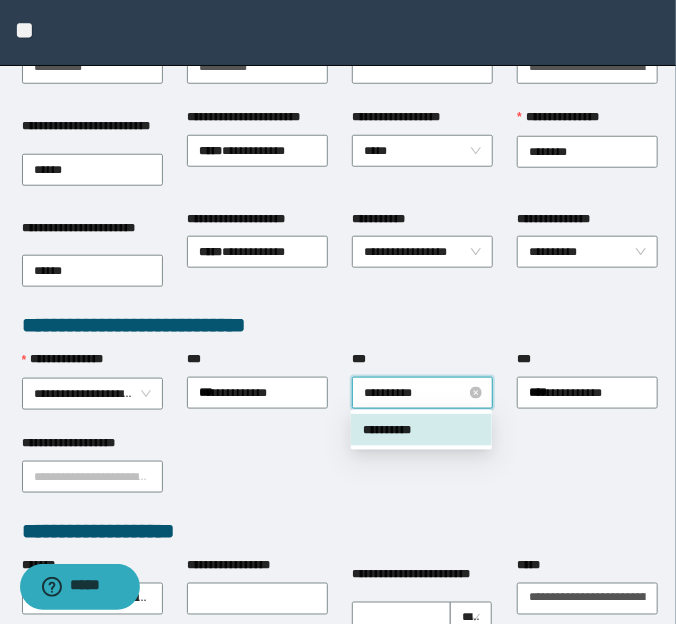 click on "**********" at bounding box center [423, 393] 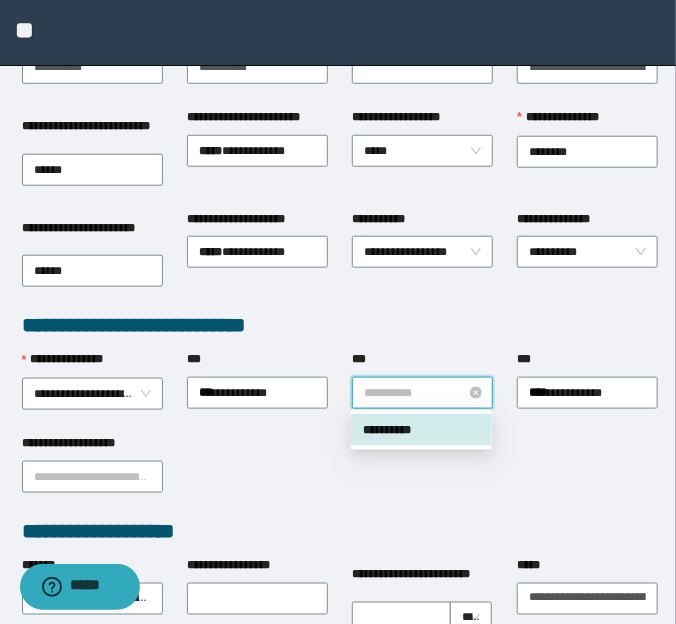 click on "**********" at bounding box center (423, 393) 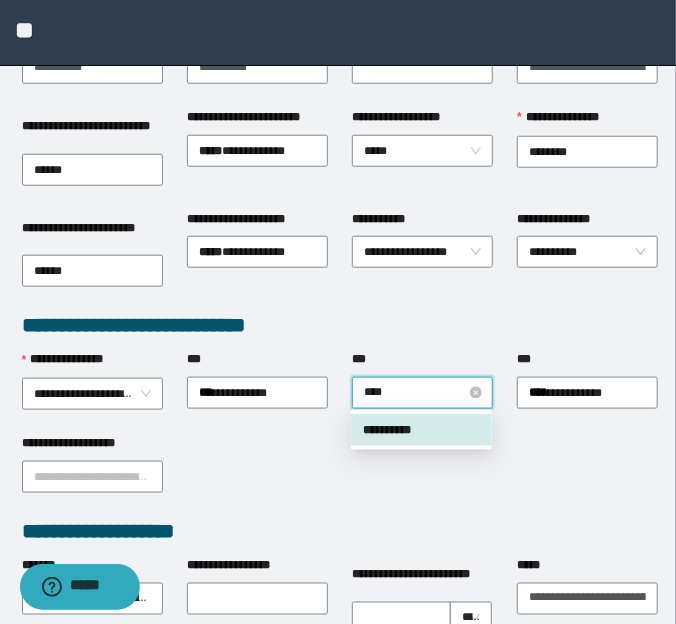 type on "*****" 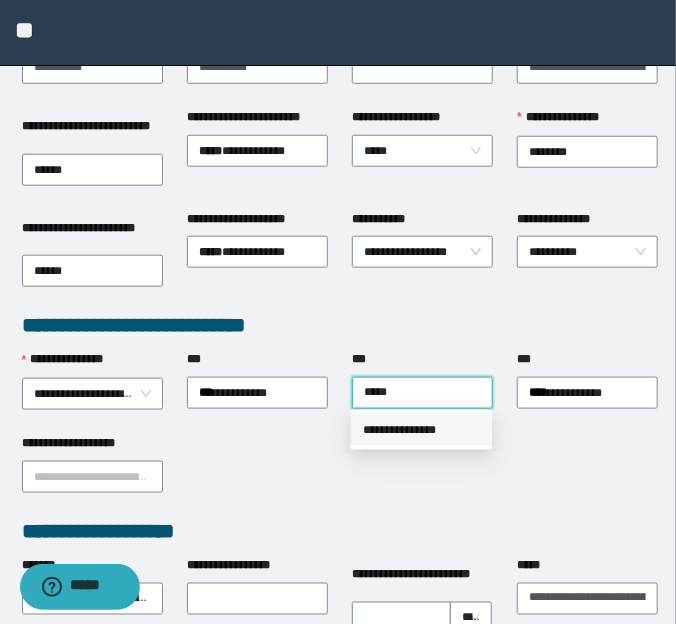click on "**********" at bounding box center (421, 430) 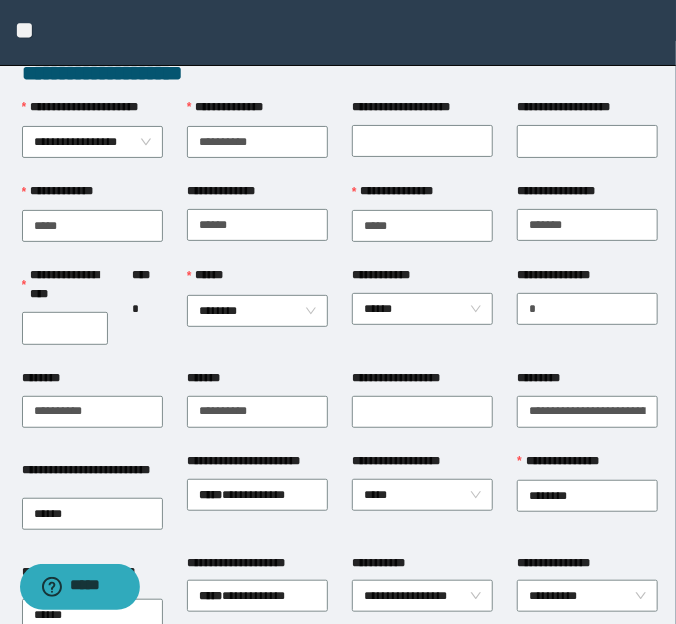 scroll, scrollTop: 0, scrollLeft: 0, axis: both 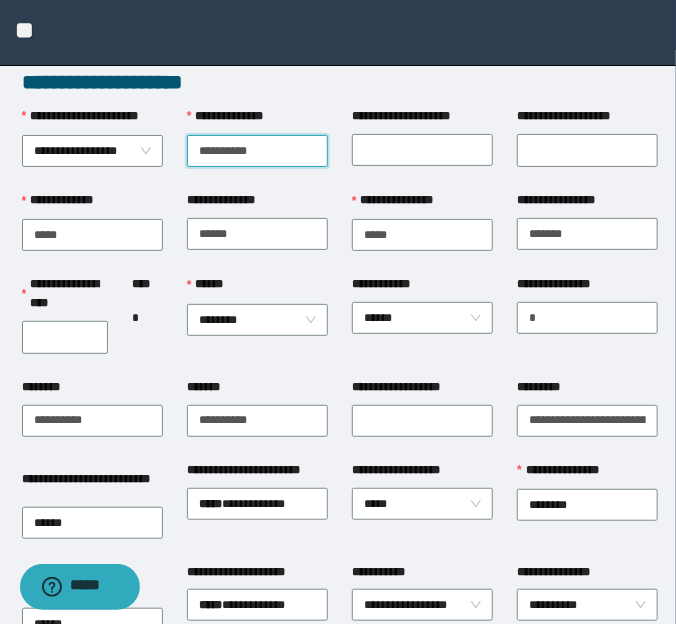 click on "**********" at bounding box center (257, 151) 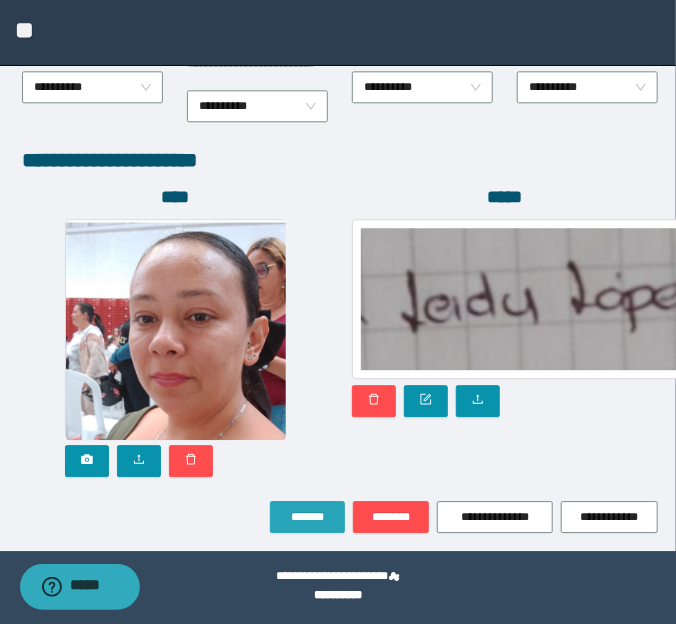 click on "*******" at bounding box center [307, 517] 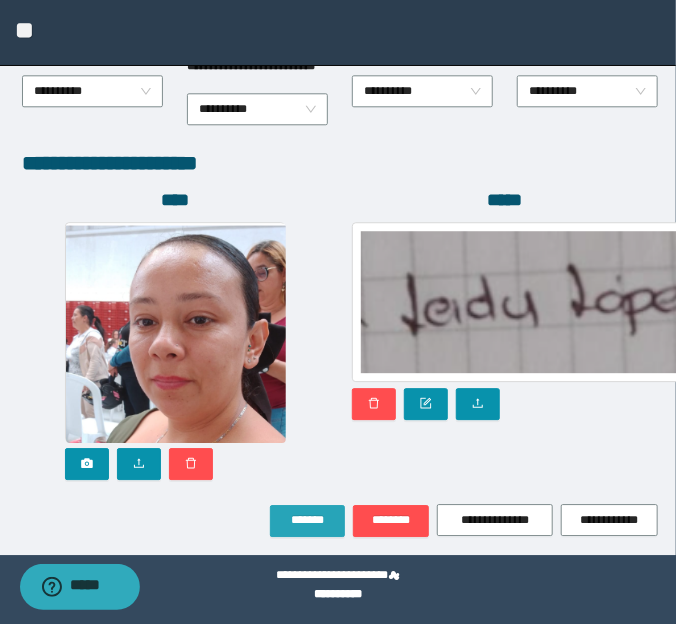 scroll, scrollTop: 1204, scrollLeft: 0, axis: vertical 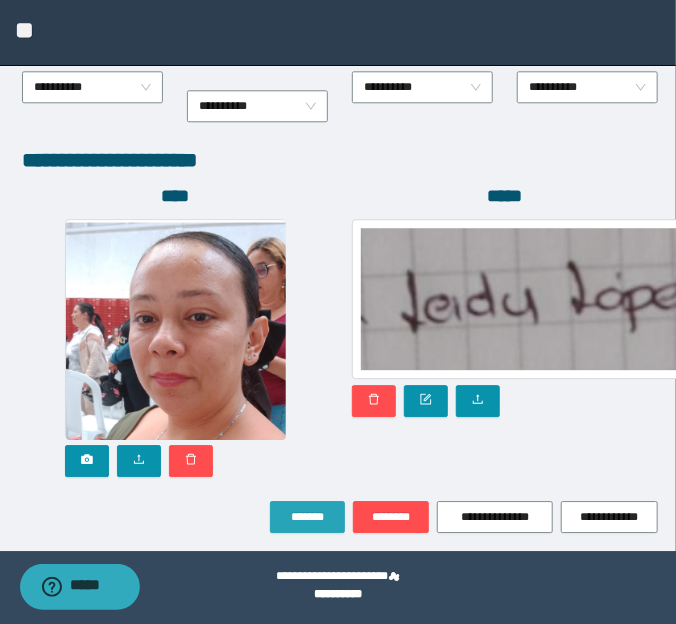 click on "*******" at bounding box center (307, 517) 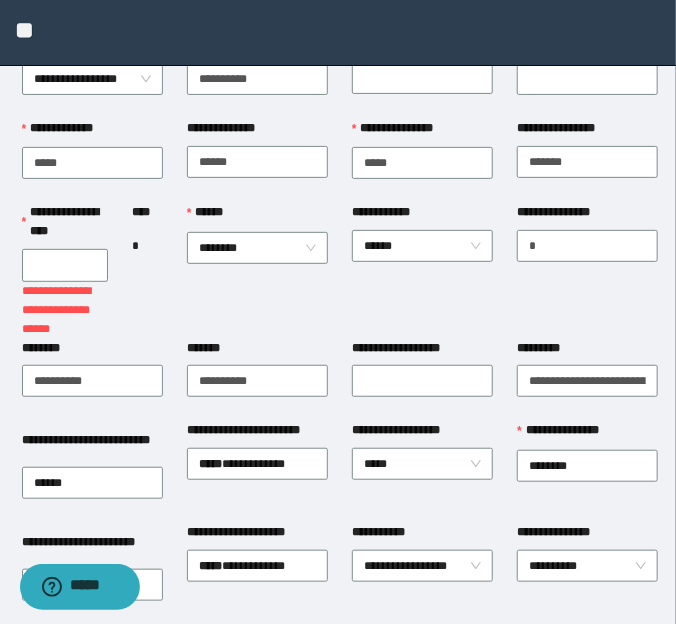 scroll, scrollTop: 22, scrollLeft: 0, axis: vertical 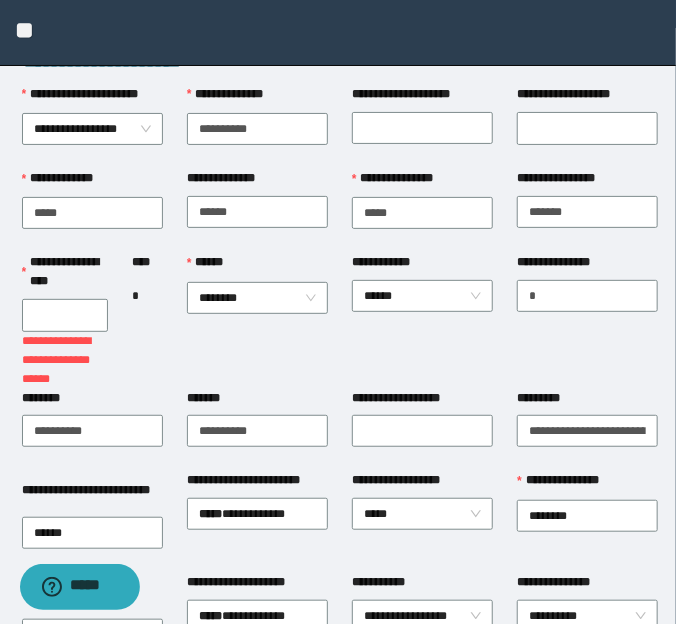 click on "**********" at bounding box center (65, 315) 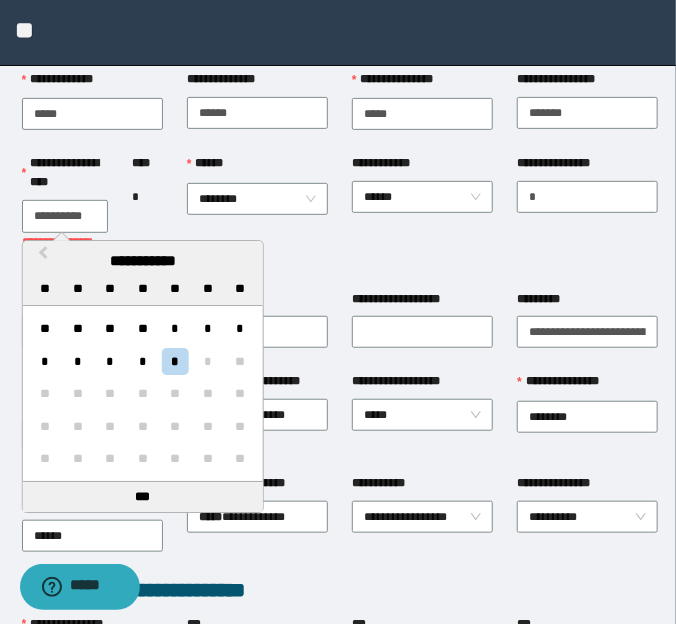 scroll, scrollTop: 113, scrollLeft: 0, axis: vertical 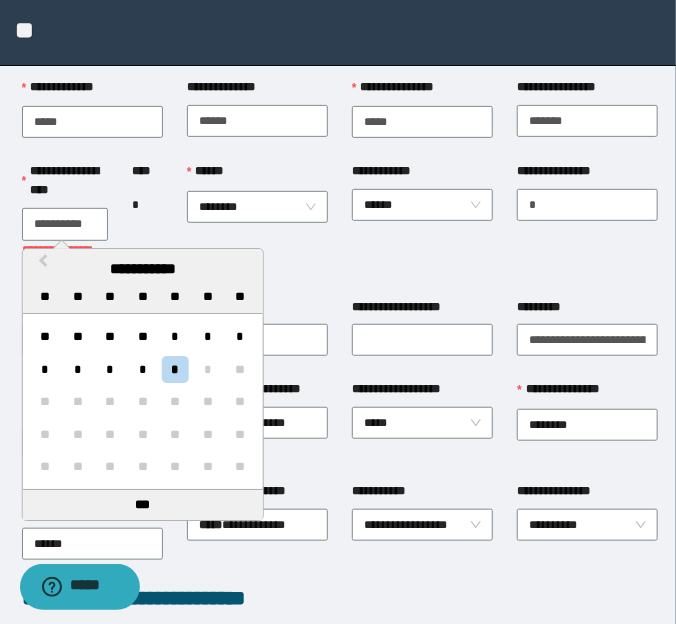 click on "**********" at bounding box center (65, 224) 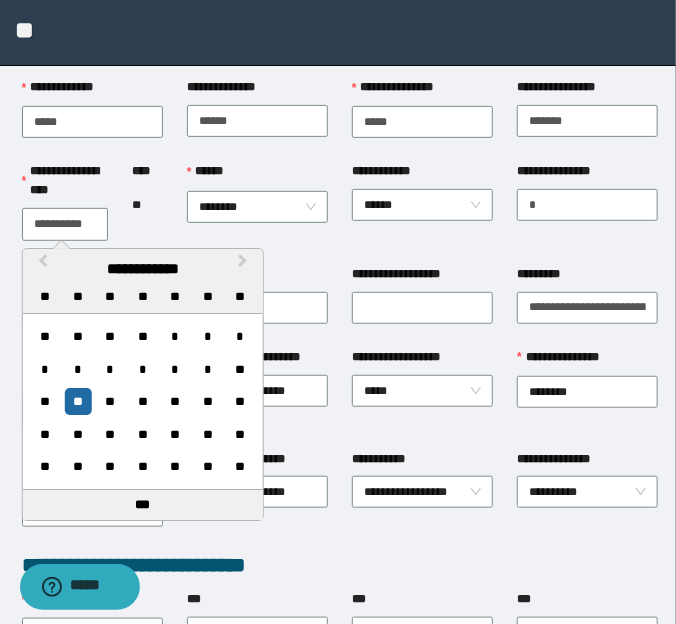 type on "**********" 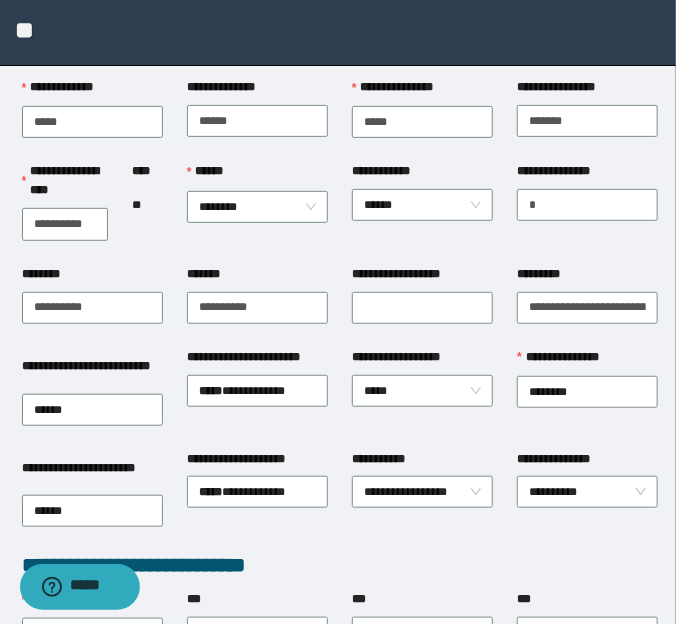 click on "**********" at bounding box center (422, 213) 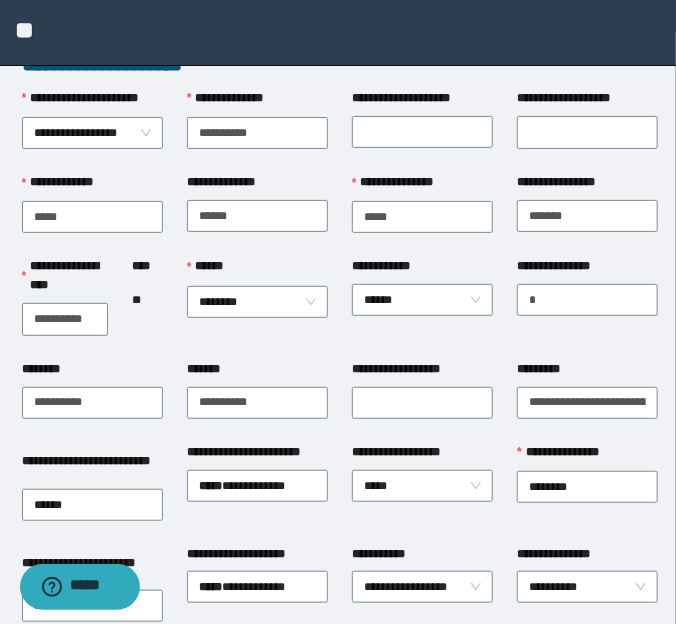 scroll, scrollTop: 0, scrollLeft: 0, axis: both 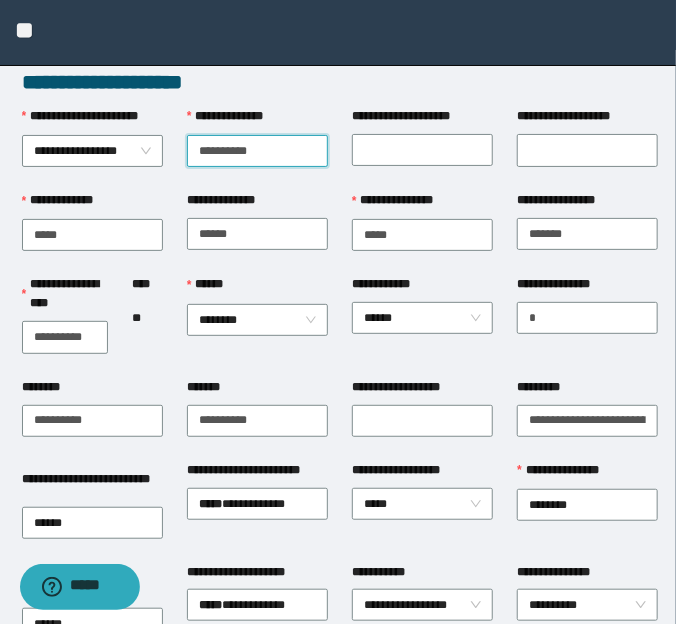 click on "**********" at bounding box center [257, 151] 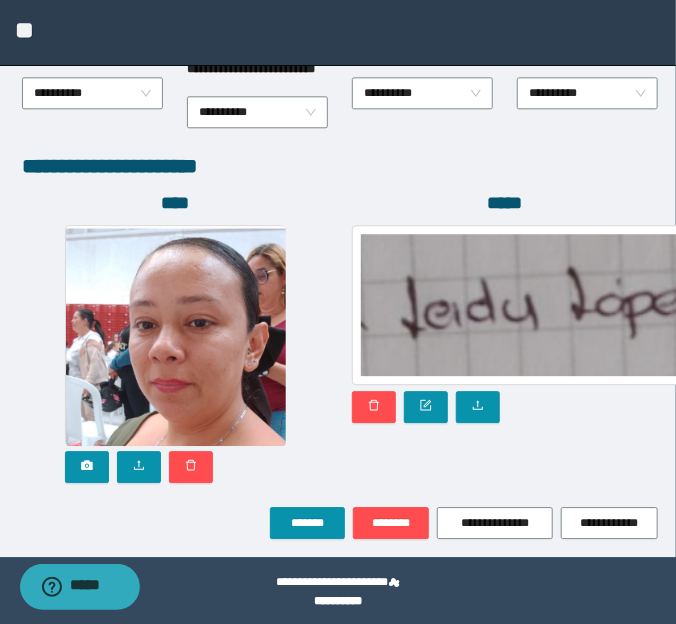 scroll, scrollTop: 1171, scrollLeft: 0, axis: vertical 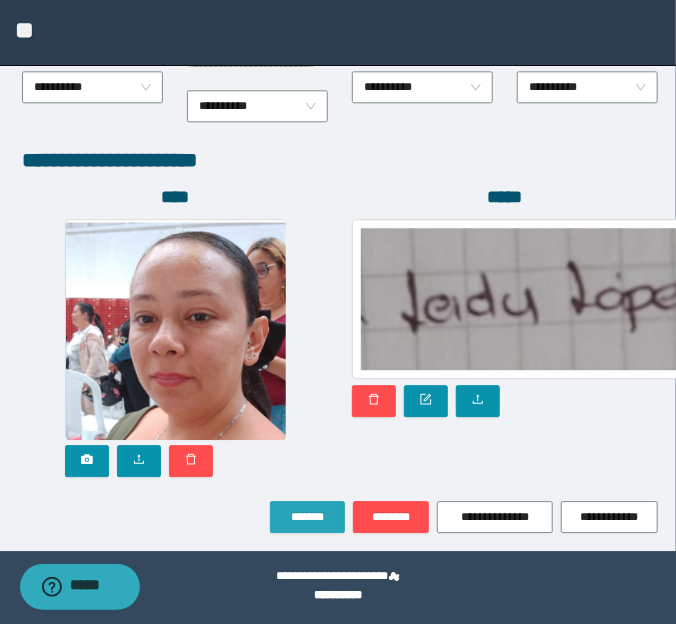 click on "*******" at bounding box center (307, 517) 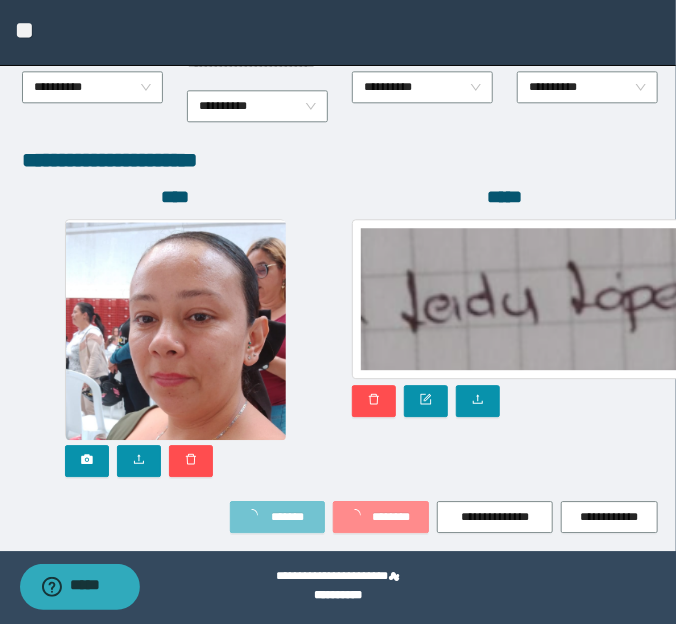 scroll, scrollTop: 1224, scrollLeft: 0, axis: vertical 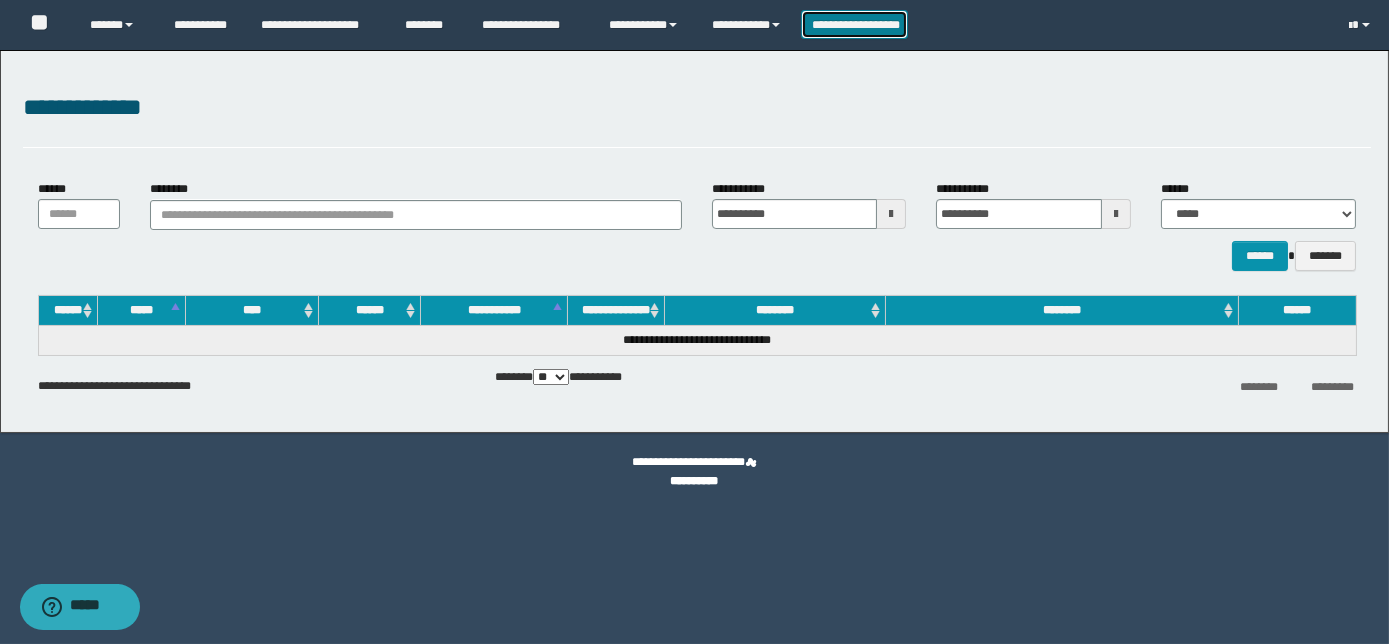 click on "**********" at bounding box center [855, 24] 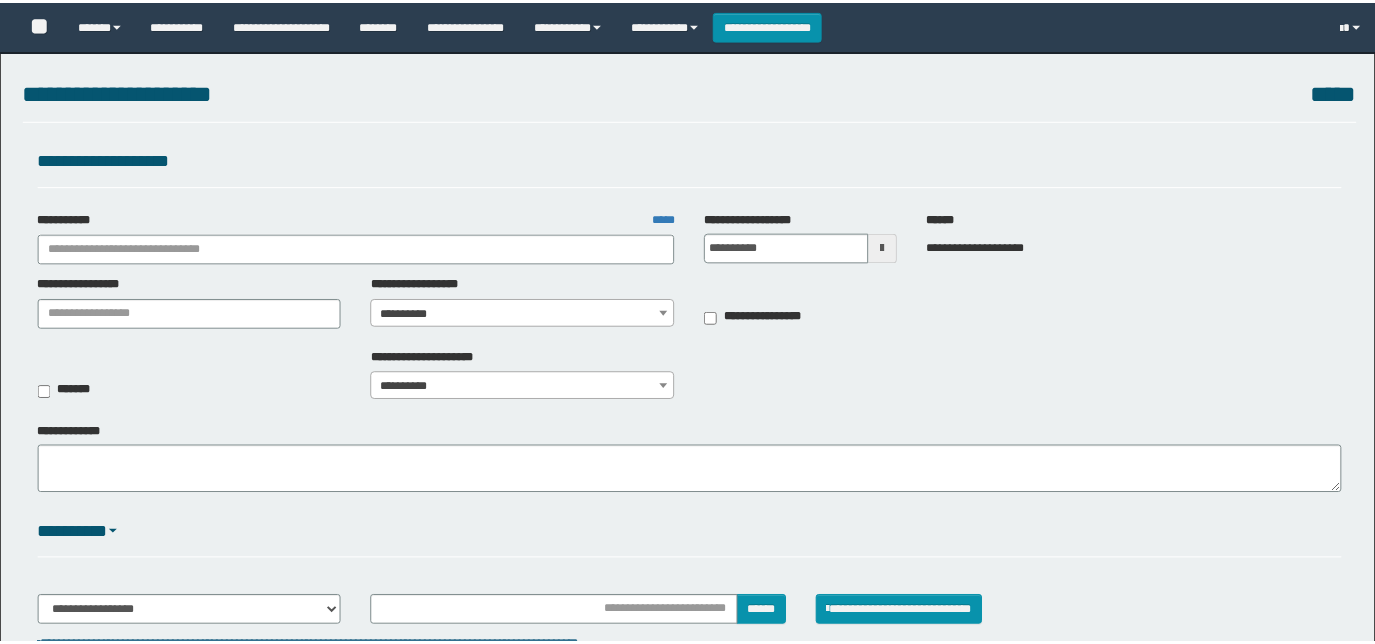 scroll, scrollTop: 0, scrollLeft: 0, axis: both 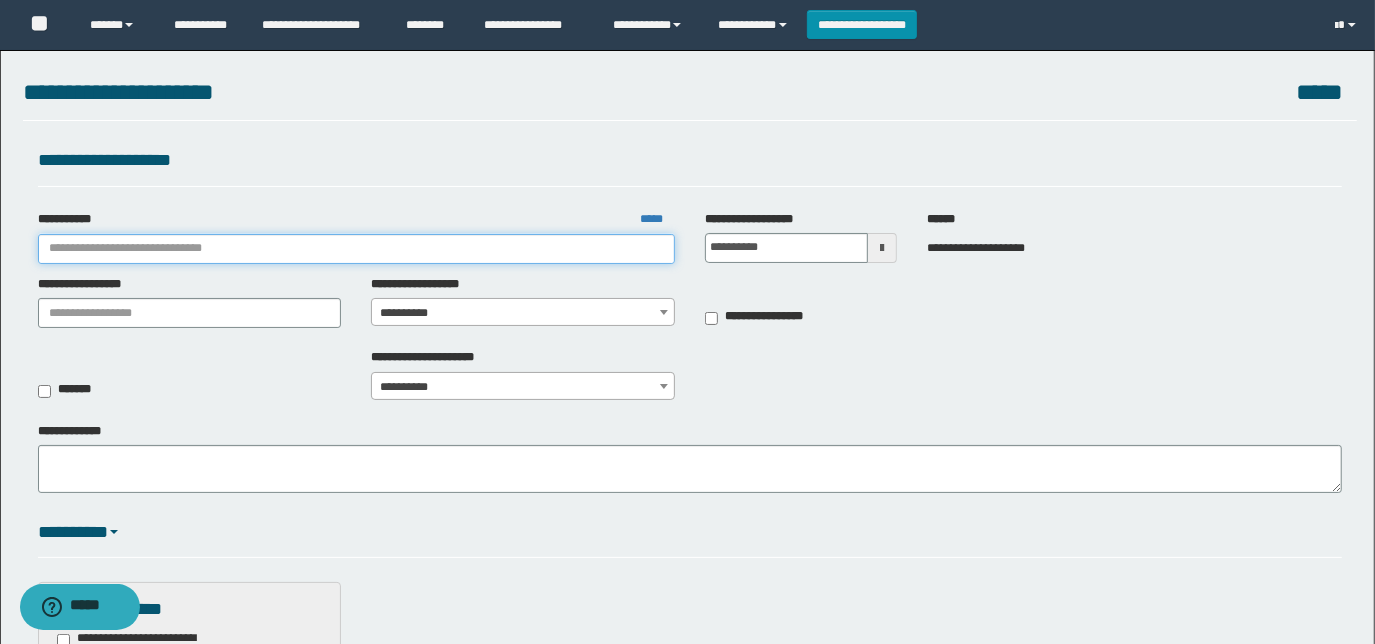 click on "**********" at bounding box center [356, 249] 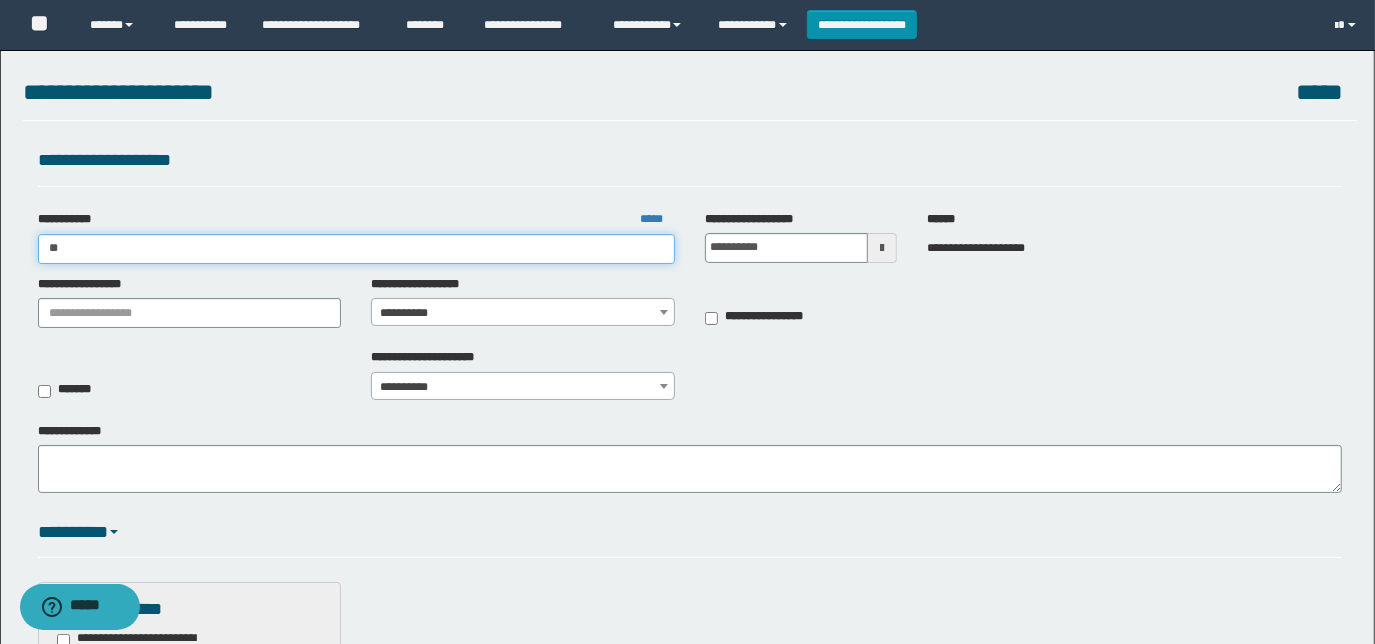 type on "**" 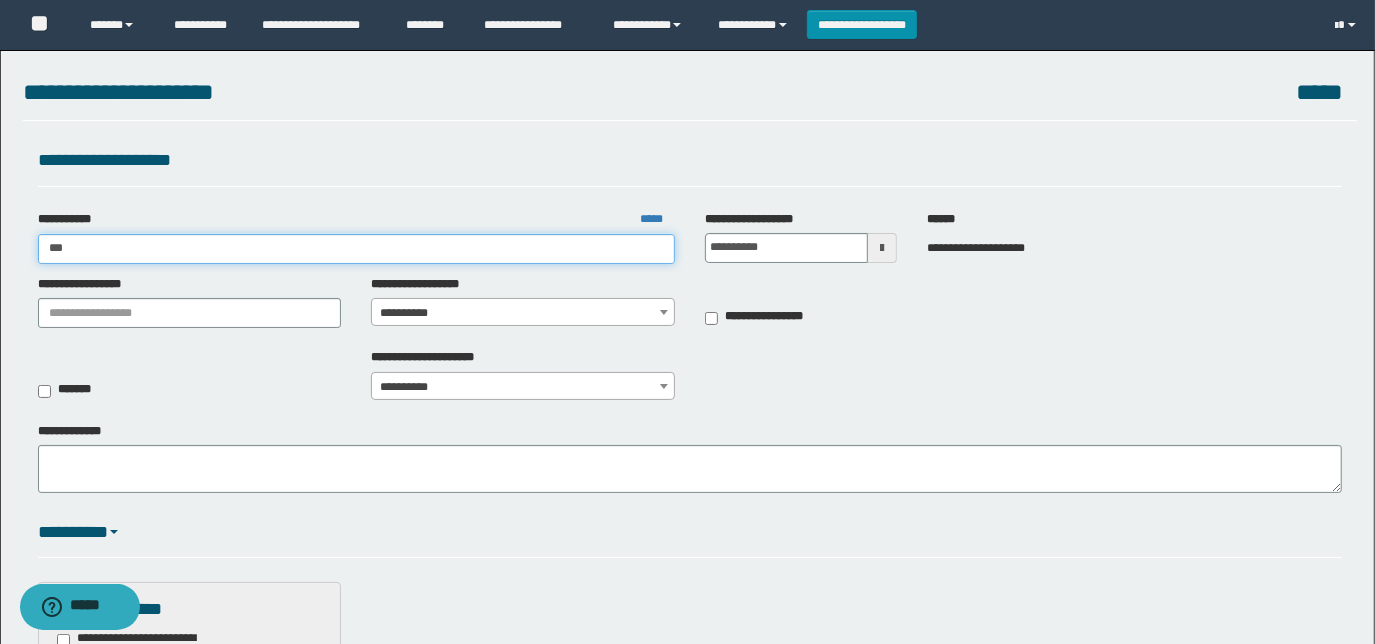 type on "**" 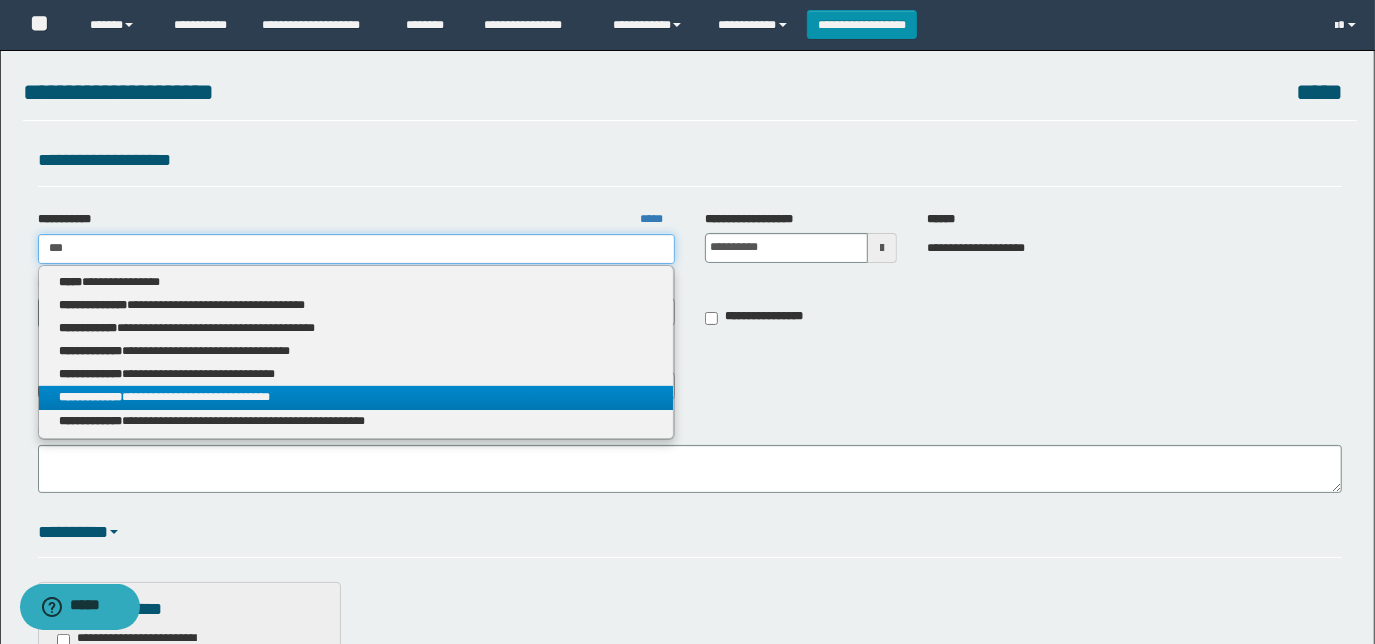 type on "**" 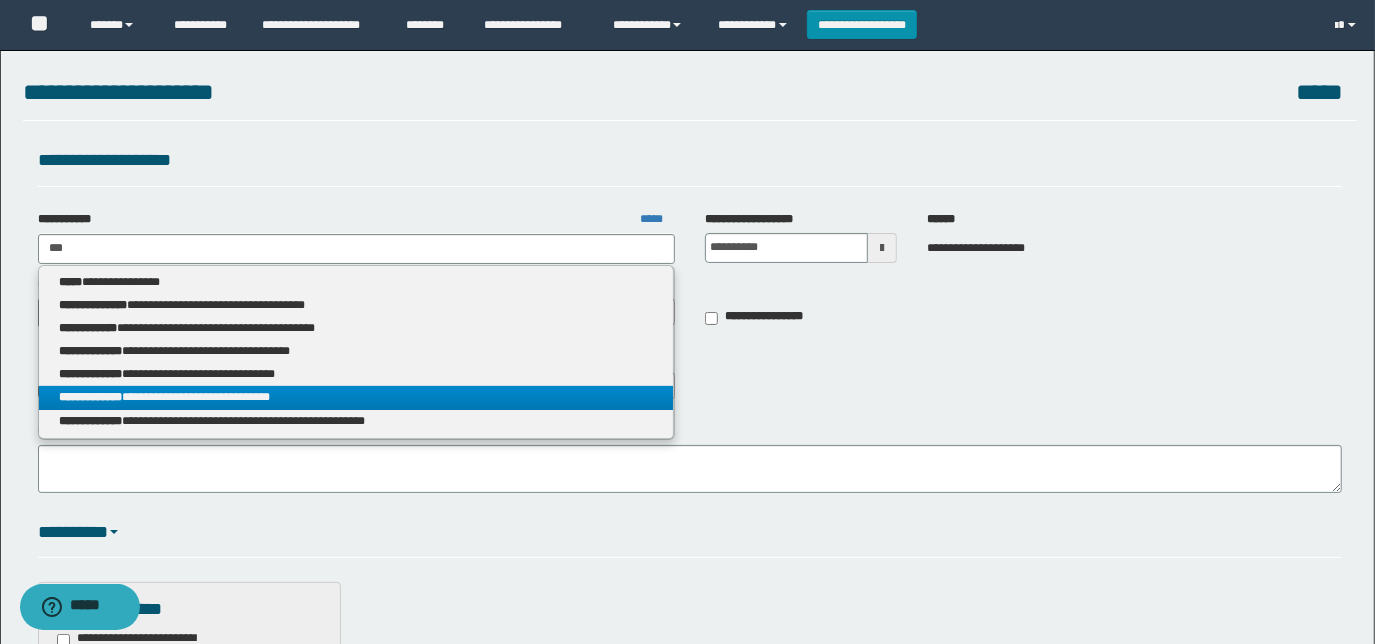 click on "**********" at bounding box center (356, 397) 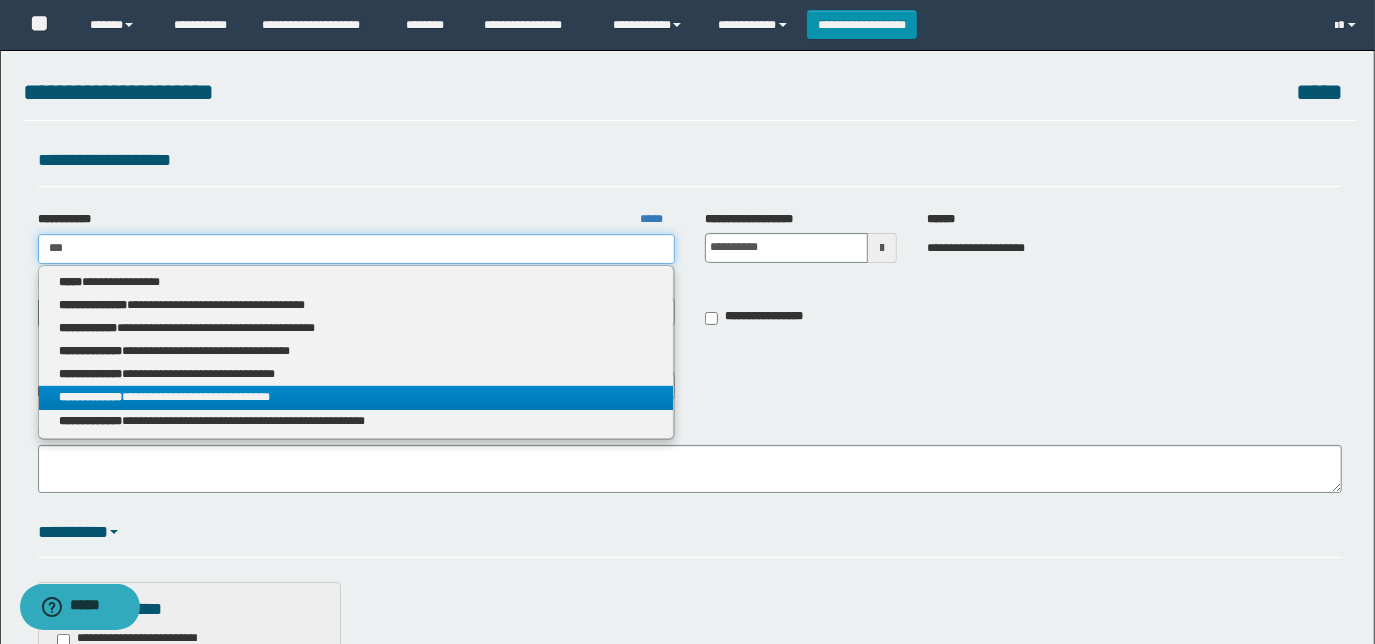 type 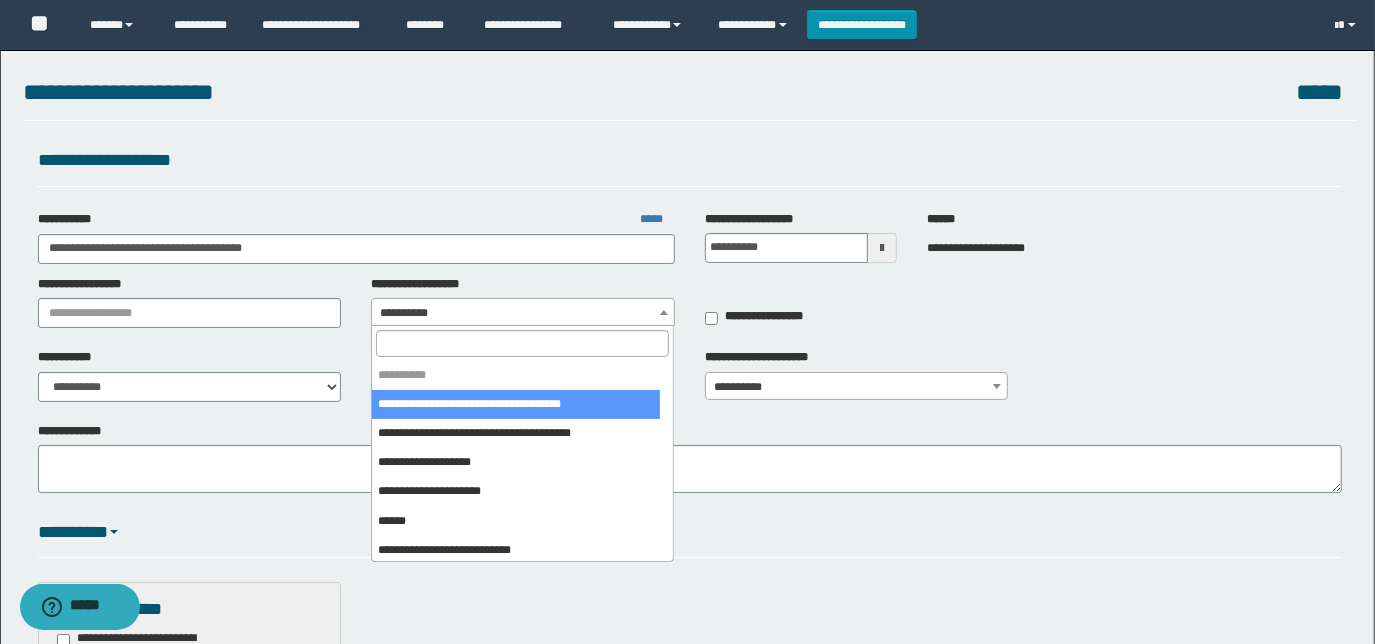 click on "**********" at bounding box center [523, 313] 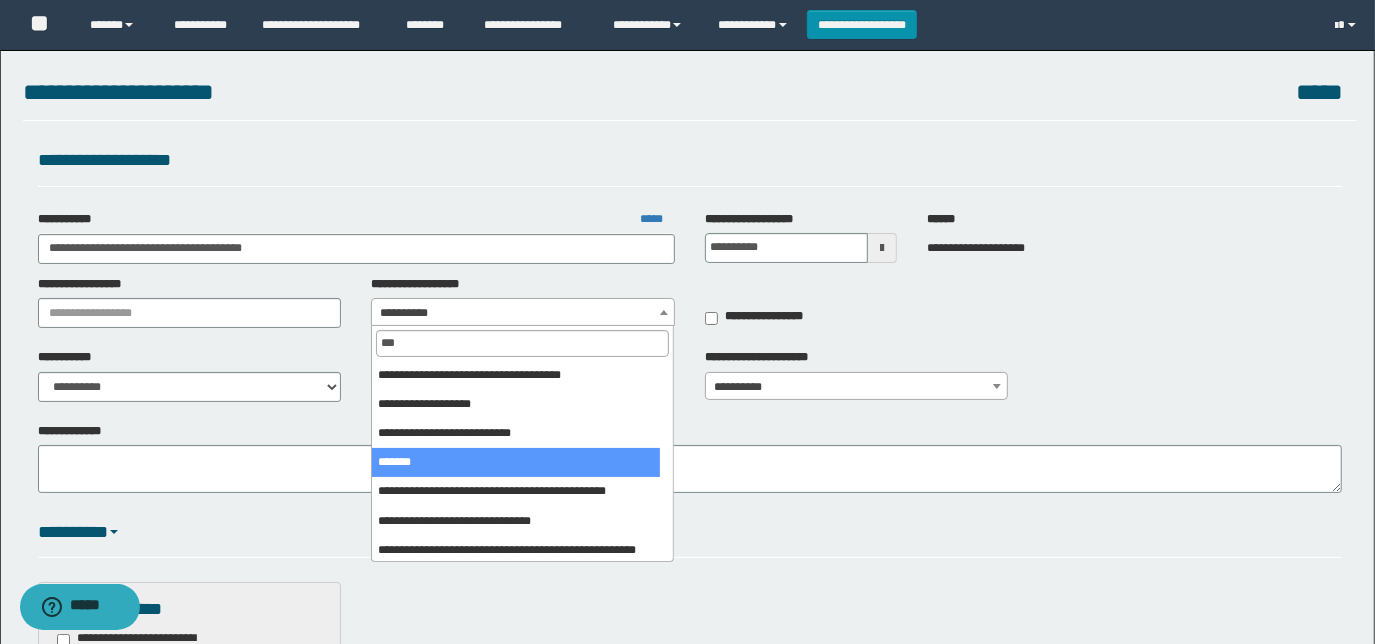 type on "***" 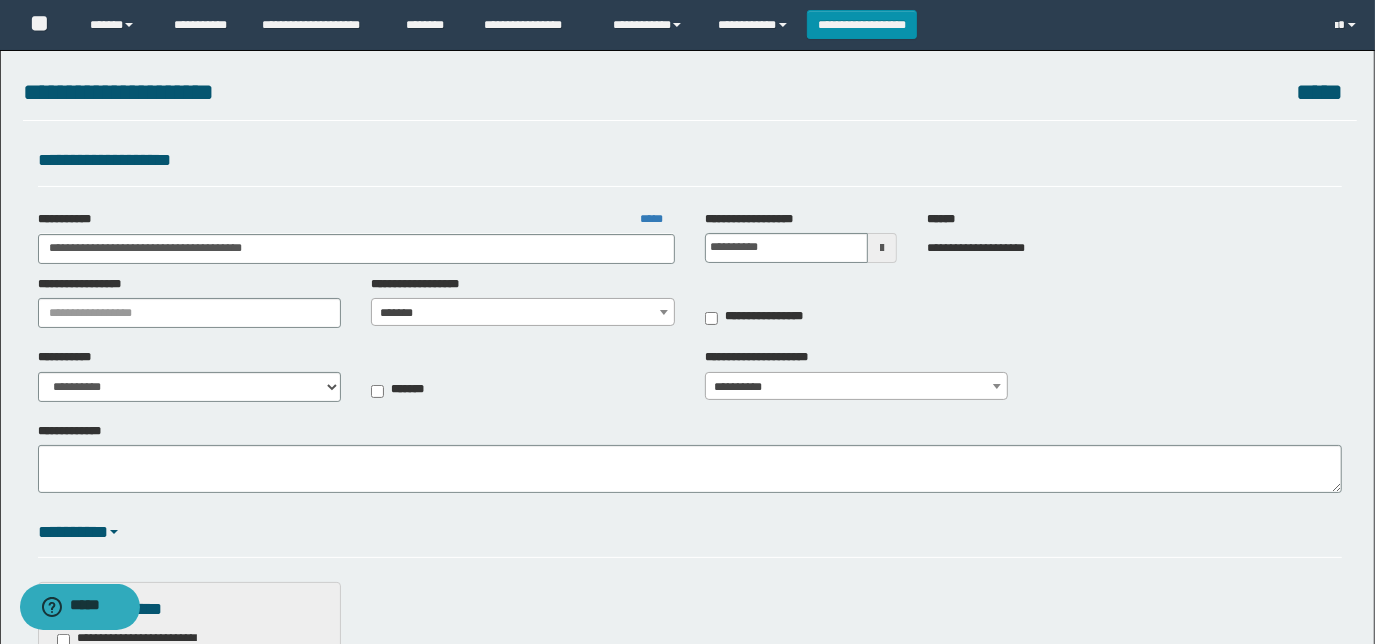 click at bounding box center [882, 248] 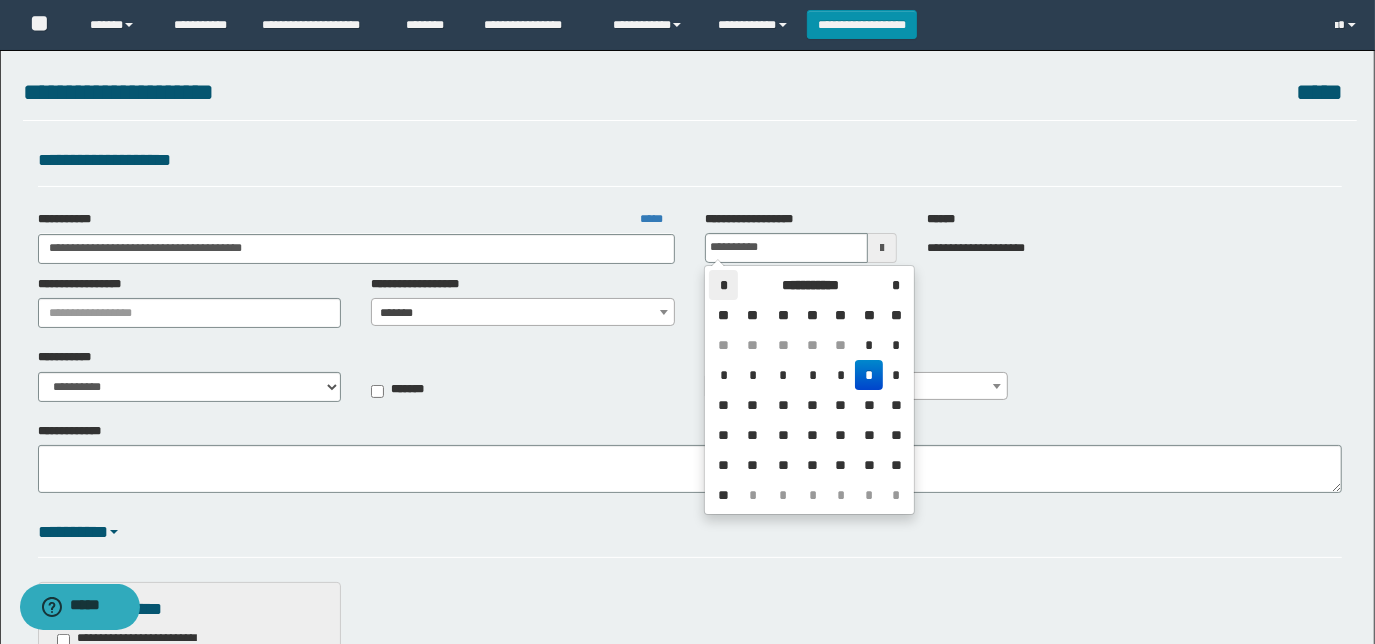click on "*" at bounding box center [723, 285] 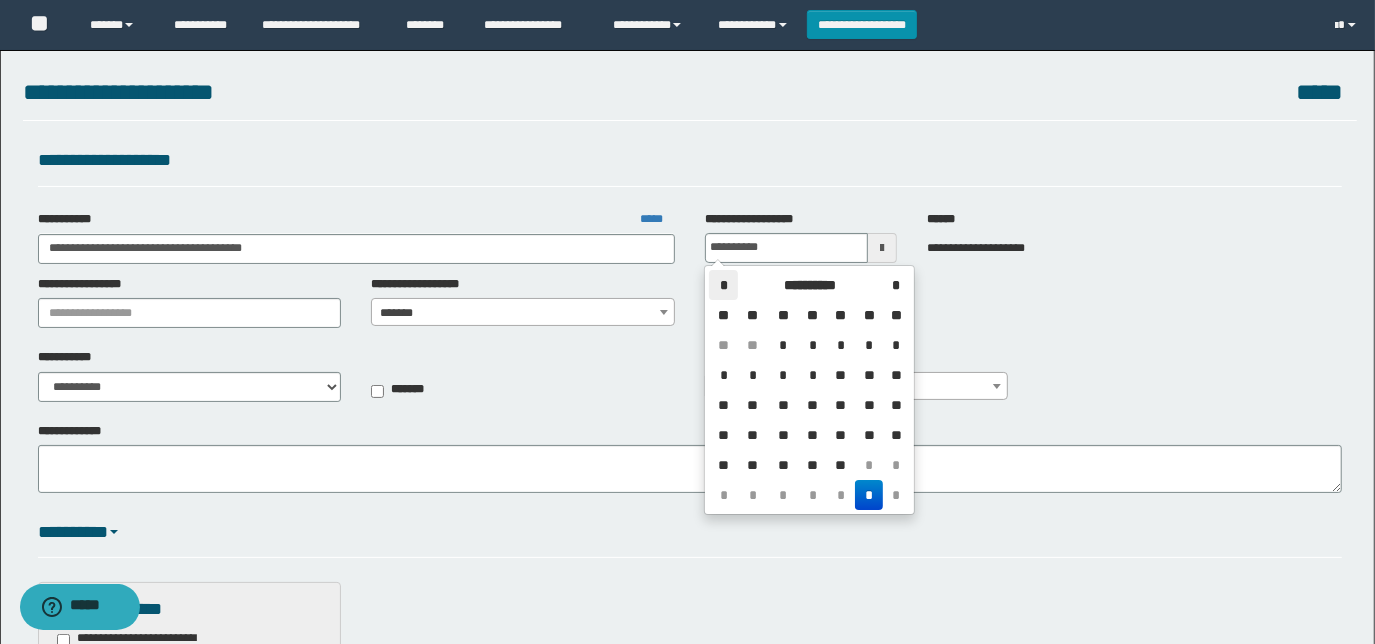 click on "*" at bounding box center (723, 285) 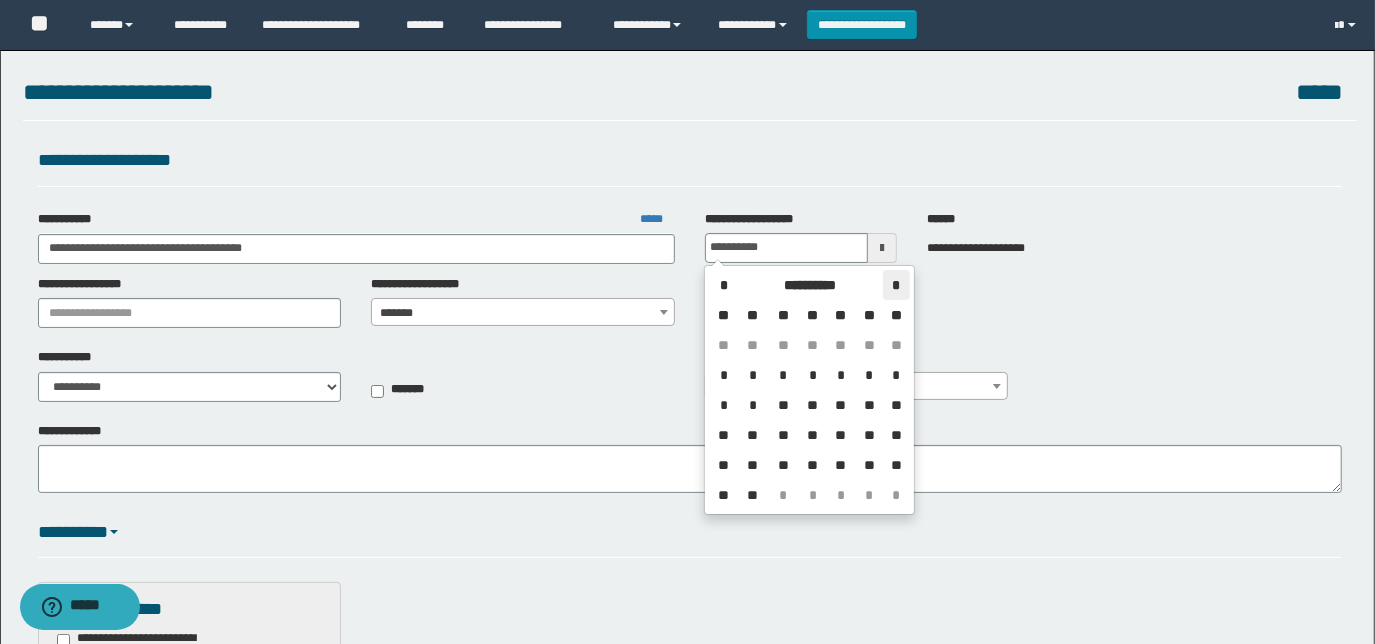 click on "*" at bounding box center (896, 285) 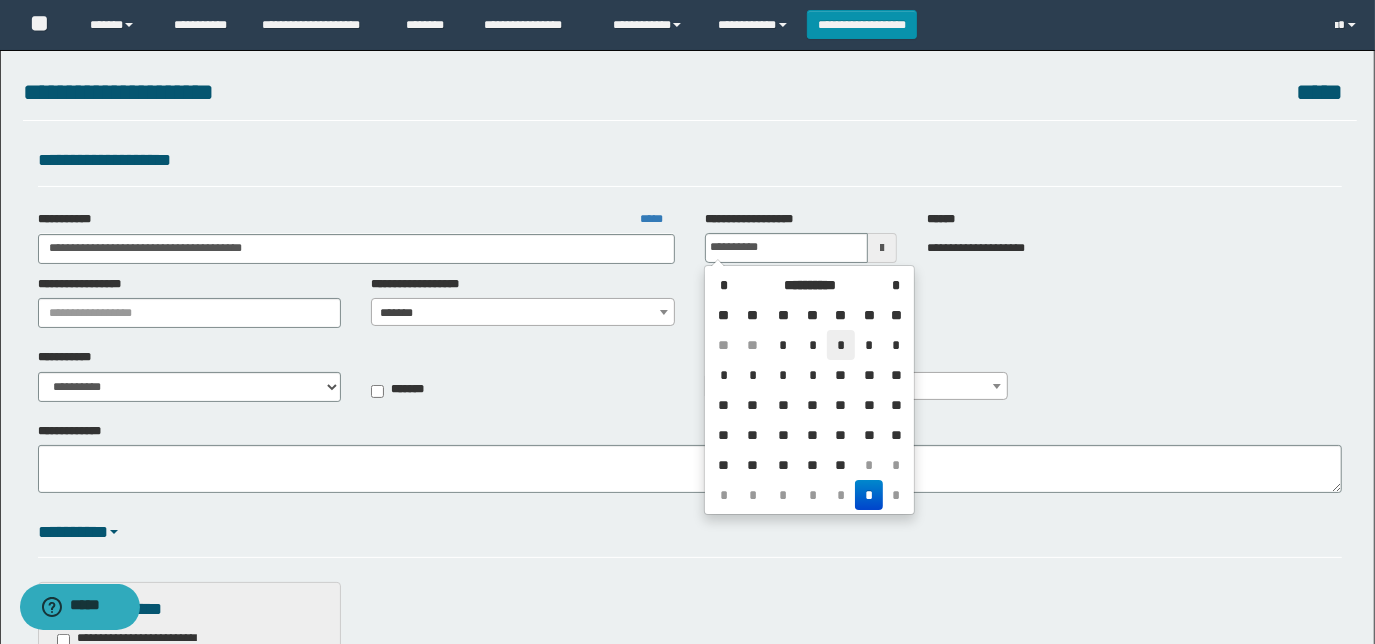 click on "*" at bounding box center (841, 345) 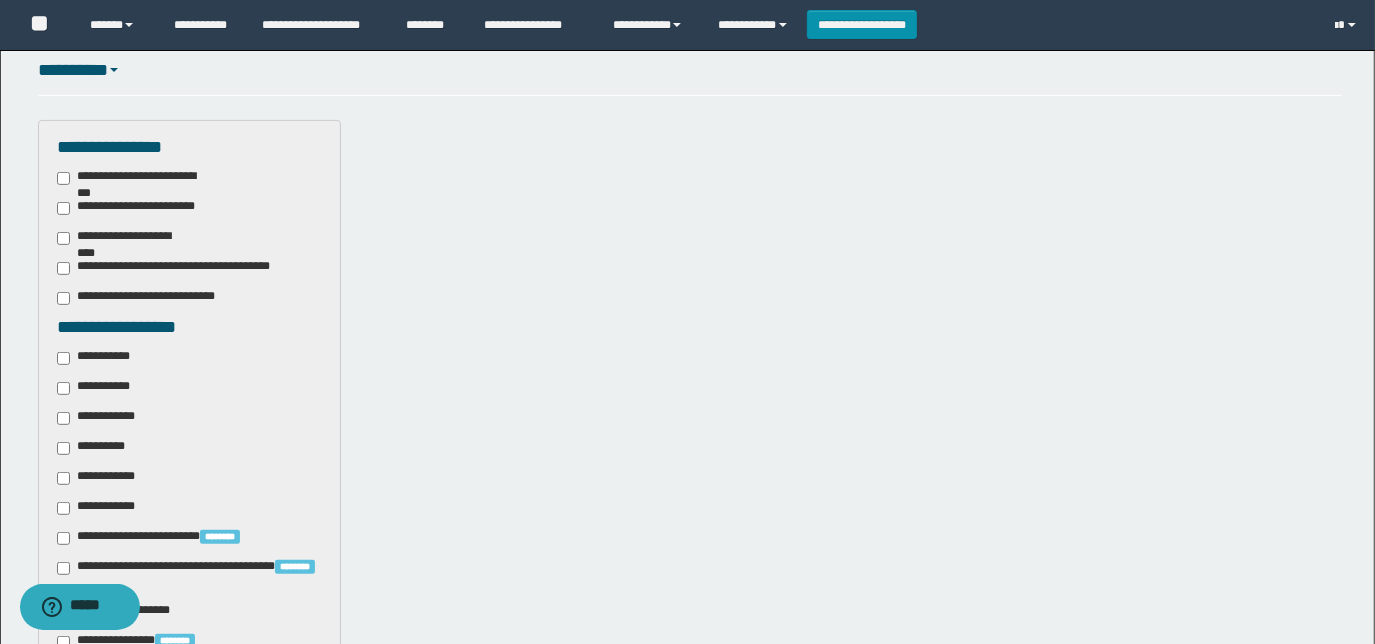 scroll, scrollTop: 454, scrollLeft: 0, axis: vertical 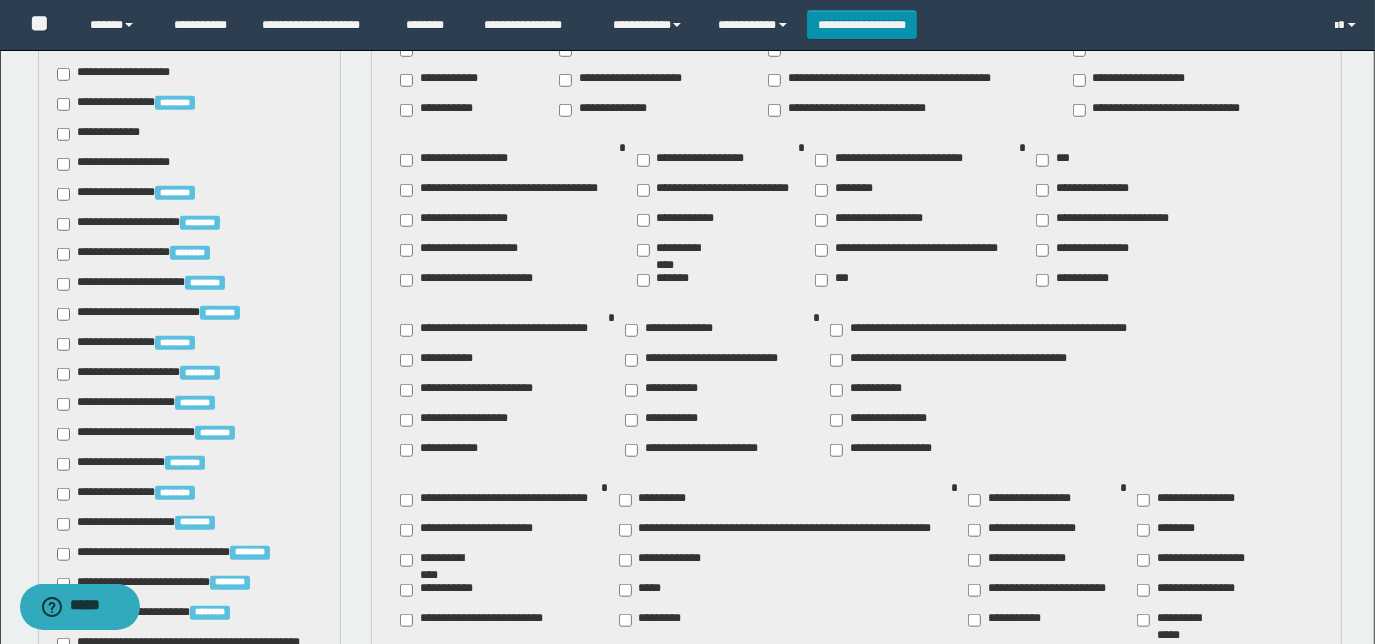 click on "**********" at bounding box center (695, 160) 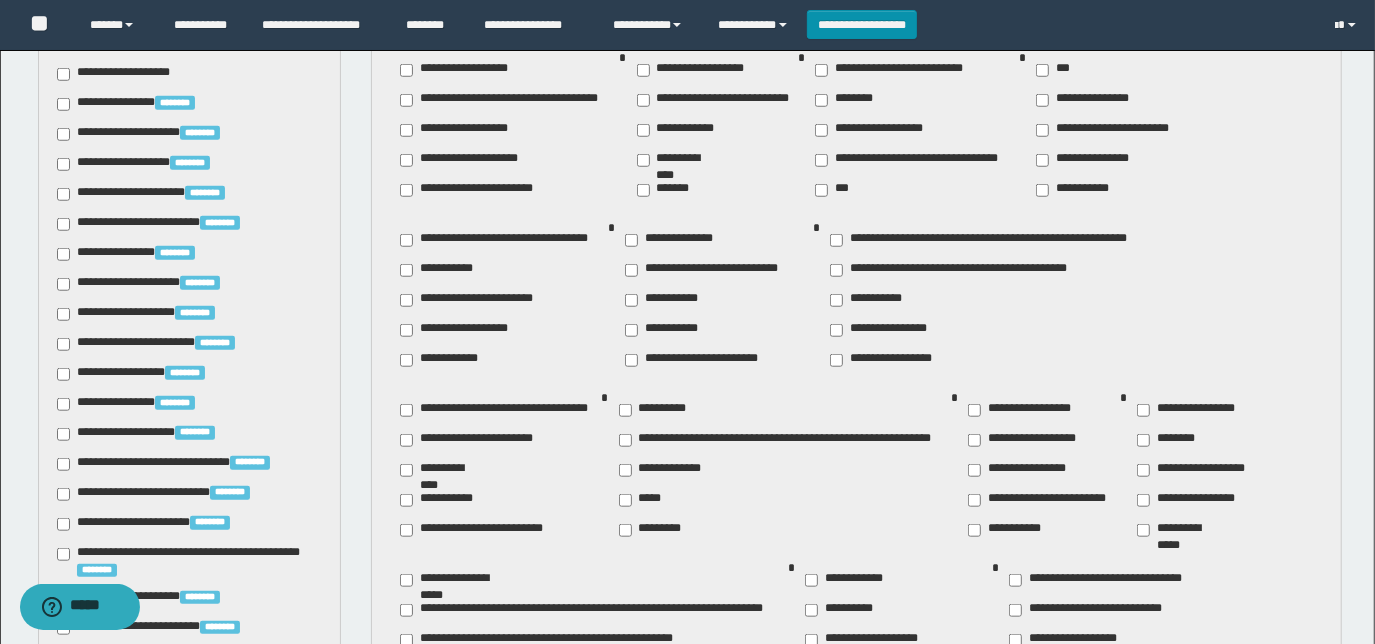 click on "**********" at bounding box center (443, 500) 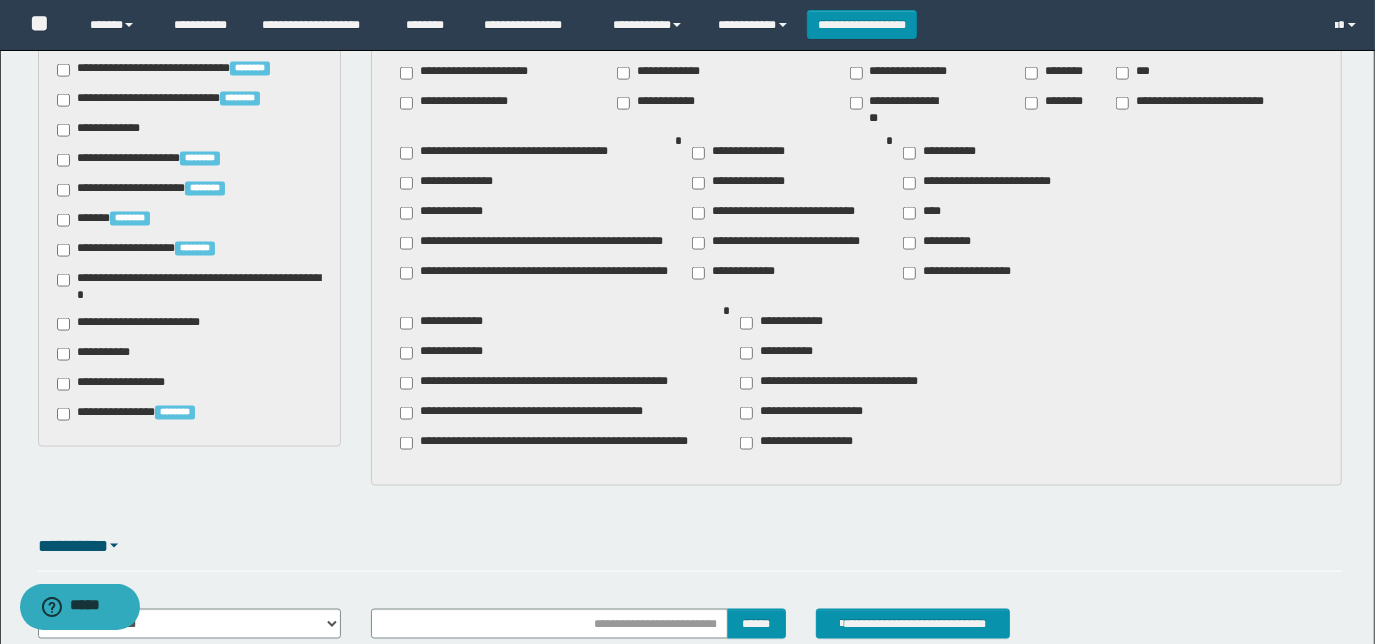 scroll, scrollTop: 1909, scrollLeft: 0, axis: vertical 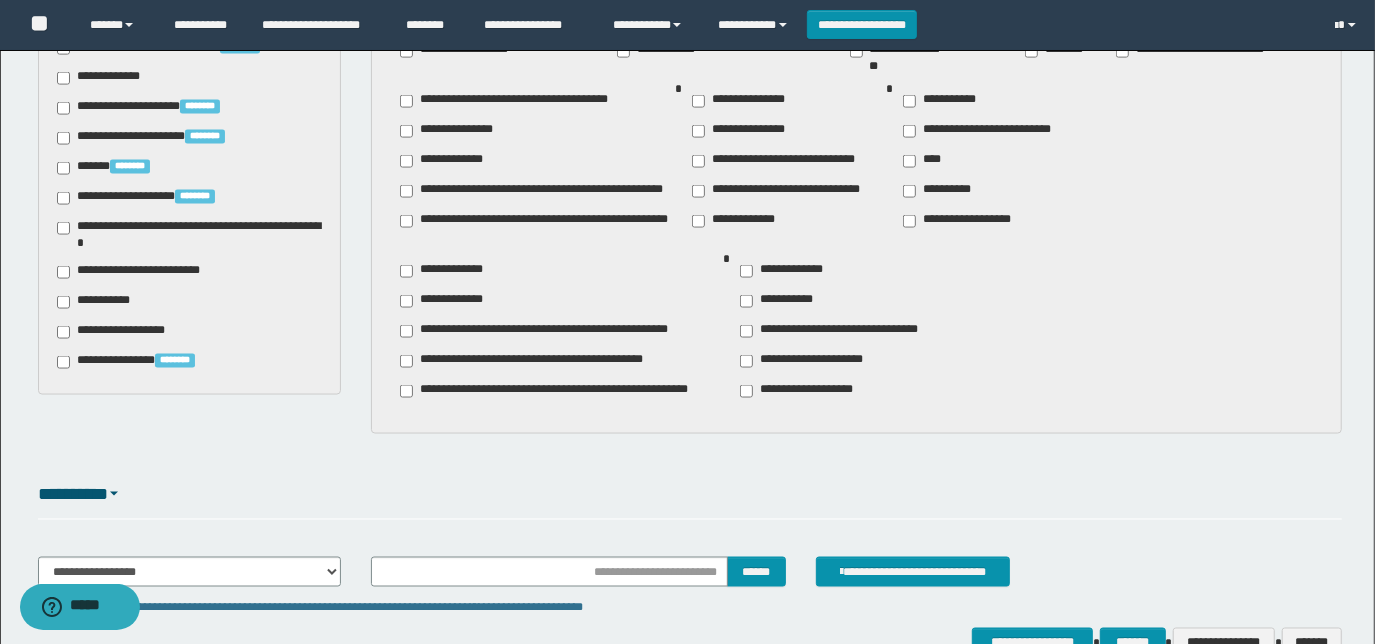 click on "**********" at bounding box center [143, 272] 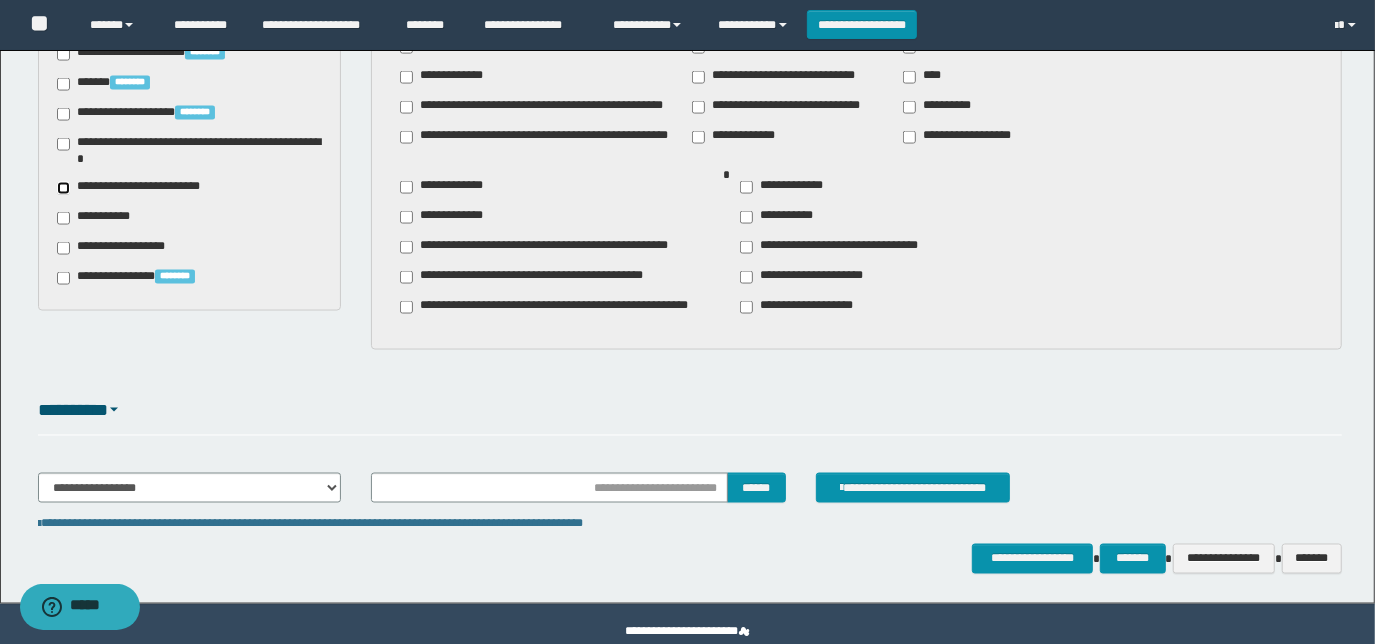 scroll, scrollTop: 2000, scrollLeft: 0, axis: vertical 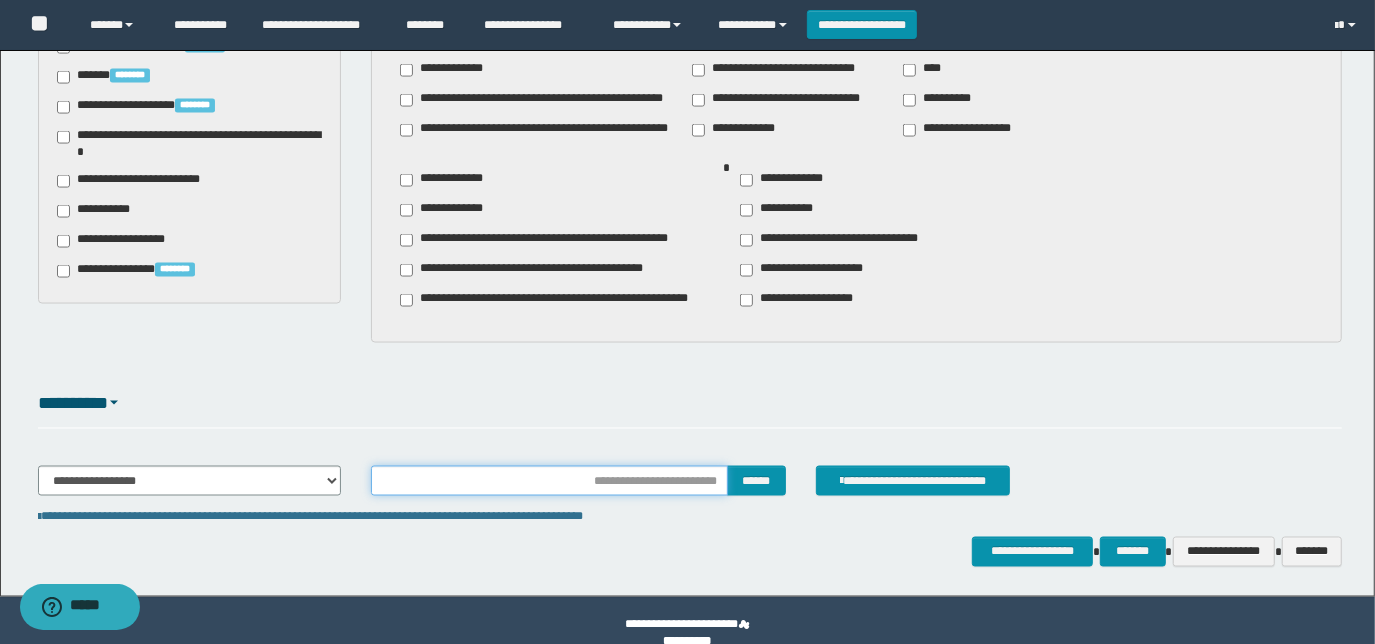 click at bounding box center [549, 481] 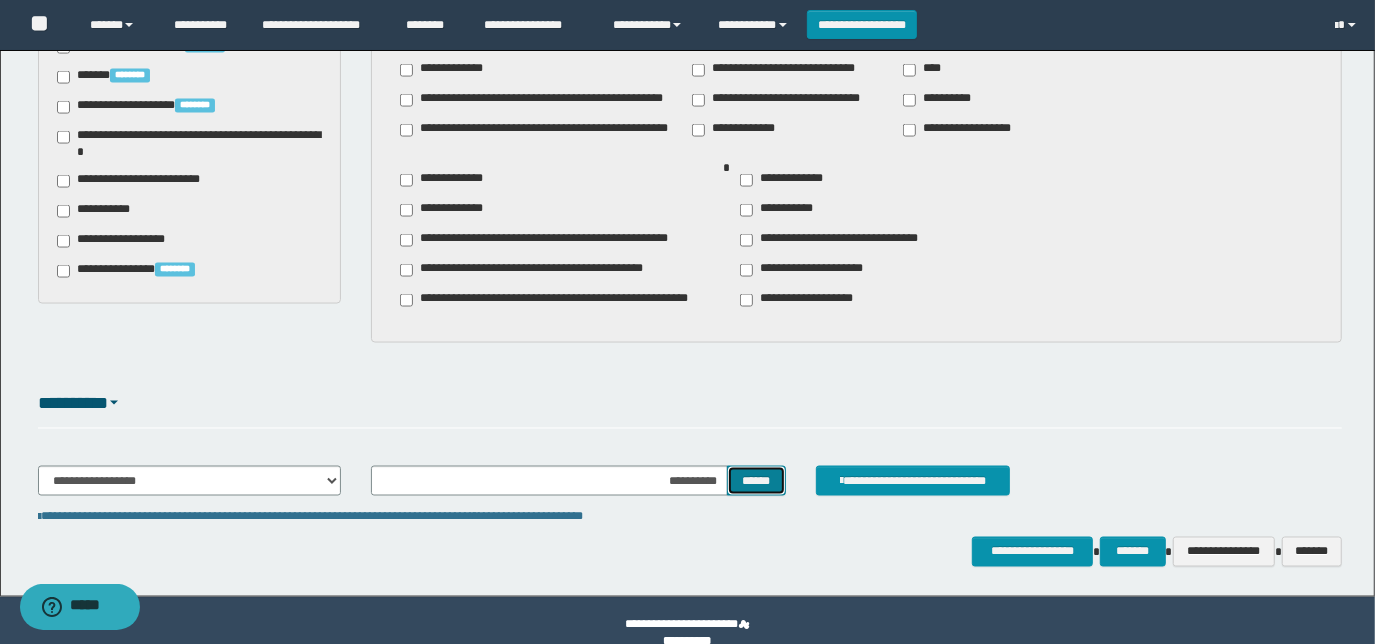 click on "******" at bounding box center (756, 480) 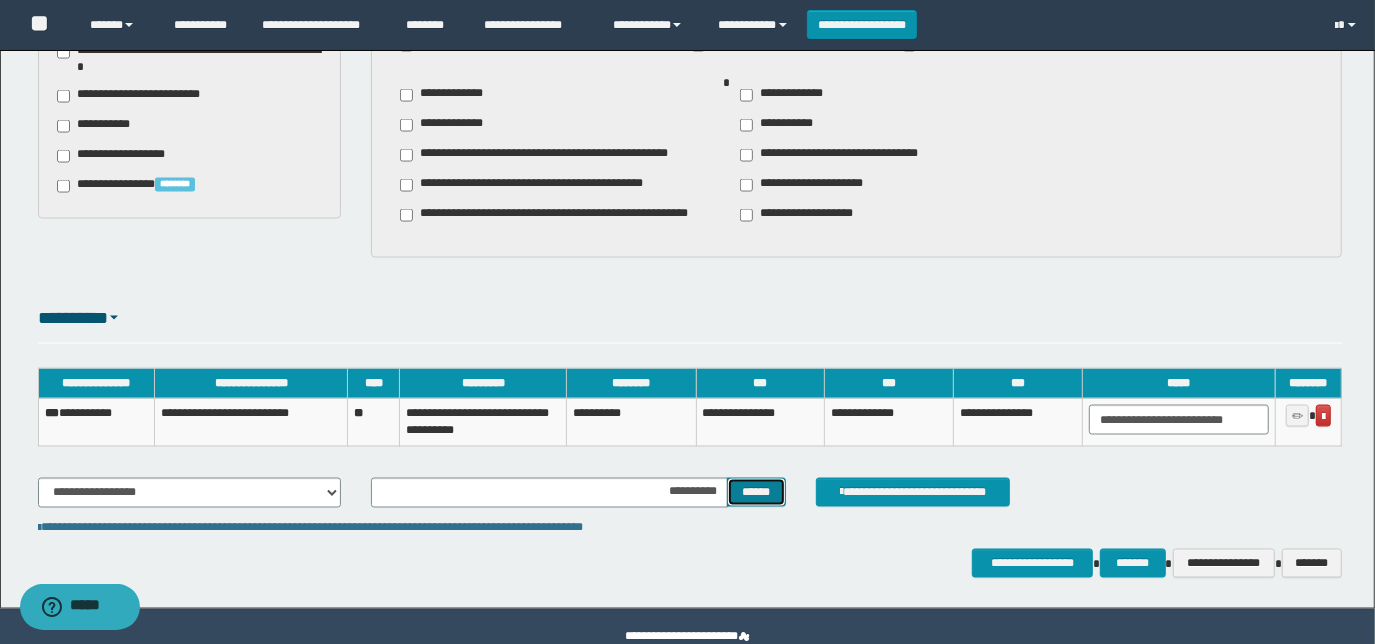 scroll, scrollTop: 2124, scrollLeft: 0, axis: vertical 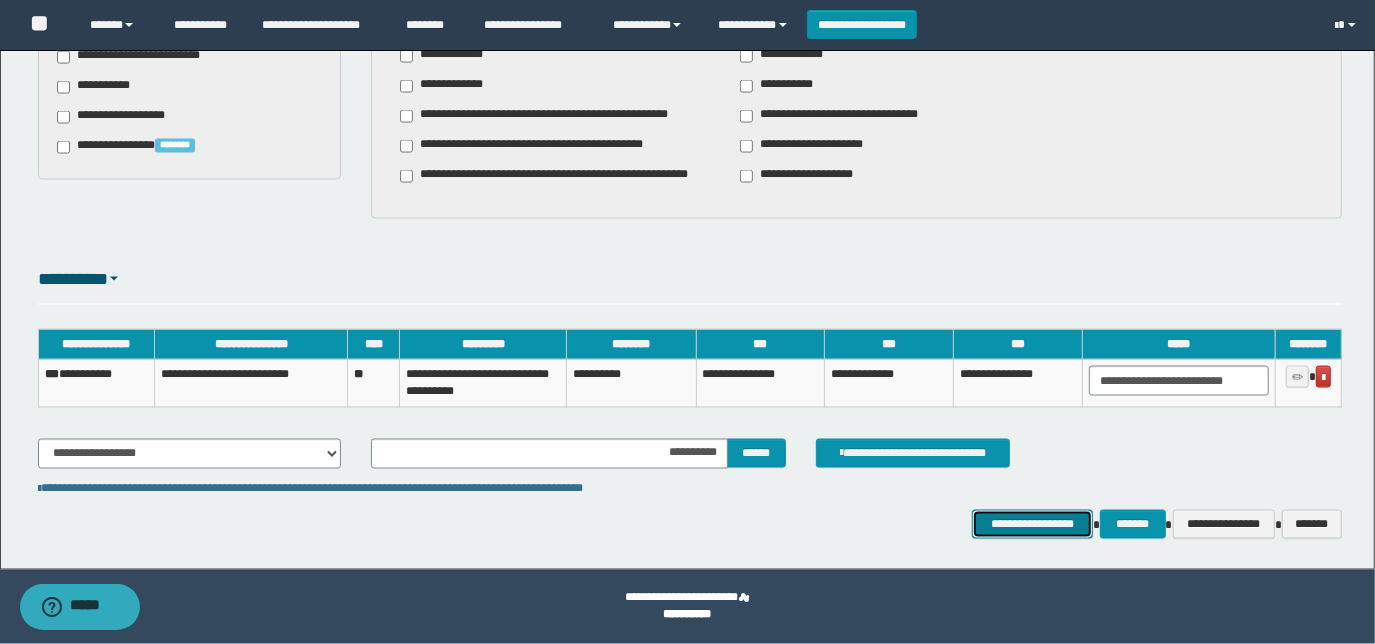 click on "**********" at bounding box center (1033, 524) 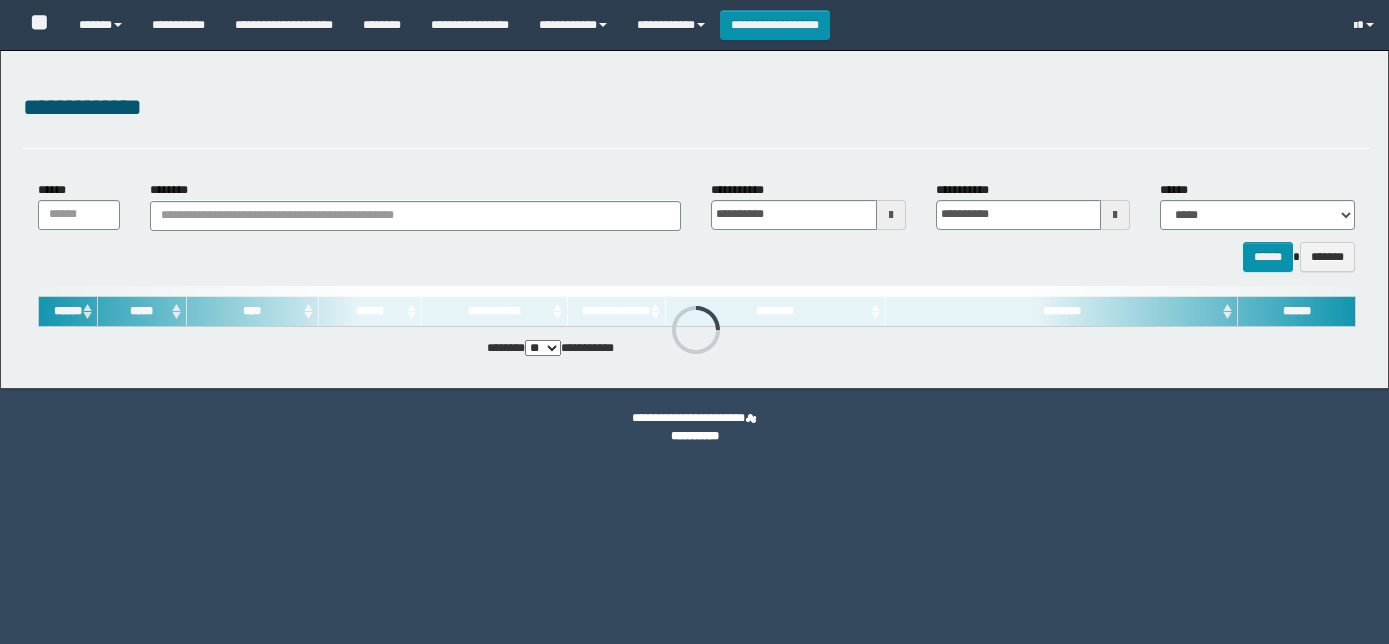 scroll, scrollTop: 0, scrollLeft: 0, axis: both 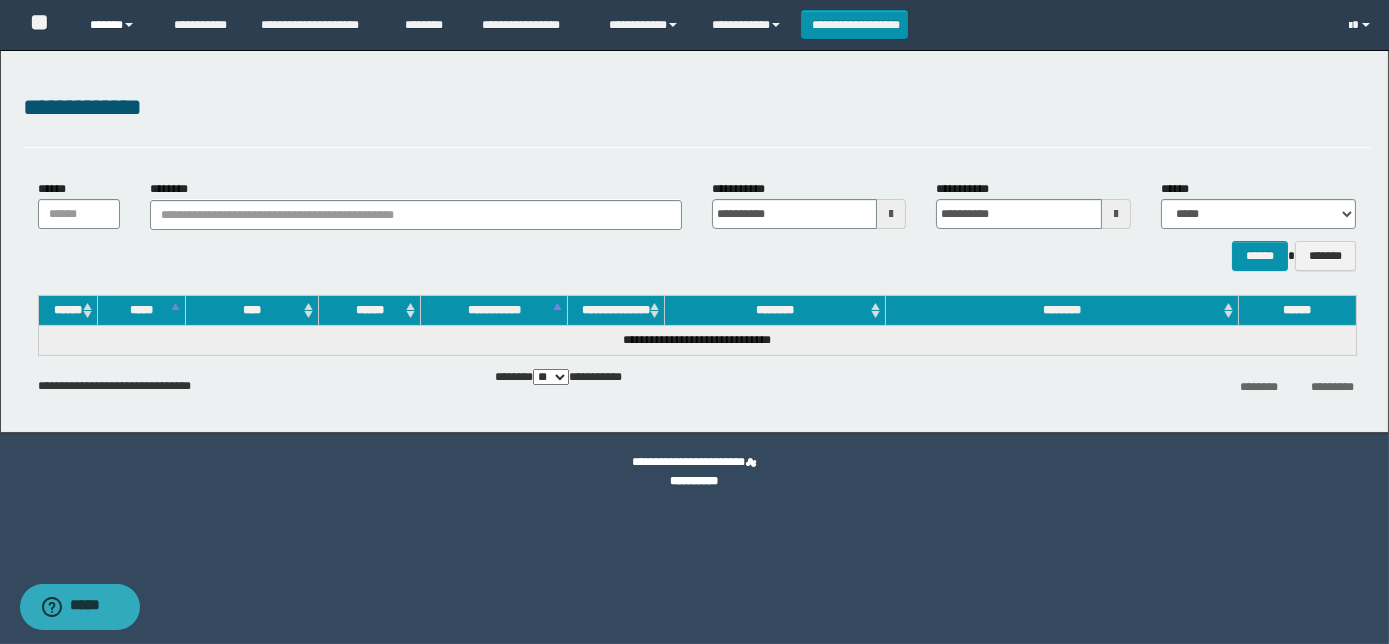 click on "******" at bounding box center (117, 25) 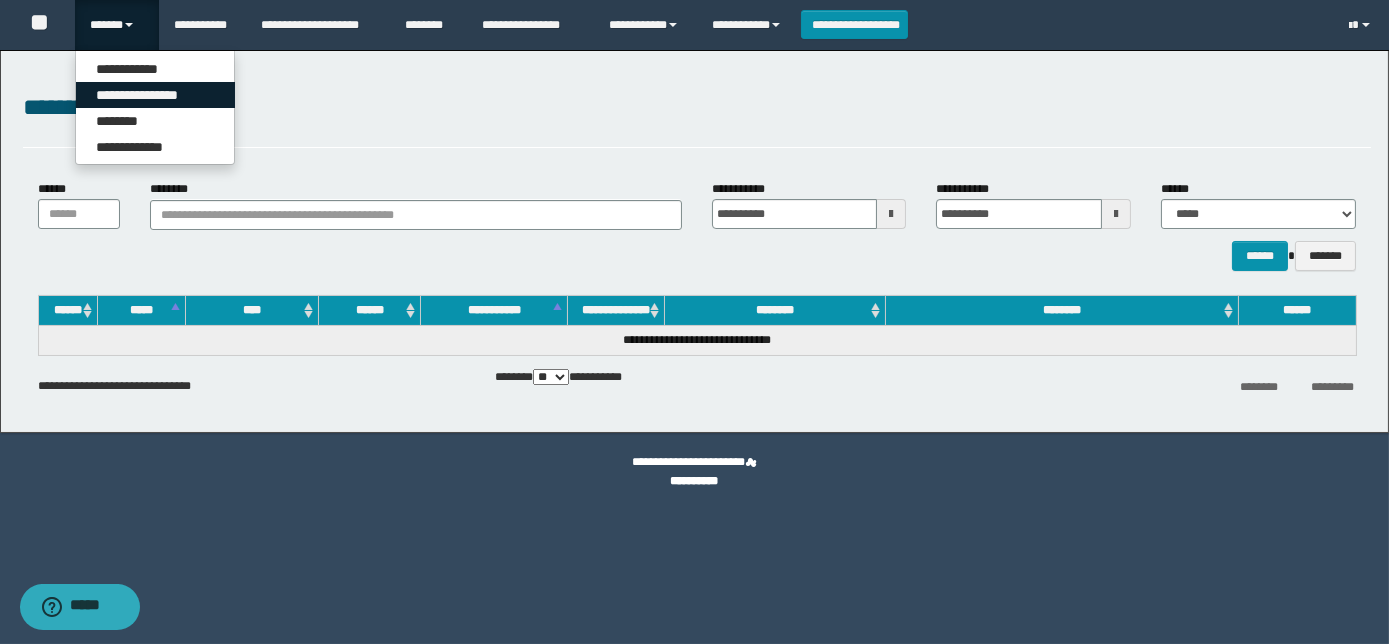 click on "**********" at bounding box center [155, 95] 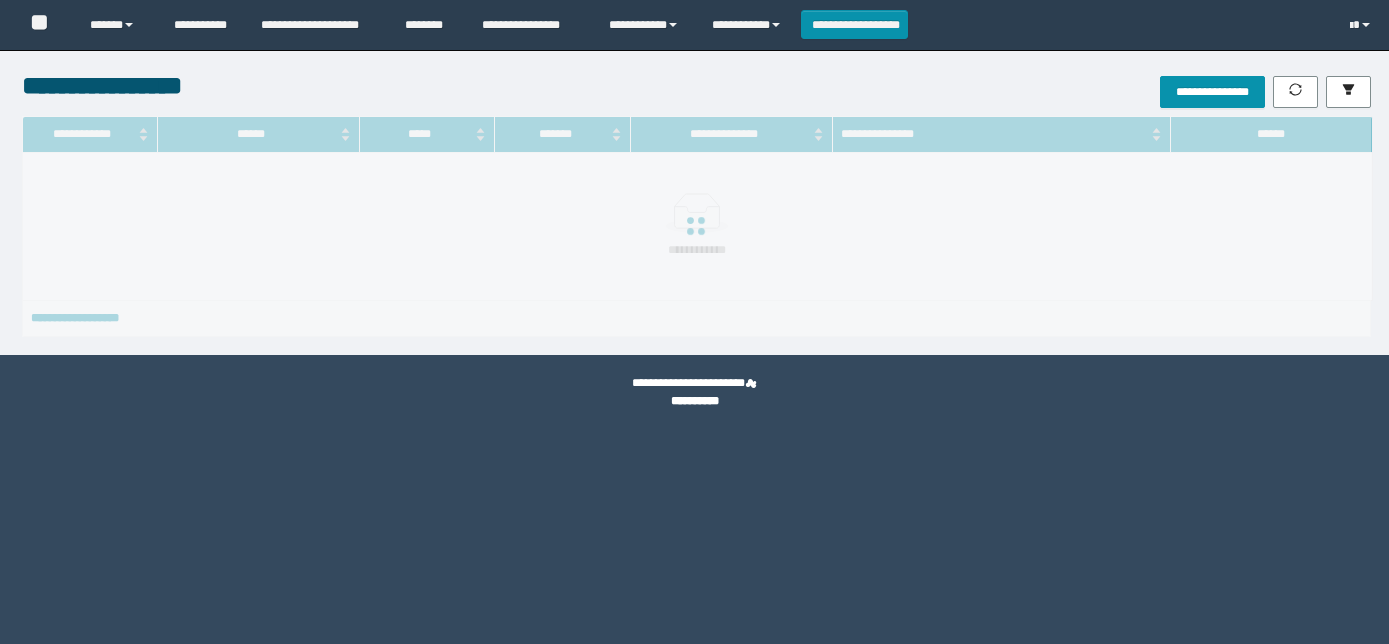 scroll, scrollTop: 0, scrollLeft: 0, axis: both 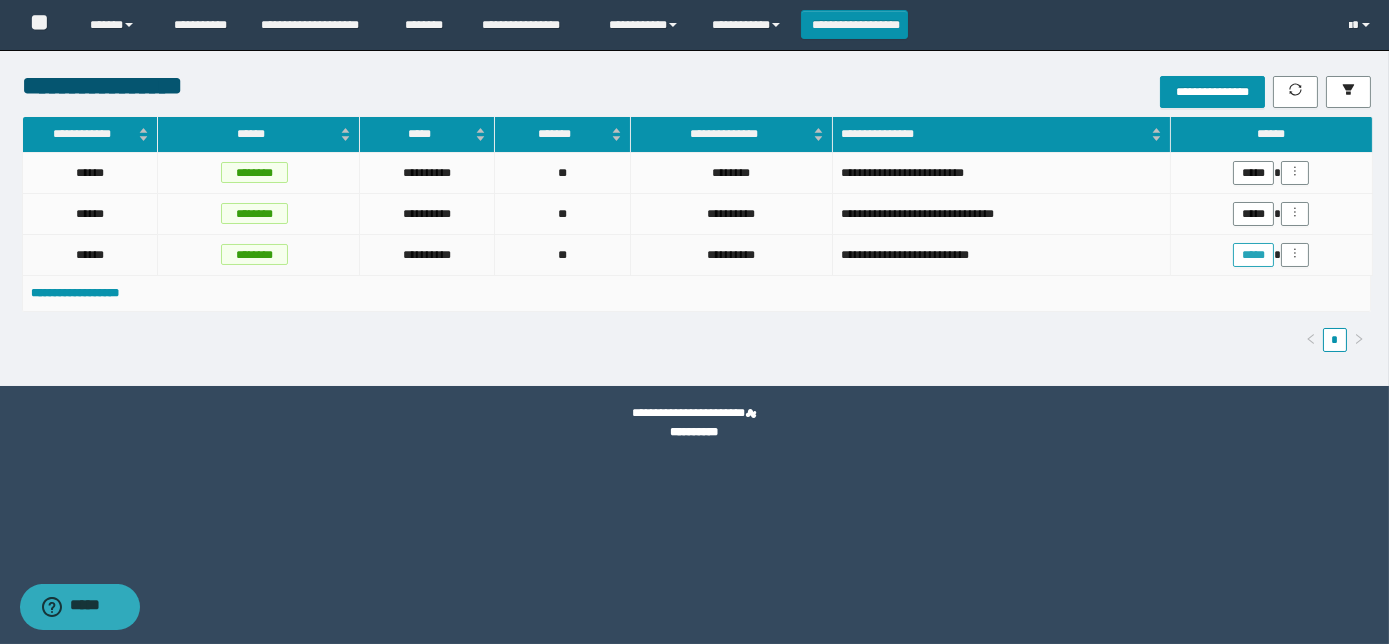 click on "*****" at bounding box center (1253, 255) 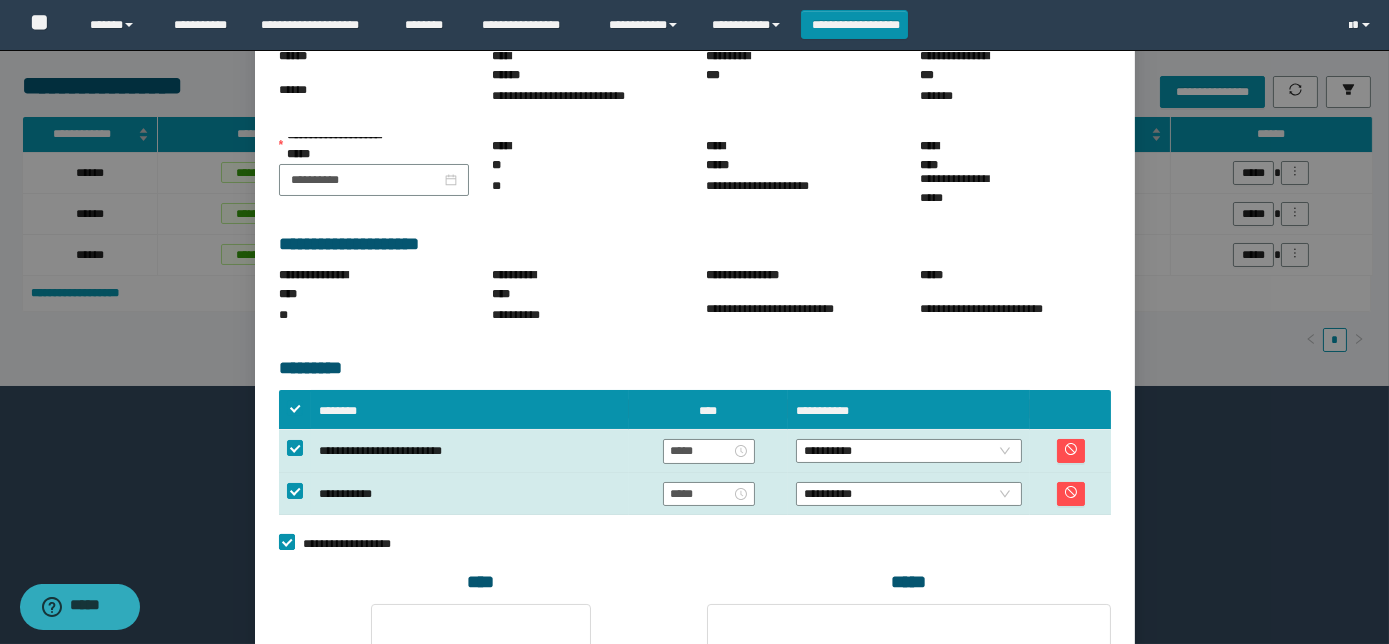 click on "**********" at bounding box center [352, 544] 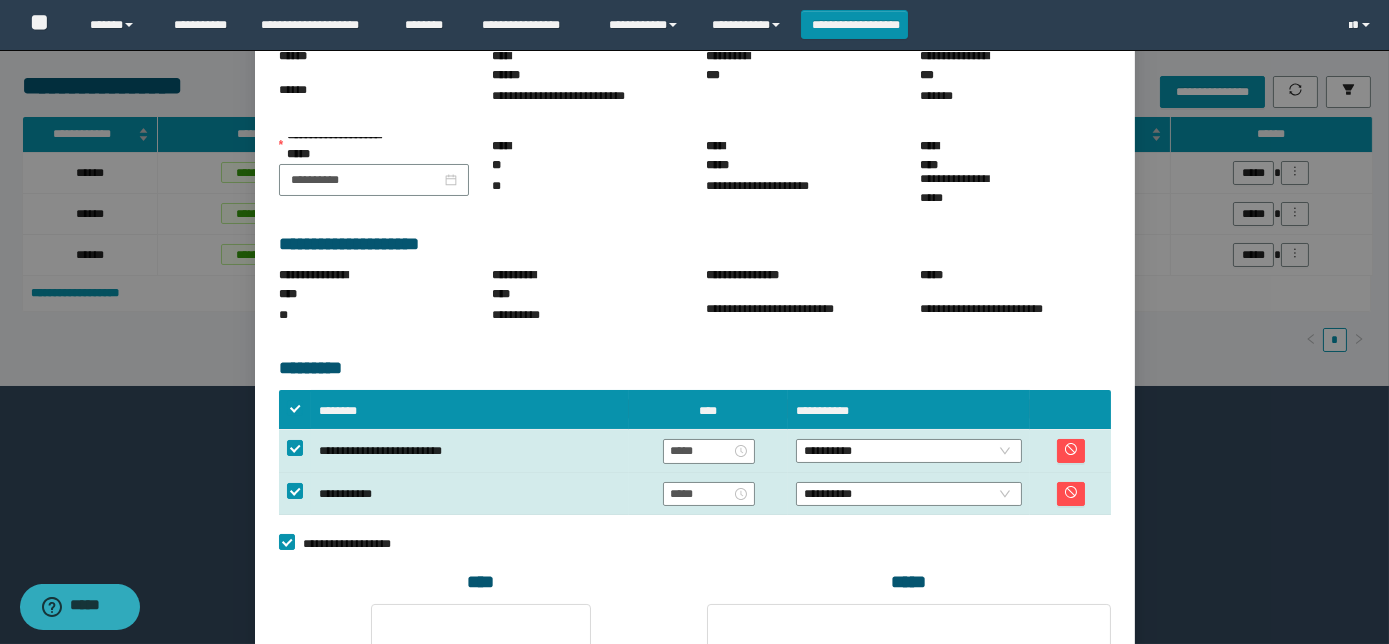 scroll, scrollTop: 175, scrollLeft: 0, axis: vertical 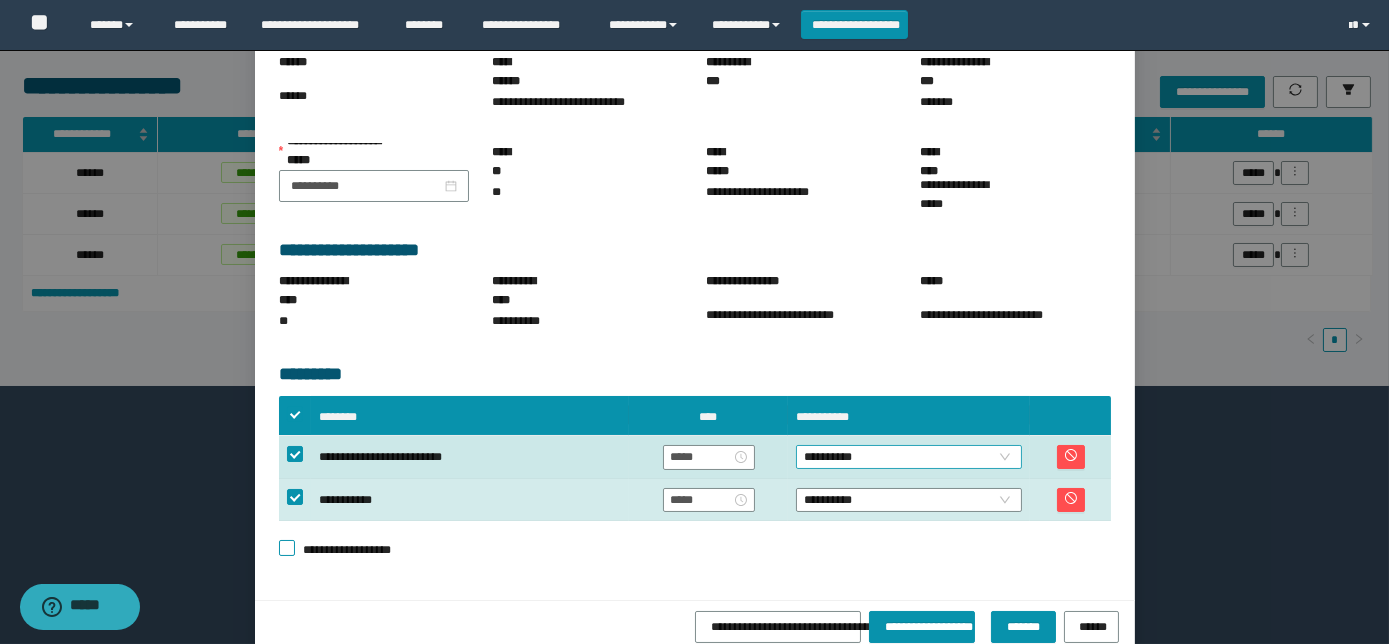 click on "**********" at bounding box center [909, 457] 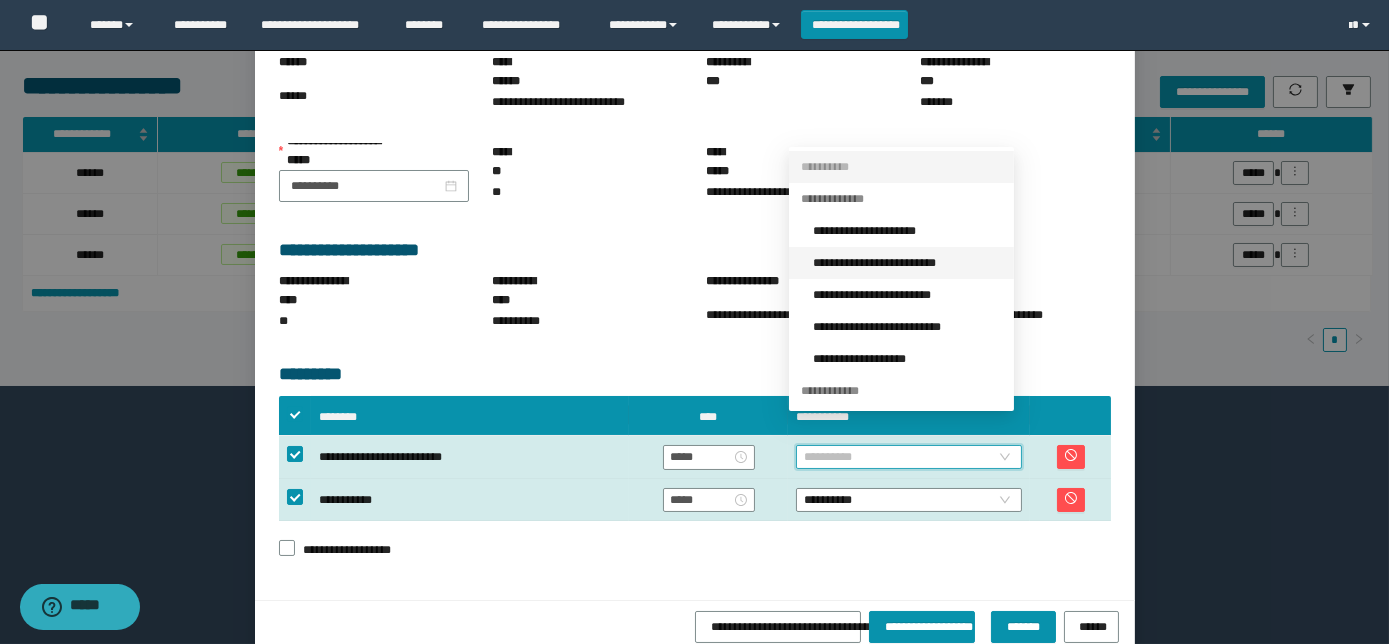 click on "**********" at bounding box center (907, 263) 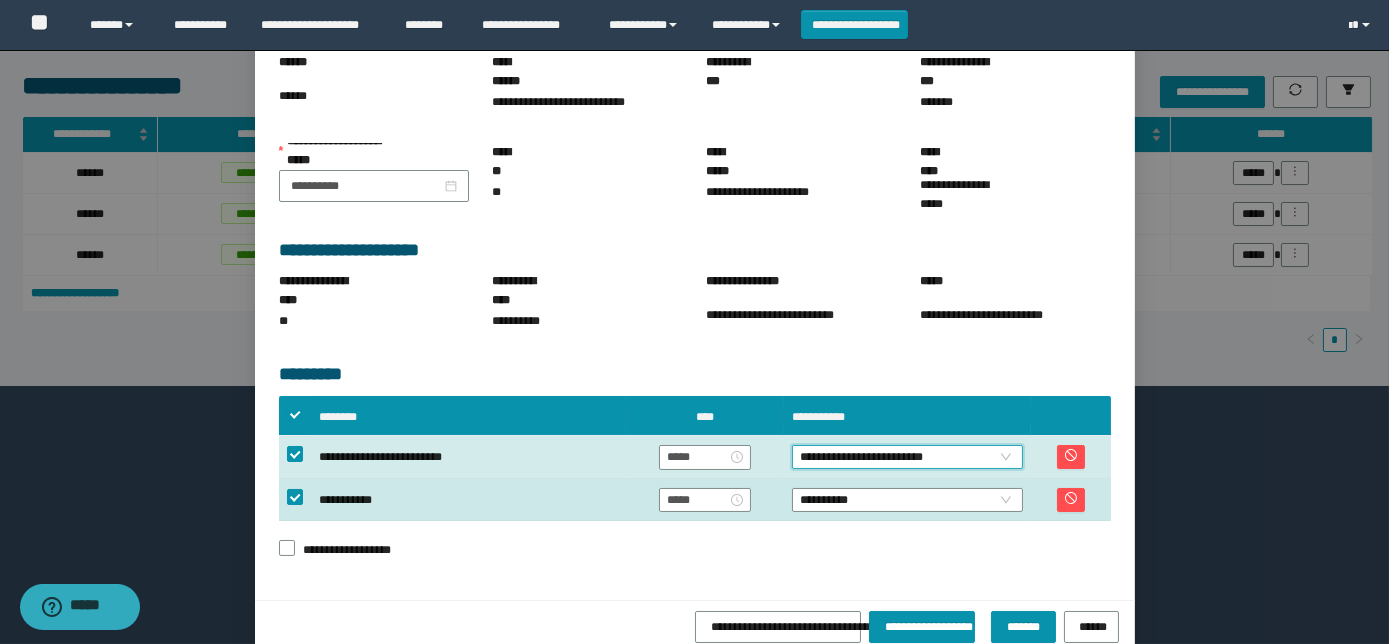 click on "**********" at bounding box center (907, 500) 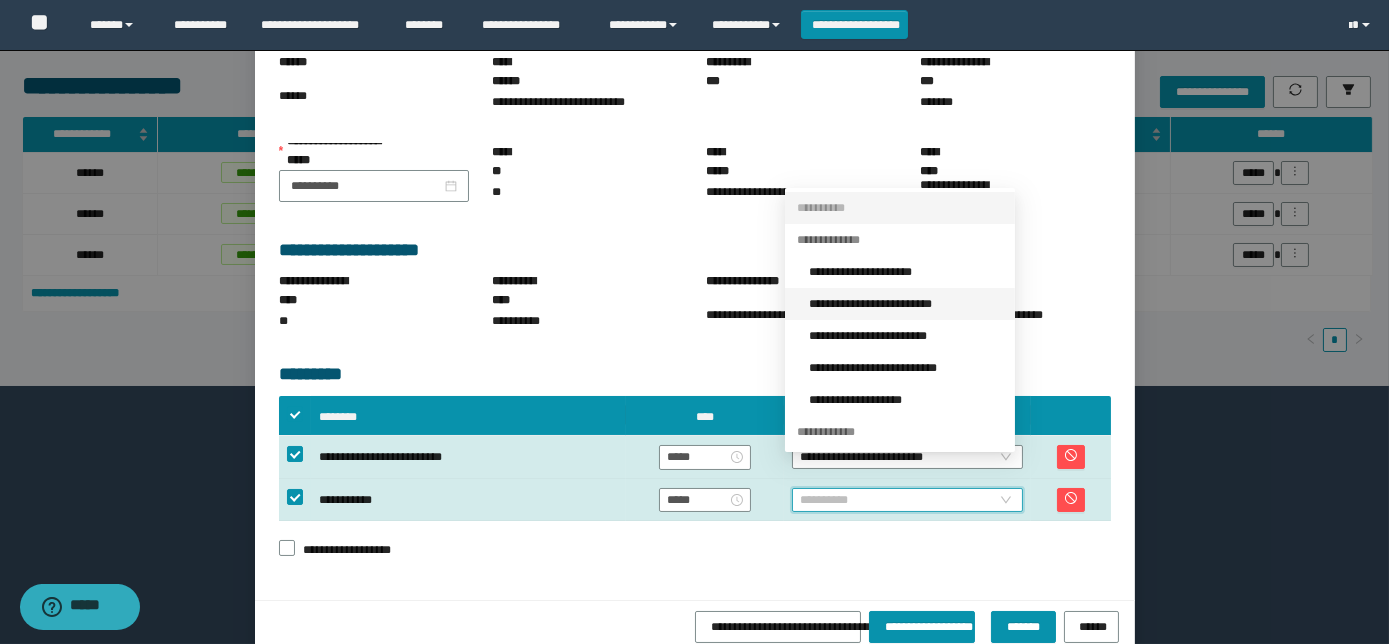 click on "**********" at bounding box center [906, 304] 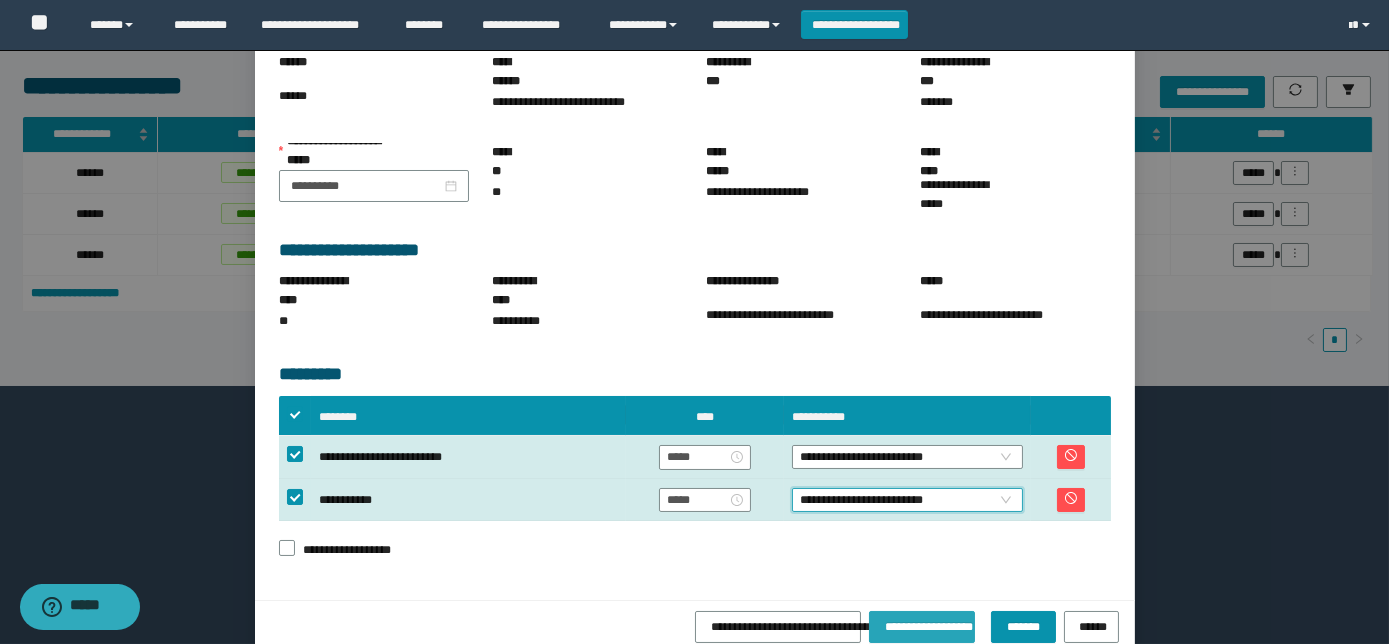 click on "**********" at bounding box center [922, 624] 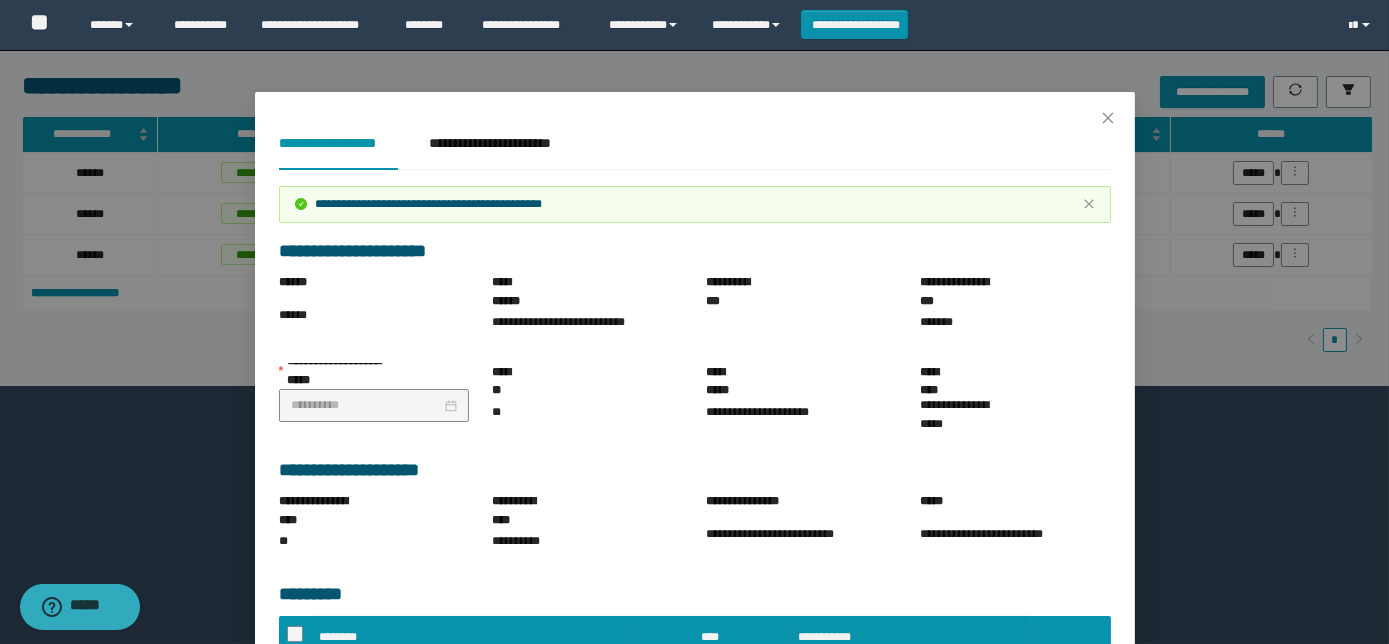 scroll, scrollTop: 0, scrollLeft: 0, axis: both 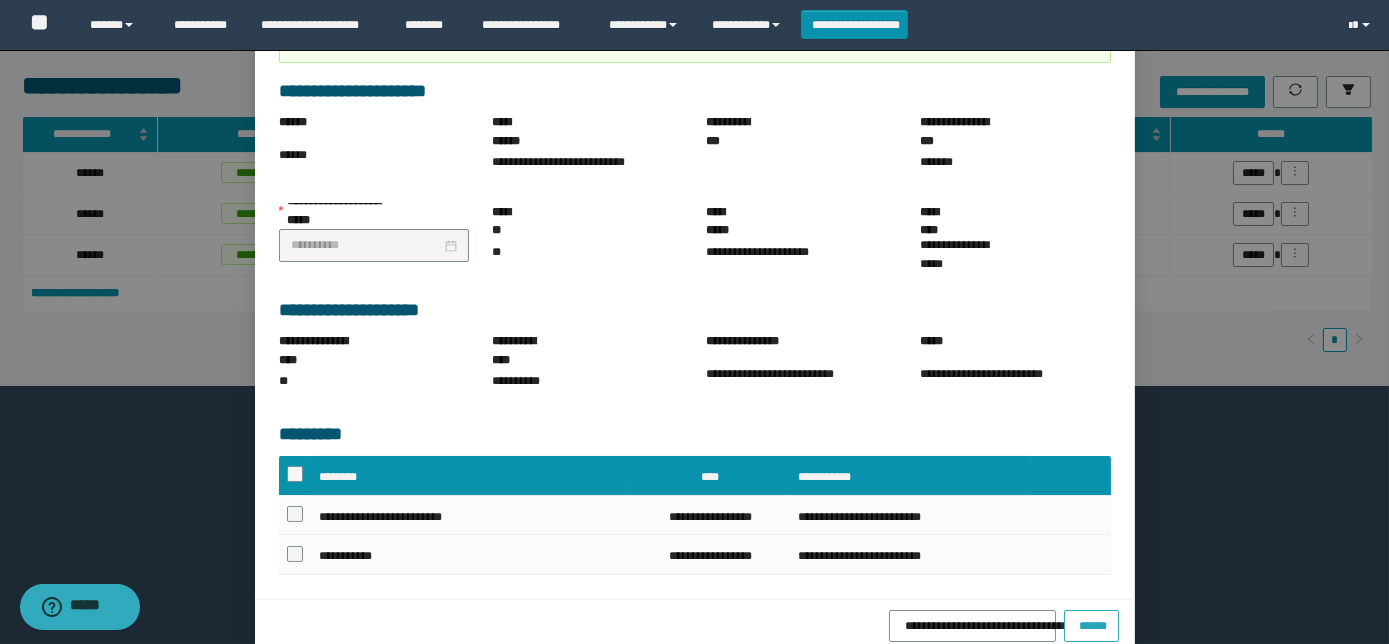 drag, startPoint x: 1073, startPoint y: 589, endPoint x: 1029, endPoint y: 558, distance: 53.823788 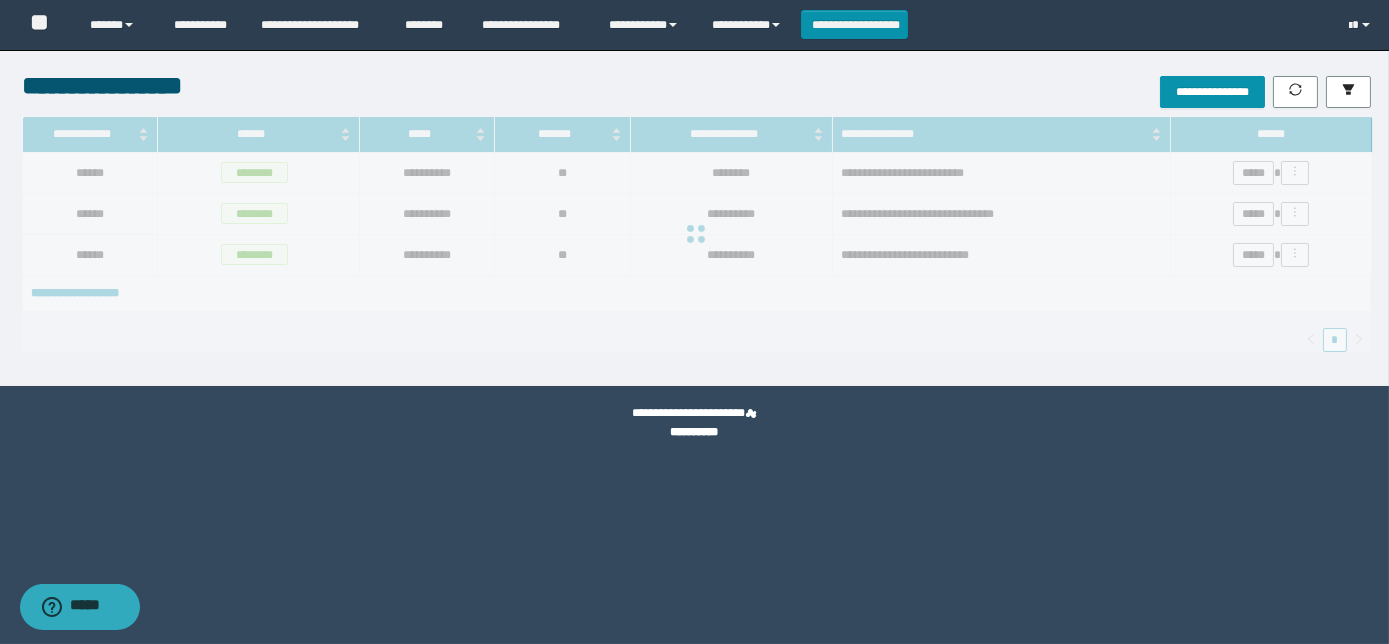 scroll, scrollTop: 67, scrollLeft: 0, axis: vertical 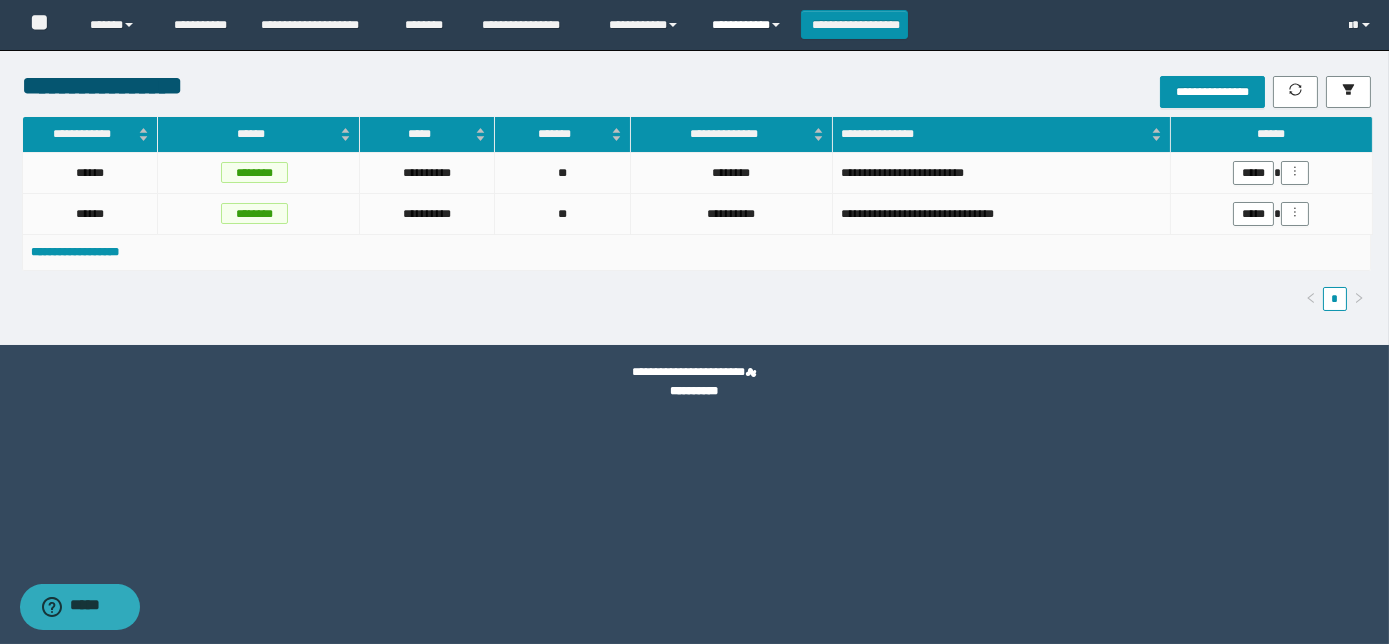 click on "**********" at bounding box center [749, 25] 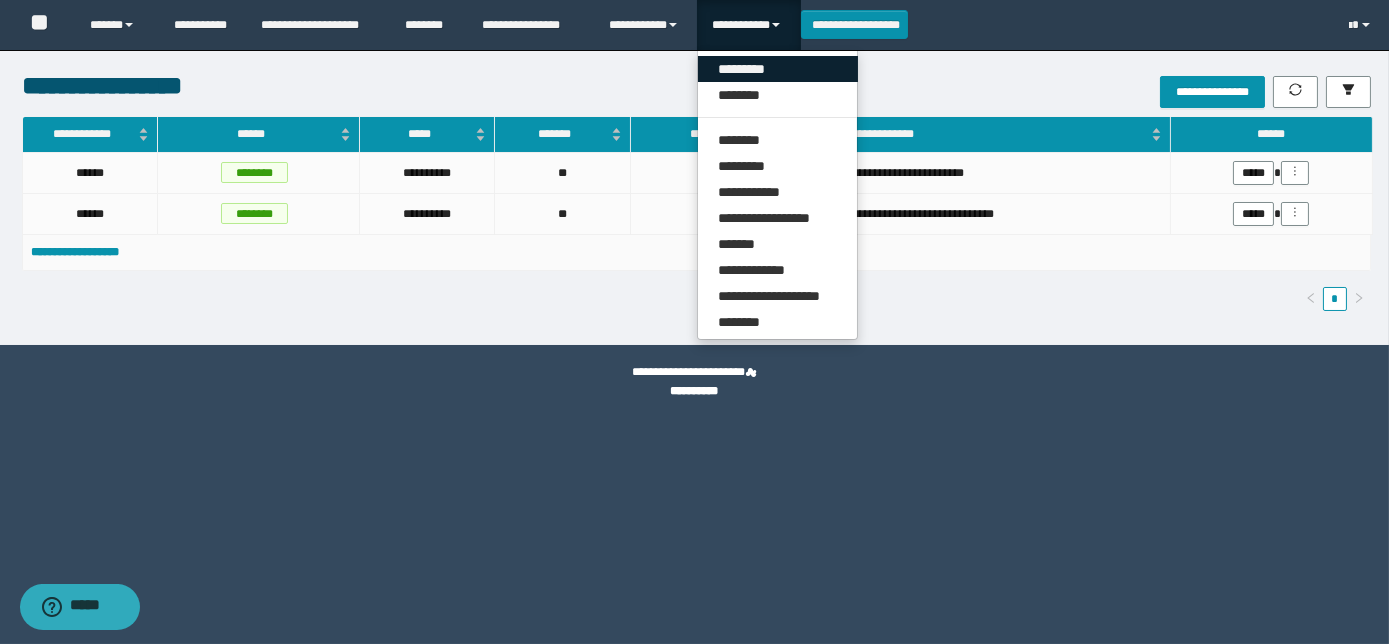 click on "*********" at bounding box center [778, 69] 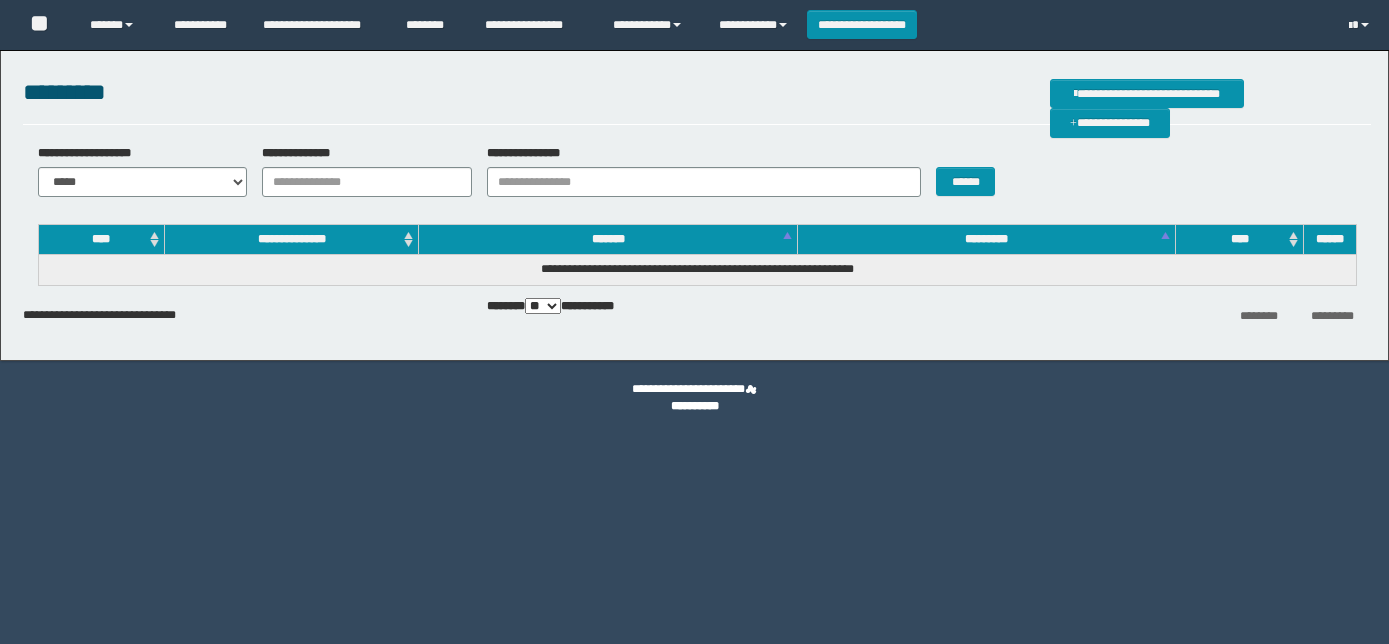 scroll, scrollTop: 0, scrollLeft: 0, axis: both 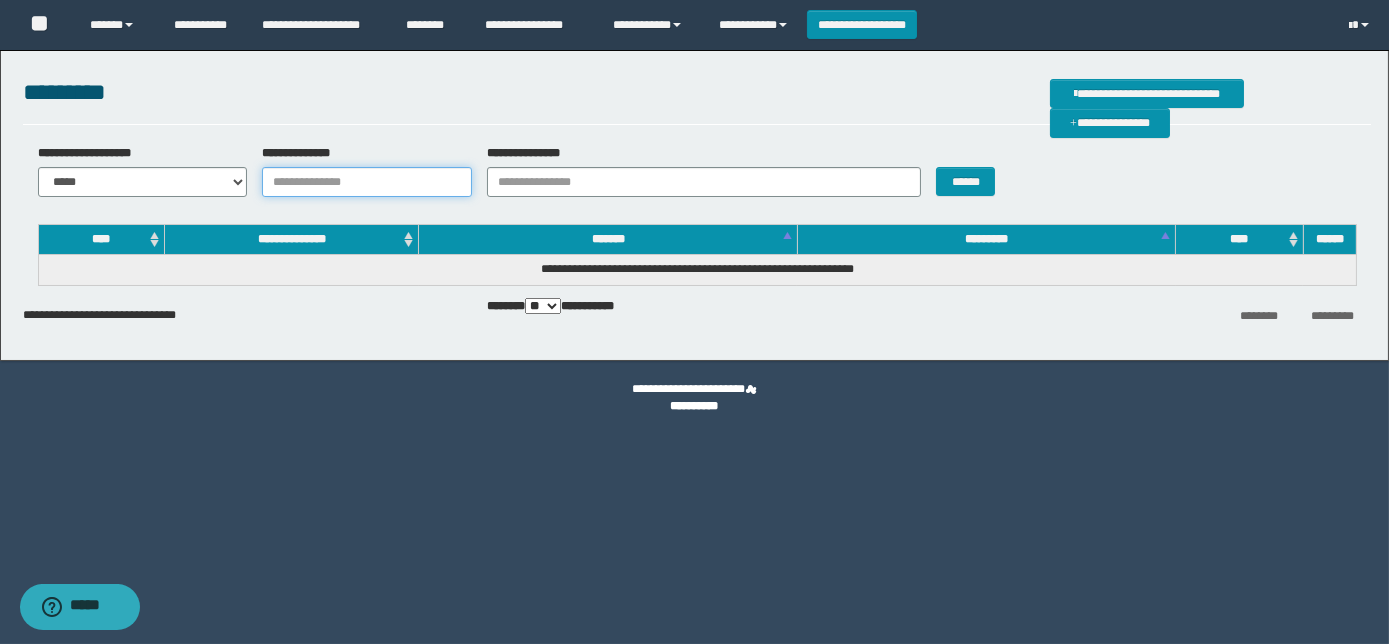 click on "**********" at bounding box center (367, 182) 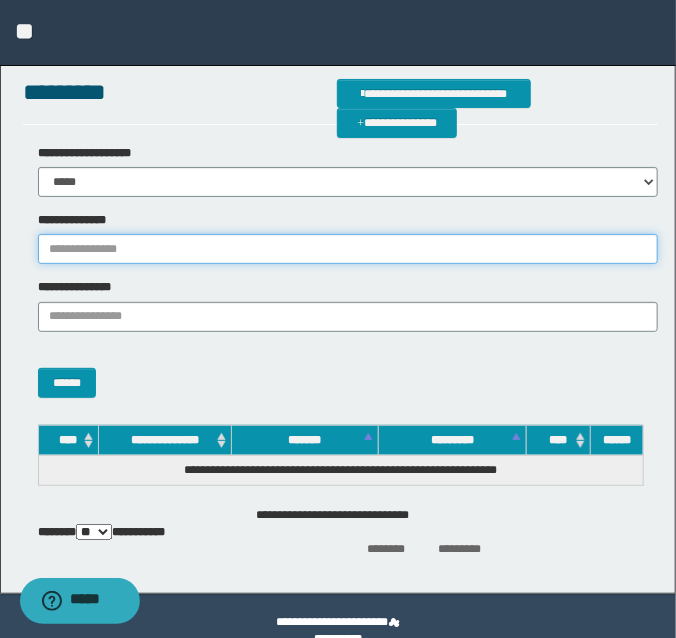 click on "**********" at bounding box center (348, 249) 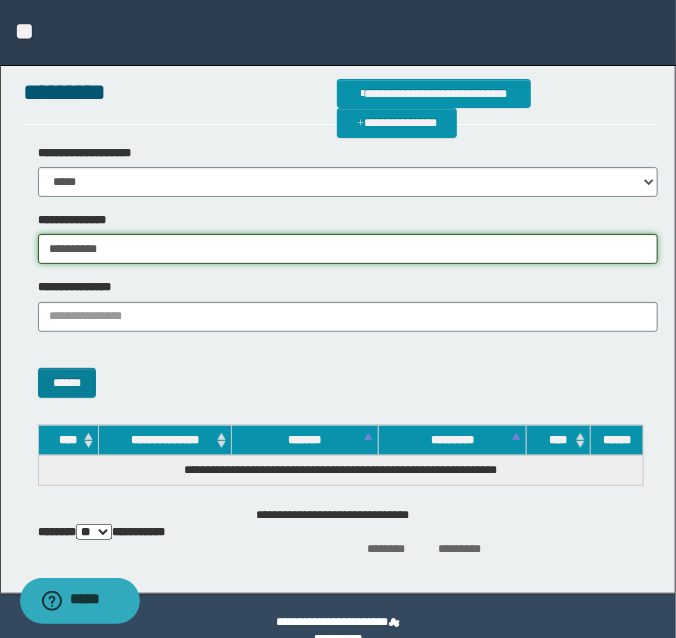 type on "**********" 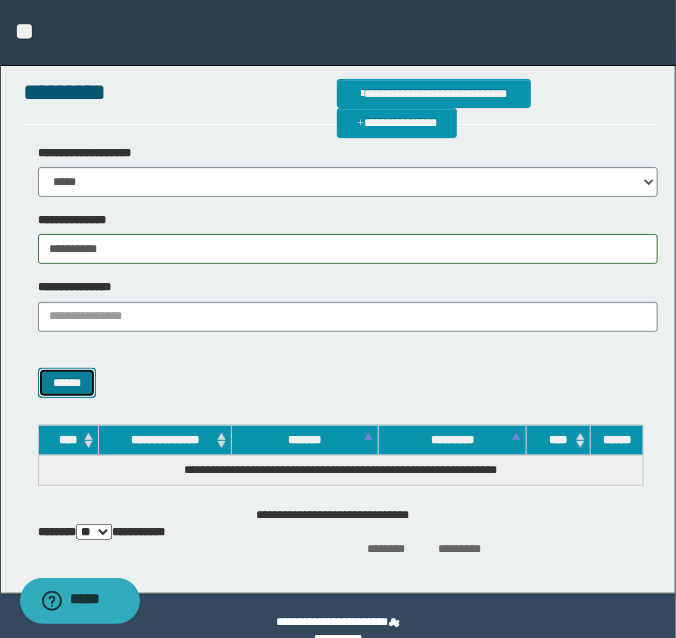 click on "******" at bounding box center (67, 382) 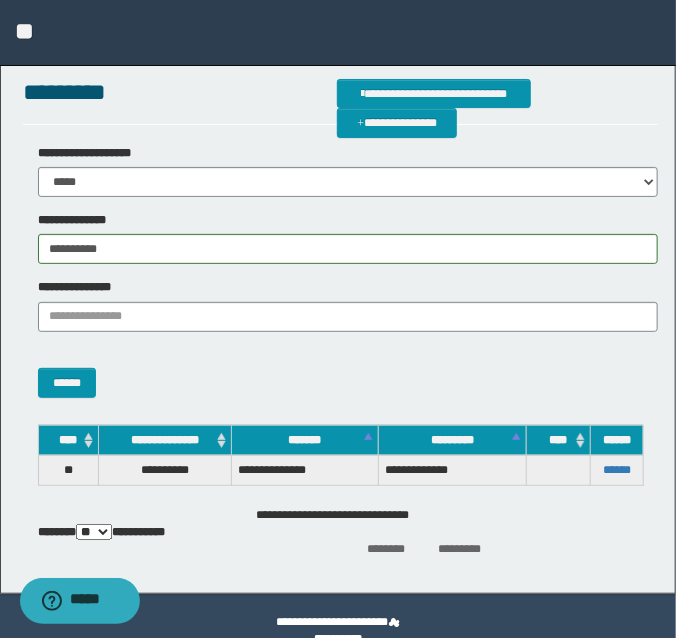 click on "******" at bounding box center [617, 470] 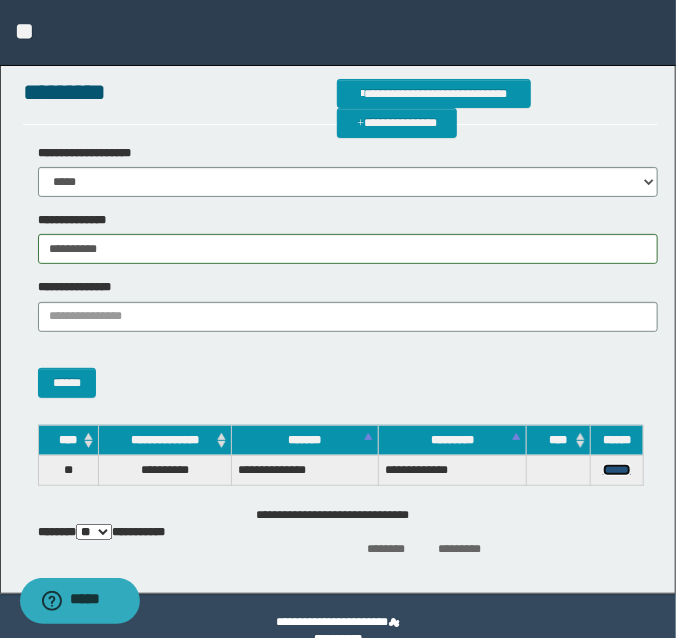 click on "******" at bounding box center [617, 470] 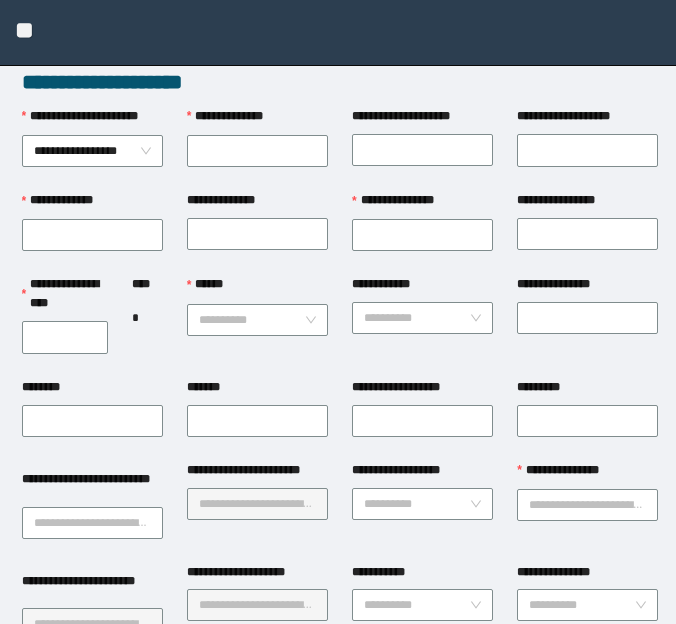 scroll, scrollTop: 0, scrollLeft: 0, axis: both 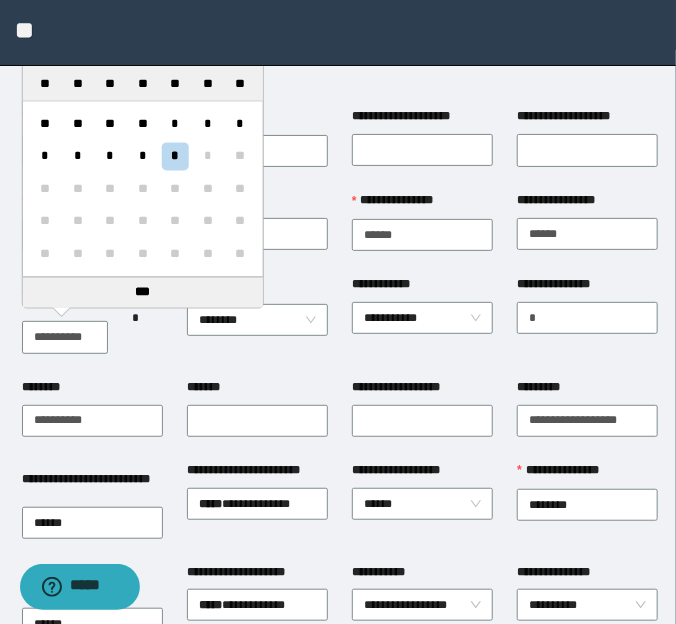 click on "**********" at bounding box center (65, 337) 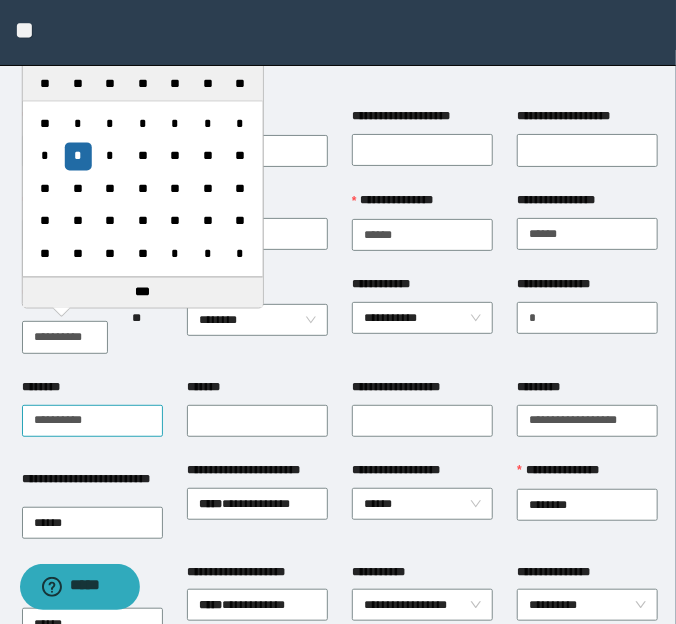 type on "**********" 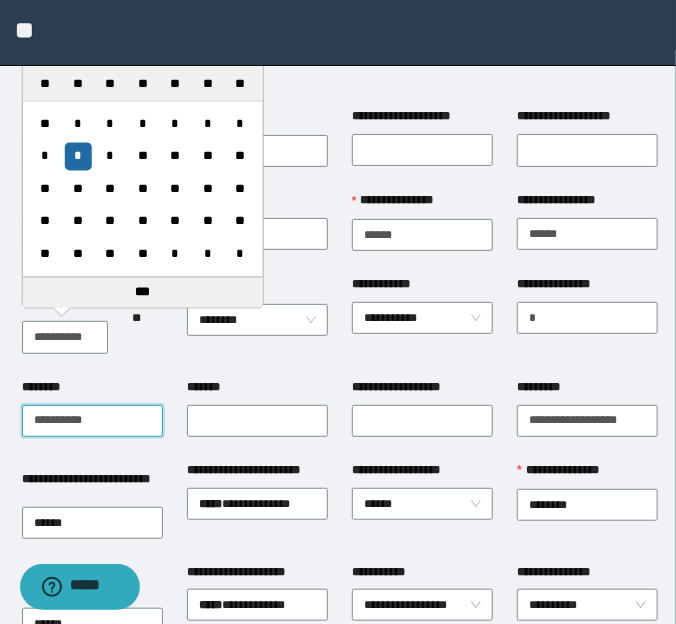 click on "********" at bounding box center [92, 421] 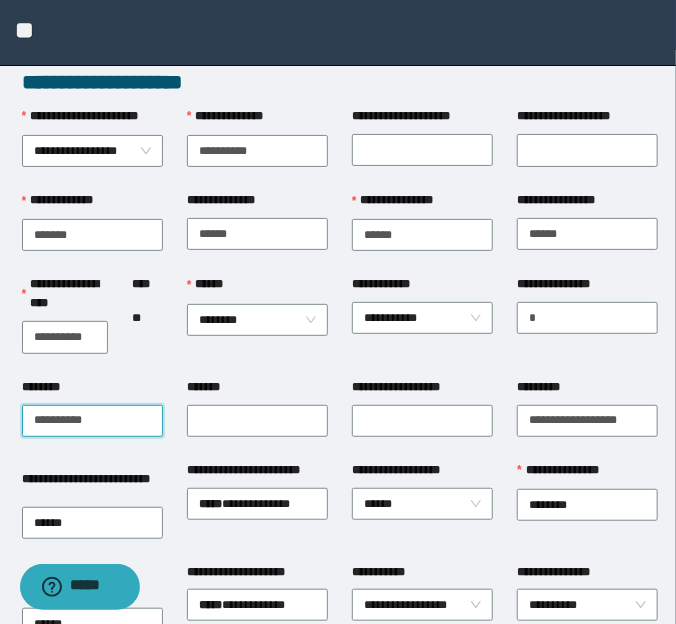 click on "********" at bounding box center [92, 421] 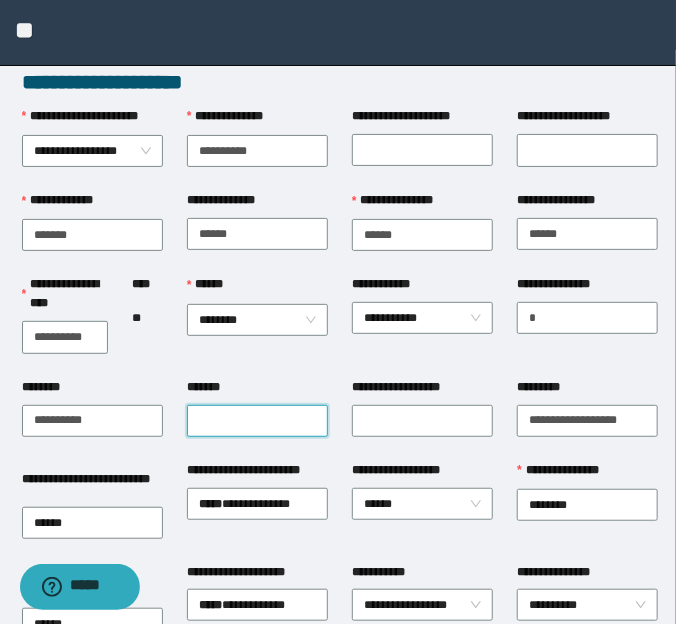click on "*******" at bounding box center [257, 421] 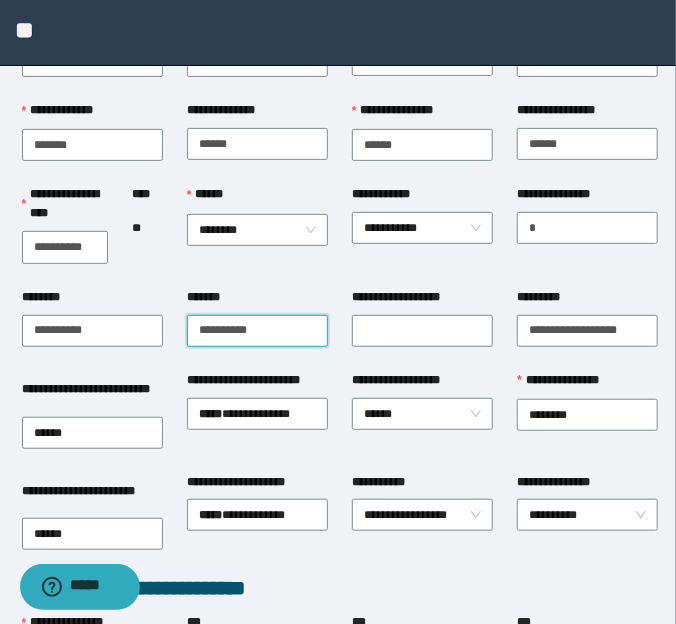 scroll, scrollTop: 90, scrollLeft: 0, axis: vertical 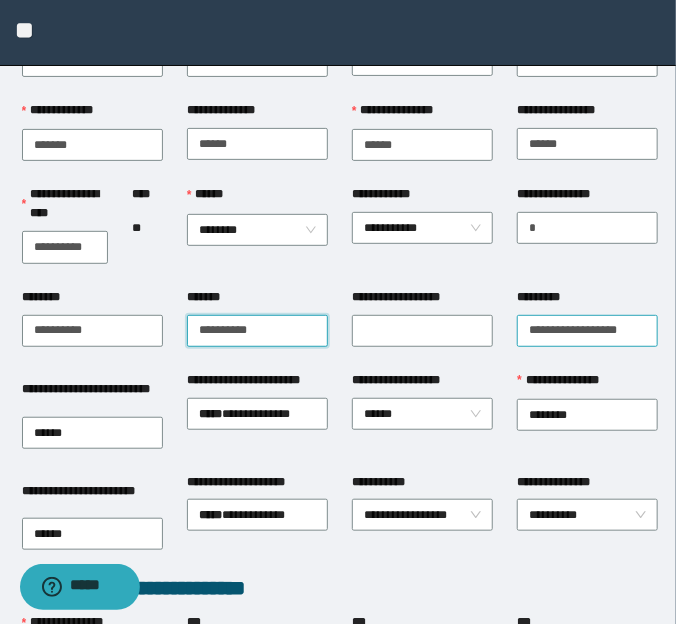 type on "**********" 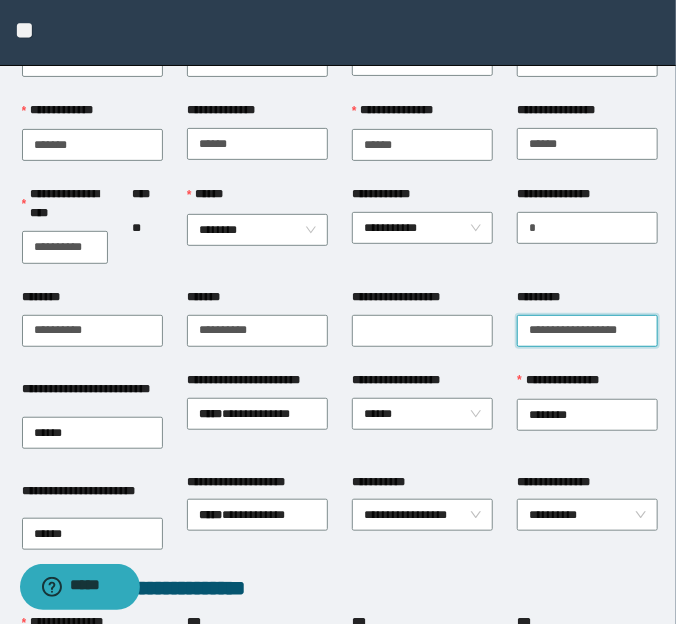 click on "*********" at bounding box center (587, 331) 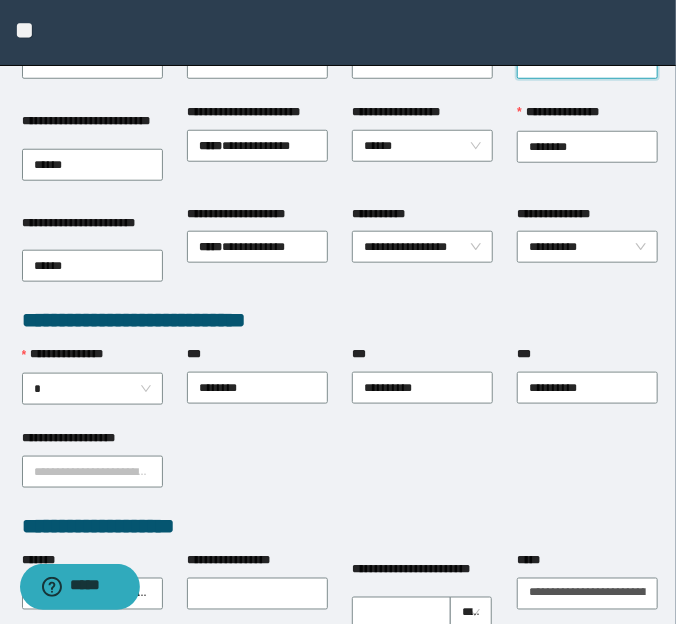 scroll, scrollTop: 363, scrollLeft: 0, axis: vertical 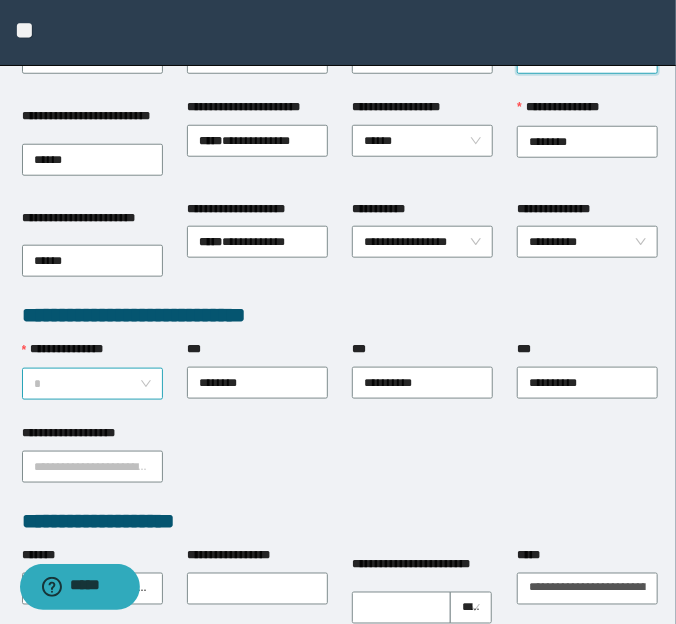 click on "*" at bounding box center (93, 384) 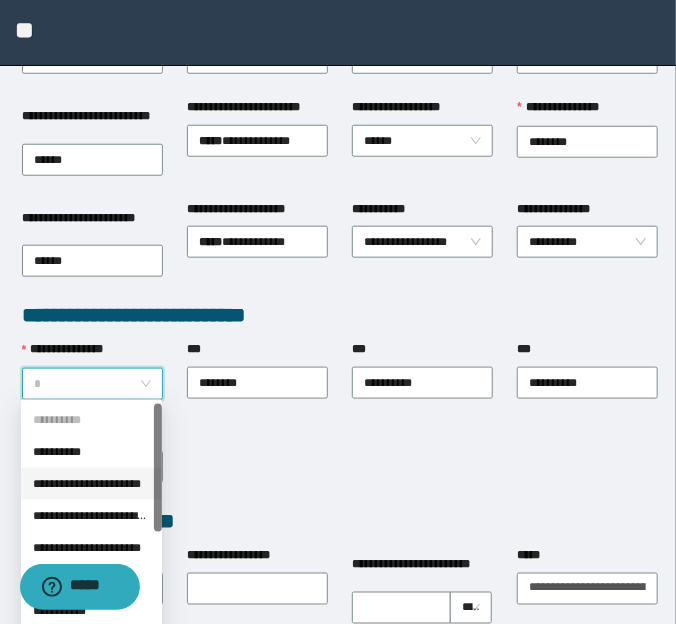 click on "**********" at bounding box center (91, 484) 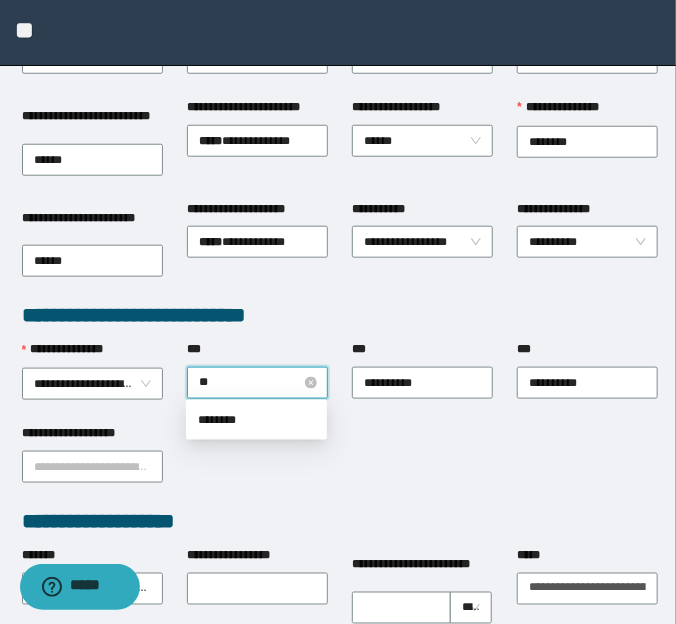 type on "***" 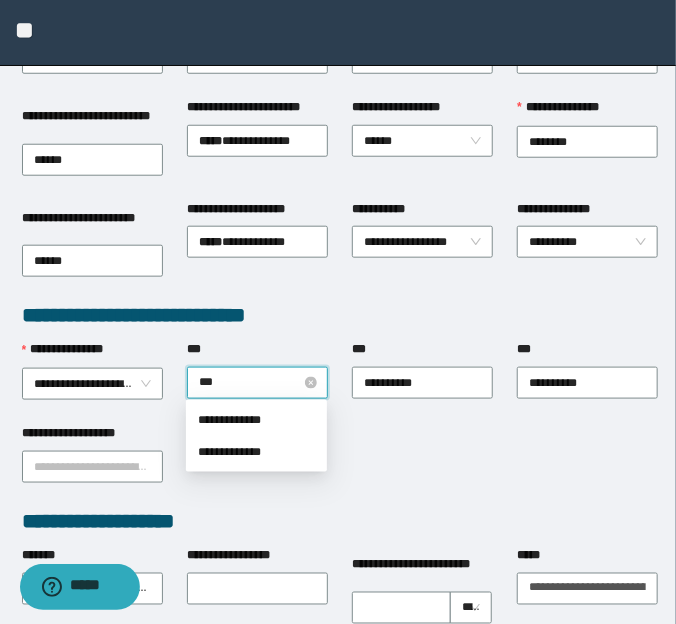 click on "**********" at bounding box center [256, 420] 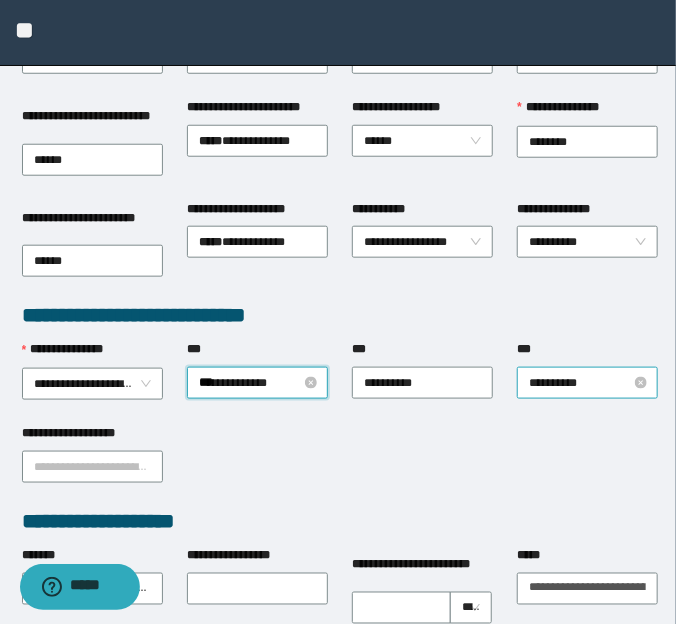 click on "**********" at bounding box center (588, 383) 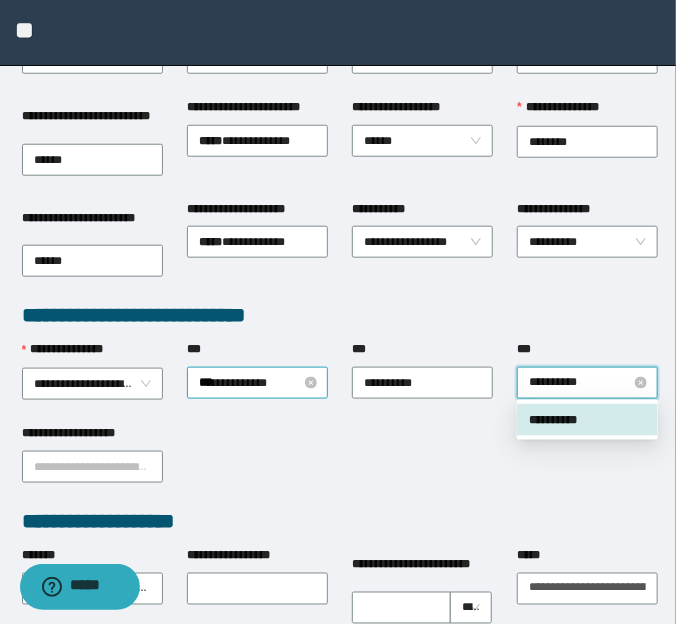 type on "**********" 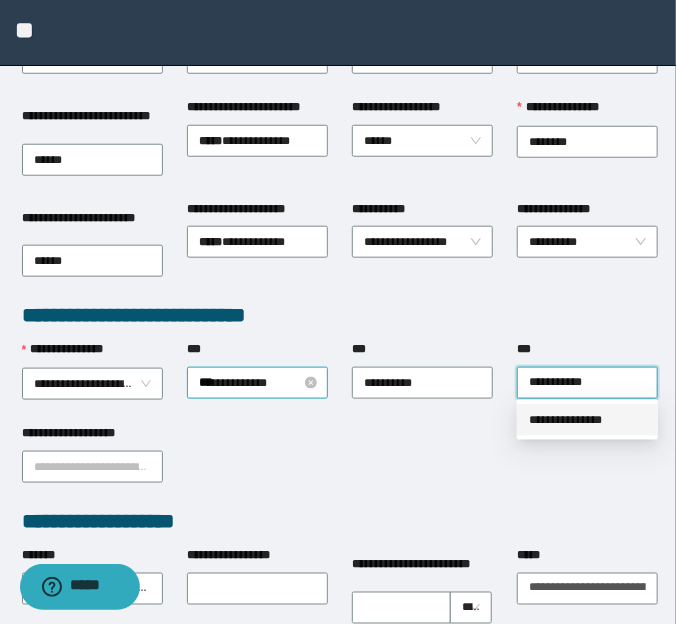 click on "**********" at bounding box center (587, 420) 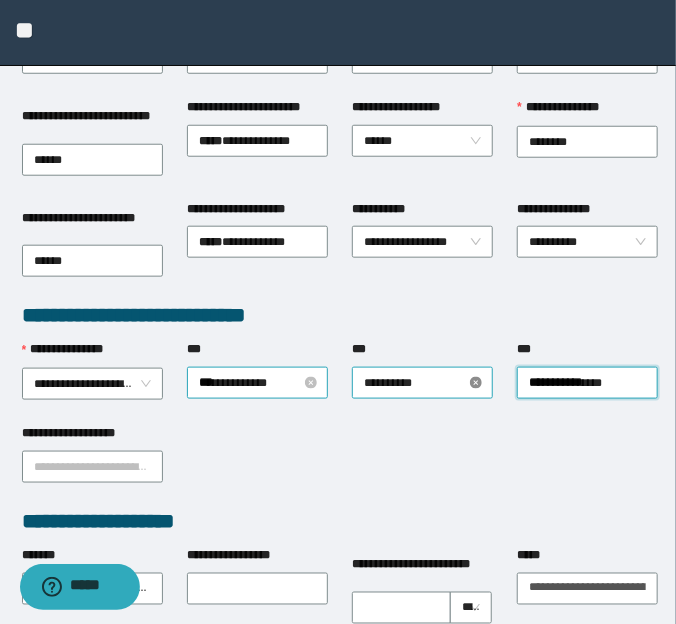 drag, startPoint x: 445, startPoint y: 375, endPoint x: 478, endPoint y: 383, distance: 33.955853 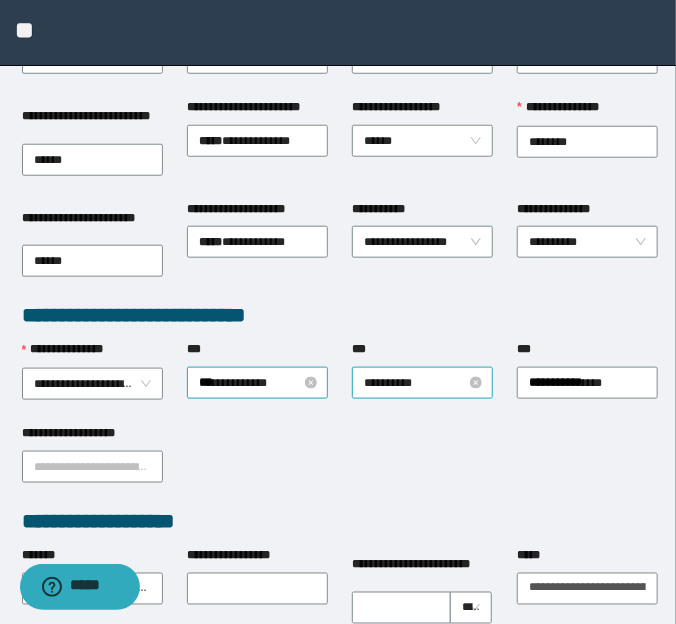 click on "**********" at bounding box center [423, 383] 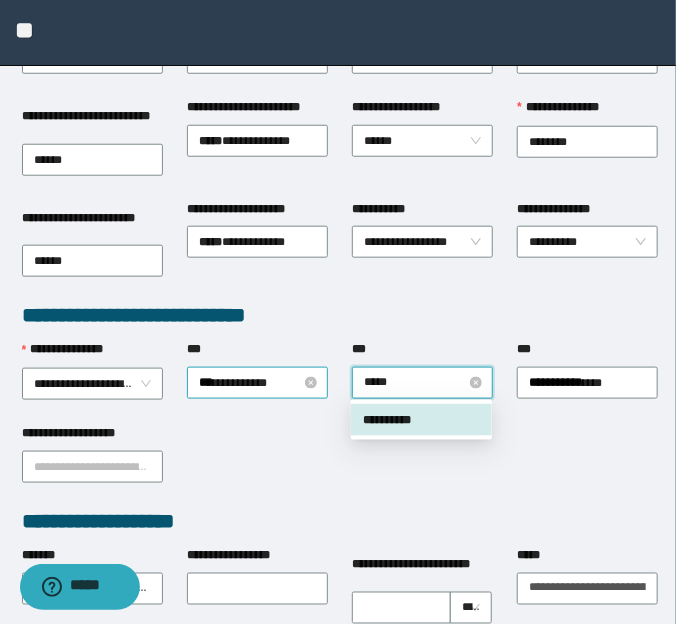 type on "******" 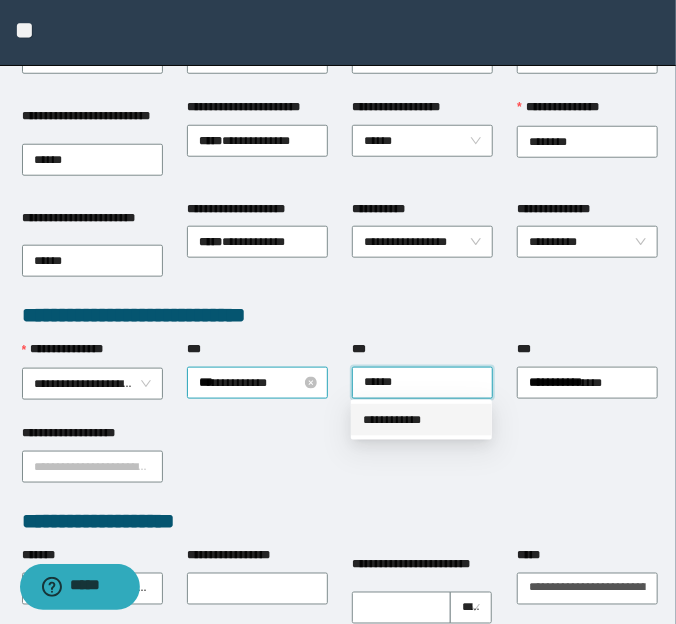 click on "**********" at bounding box center (421, 420) 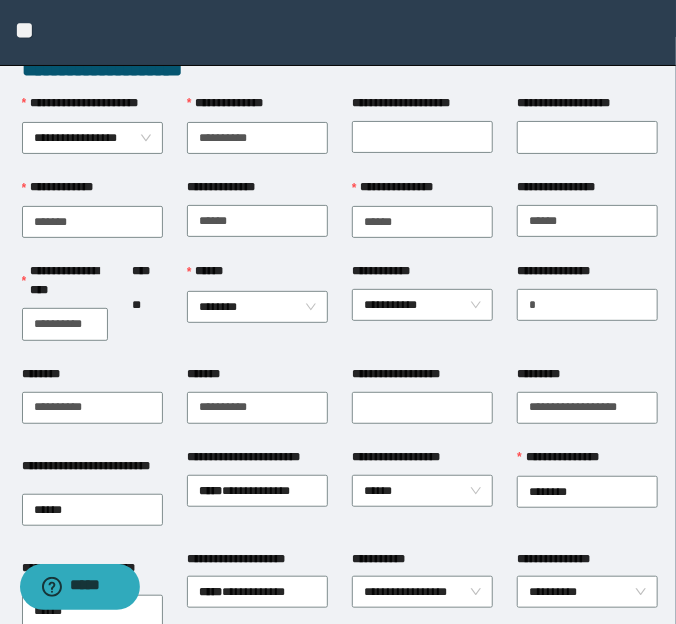 scroll, scrollTop: 0, scrollLeft: 0, axis: both 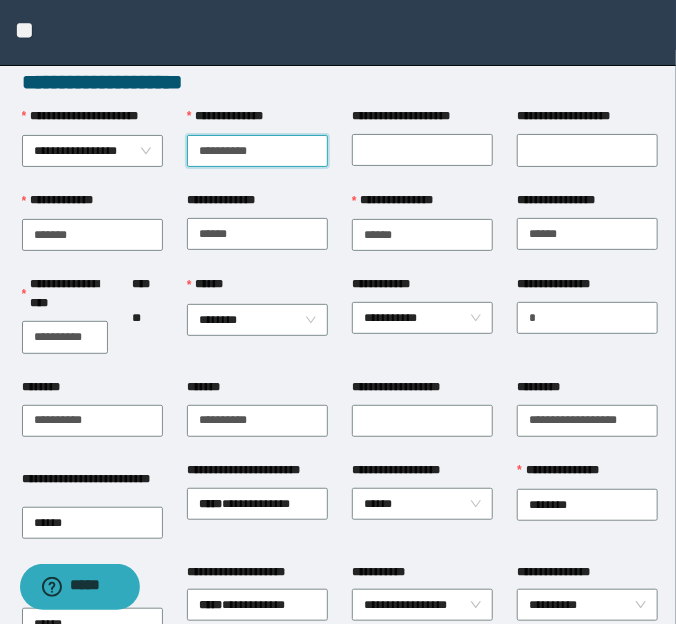 click on "**********" at bounding box center [257, 151] 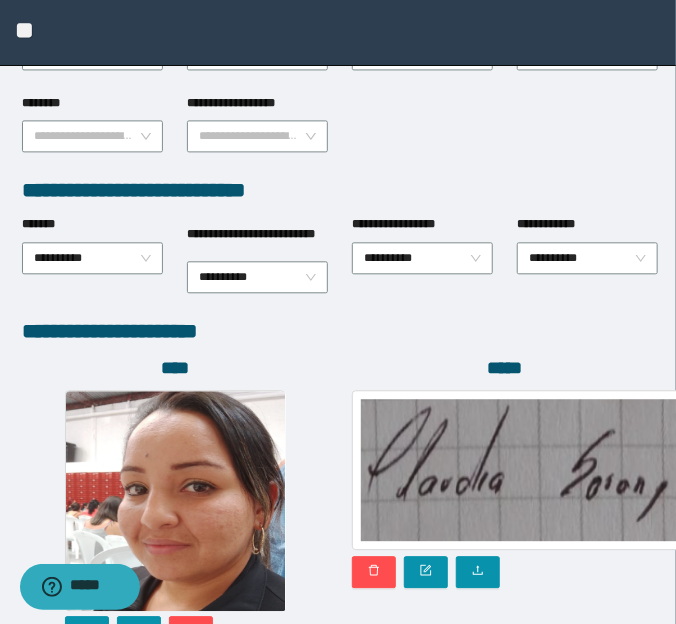 scroll, scrollTop: 1171, scrollLeft: 0, axis: vertical 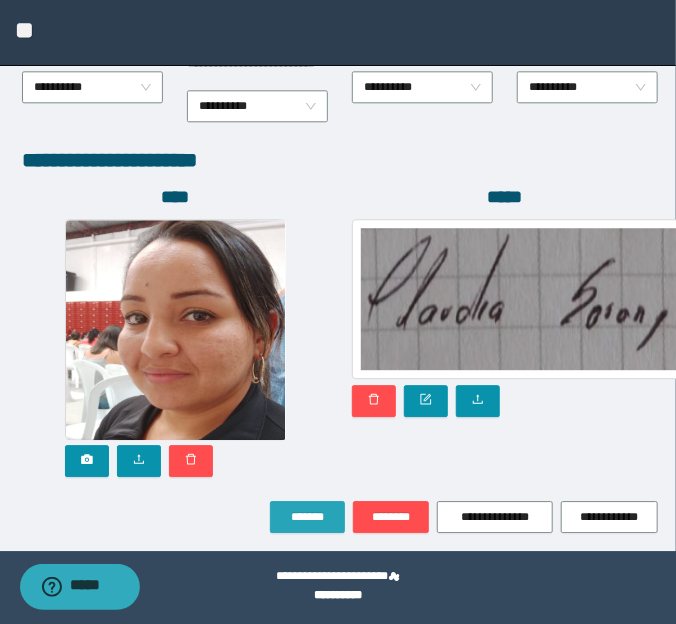 click on "*******" at bounding box center [307, 517] 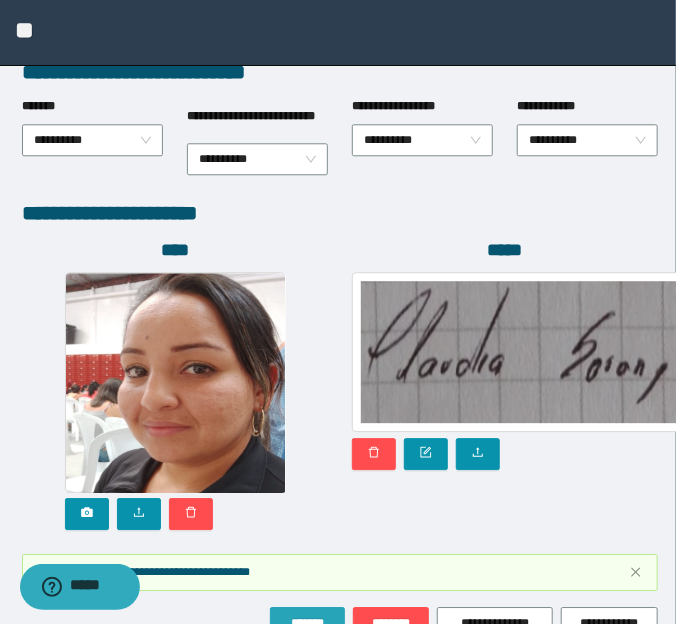 scroll, scrollTop: 1224, scrollLeft: 0, axis: vertical 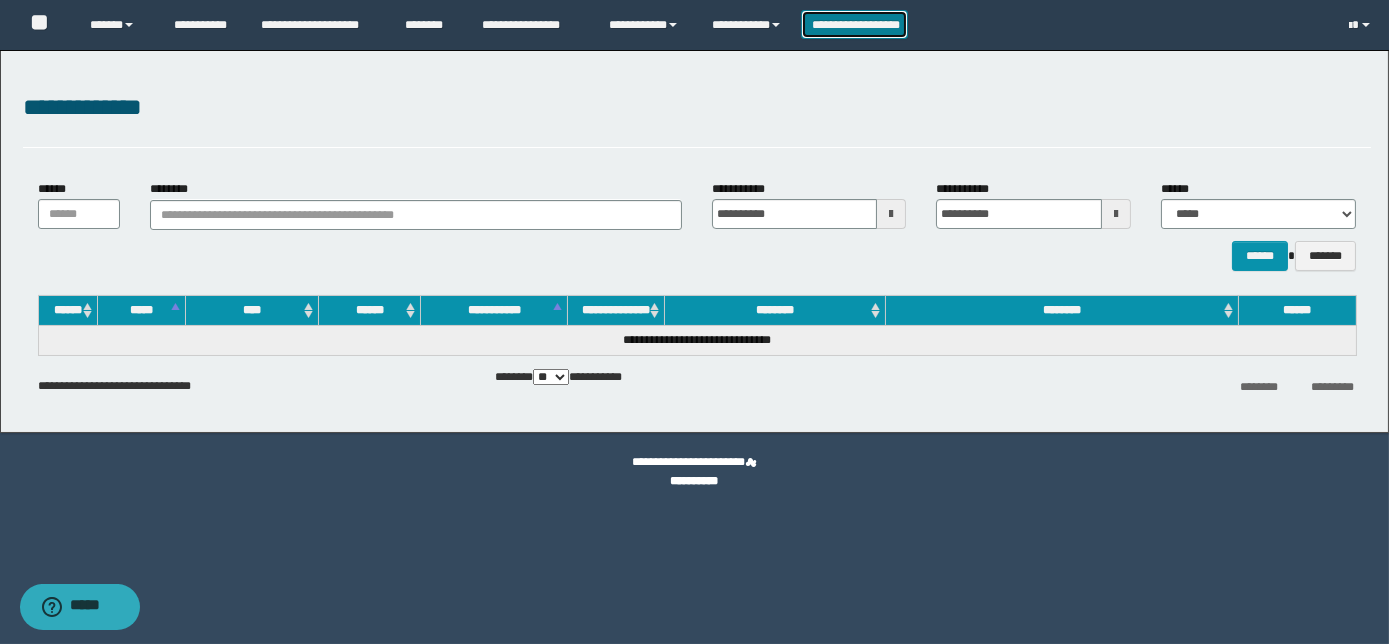 click on "**********" at bounding box center [855, 24] 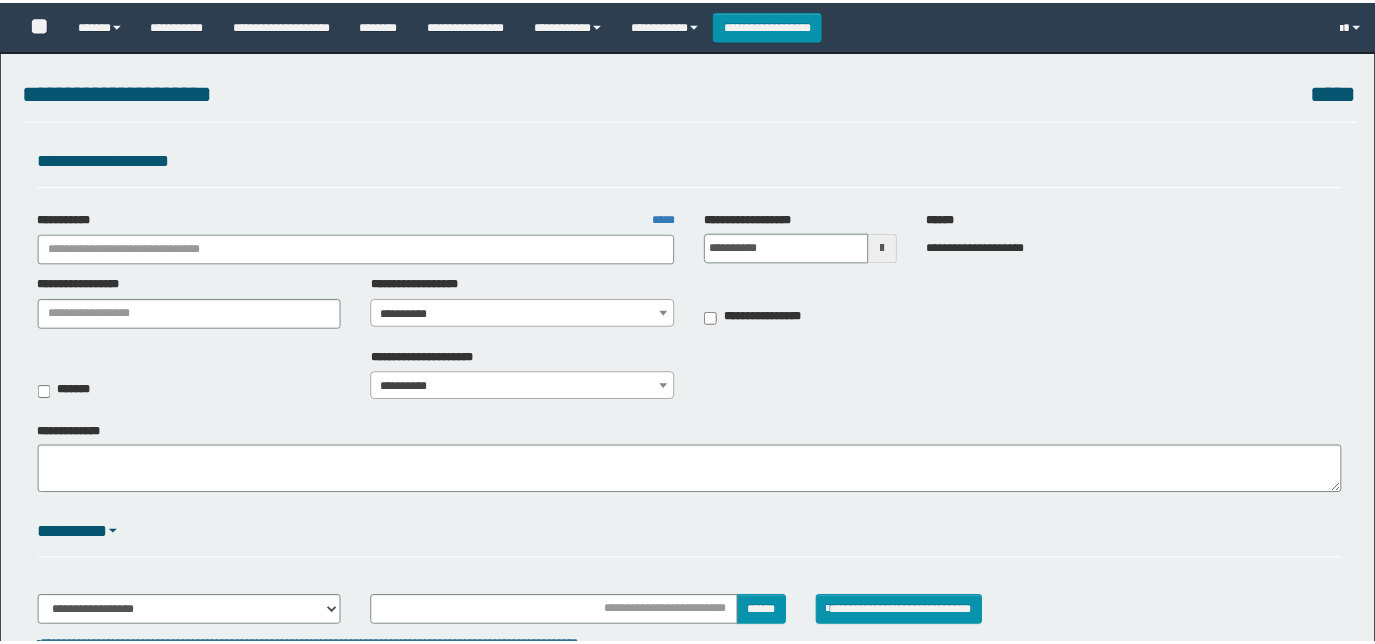 scroll, scrollTop: 0, scrollLeft: 0, axis: both 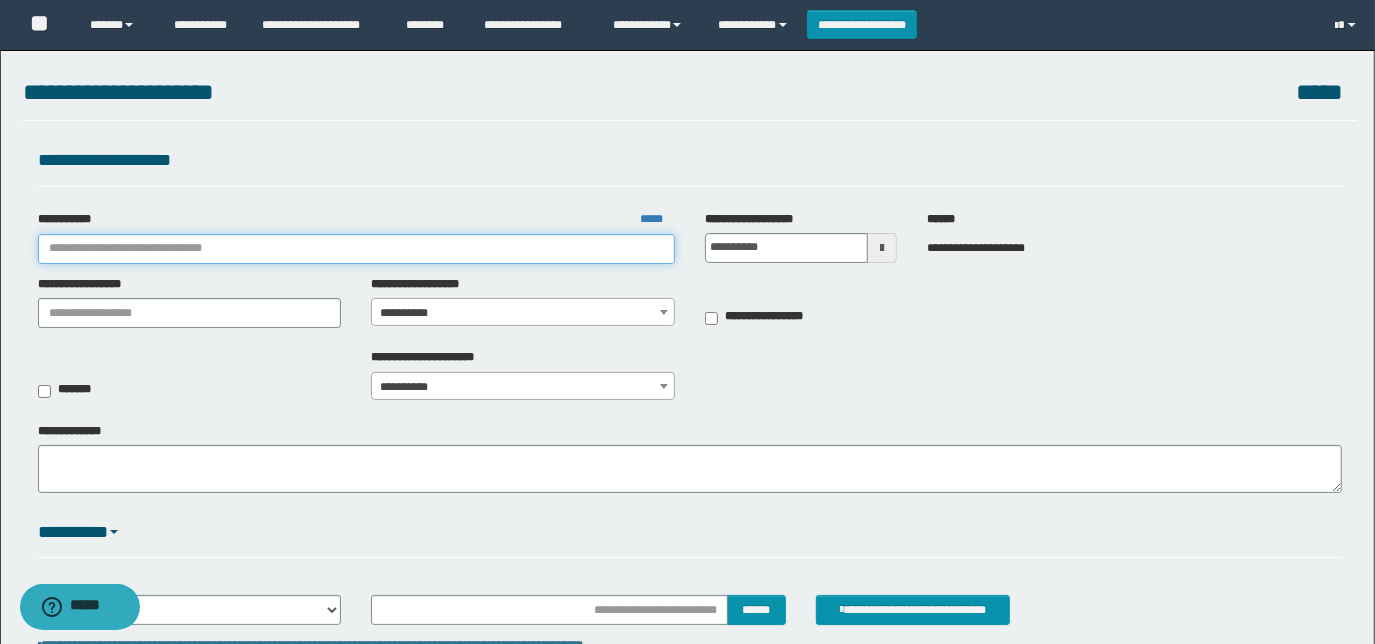 click on "**********" at bounding box center [356, 249] 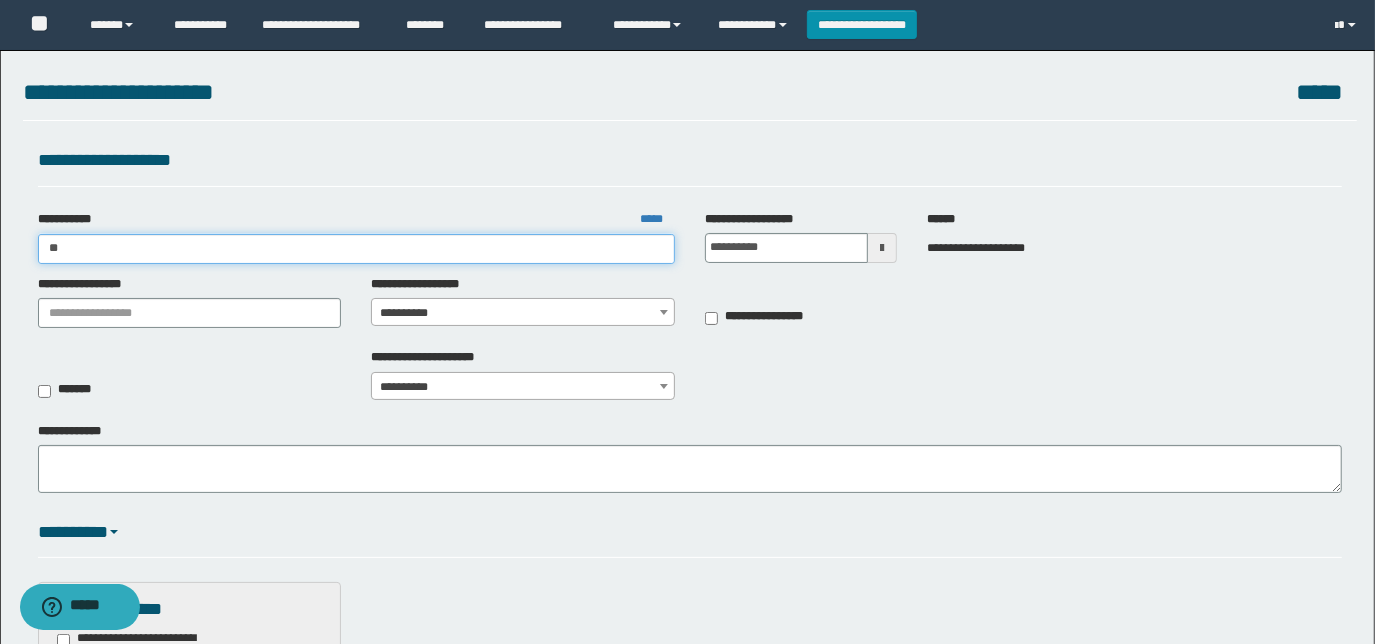type on "**" 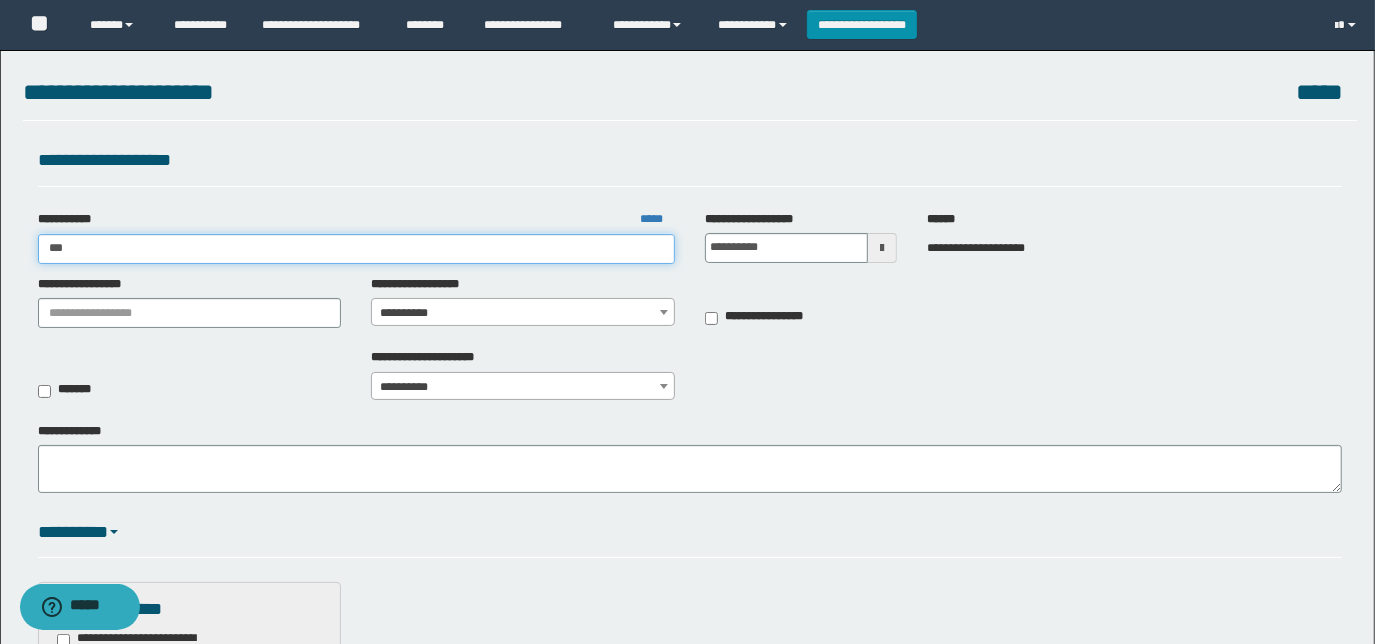 type on "**" 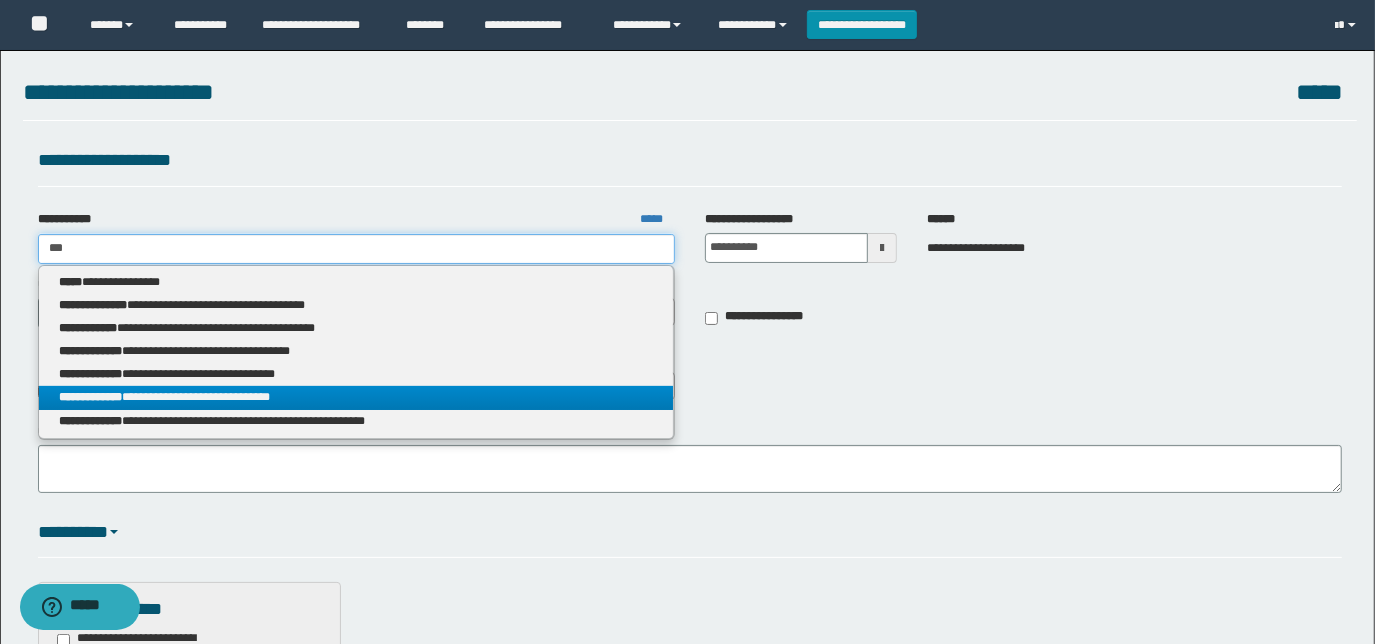 type on "**" 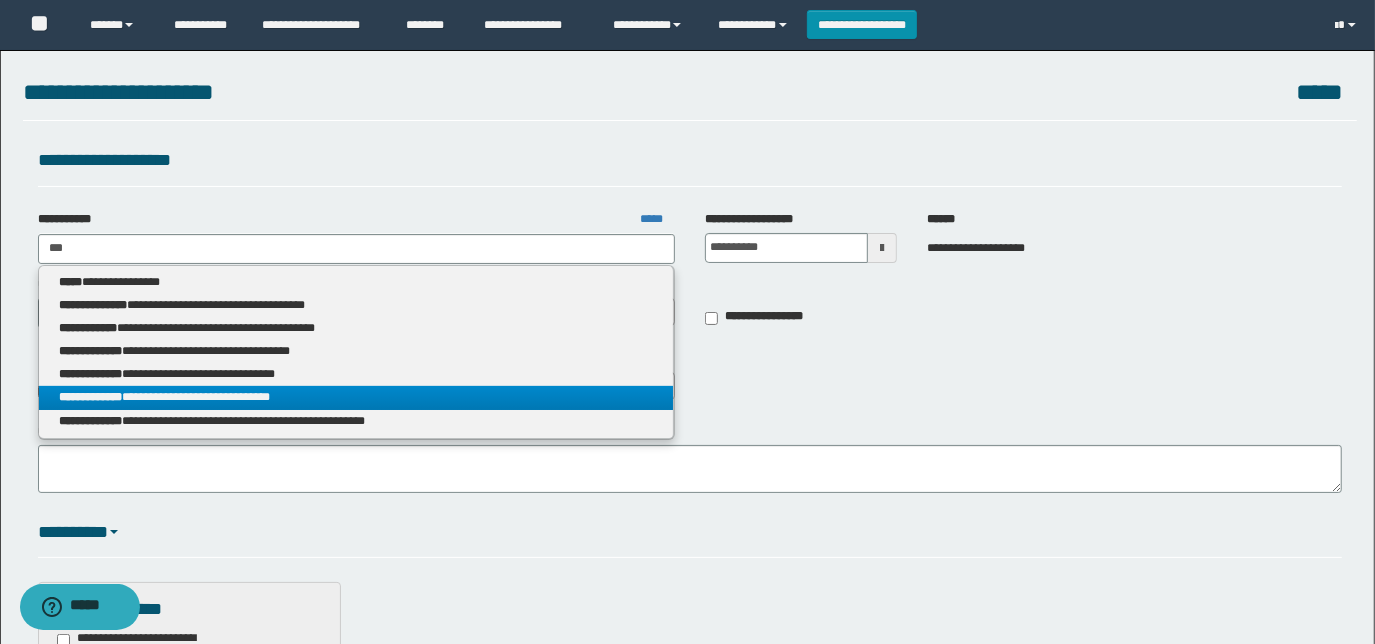 click on "**********" at bounding box center (356, 397) 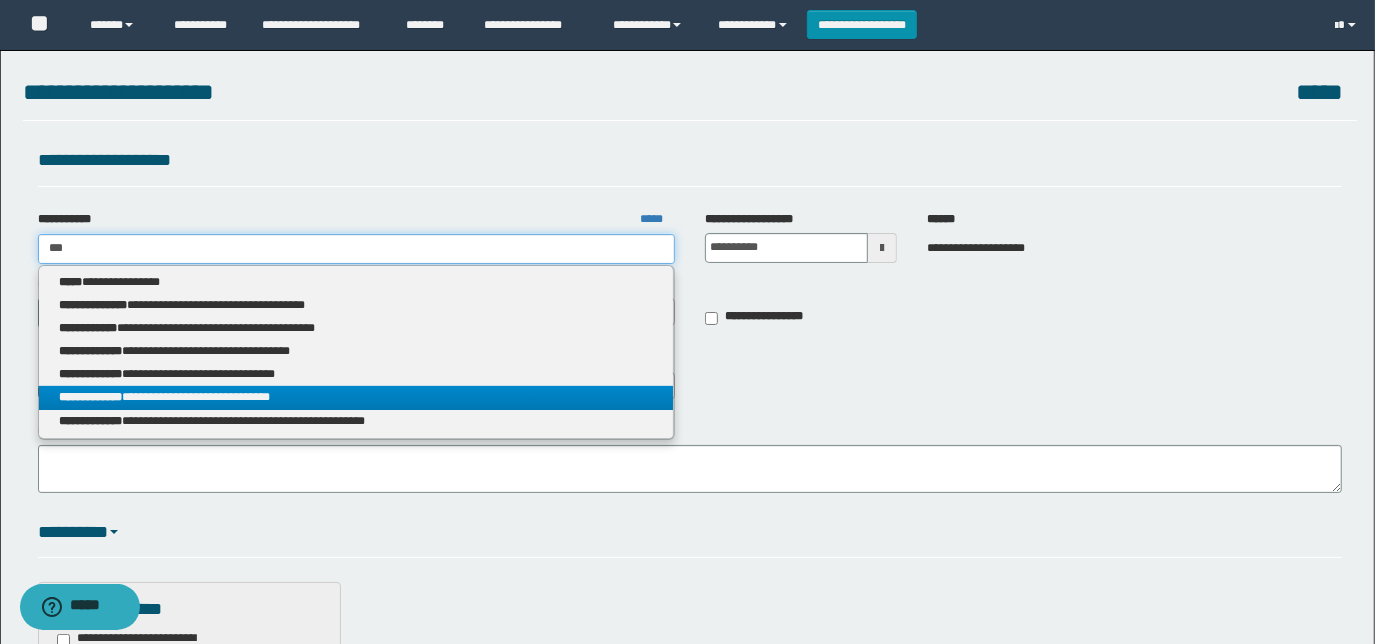 type 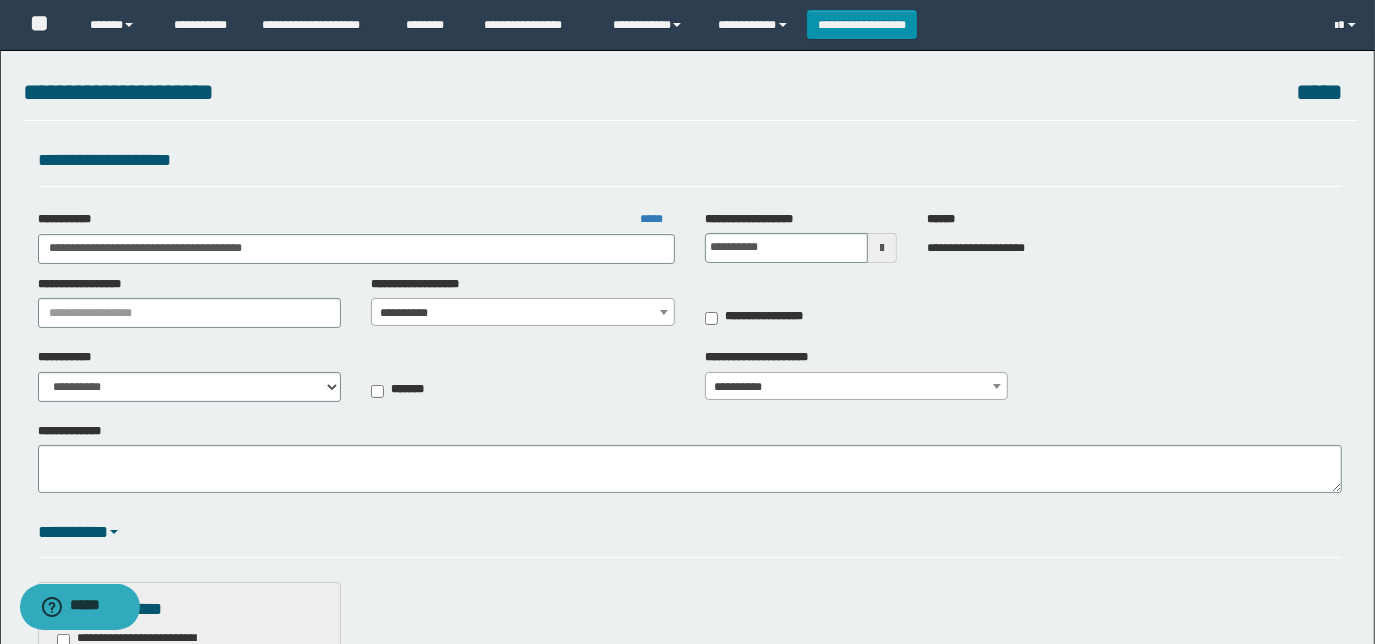 click on "**********" at bounding box center (523, 313) 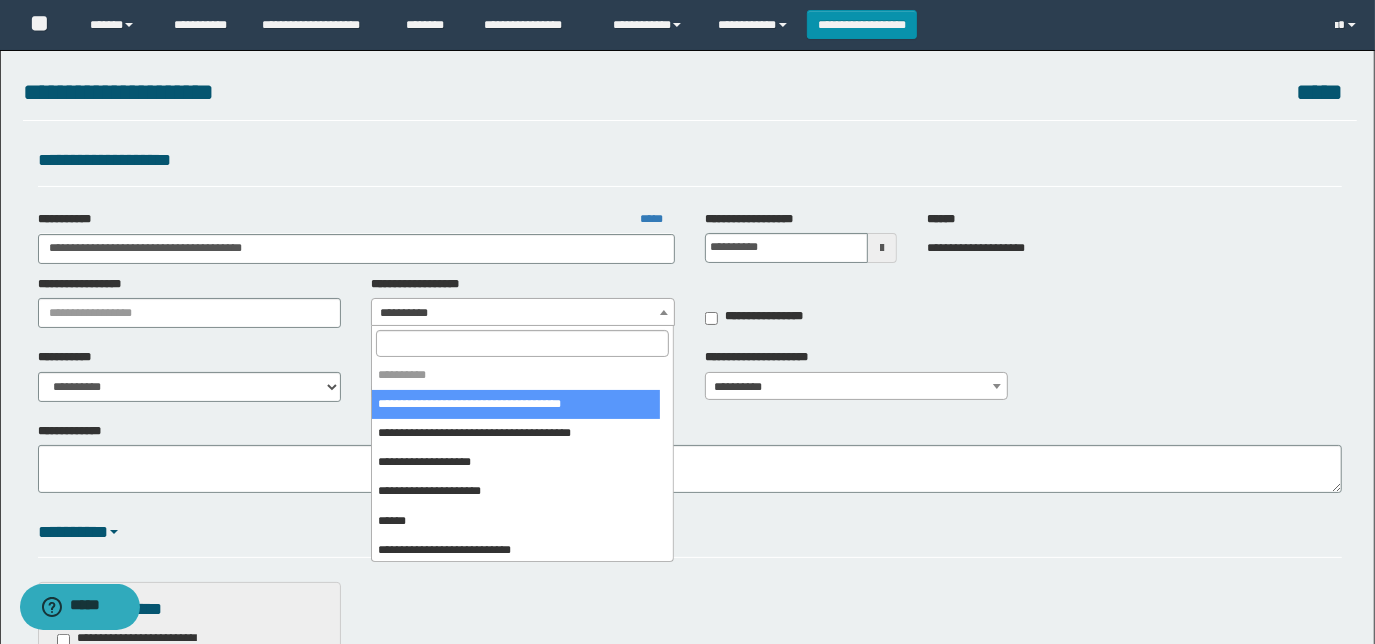 drag, startPoint x: 442, startPoint y: 366, endPoint x: 457, endPoint y: 358, distance: 17 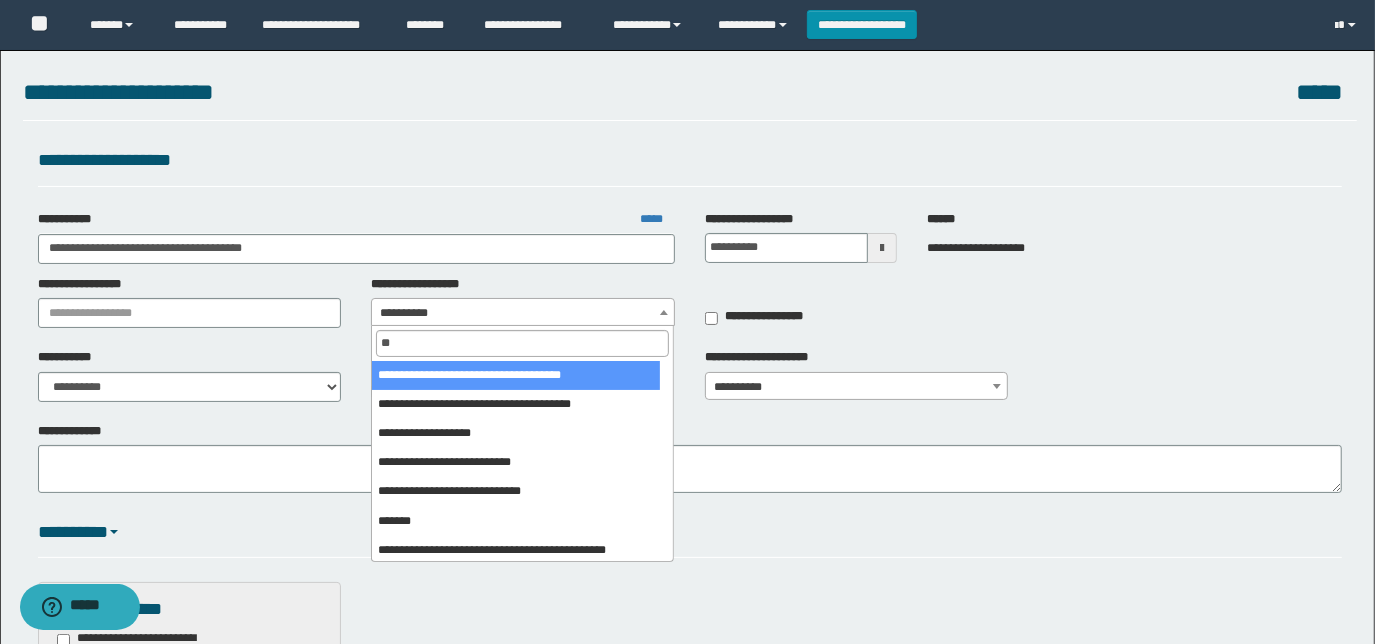 type on "*" 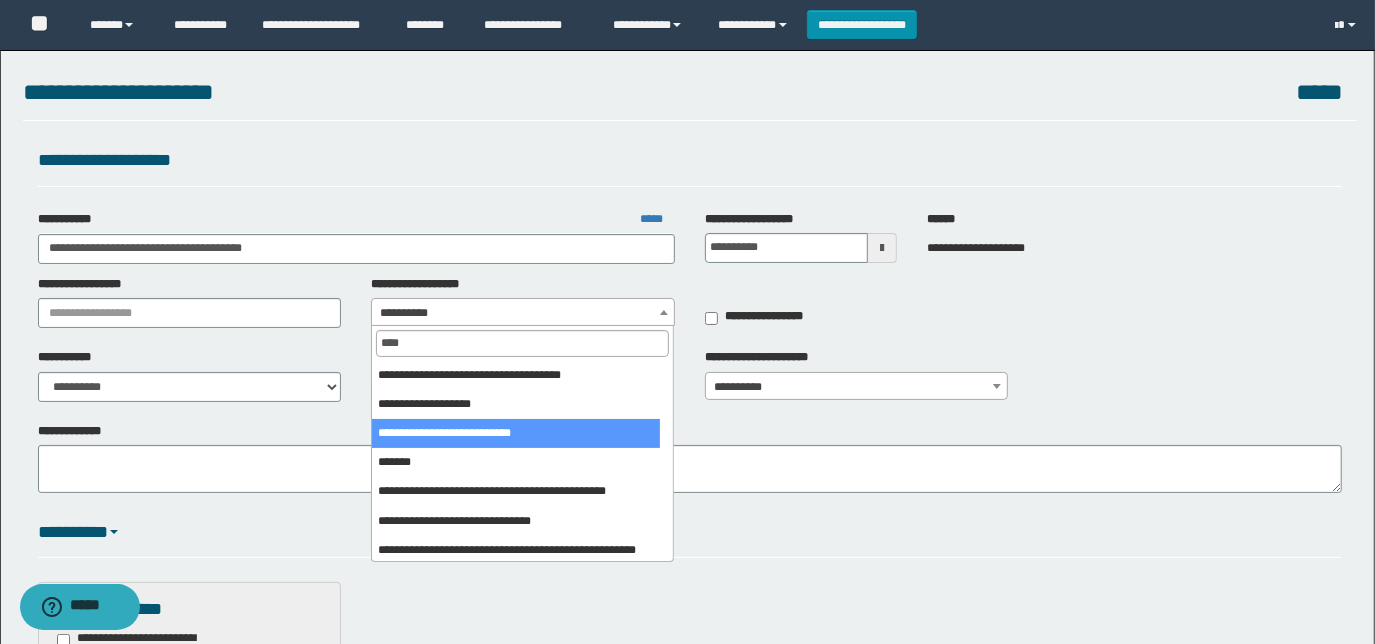 type on "****" 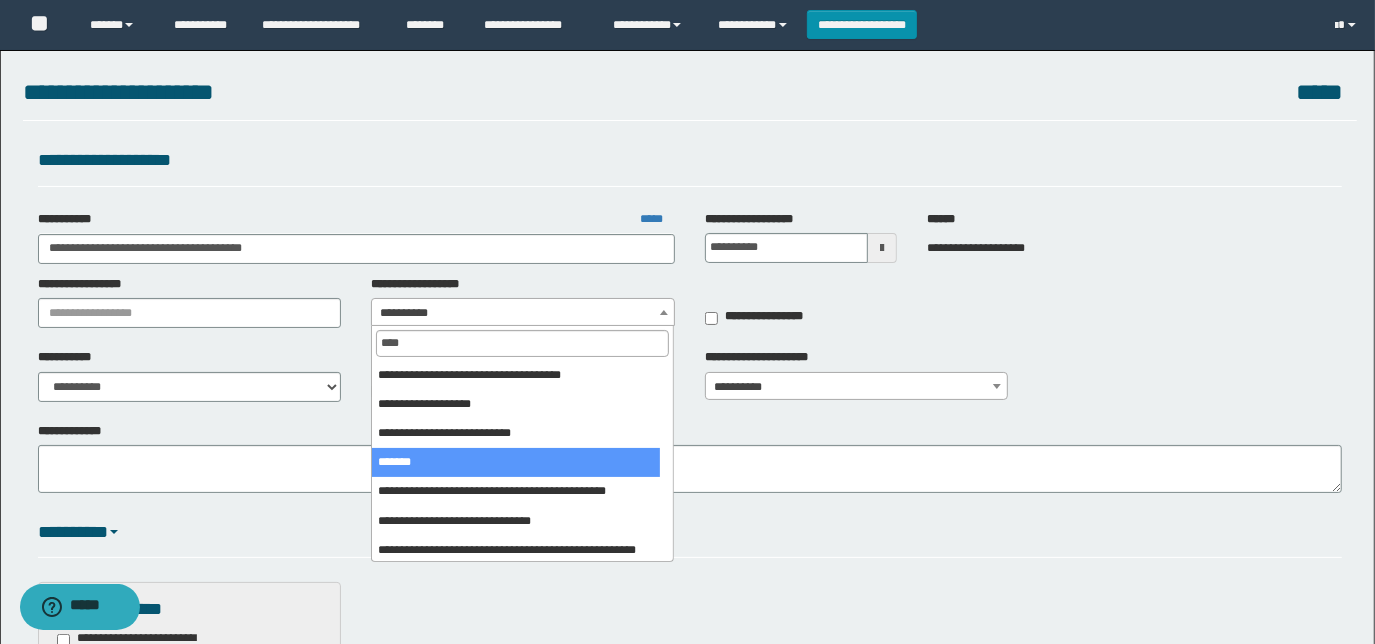 select on "***" 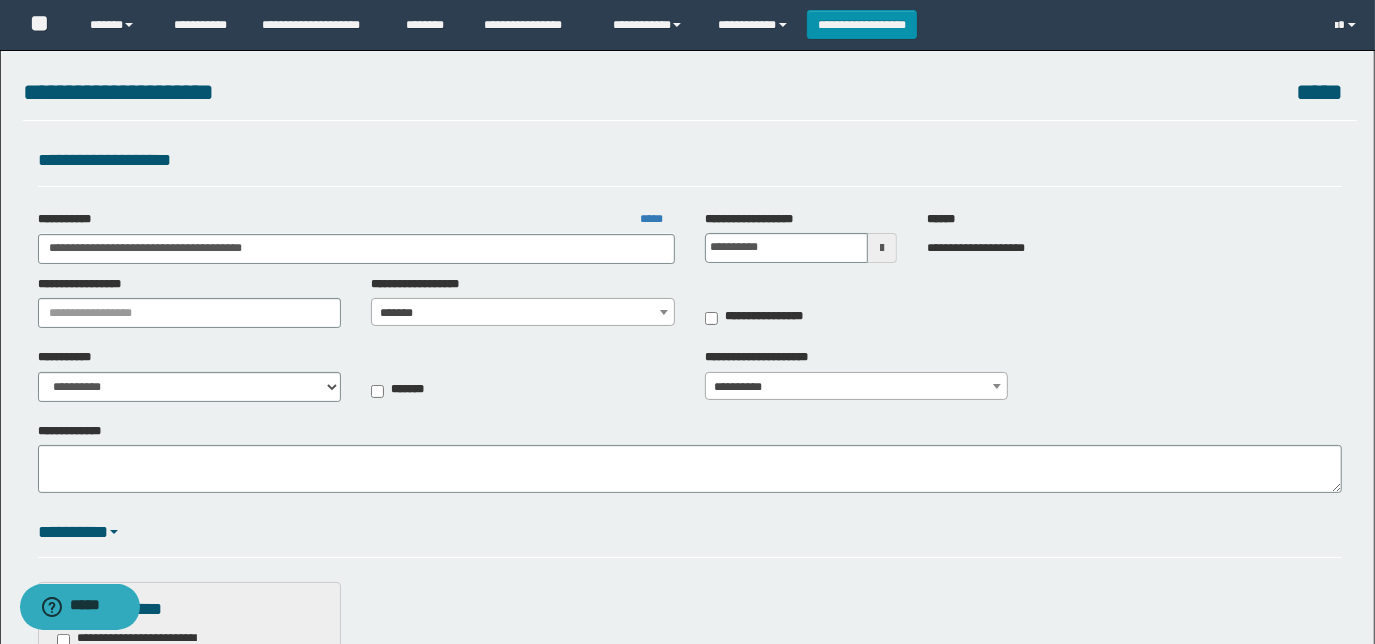 click on "**********" at bounding box center (801, 237) 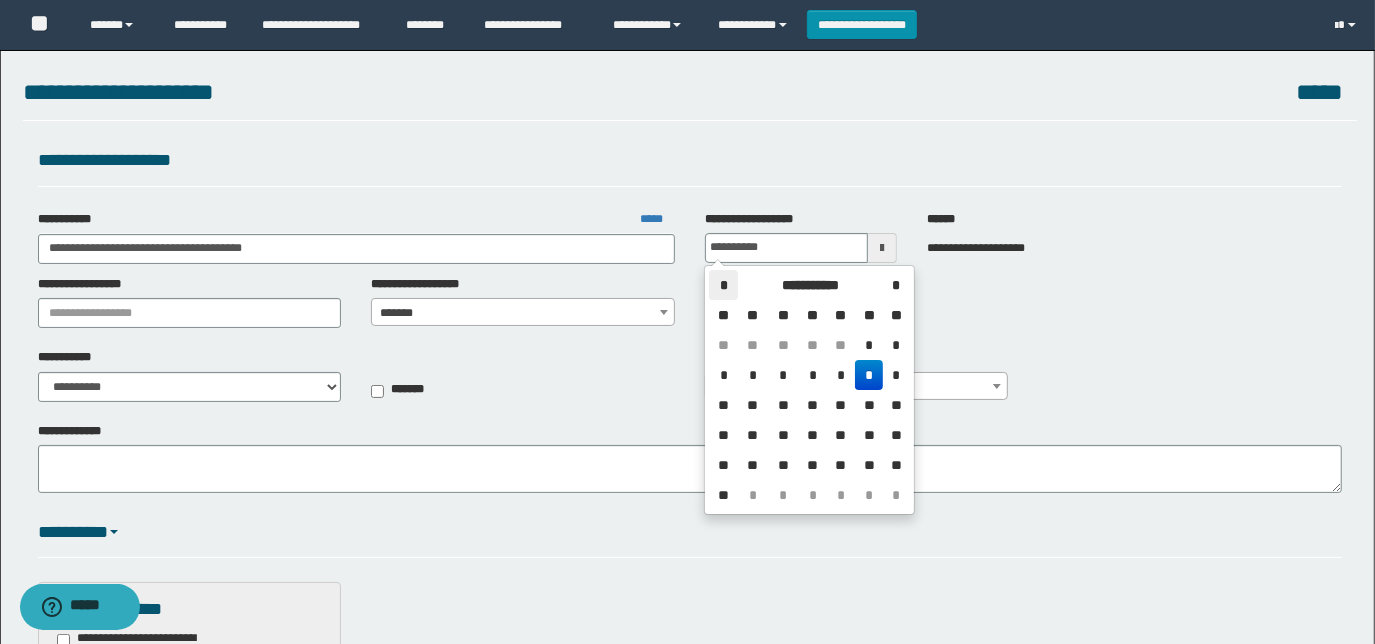 click on "*" at bounding box center (723, 285) 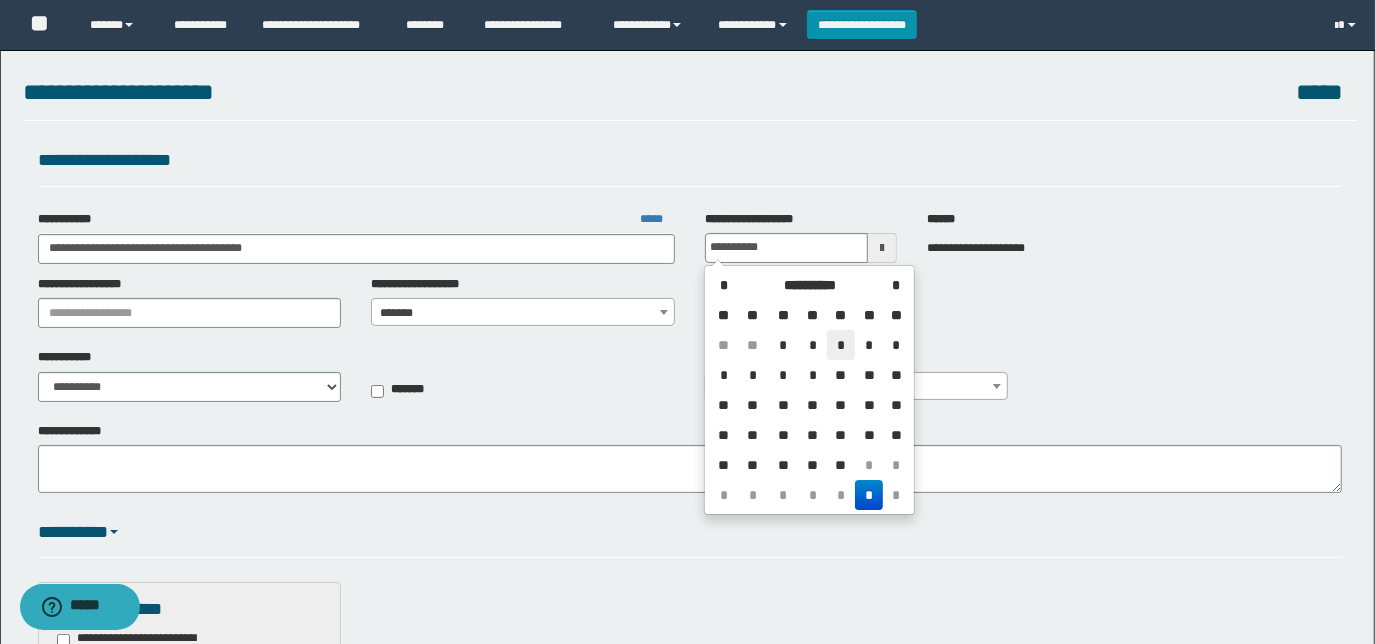 click on "*" at bounding box center (841, 345) 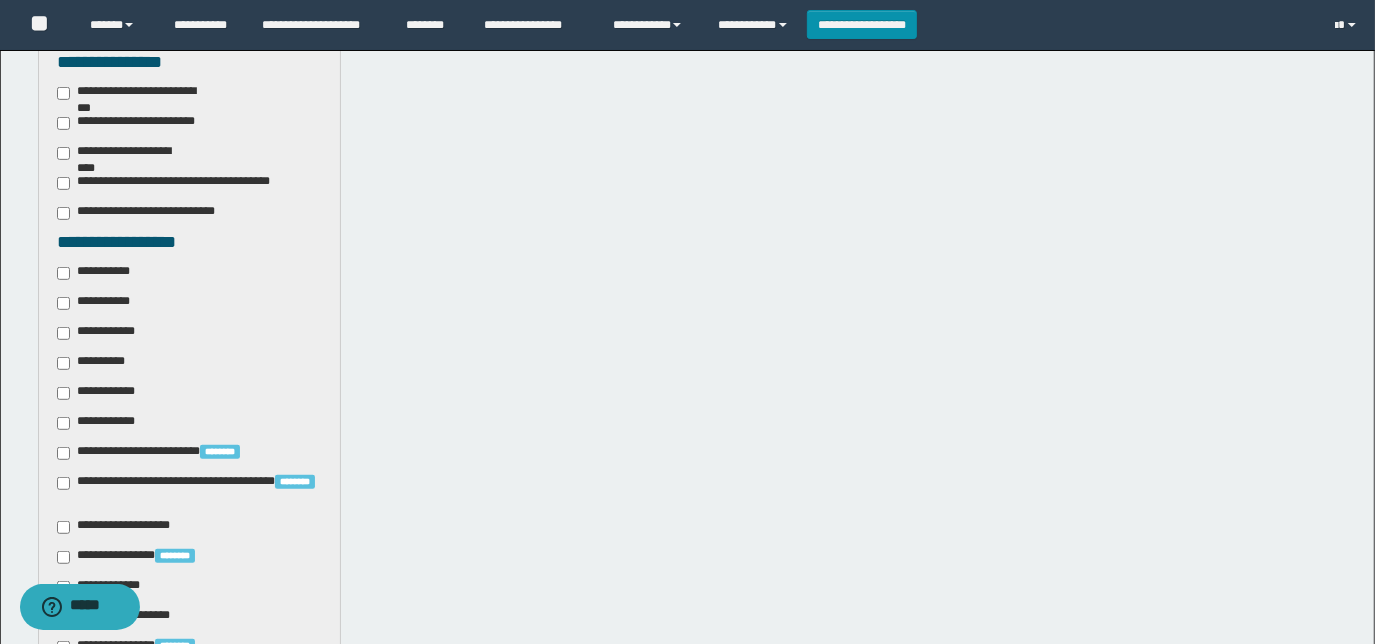 scroll, scrollTop: 545, scrollLeft: 0, axis: vertical 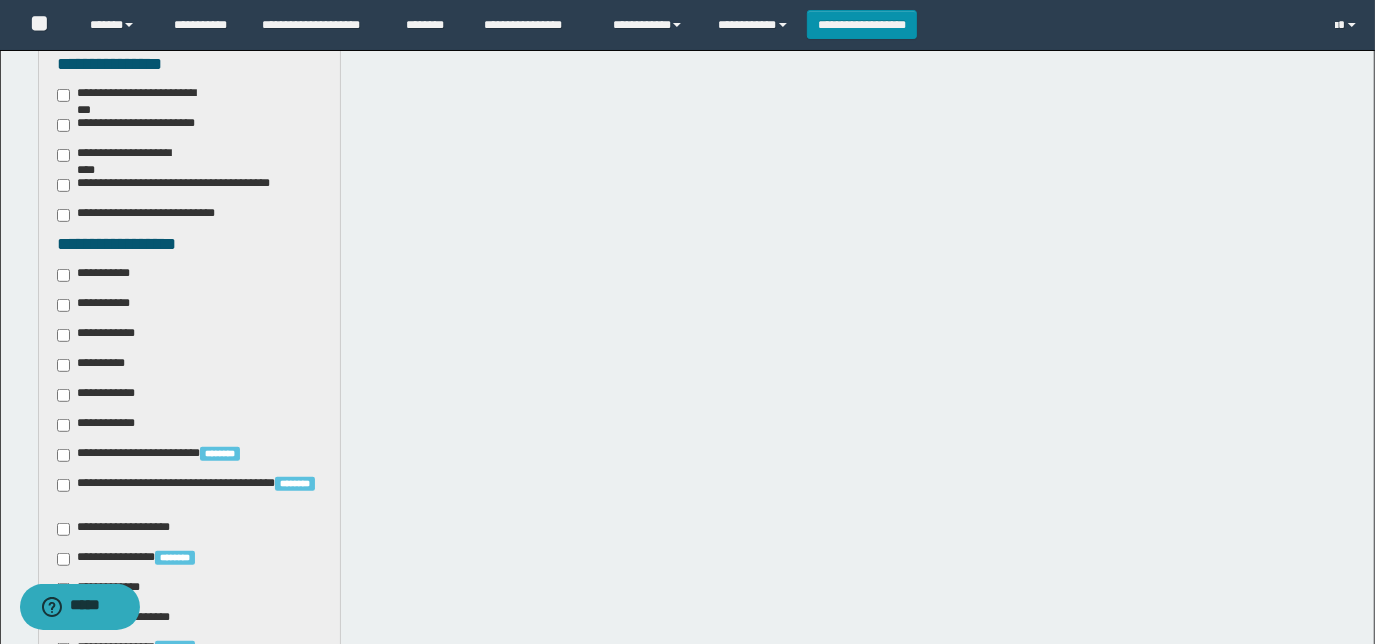 click on "**********" at bounding box center [97, 305] 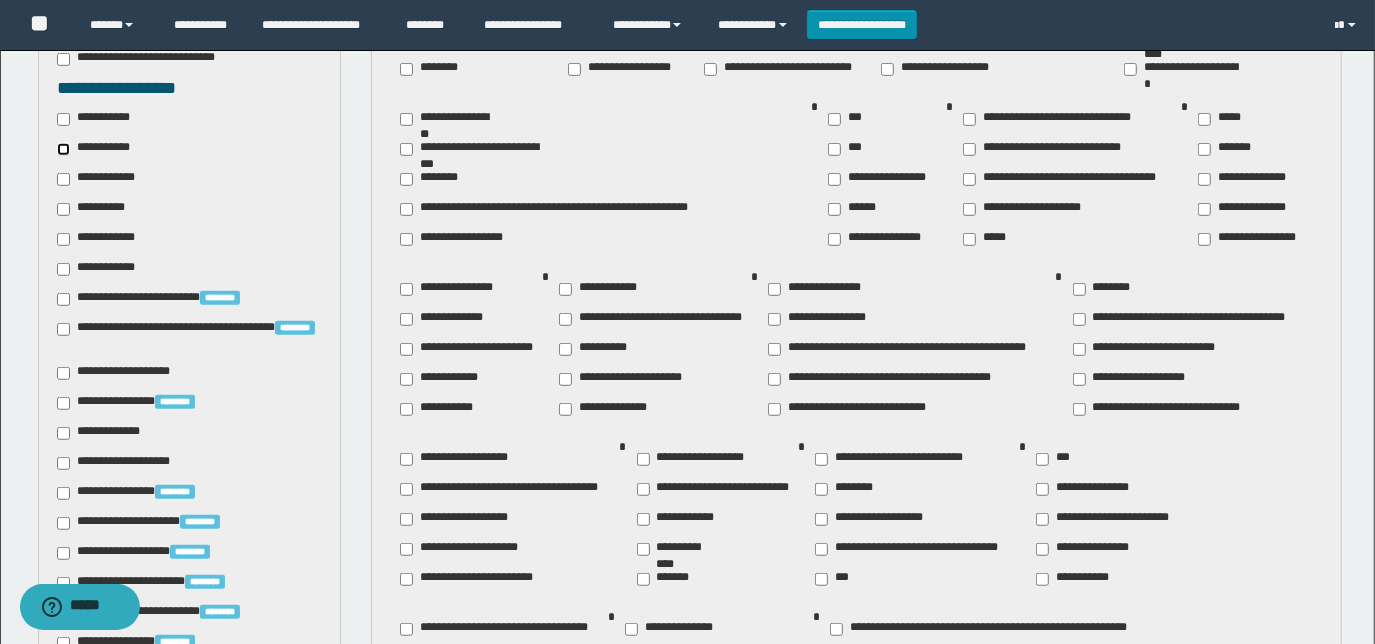 scroll, scrollTop: 727, scrollLeft: 0, axis: vertical 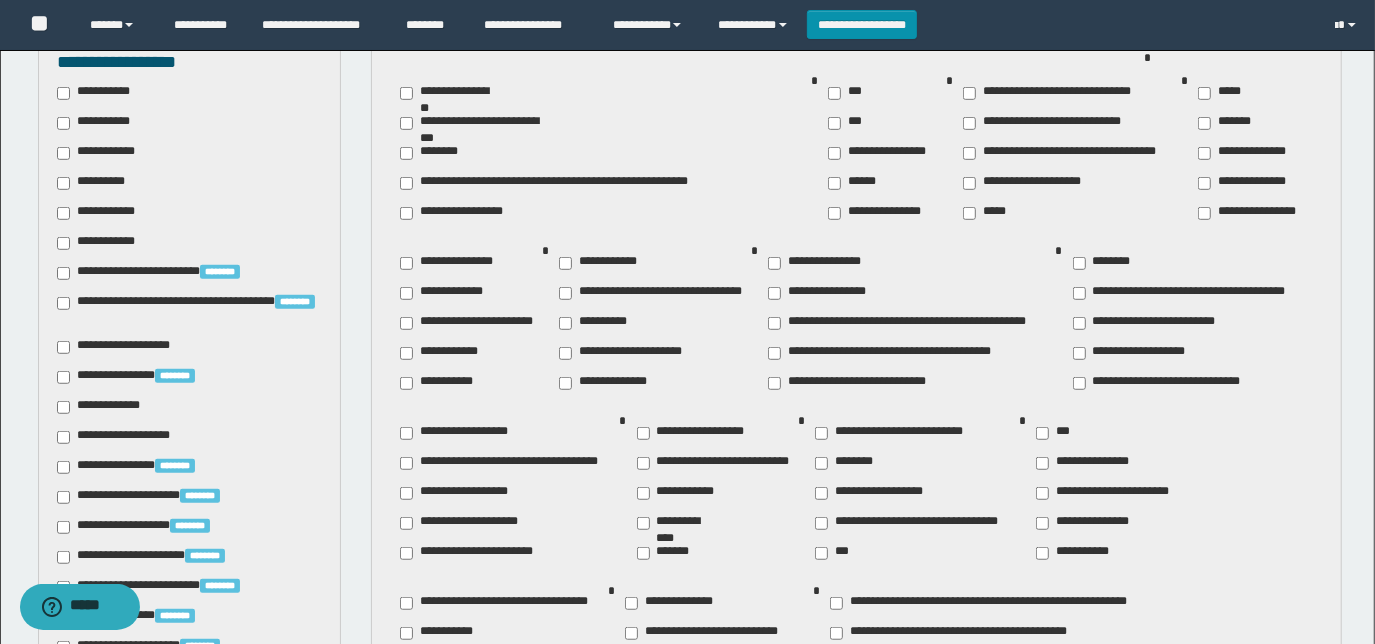 click on "**********" at bounding box center [442, 383] 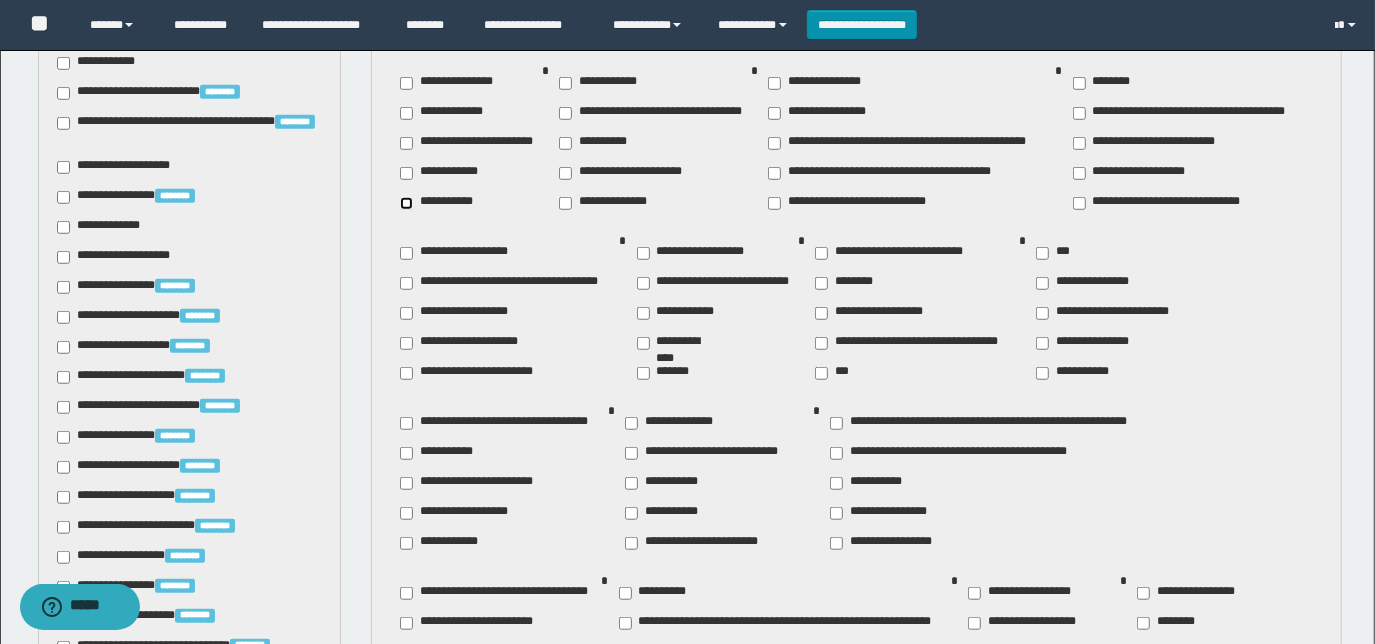 scroll, scrollTop: 909, scrollLeft: 0, axis: vertical 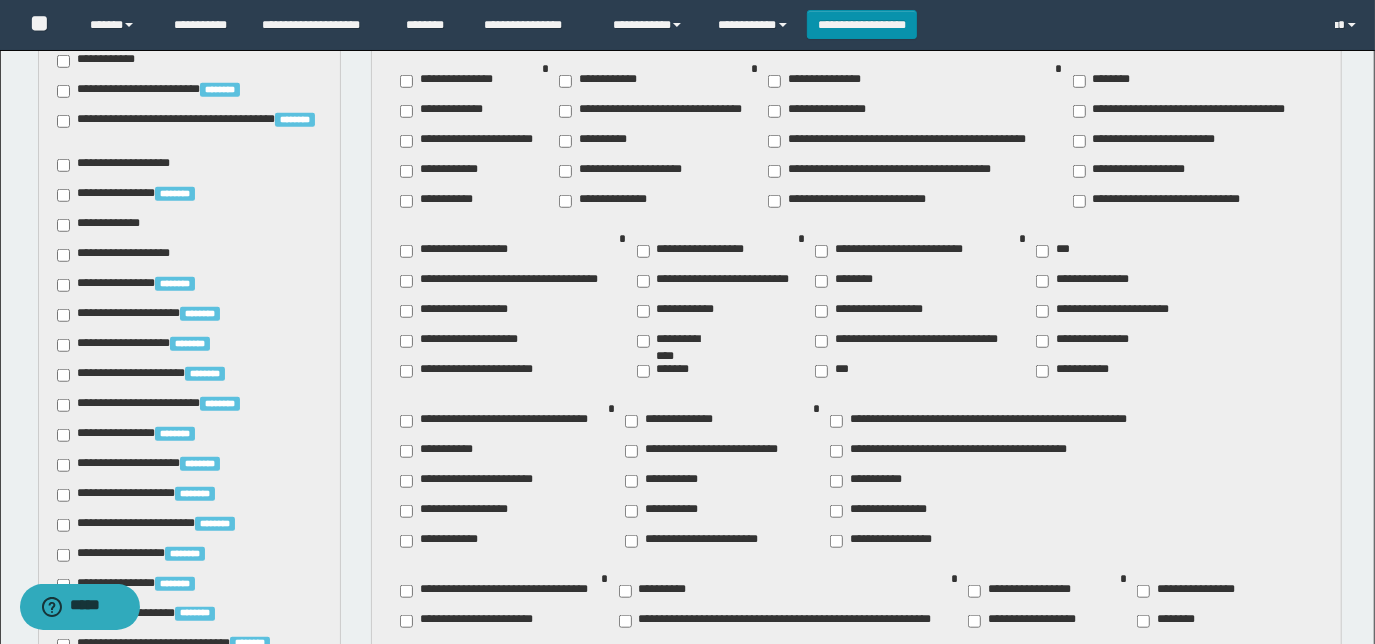 click on "**********" at bounding box center [695, 251] 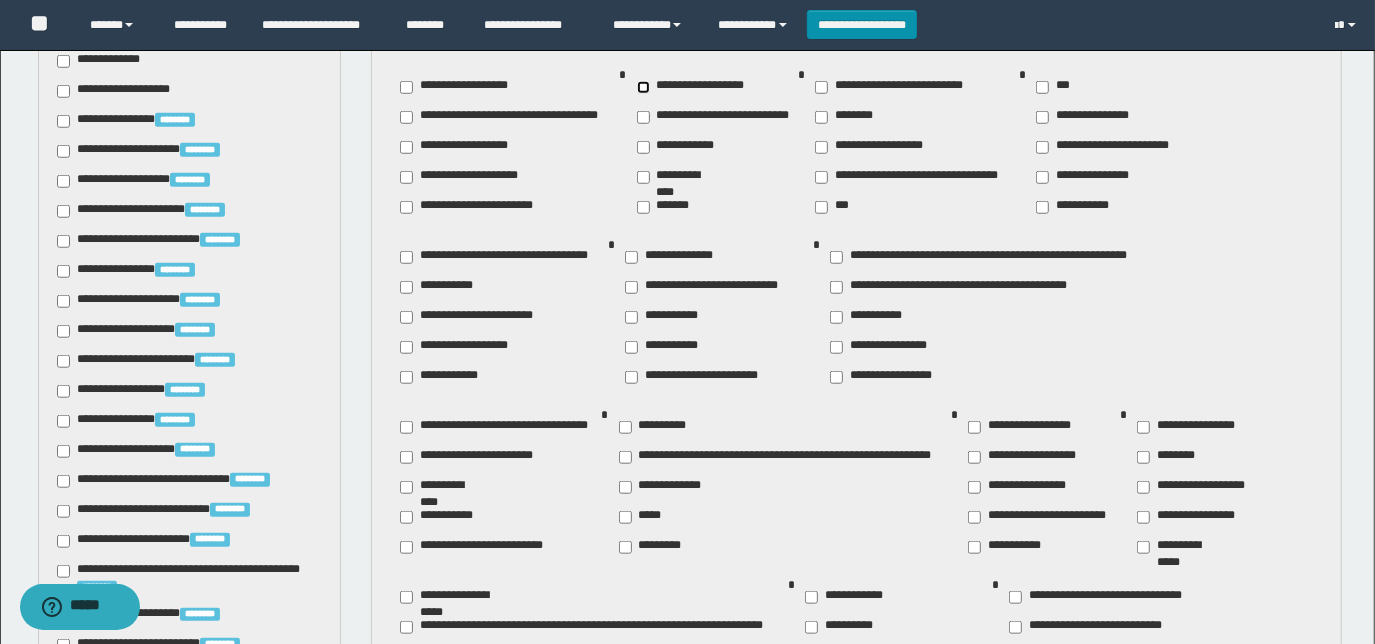 scroll, scrollTop: 1090, scrollLeft: 0, axis: vertical 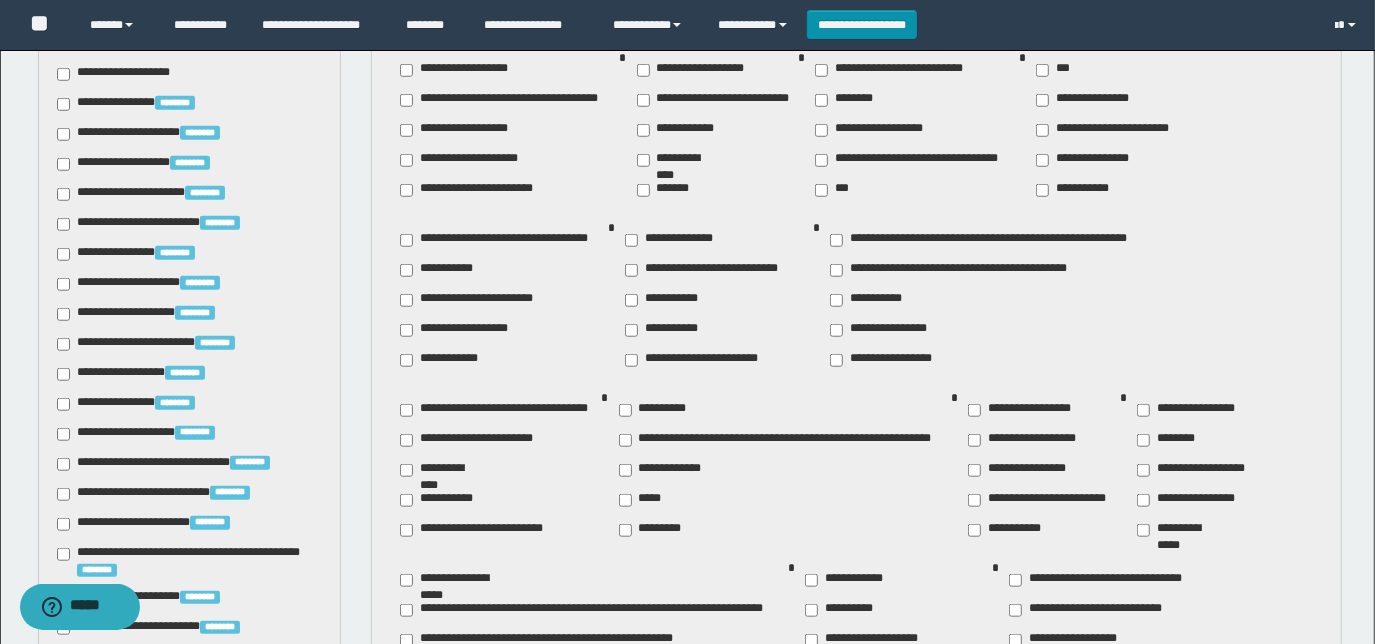 click on "**********" at bounding box center (443, 500) 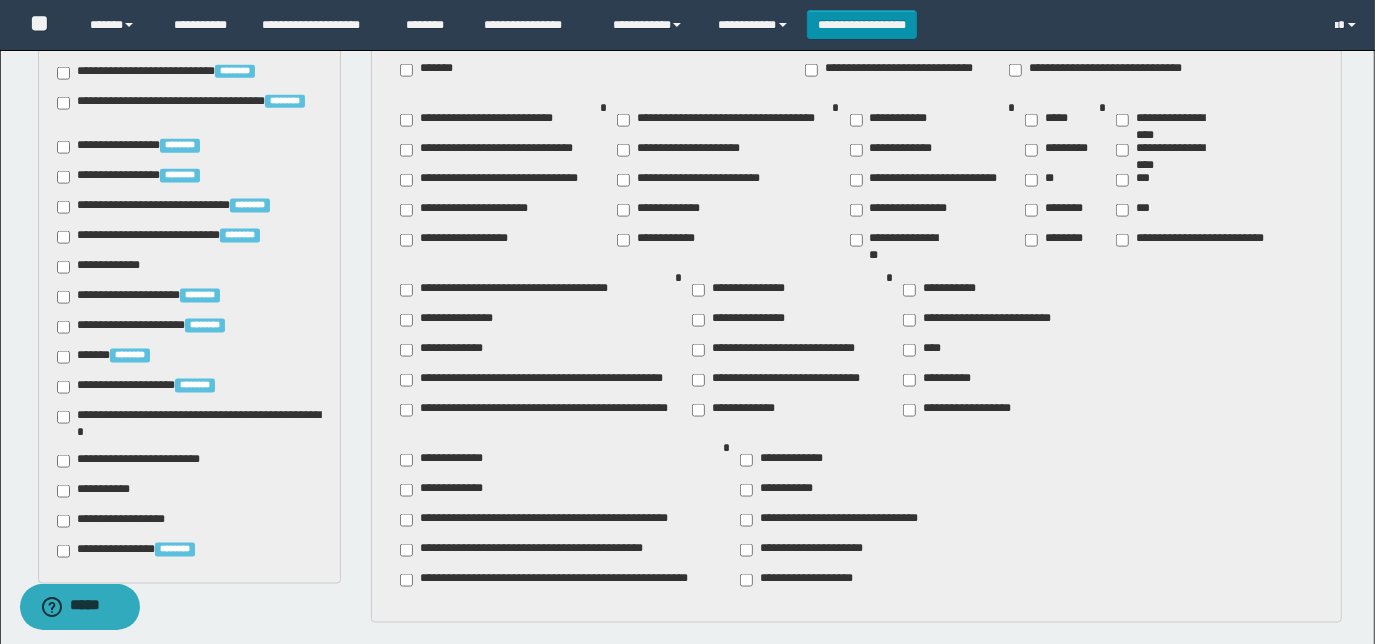 scroll, scrollTop: 1727, scrollLeft: 0, axis: vertical 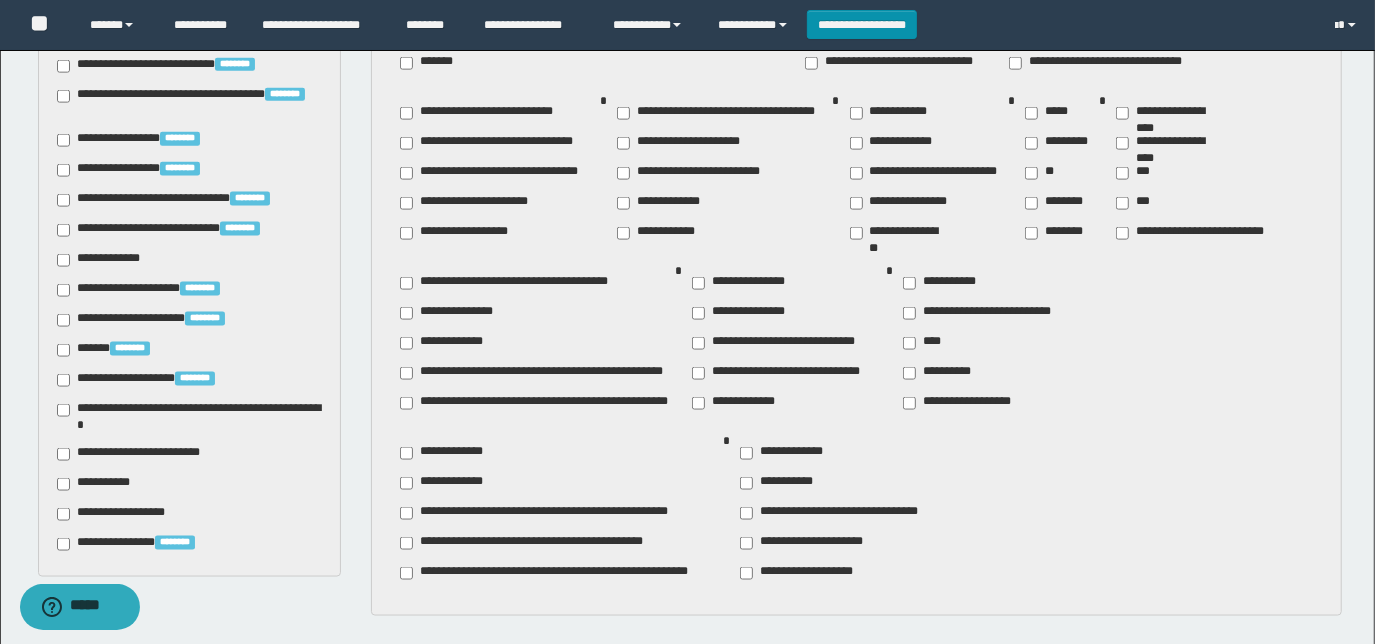 click on "**********" at bounding box center [143, 454] 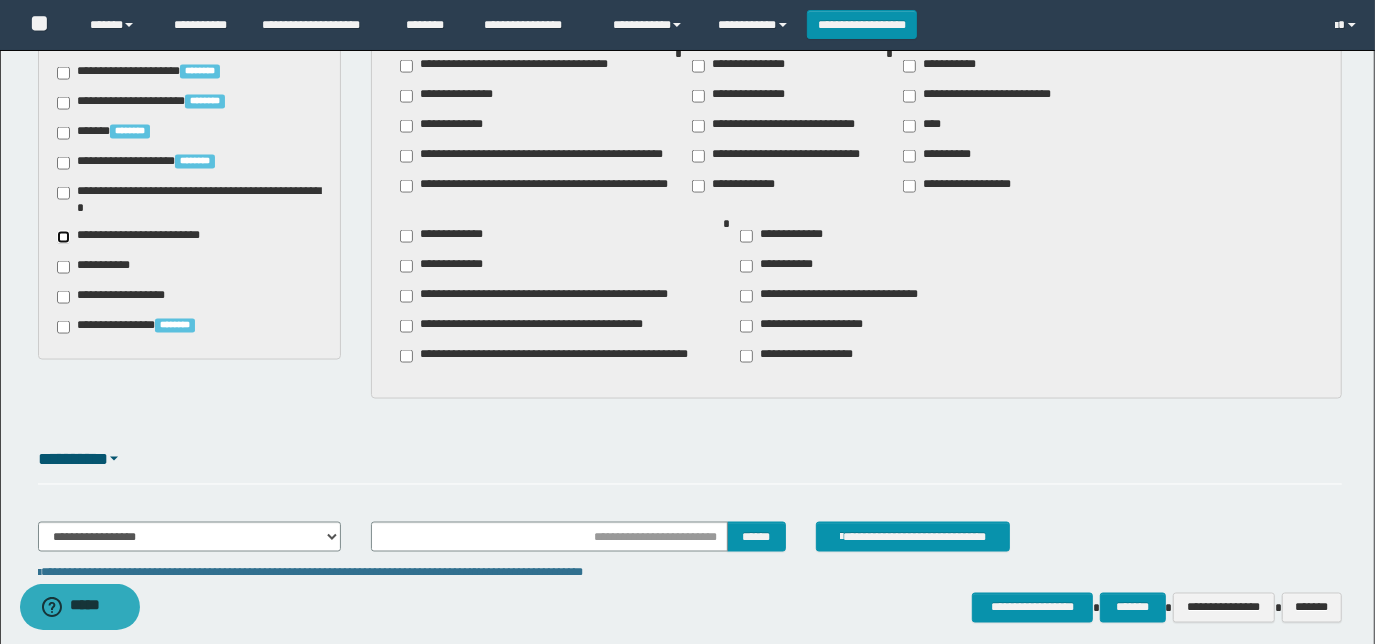 scroll, scrollTop: 2000, scrollLeft: 0, axis: vertical 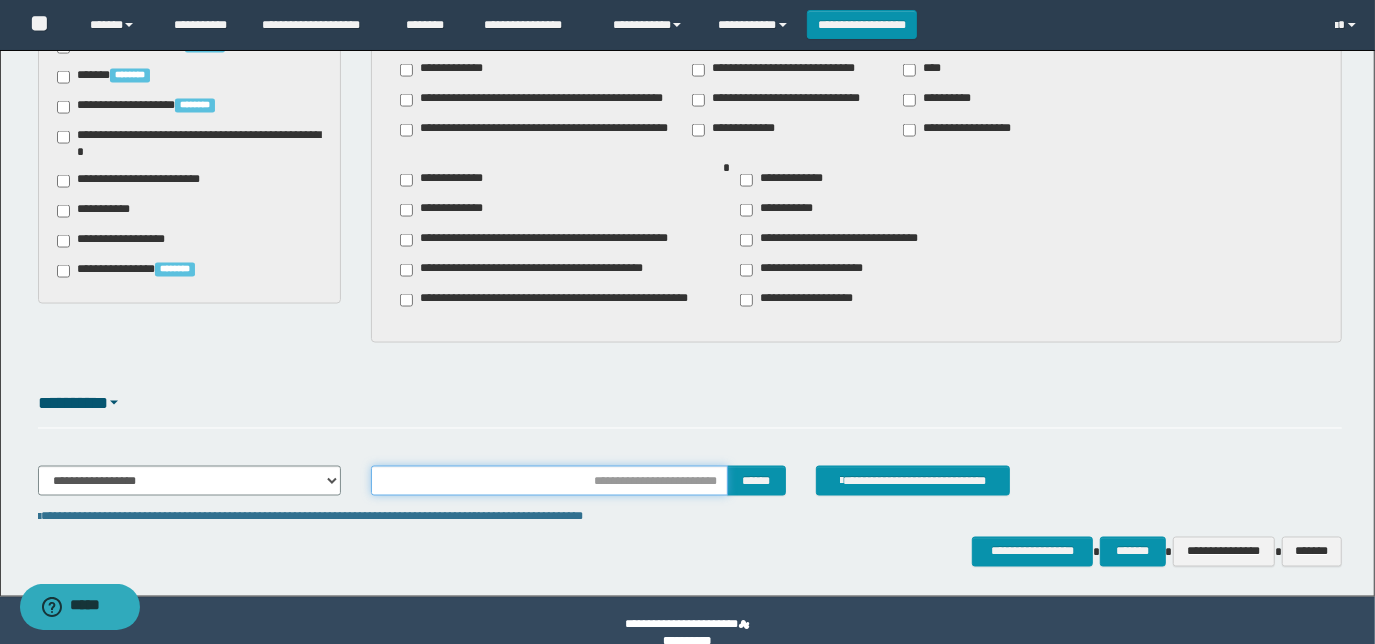 click at bounding box center [549, 481] 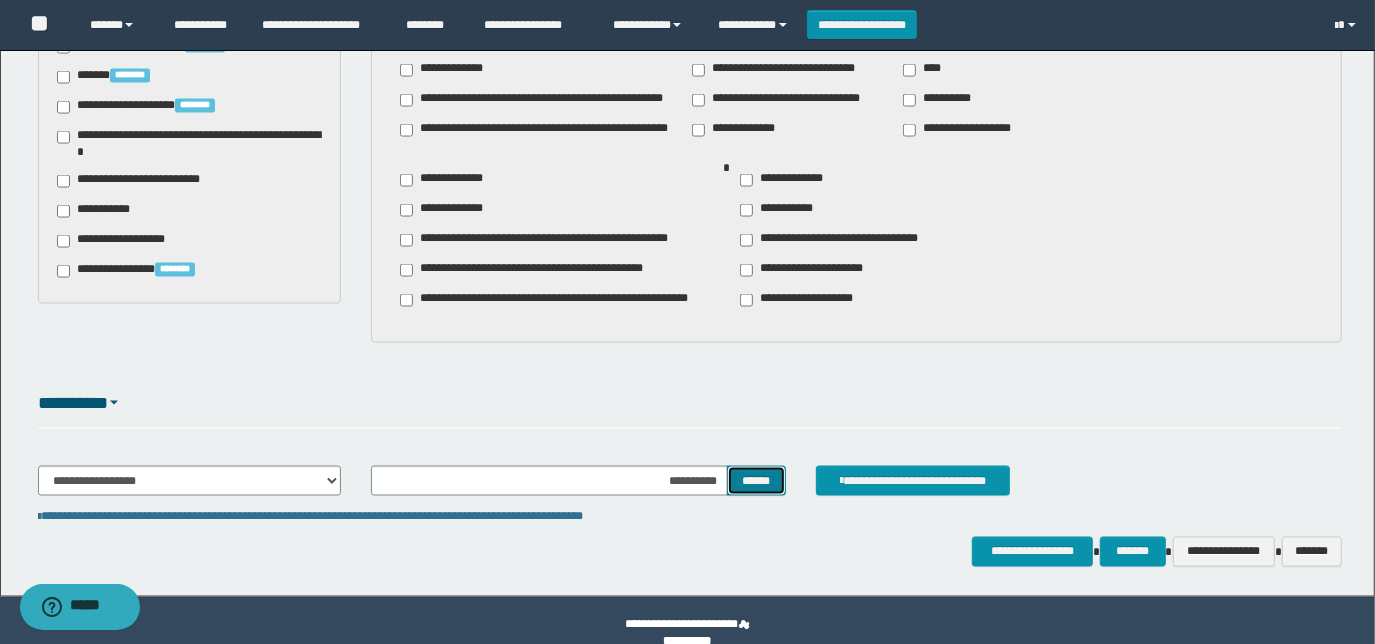 click on "******" at bounding box center [756, 480] 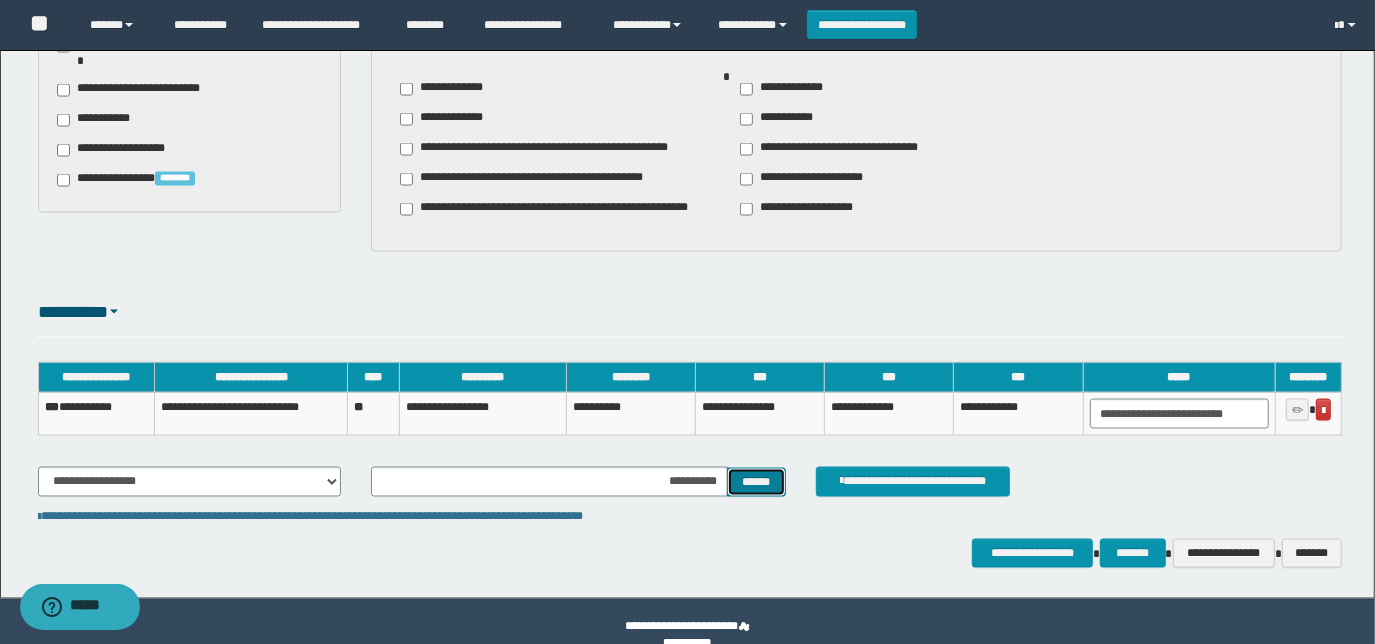 scroll, scrollTop: 2120, scrollLeft: 0, axis: vertical 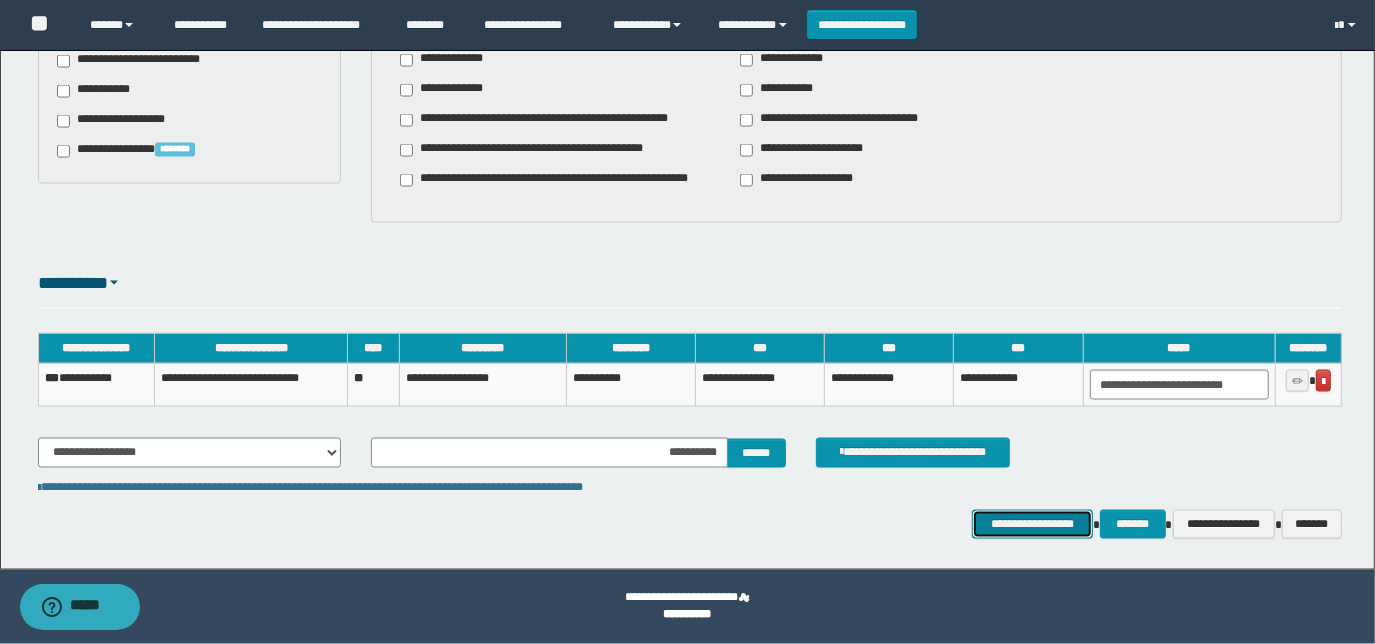 click on "**********" at bounding box center [1033, 524] 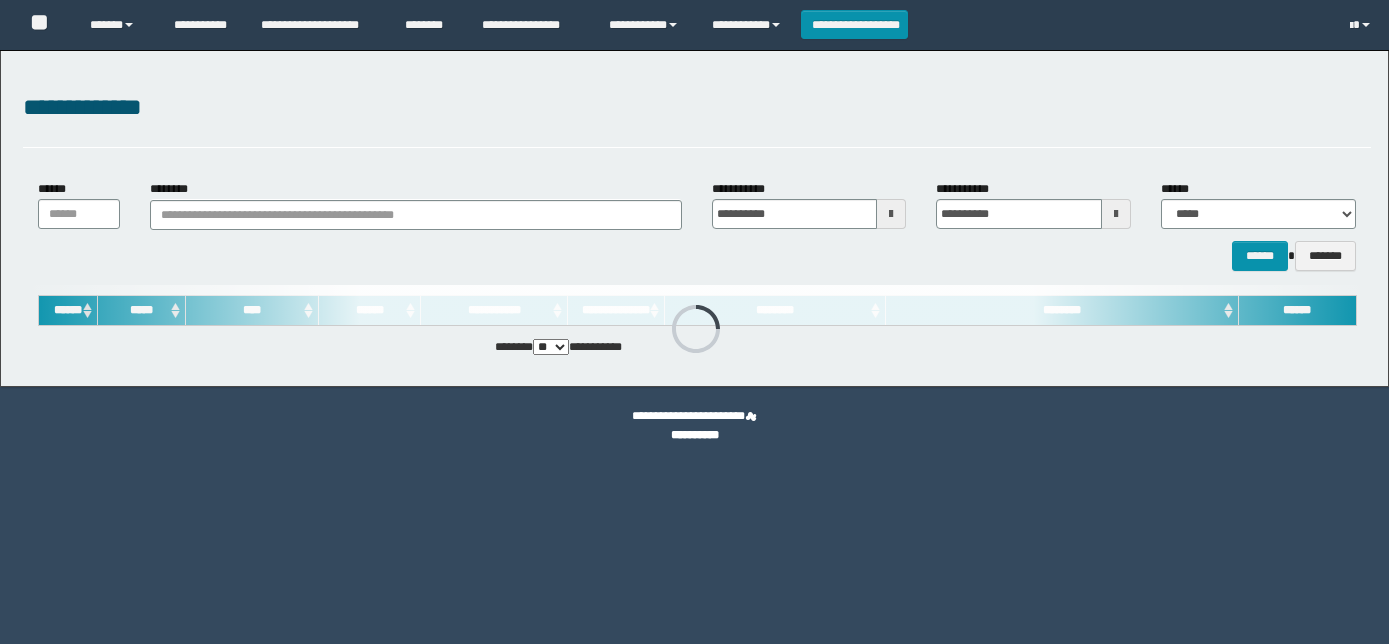 scroll, scrollTop: 0, scrollLeft: 0, axis: both 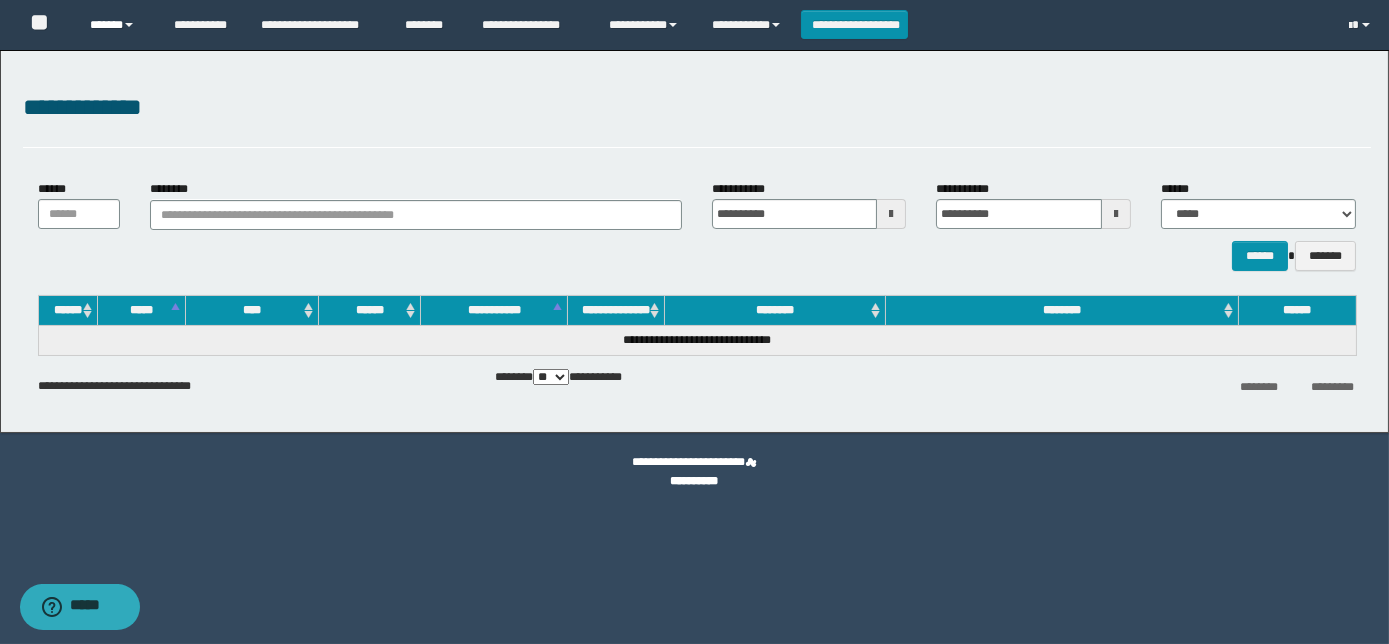 click on "******" at bounding box center [117, 25] 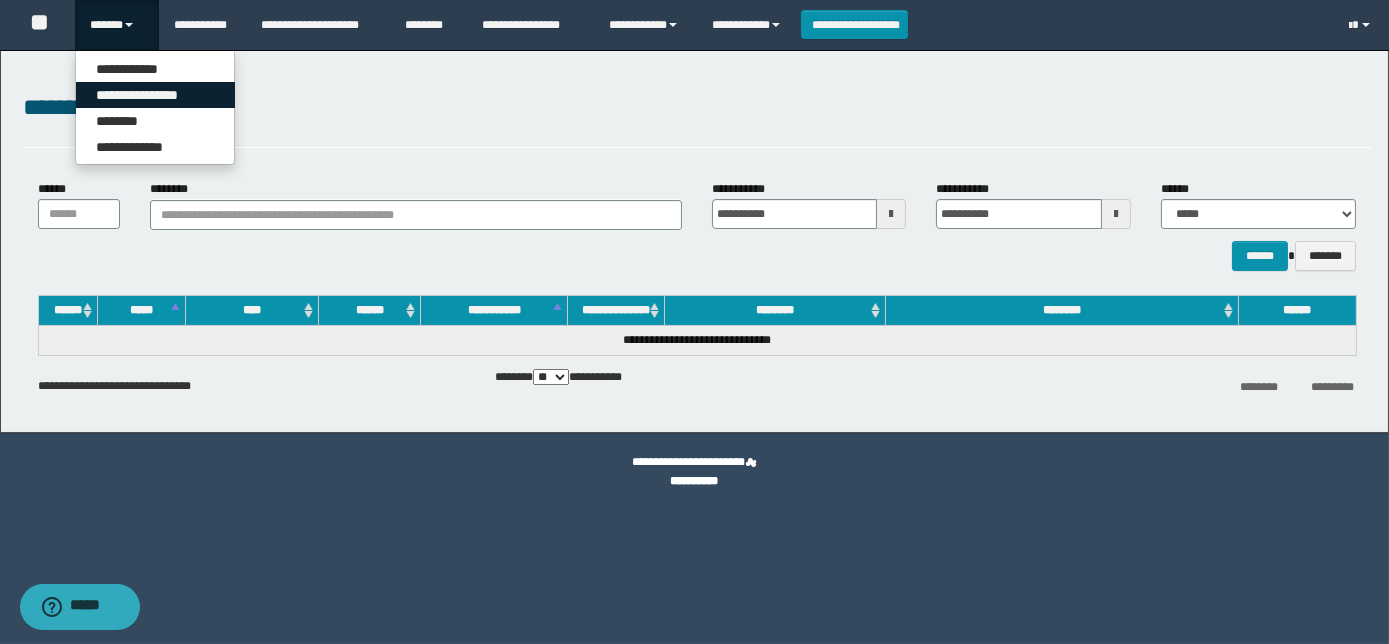click on "**********" at bounding box center (155, 95) 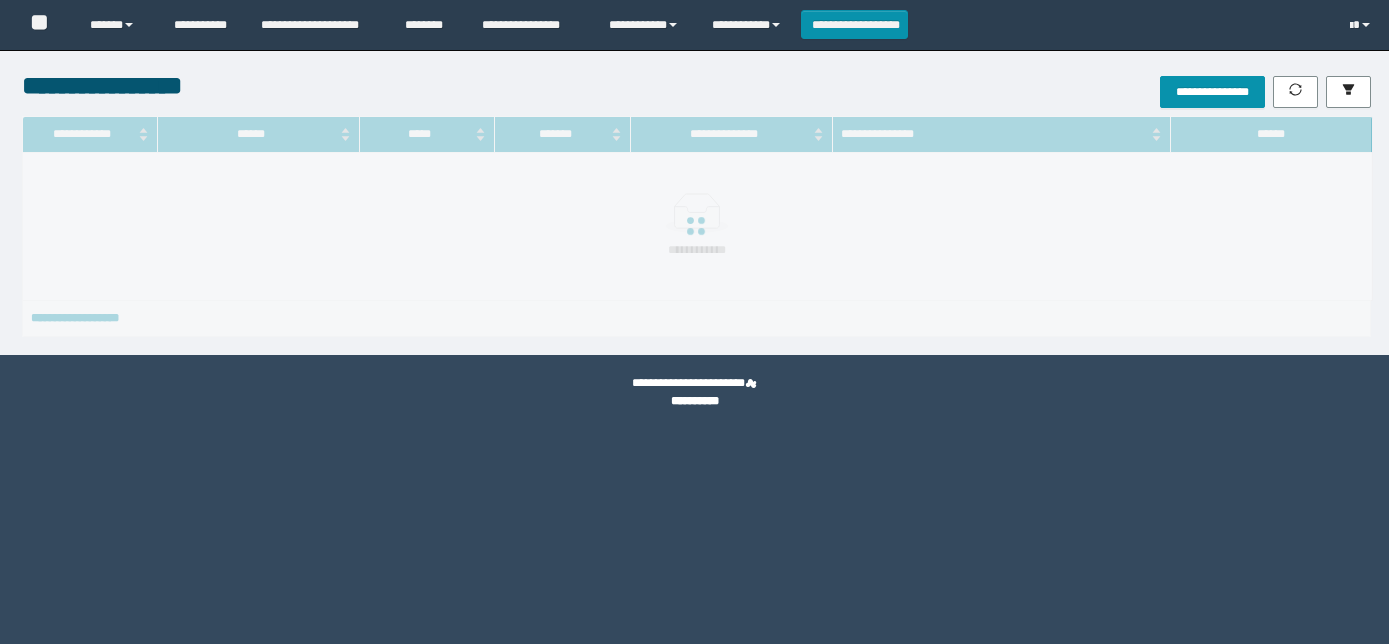 scroll, scrollTop: 0, scrollLeft: 0, axis: both 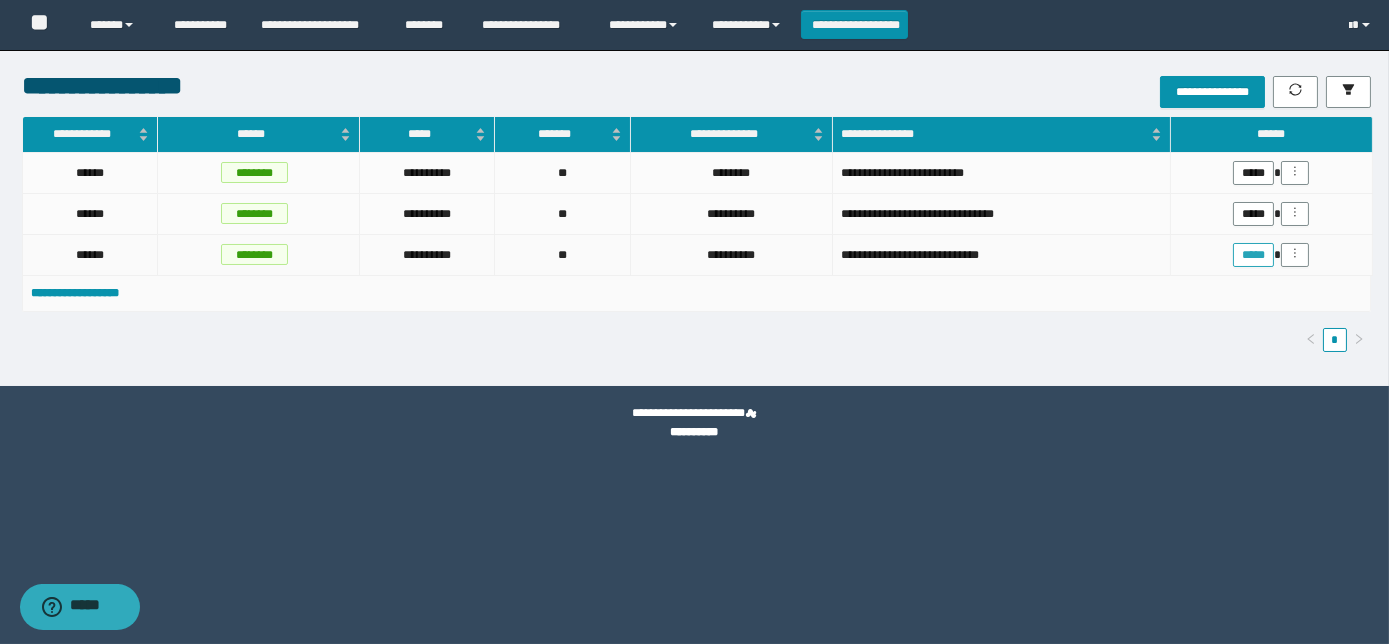 click on "*****" at bounding box center (1253, 255) 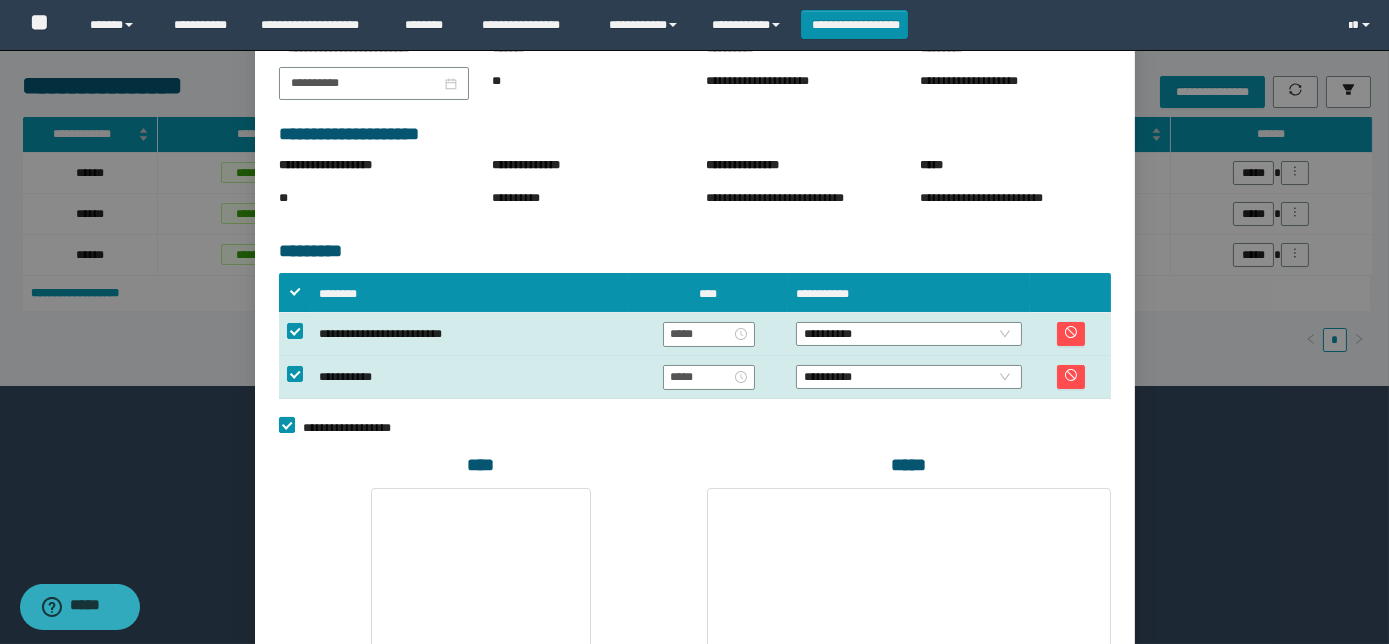 click on "**********" at bounding box center (352, 428) 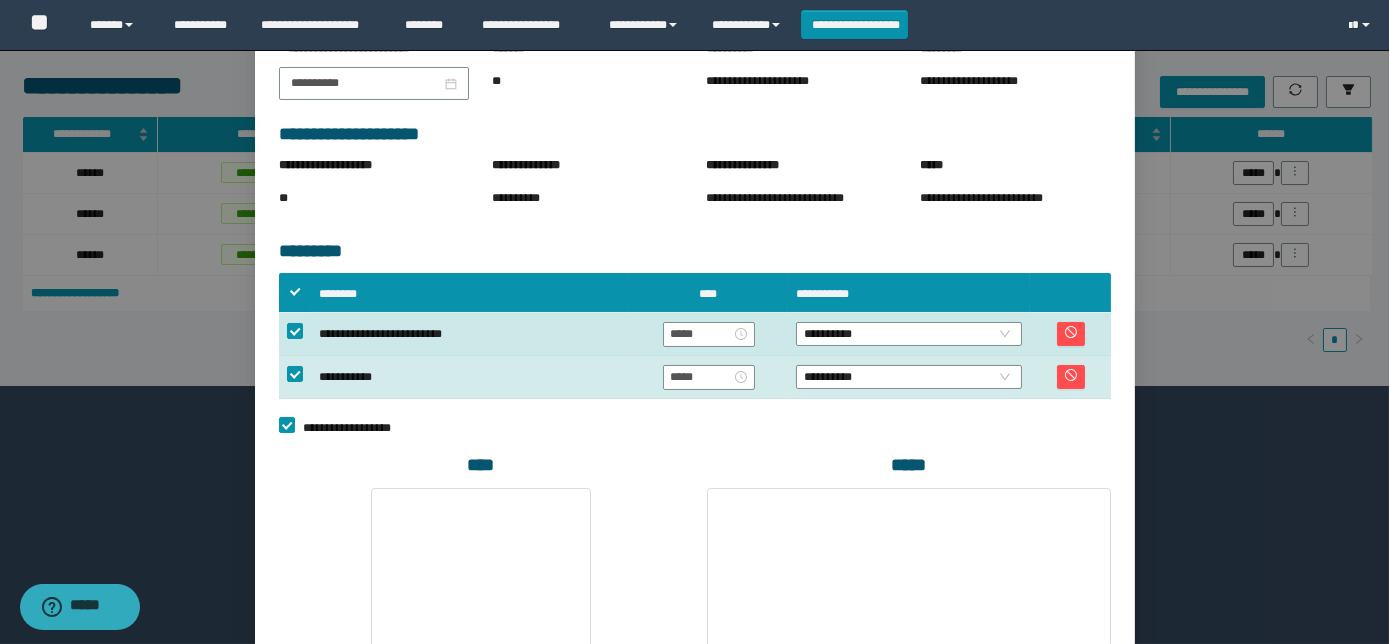 scroll, scrollTop: 175, scrollLeft: 0, axis: vertical 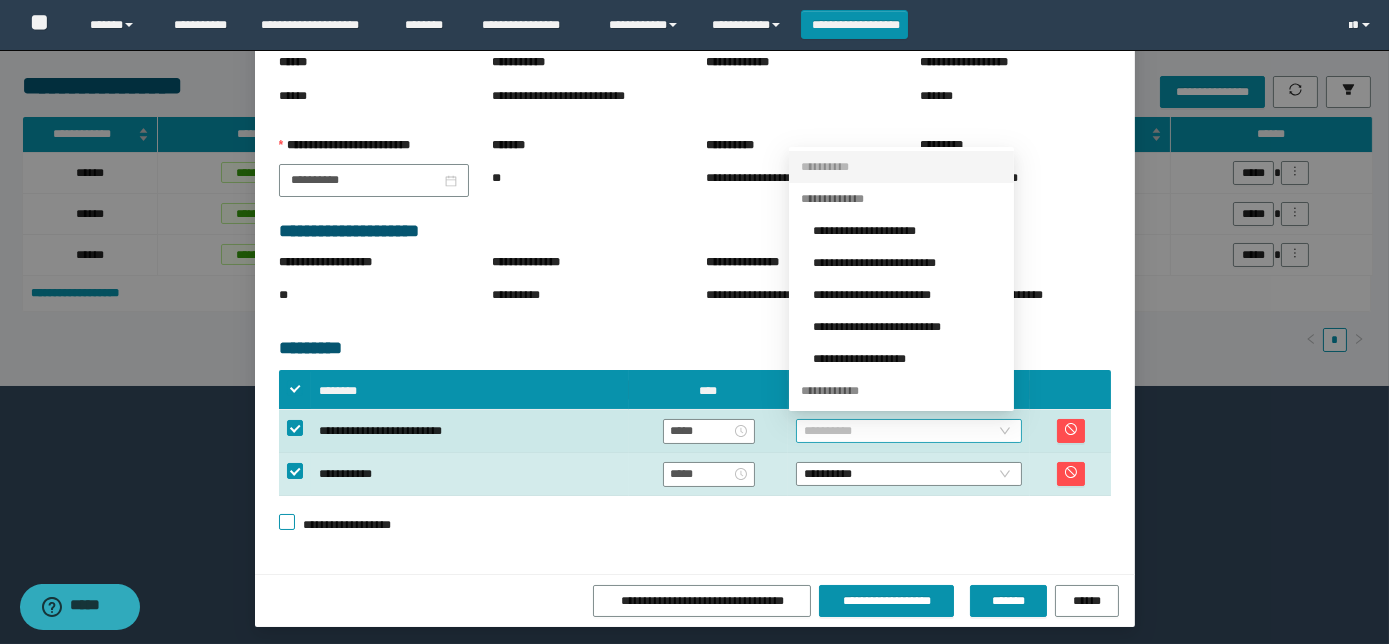 click on "**********" at bounding box center (909, 431) 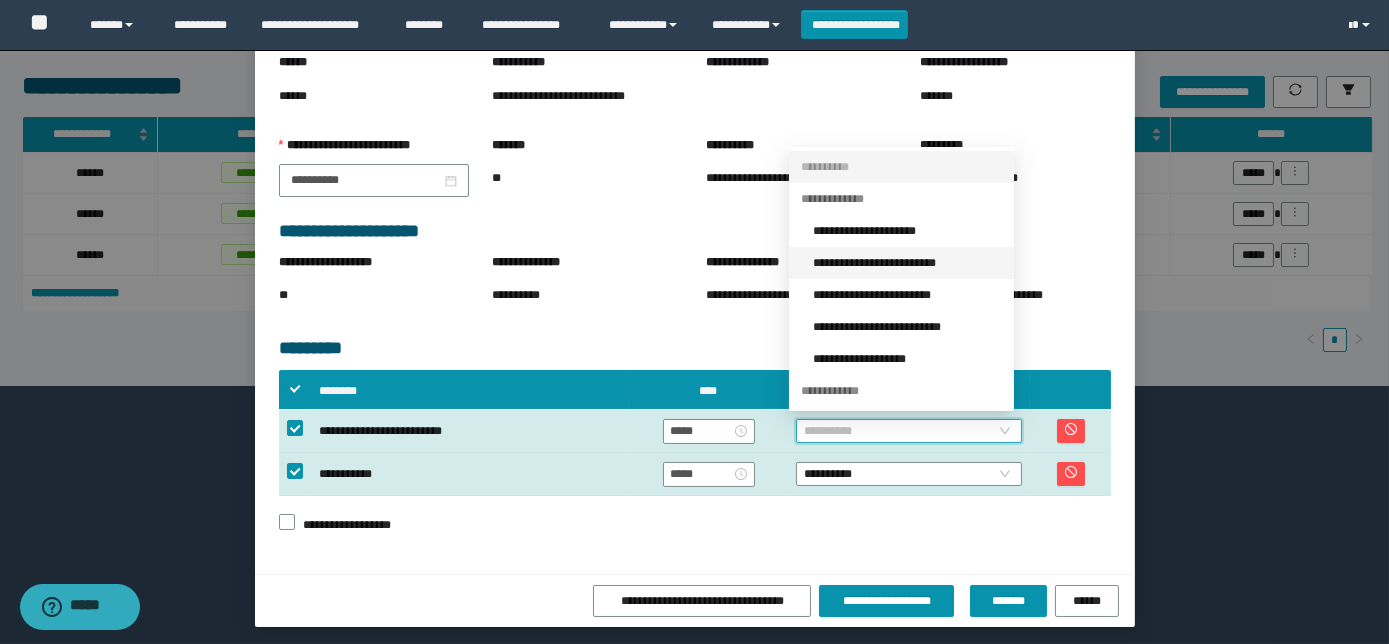 click on "**********" at bounding box center (907, 263) 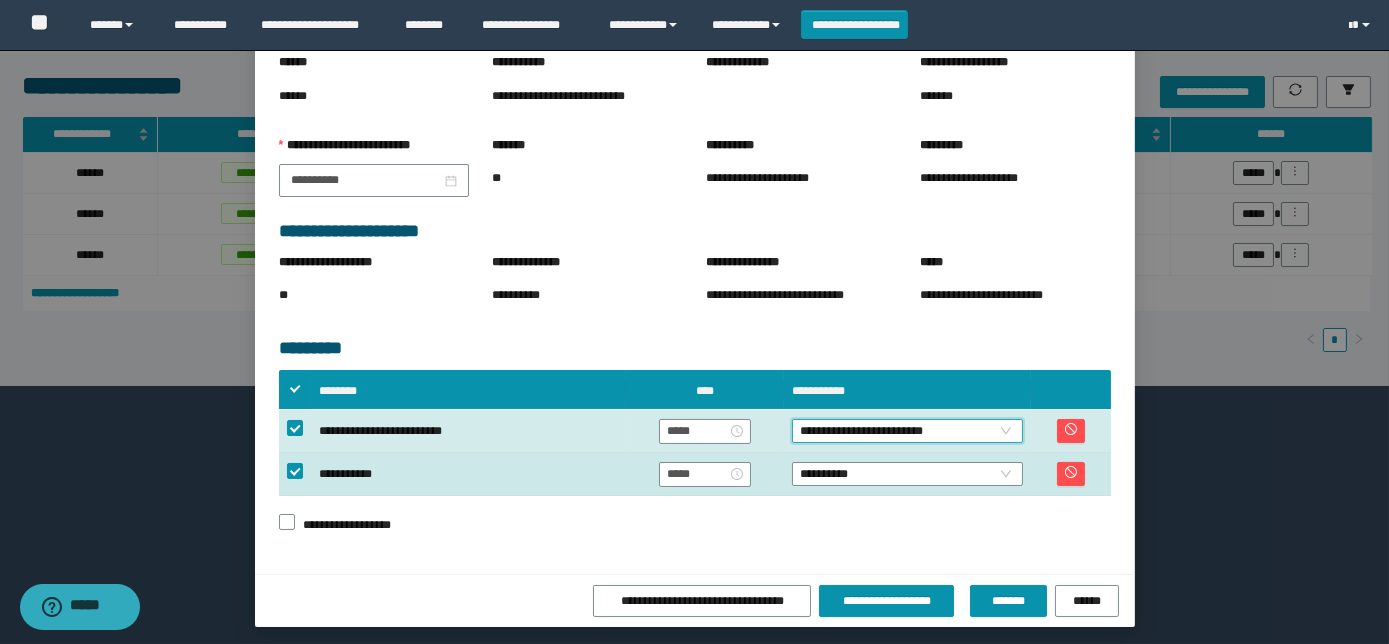 click on "**********" at bounding box center (907, 474) 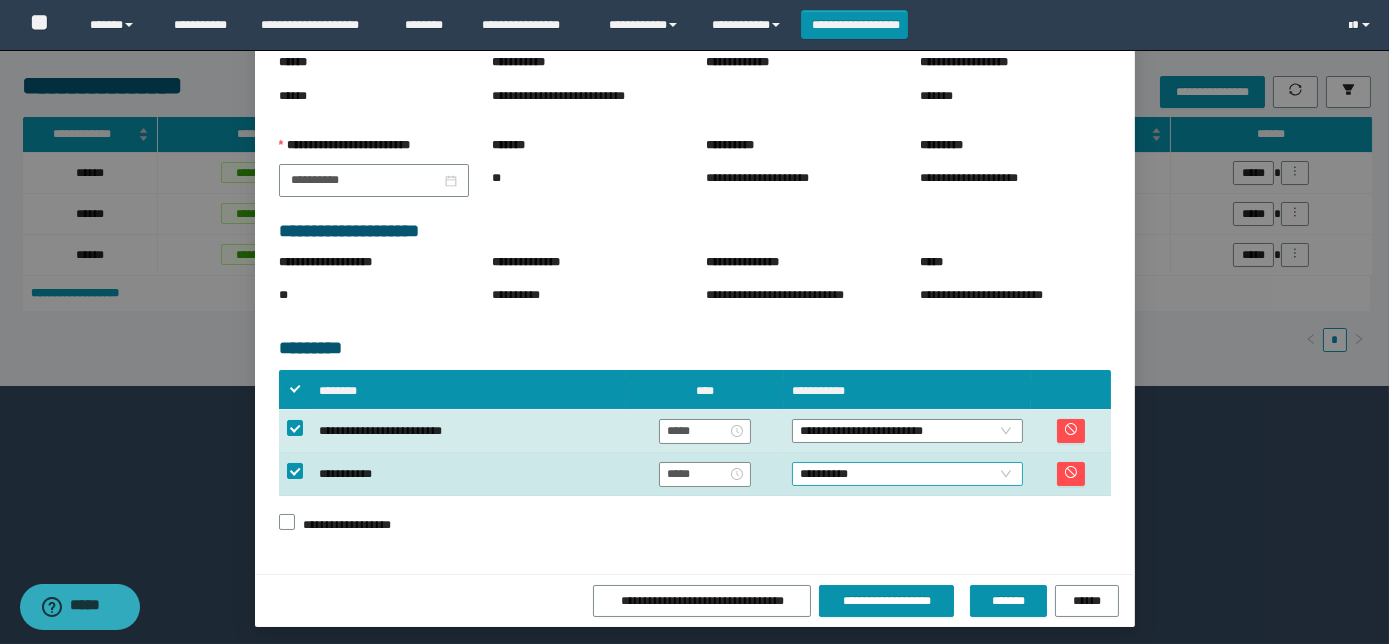 click on "**********" at bounding box center [907, 474] 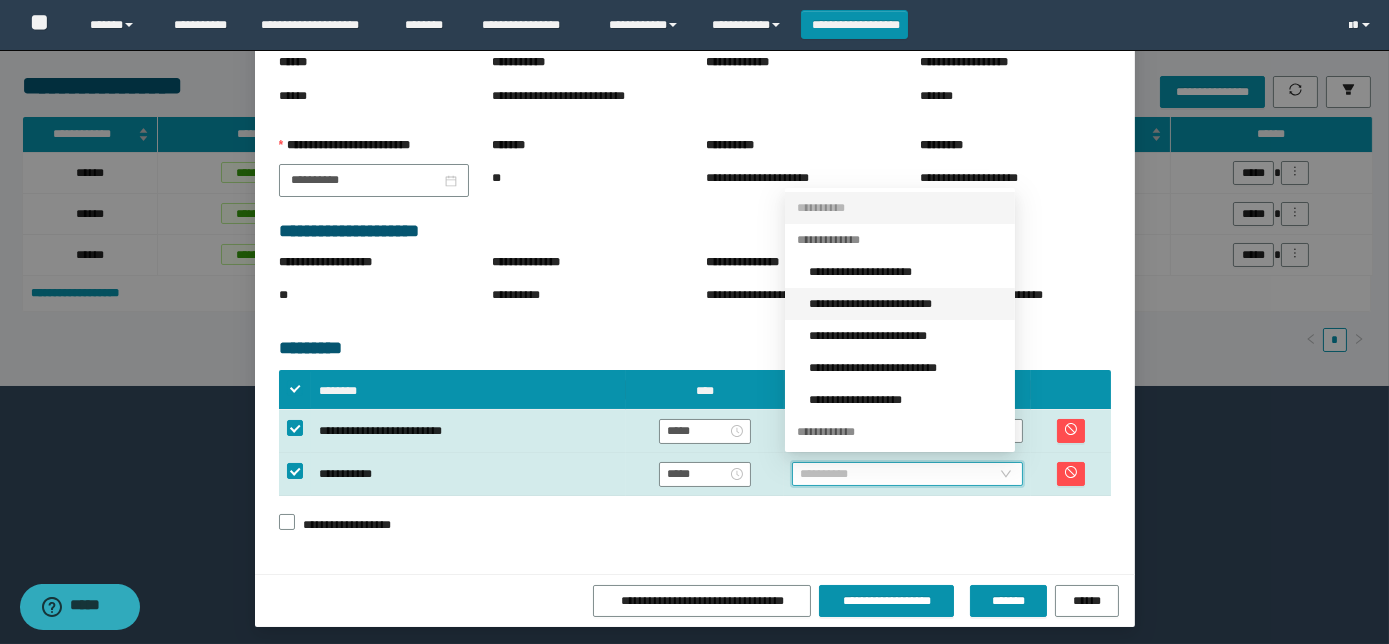 click on "**********" at bounding box center [906, 304] 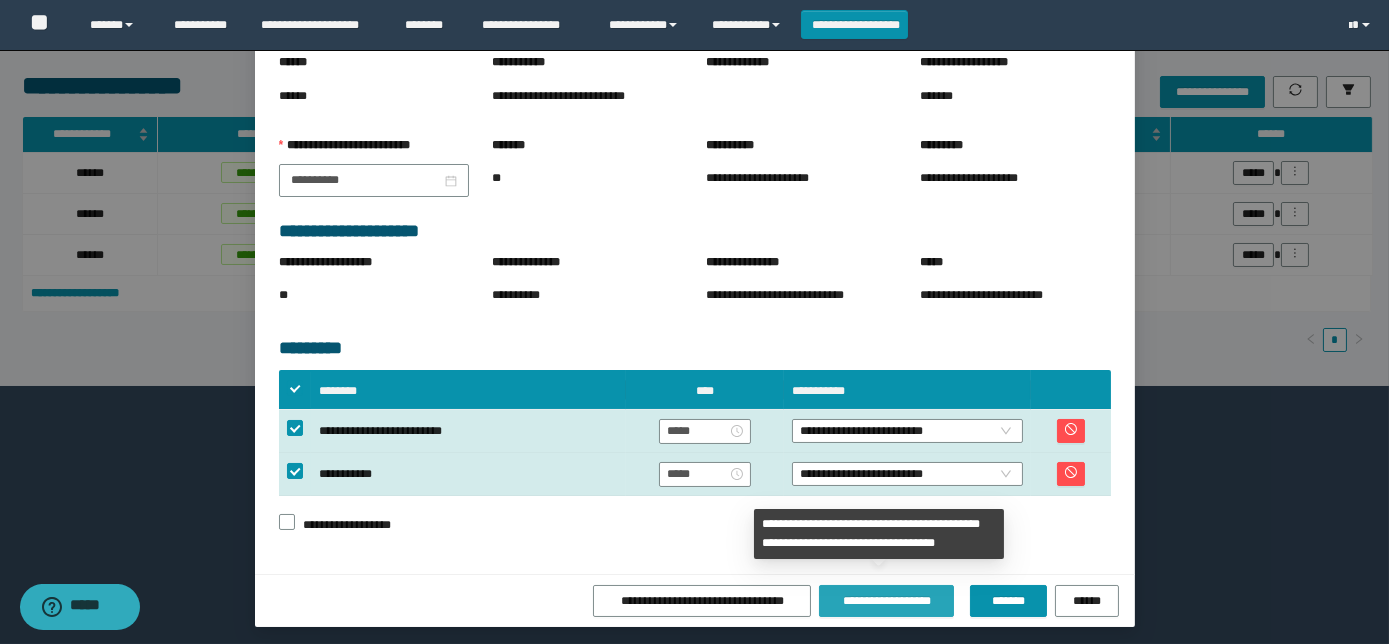 click on "**********" at bounding box center (886, 601) 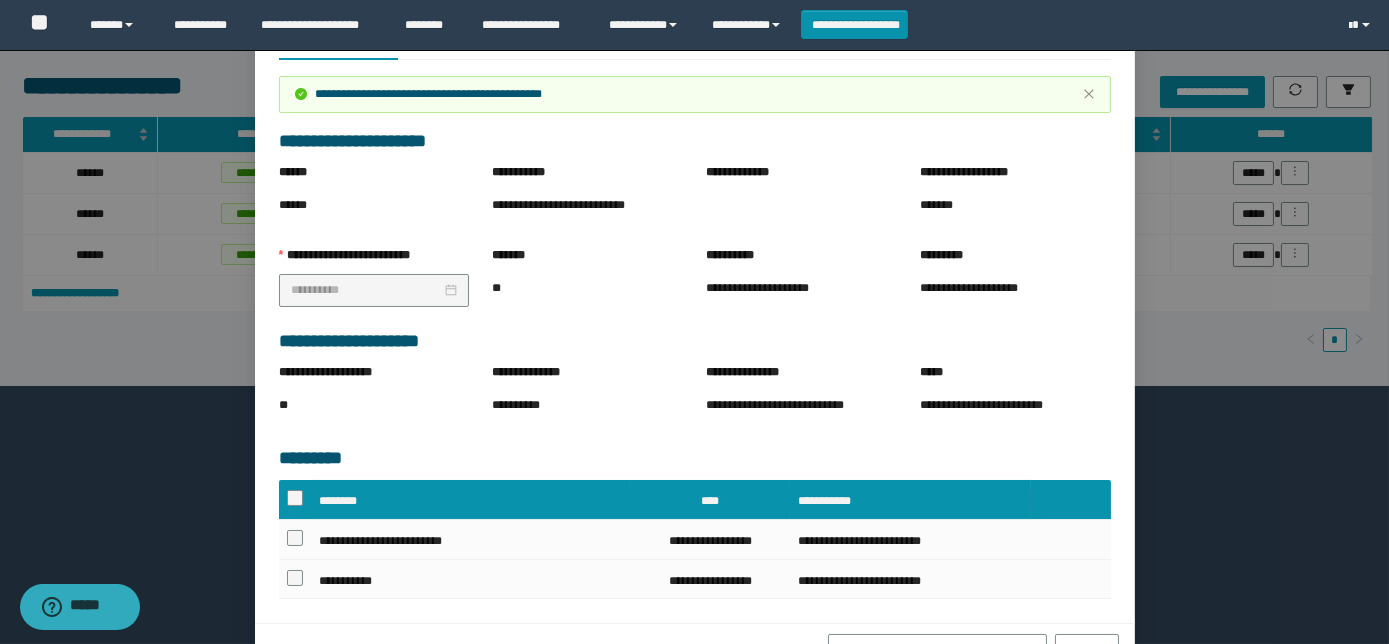 scroll, scrollTop: 0, scrollLeft: 0, axis: both 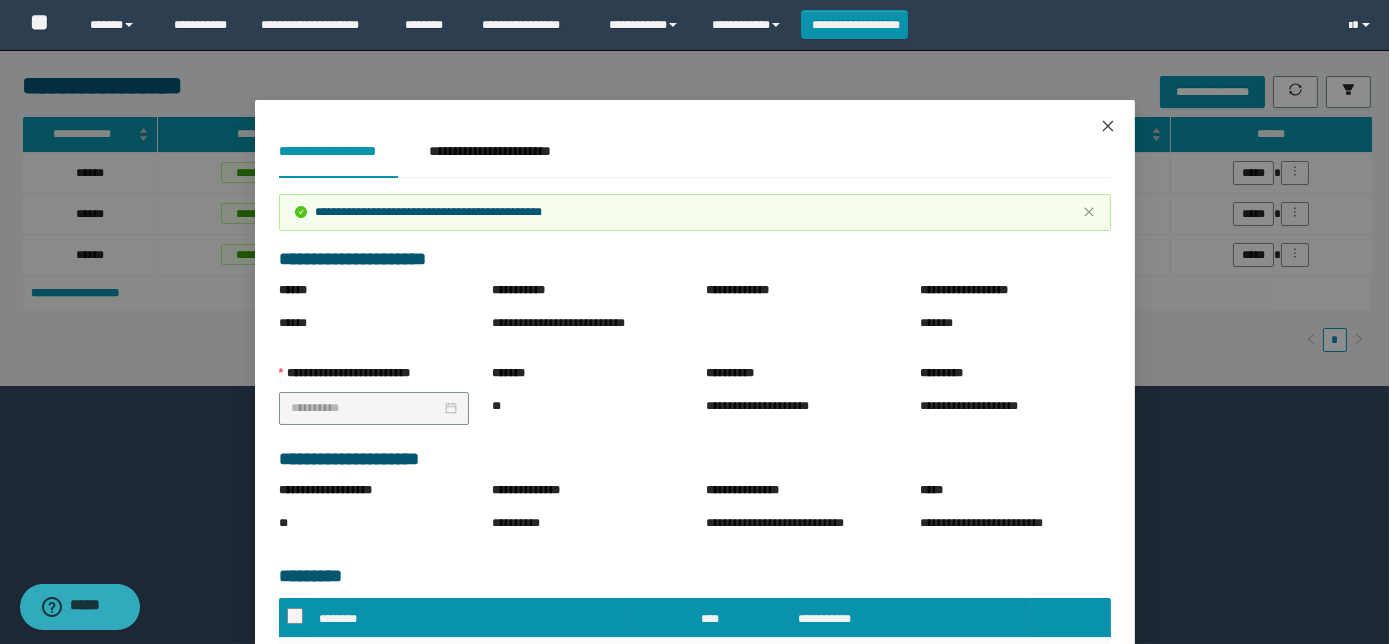 click at bounding box center (1108, 127) 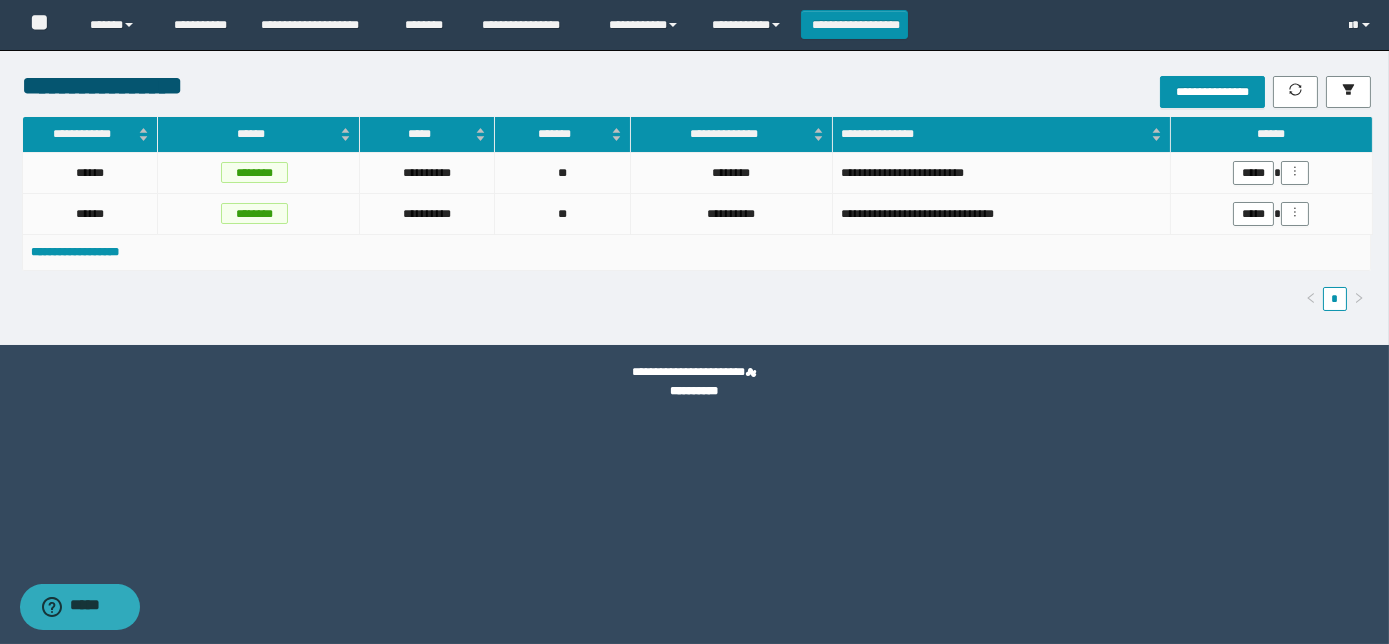 click on "**********" at bounding box center [528, 85] 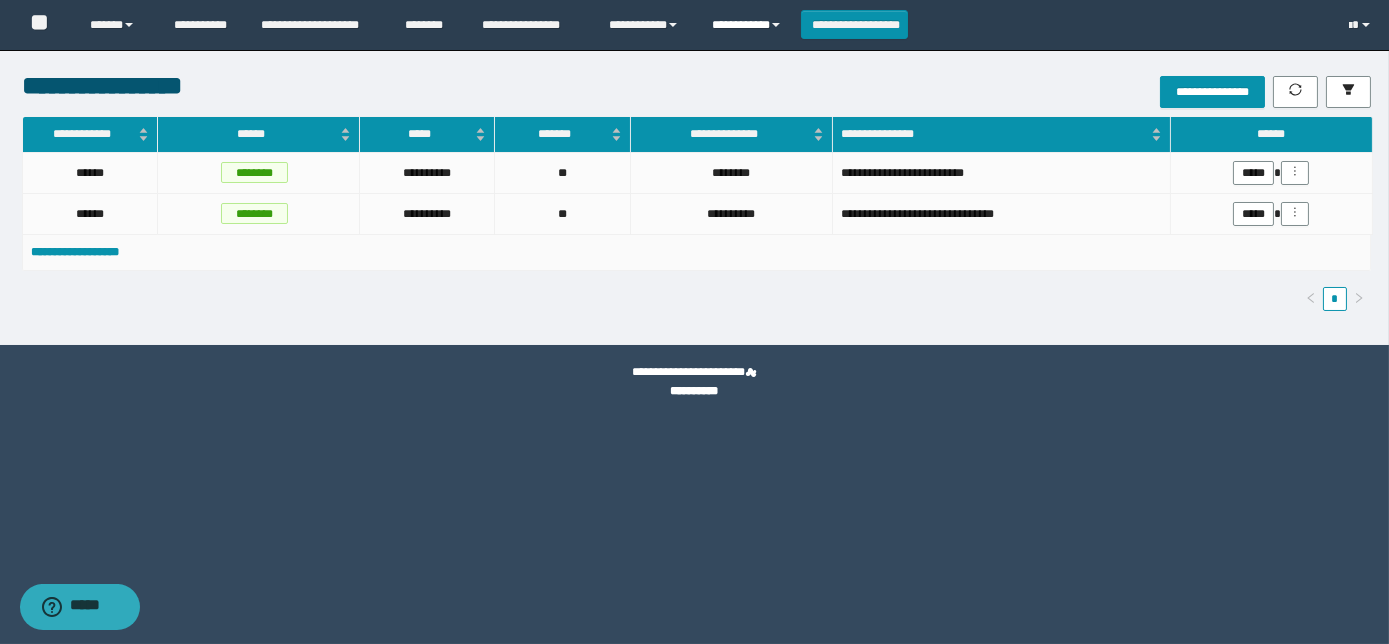 click on "**********" at bounding box center (749, 25) 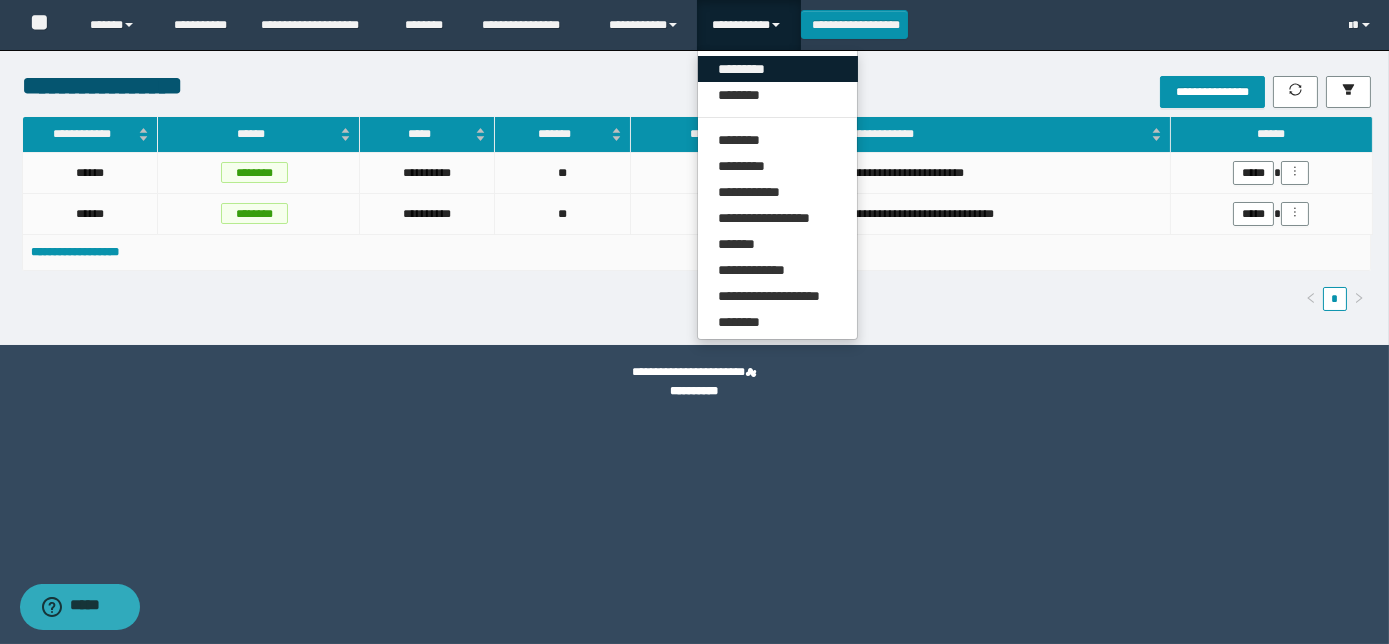 click on "*********" at bounding box center (778, 69) 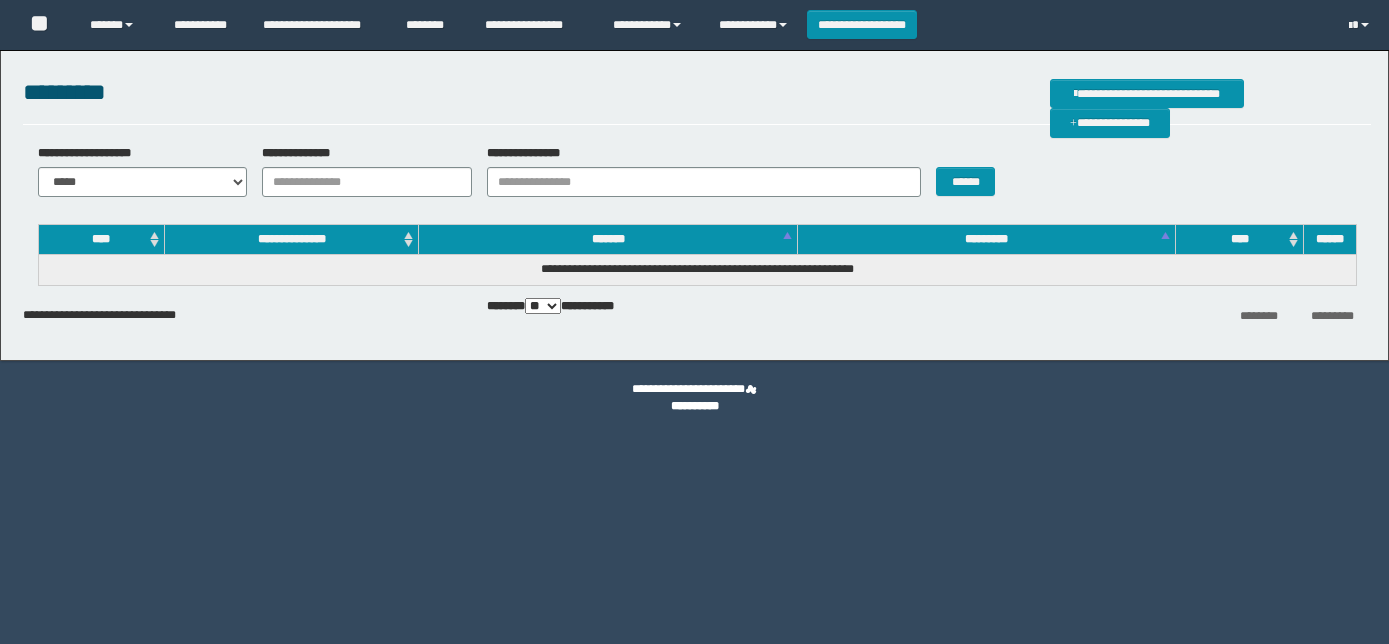 scroll, scrollTop: 0, scrollLeft: 0, axis: both 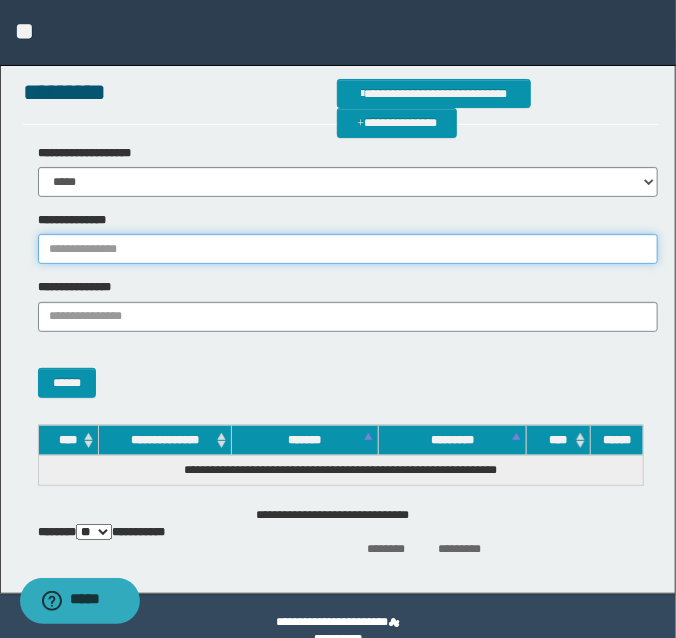 click on "**********" at bounding box center [348, 249] 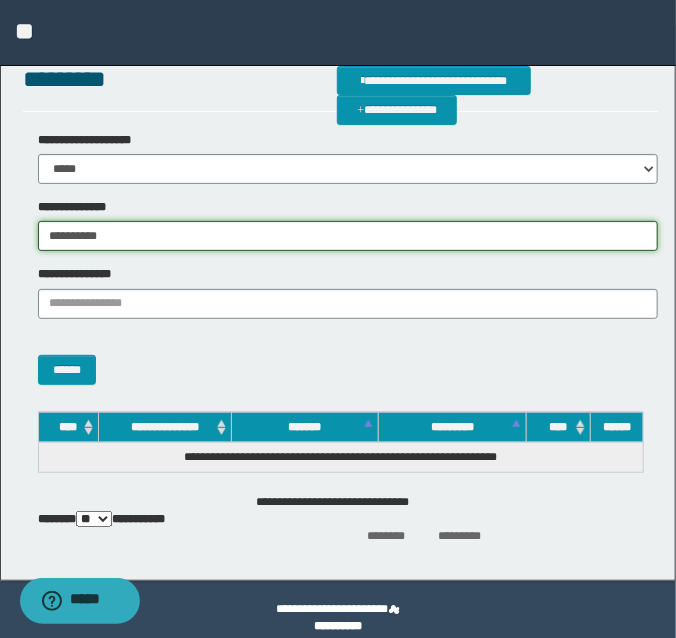 scroll, scrollTop: 30, scrollLeft: 0, axis: vertical 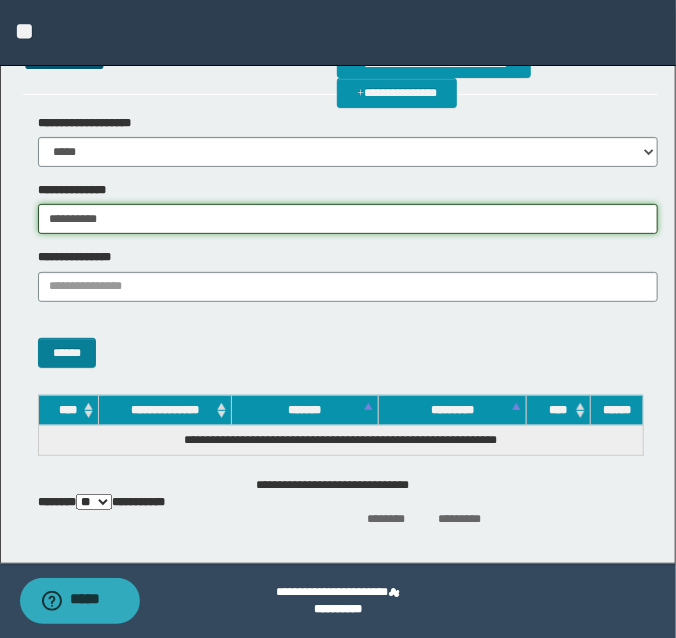 type on "**********" 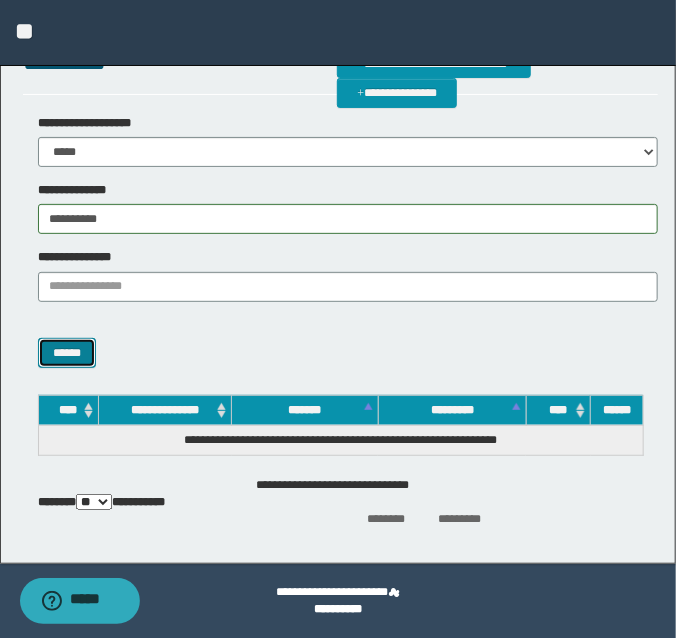 click on "******" at bounding box center [67, 352] 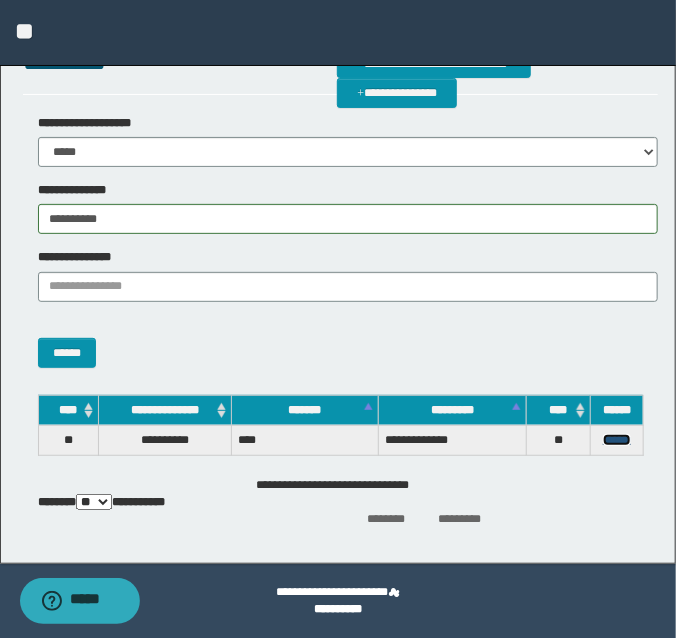 click on "******" at bounding box center [617, 440] 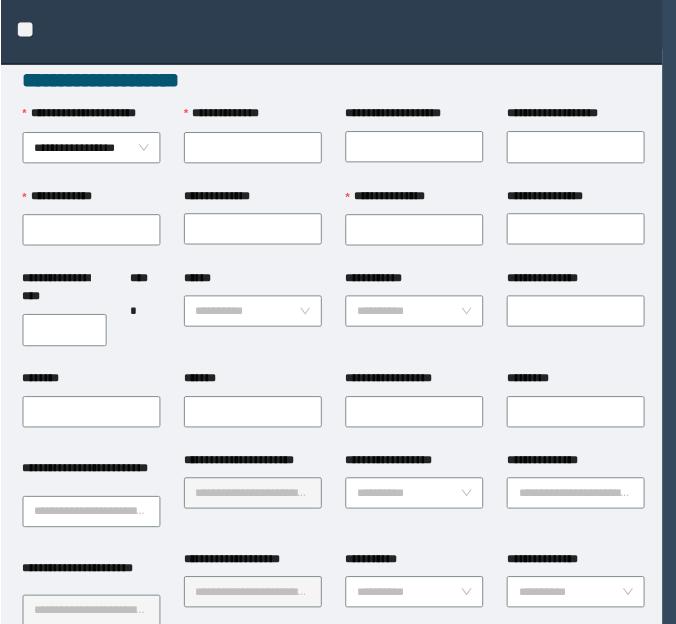 scroll, scrollTop: 0, scrollLeft: 0, axis: both 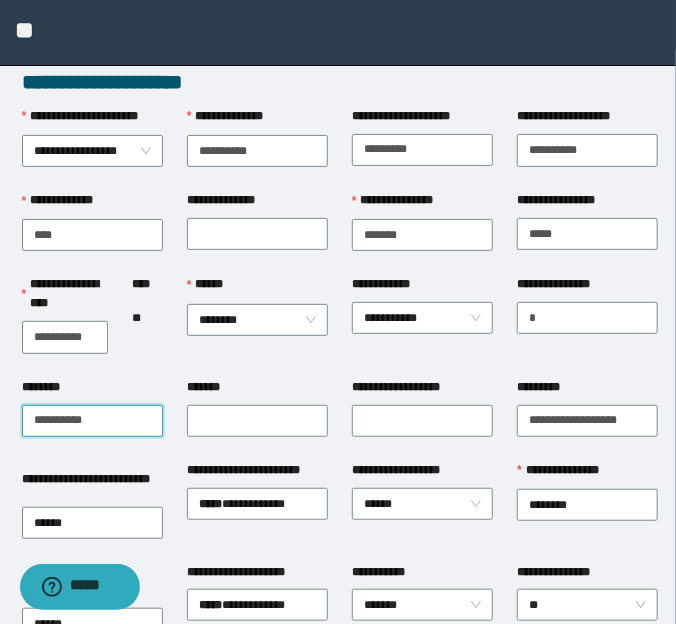 click on "********" at bounding box center (92, 421) 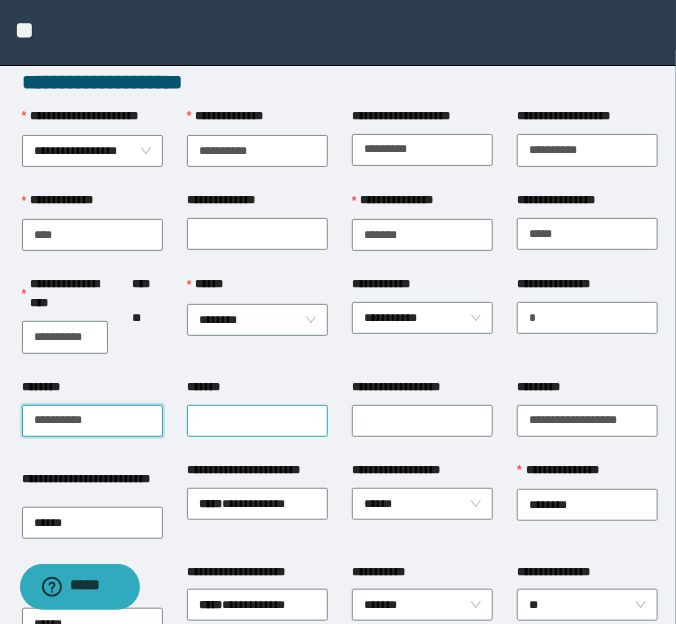 type on "**********" 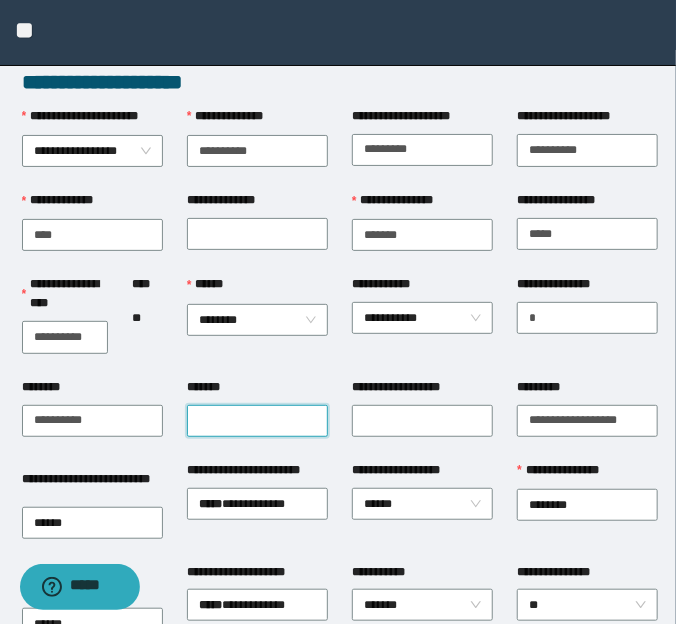 click on "*******" at bounding box center [257, 421] 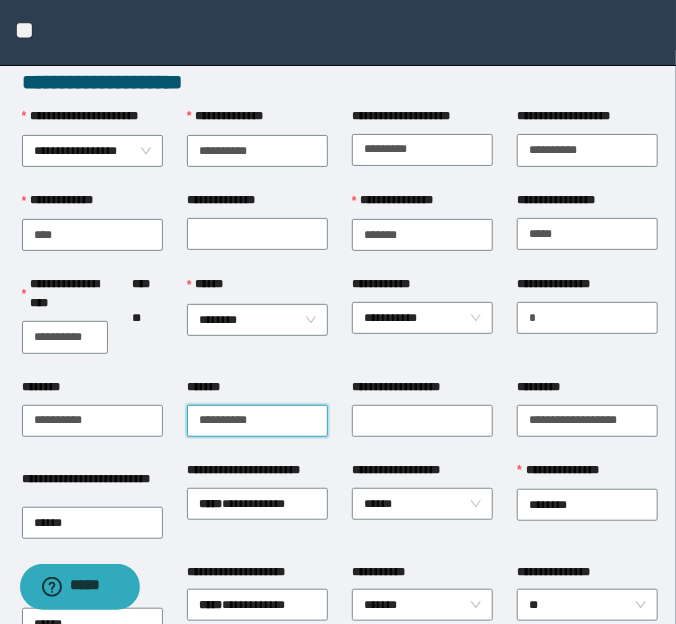 type on "**********" 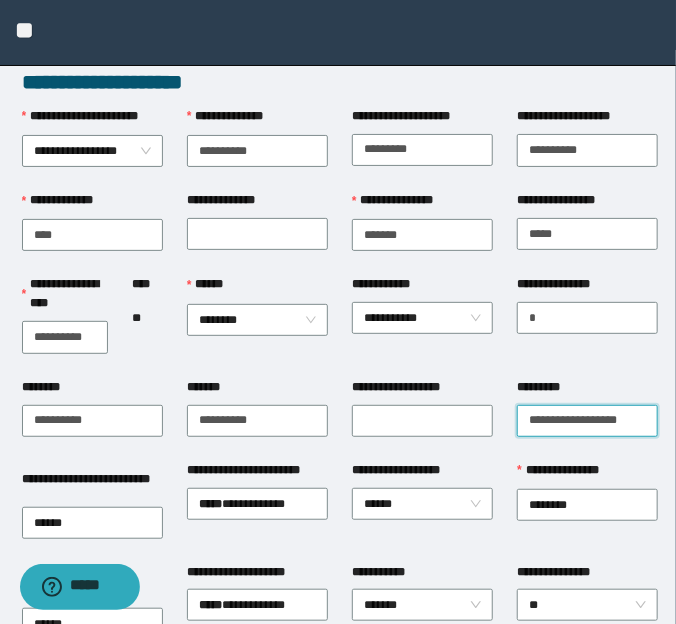 click on "*********" at bounding box center (587, 421) 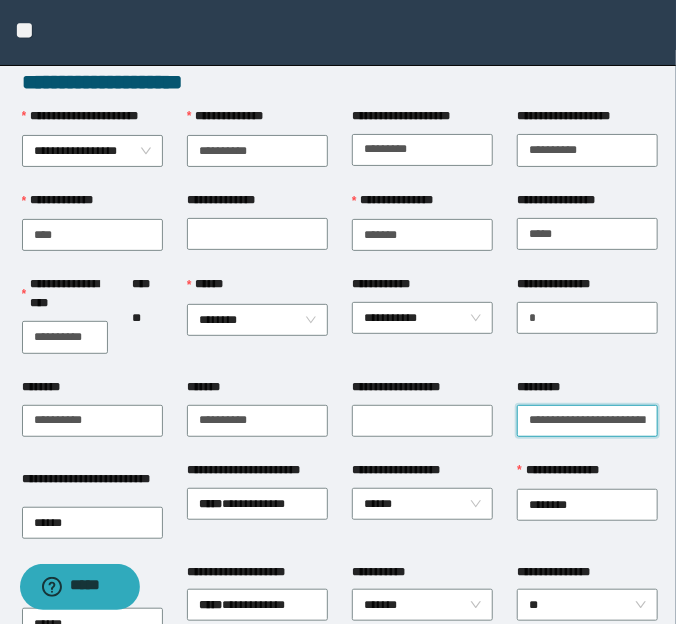 scroll, scrollTop: 0, scrollLeft: 5, axis: horizontal 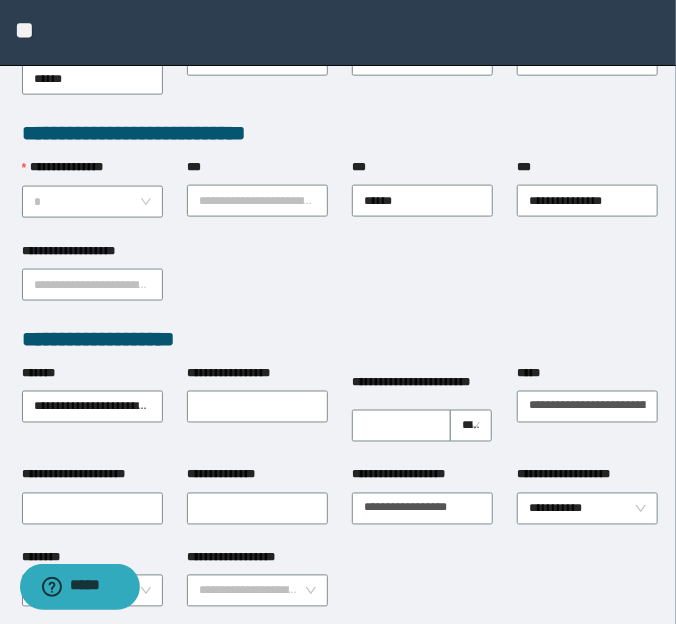drag, startPoint x: 142, startPoint y: 193, endPoint x: 137, endPoint y: 248, distance: 55.226807 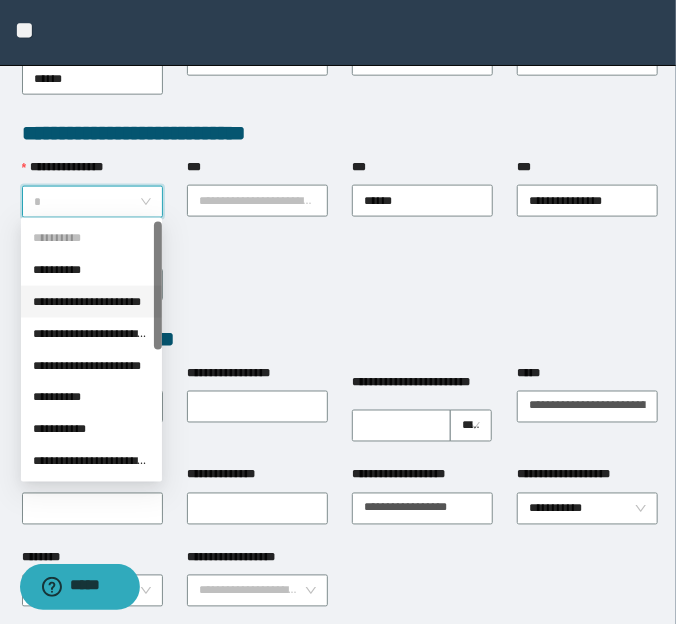 click on "**********" at bounding box center (91, 302) 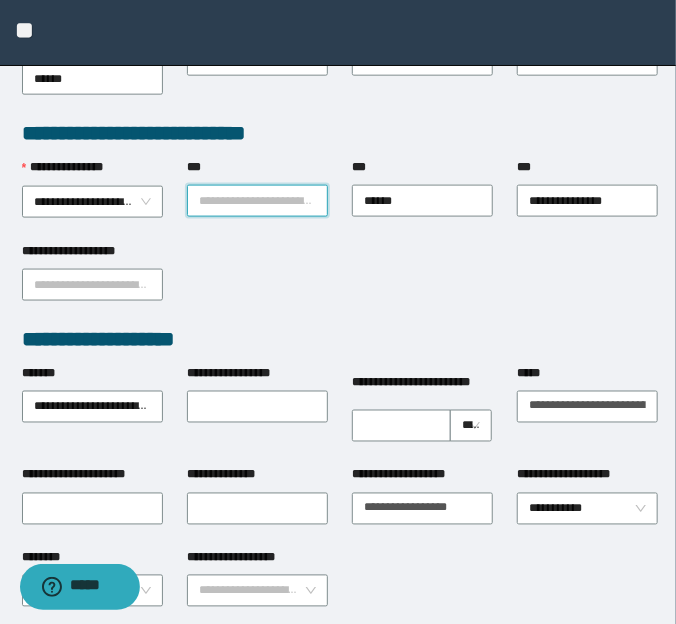 click on "***" at bounding box center [257, 201] 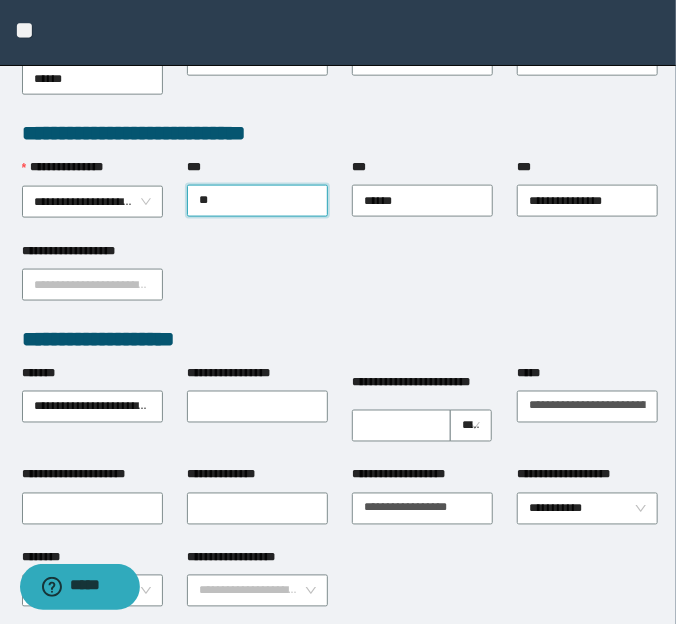 type on "***" 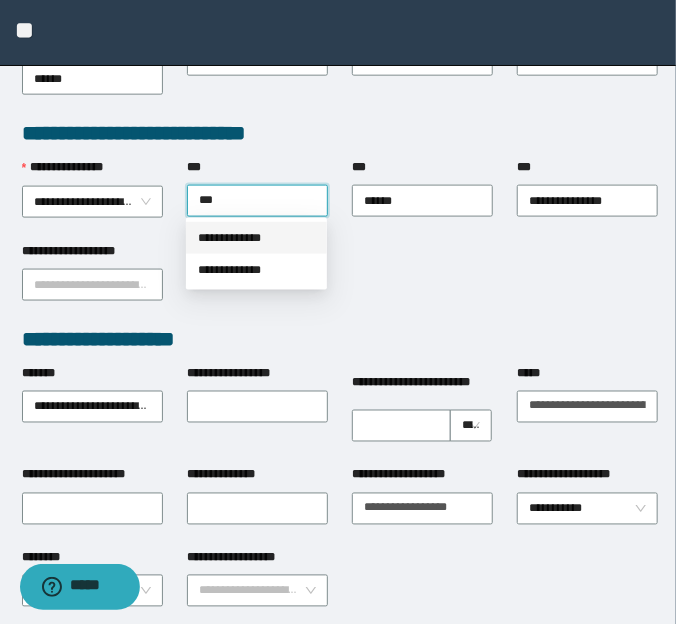 click on "**********" at bounding box center [256, 238] 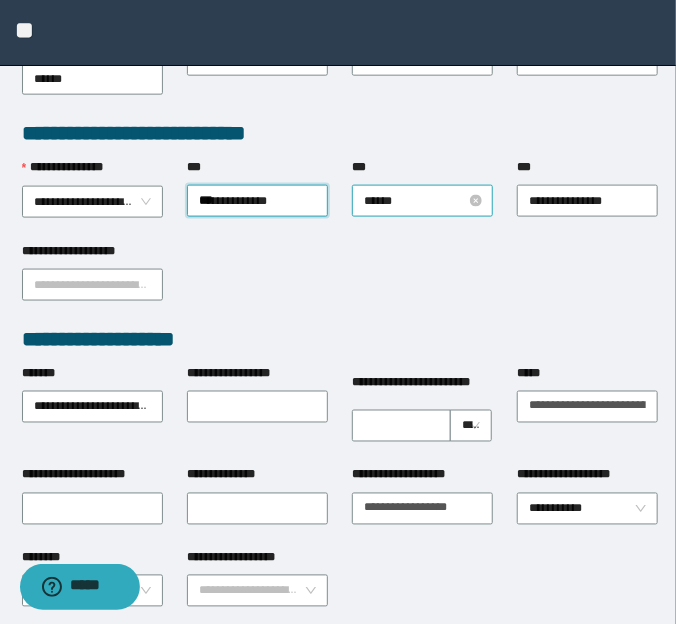 click on "******" at bounding box center (423, 201) 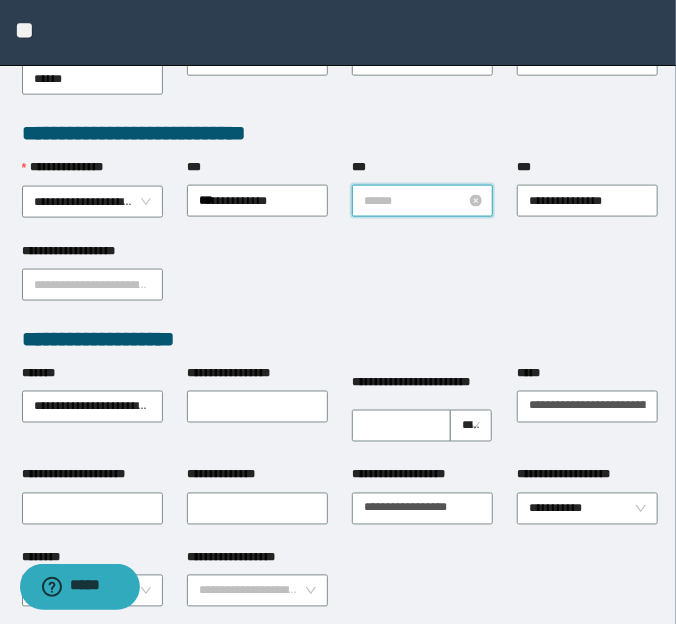 click on "******" at bounding box center [423, 201] 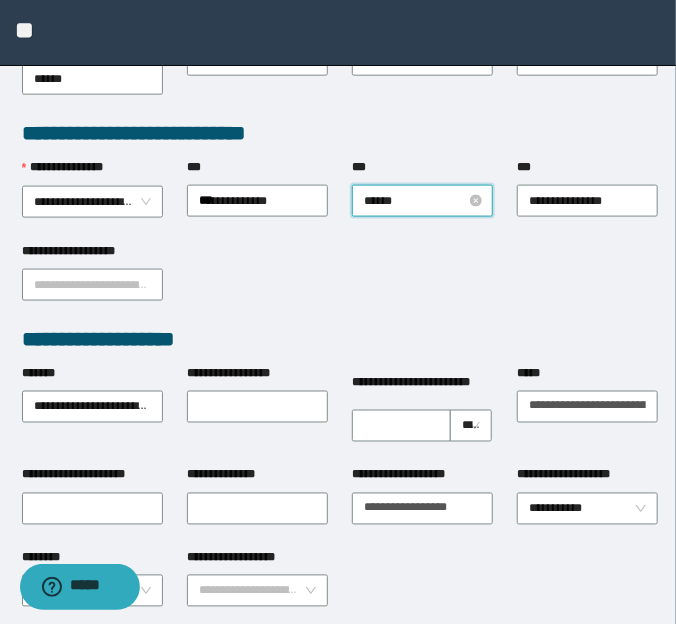 click on "******" at bounding box center (423, 201) 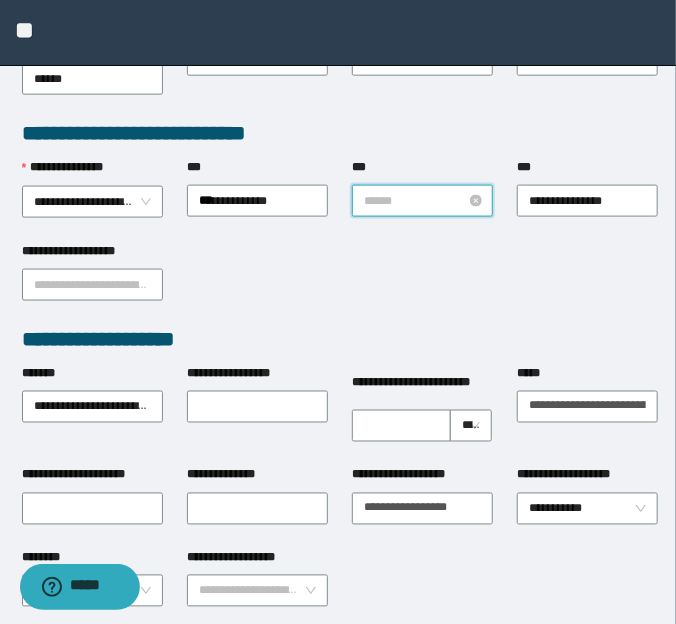 click on "******" at bounding box center [423, 201] 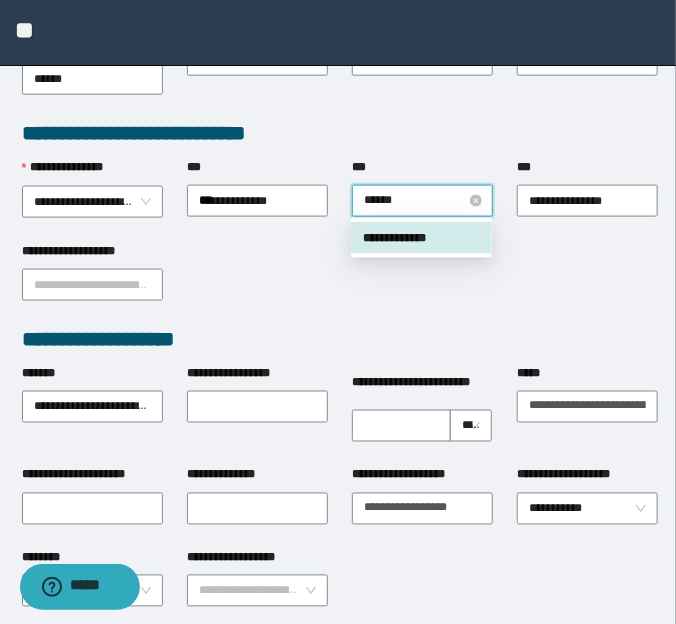 type on "*****" 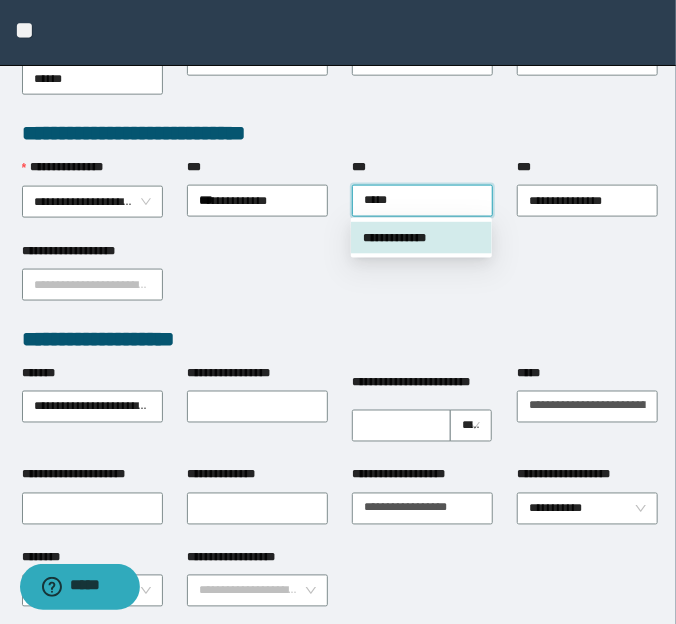 click on "**********" at bounding box center [421, 238] 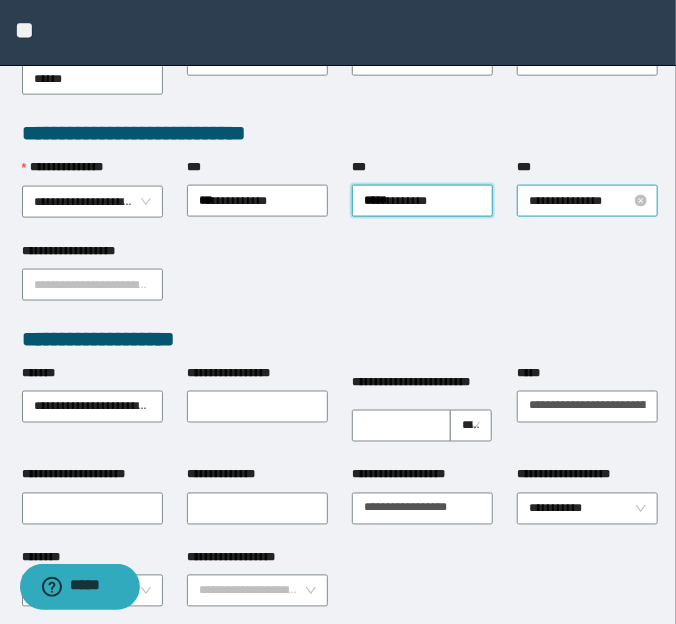 click on "**********" at bounding box center (588, 201) 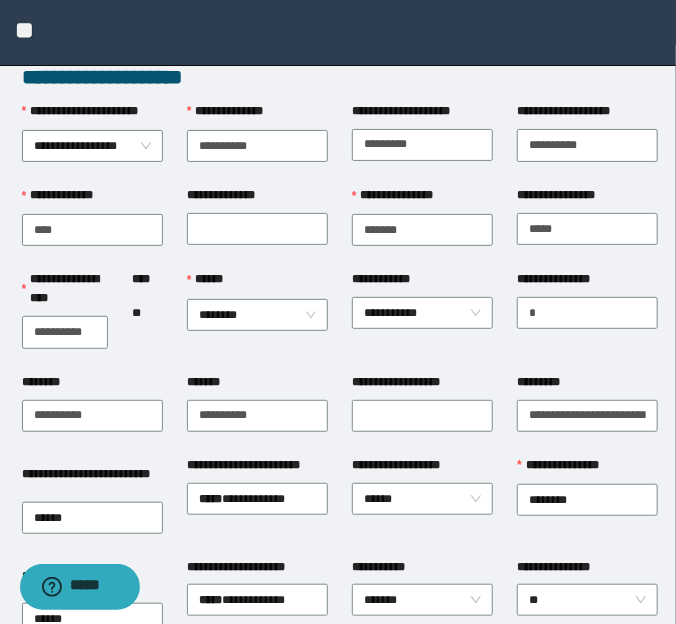 scroll, scrollTop: 0, scrollLeft: 0, axis: both 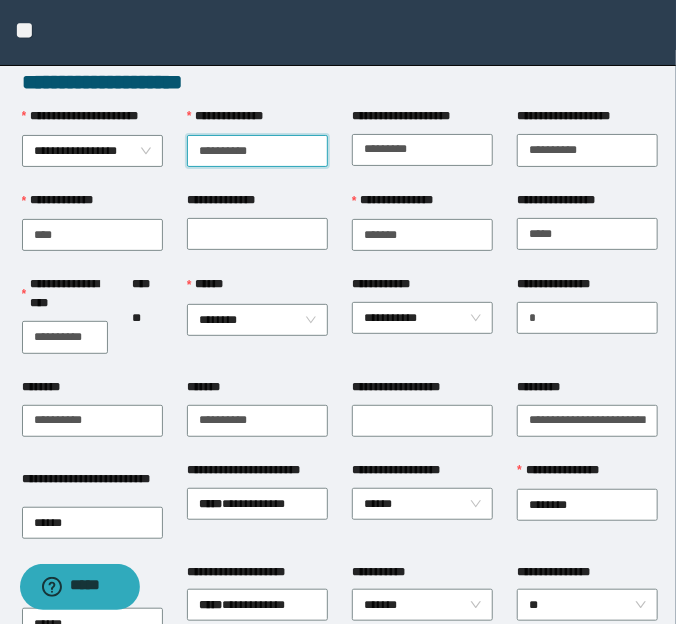 click on "**********" at bounding box center [257, 151] 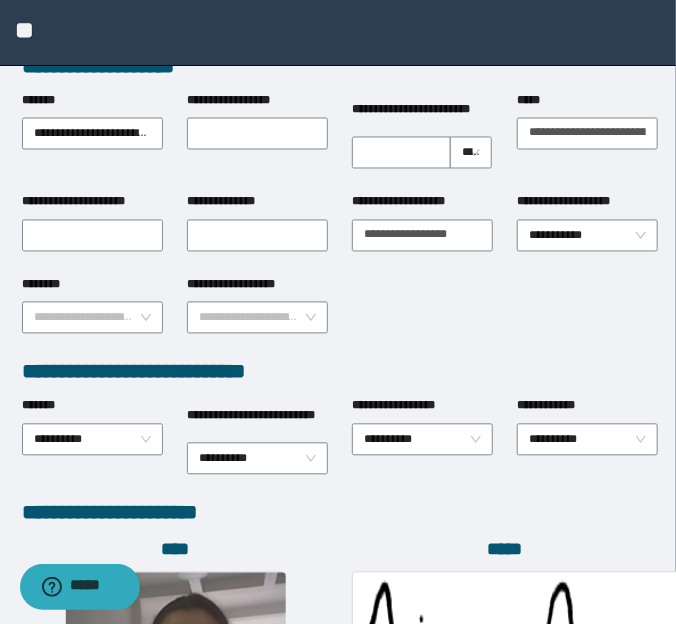 scroll, scrollTop: 1171, scrollLeft: 0, axis: vertical 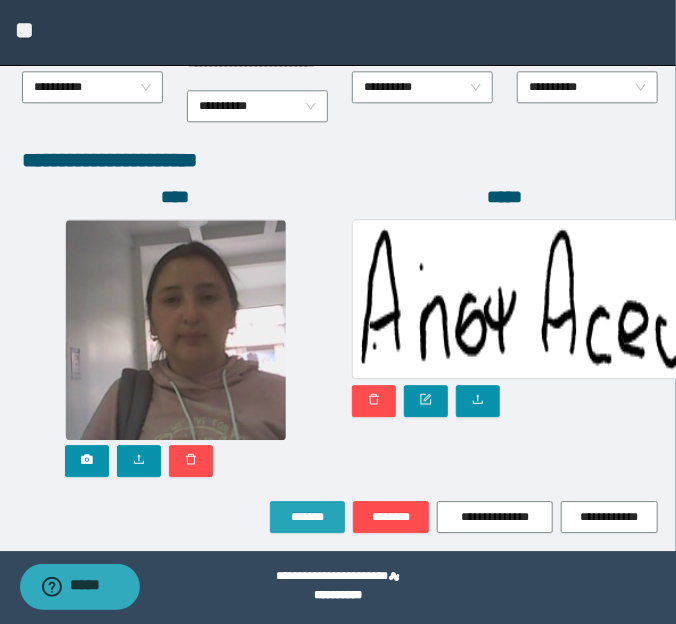 click on "*******" at bounding box center [307, 517] 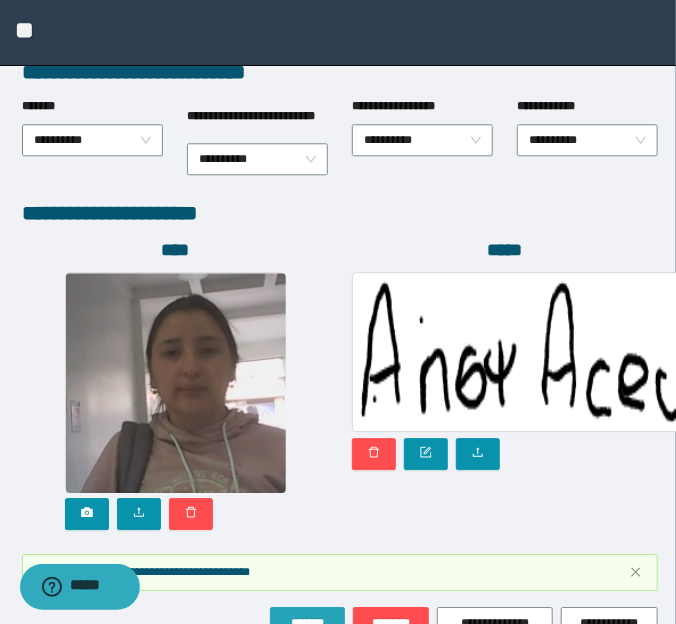 scroll, scrollTop: 1224, scrollLeft: 0, axis: vertical 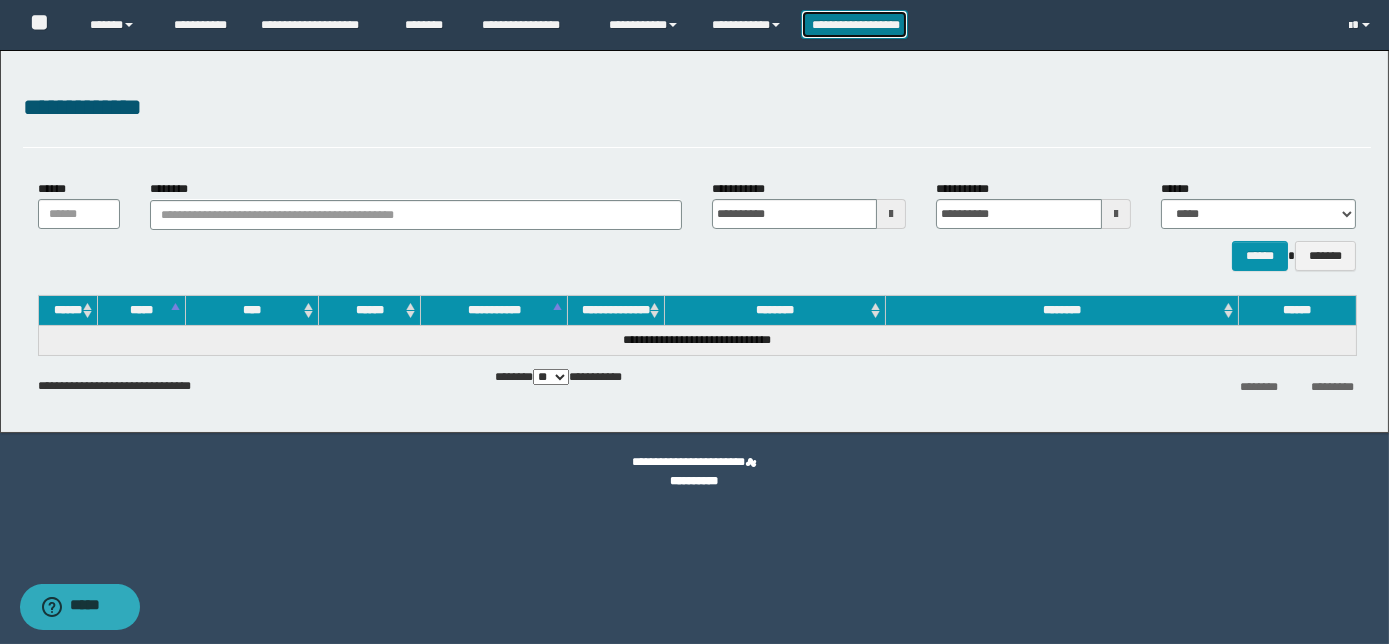 click on "**********" at bounding box center (855, 24) 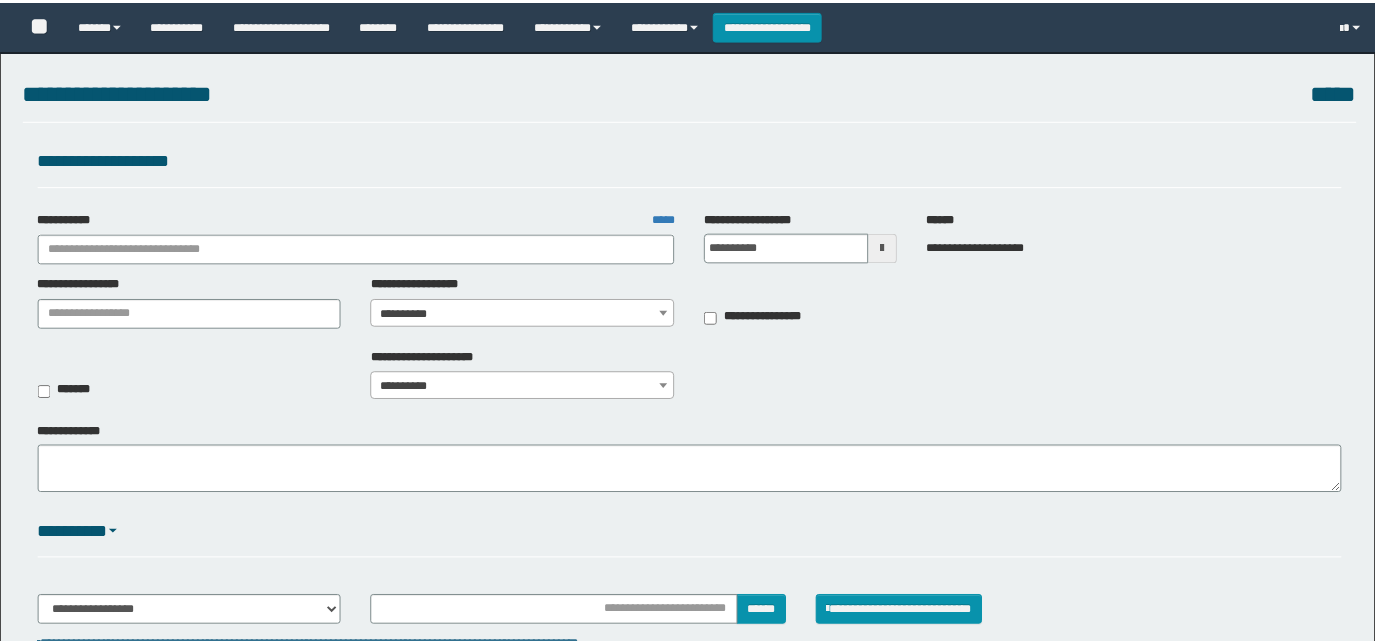 scroll, scrollTop: 0, scrollLeft: 0, axis: both 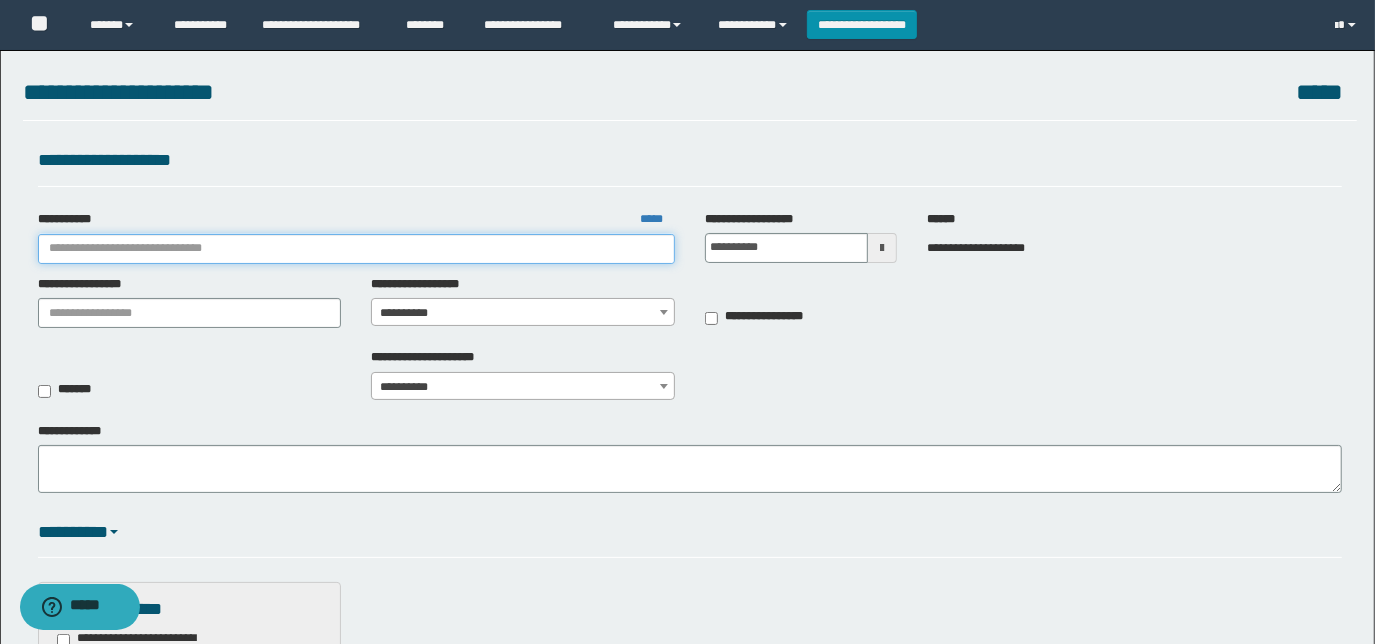 click on "**********" at bounding box center (356, 249) 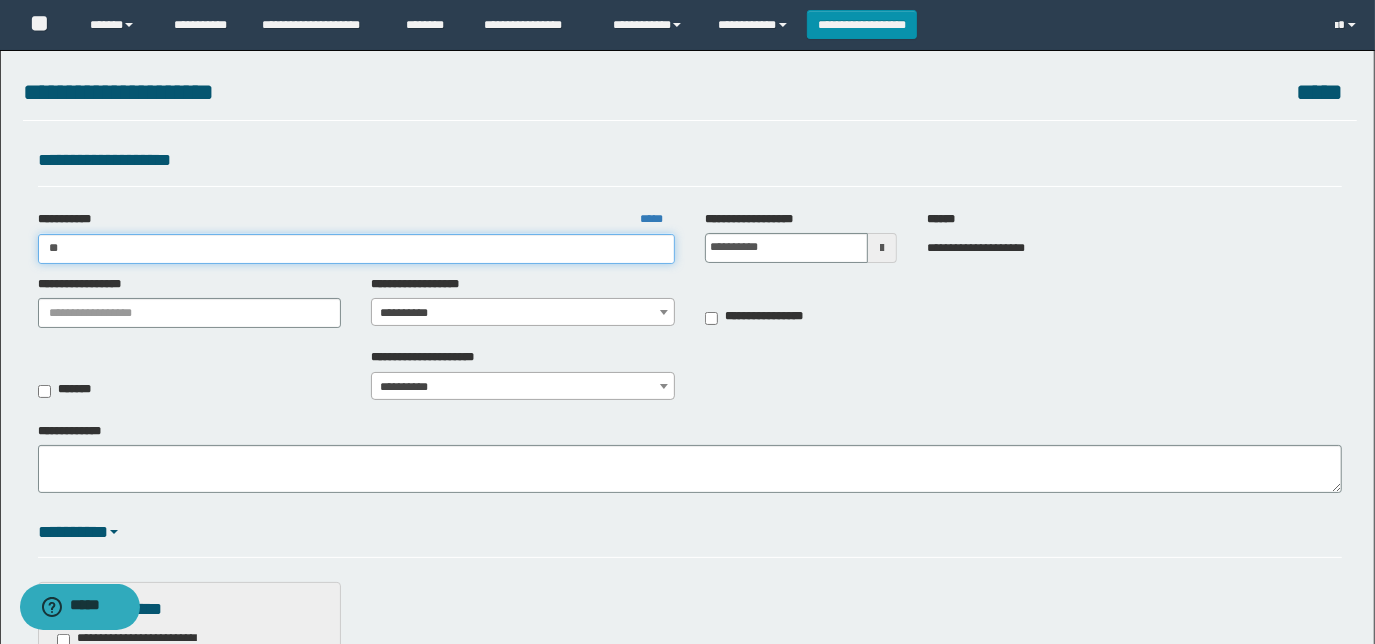 type on "**" 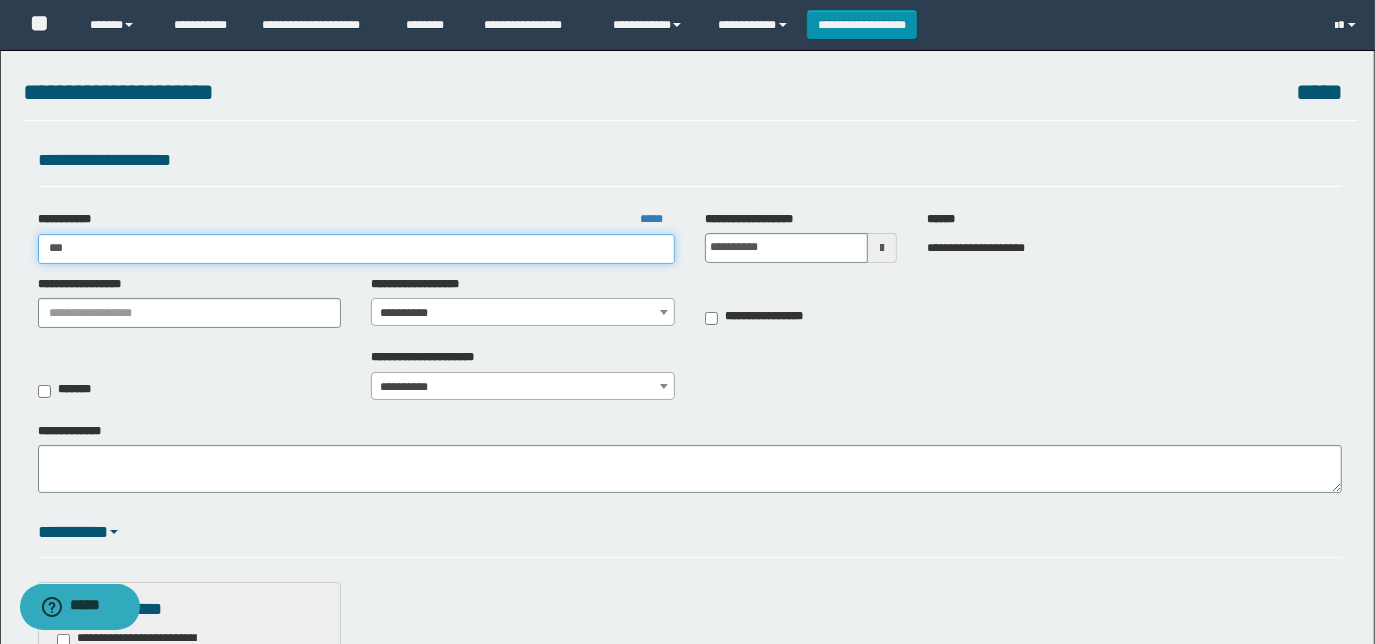 type on "**" 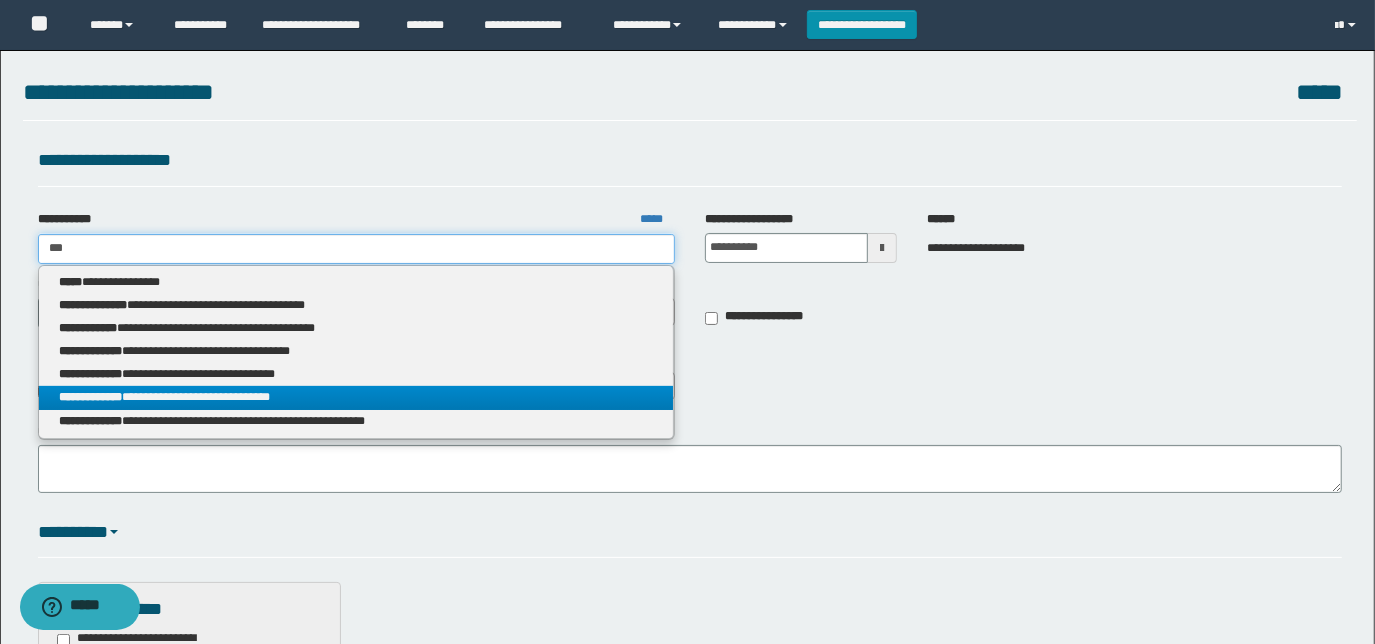 type on "**" 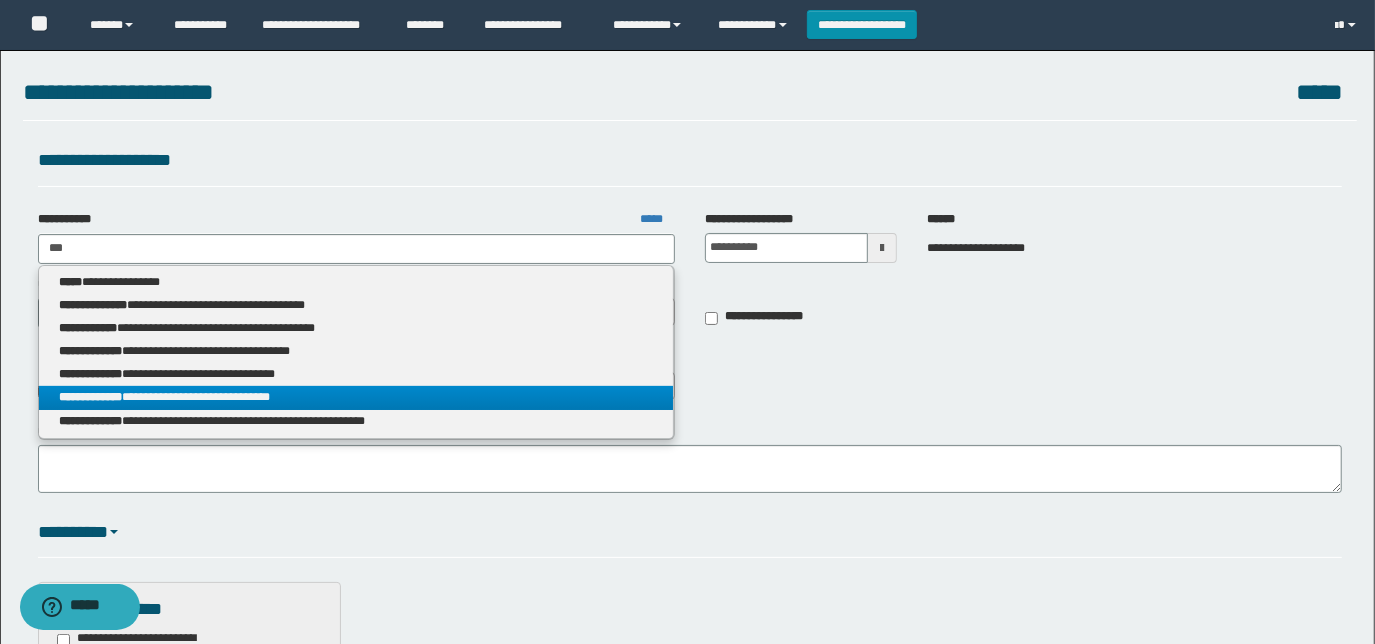 click on "**********" at bounding box center [356, 397] 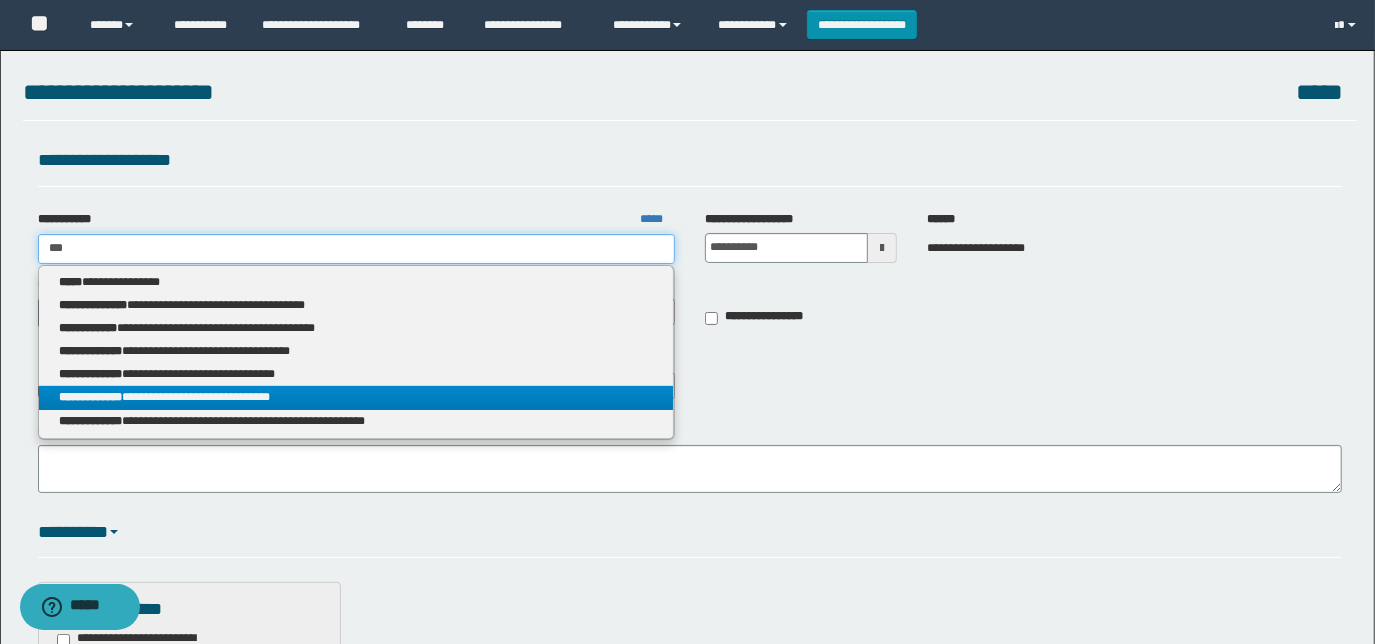 type 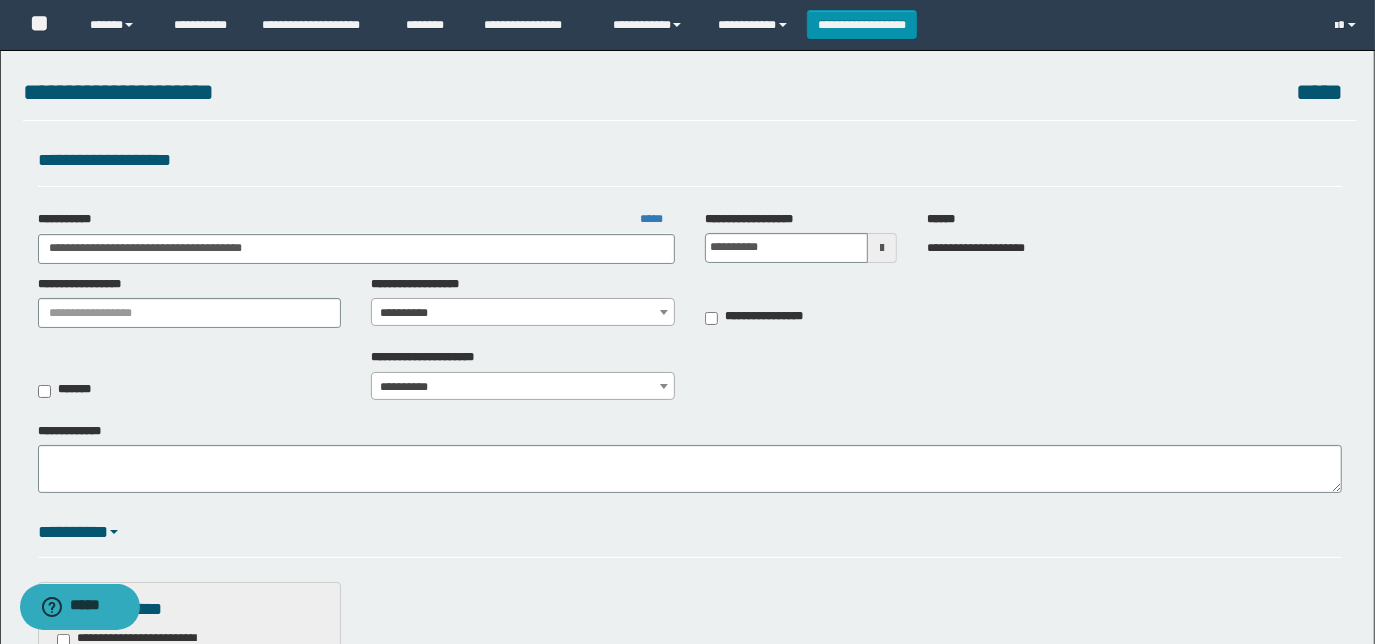 click on "**********" at bounding box center (523, 313) 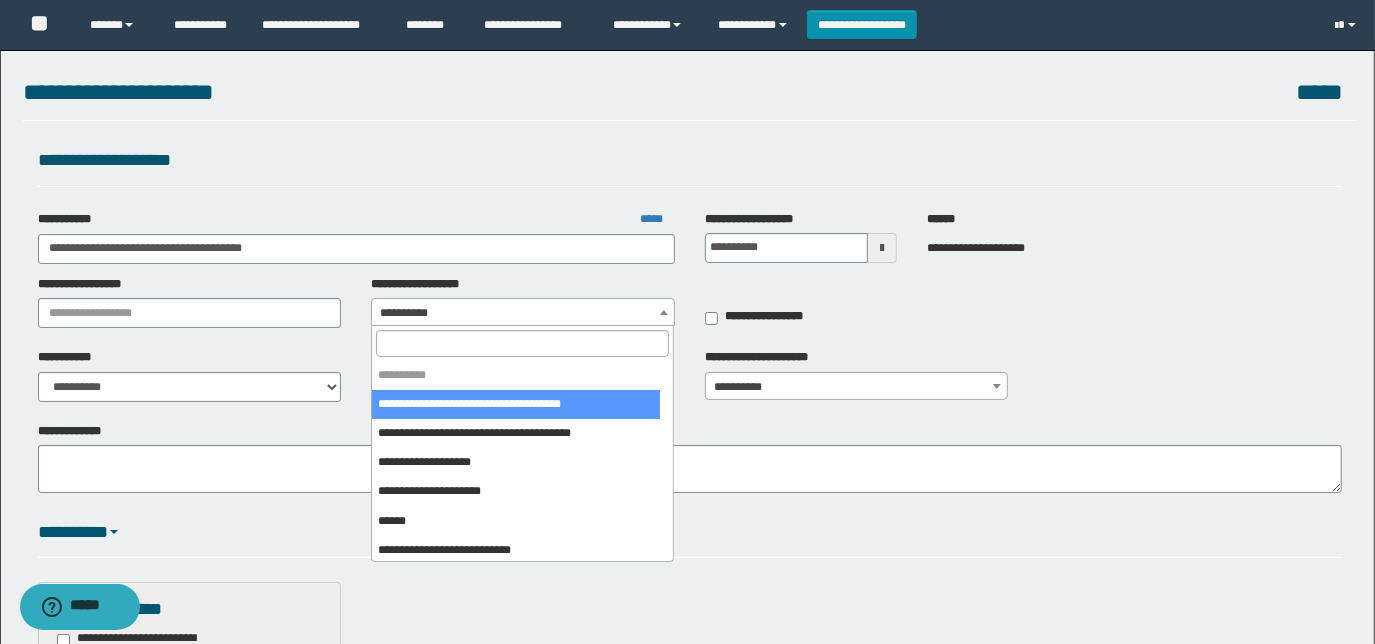 click at bounding box center [523, 343] 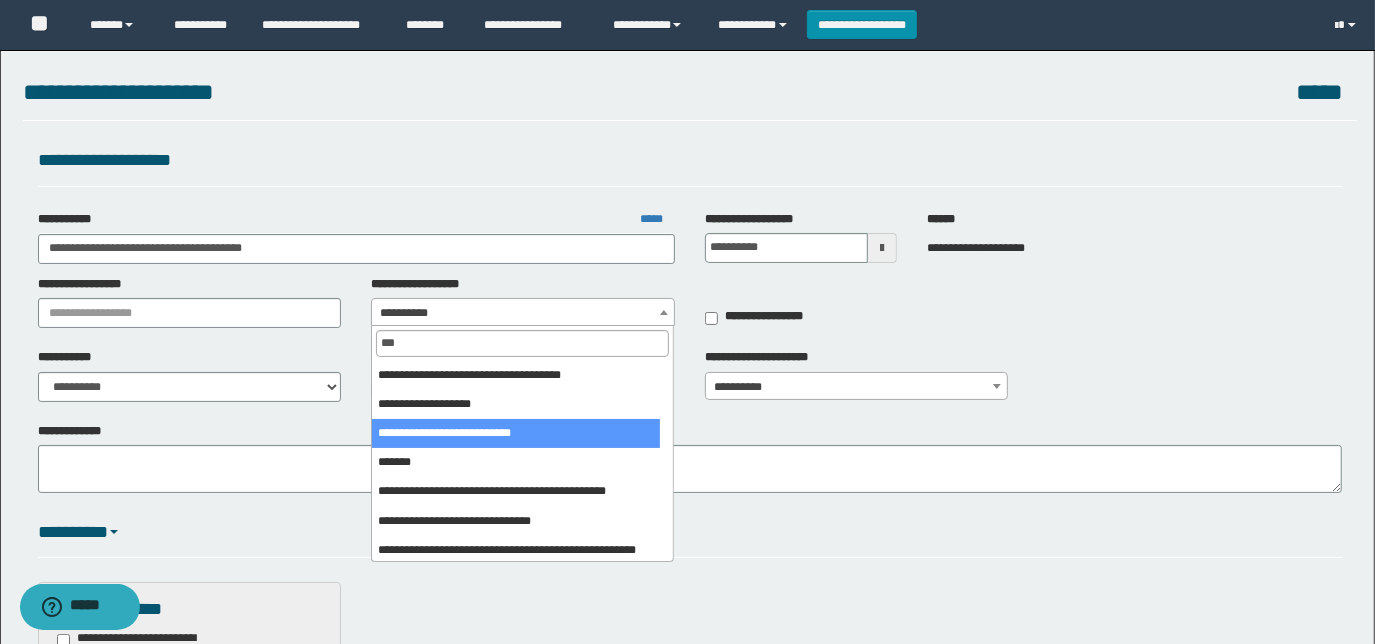 type on "***" 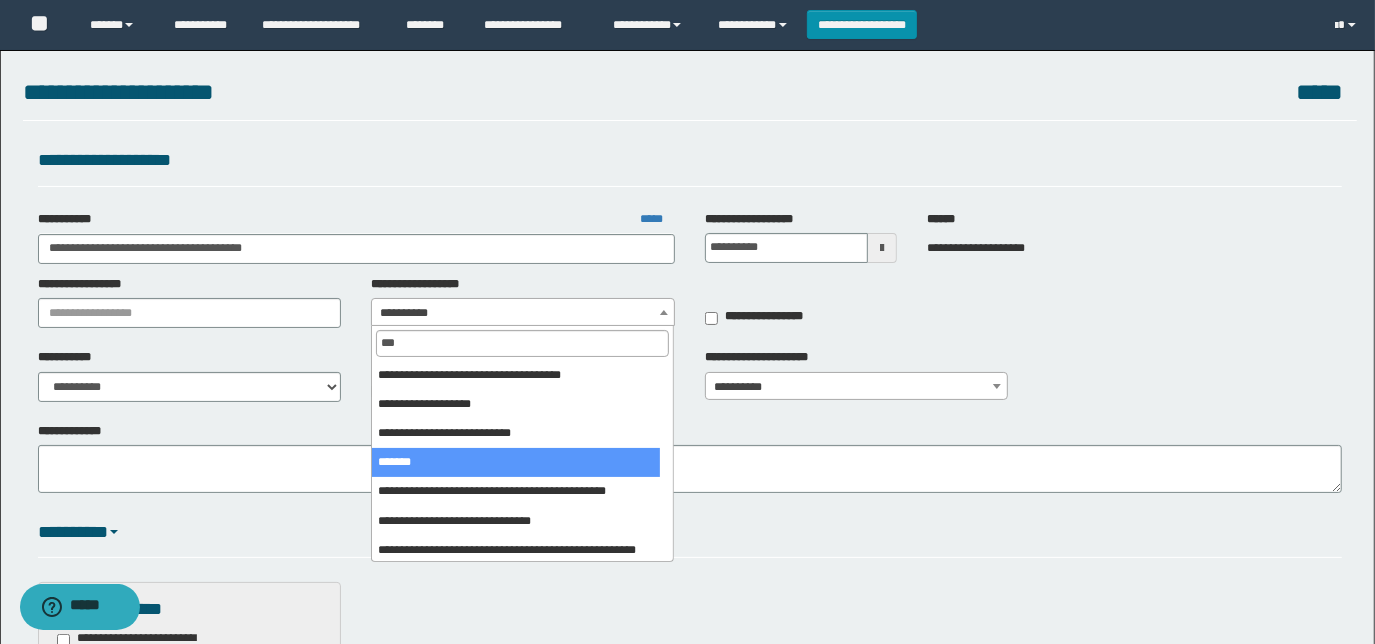 select on "***" 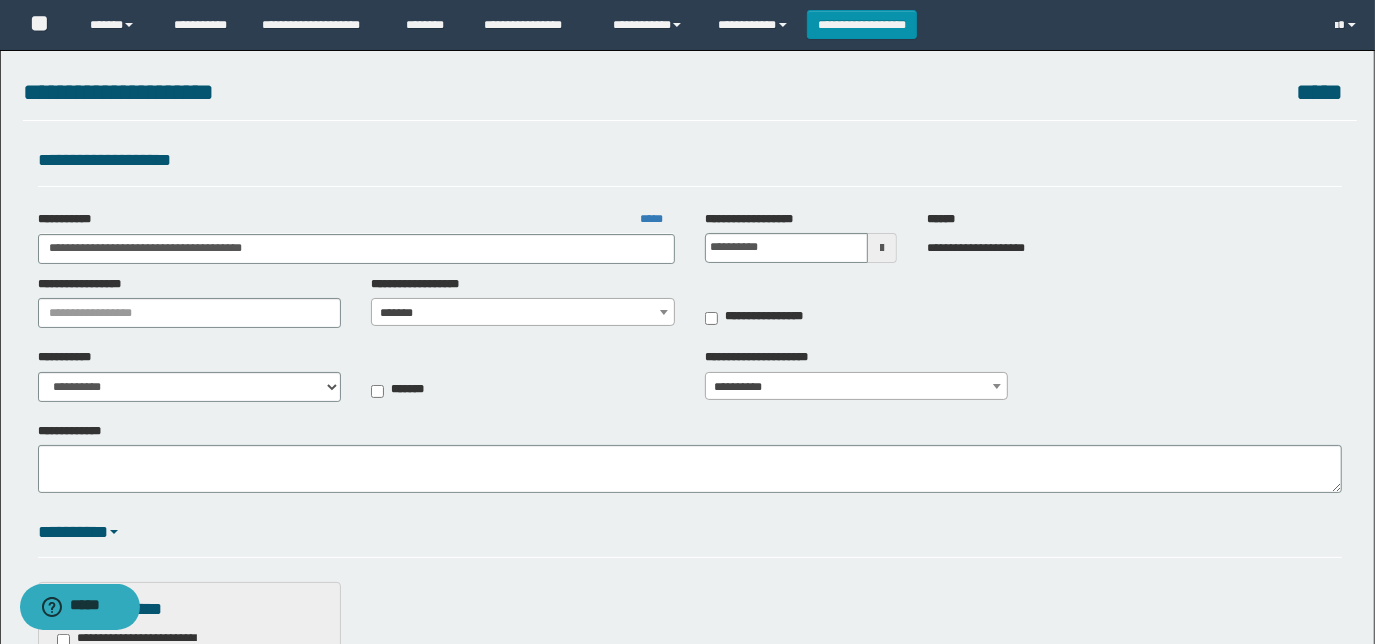 click at bounding box center (882, 248) 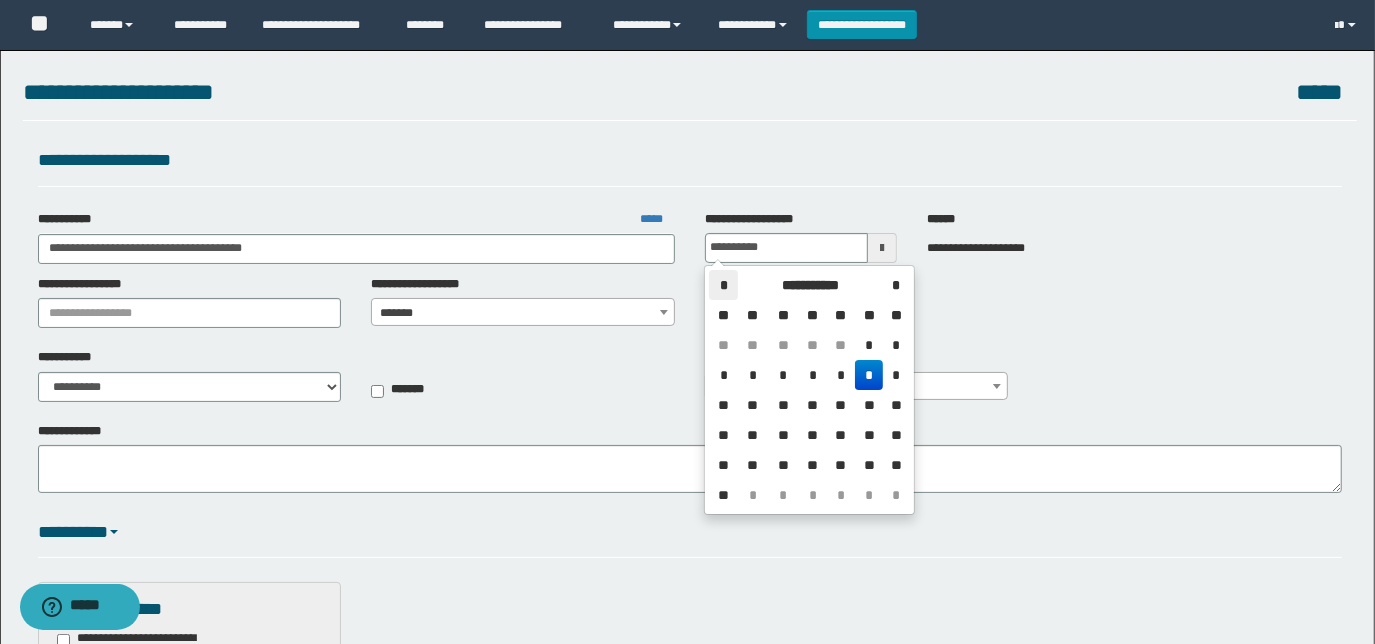 click on "*" at bounding box center (723, 285) 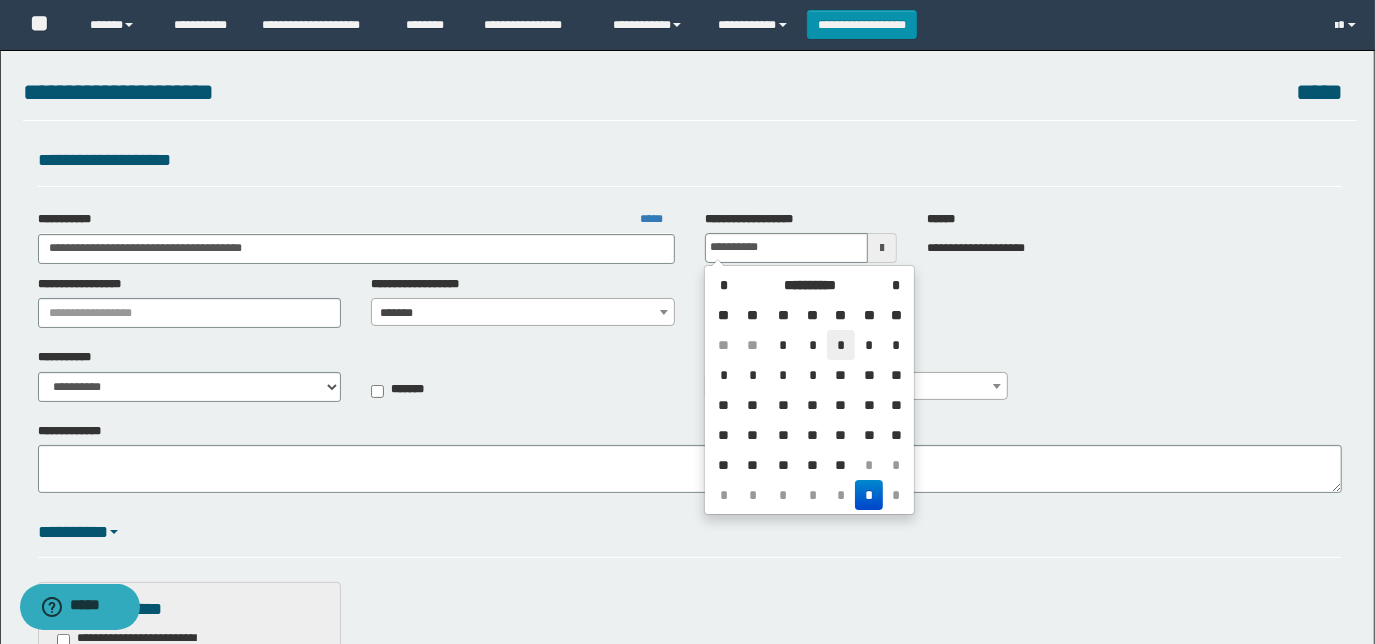 click on "*" at bounding box center (841, 345) 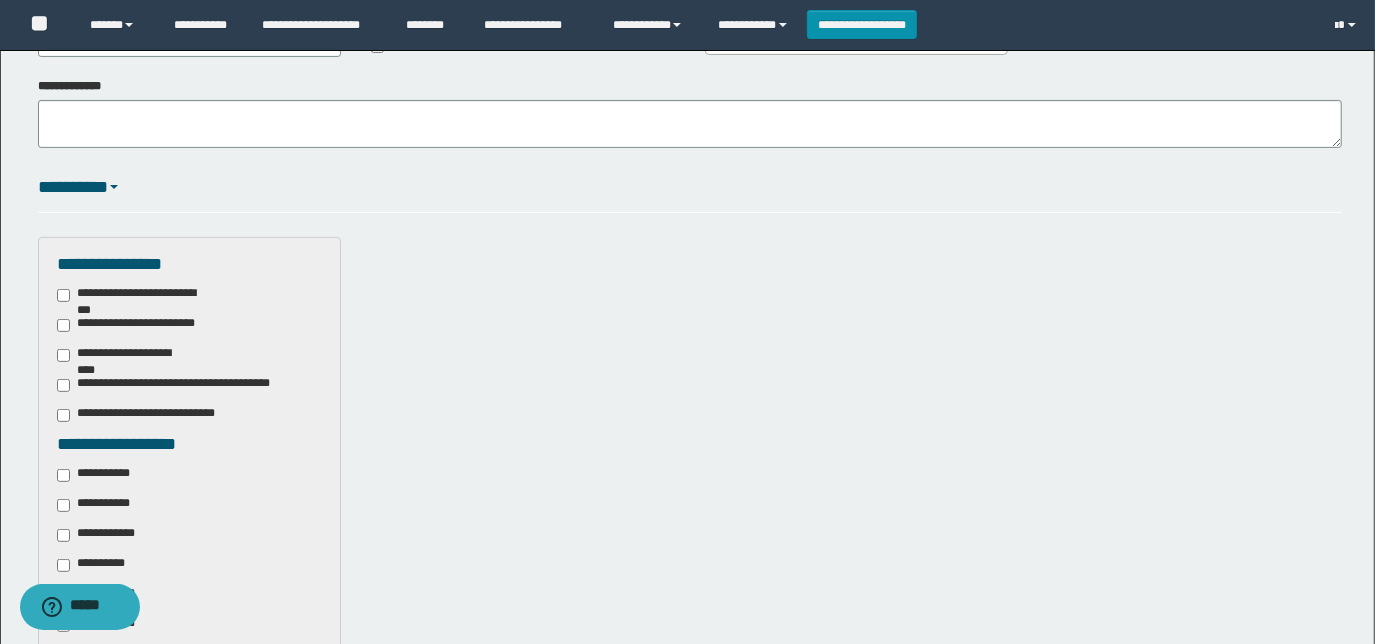 scroll, scrollTop: 363, scrollLeft: 0, axis: vertical 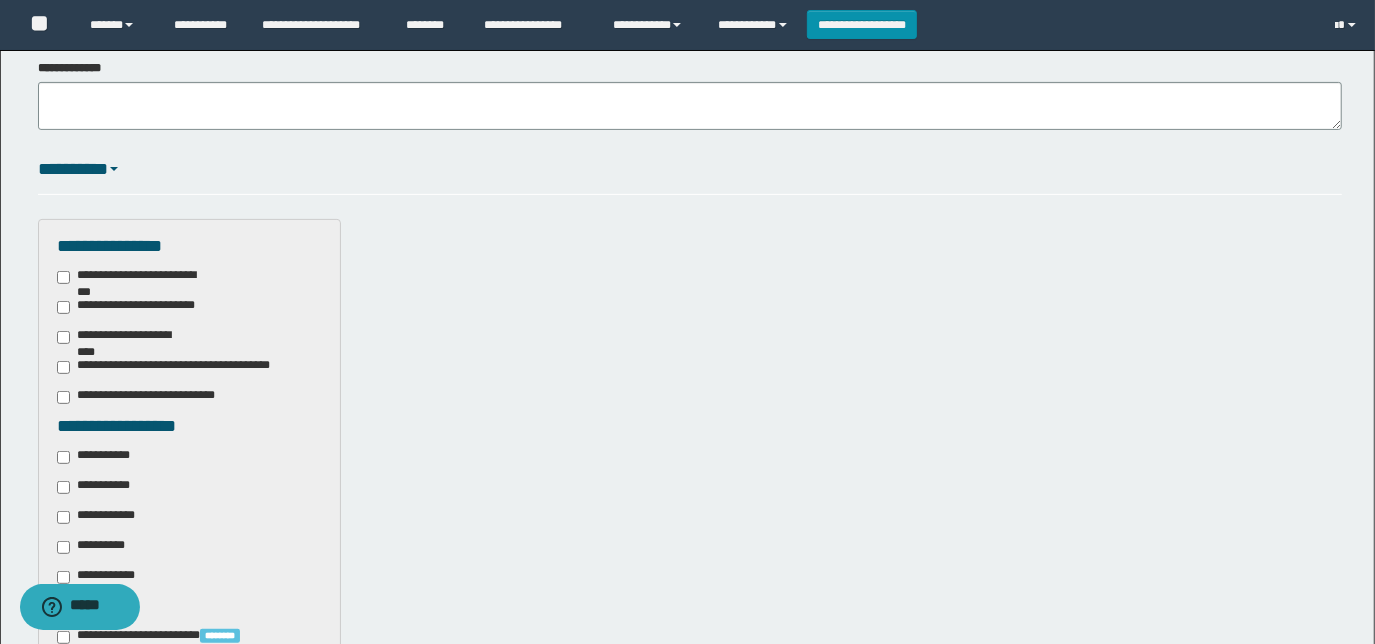 click on "**********" at bounding box center [97, 487] 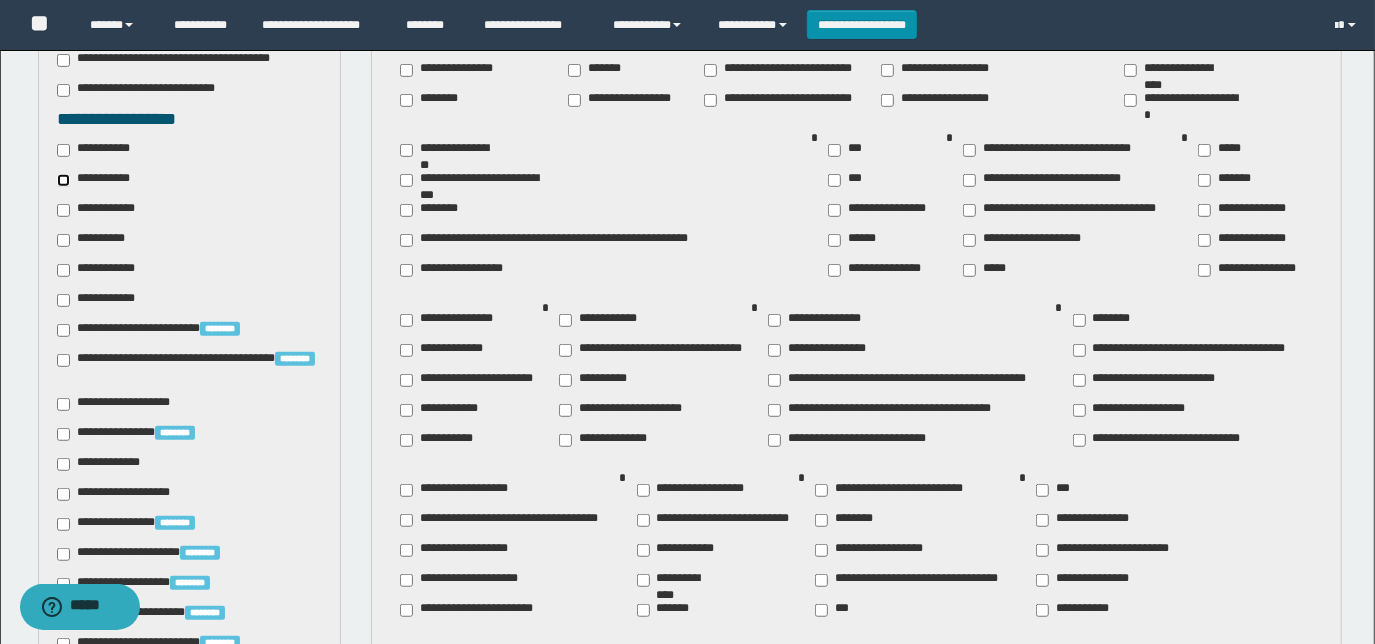 scroll, scrollTop: 727, scrollLeft: 0, axis: vertical 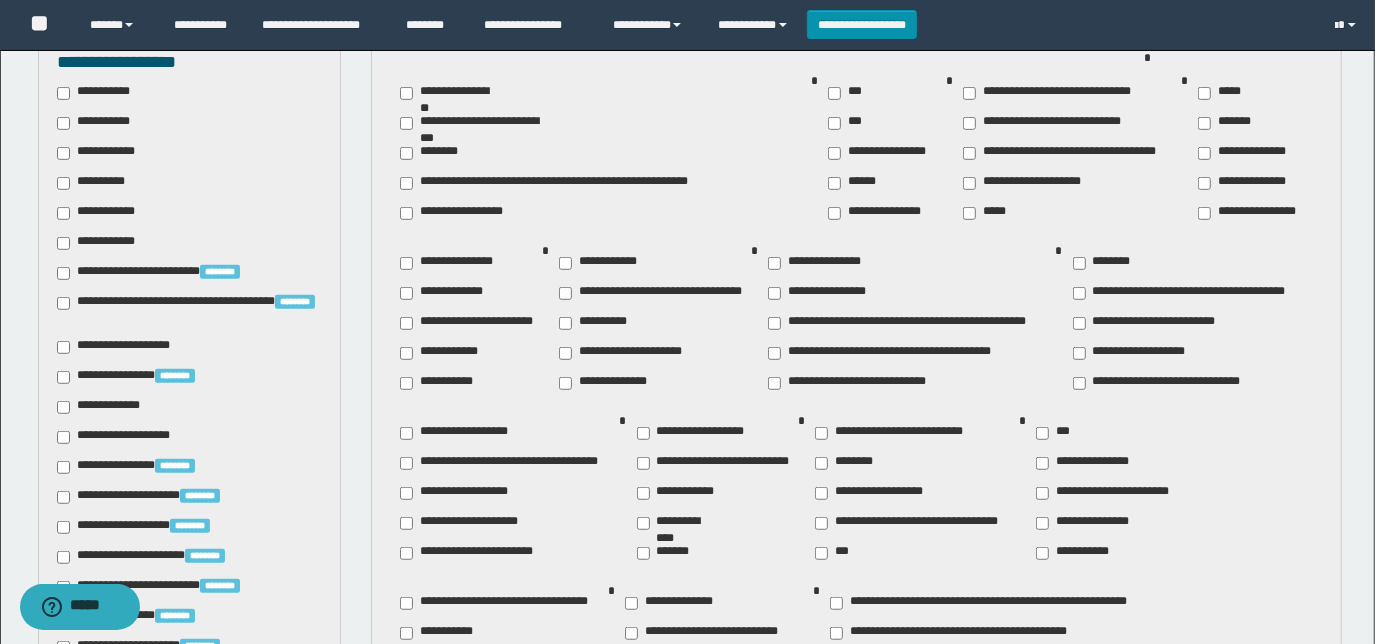 click on "**********" at bounding box center [442, 383] 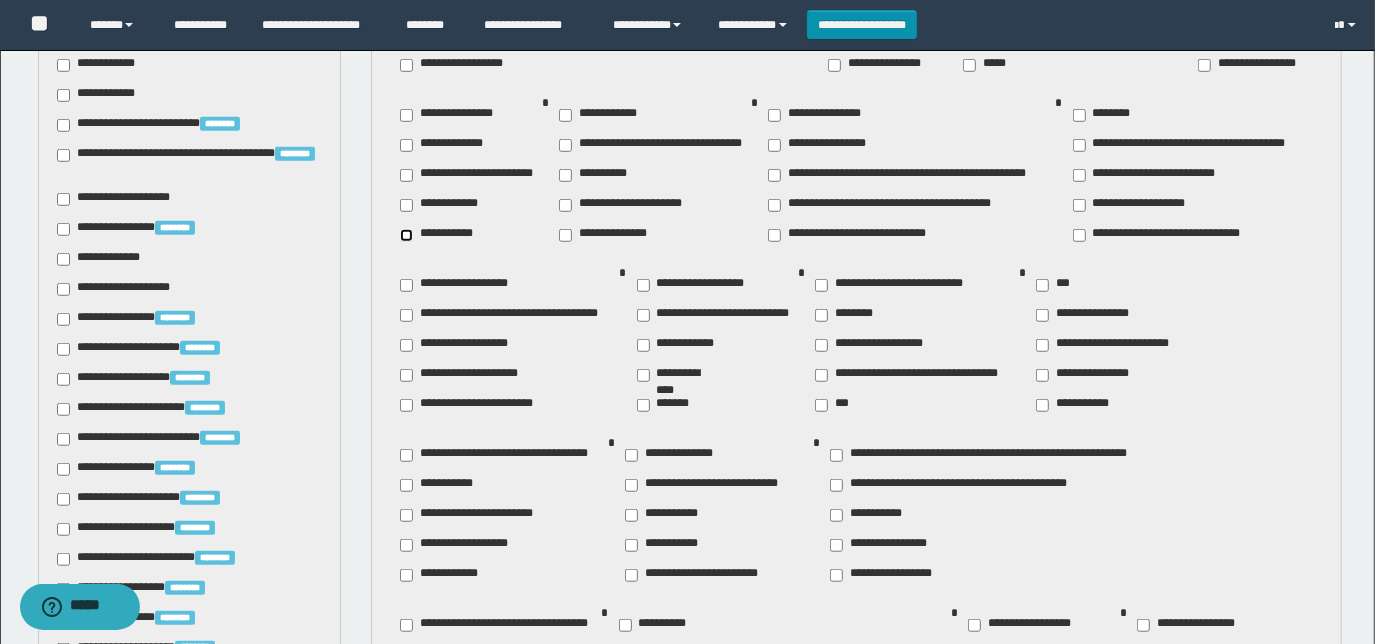 scroll, scrollTop: 909, scrollLeft: 0, axis: vertical 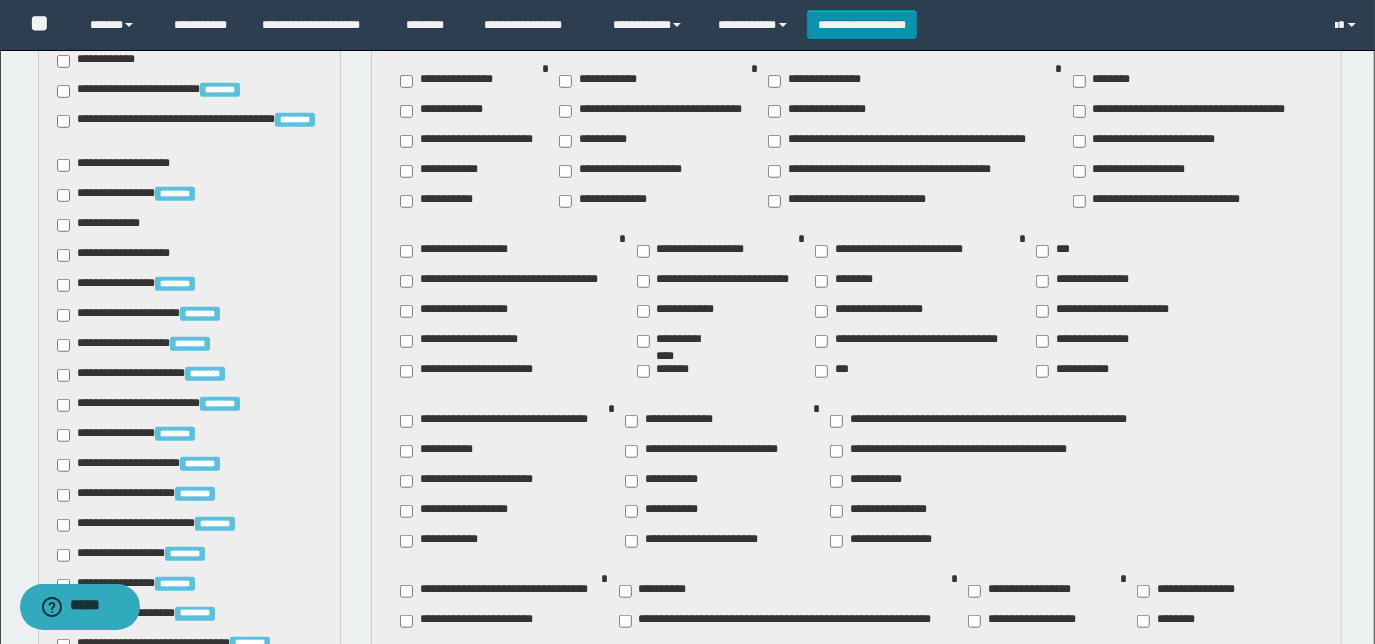 click on "**********" at bounding box center [695, 251] 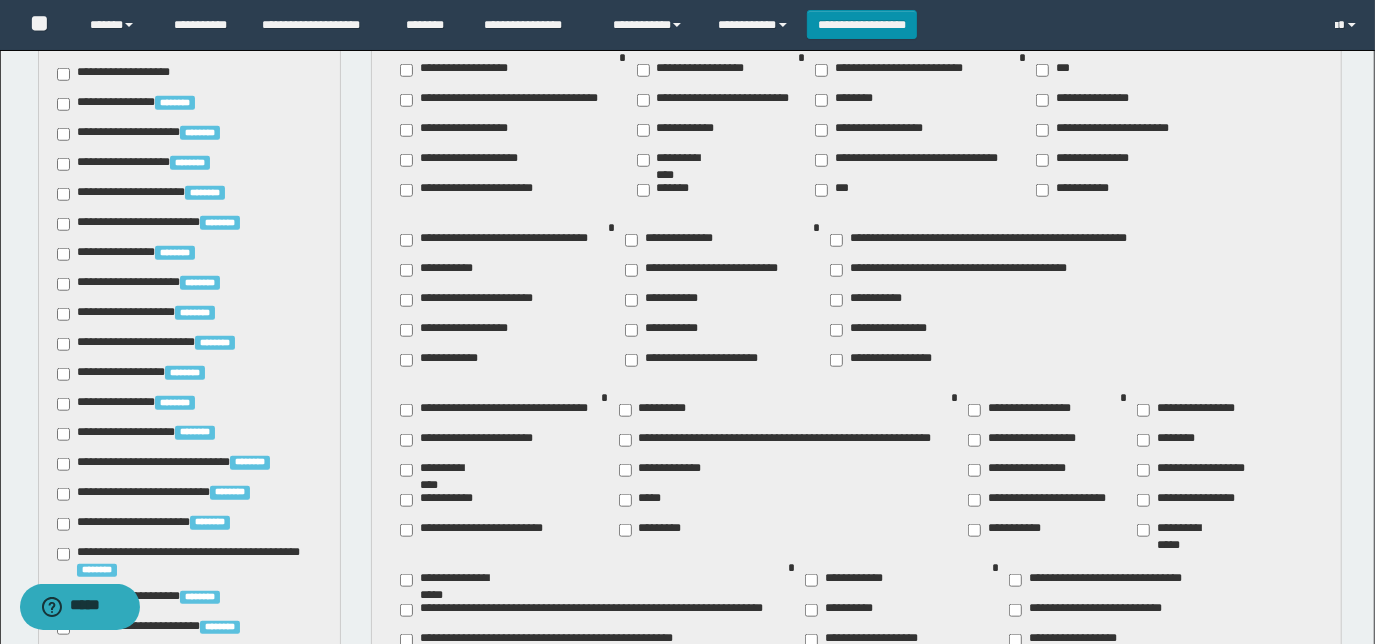 click on "**********" at bounding box center [443, 500] 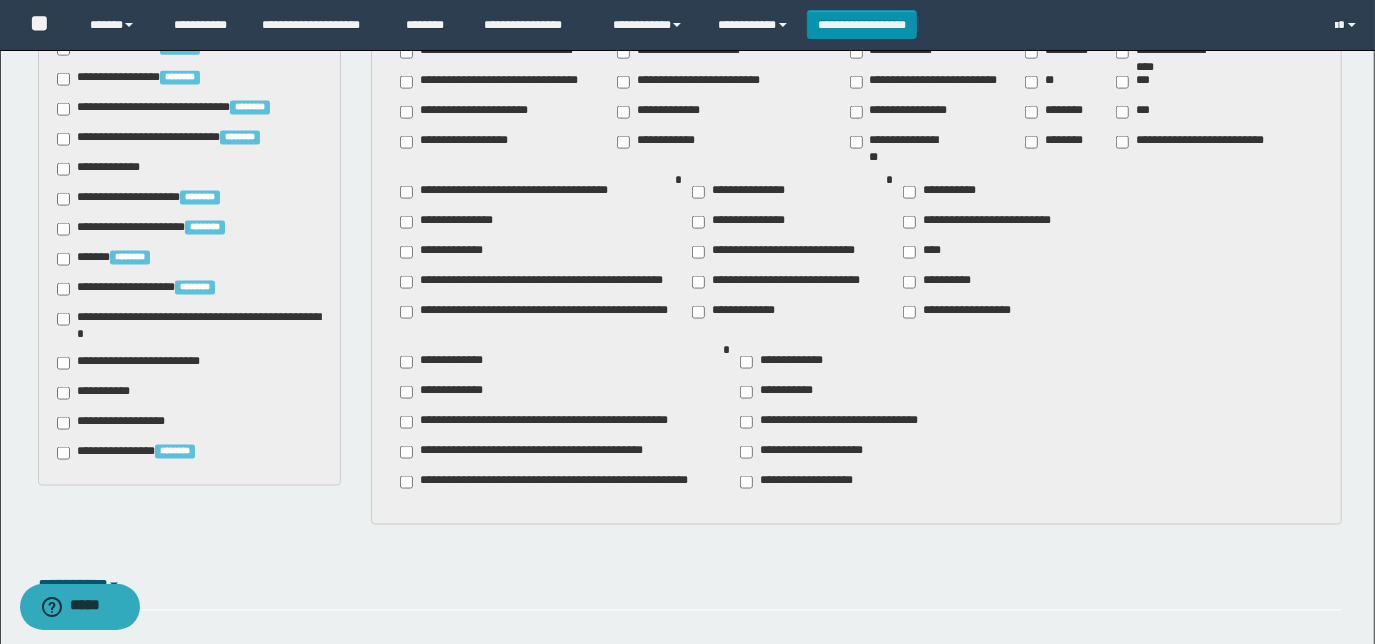 click on "**********" at bounding box center (143, 363) 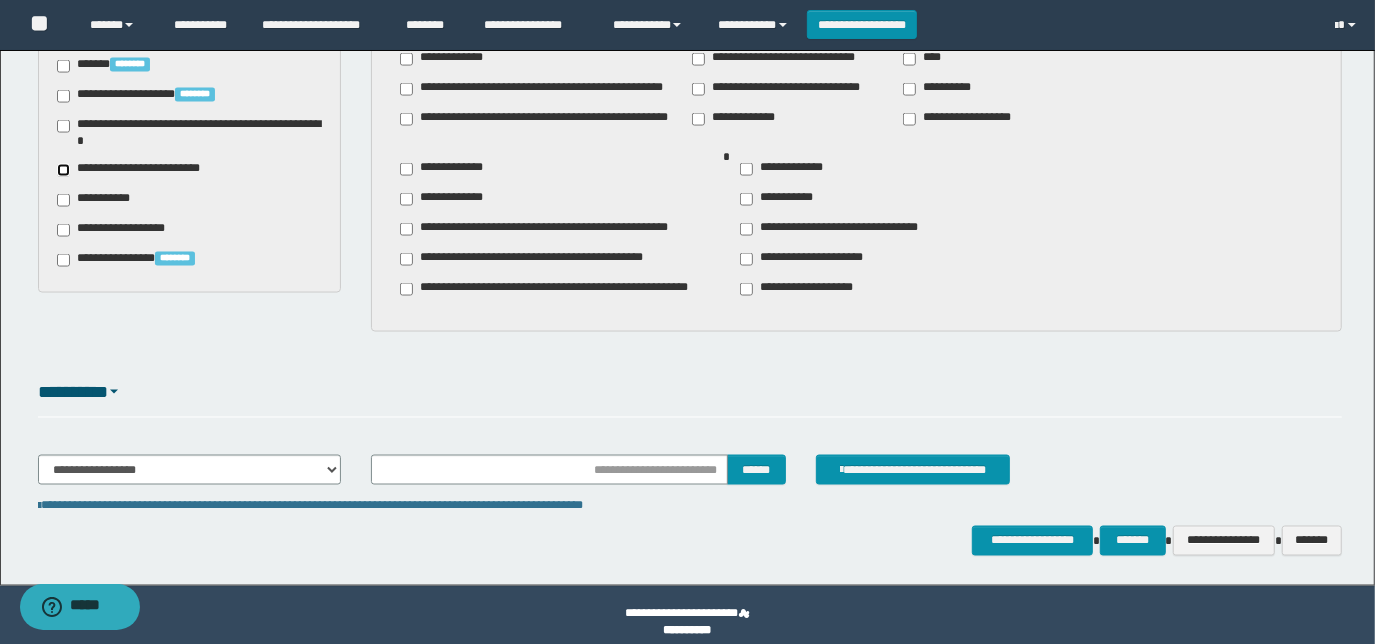 scroll, scrollTop: 2027, scrollLeft: 0, axis: vertical 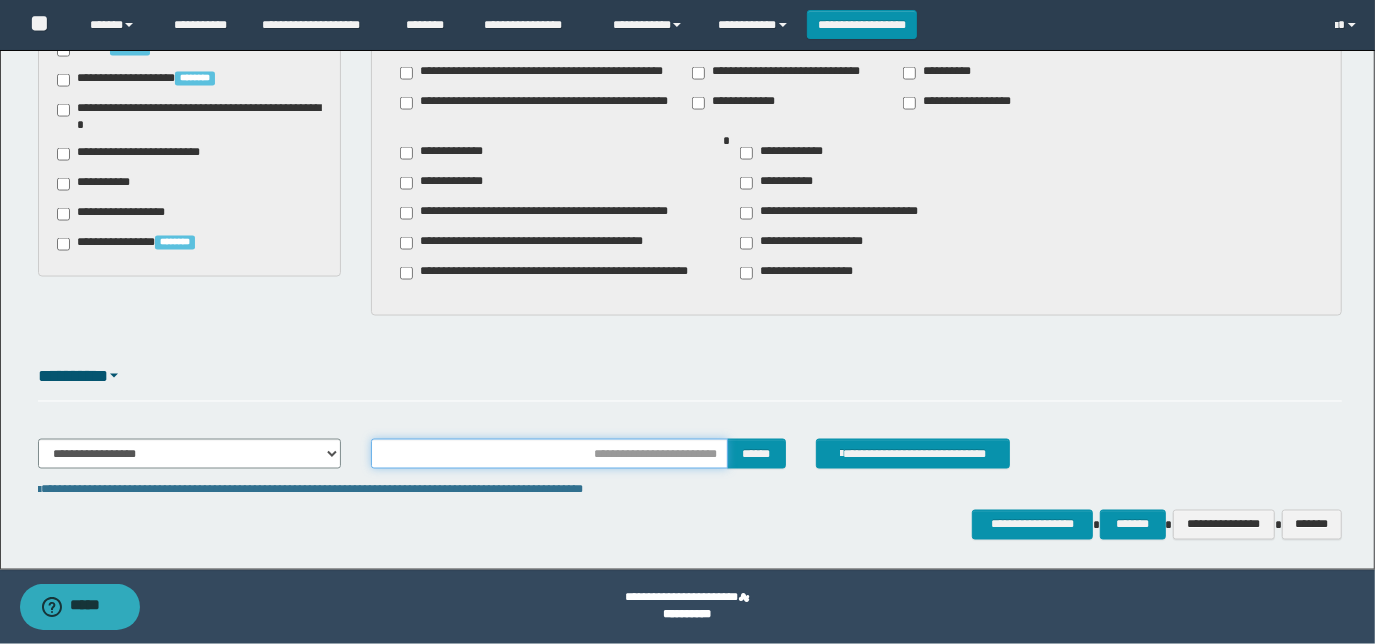 click at bounding box center (549, 454) 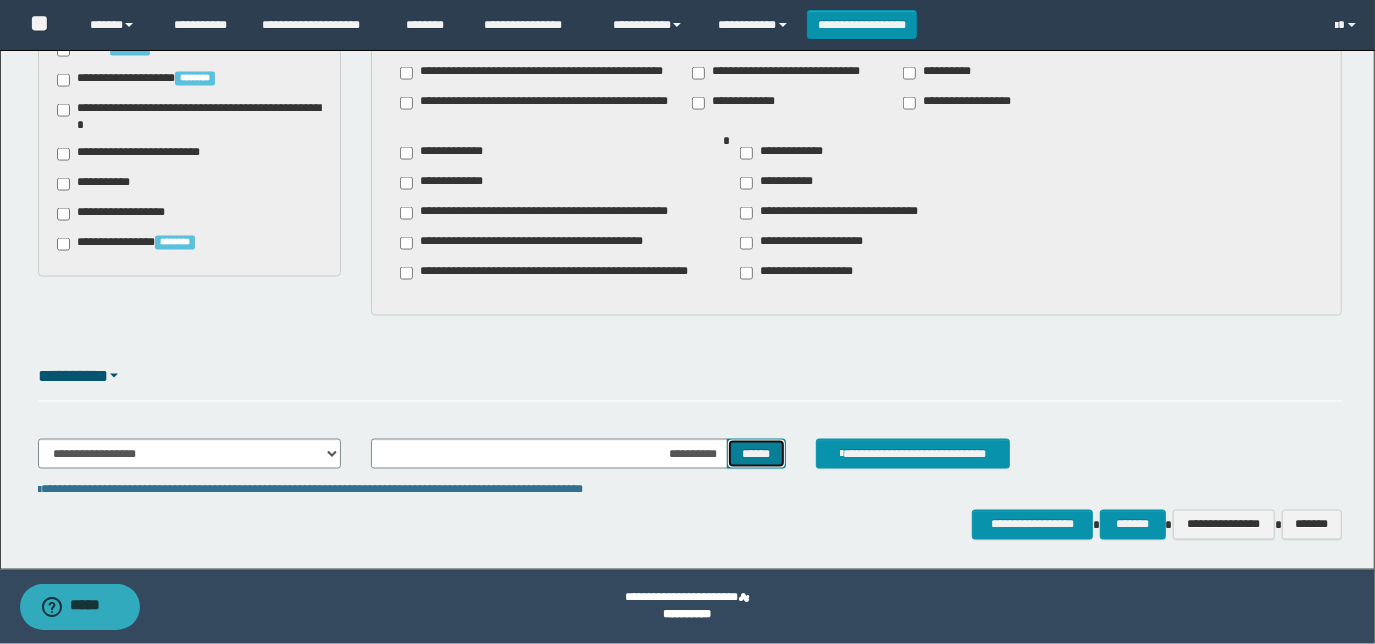 click on "******" at bounding box center [756, 453] 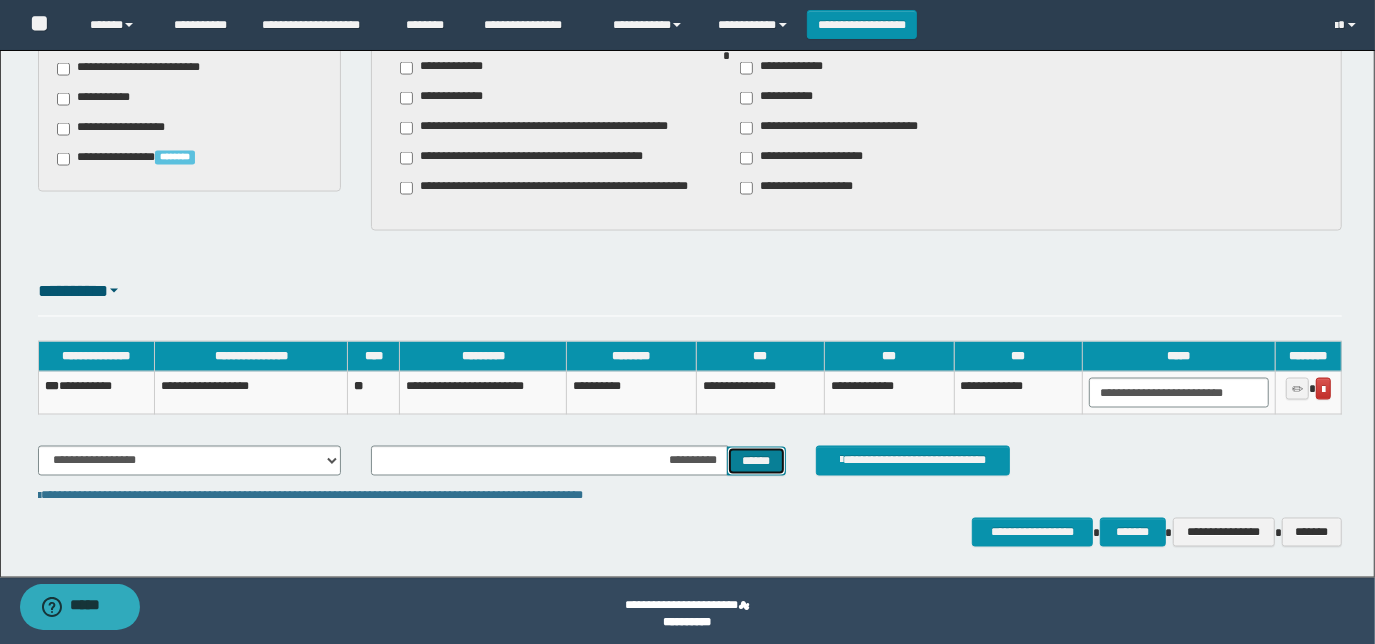 scroll, scrollTop: 2118, scrollLeft: 0, axis: vertical 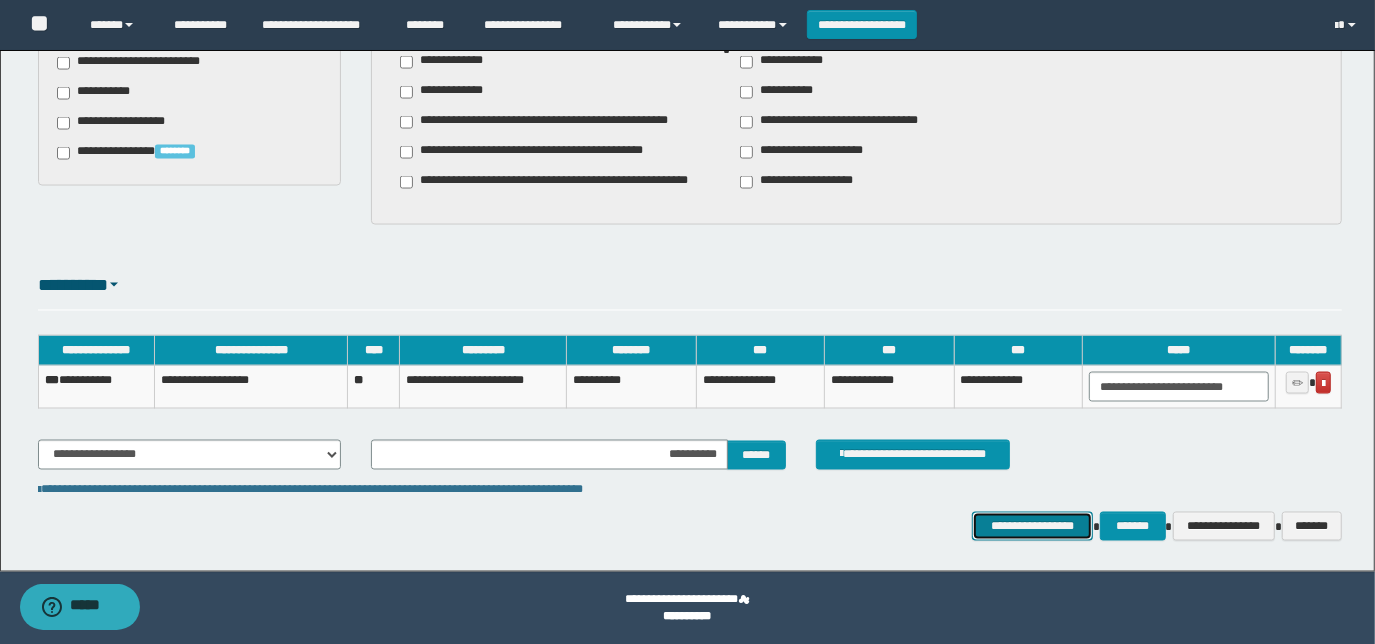 click on "**********" at bounding box center (1033, 526) 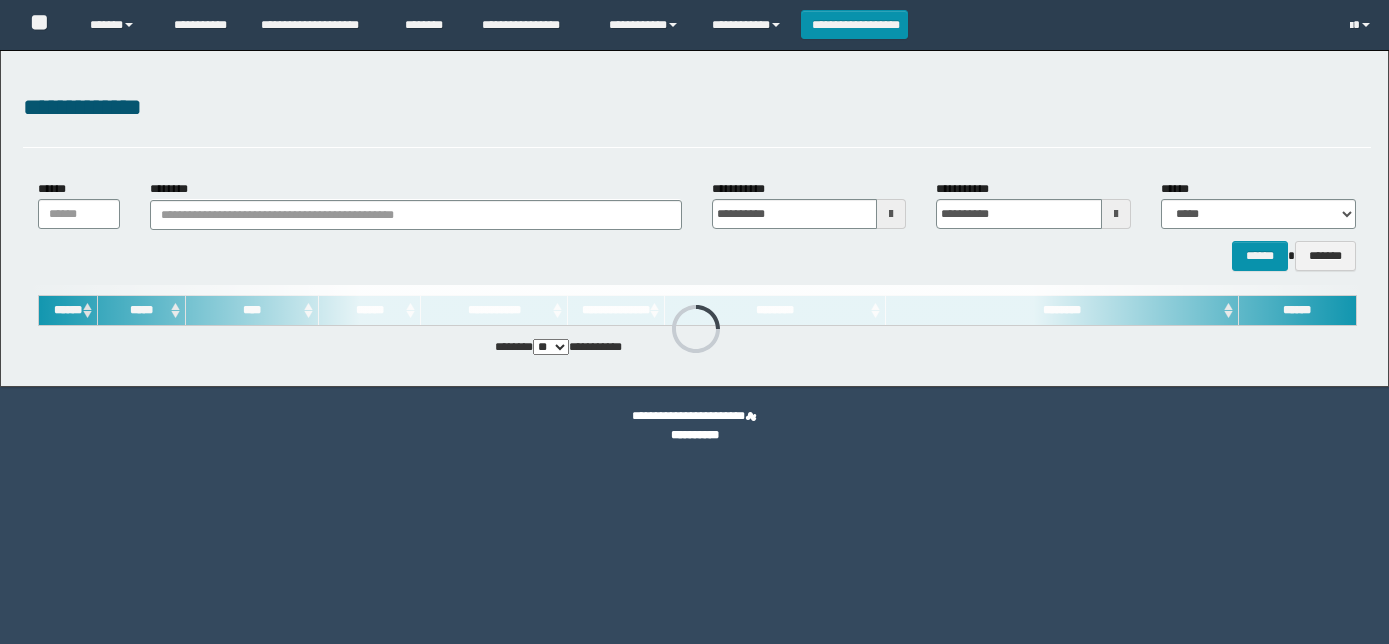 scroll, scrollTop: 0, scrollLeft: 0, axis: both 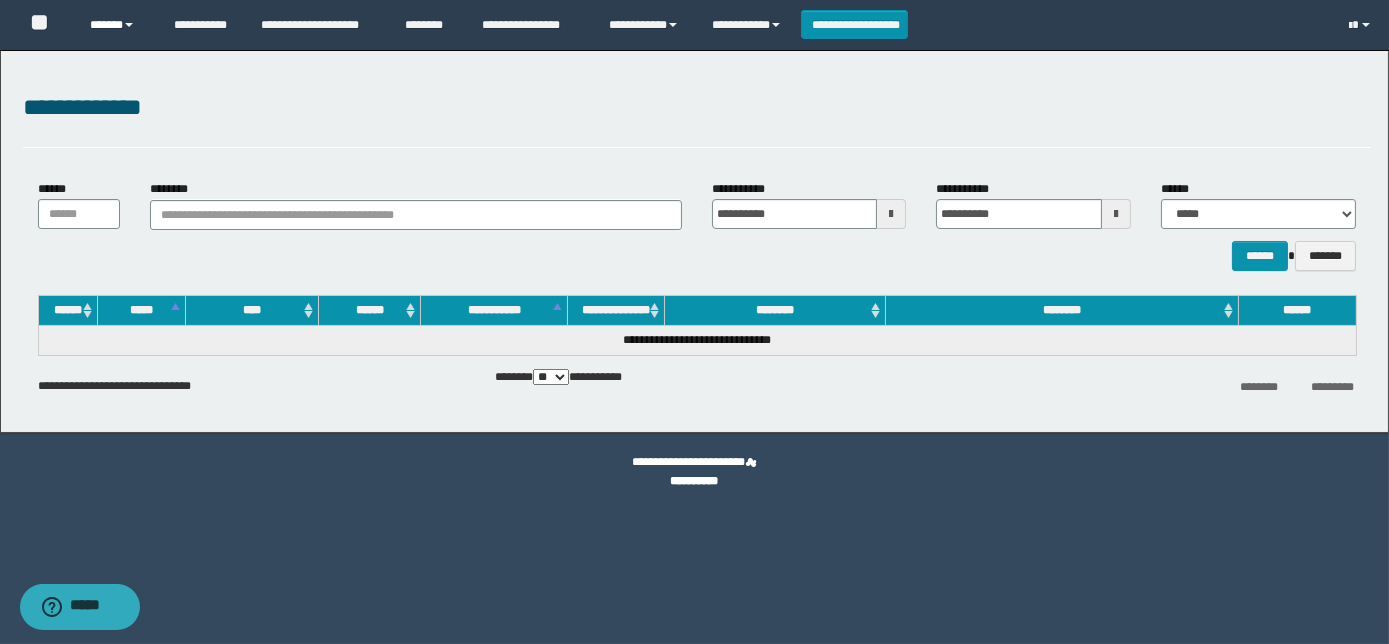 click on "******" at bounding box center [117, 25] 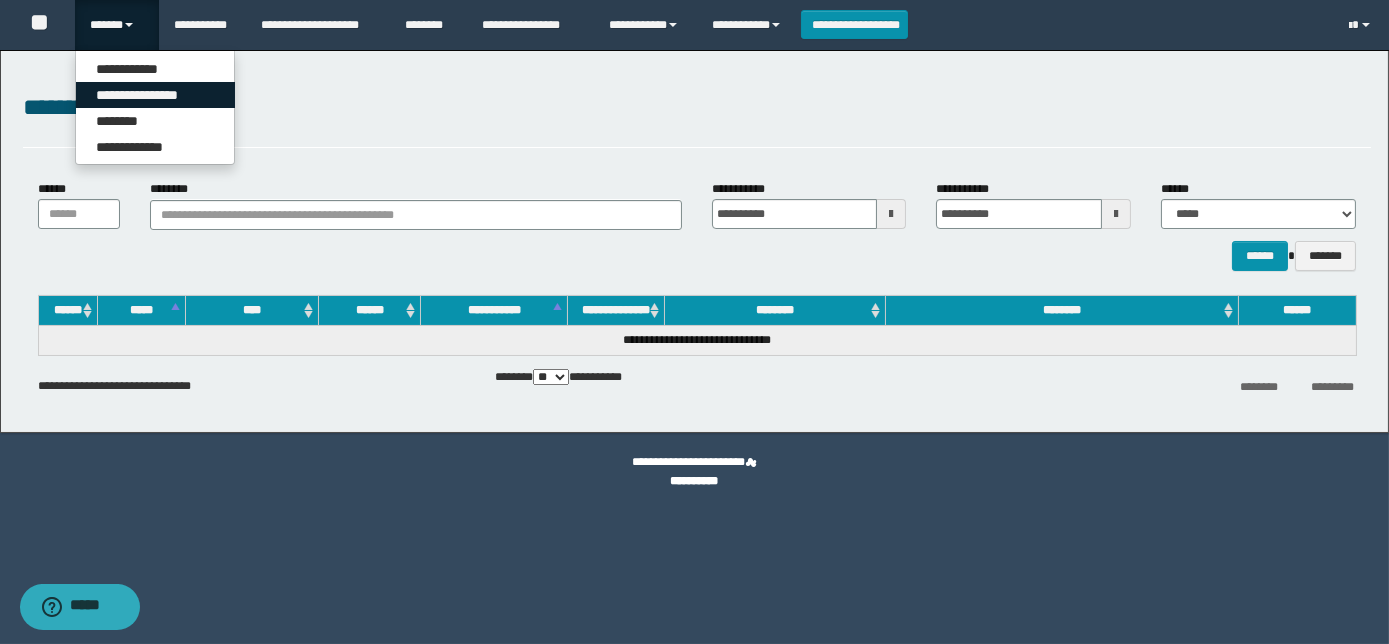 click on "**********" at bounding box center [155, 95] 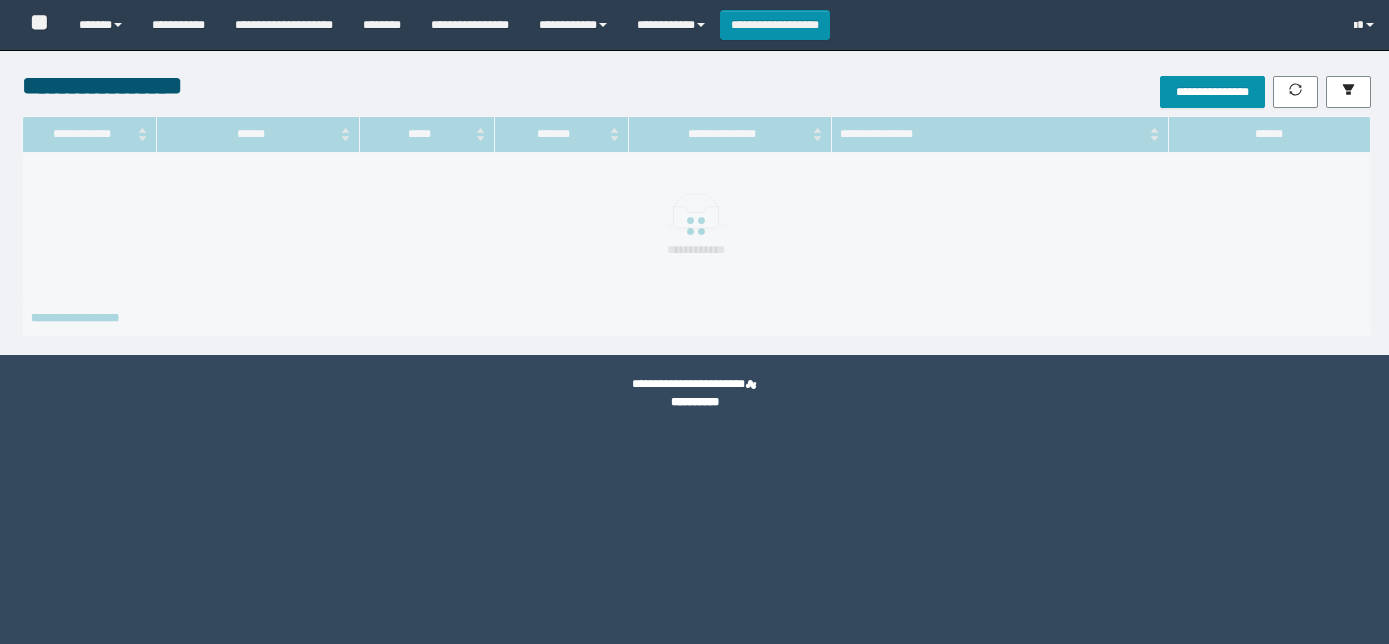 scroll, scrollTop: 0, scrollLeft: 0, axis: both 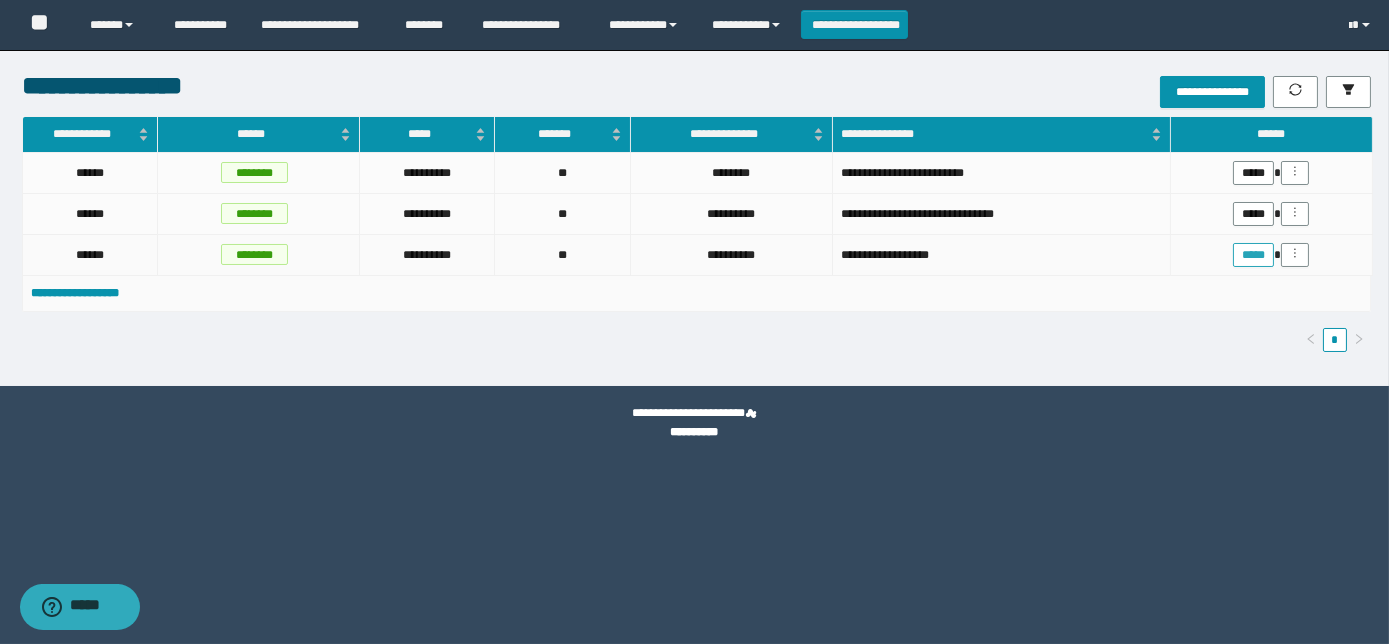 click on "*****" at bounding box center [1253, 255] 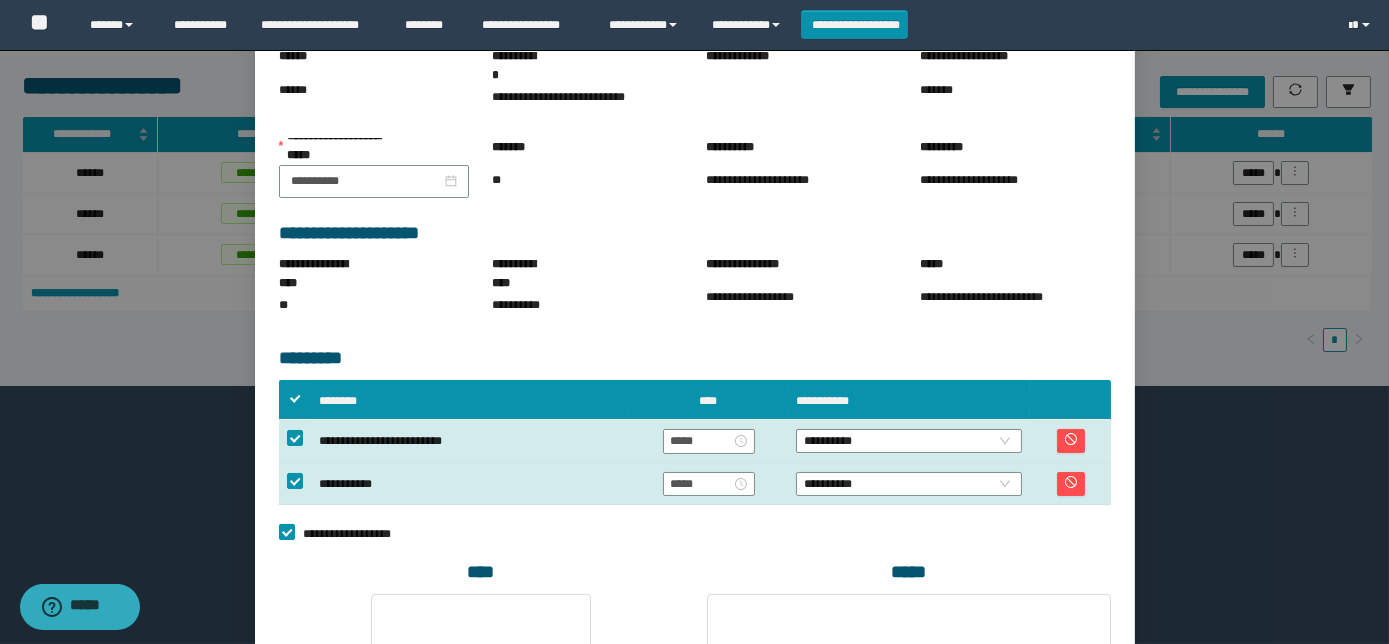 scroll, scrollTop: 175, scrollLeft: 0, axis: vertical 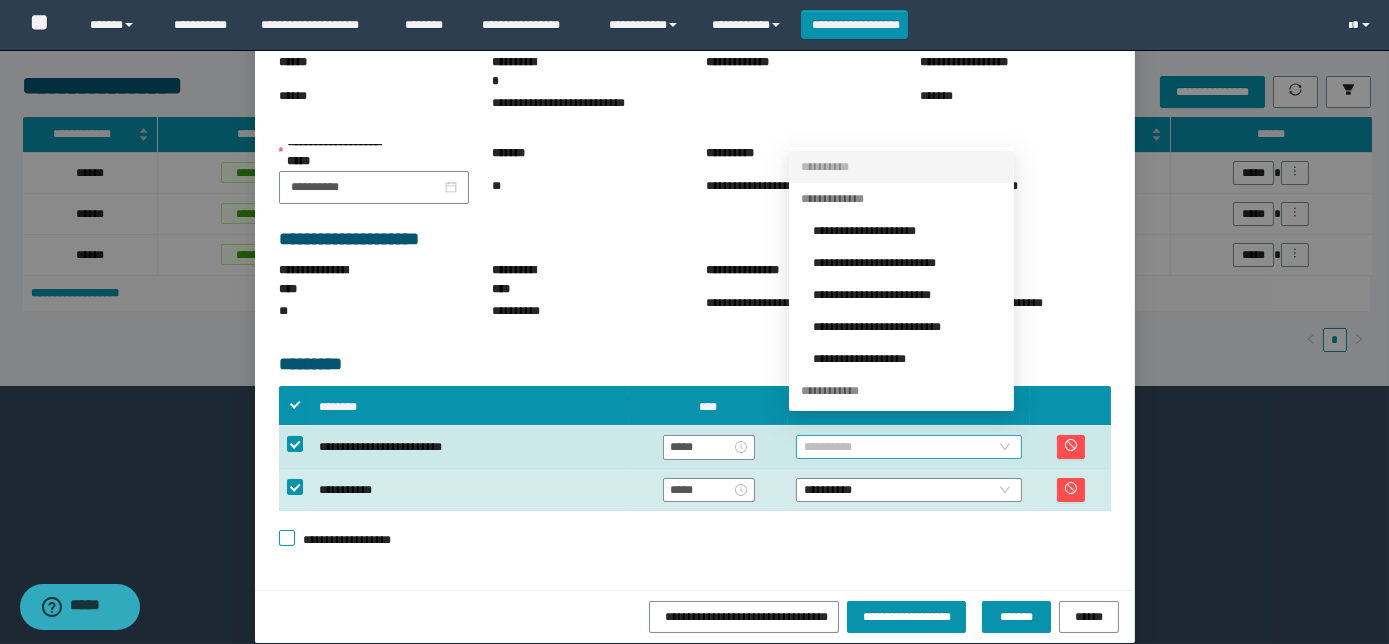 click on "**********" at bounding box center (909, 447) 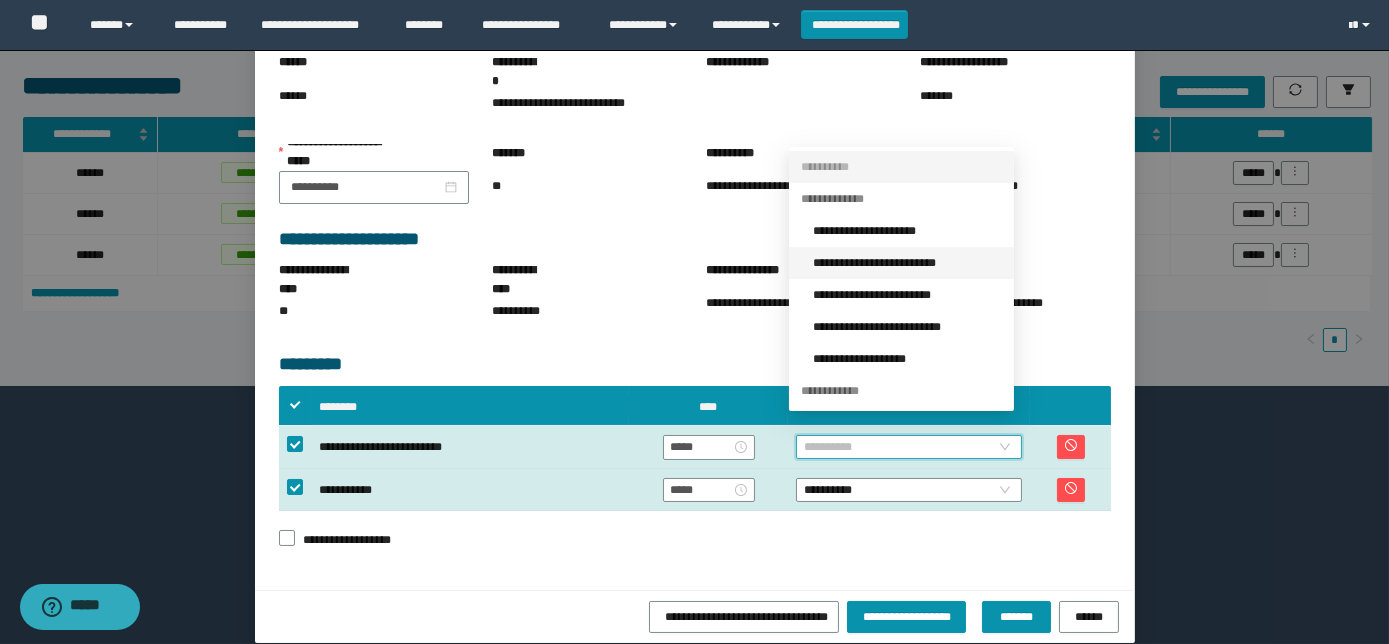 click on "**********" at bounding box center (907, 263) 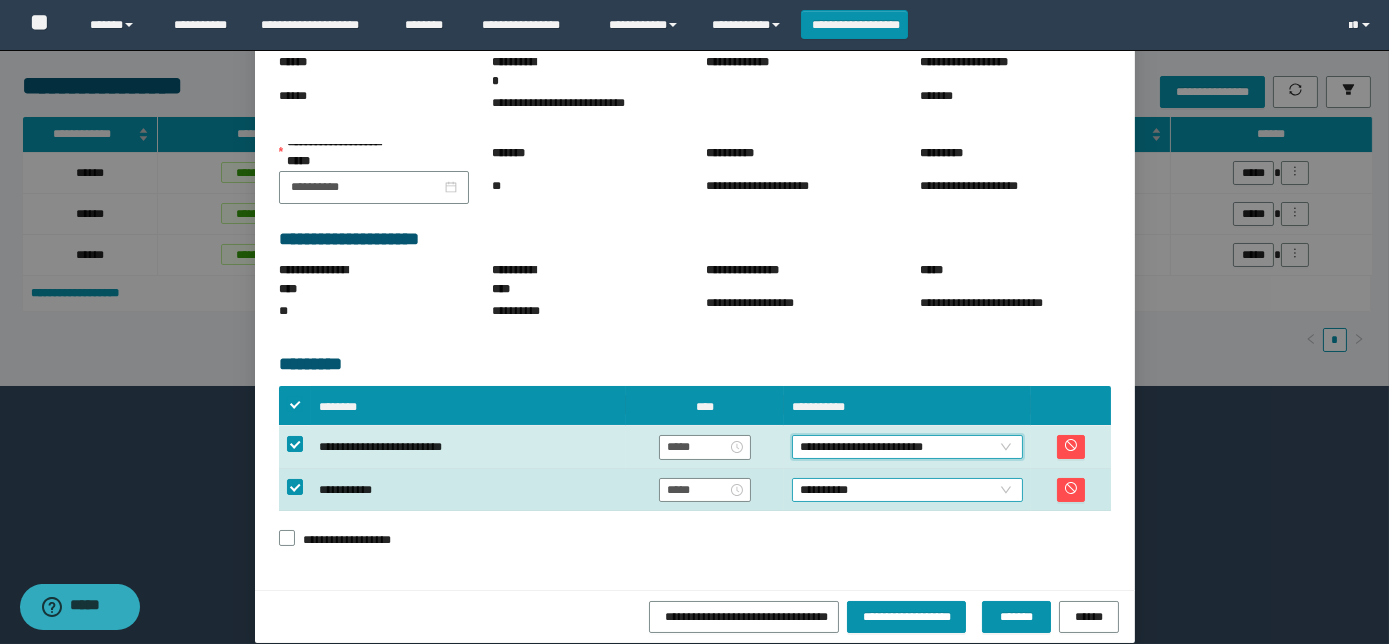 click on "**********" at bounding box center (907, 490) 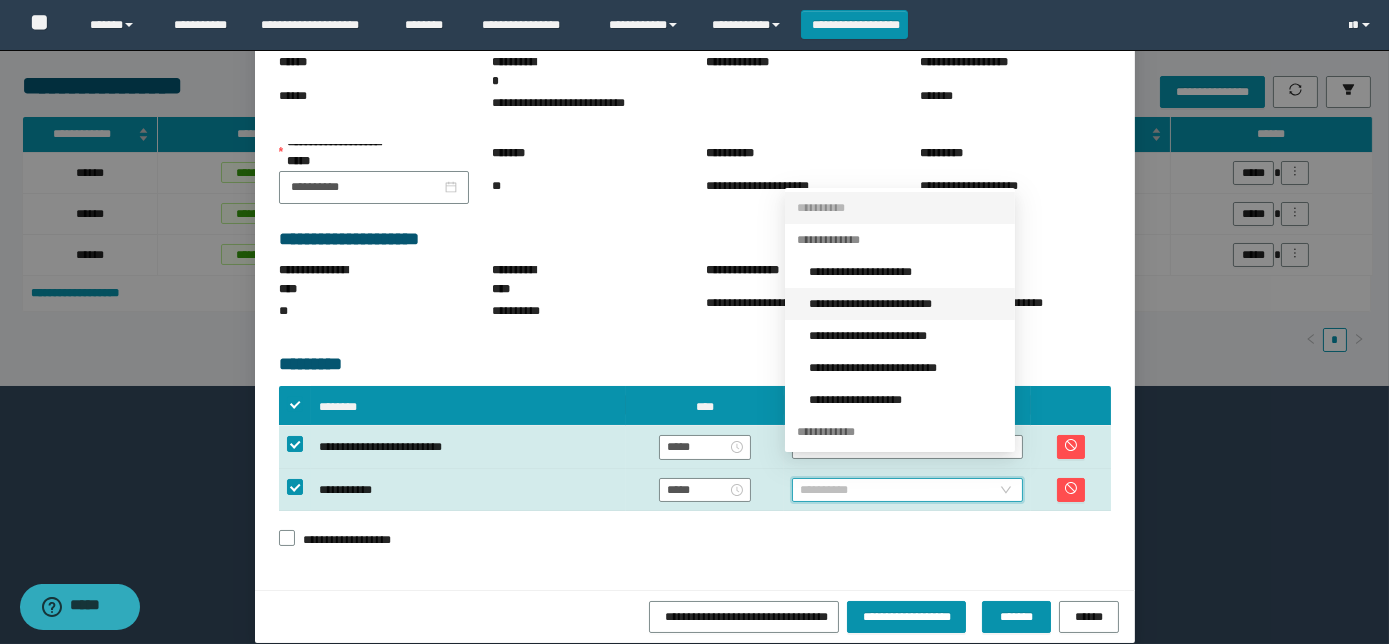 click on "**********" at bounding box center (906, 304) 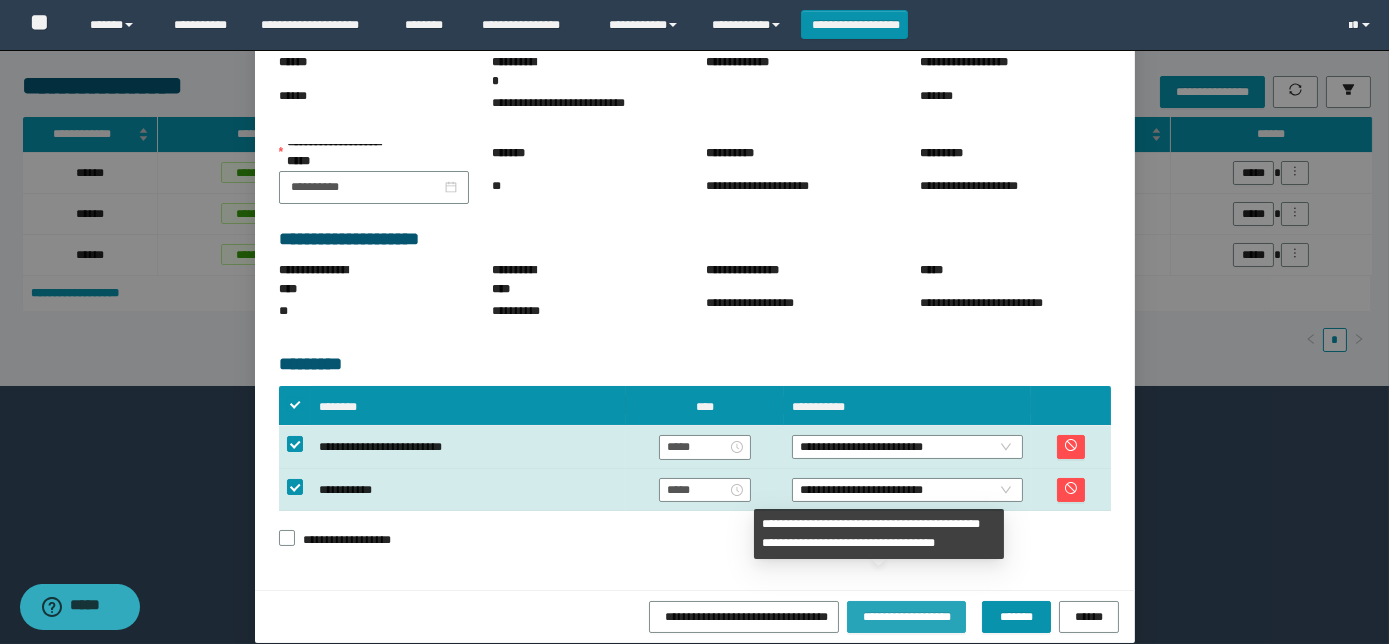 click on "**********" at bounding box center [906, 616] 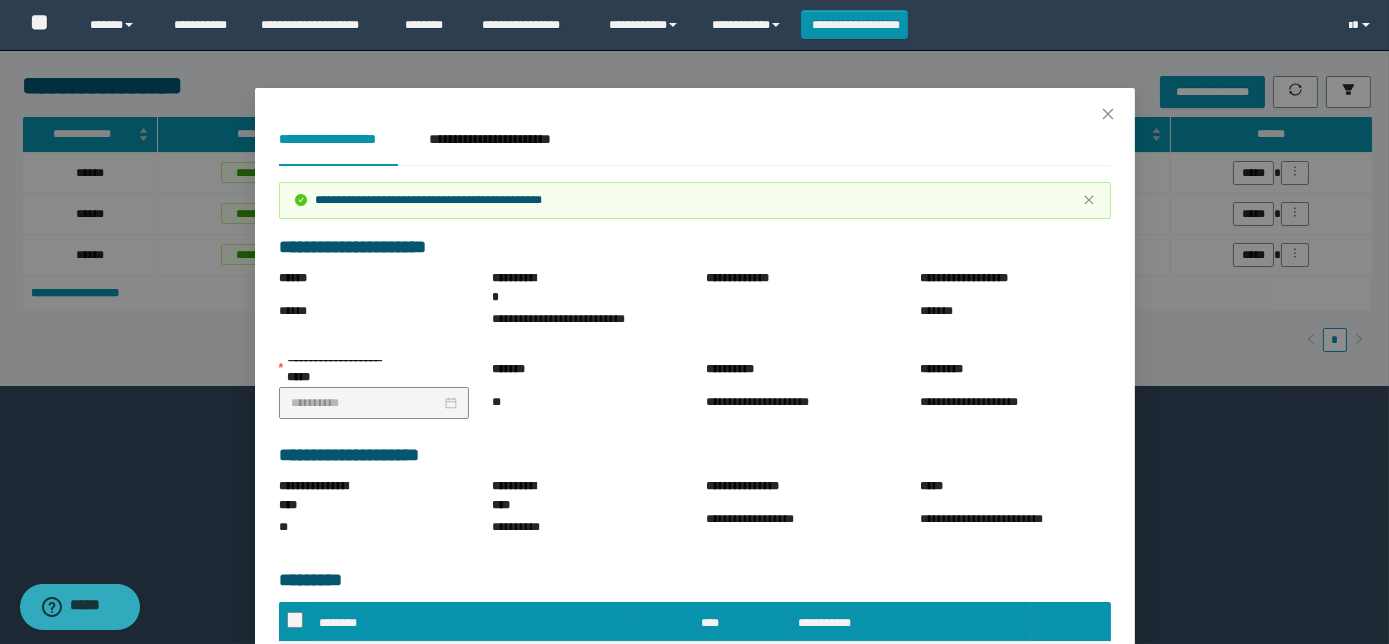 scroll, scrollTop: 0, scrollLeft: 0, axis: both 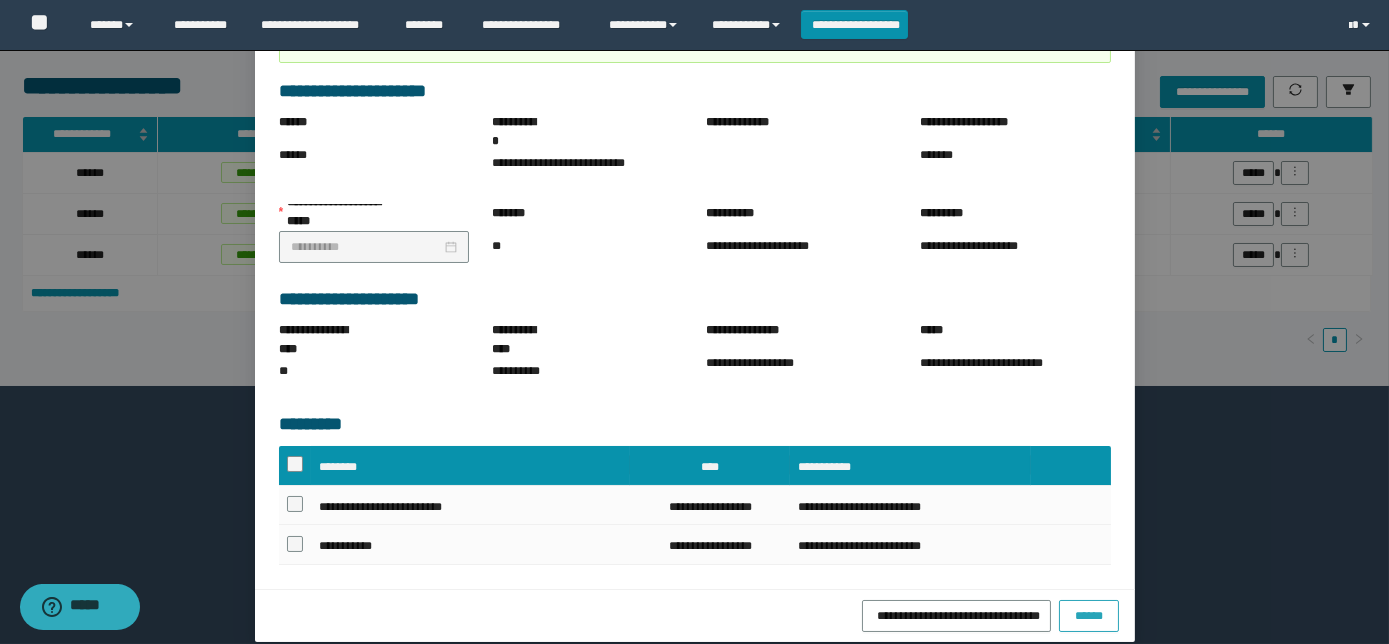 click on "******" at bounding box center (1088, 615) 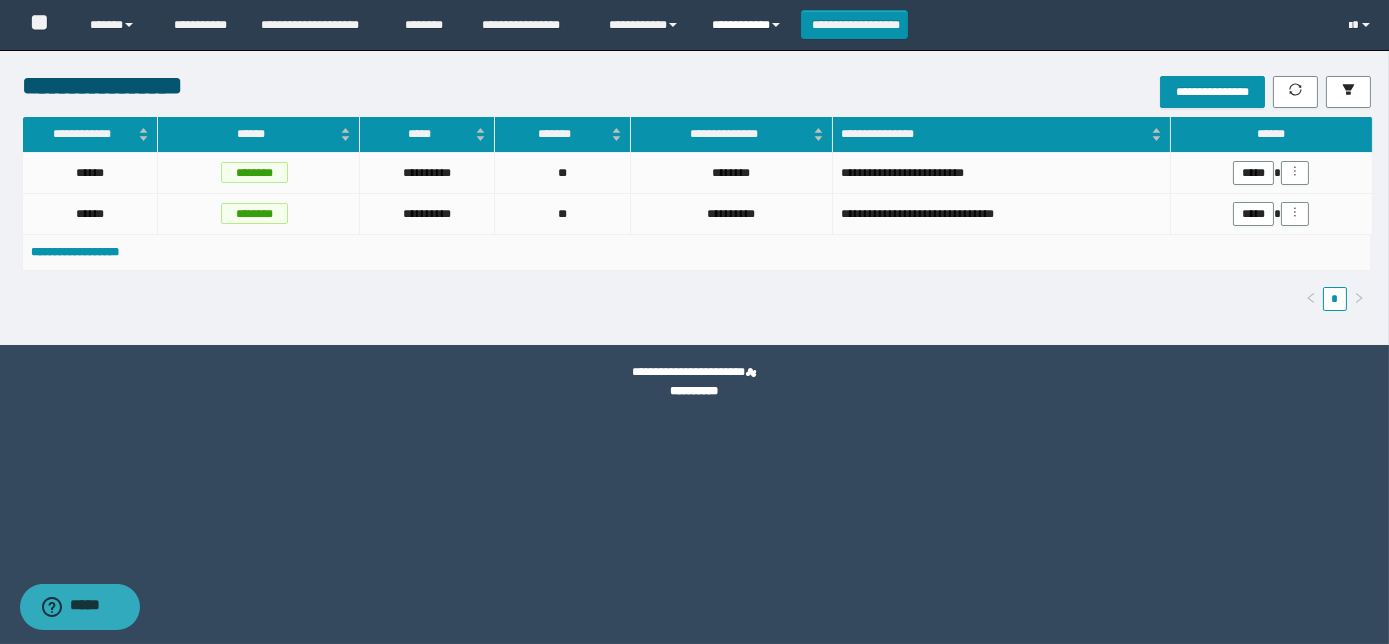 click on "**********" at bounding box center (749, 25) 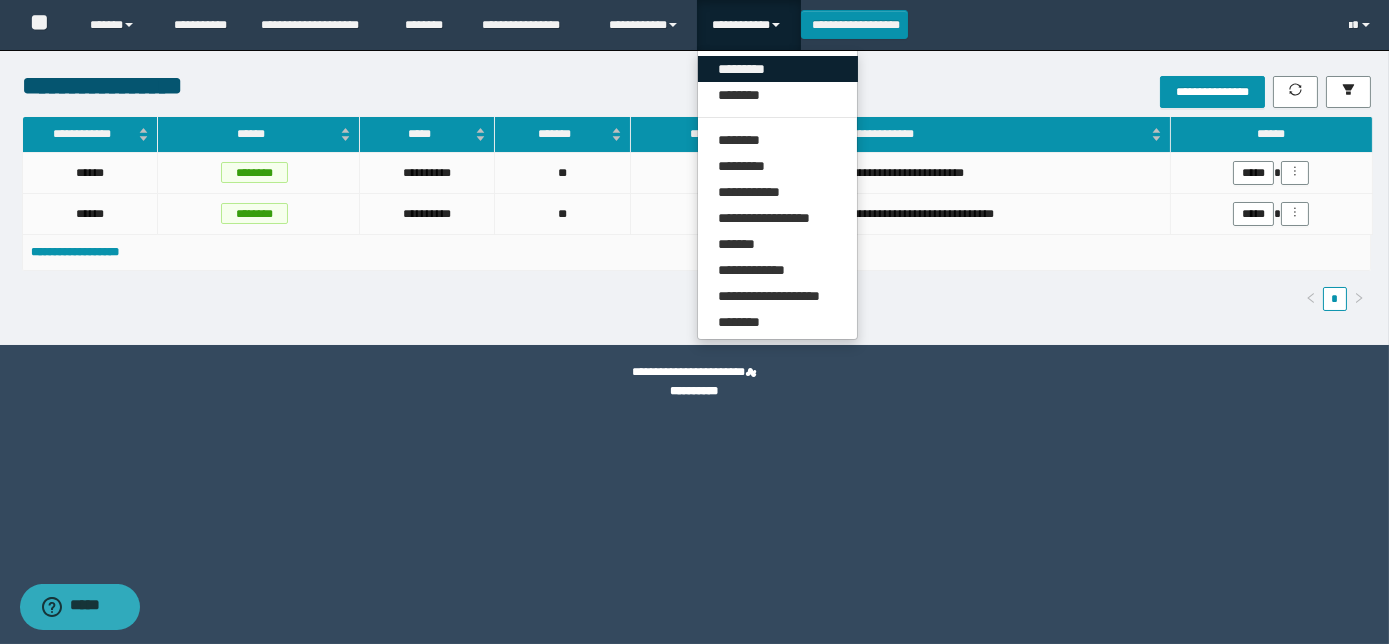 click on "*********" at bounding box center [778, 69] 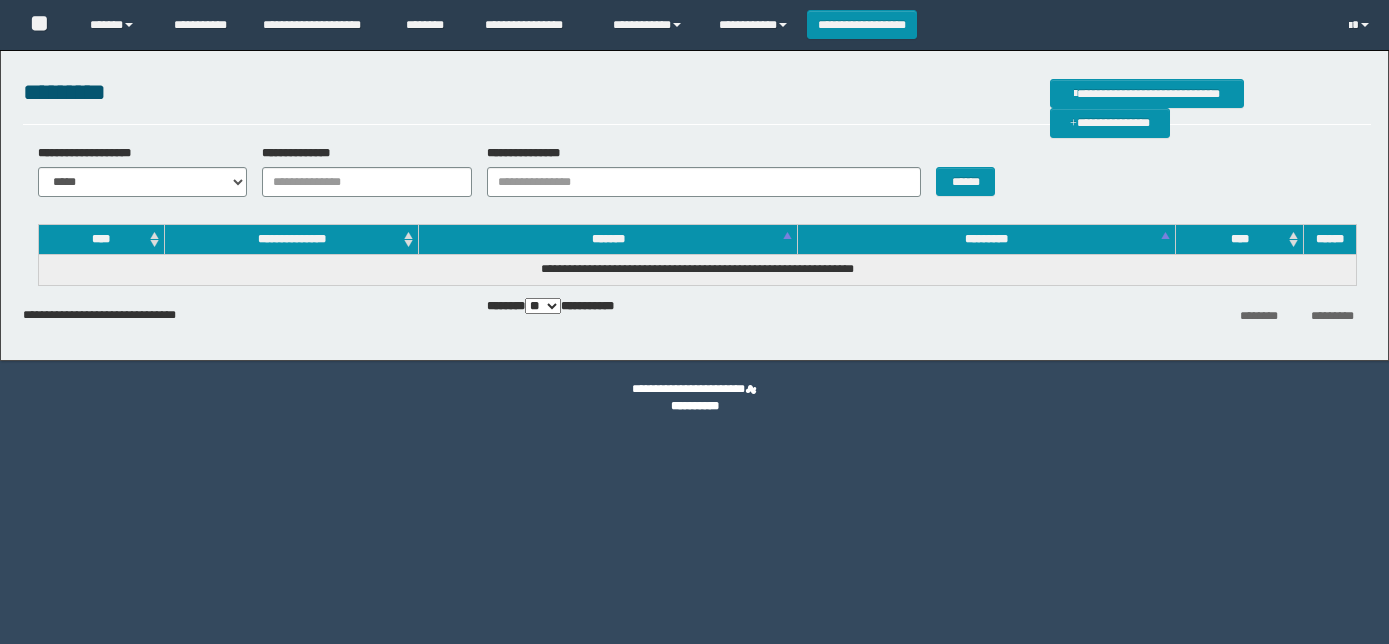 scroll, scrollTop: 0, scrollLeft: 0, axis: both 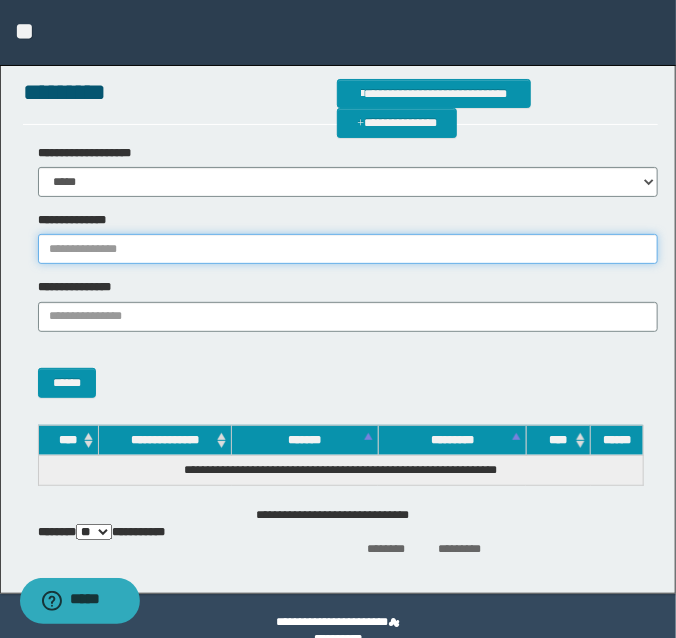 click on "**********" at bounding box center (348, 249) 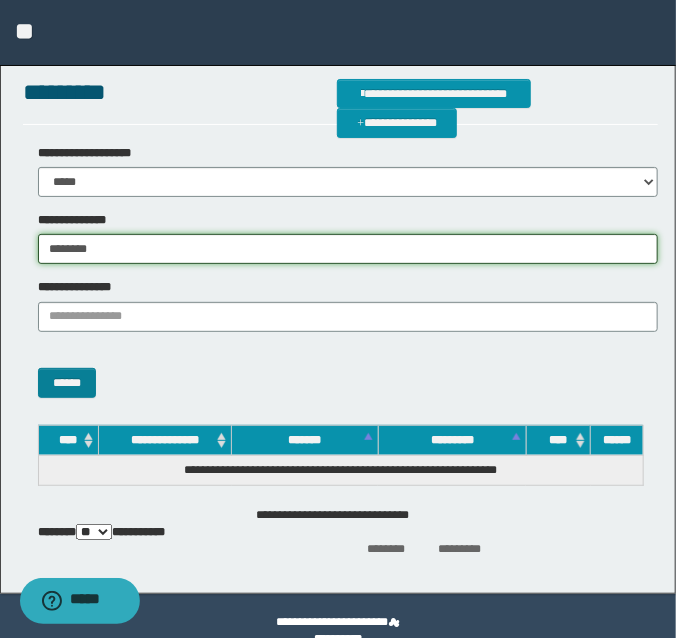 type on "********" 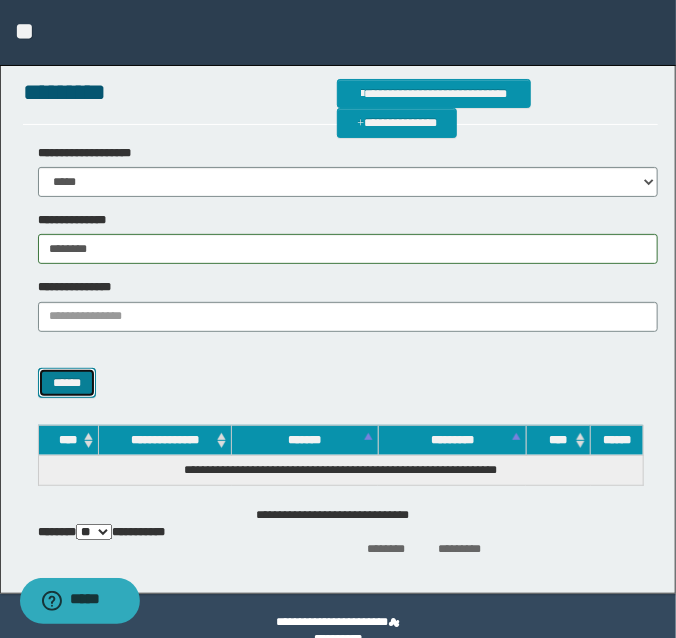 click on "******" at bounding box center [67, 382] 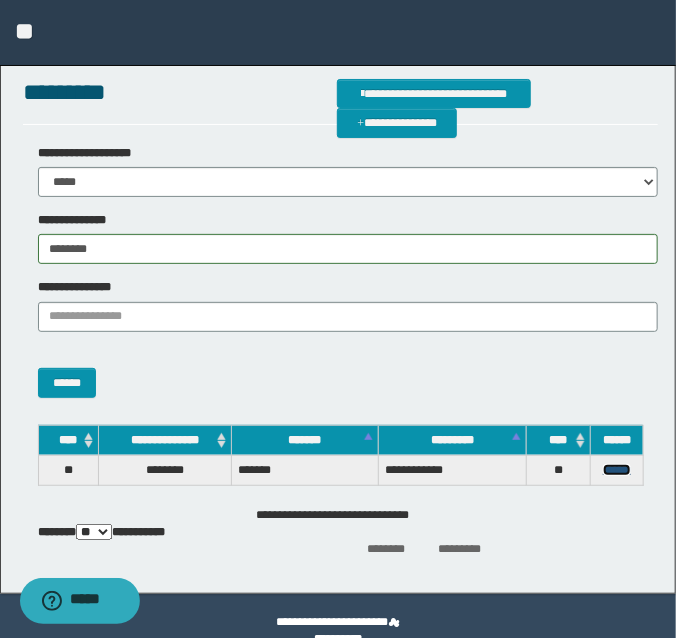 click on "******" at bounding box center (617, 470) 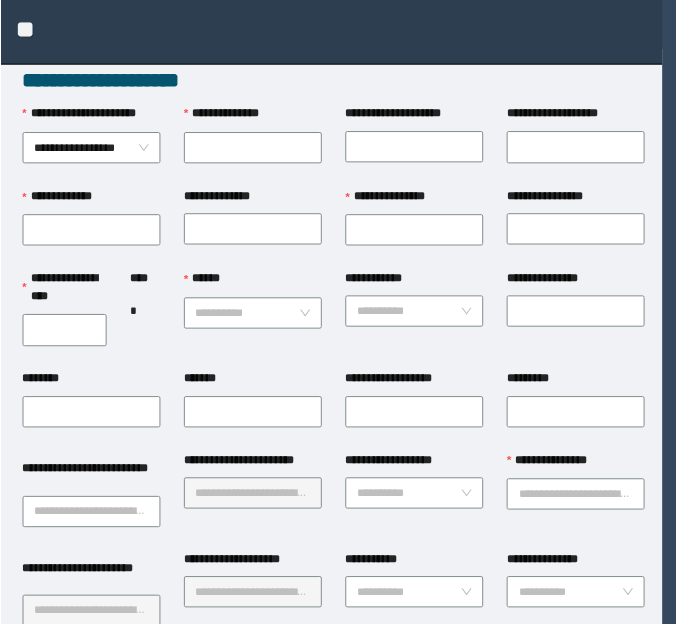 scroll, scrollTop: 0, scrollLeft: 0, axis: both 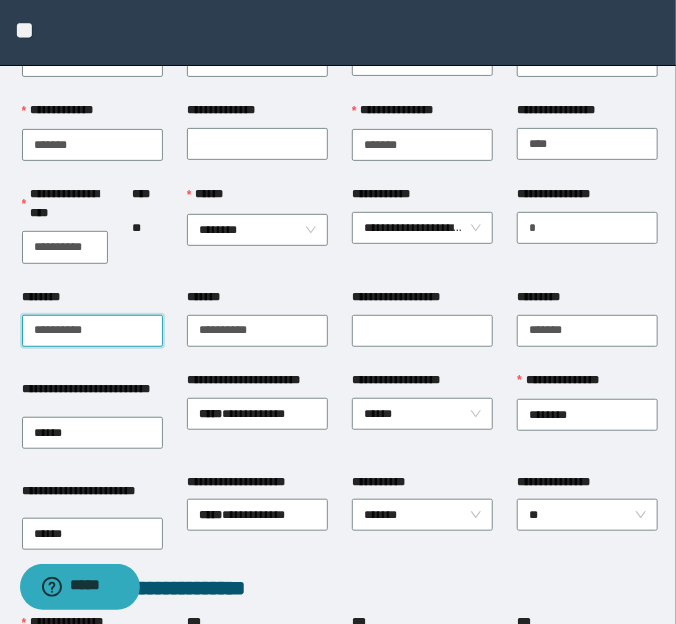click on "********" at bounding box center (92, 331) 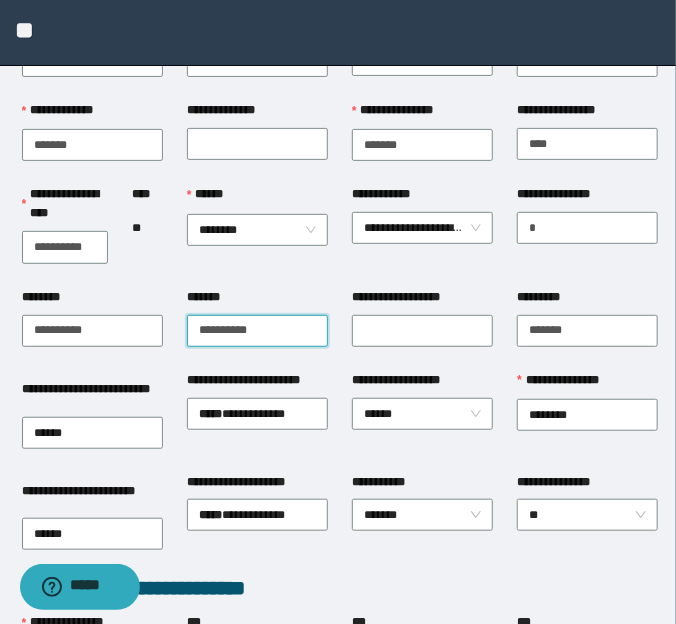 click on "*******" at bounding box center [257, 331] 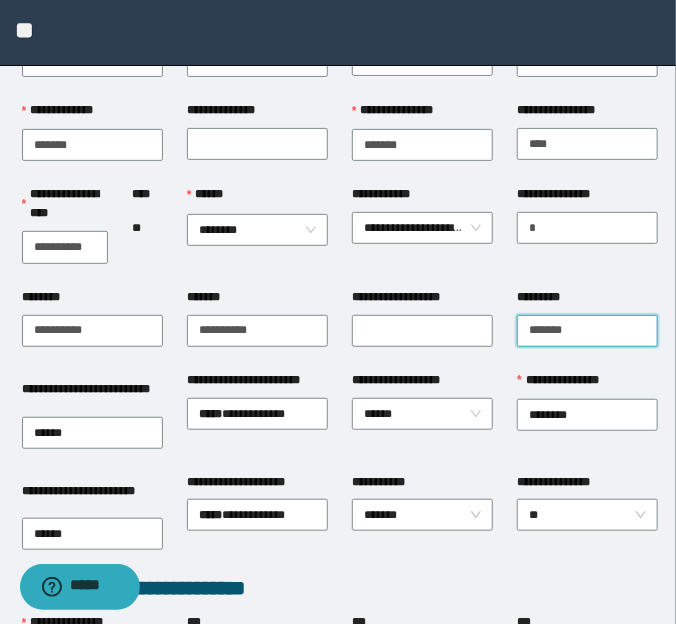 click on "*********" at bounding box center (587, 331) 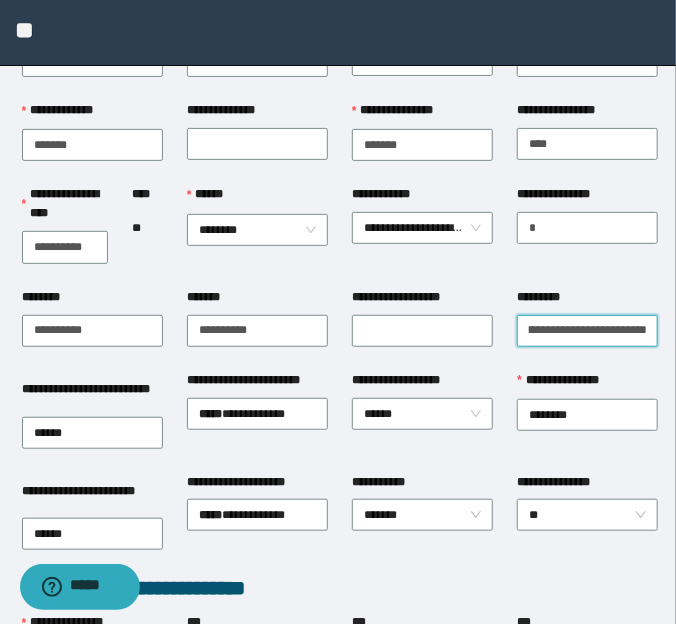 scroll, scrollTop: 0, scrollLeft: 18, axis: horizontal 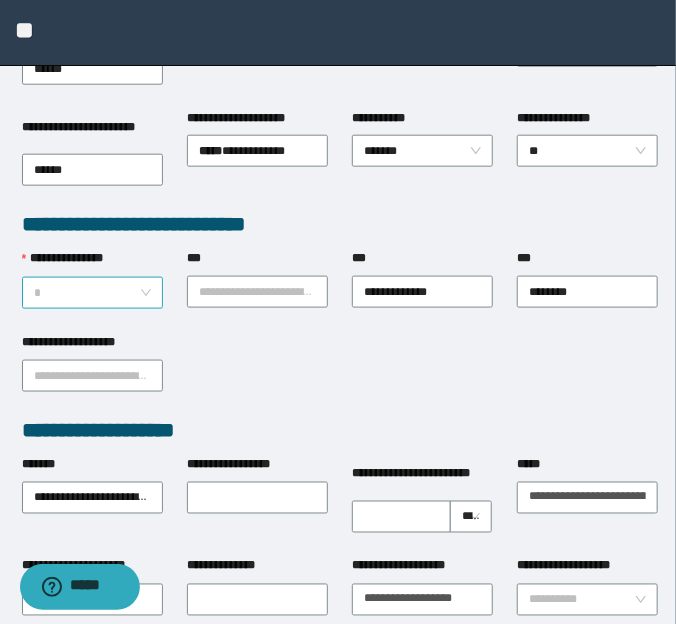 click on "*" at bounding box center [93, 293] 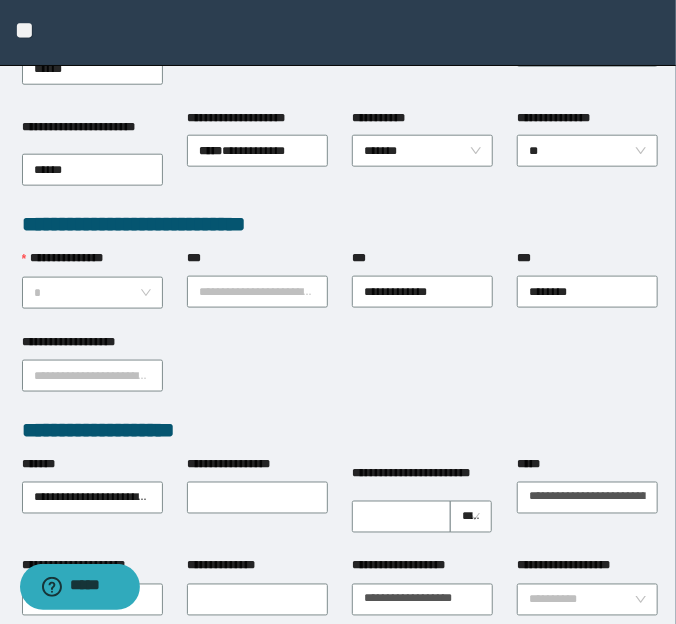 scroll, scrollTop: 0, scrollLeft: 0, axis: both 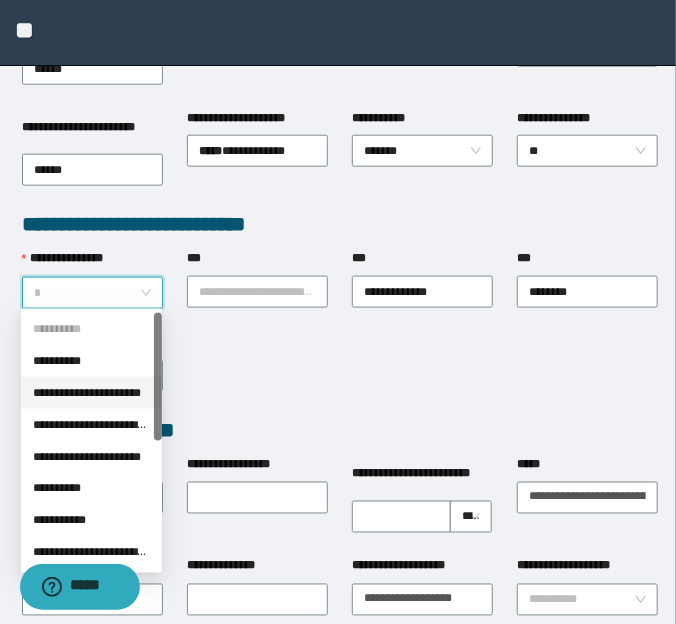 click on "**********" at bounding box center (91, 393) 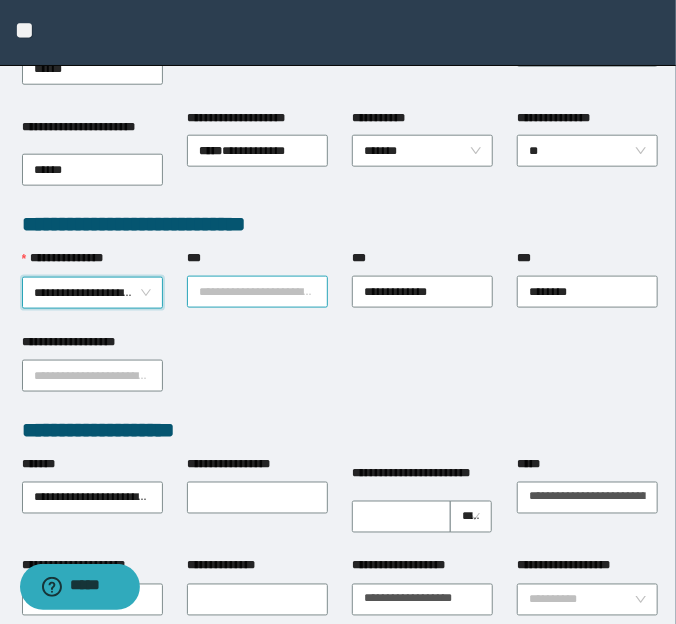 click on "***" at bounding box center [257, 292] 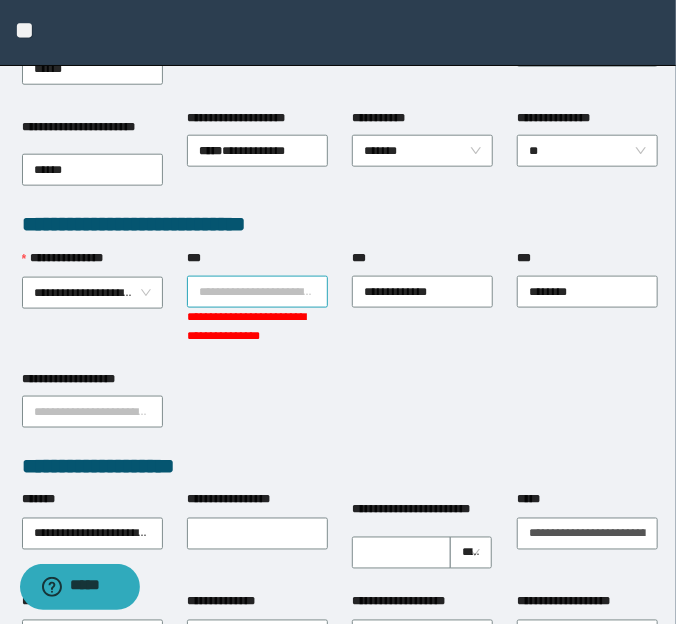 drag, startPoint x: 267, startPoint y: 267, endPoint x: 264, endPoint y: 286, distance: 19.235384 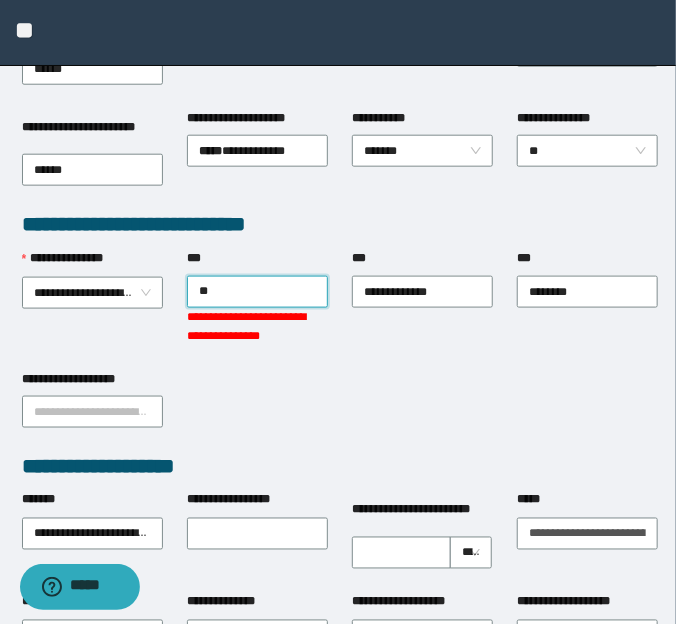 type on "***" 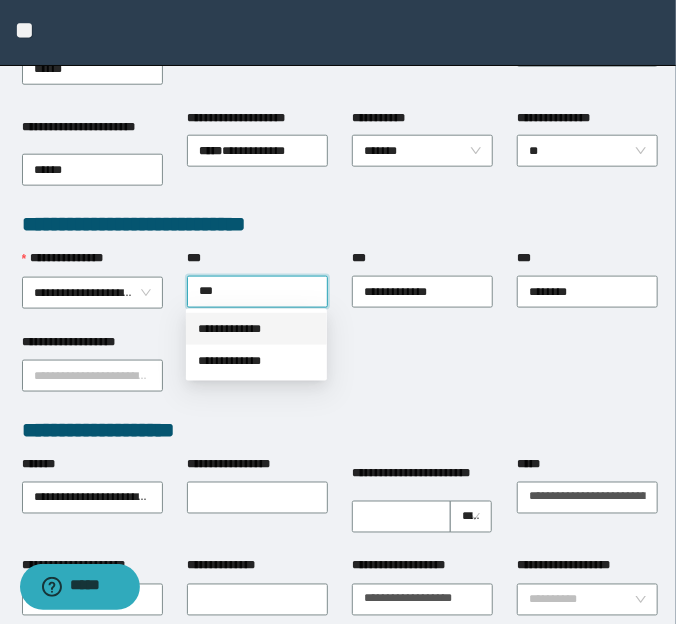 click on "**********" at bounding box center (256, 329) 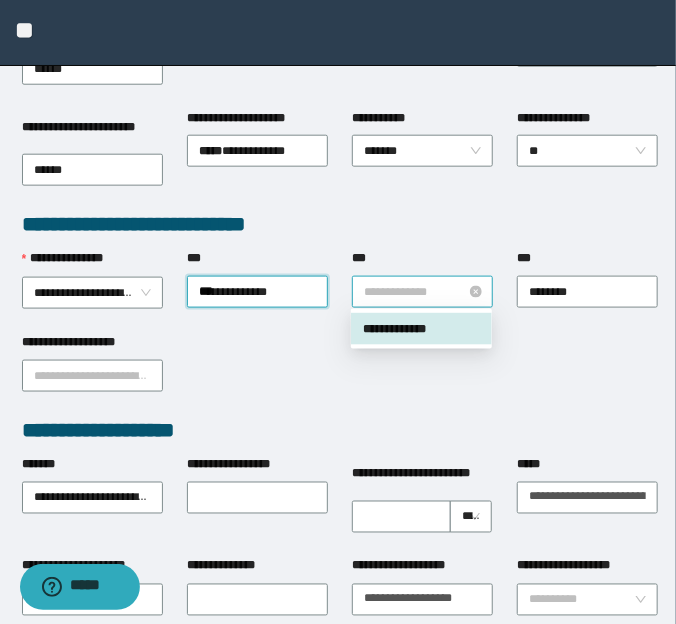 click on "**********" at bounding box center [423, 292] 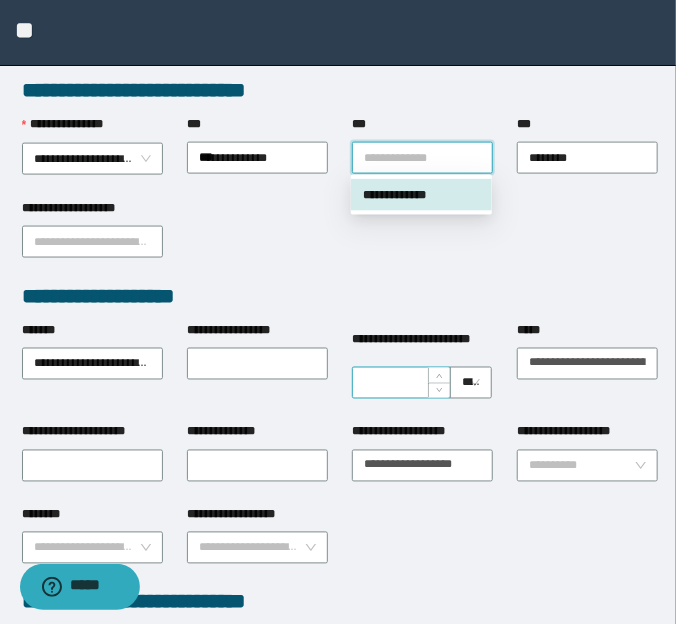 scroll, scrollTop: 636, scrollLeft: 0, axis: vertical 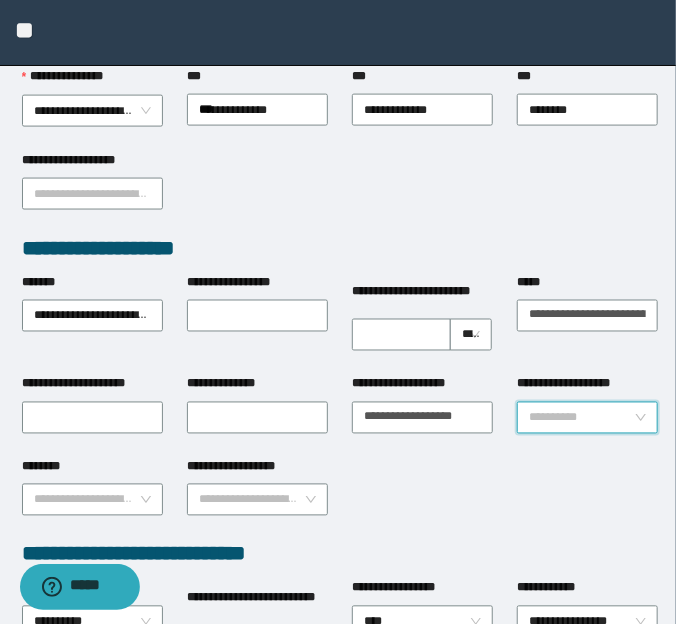 click on "**********" at bounding box center (581, 418) 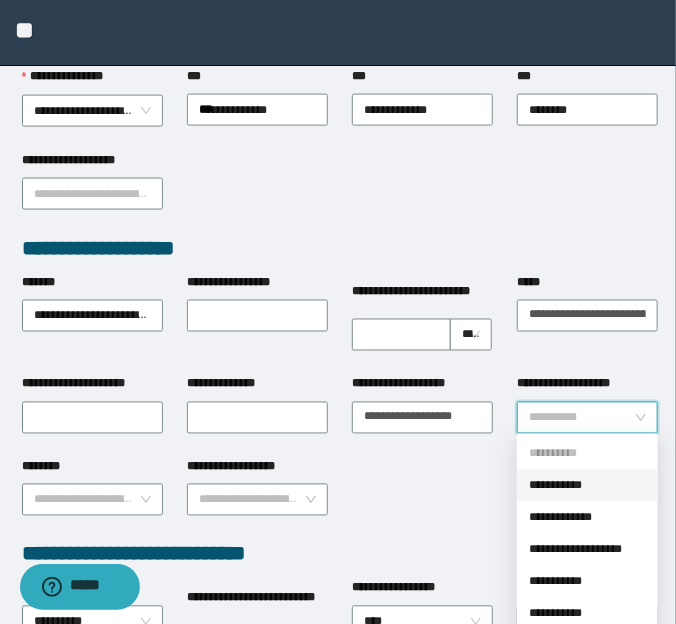 click on "**********" at bounding box center [587, 486] 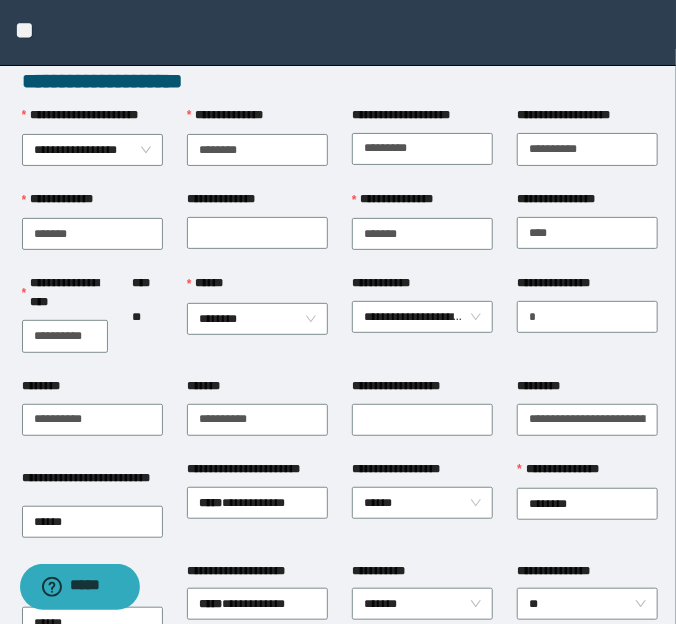scroll, scrollTop: 0, scrollLeft: 0, axis: both 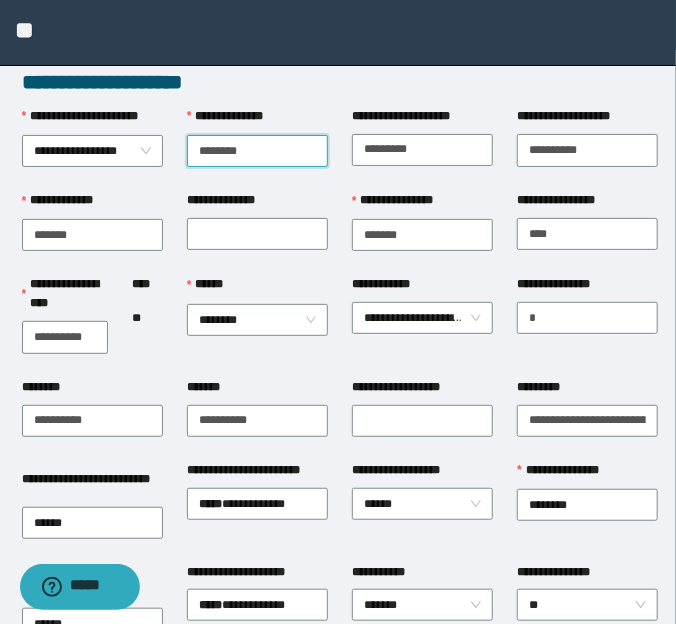 click on "**********" at bounding box center (257, 151) 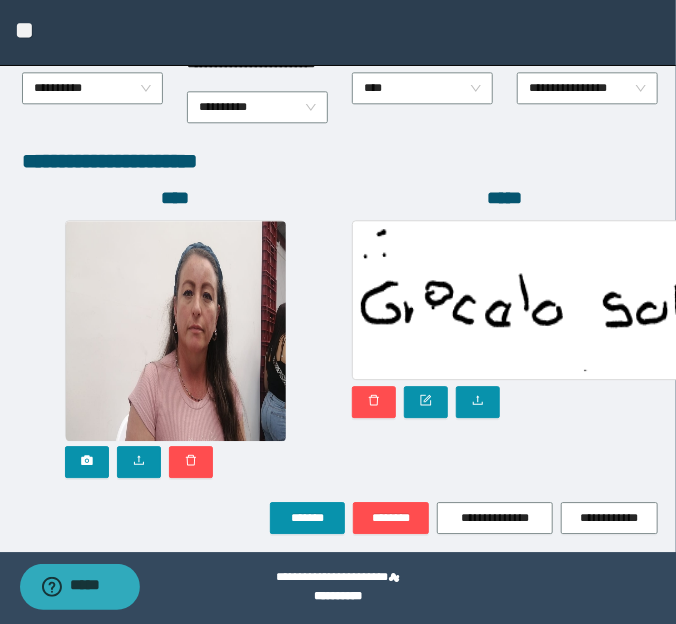 scroll, scrollTop: 1171, scrollLeft: 0, axis: vertical 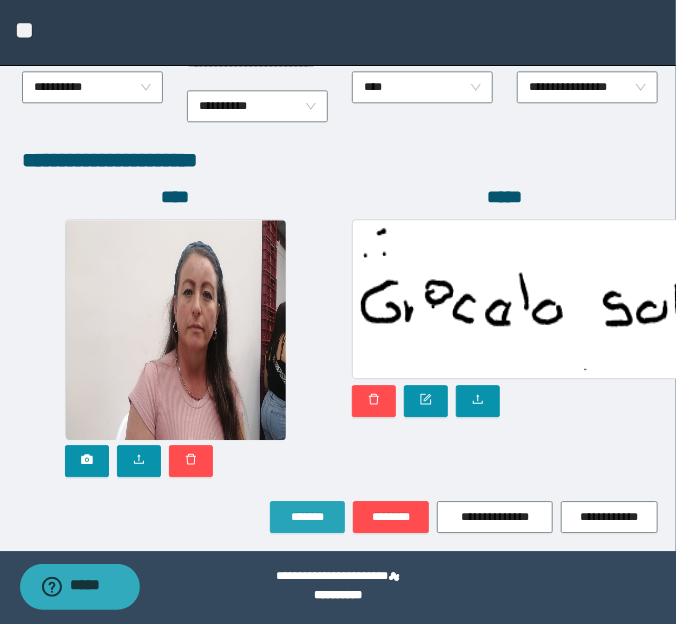 click on "*******" at bounding box center [307, 517] 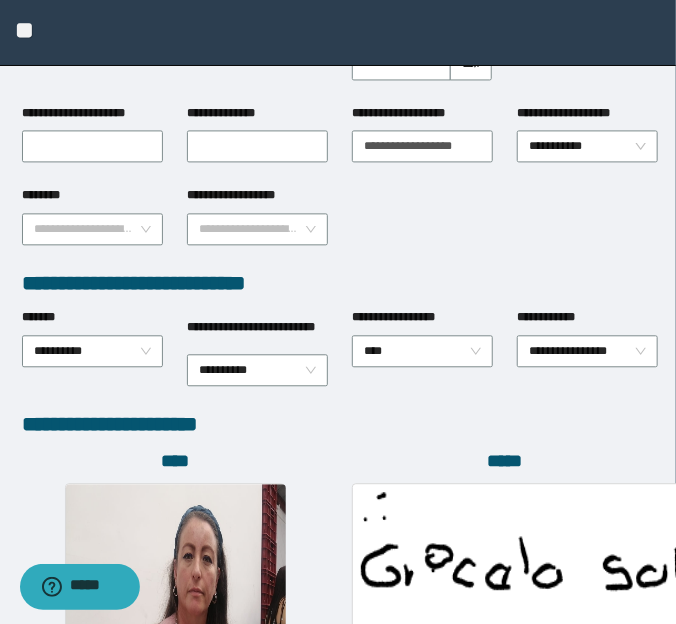 scroll, scrollTop: 951, scrollLeft: 0, axis: vertical 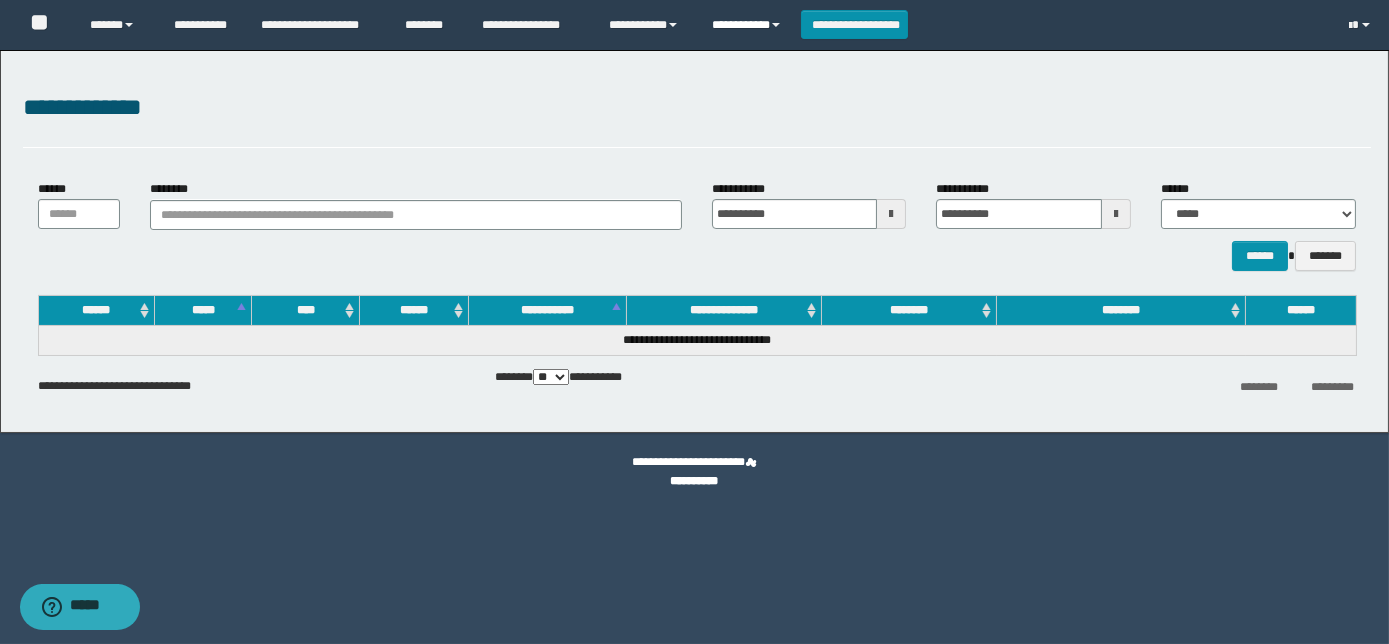 click on "**********" at bounding box center [749, 25] 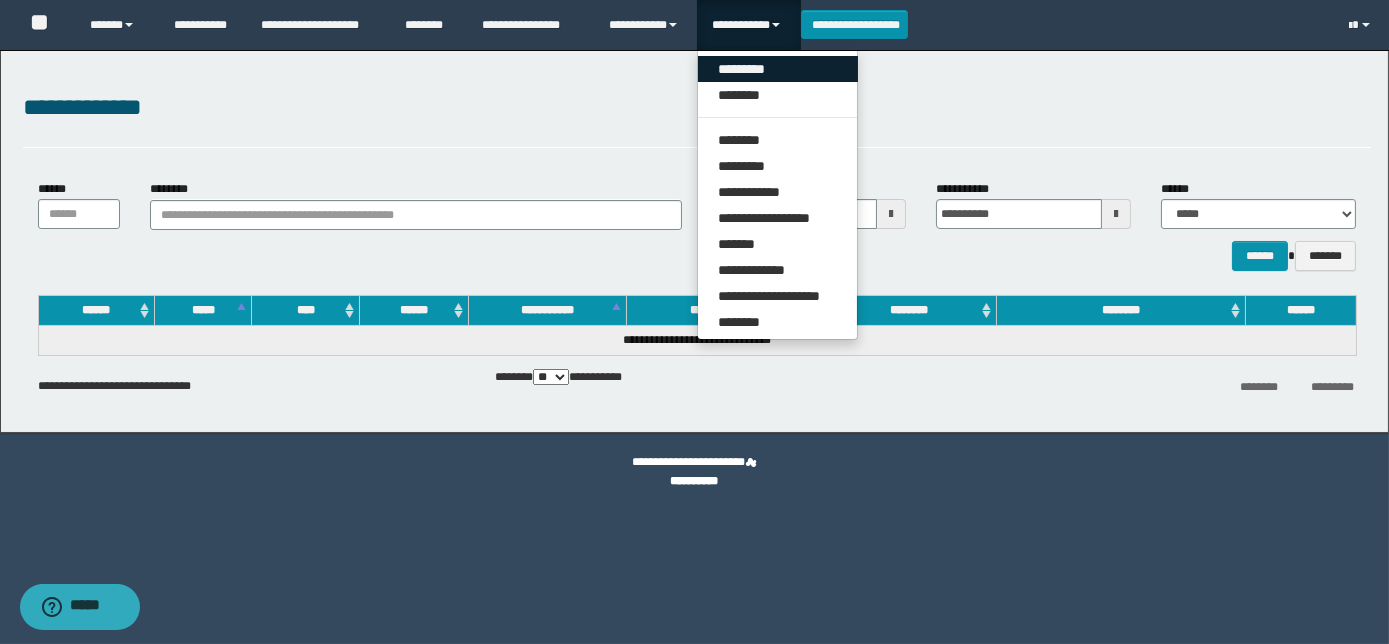 click on "*********" at bounding box center (778, 69) 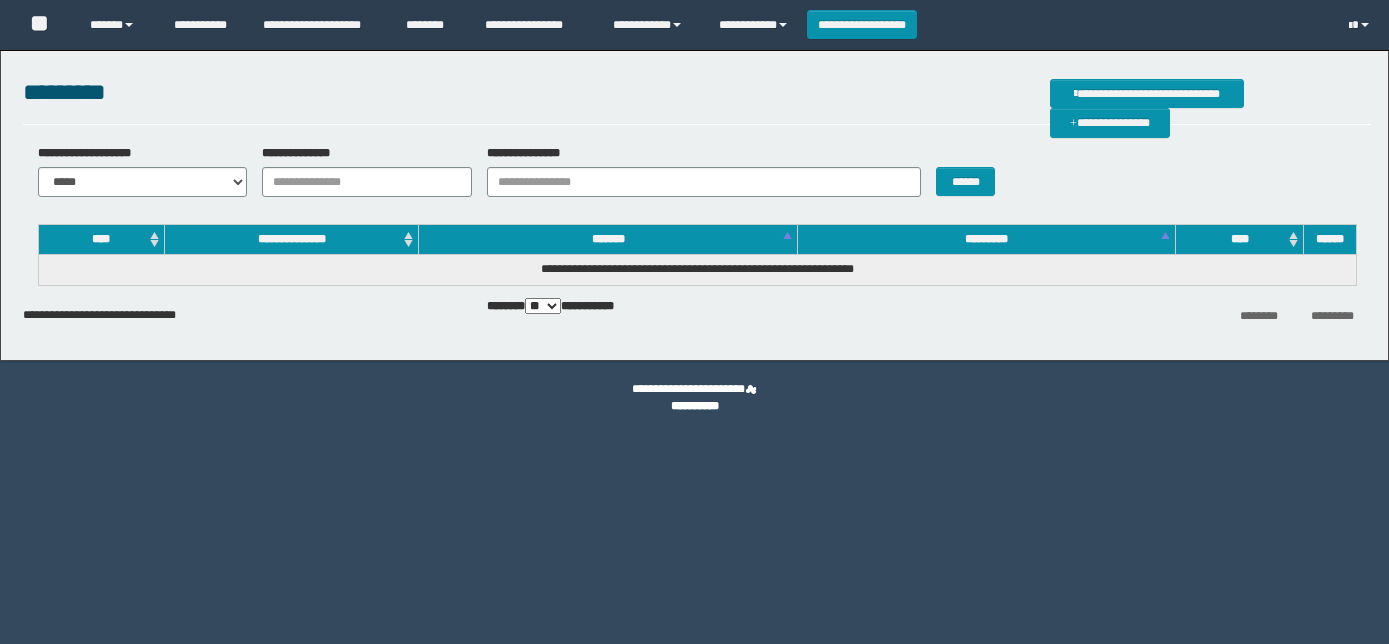 scroll, scrollTop: 0, scrollLeft: 0, axis: both 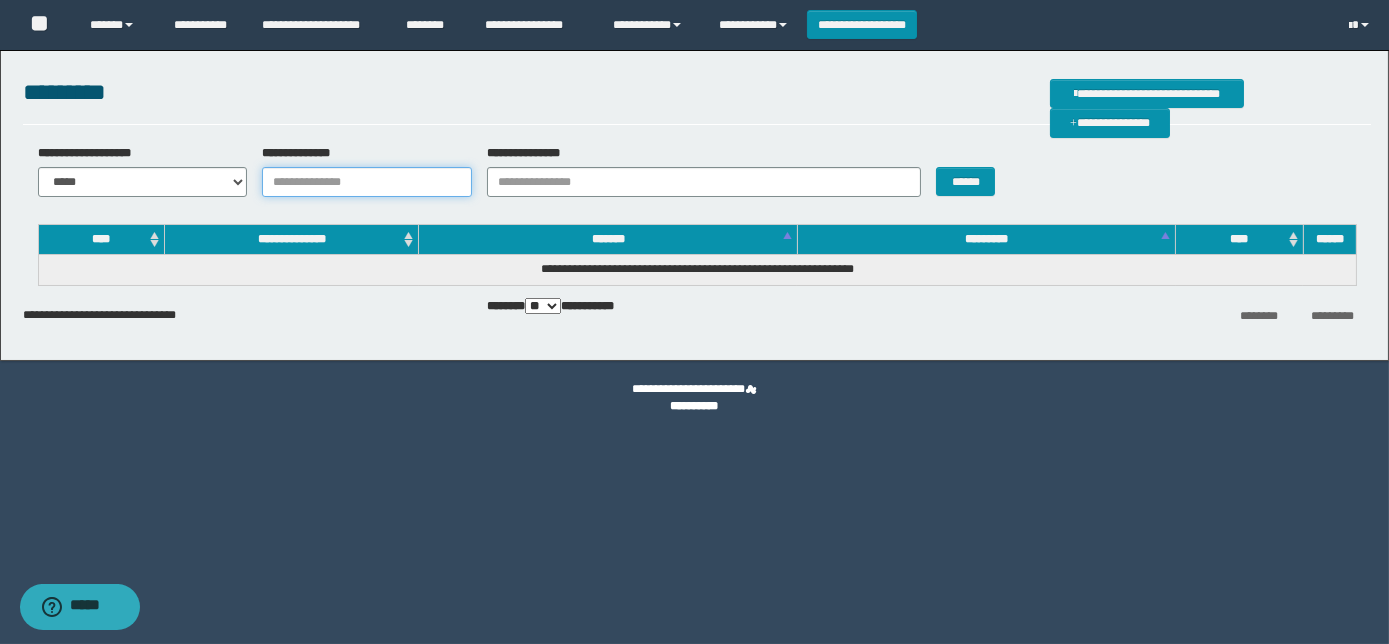 click on "**********" at bounding box center [367, 182] 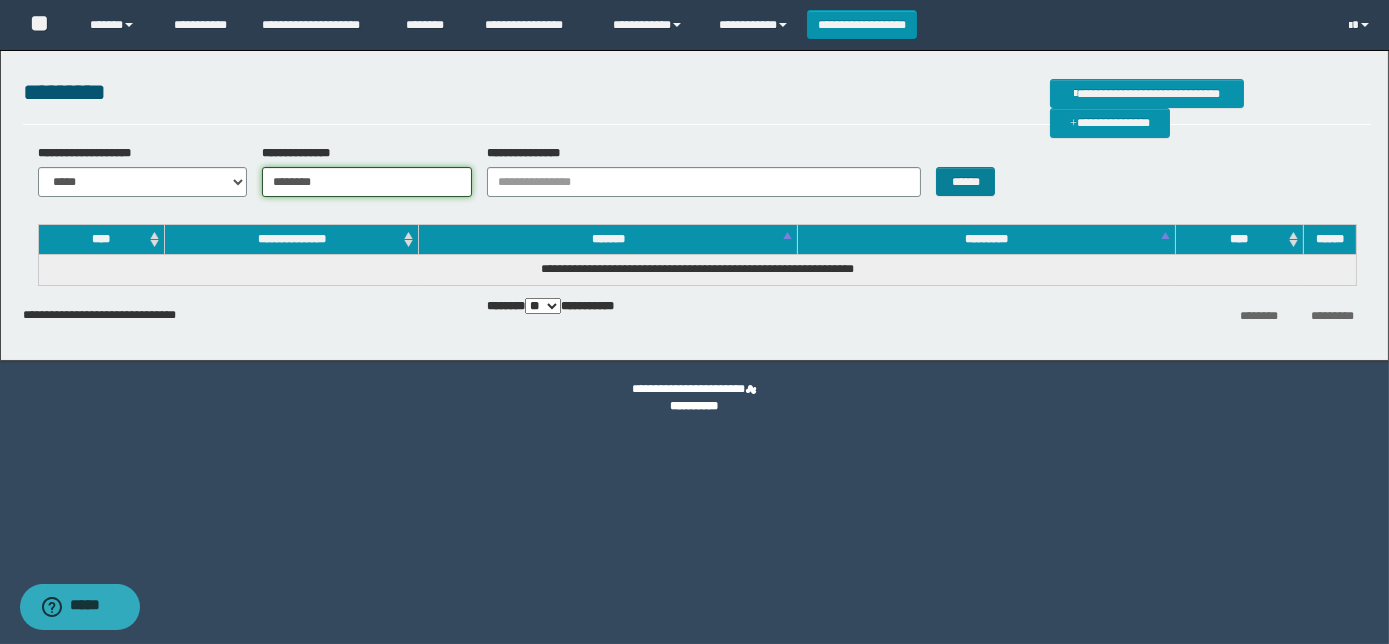 type on "********" 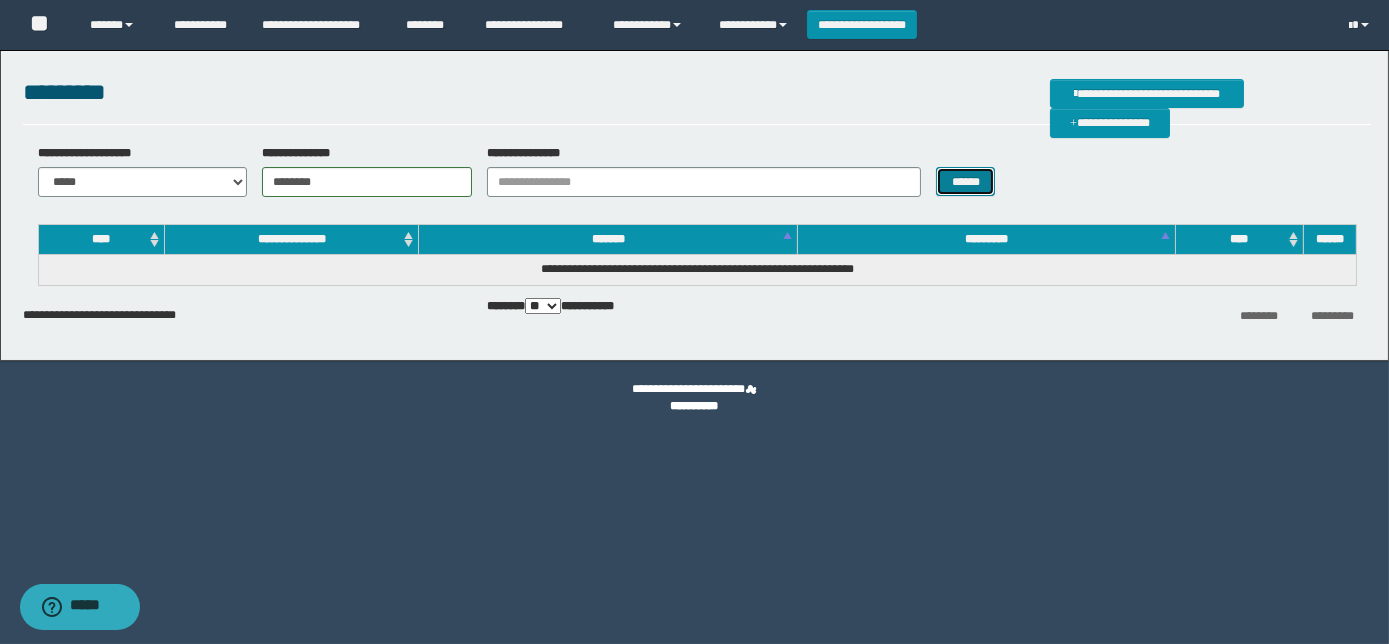 click on "******" at bounding box center [965, 181] 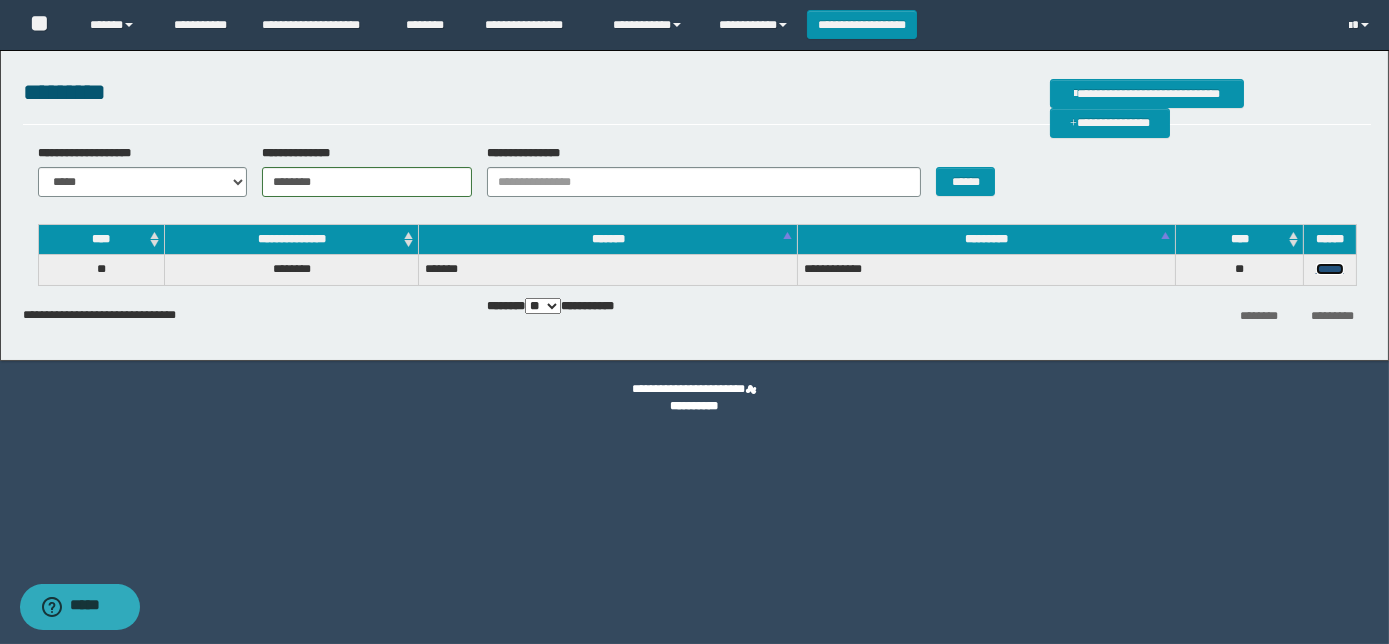 click on "******" at bounding box center (1330, 269) 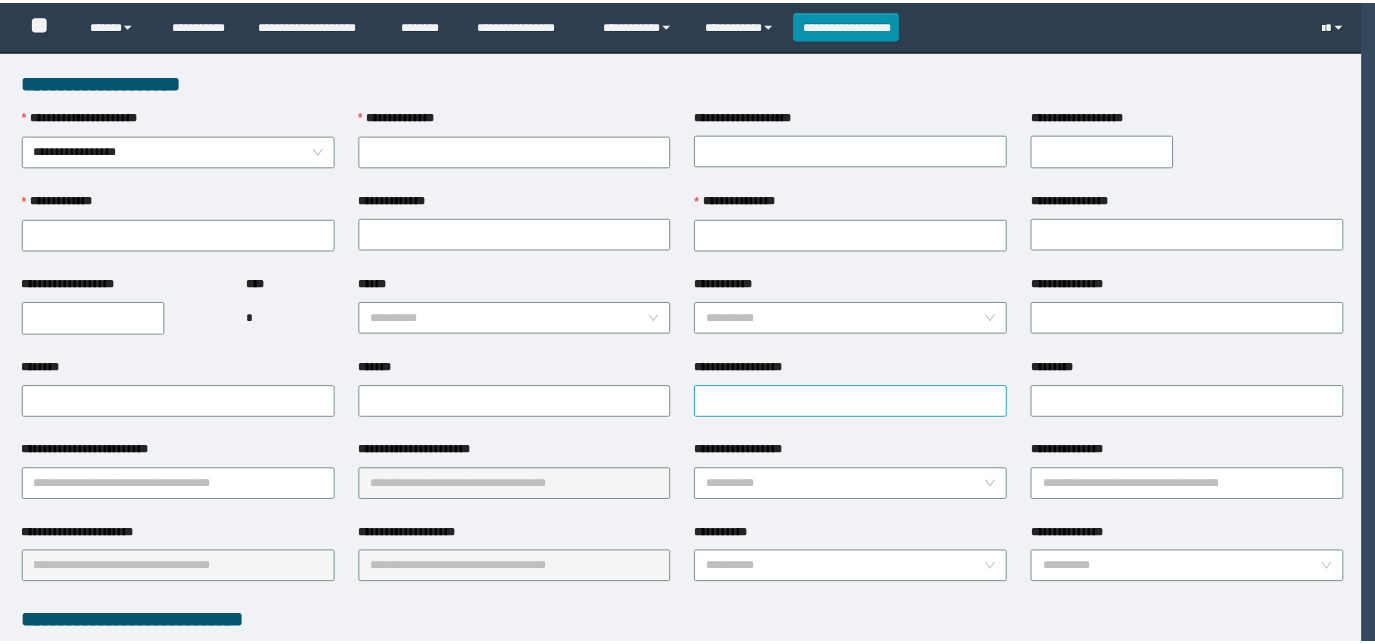 scroll, scrollTop: 0, scrollLeft: 0, axis: both 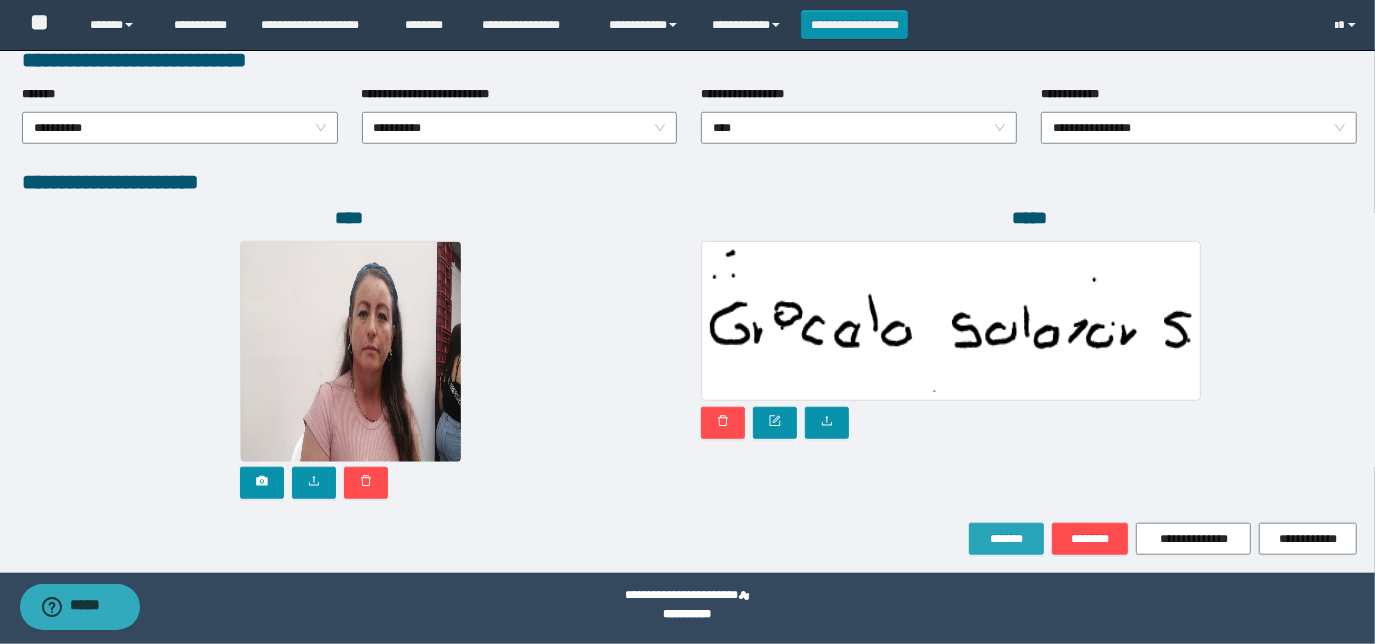 click on "*******" at bounding box center [1006, 539] 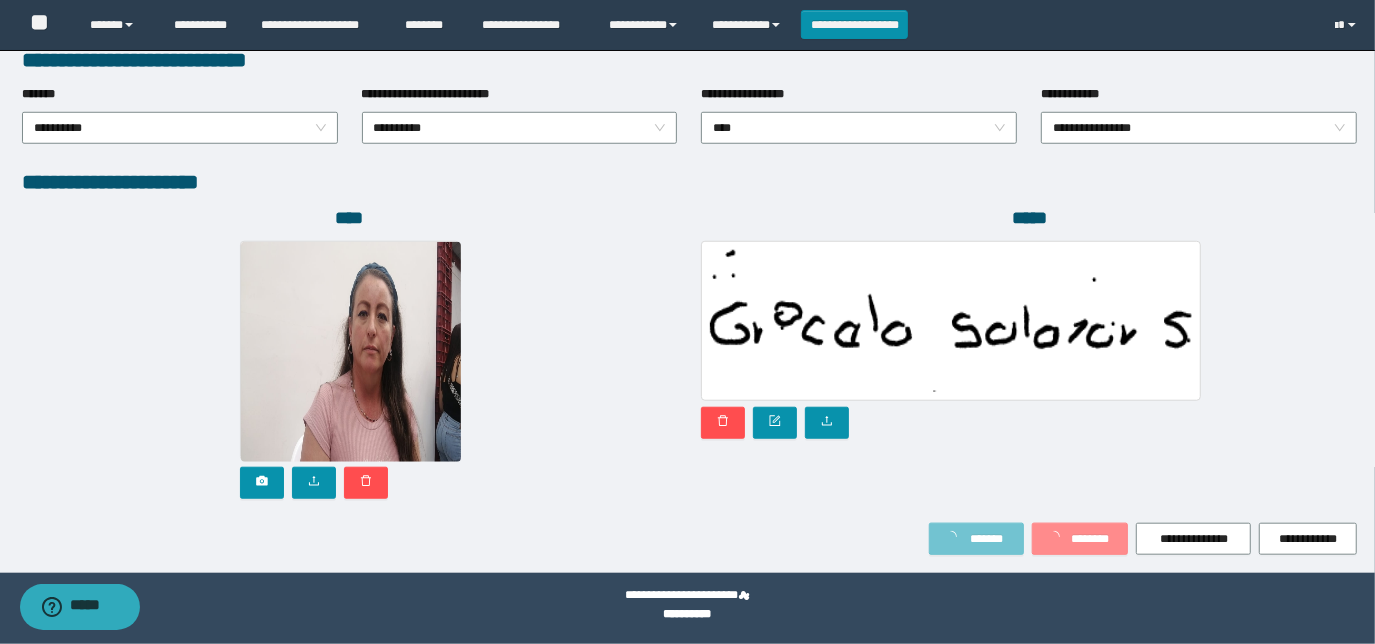 scroll, scrollTop: 1109, scrollLeft: 0, axis: vertical 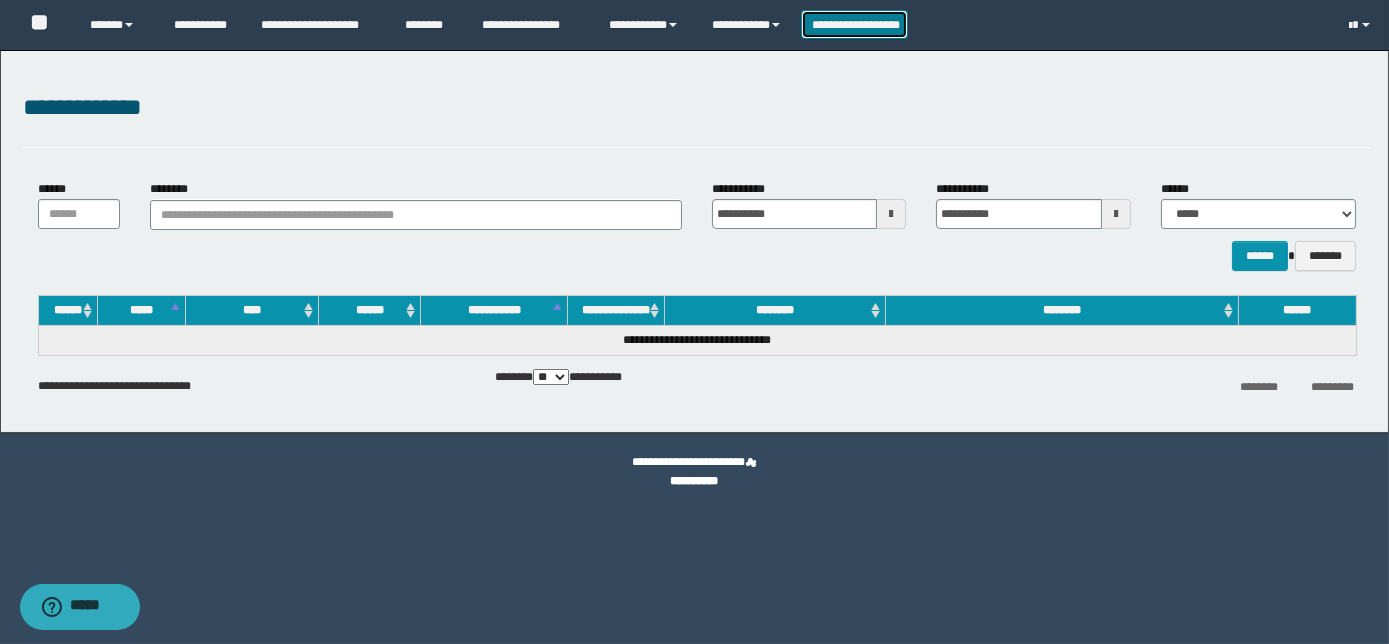 click on "**********" at bounding box center (855, 24) 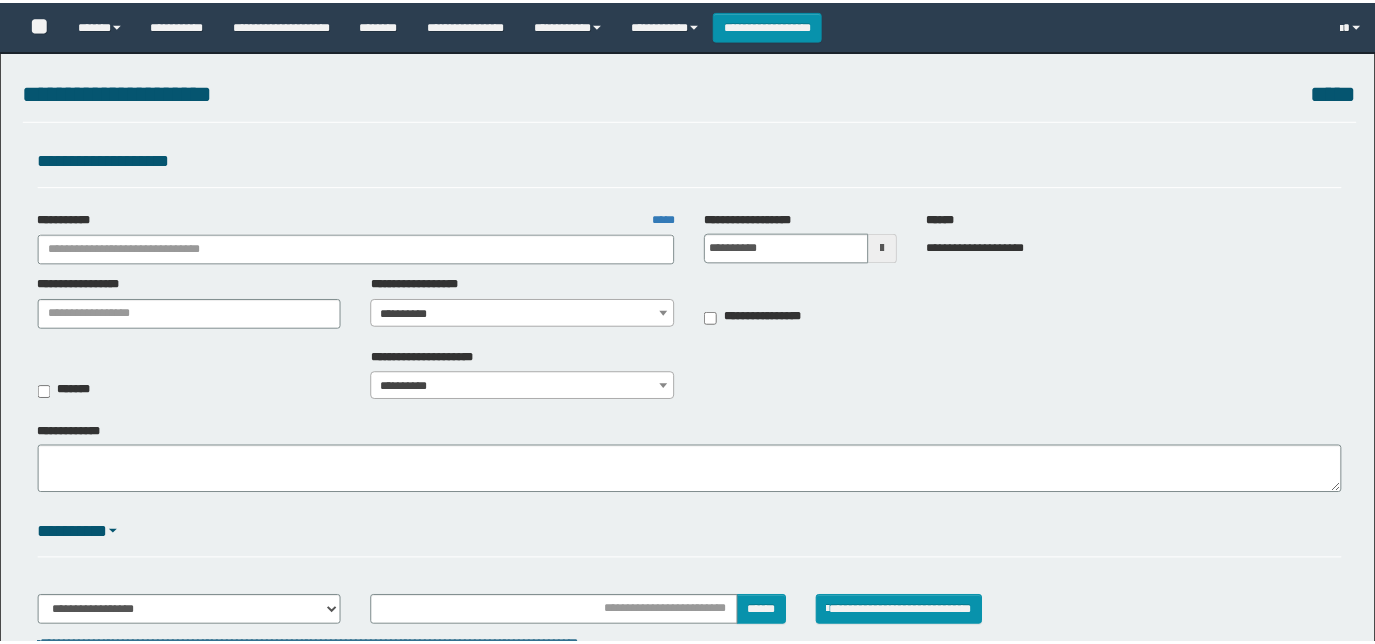 scroll, scrollTop: 0, scrollLeft: 0, axis: both 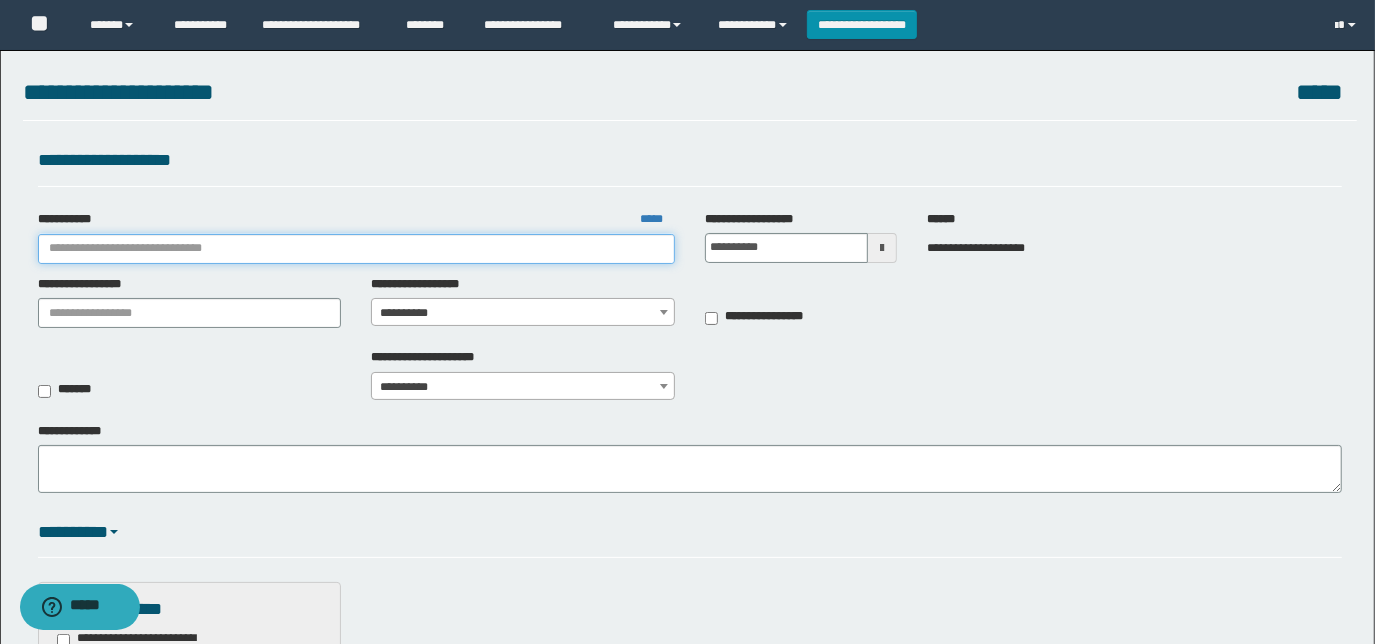 click on "**********" at bounding box center (356, 249) 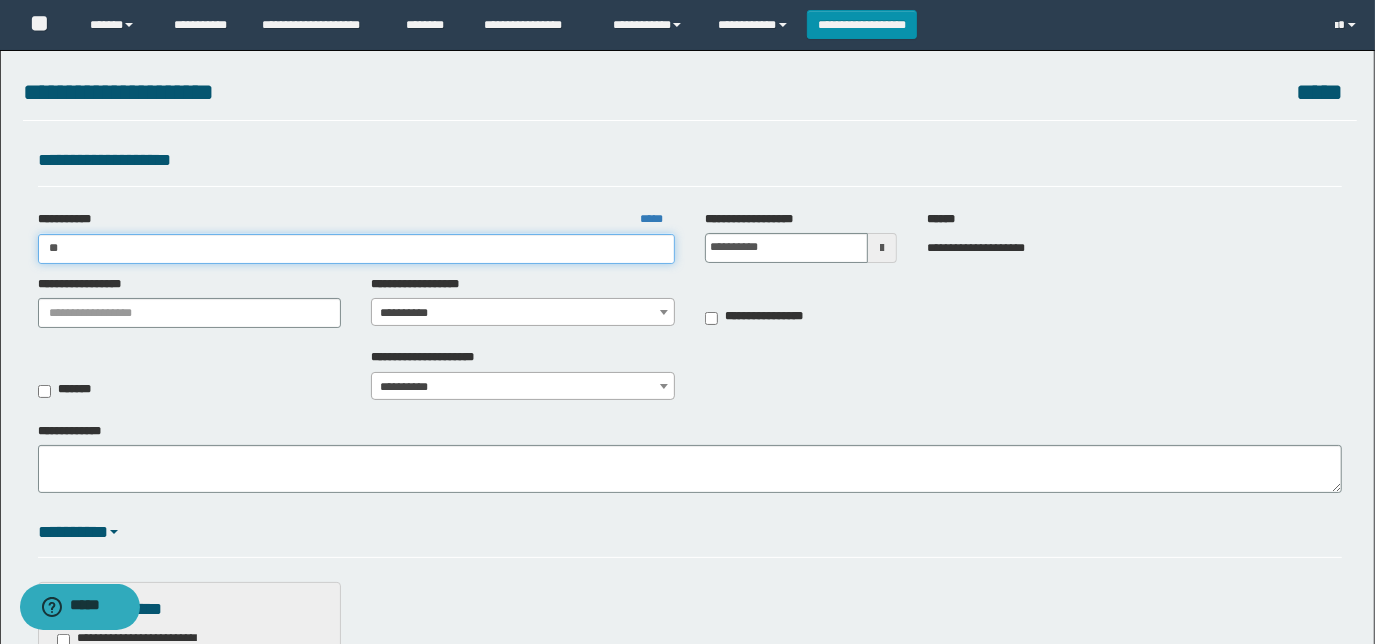 type on "**" 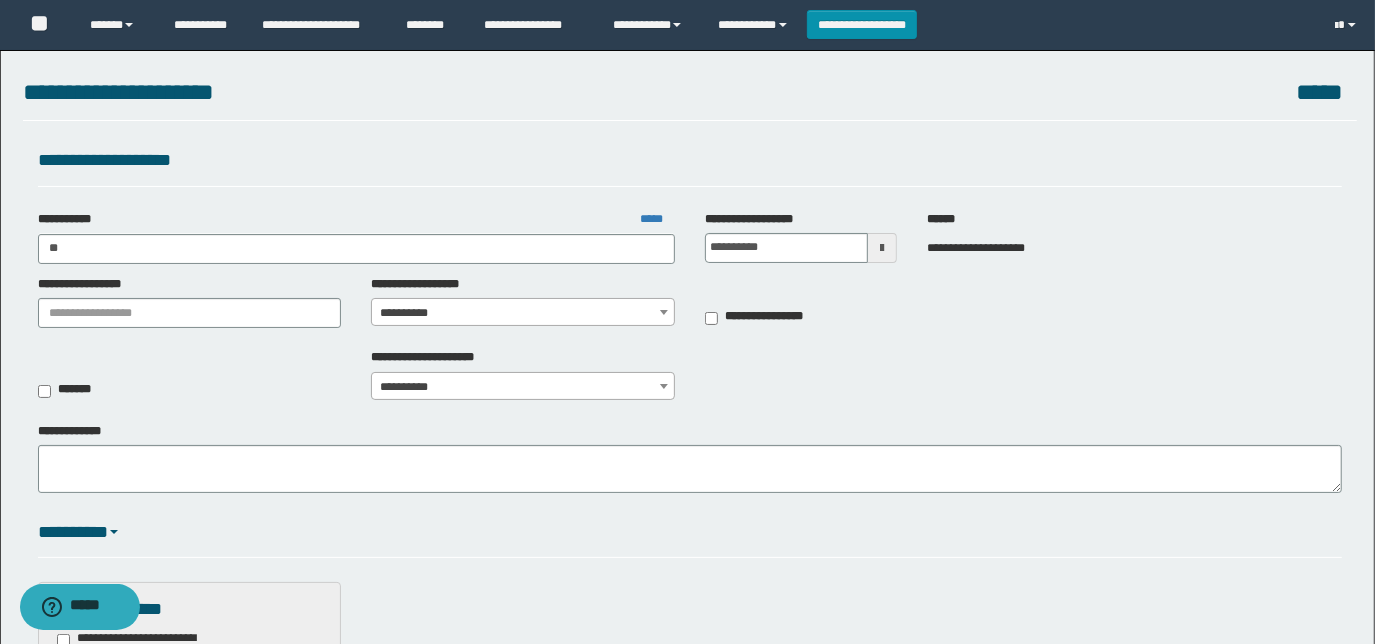 click on "**********" at bounding box center (523, 313) 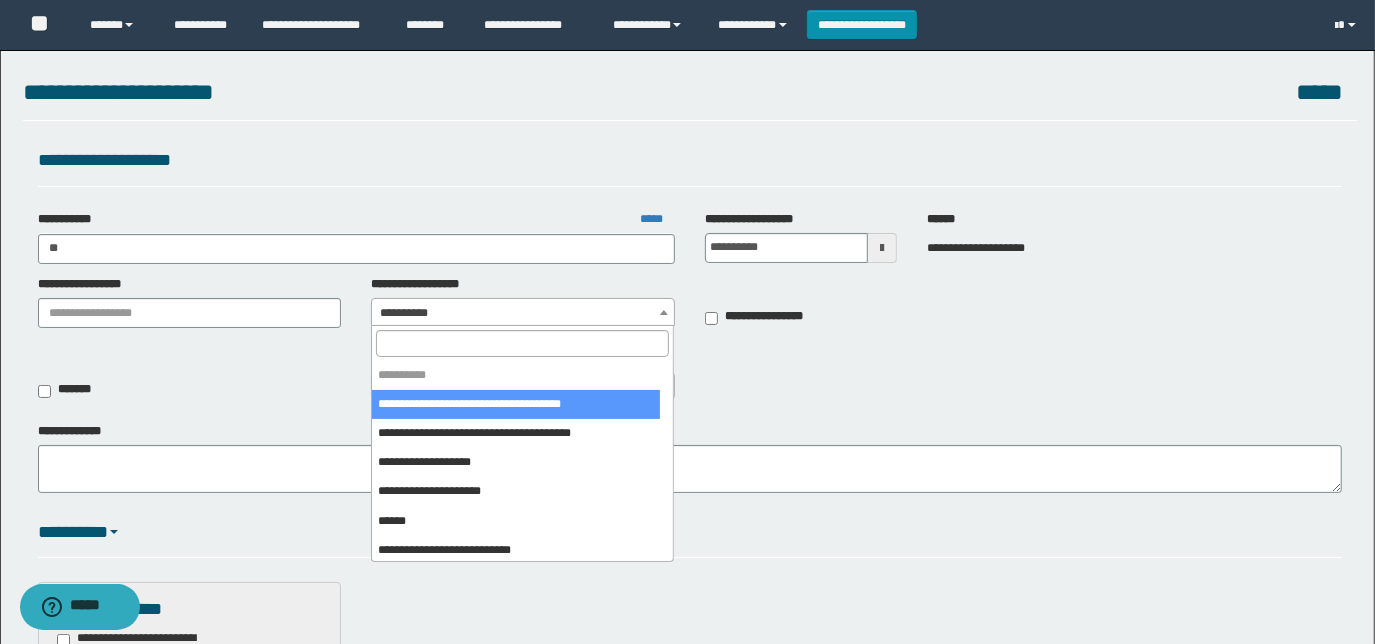 click at bounding box center (523, 343) 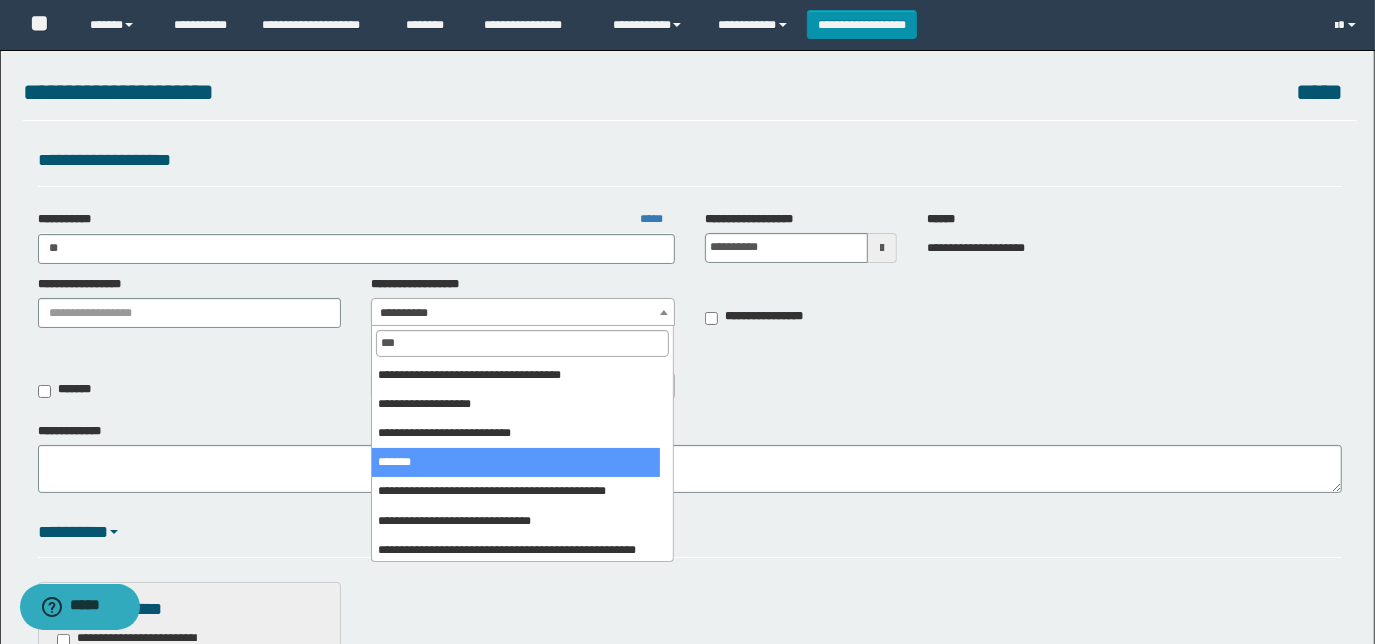 type on "***" 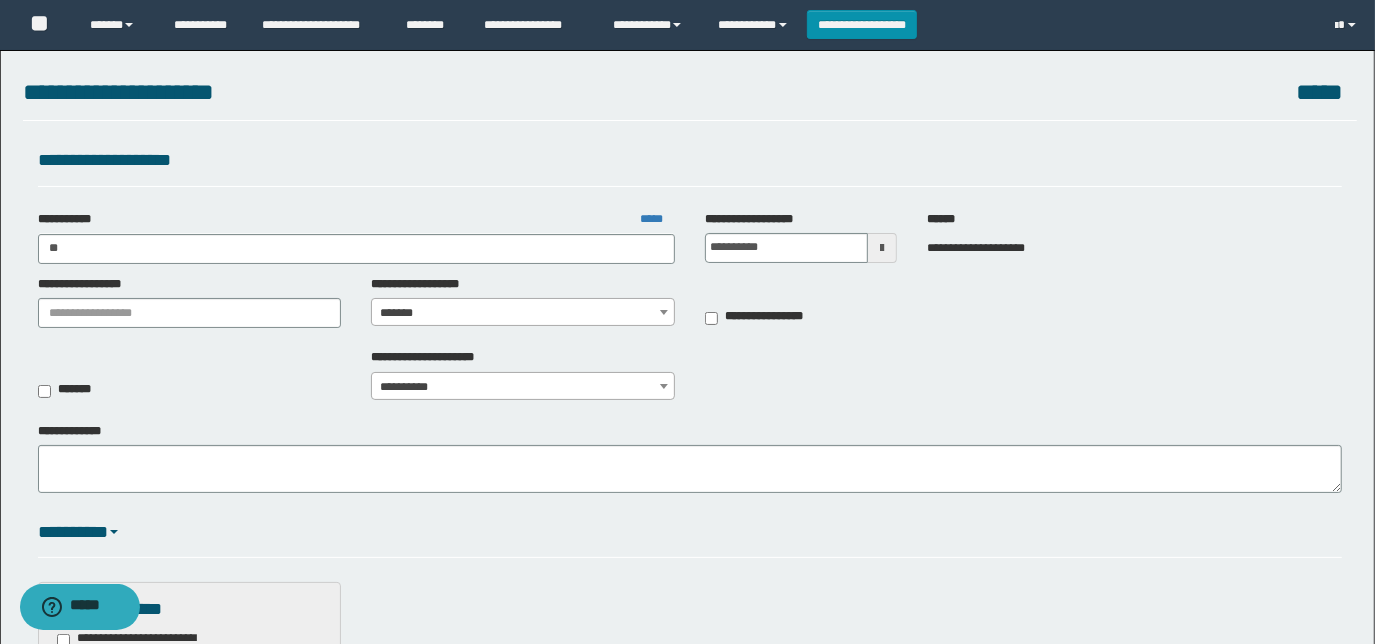 click at bounding box center (882, 248) 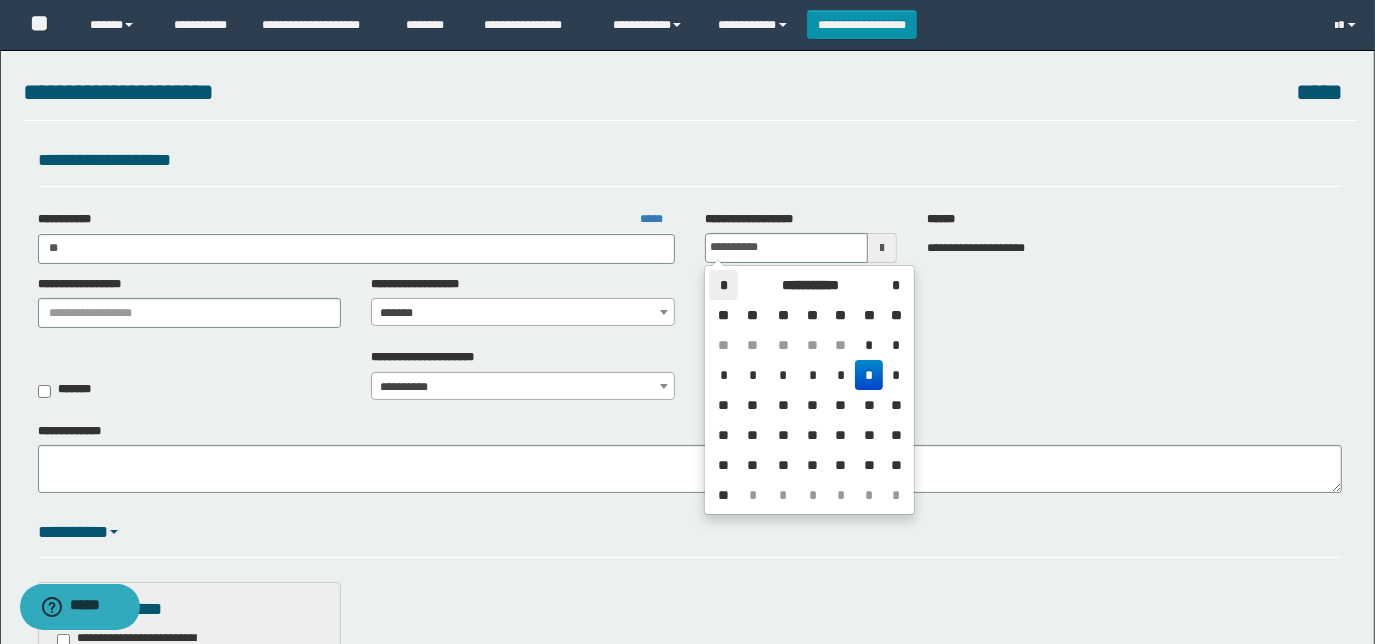click on "*" at bounding box center (723, 285) 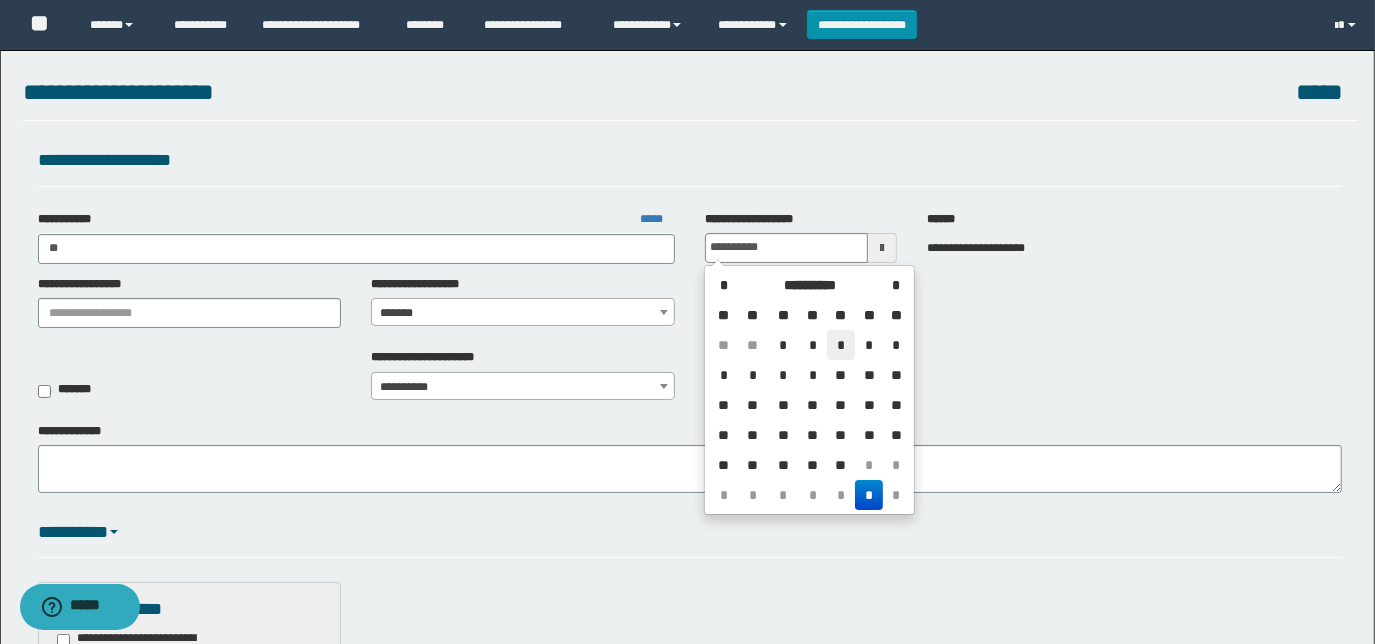 click on "*" at bounding box center (841, 345) 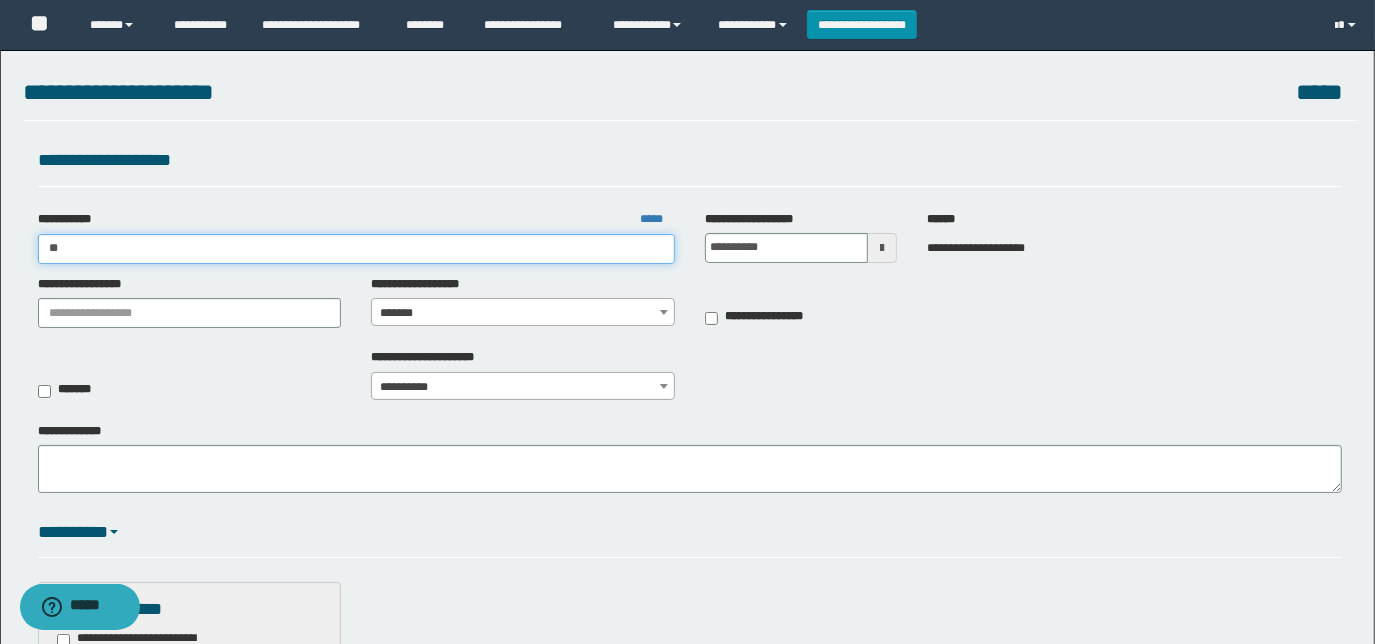 click on "**" at bounding box center [356, 249] 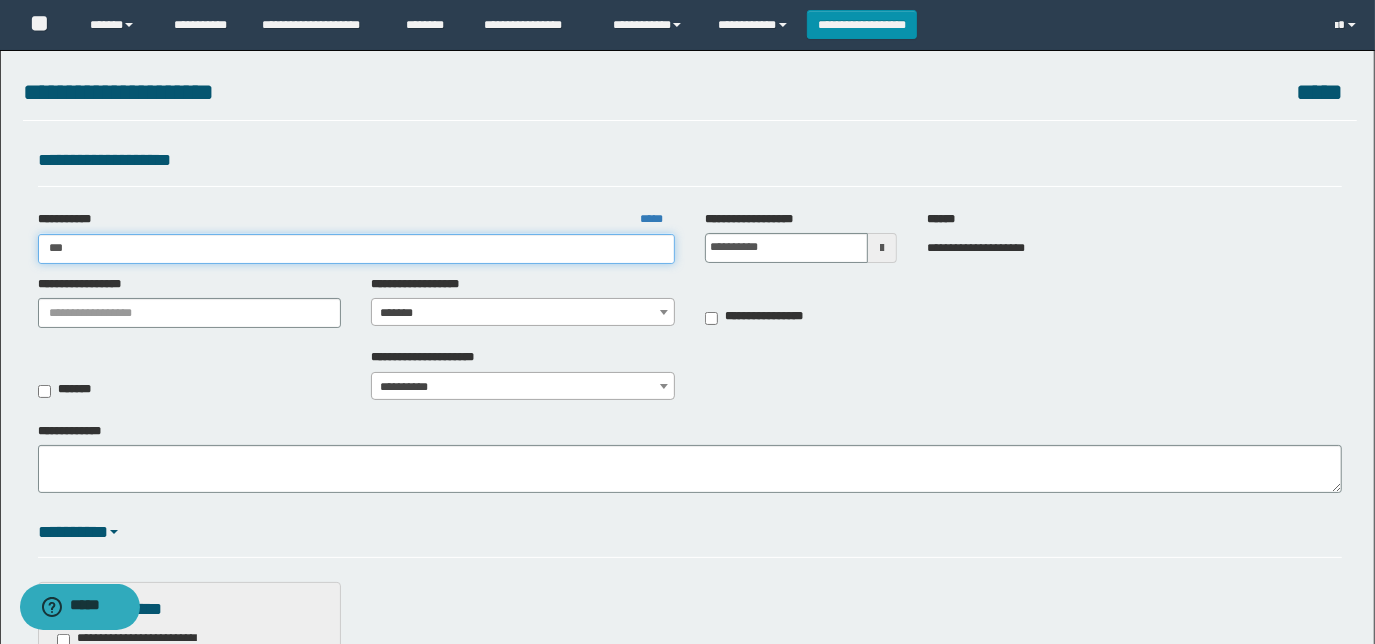 type on "**" 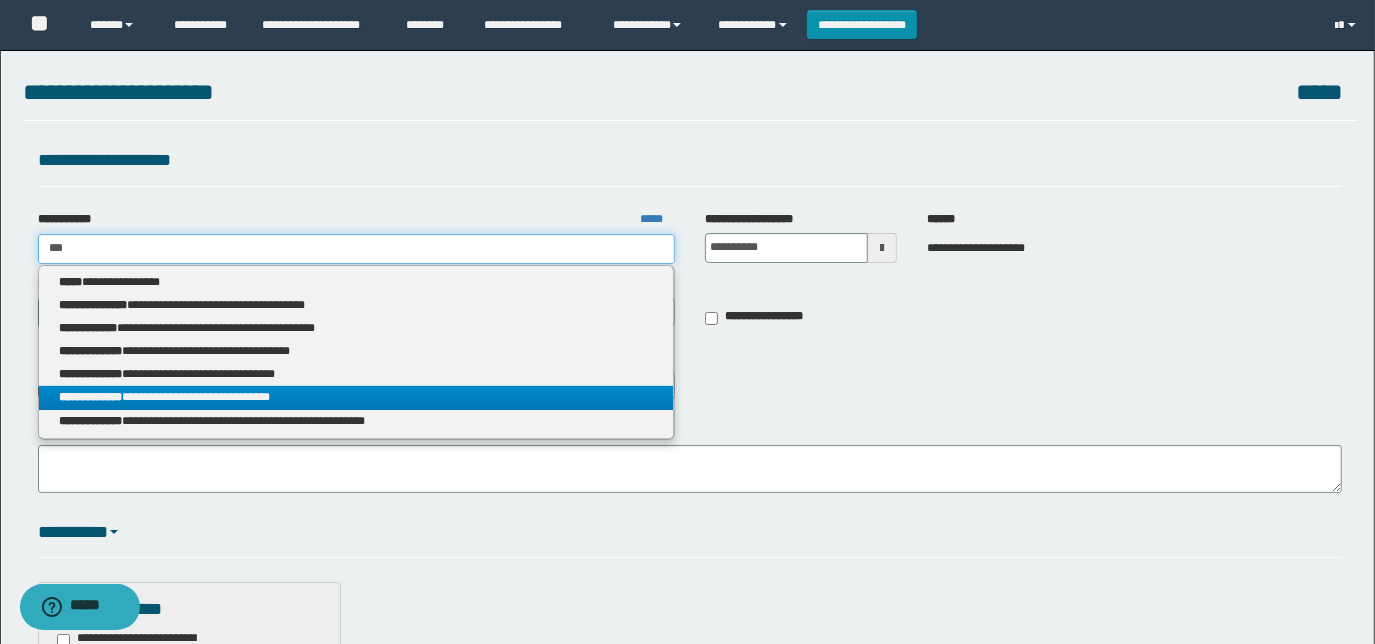 type on "**" 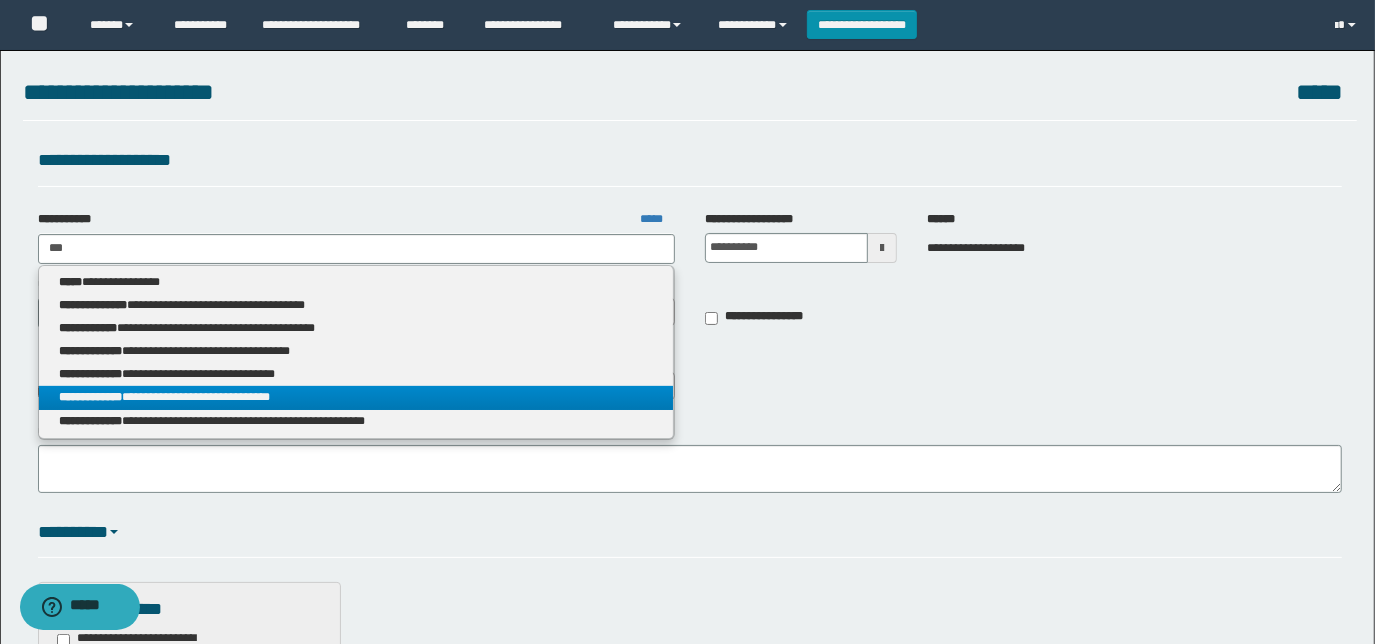 click on "**********" at bounding box center [356, 397] 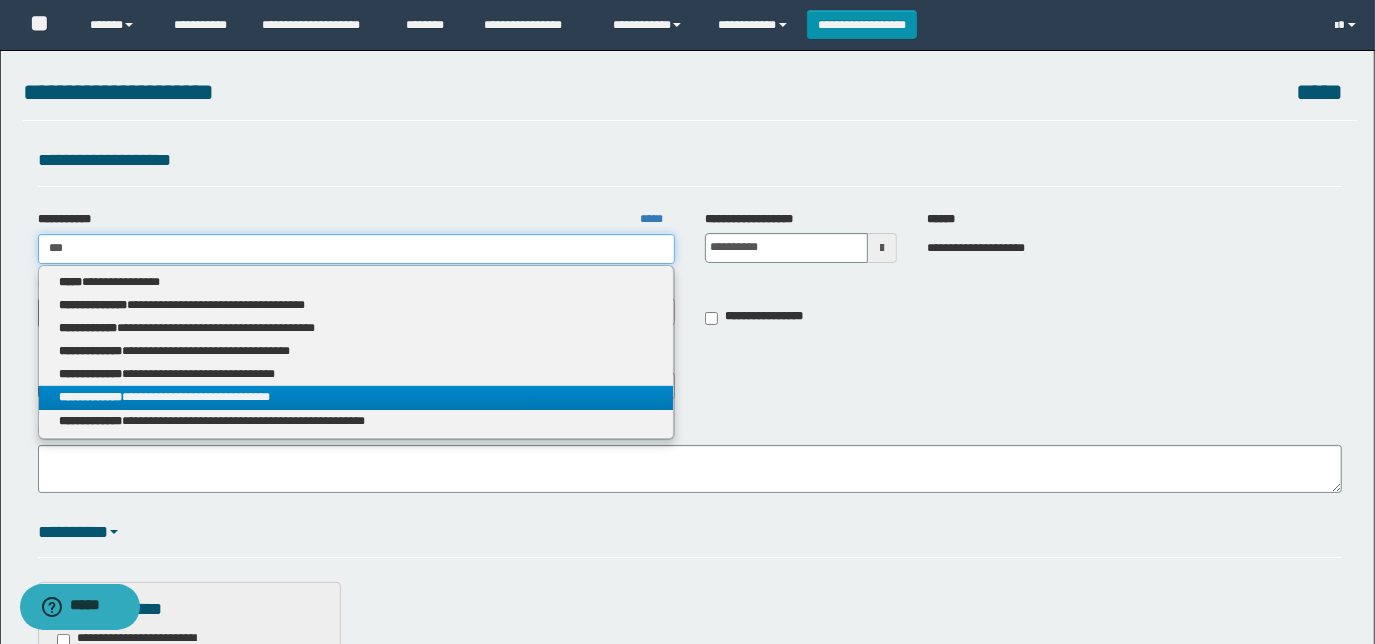 type 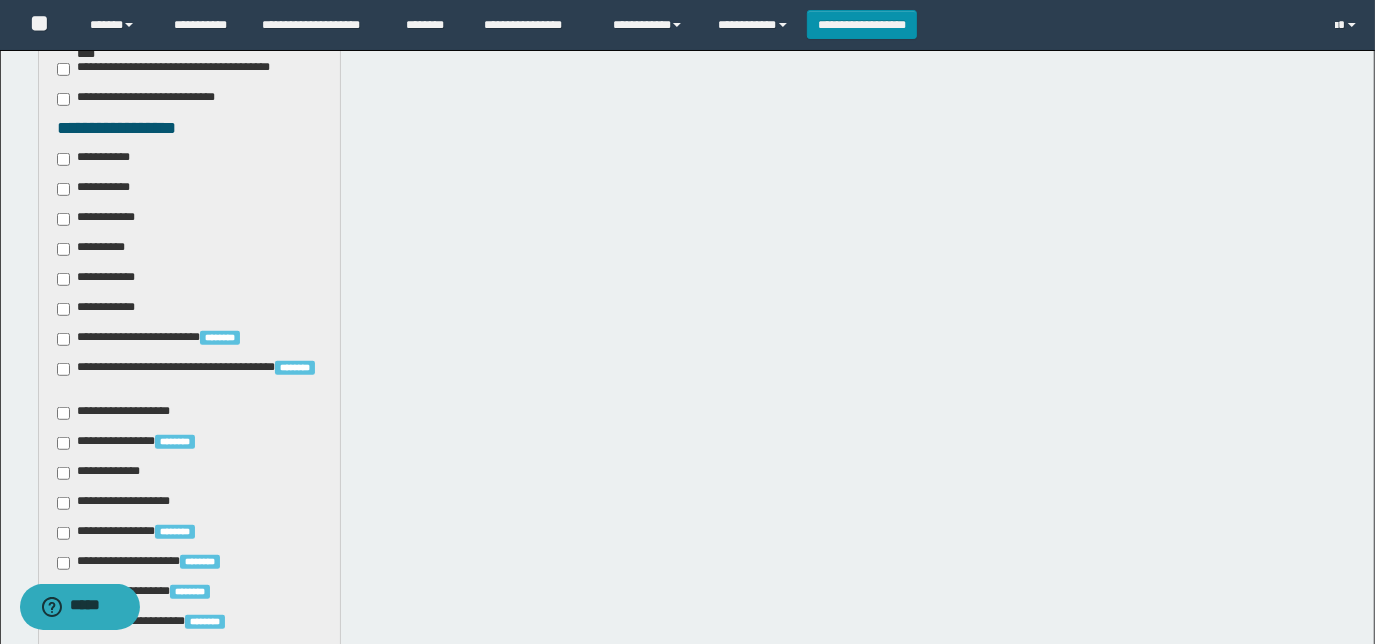 scroll, scrollTop: 636, scrollLeft: 0, axis: vertical 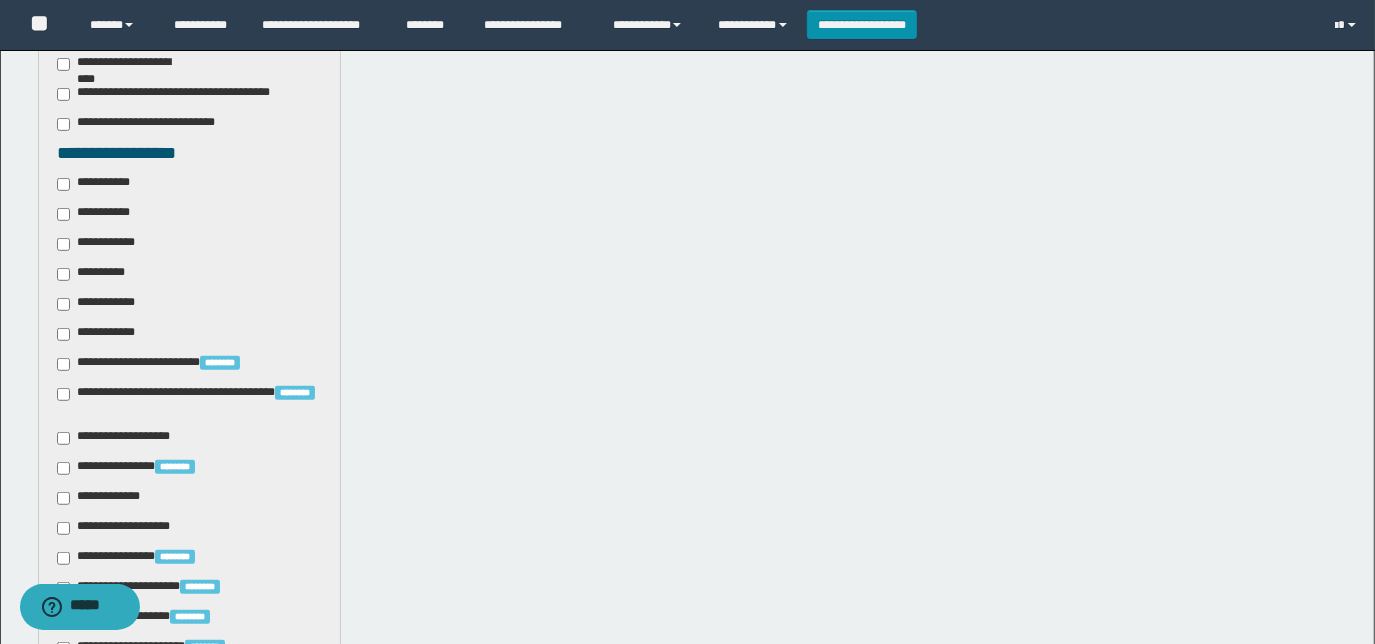 click on "**********" at bounding box center [97, 214] 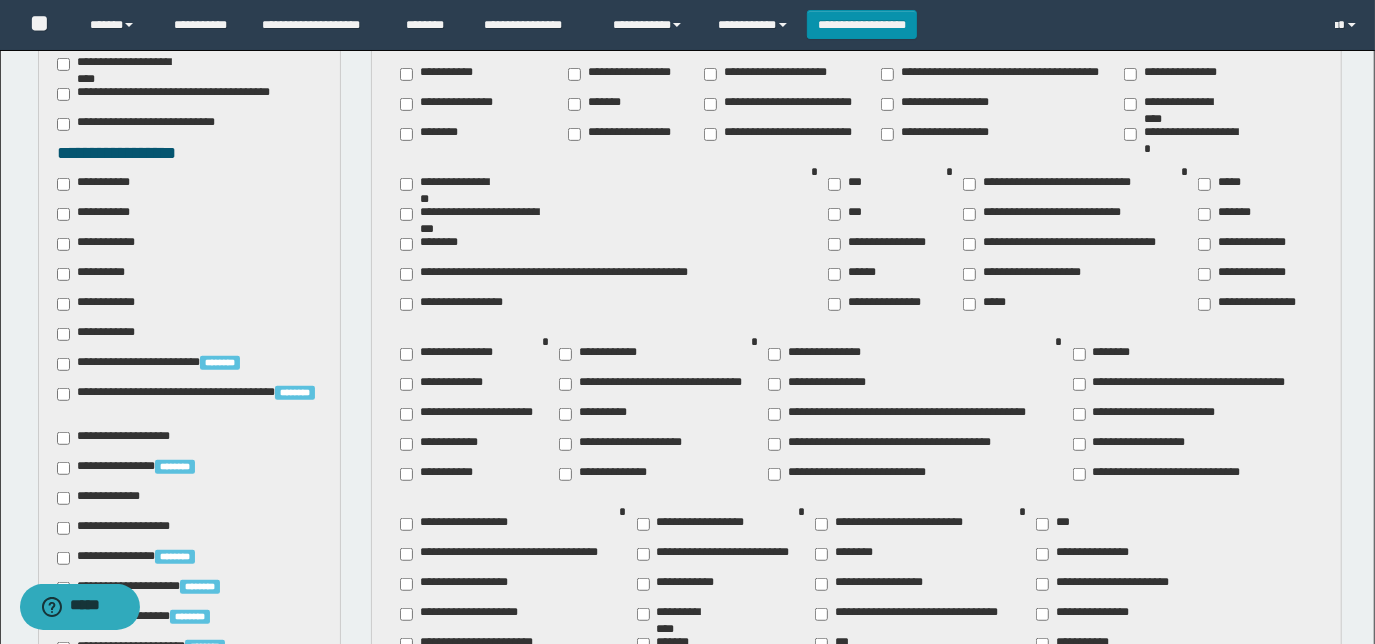 click on "**********" at bounding box center [442, 474] 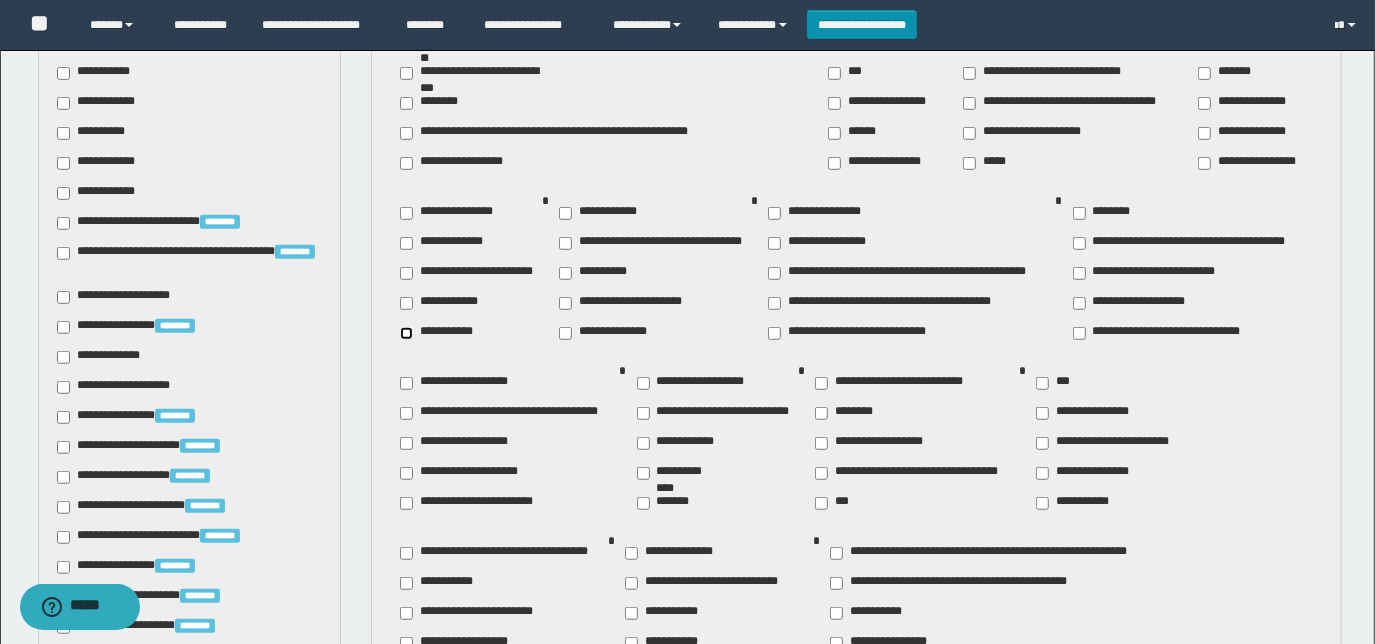 scroll, scrollTop: 818, scrollLeft: 0, axis: vertical 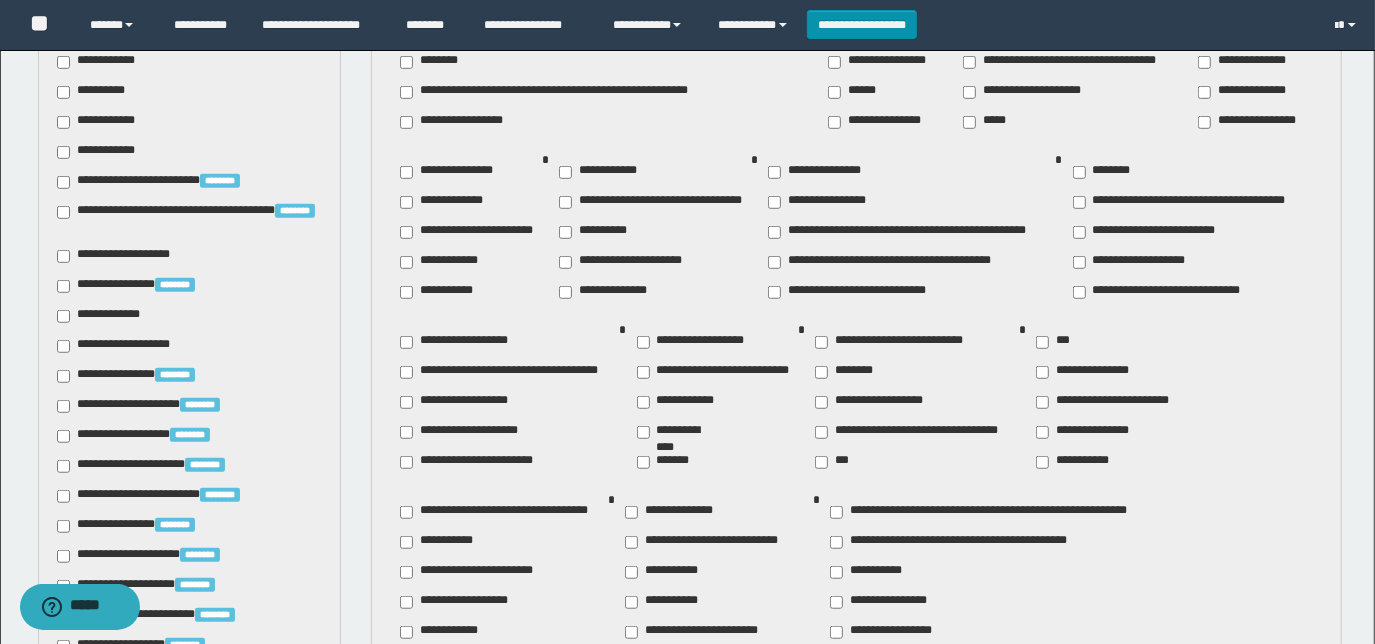 click on "**********" at bounding box center [695, 342] 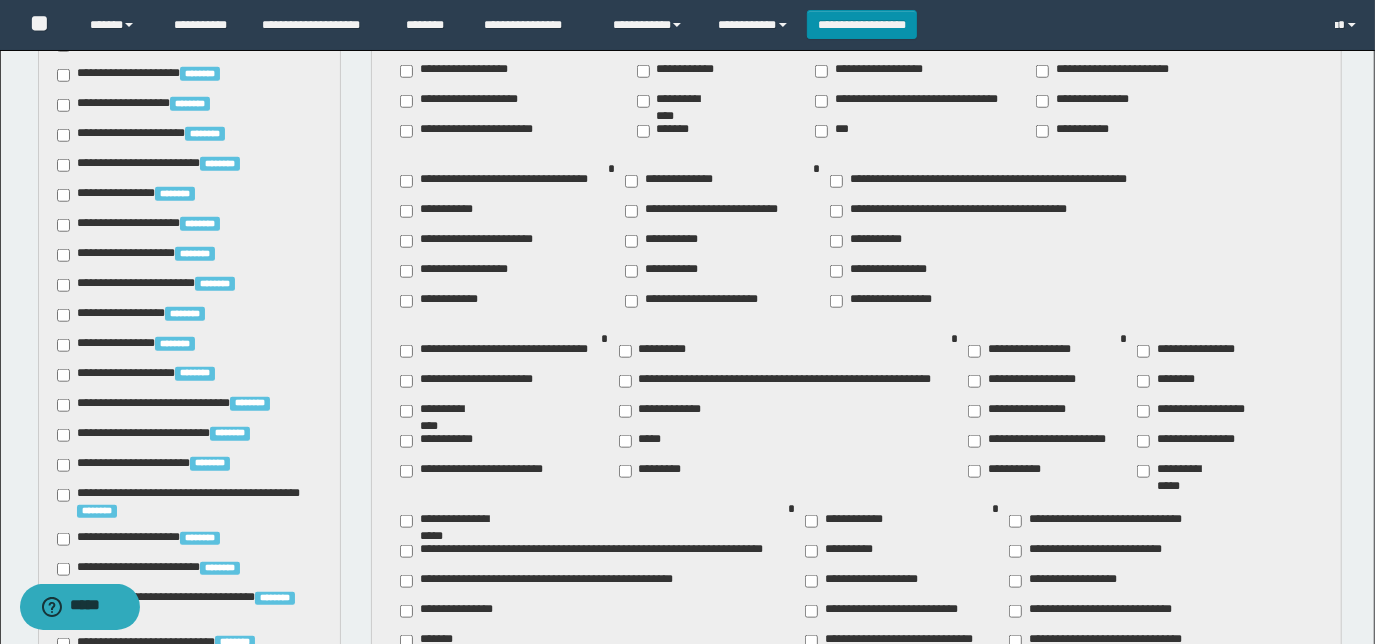 scroll, scrollTop: 1181, scrollLeft: 0, axis: vertical 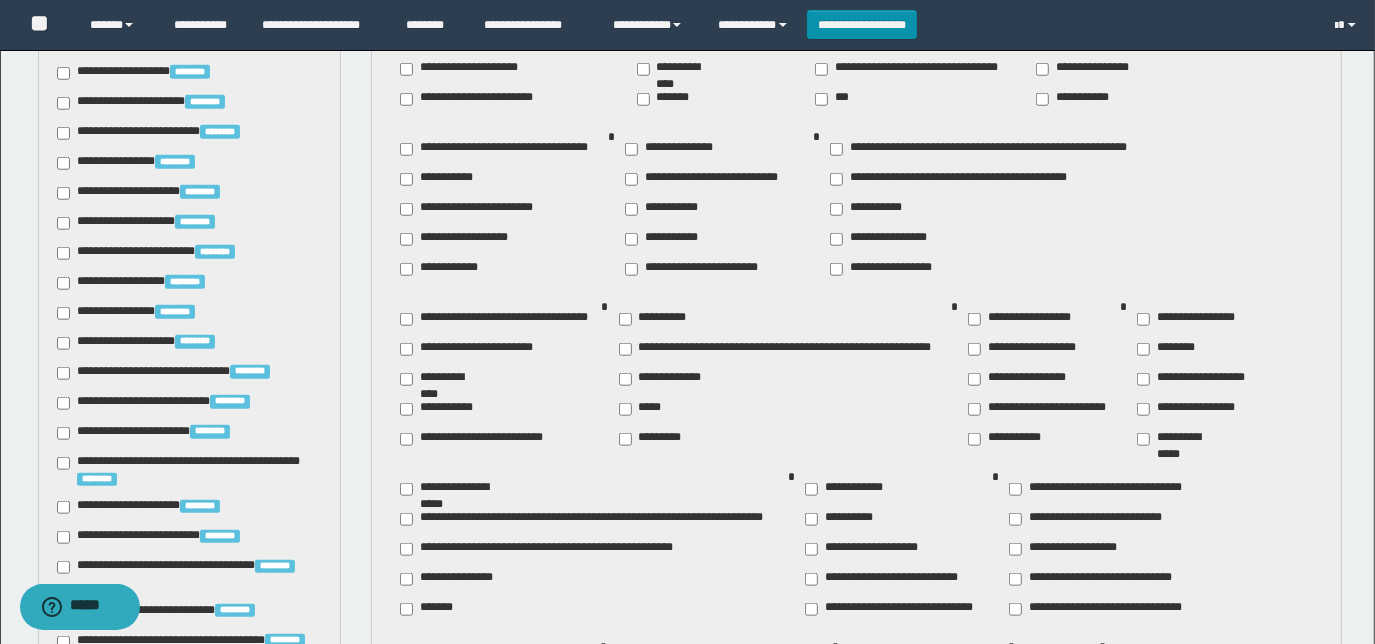 click on "**********" at bounding box center [443, 409] 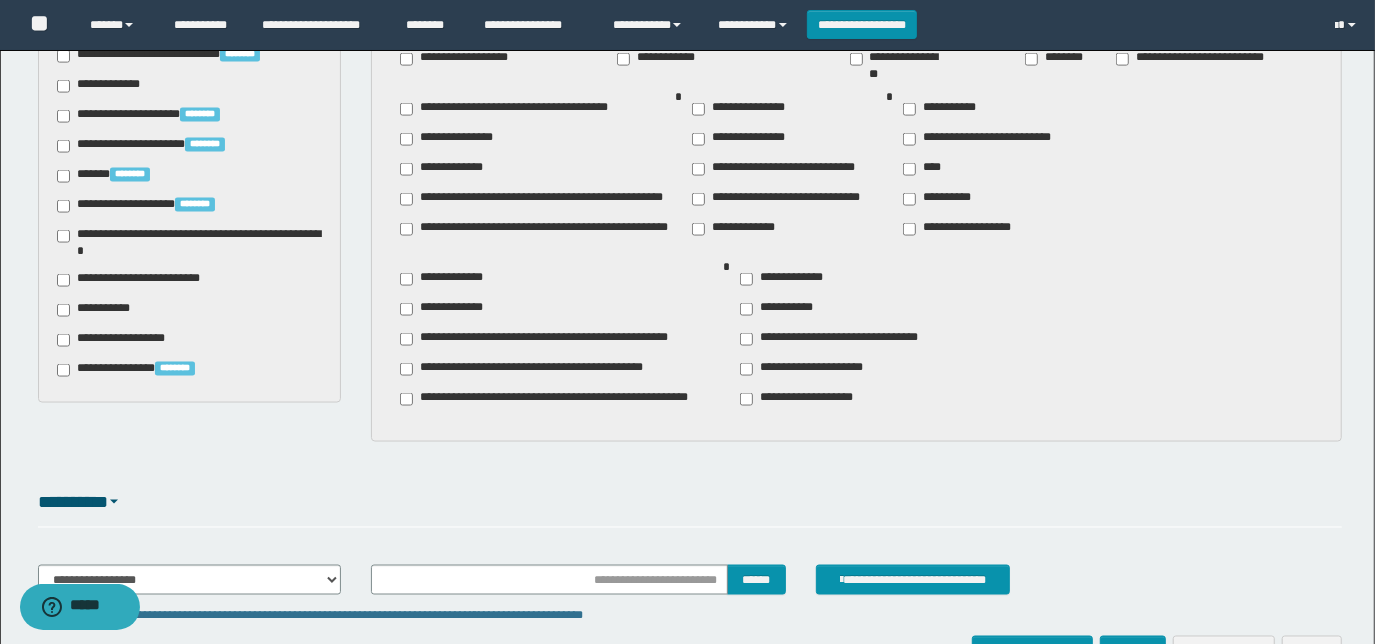 scroll, scrollTop: 1909, scrollLeft: 0, axis: vertical 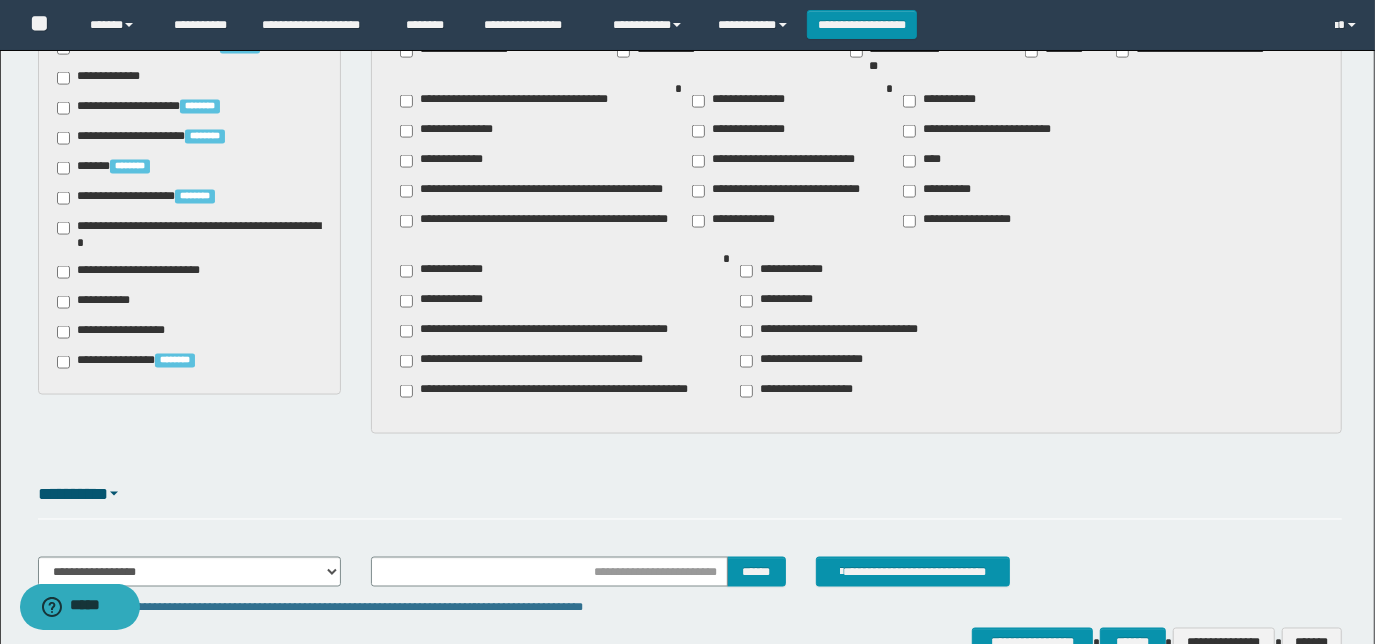 click on "**********" at bounding box center [143, 272] 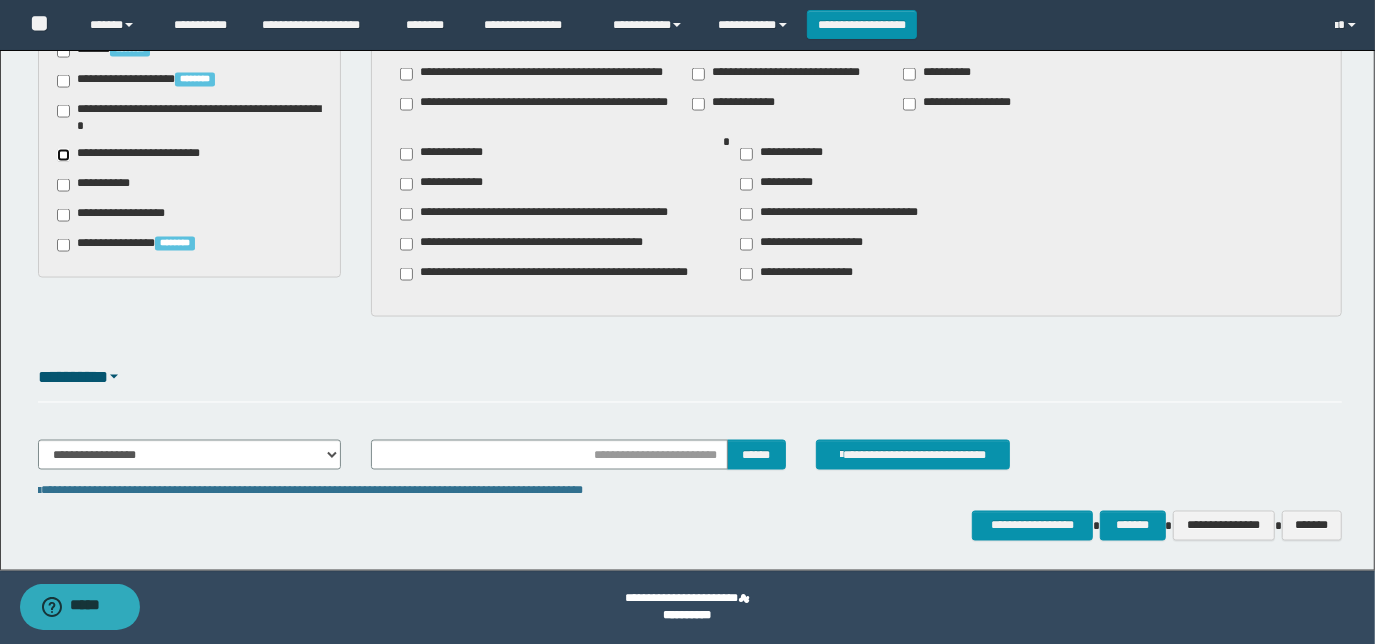scroll, scrollTop: 2027, scrollLeft: 0, axis: vertical 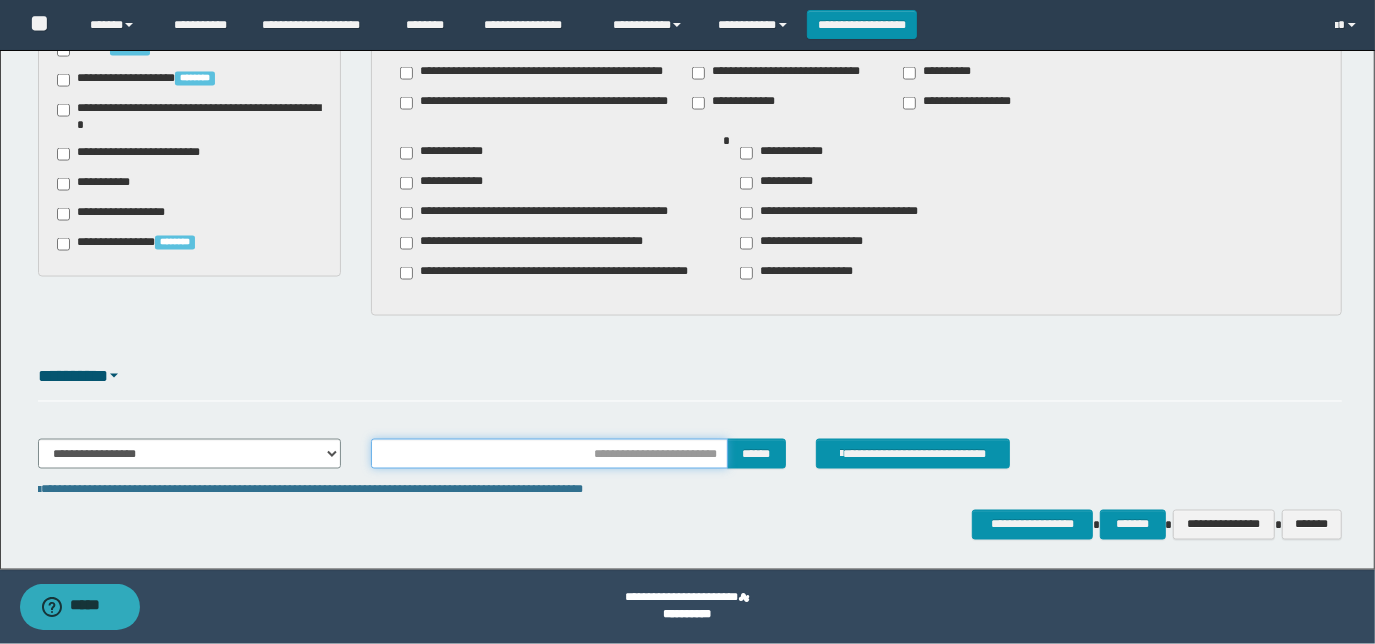 click at bounding box center [549, 454] 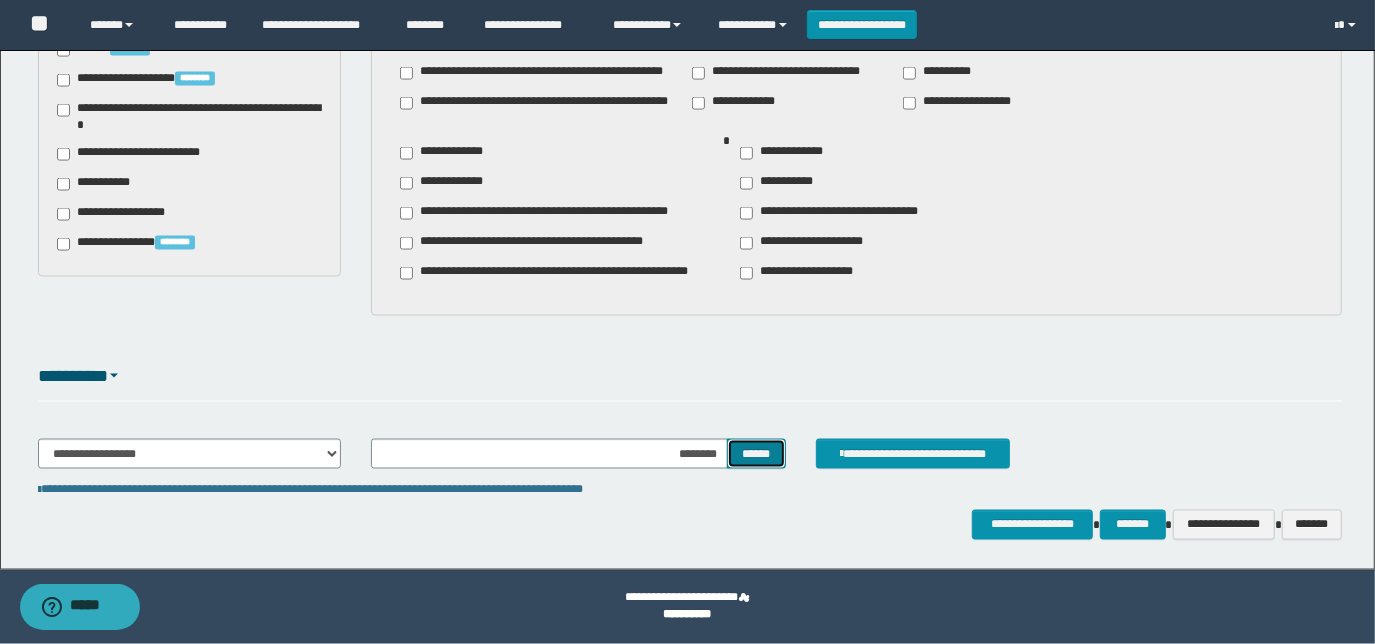 click on "******" at bounding box center (756, 453) 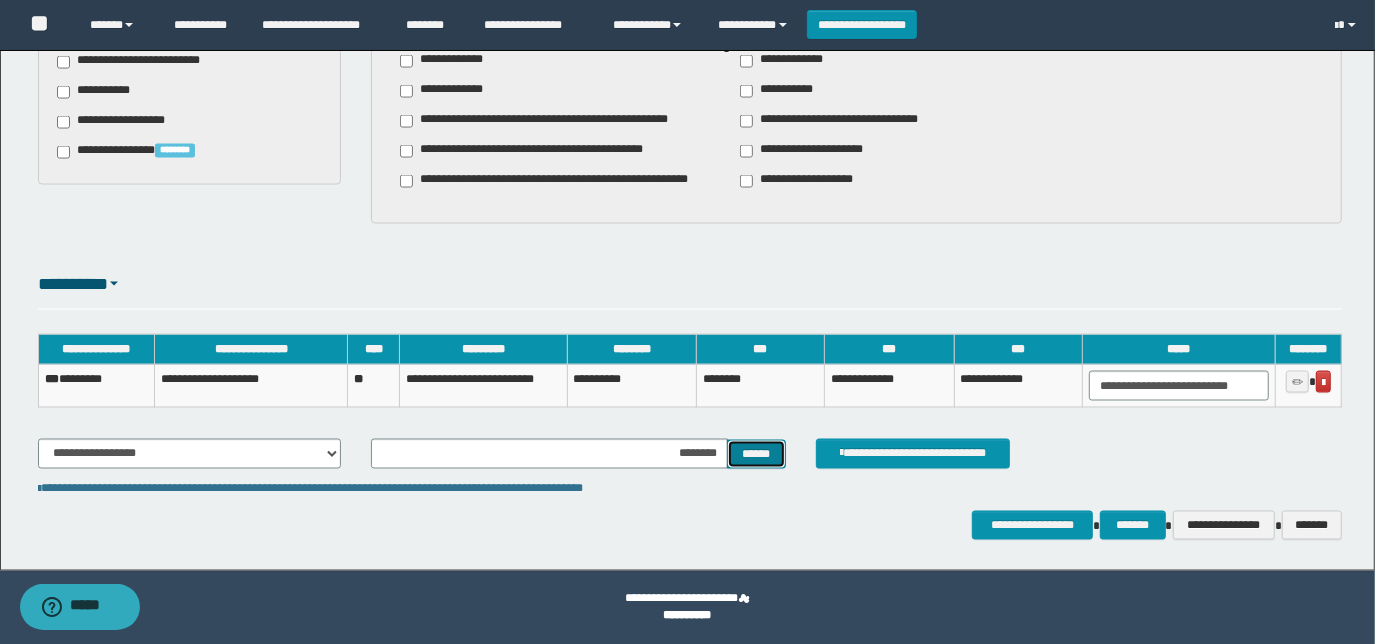 scroll, scrollTop: 2120, scrollLeft: 0, axis: vertical 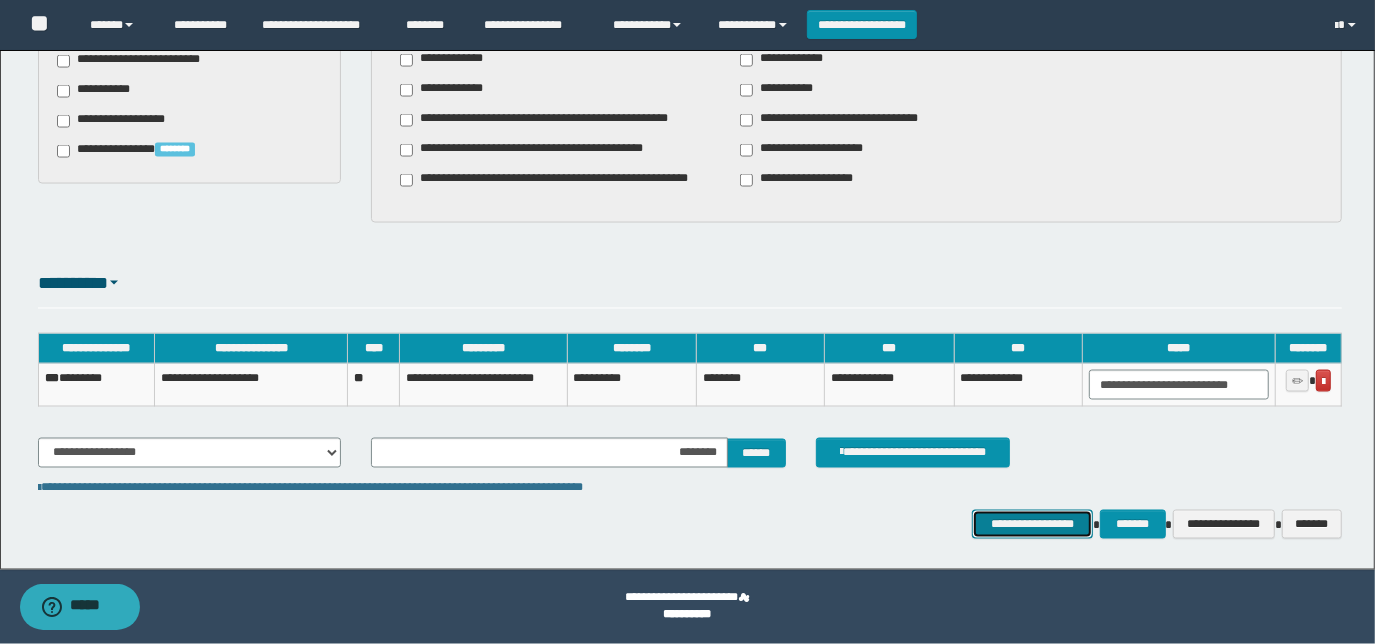 click on "**********" at bounding box center [1033, 524] 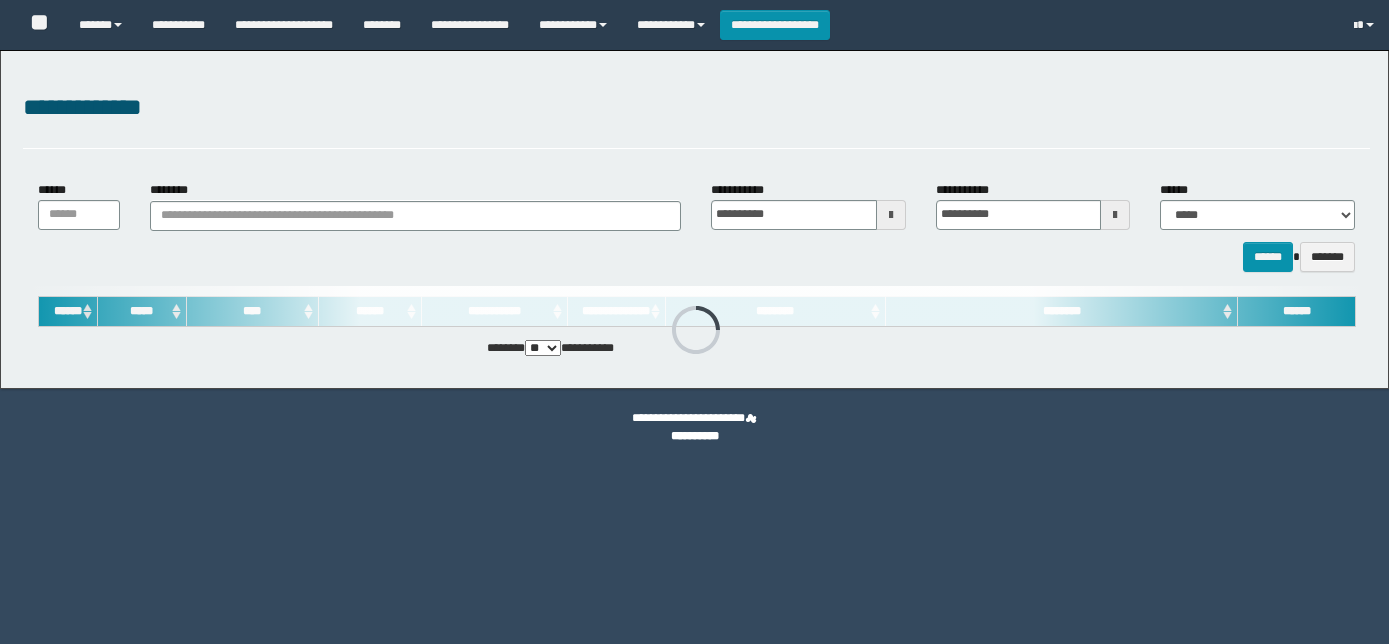 scroll, scrollTop: 0, scrollLeft: 0, axis: both 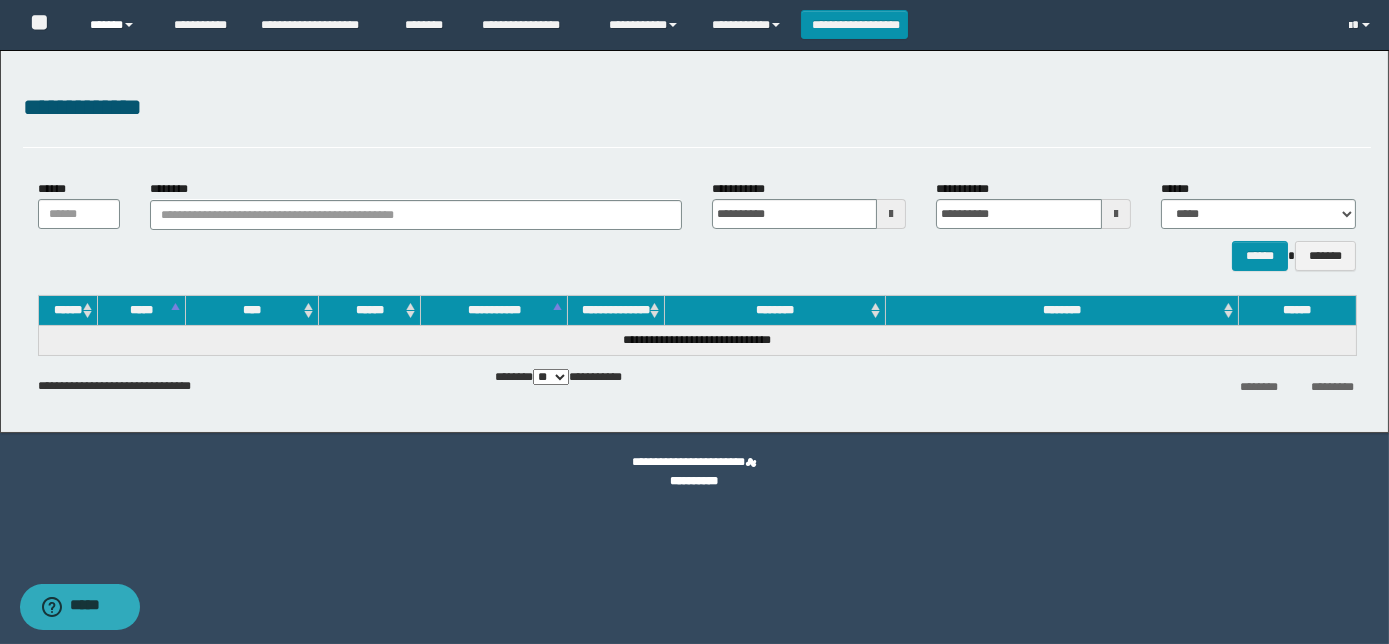 click on "******" at bounding box center [117, 25] 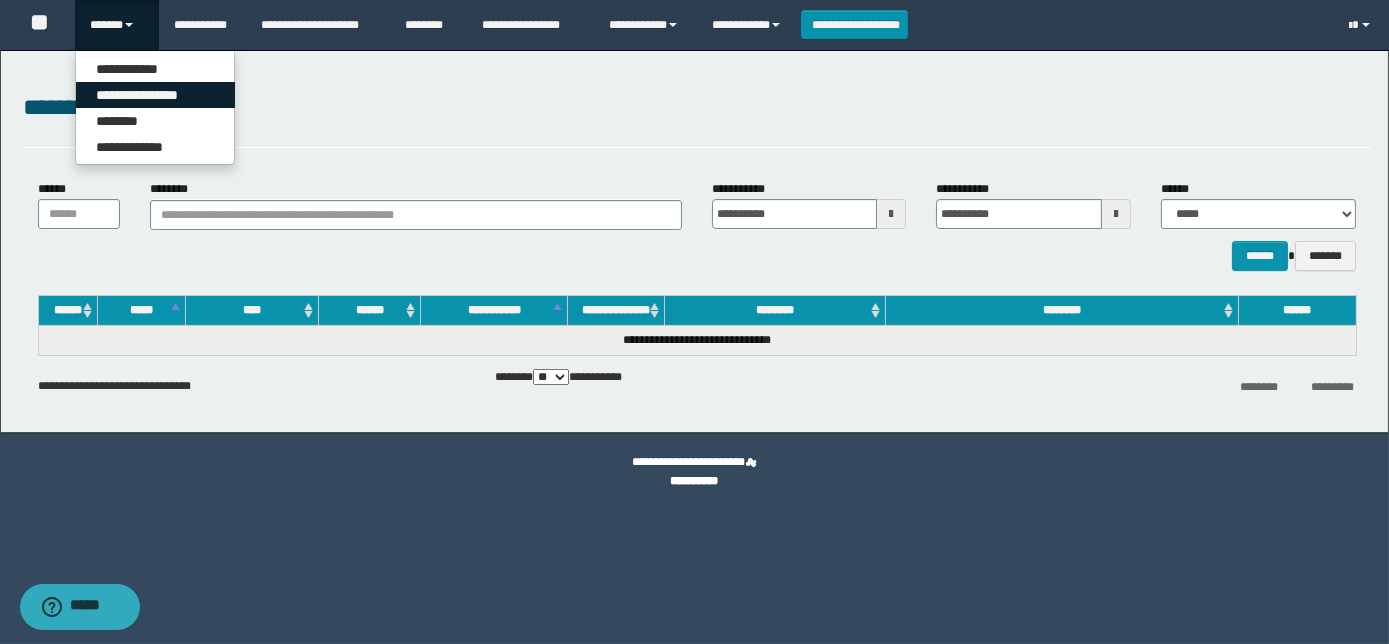 click on "**********" at bounding box center [155, 95] 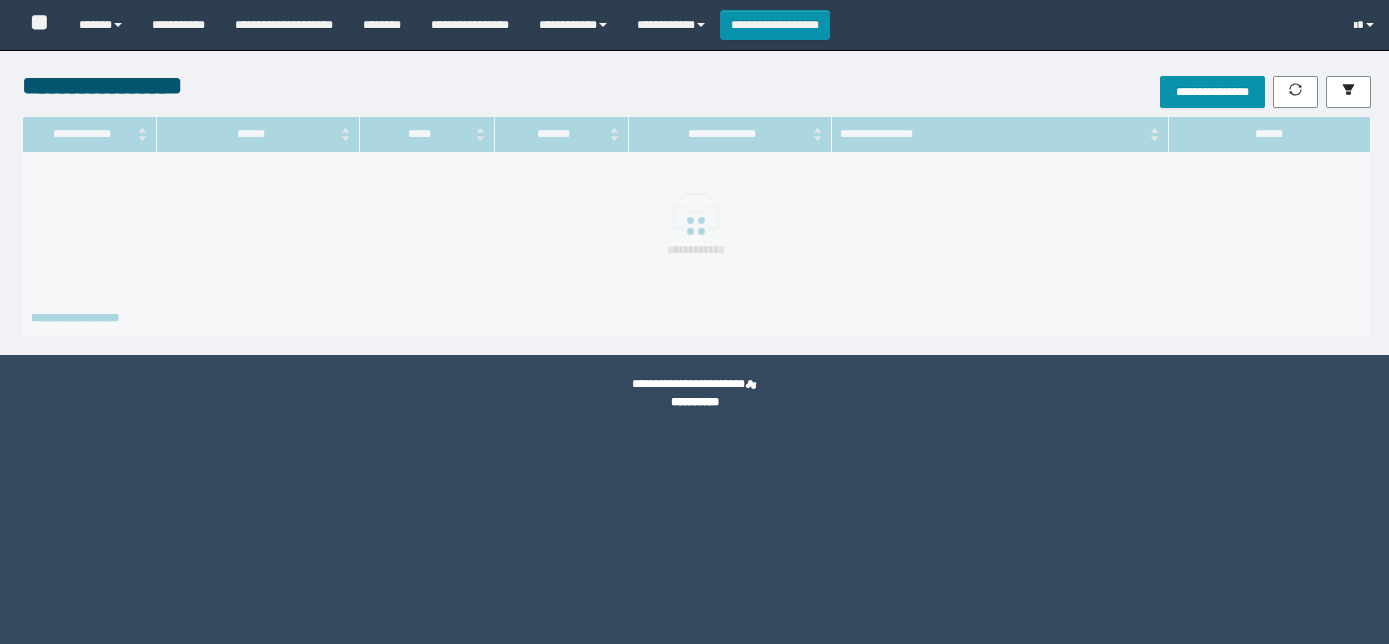scroll, scrollTop: 0, scrollLeft: 0, axis: both 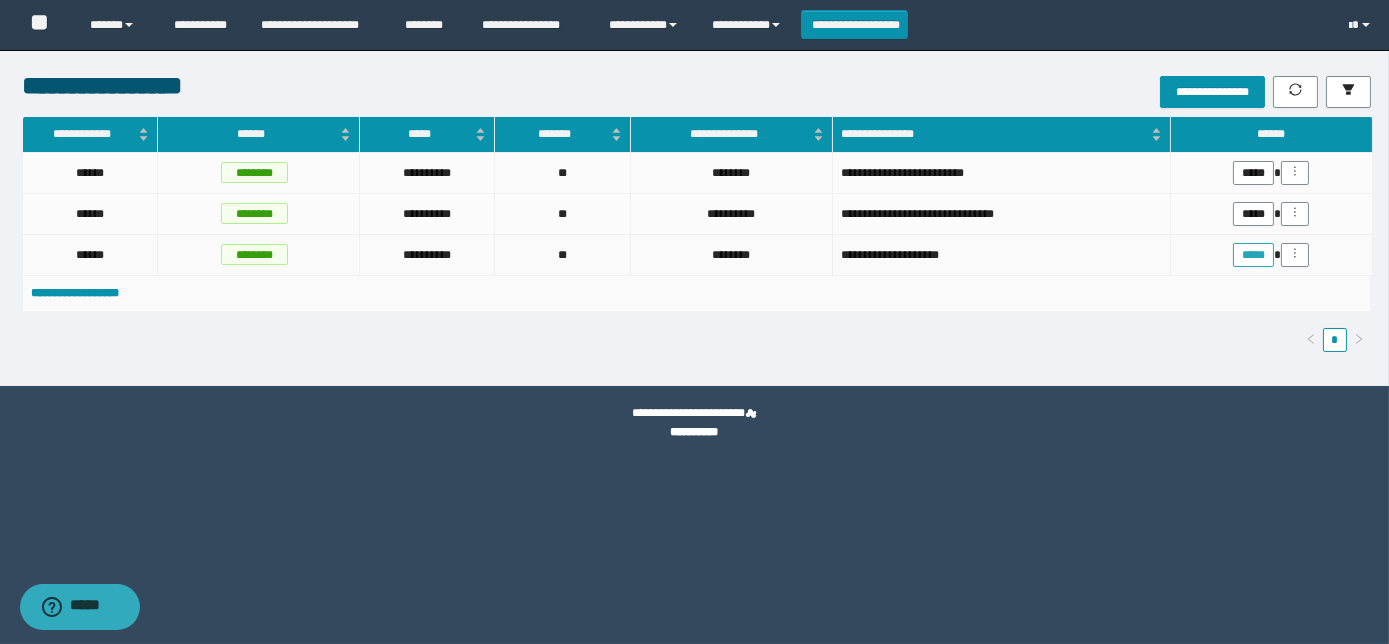 click on "*****" at bounding box center [1253, 255] 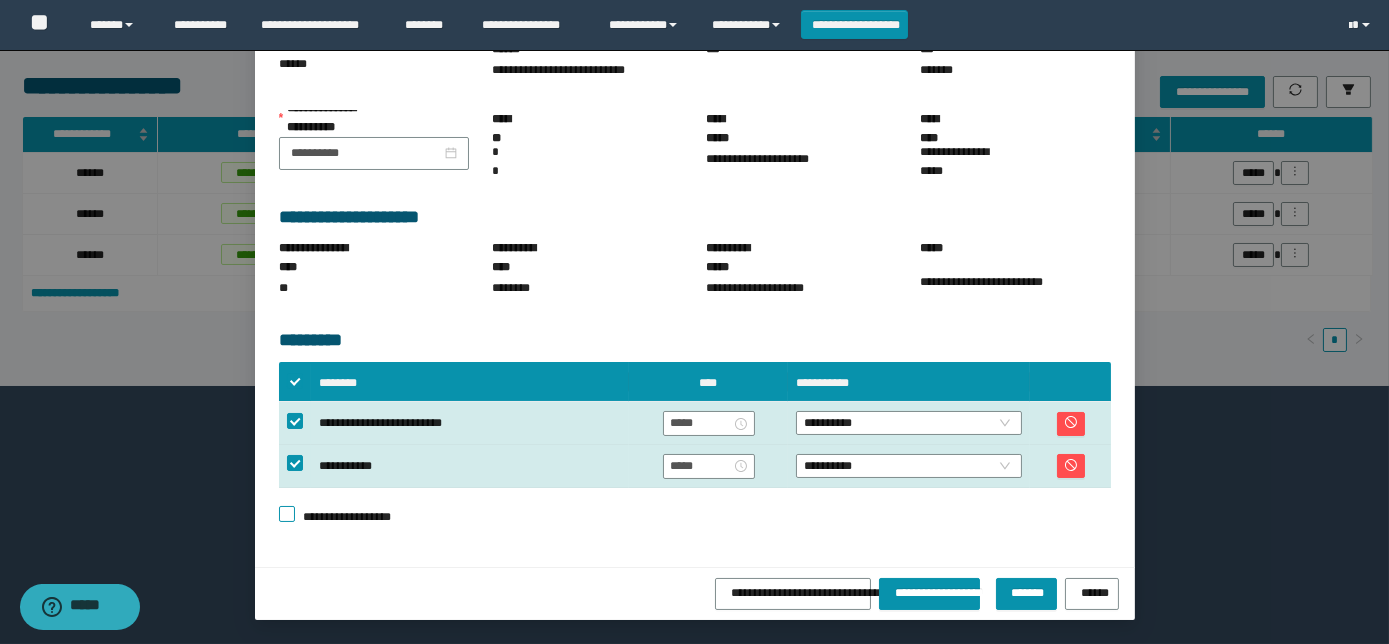scroll, scrollTop: 175, scrollLeft: 0, axis: vertical 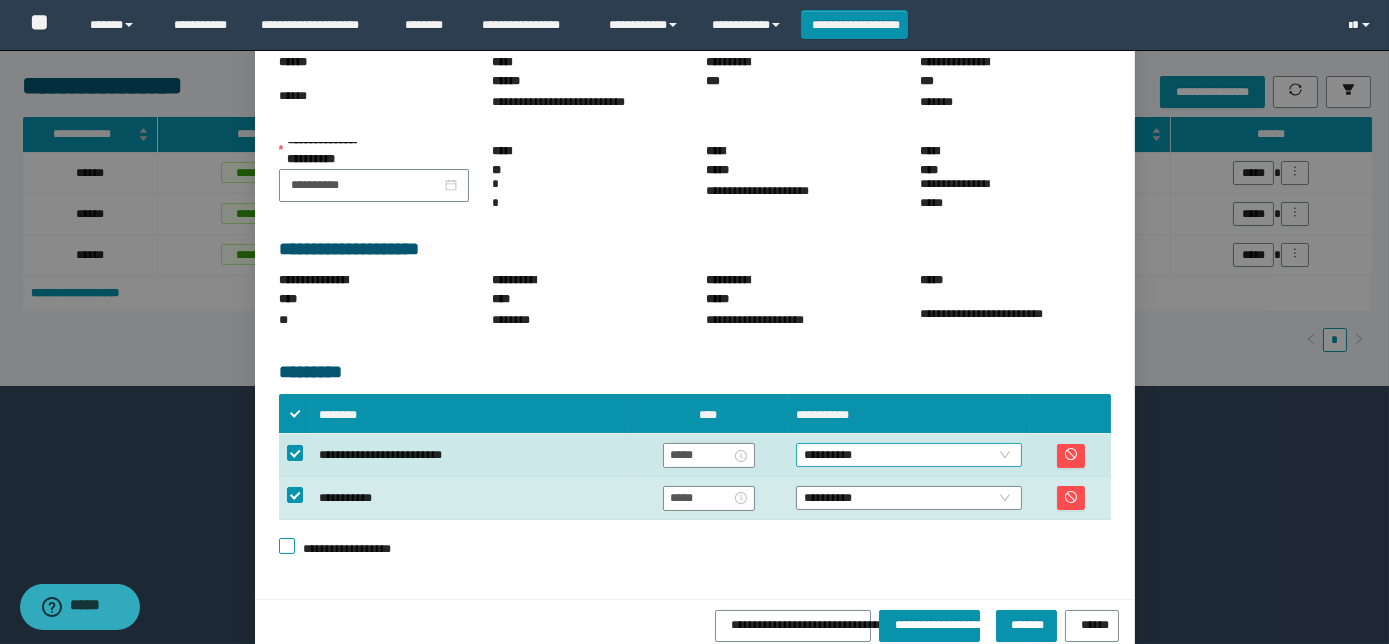 click on "**********" at bounding box center (909, 455) 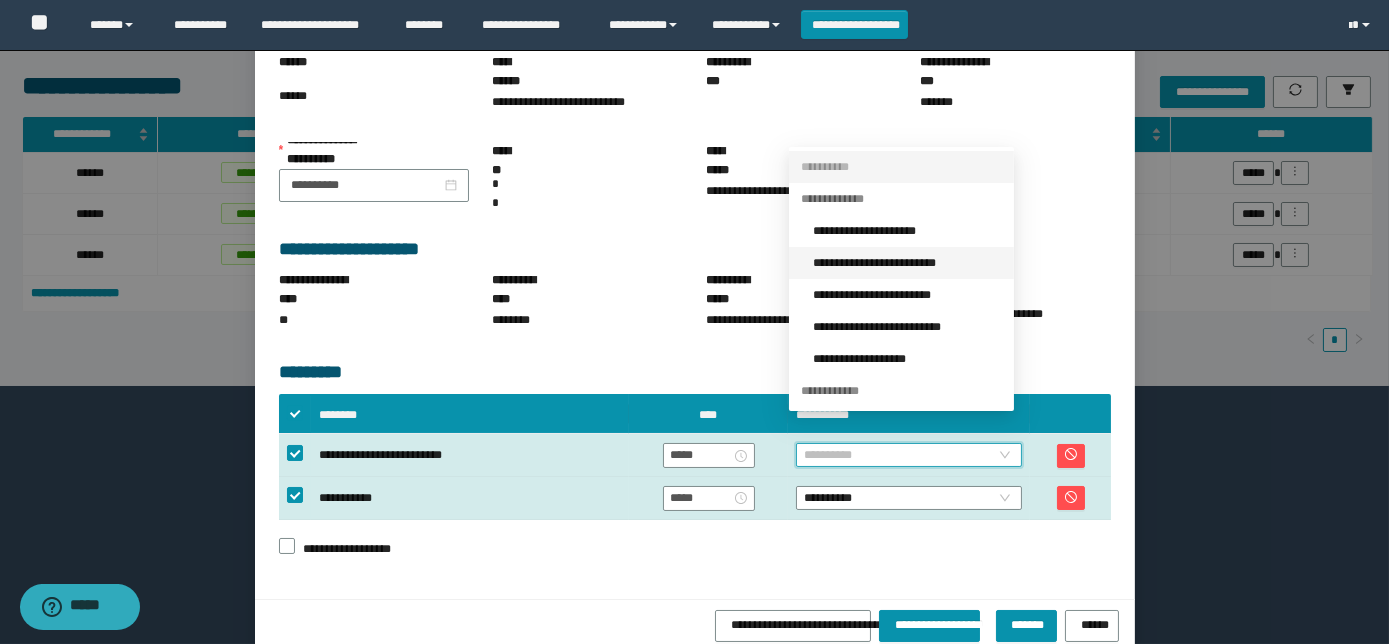 click on "**********" at bounding box center (907, 263) 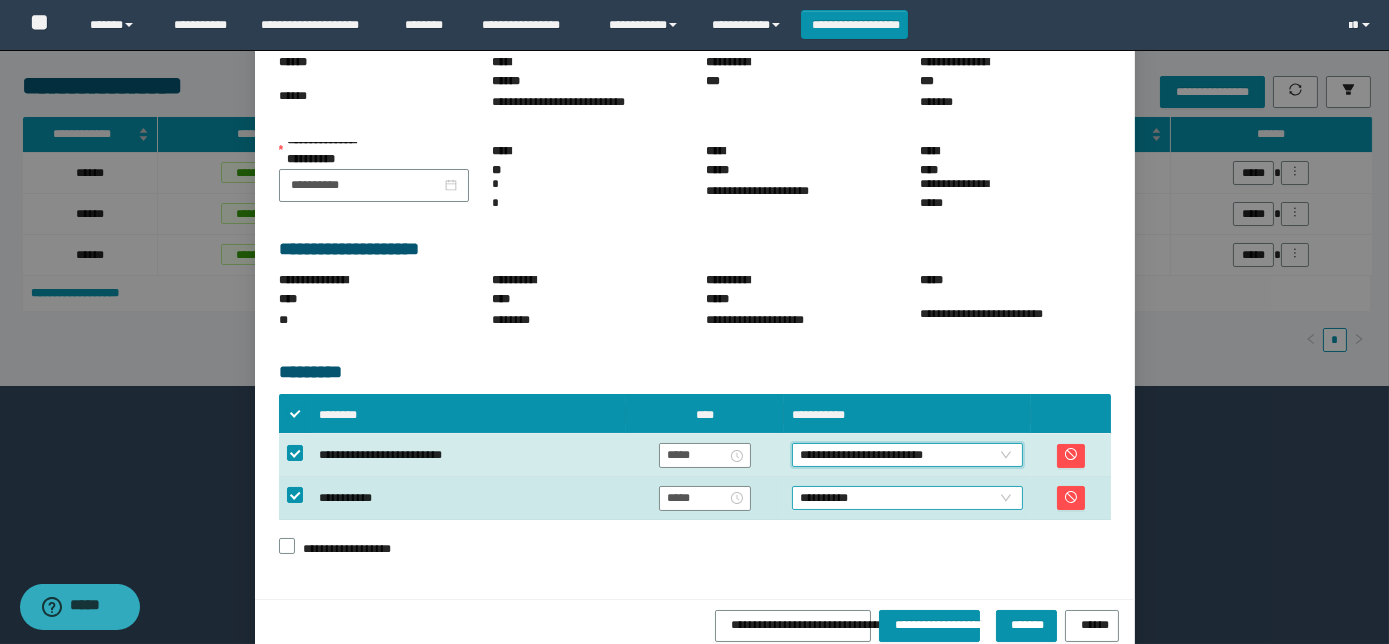 click on "**********" at bounding box center [907, 498] 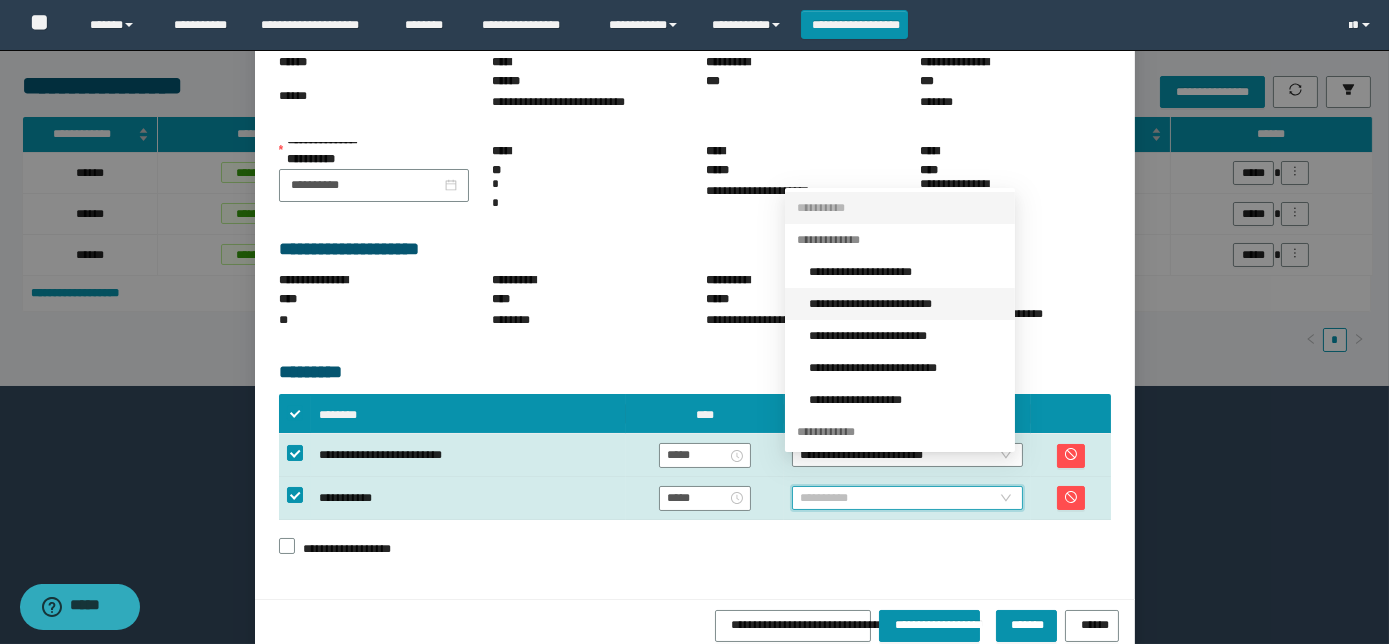 click on "**********" at bounding box center [900, 304] 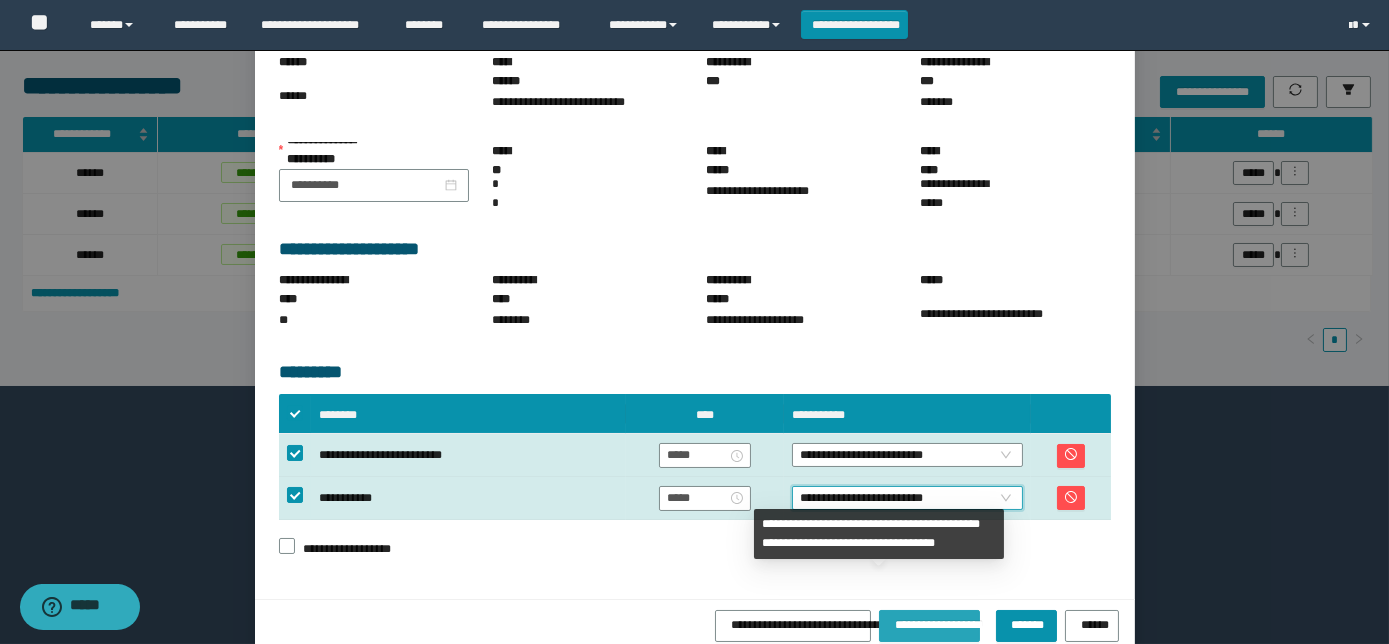 click on "**********" at bounding box center [929, 622] 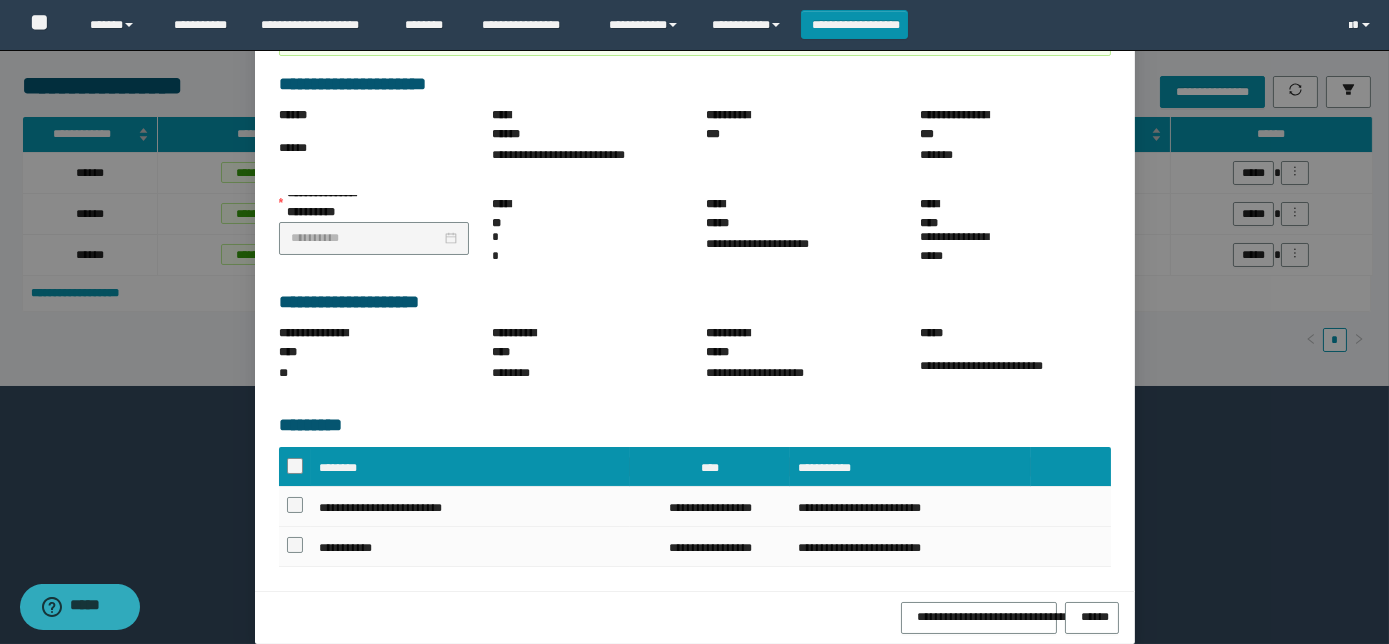 scroll, scrollTop: 168, scrollLeft: 0, axis: vertical 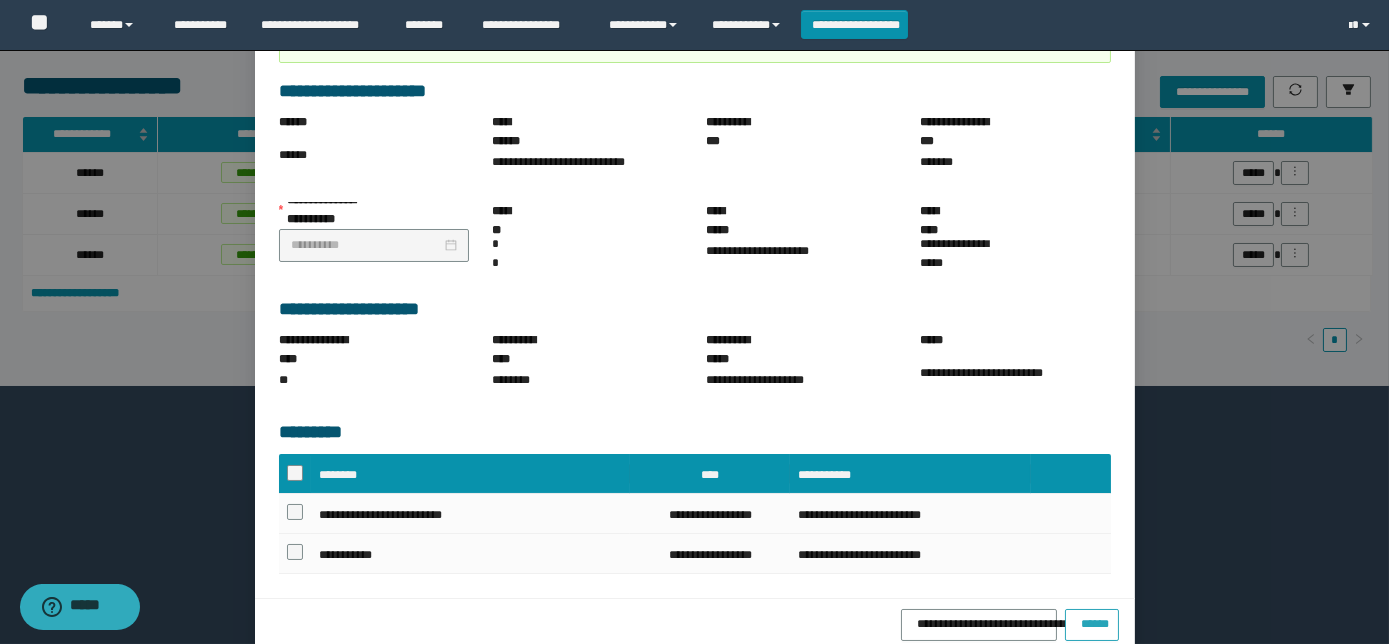 drag, startPoint x: 1075, startPoint y: 592, endPoint x: 1067, endPoint y: 579, distance: 15.264338 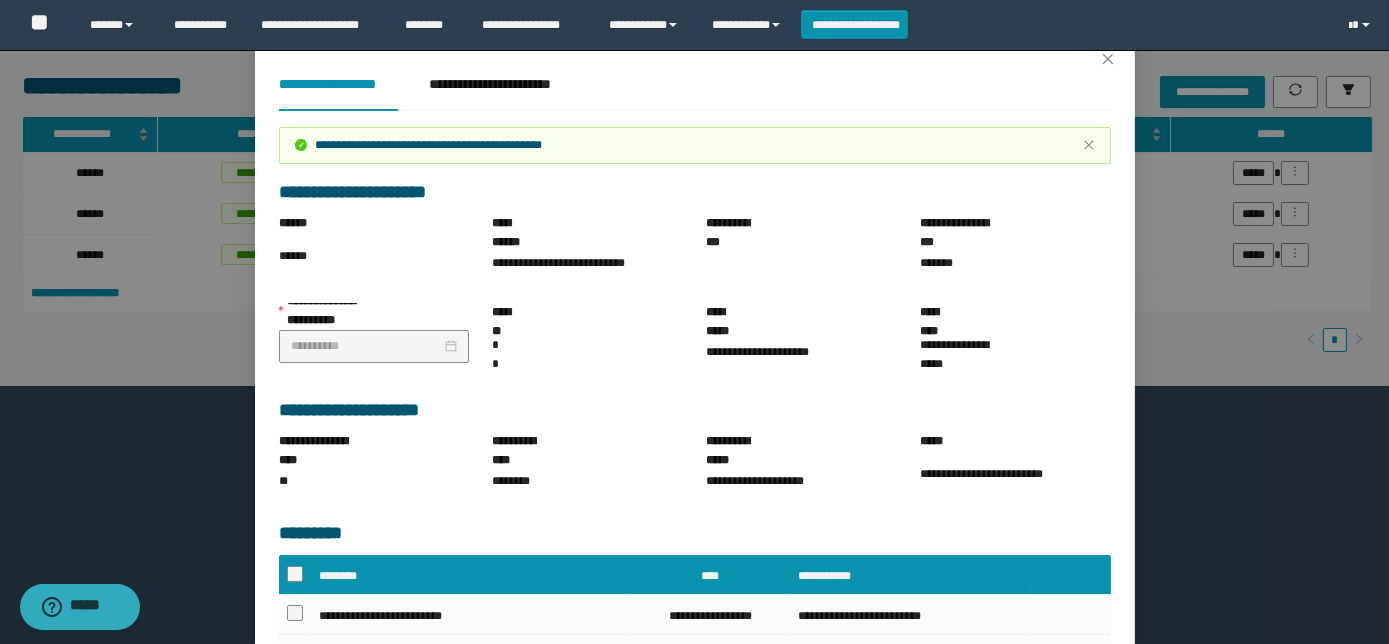 scroll, scrollTop: 67, scrollLeft: 0, axis: vertical 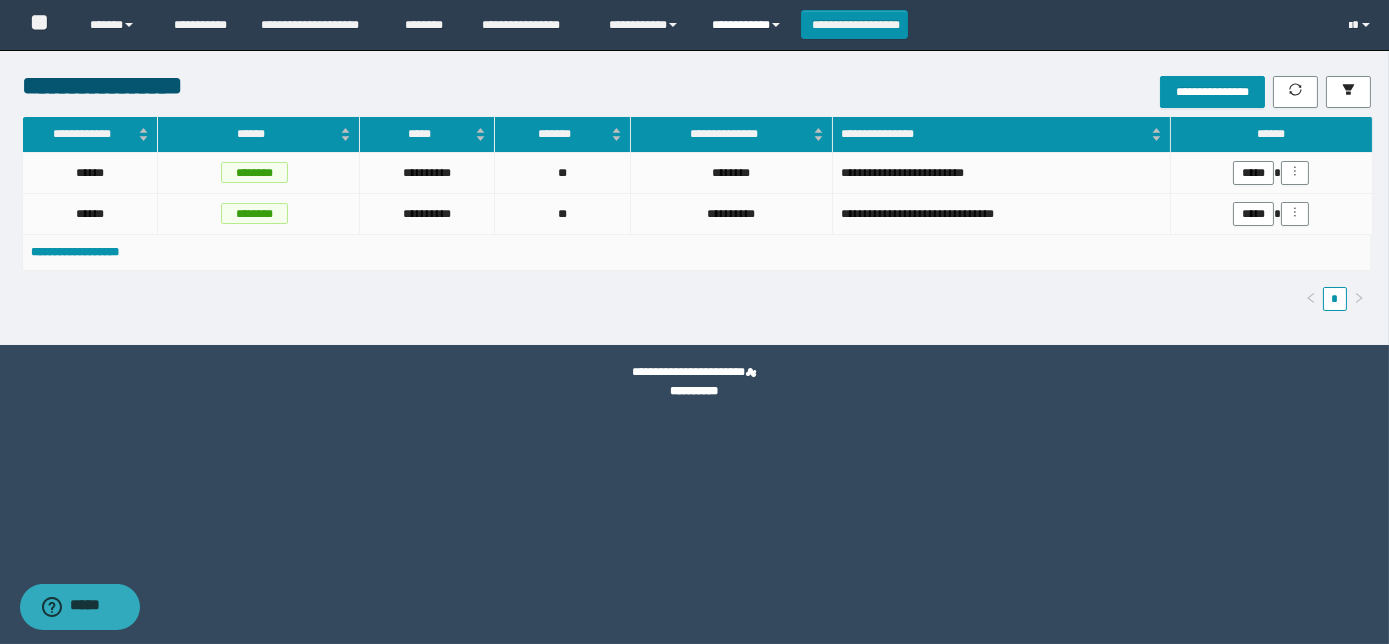 click on "**********" at bounding box center (749, 25) 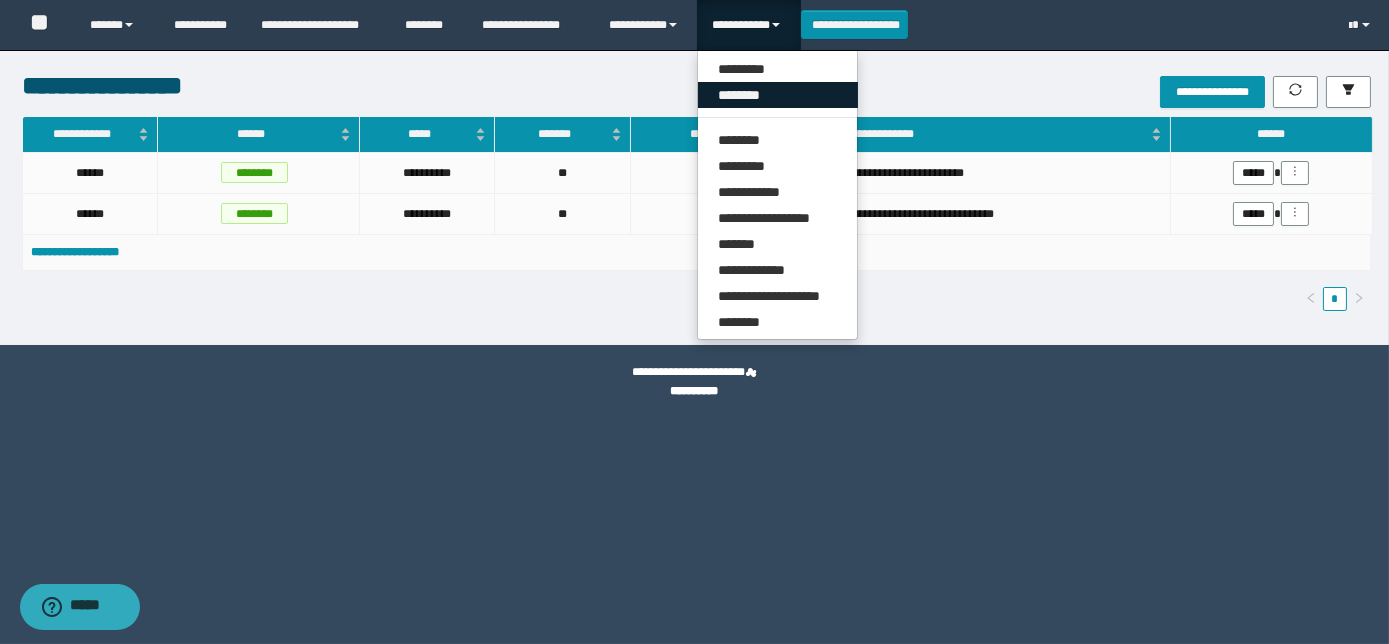 click on "********" at bounding box center (778, 95) 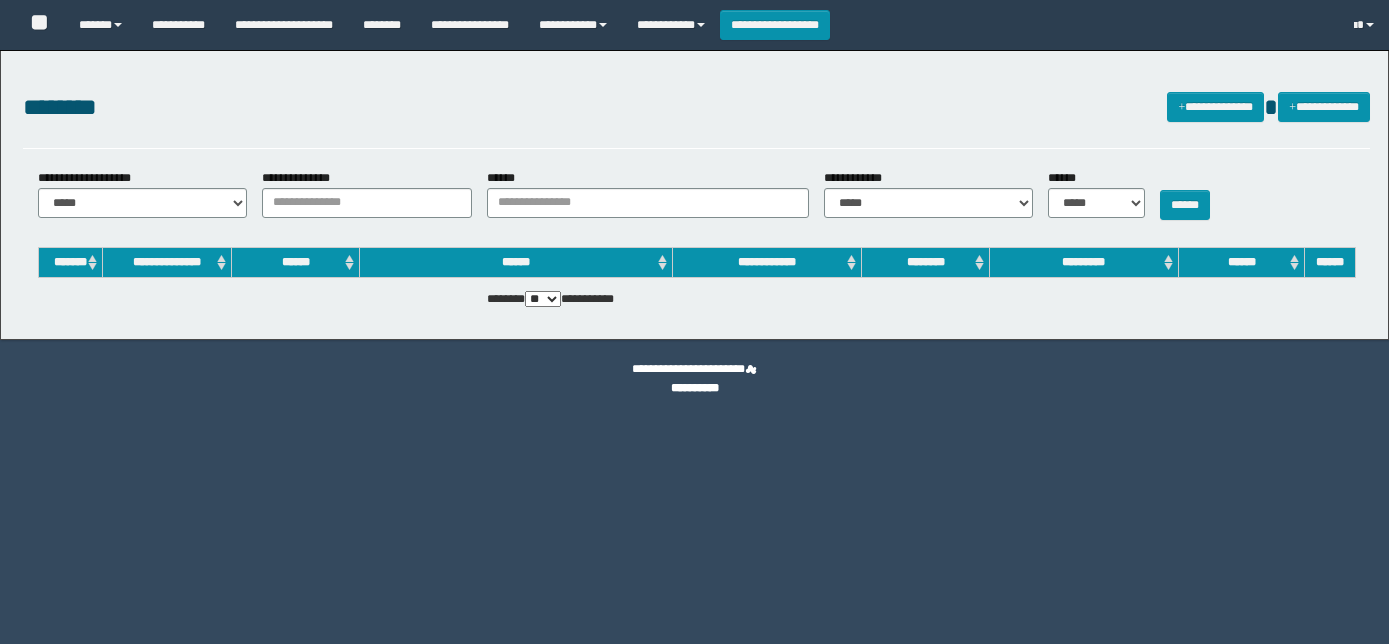 scroll, scrollTop: 0, scrollLeft: 0, axis: both 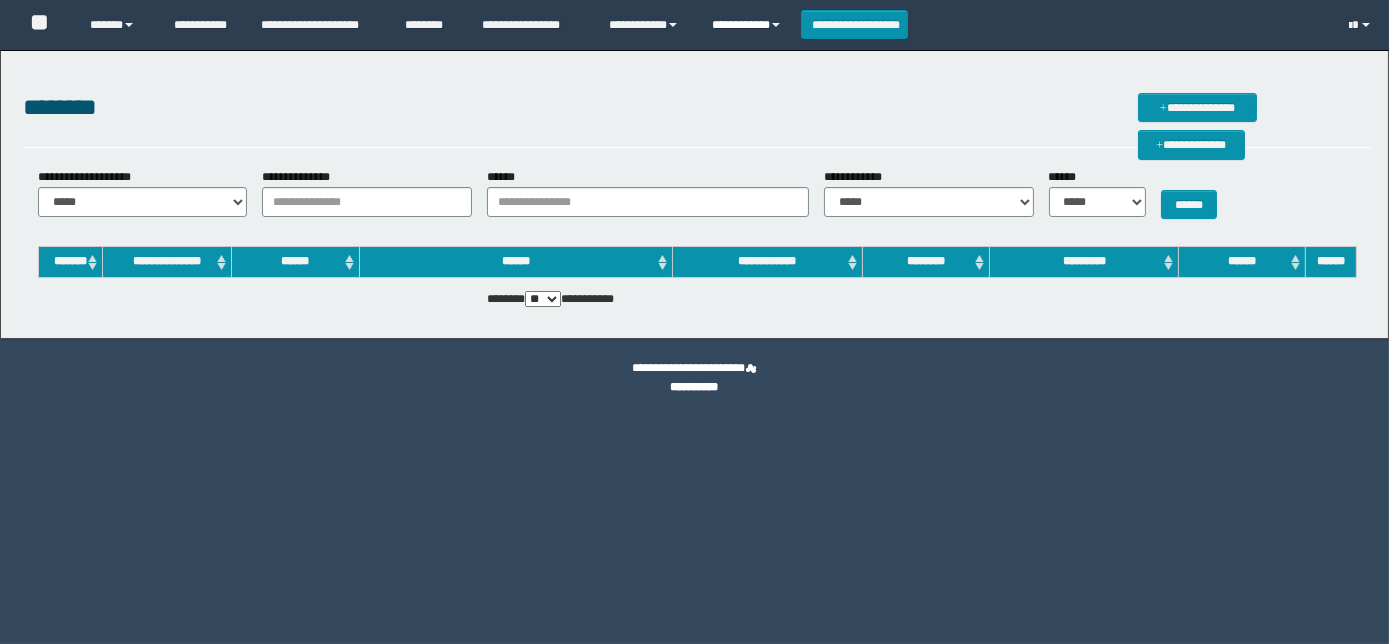click on "**********" at bounding box center [749, 25] 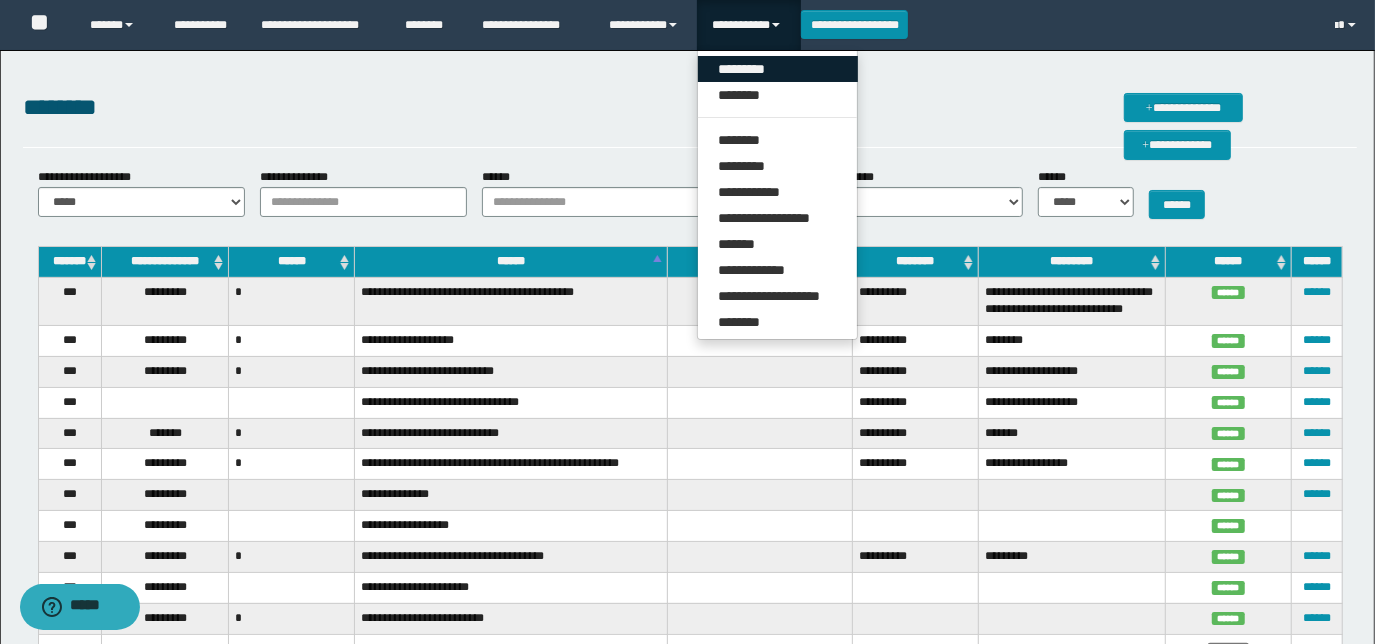 click on "*********" at bounding box center (778, 69) 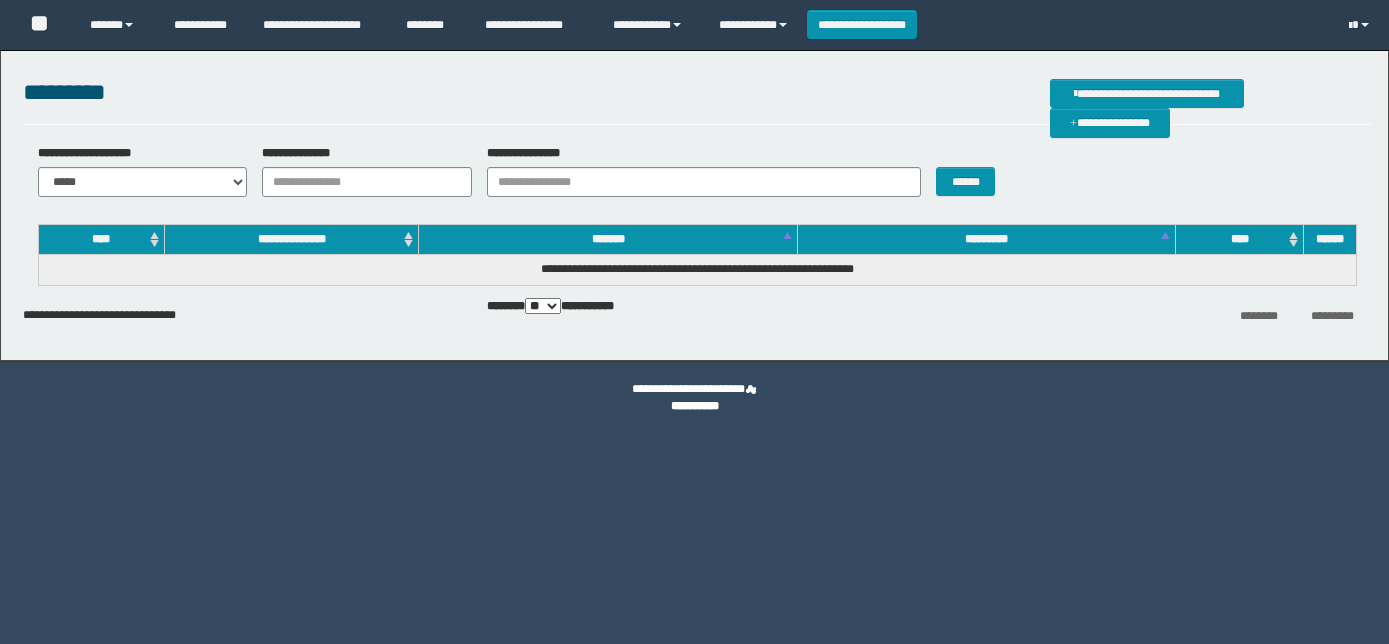 scroll, scrollTop: 0, scrollLeft: 0, axis: both 